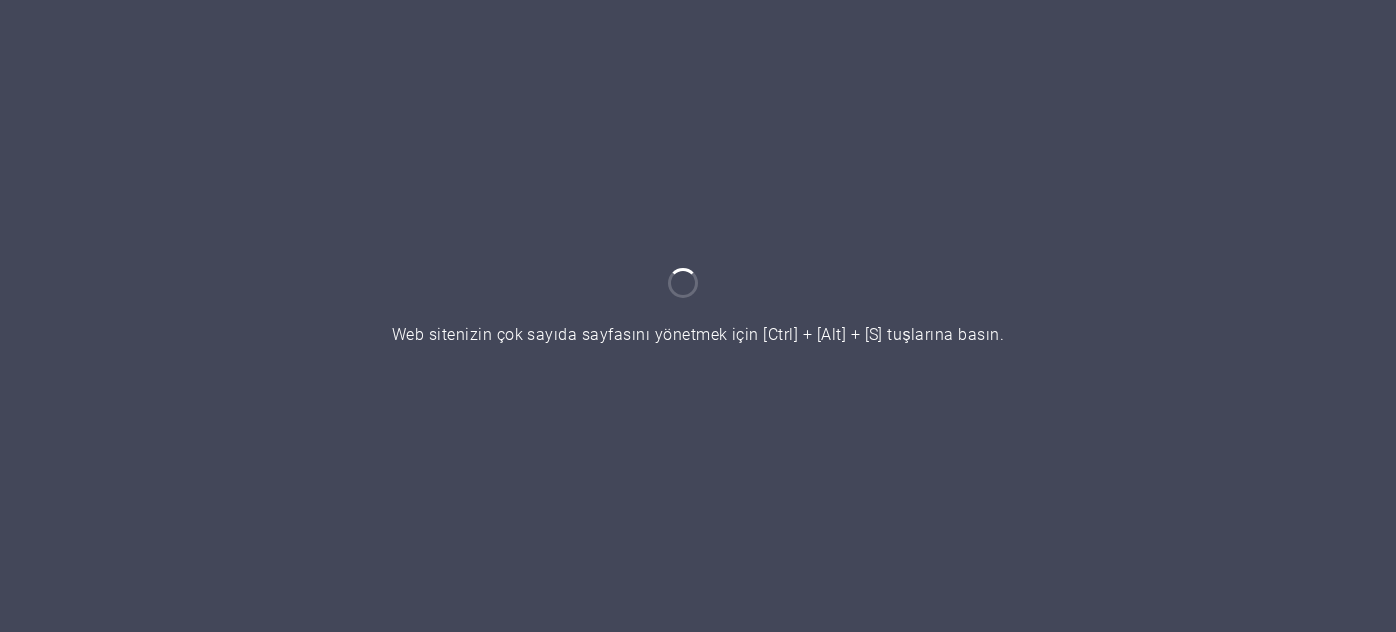 scroll, scrollTop: 0, scrollLeft: 0, axis: both 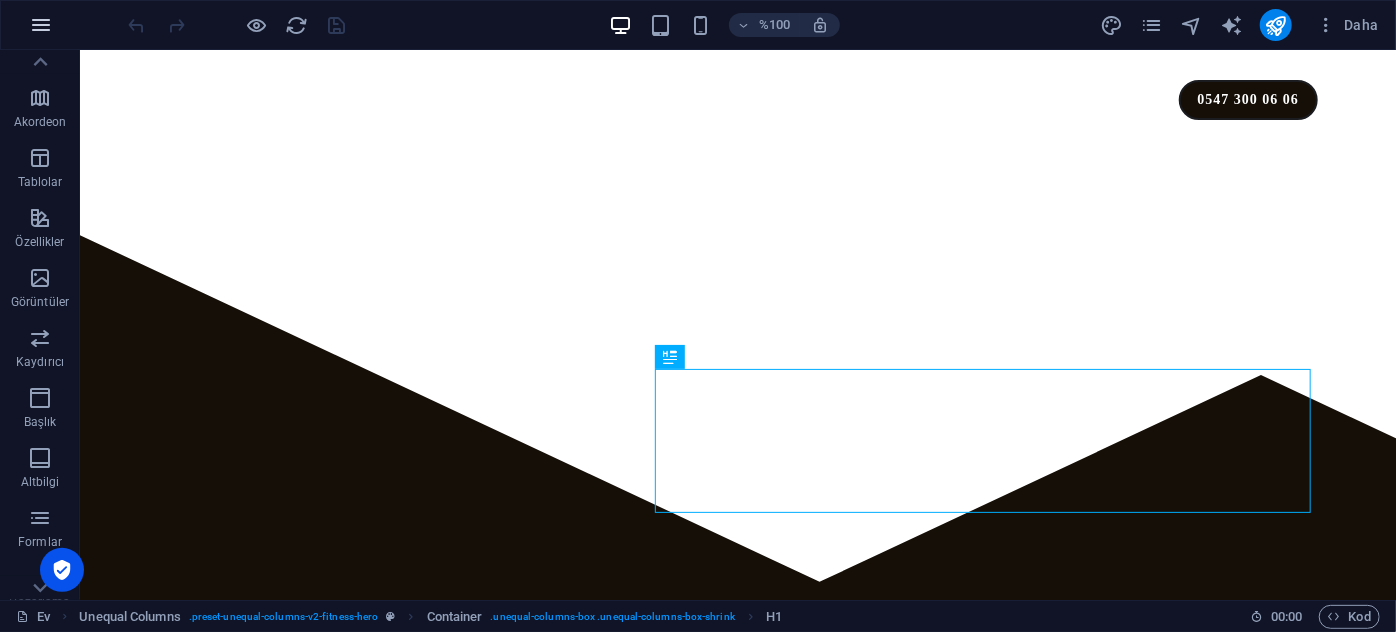 click at bounding box center (41, 25) 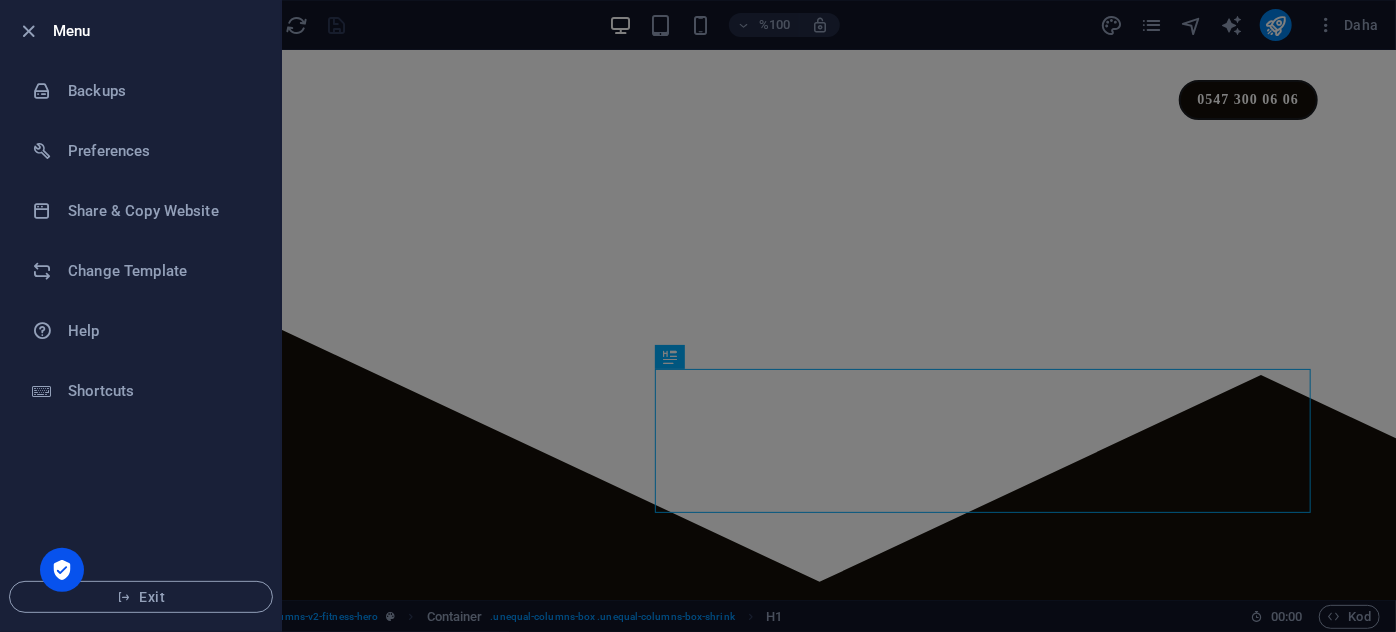 click at bounding box center (698, 316) 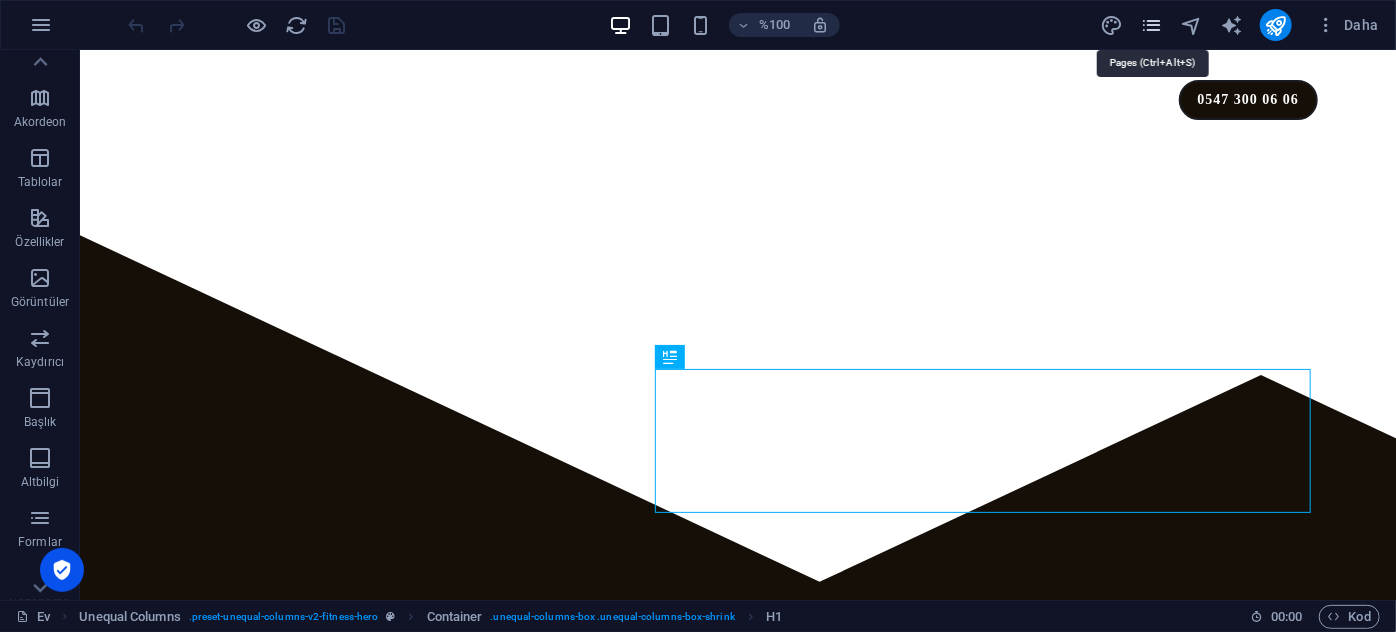 click at bounding box center [1151, 25] 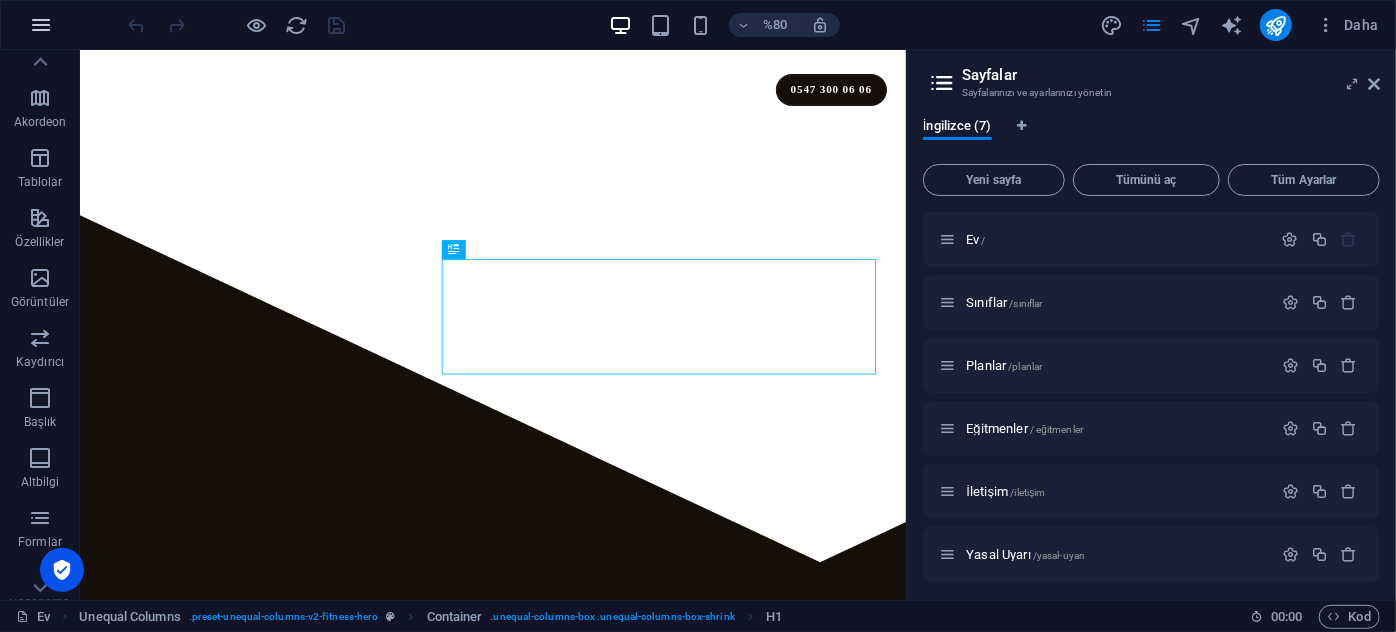 click at bounding box center [41, 25] 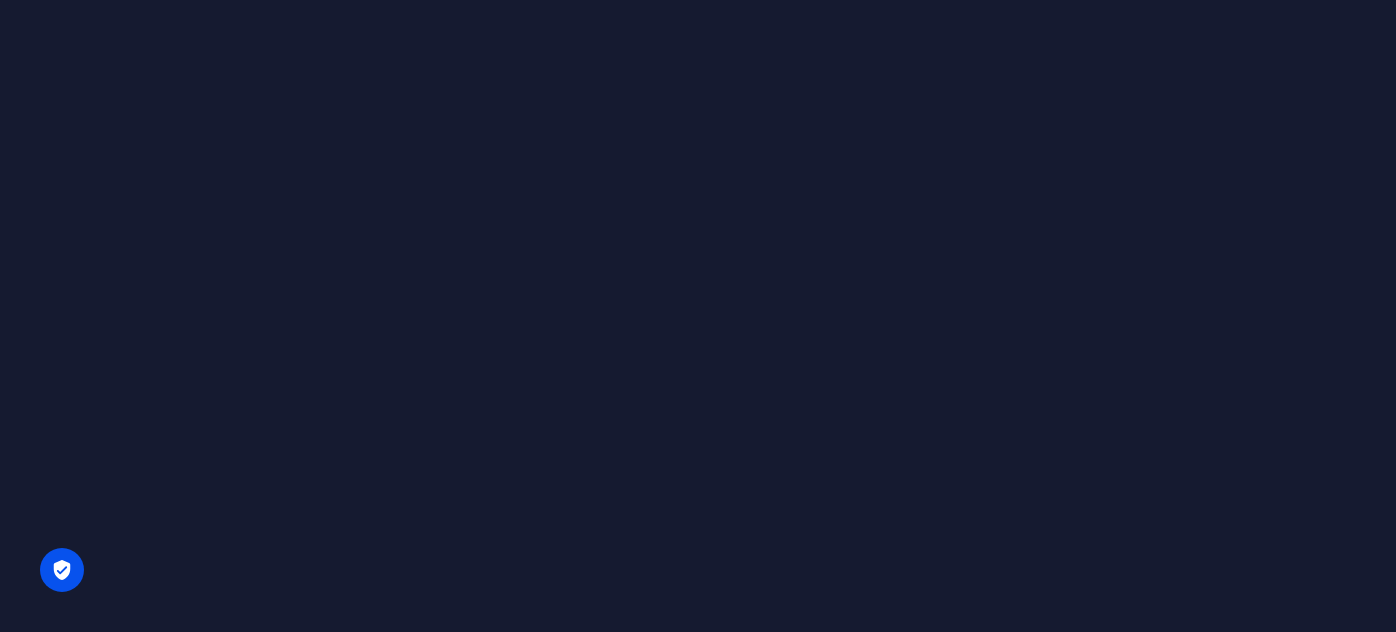 scroll, scrollTop: 0, scrollLeft: 0, axis: both 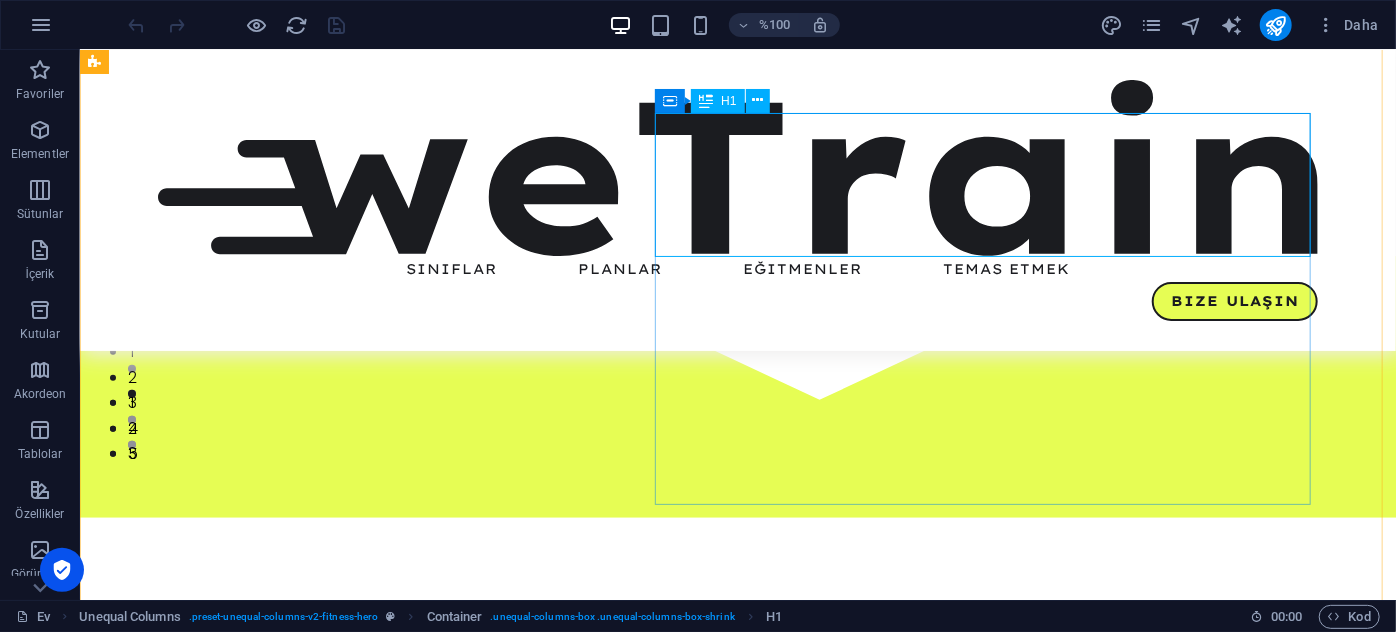 click on "Canavarı serbest bırak" at bounding box center [683, 1911] 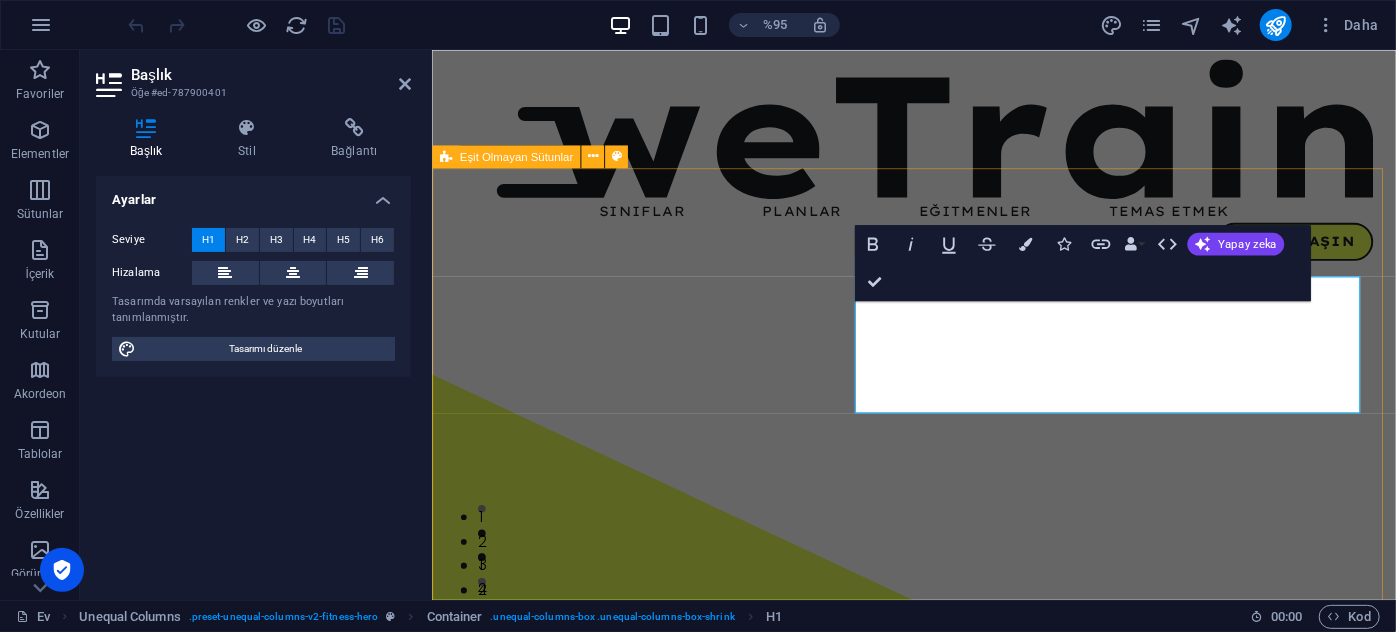 scroll, scrollTop: 0, scrollLeft: 0, axis: both 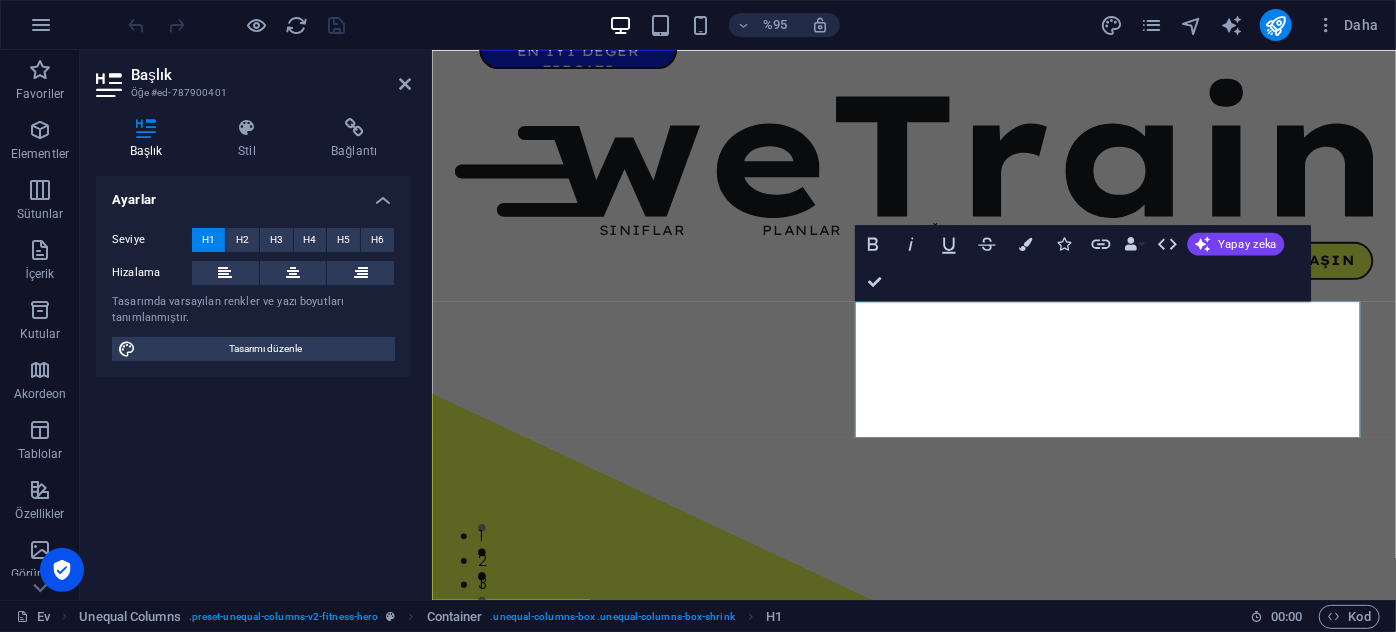 type 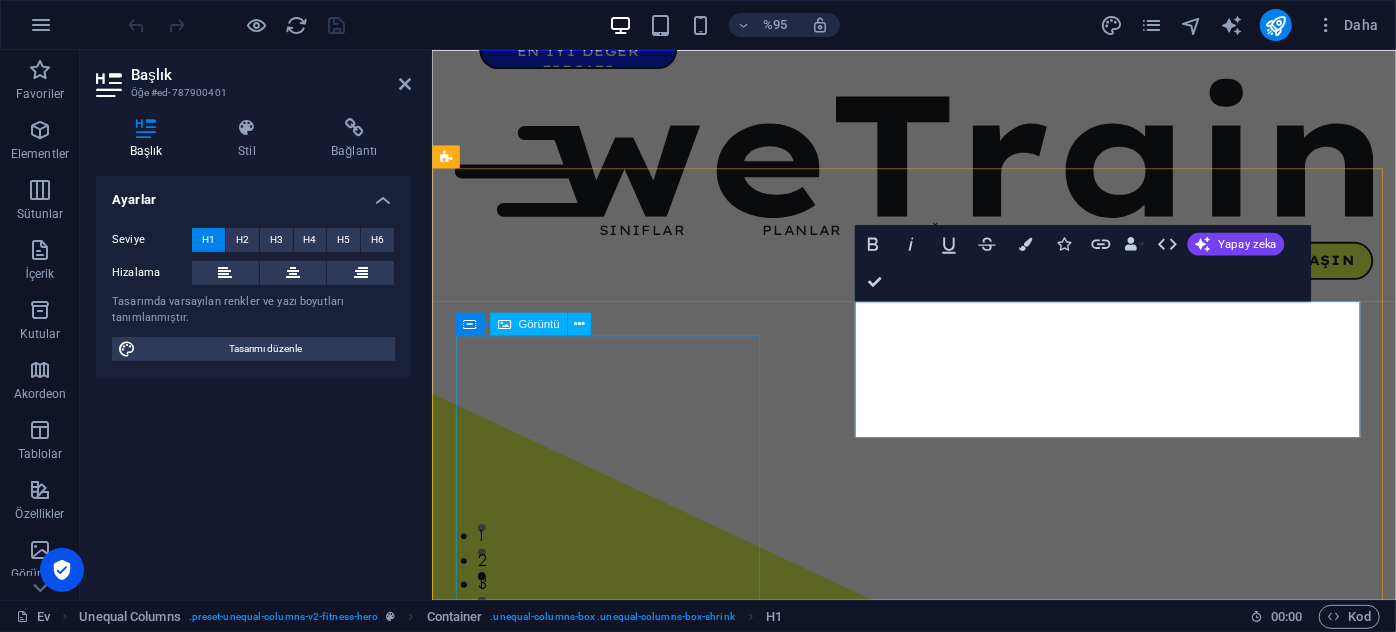 click at bounding box center (938, 1532) 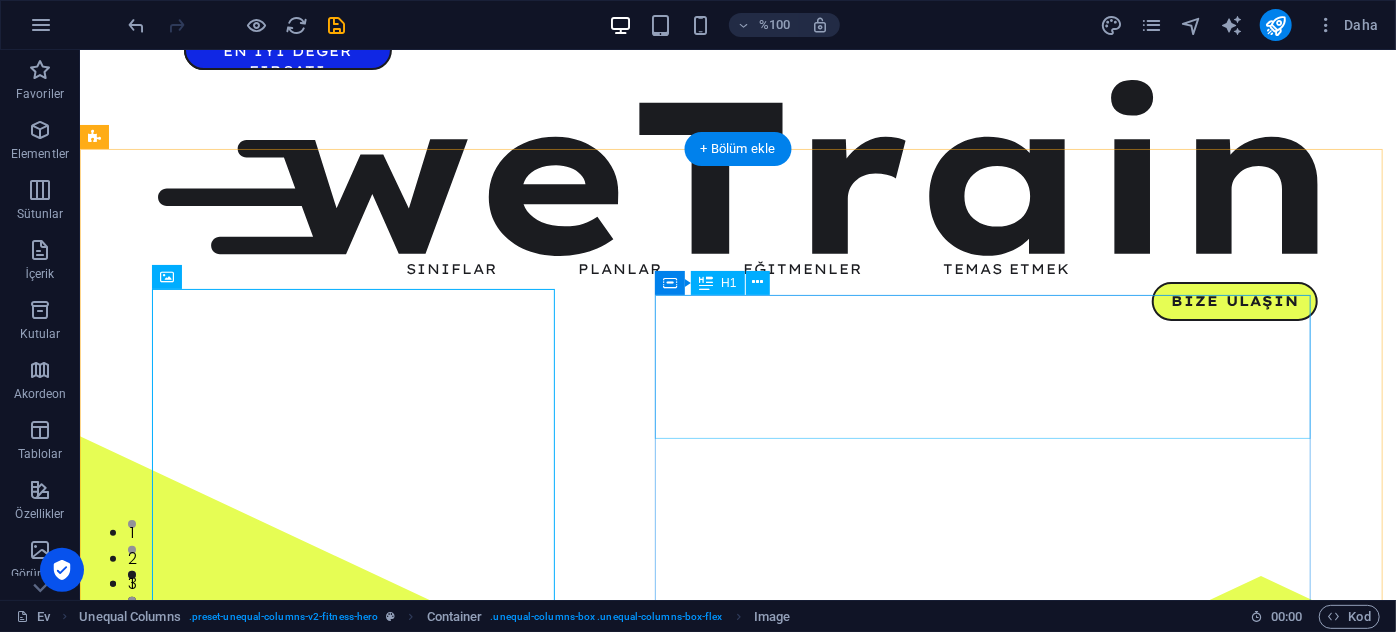 click on "Canavarı serbest bırak Lorem ipsum dolor sit amet, consectetur adipiscing elit. Consectetur auctor id viverra nunc, ultrices convallis sit ultrices. [PERSON_NAME] sollicitudin consequat, purus lobortis laoreet eu'da. Lorem ipsum dolor sit amet, consectetur adipiscing elit. Consectetur auctor id viverra nunc, ultrices convallis sit ultrices. [PERSON_NAME] sollicitudin consequat, purus lobortis laoreet'te. ders programı Bize Ulaşın" at bounding box center [737, 1537] 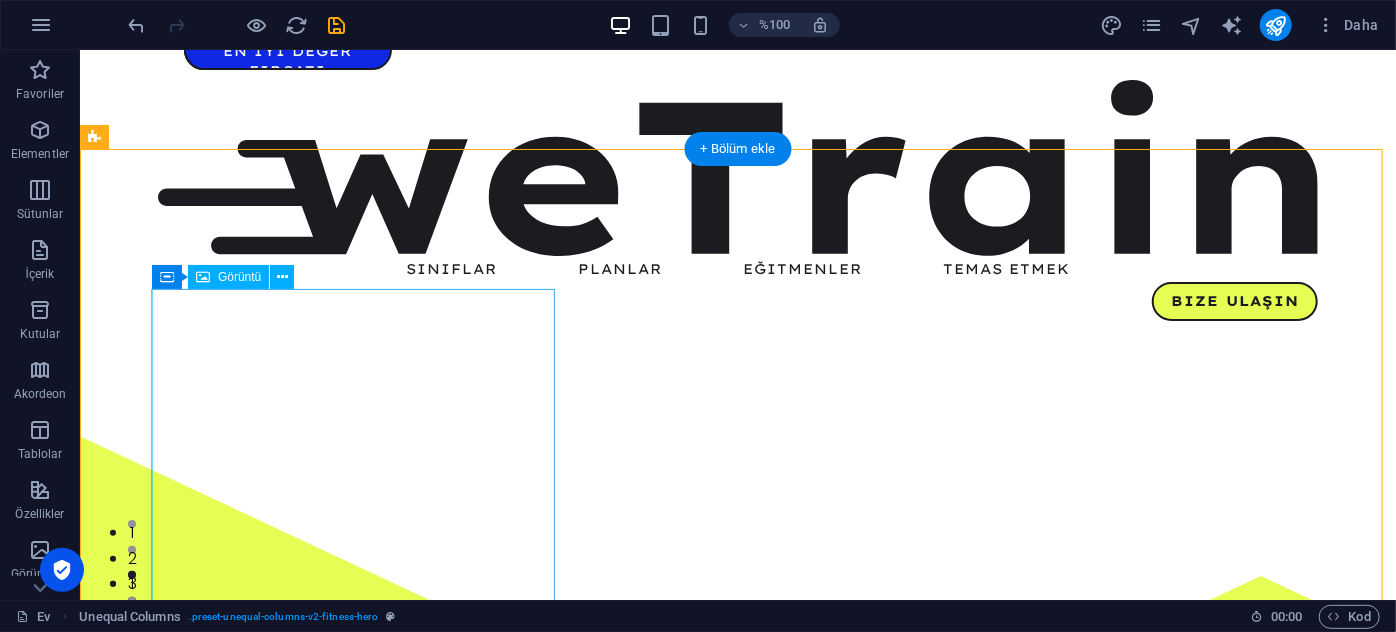 click at bounding box center (683, 1628) 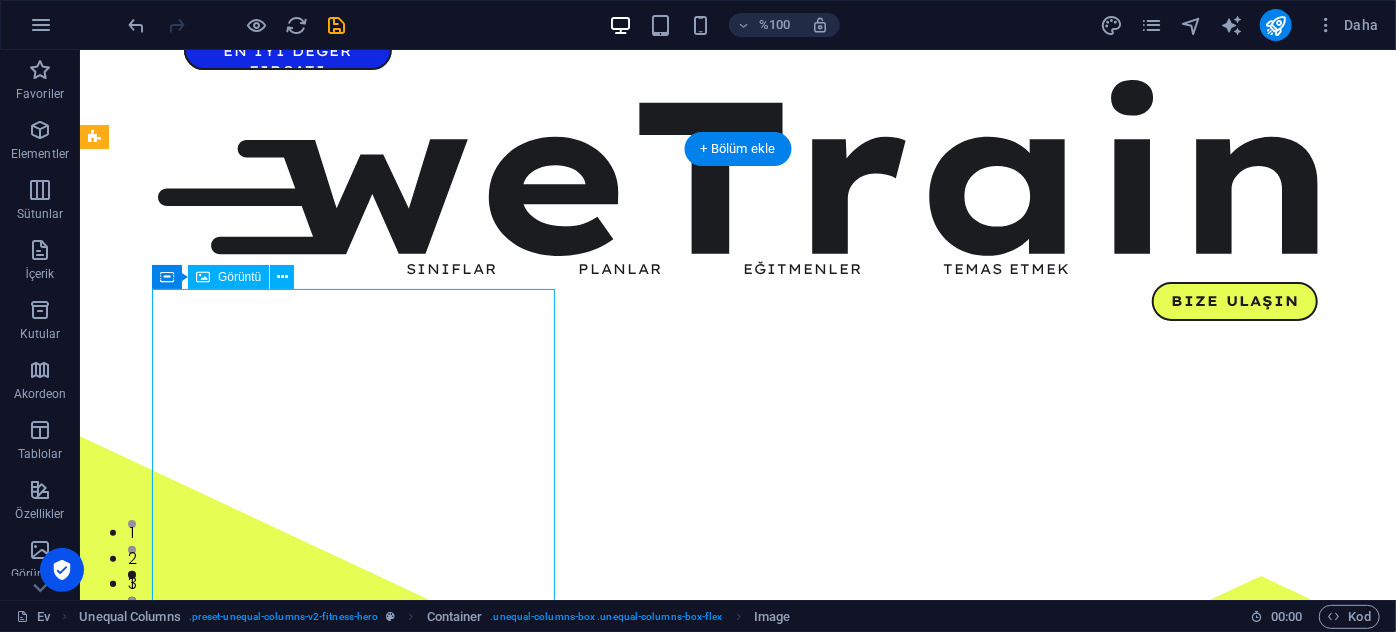 click at bounding box center (683, 1628) 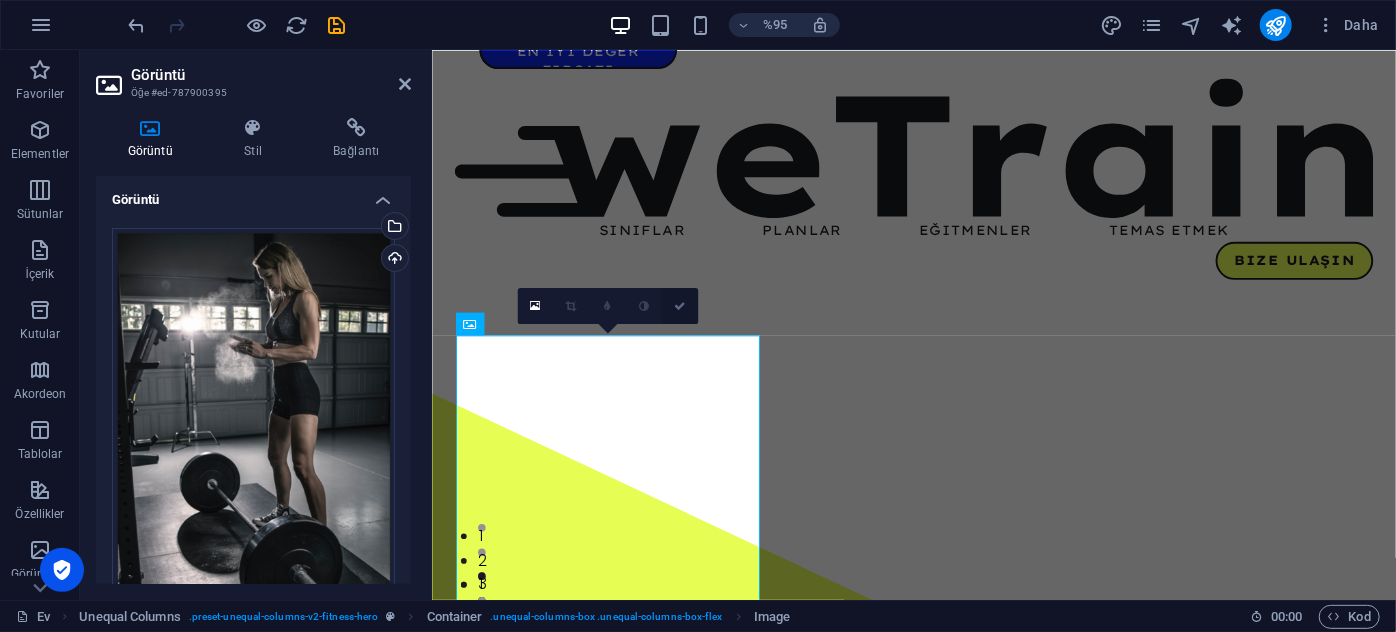 drag, startPoint x: 679, startPoint y: 305, endPoint x: 373, endPoint y: 273, distance: 307.66864 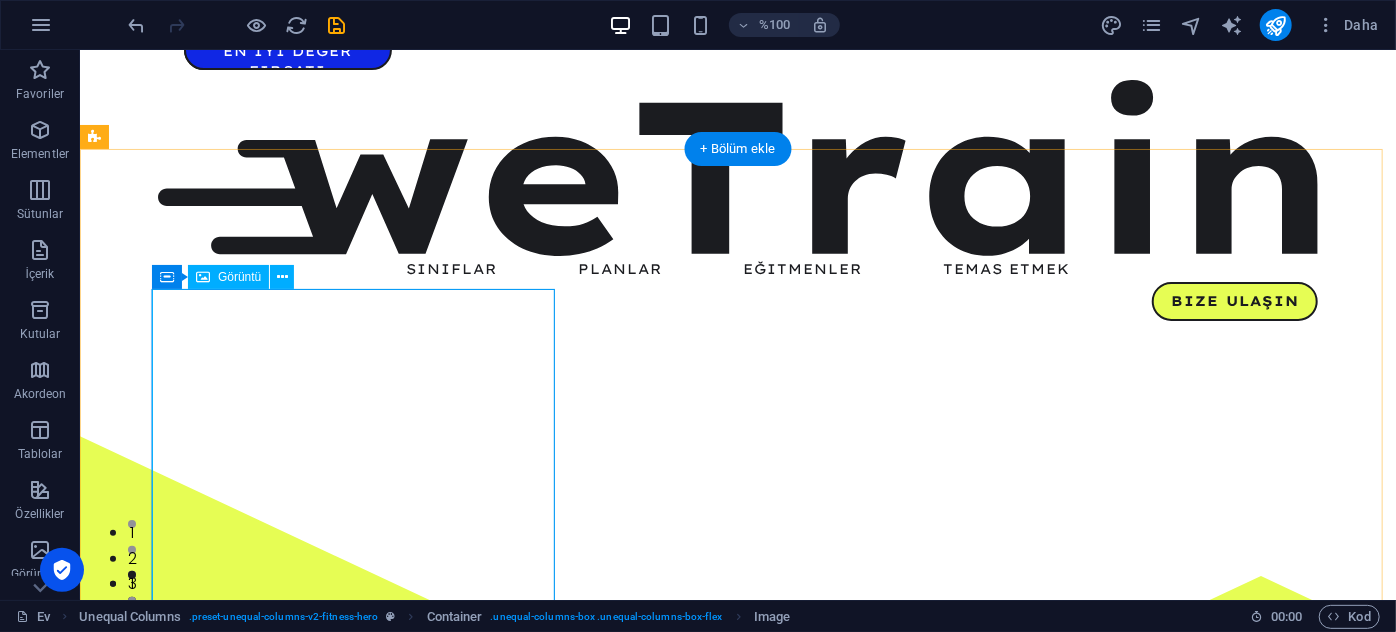click at bounding box center [683, 1628] 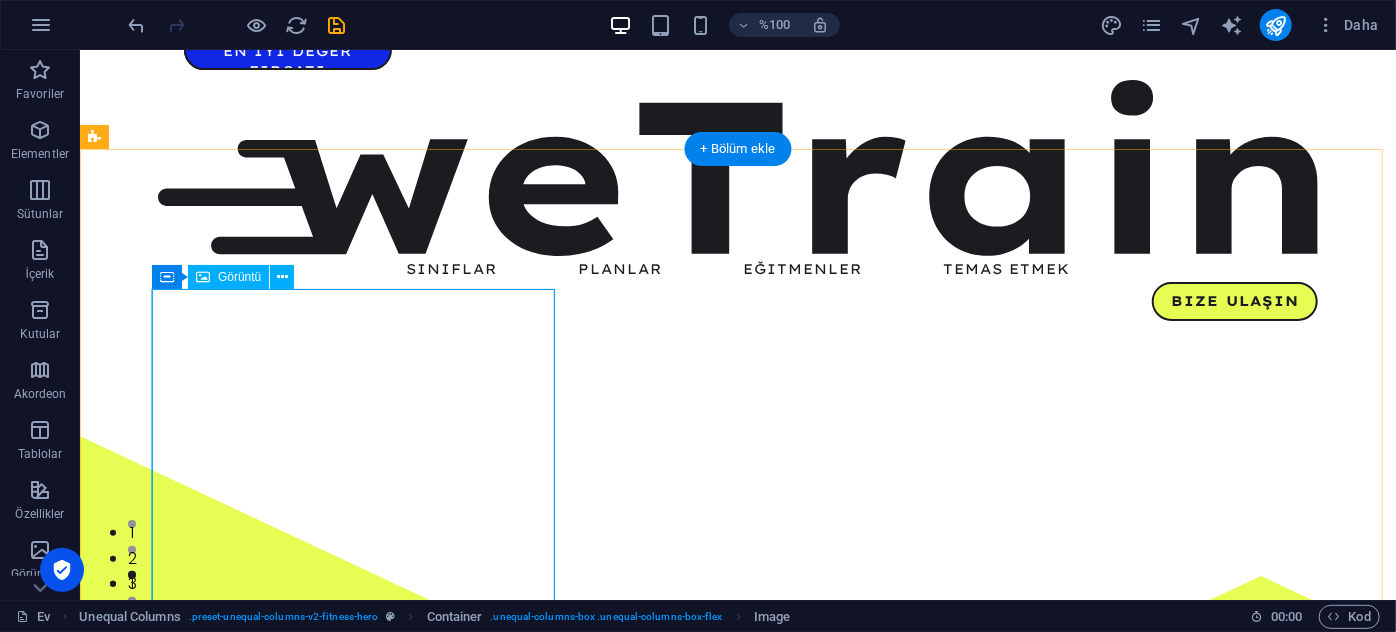 click at bounding box center (683, 1628) 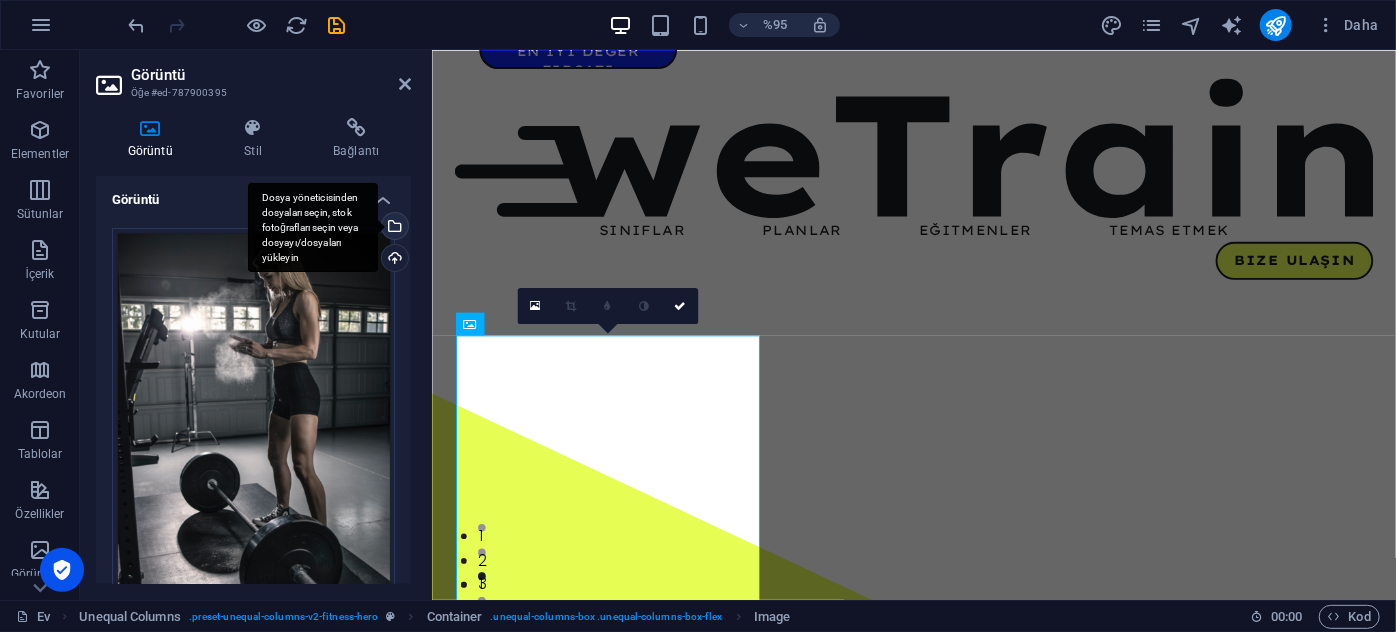 click on "Dosya yöneticisinden dosyaları seçin, stok fotoğrafları seçin veya dosyayı/dosyaları yükleyin" at bounding box center (313, 228) 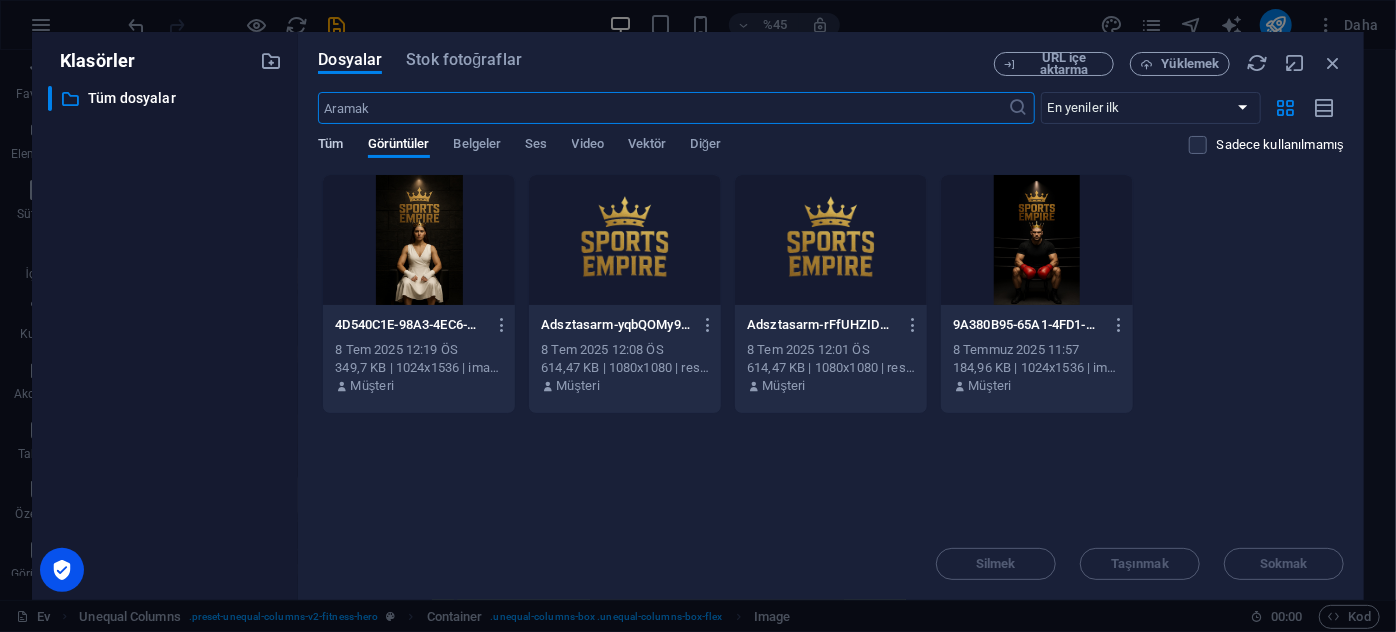 click on "Tüm" at bounding box center [330, 143] 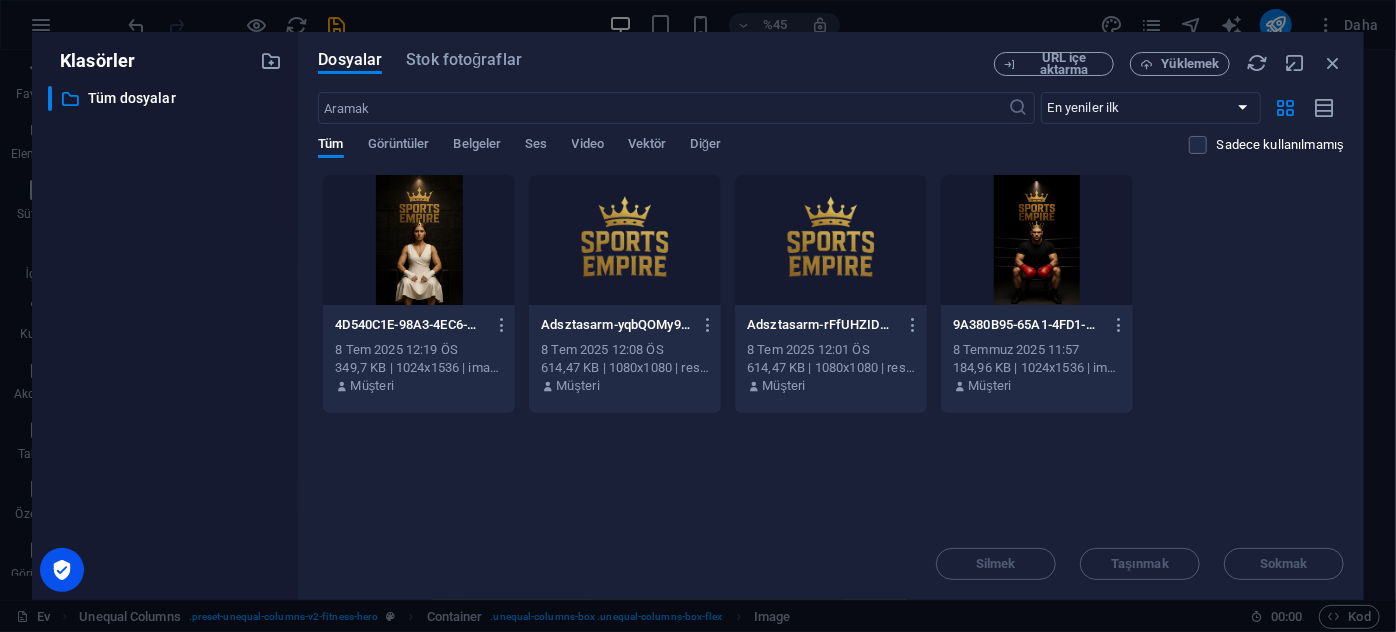 click at bounding box center [419, 240] 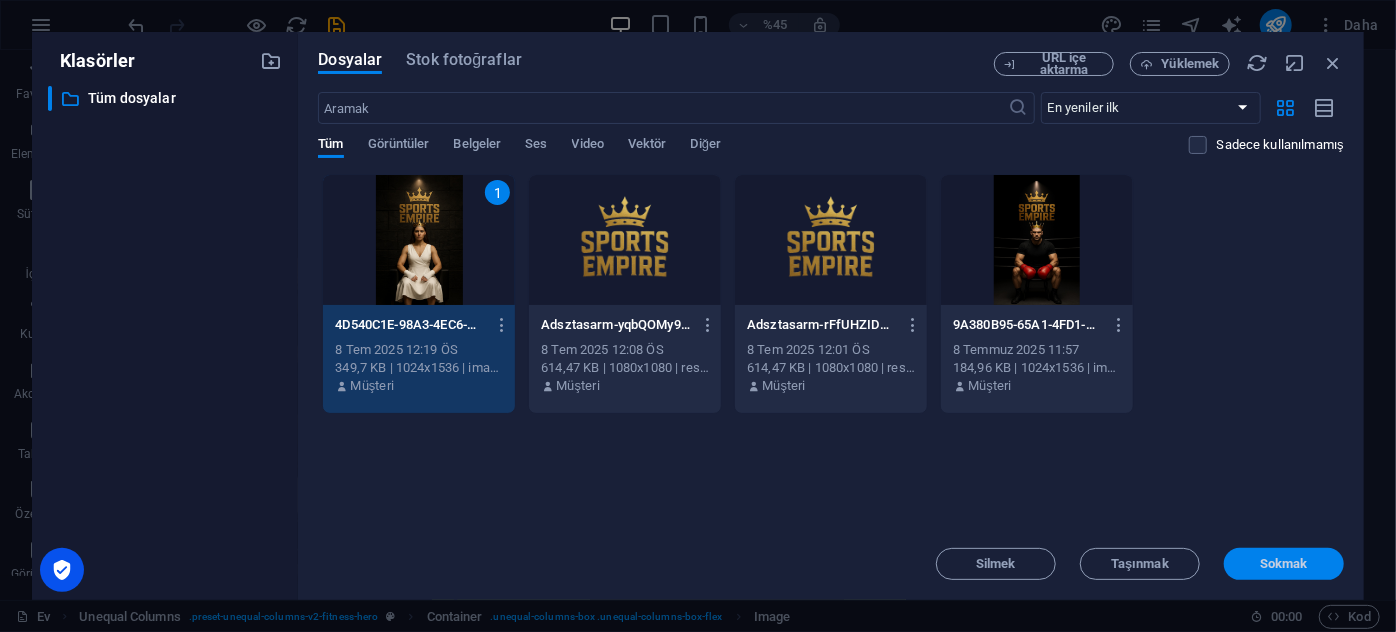 click on "Sokmak" at bounding box center (1284, 564) 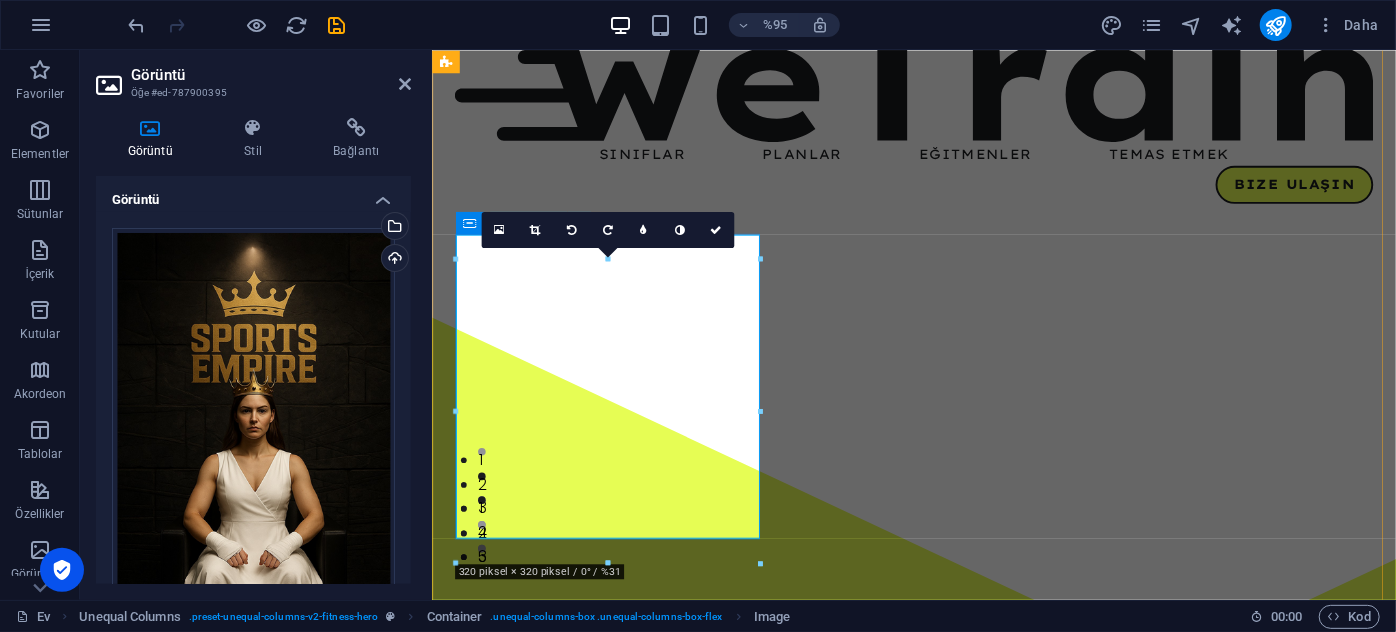 scroll, scrollTop: 0, scrollLeft: 0, axis: both 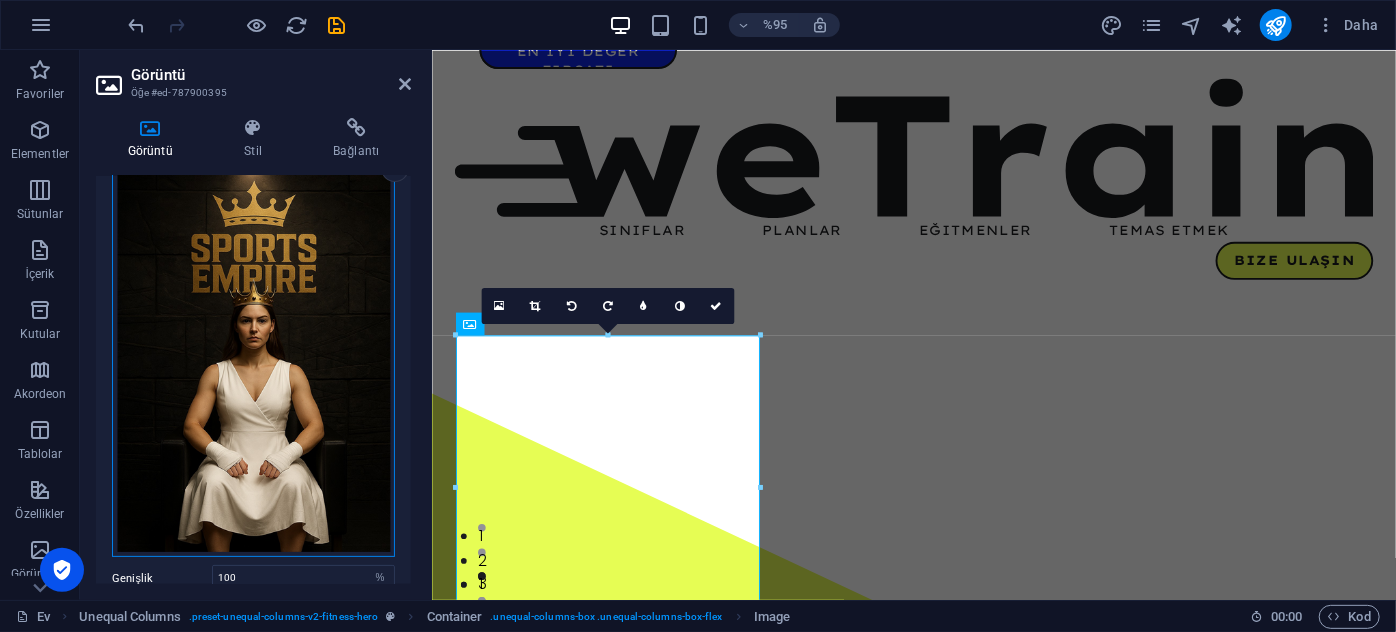 click on "Dosyaları buraya sürükleyin, dosyaları seçmek için tıklayın veya  Dosyalar'dan veya ücretsiz stok fotoğraf ve videolarımızdan dosyaları seçin" at bounding box center [253, 348] 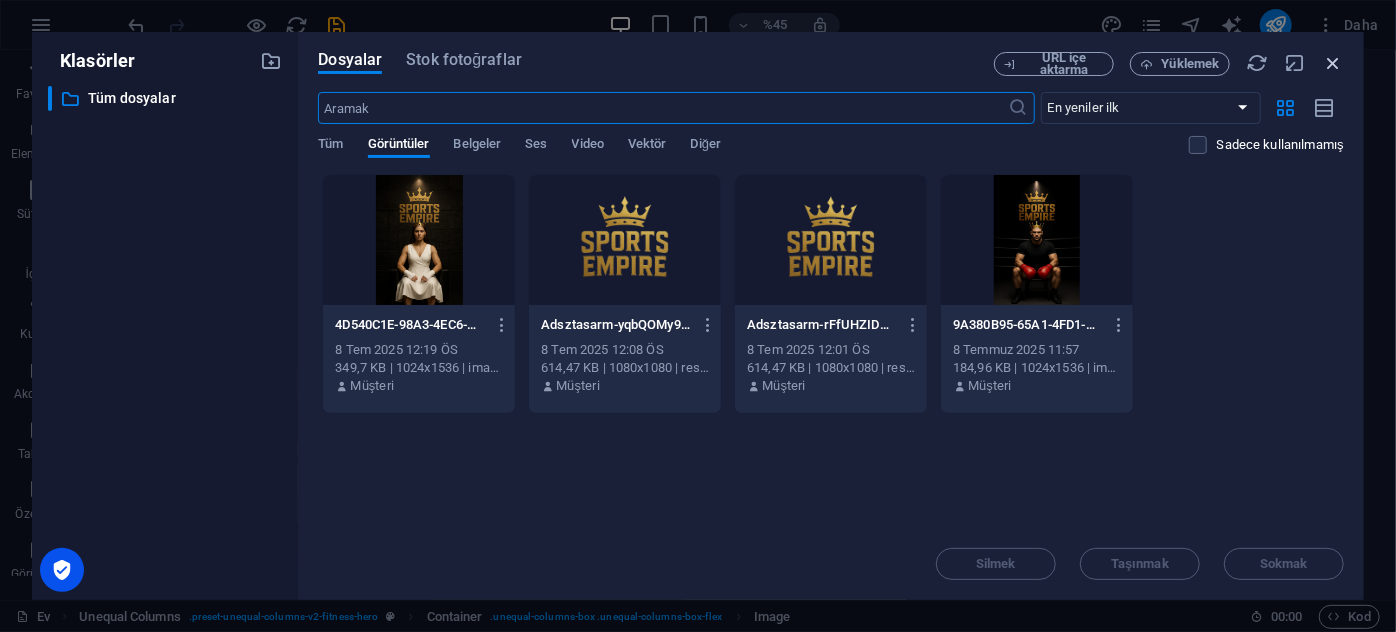 click at bounding box center (1333, 63) 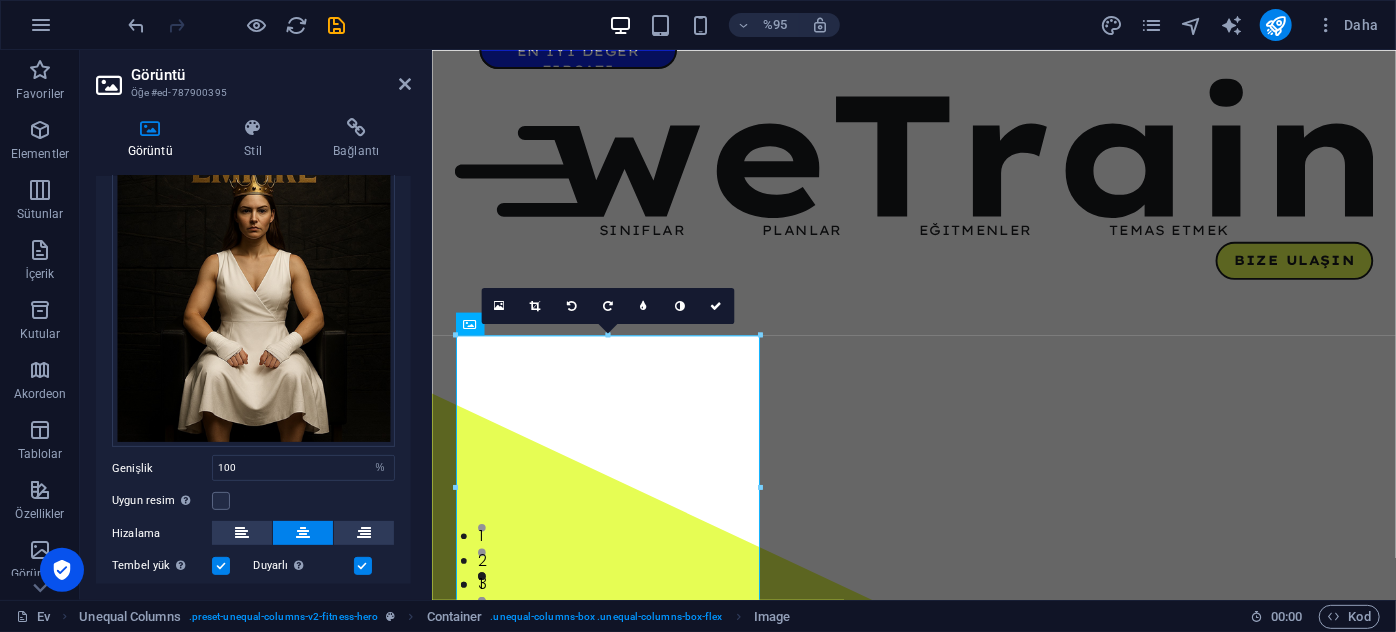 scroll, scrollTop: 320, scrollLeft: 0, axis: vertical 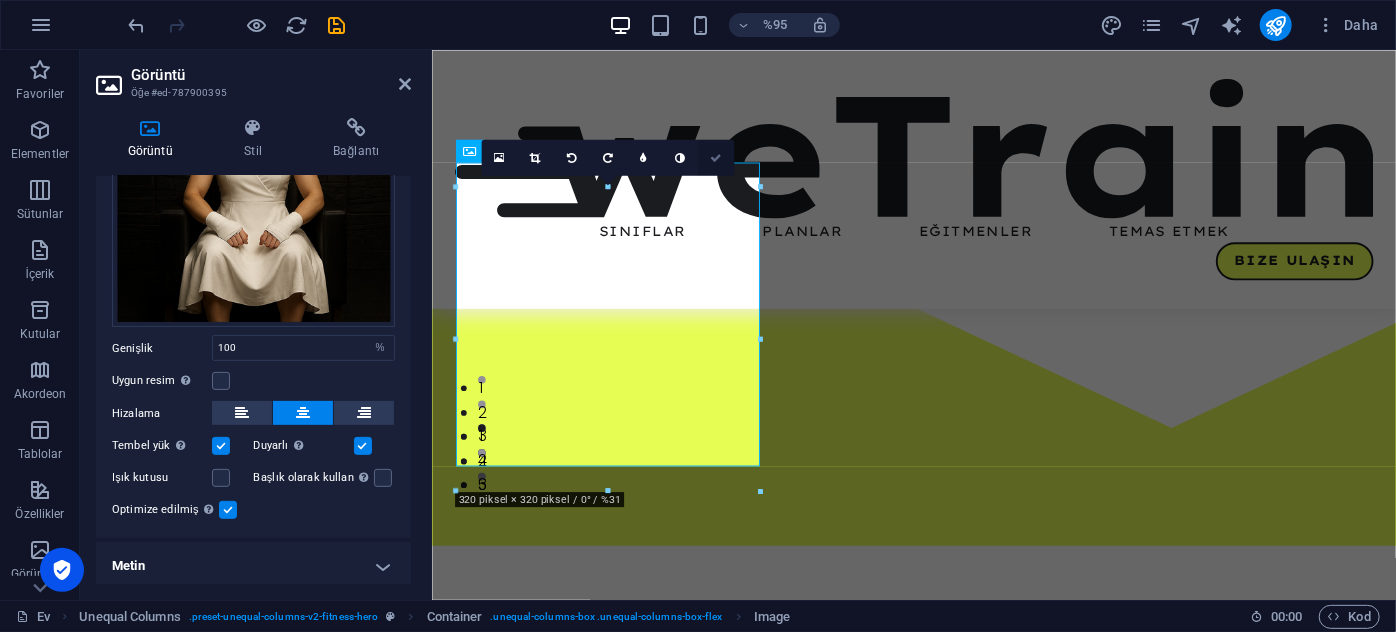 click at bounding box center [716, 157] 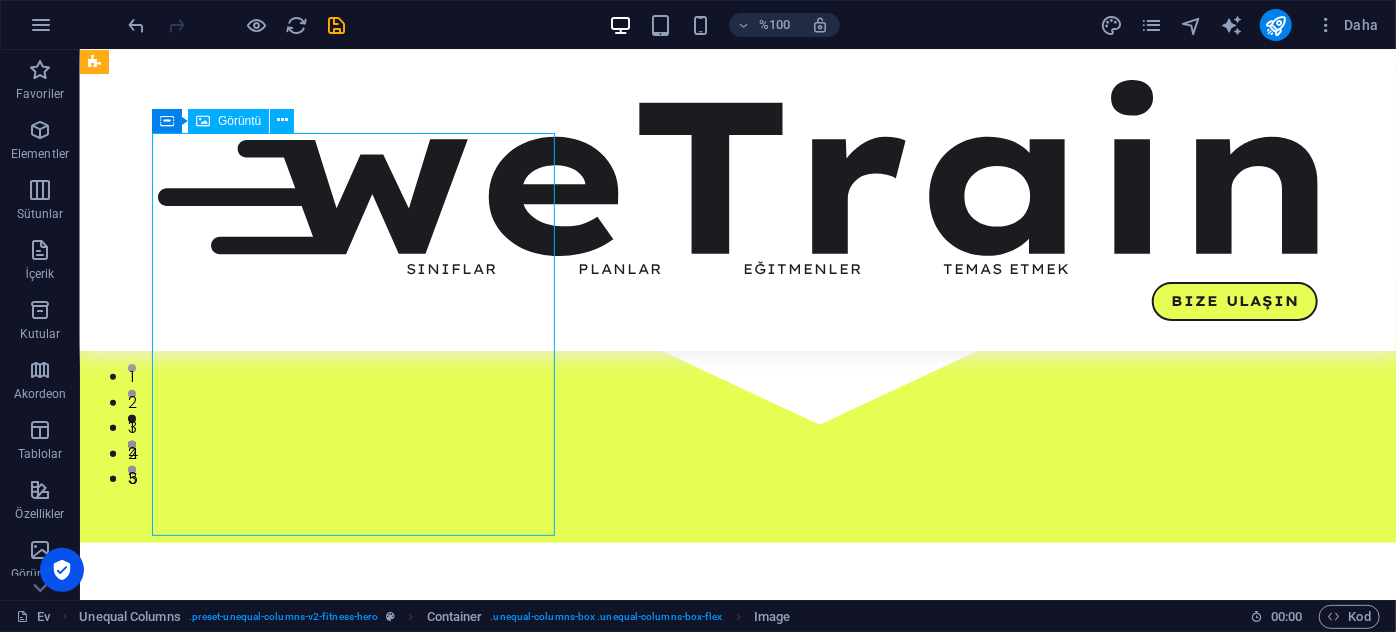 drag, startPoint x: 385, startPoint y: 315, endPoint x: 385, endPoint y: 334, distance: 19 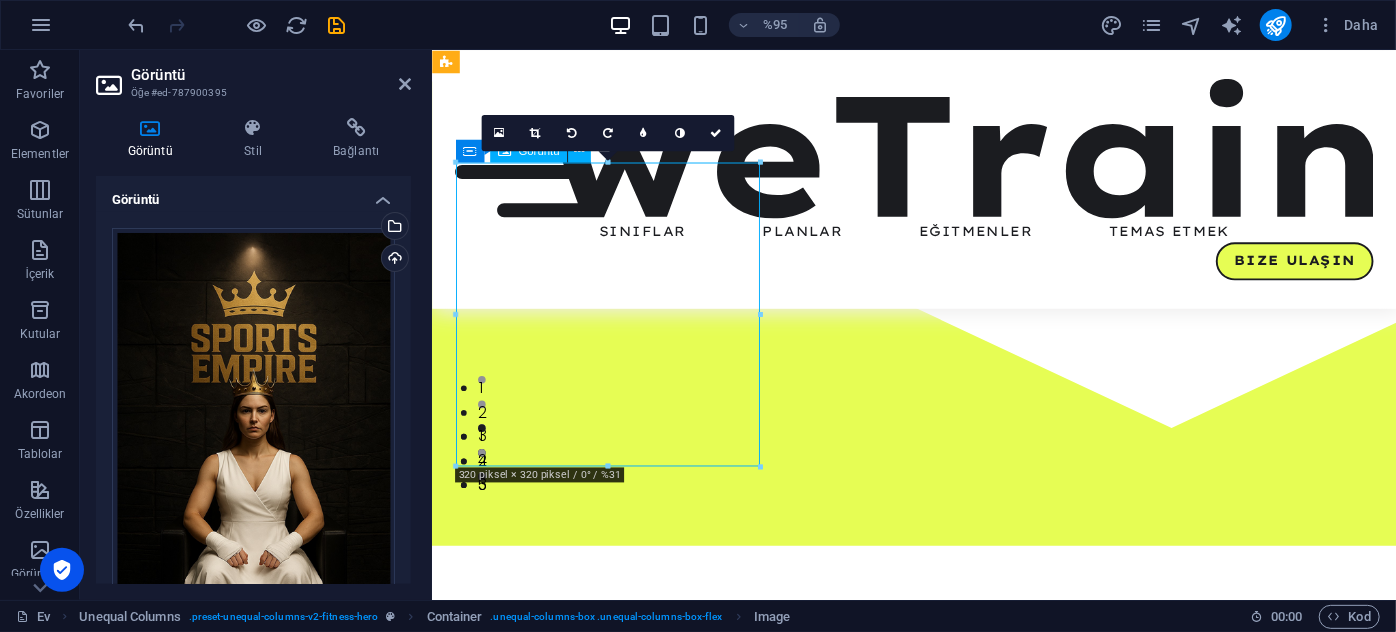 drag, startPoint x: 675, startPoint y: 272, endPoint x: 675, endPoint y: 286, distance: 14 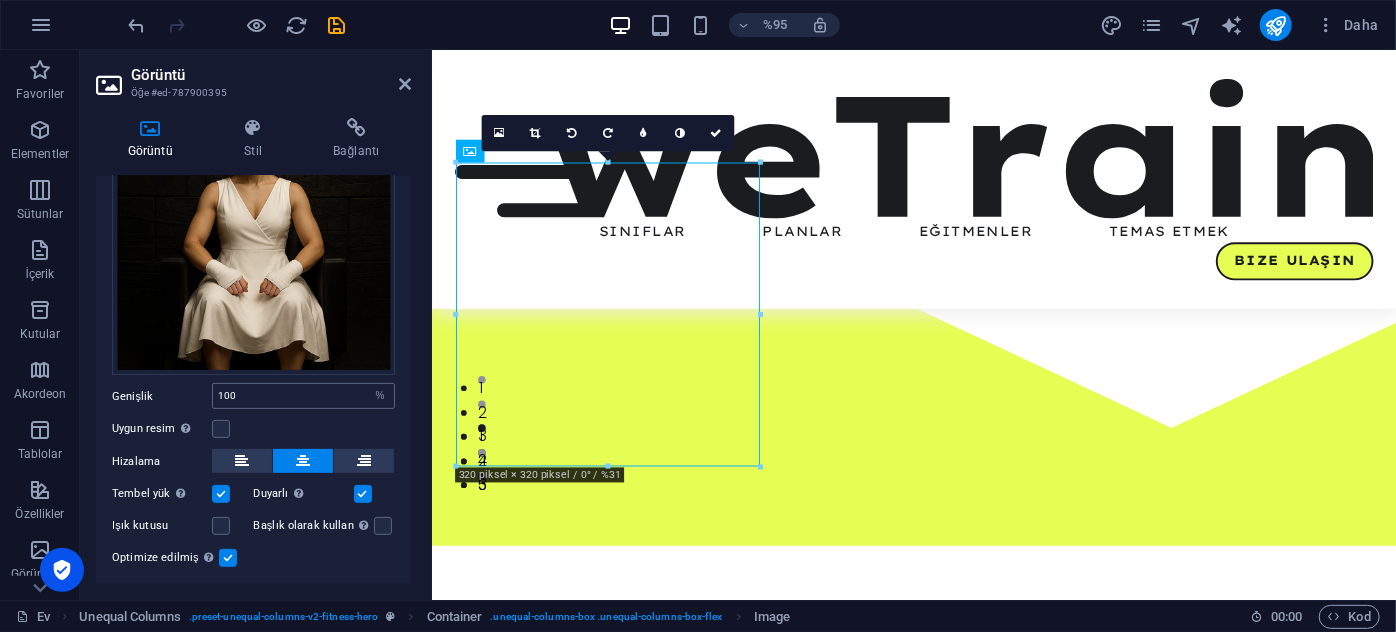 scroll, scrollTop: 320, scrollLeft: 0, axis: vertical 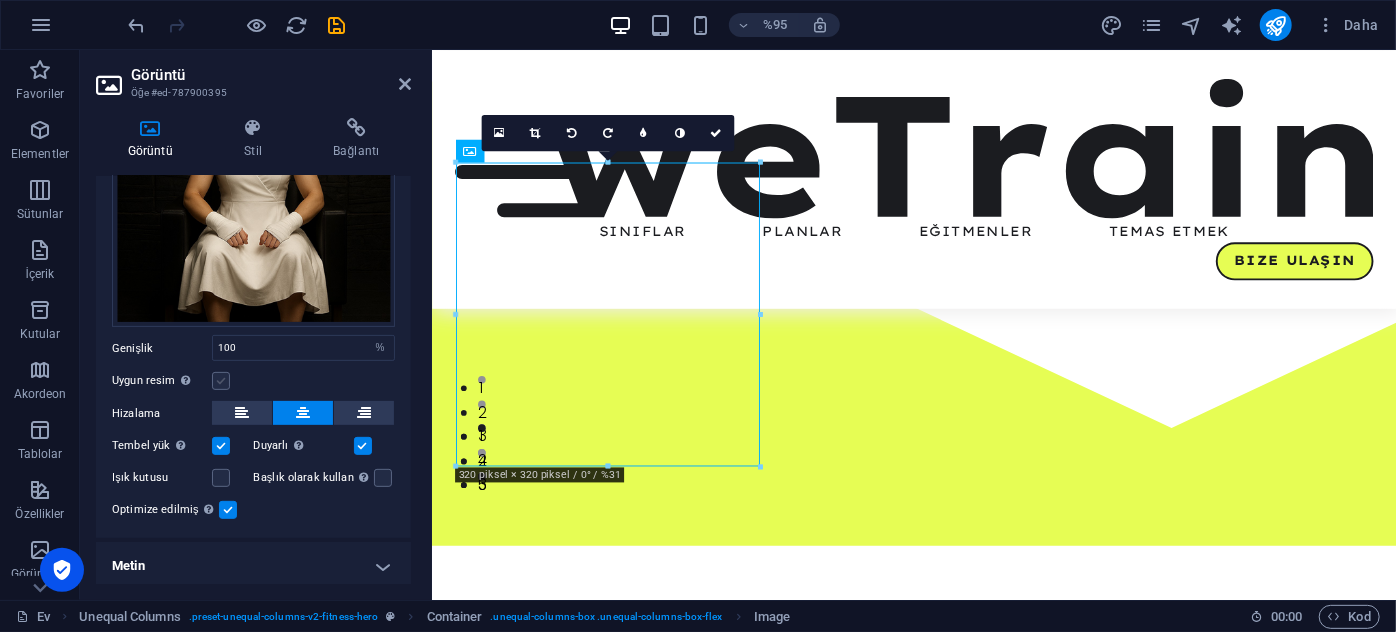 click at bounding box center (221, 381) 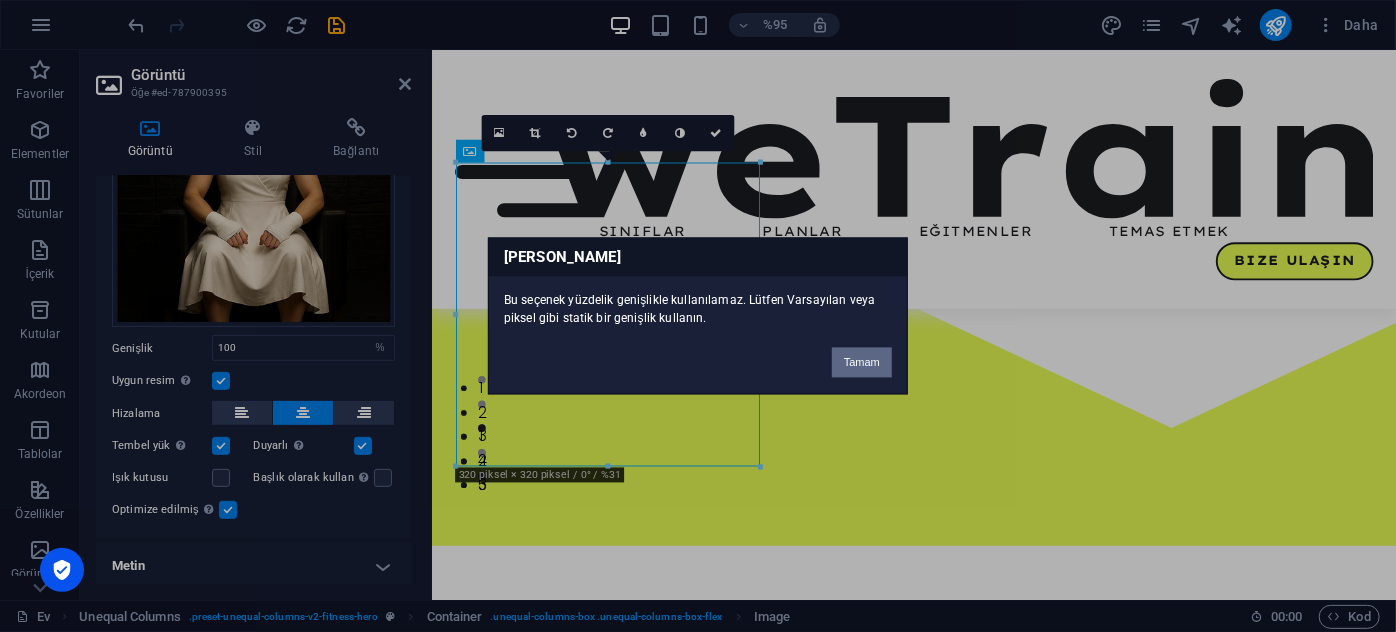 drag, startPoint x: 849, startPoint y: 361, endPoint x: 431, endPoint y: 328, distance: 419.3006 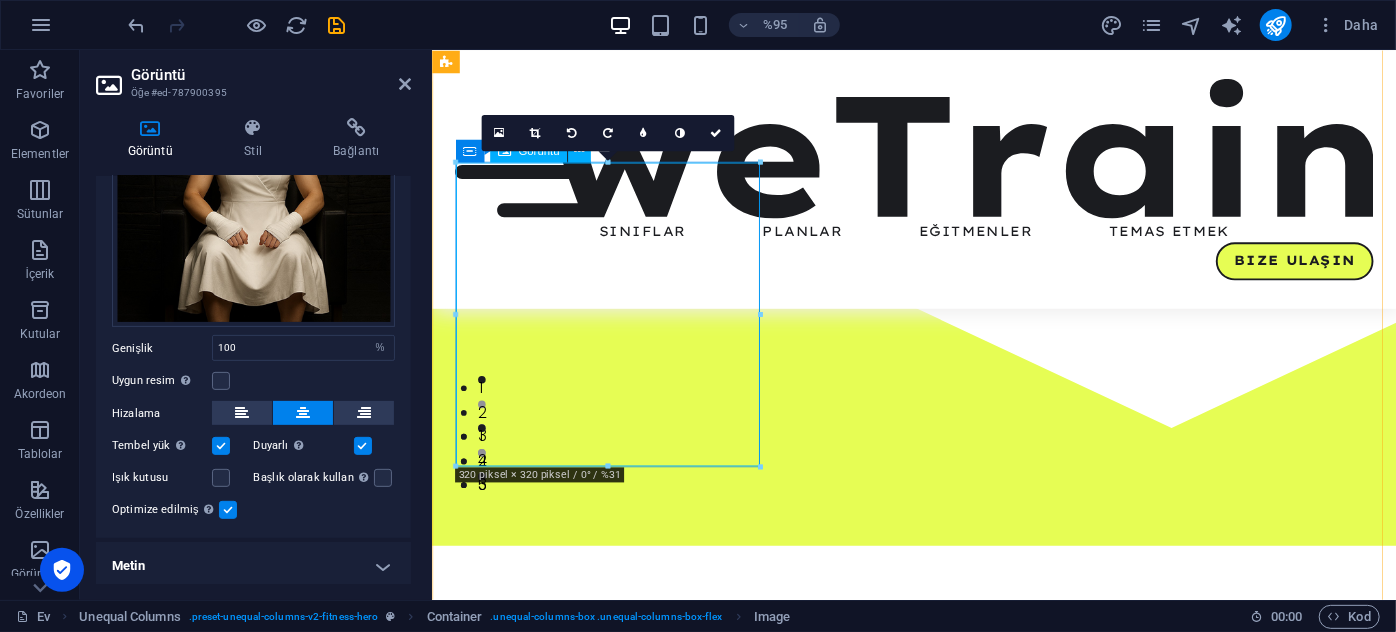 click at bounding box center [938, 1202] 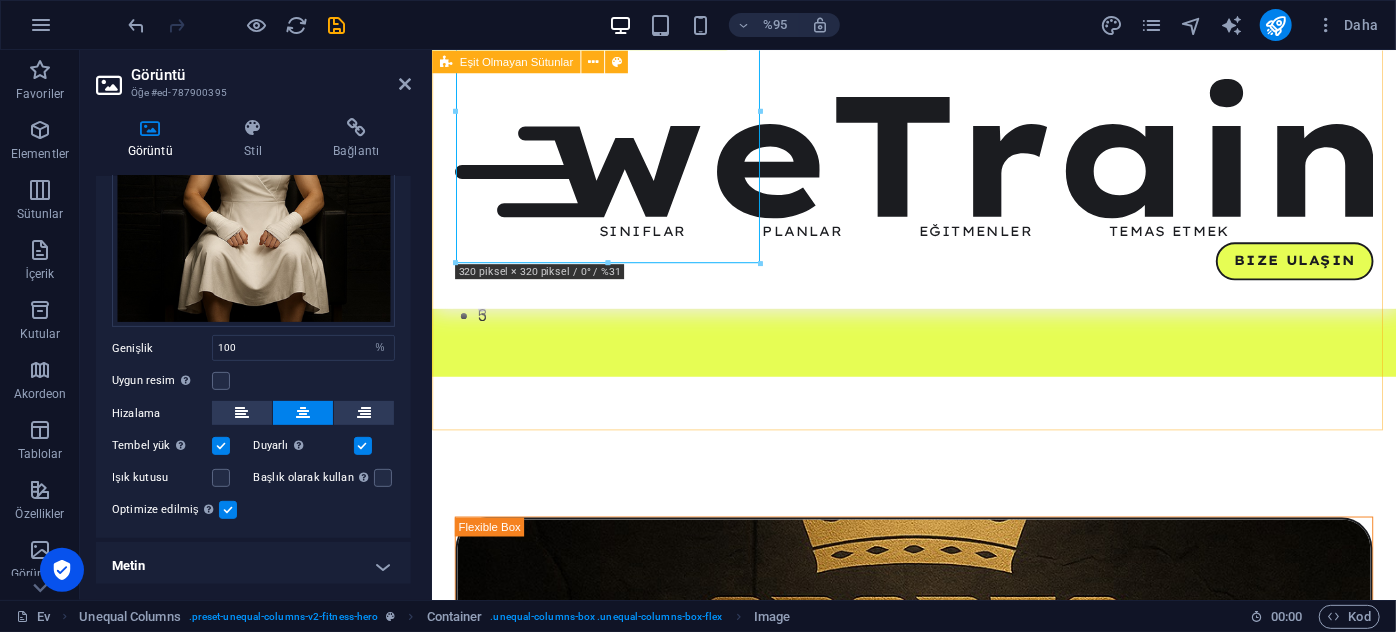 scroll, scrollTop: 429, scrollLeft: 0, axis: vertical 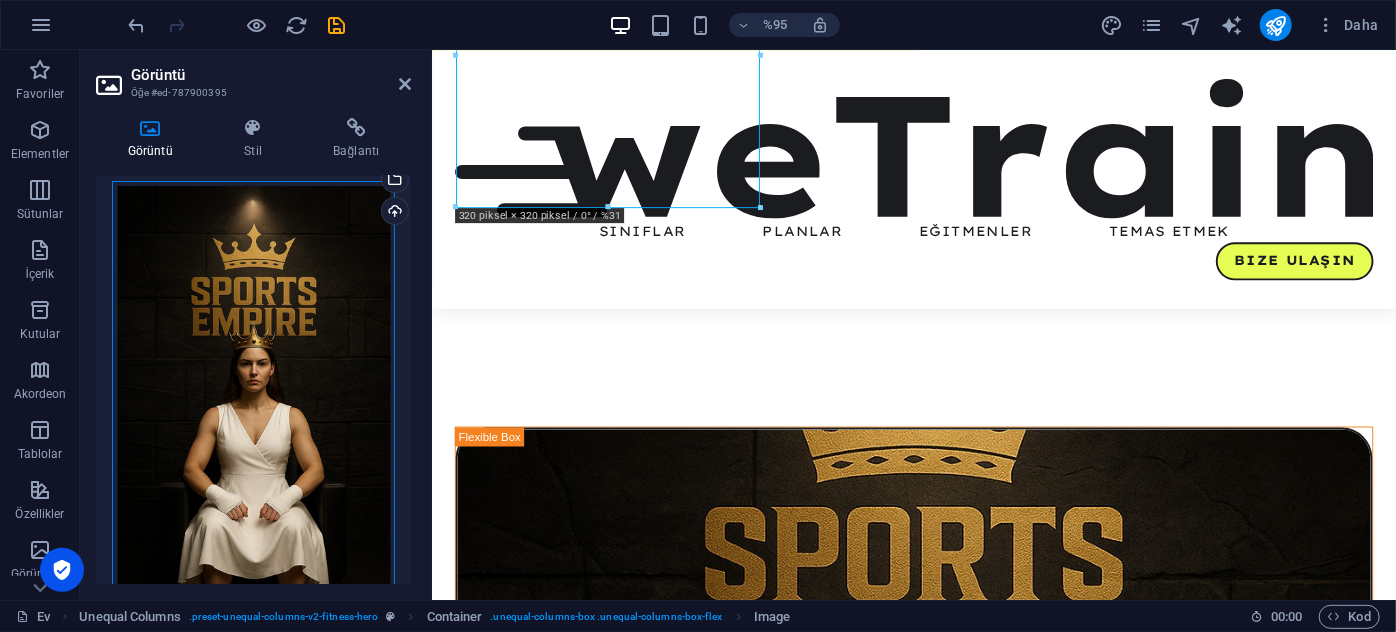 click on "Dosyaları buraya sürükleyin, dosyaları seçmek için tıklayın veya  Dosyalar'dan veya ücretsiz stok fotoğraf ve videolarımızdan dosyaları seçin" at bounding box center [253, 391] 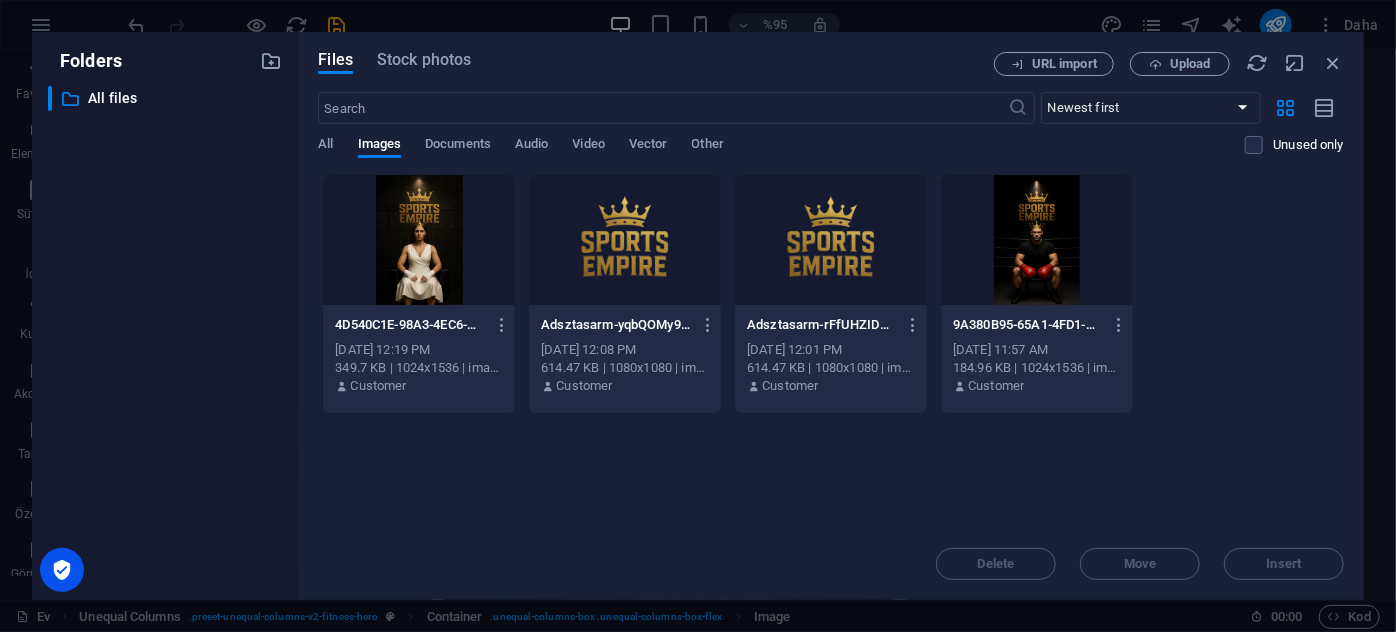 click on "Folders ​ All files All files" at bounding box center [165, 316] 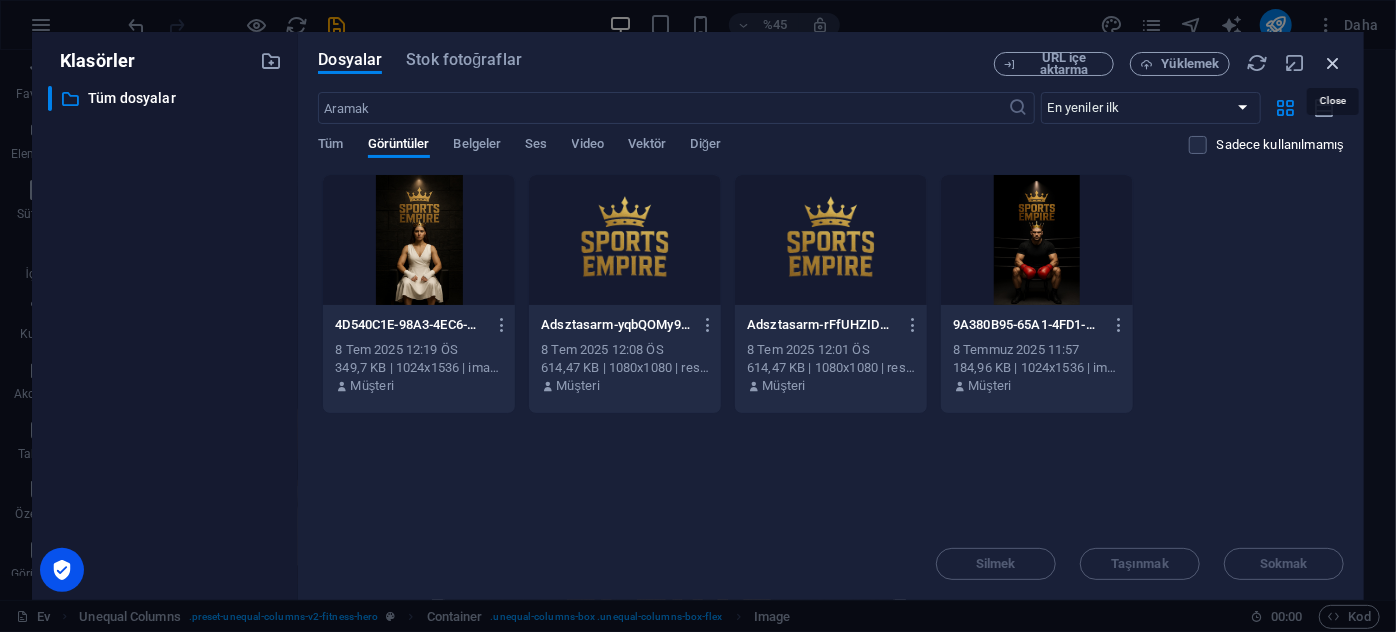 drag, startPoint x: 1336, startPoint y: 66, endPoint x: 933, endPoint y: 20, distance: 405.61682 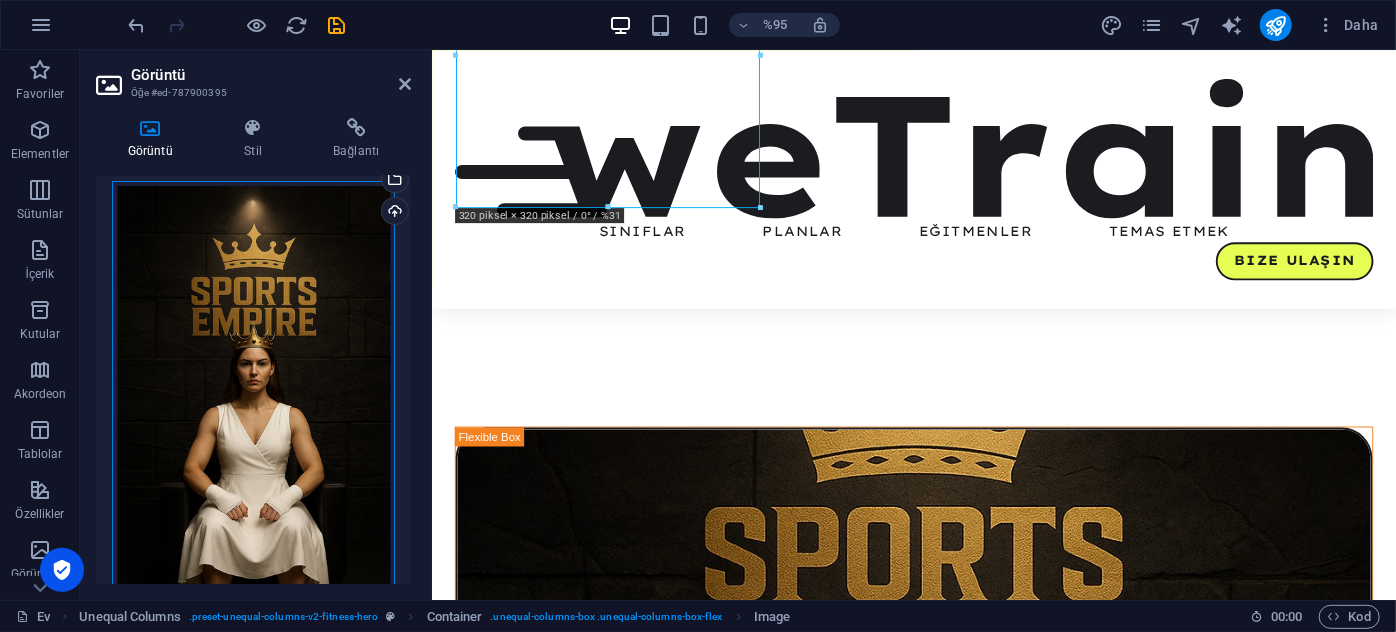 click on "Dosyaları buraya sürükleyin, dosyaları seçmek için tıklayın veya  Dosyalar'dan veya ücretsiz stok fotoğraf ve videolarımızdan dosyaları seçin" at bounding box center [253, 391] 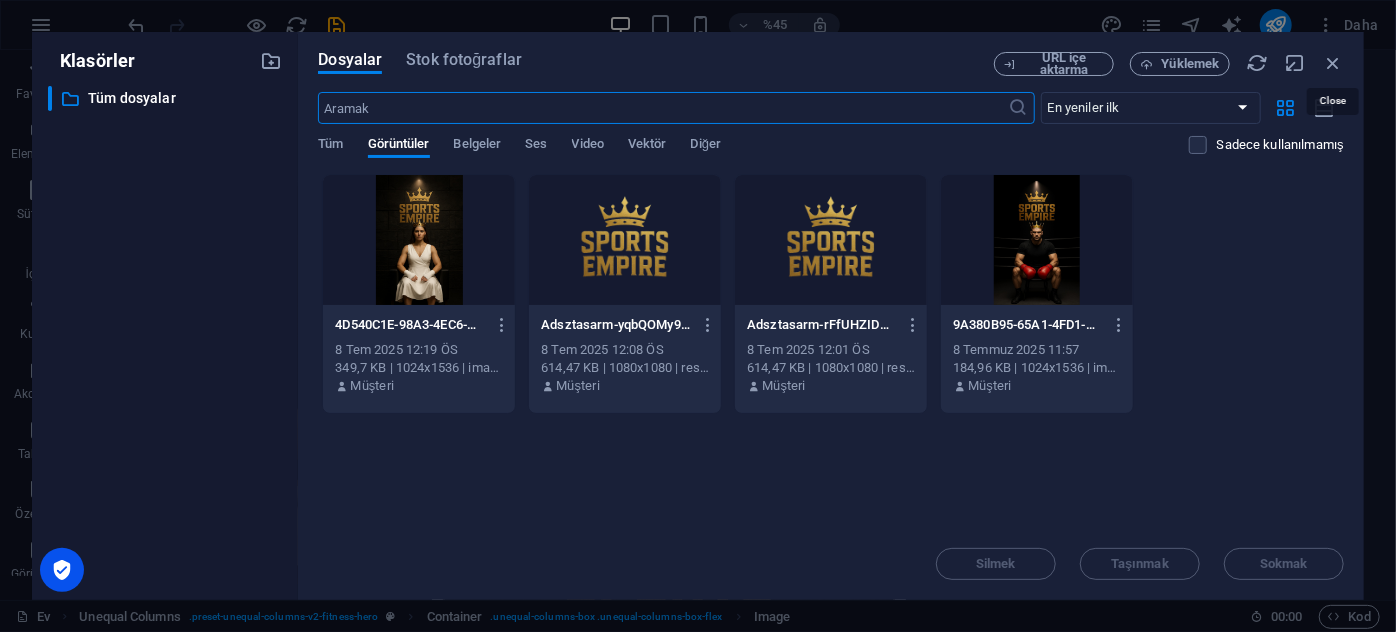 click on "Dosyalar Stok fotoğraflar URL içe aktarma Yüklemek ​ En yeniler ilk En eskiden başlayarak Adı (AZ) Adı (ZA) Beden (0-9) Boyut (9-0) Çözünürlük (0-9) Karar (9-0) Tüm Görüntüler Belgeler Ses Video Vektör Diğer Sadece kullanılmamış Dosyaları [PERSON_NAME] yüklemek için buraya bırakın 4D540C1E-98A3-4EC6-A45B-F2DE279555ED-Pp1-pKDuPmeE4kvsLzj6Iw.png 4D540C1E-98A3-4EC6-A45B-F2DE279555ED-Pp1-pKDuPmeE4kvsLzj6Iw.png 8 Tem 2025 12:19 ÖS 349,7 KB | 1024x1536 | image/jpeg Müşteri Adsztasarm-yqbQOMy9Mz6fgTnKm1lnsw.png Adsztasarm-yqbQOMy9Mz6fgTnKm1lnsw.png 8 Tem 2025 12:08 ÖS 614,47 KB | 1080x1080 | resim/png Müşteri Adsztasarm-rFfUHZIDZNPSWZ5kgA3vfw.png Adsztasarm-rFfUHZIDZNPSWZ5kgA3vfw.png 8 Tem 2025 12:01 ÖS 614,47 KB | 1080x1080 | resim/png Müşteri 9A380B95-65A1-4FD1-BAA7-A4BAAC84F644-bDPo-2GfO9H930FFAbn2zQ.png 9A380B95-65A1-4FD1-BAA7-A4BAAC84F644-bDPo-2GfO9H930FFAbn2zQ.png 8 Temmuz 2025 11:57 184,96 KB | 1024x1536 | image/jpeg Müşteri Silmek Taşınmak Sokmak" at bounding box center (831, 316) 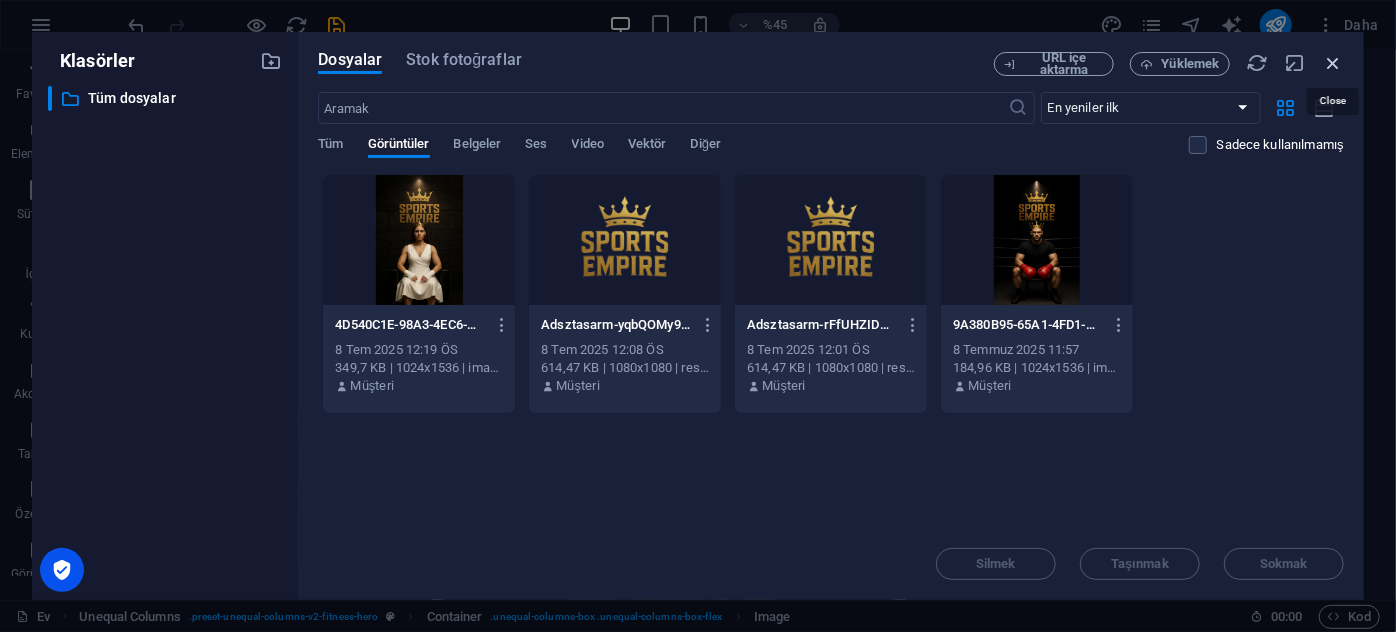 click at bounding box center (1333, 63) 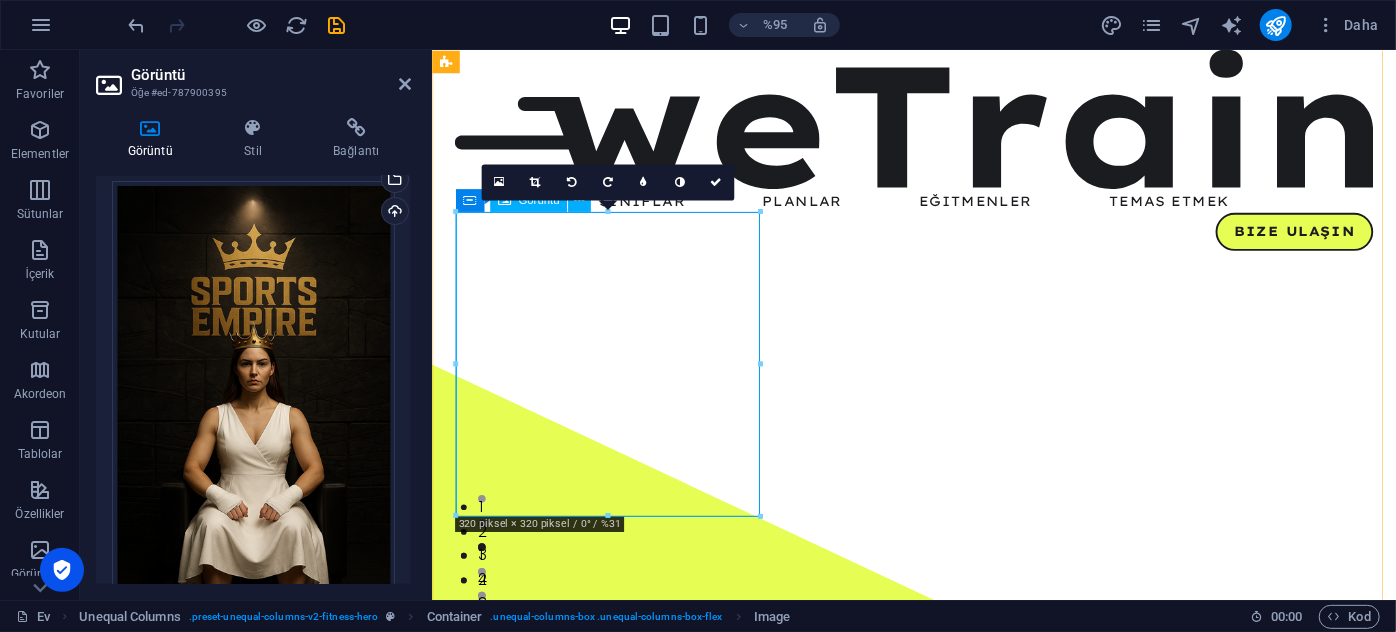 scroll, scrollTop: 0, scrollLeft: 0, axis: both 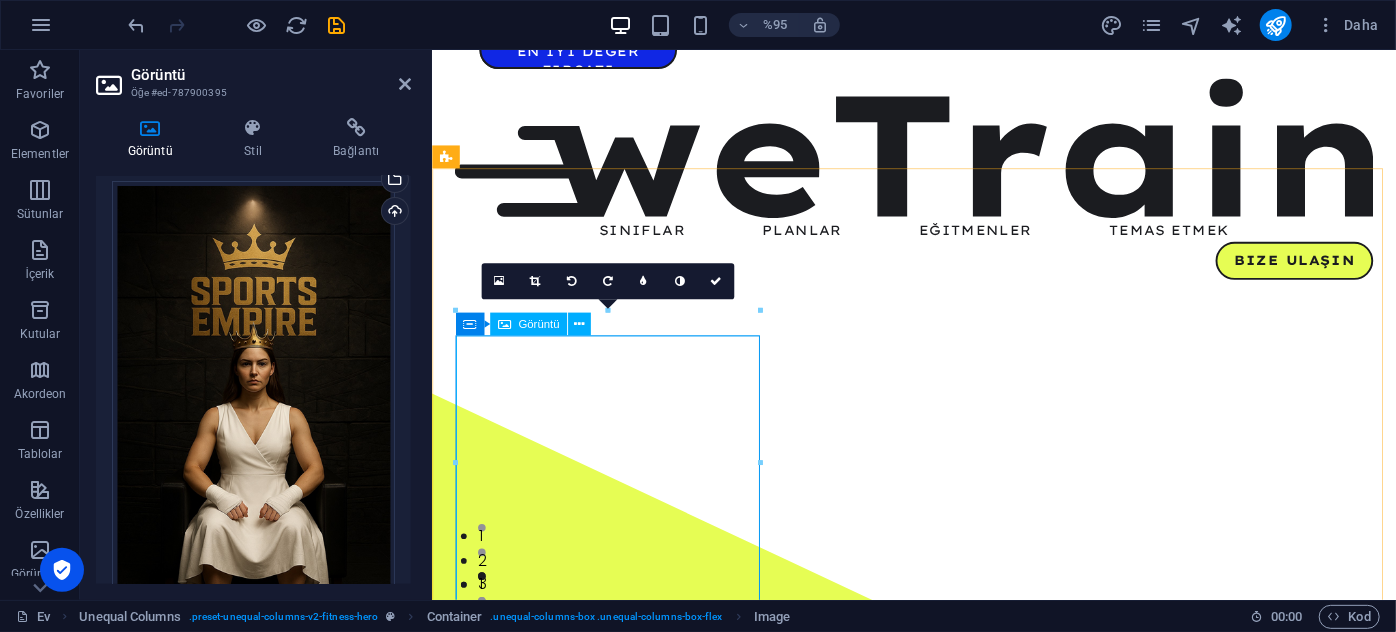 click at bounding box center (938, 1532) 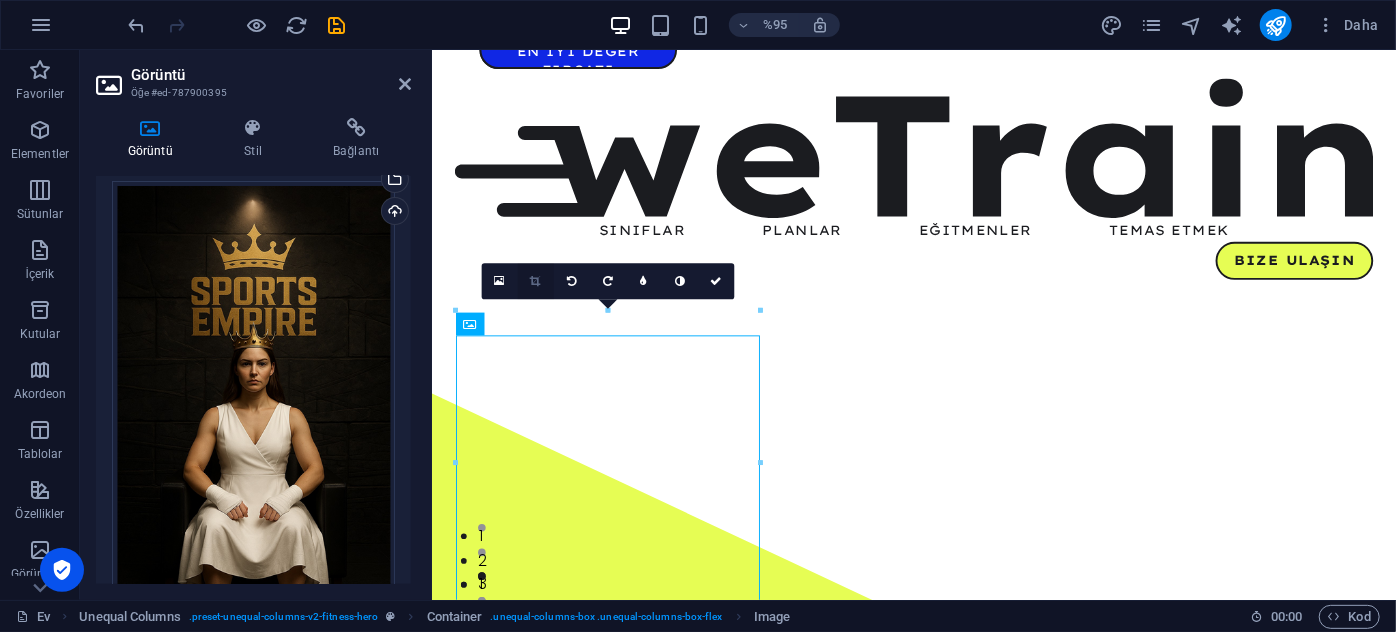 click at bounding box center (535, 281) 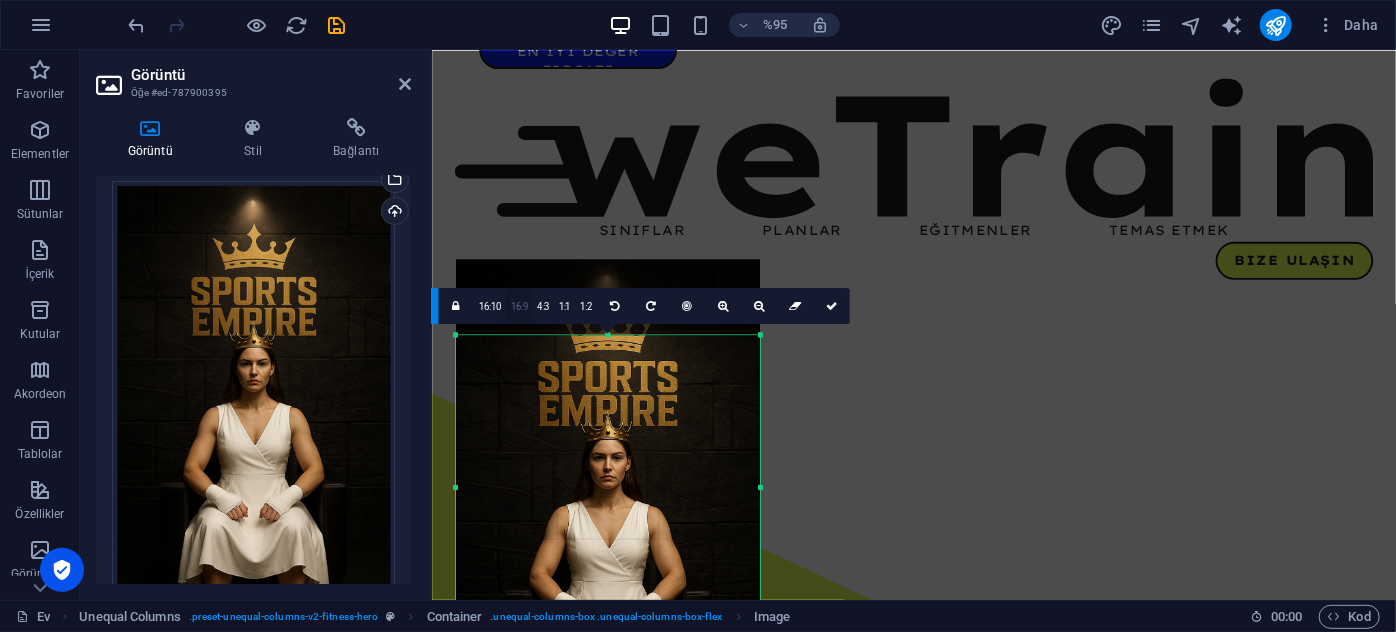 click on "16:9" at bounding box center (519, 306) 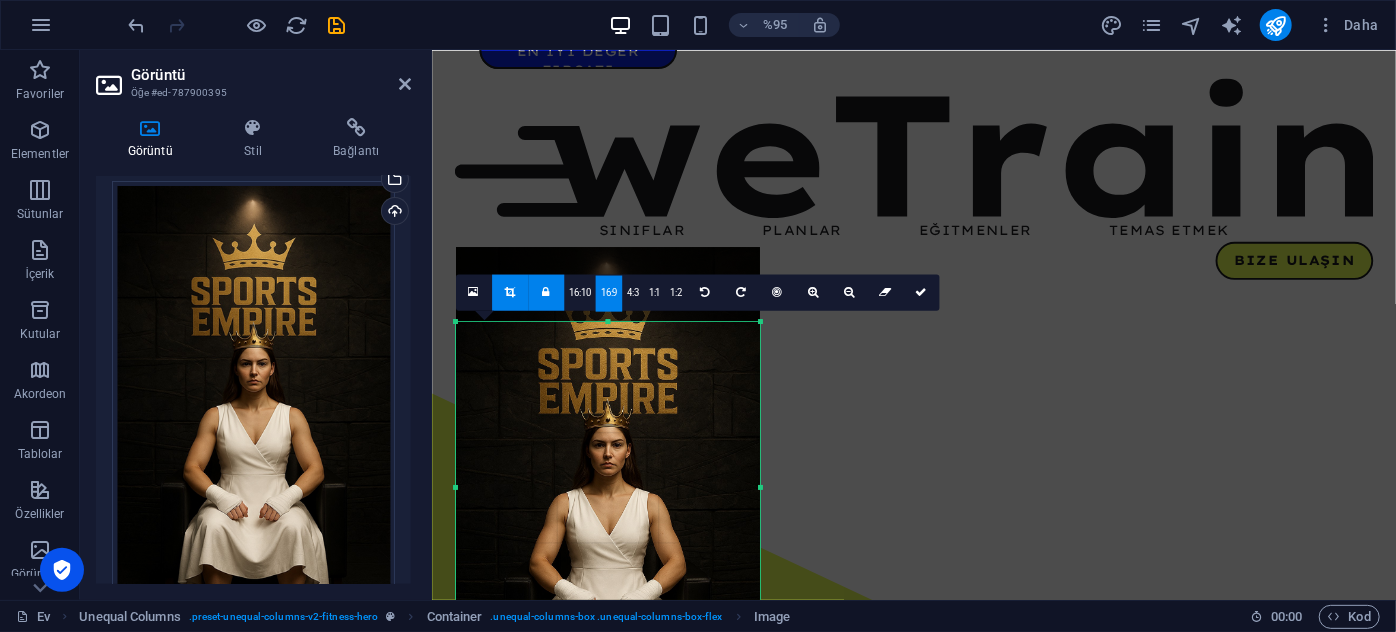drag, startPoint x: 608, startPoint y: 506, endPoint x: 602, endPoint y: 674, distance: 168.1071 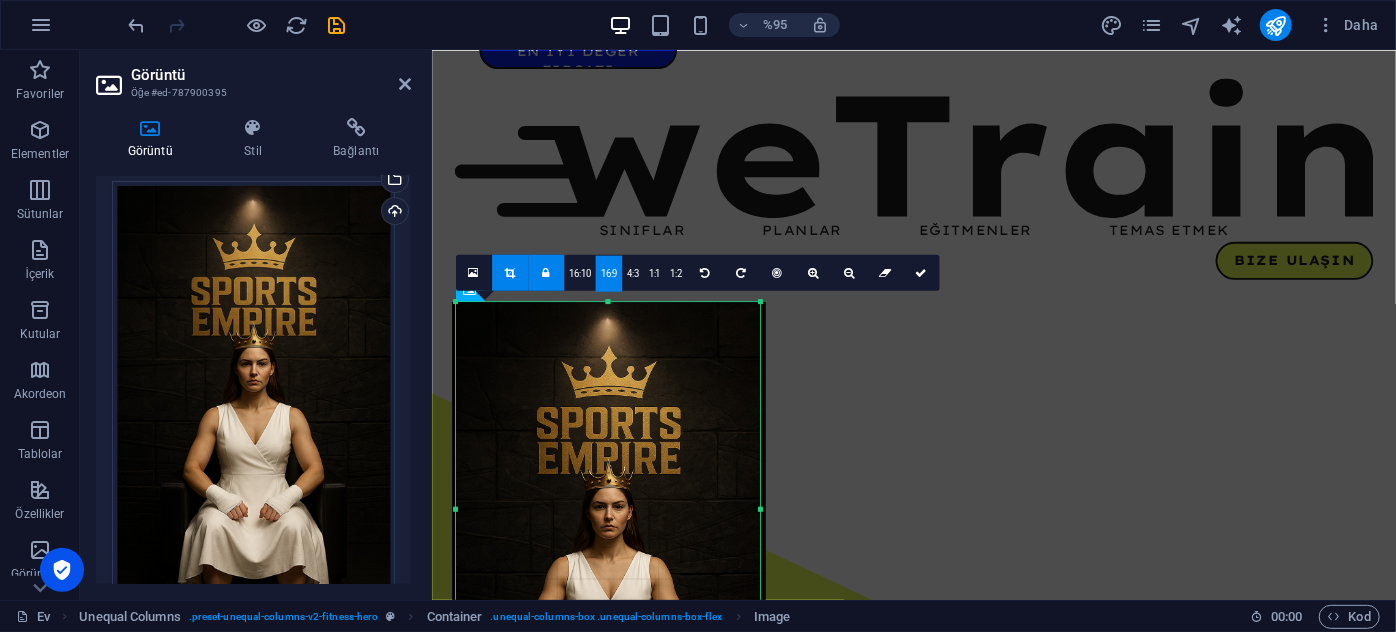 drag, startPoint x: 608, startPoint y: 322, endPoint x: 621, endPoint y: 234, distance: 88.95505 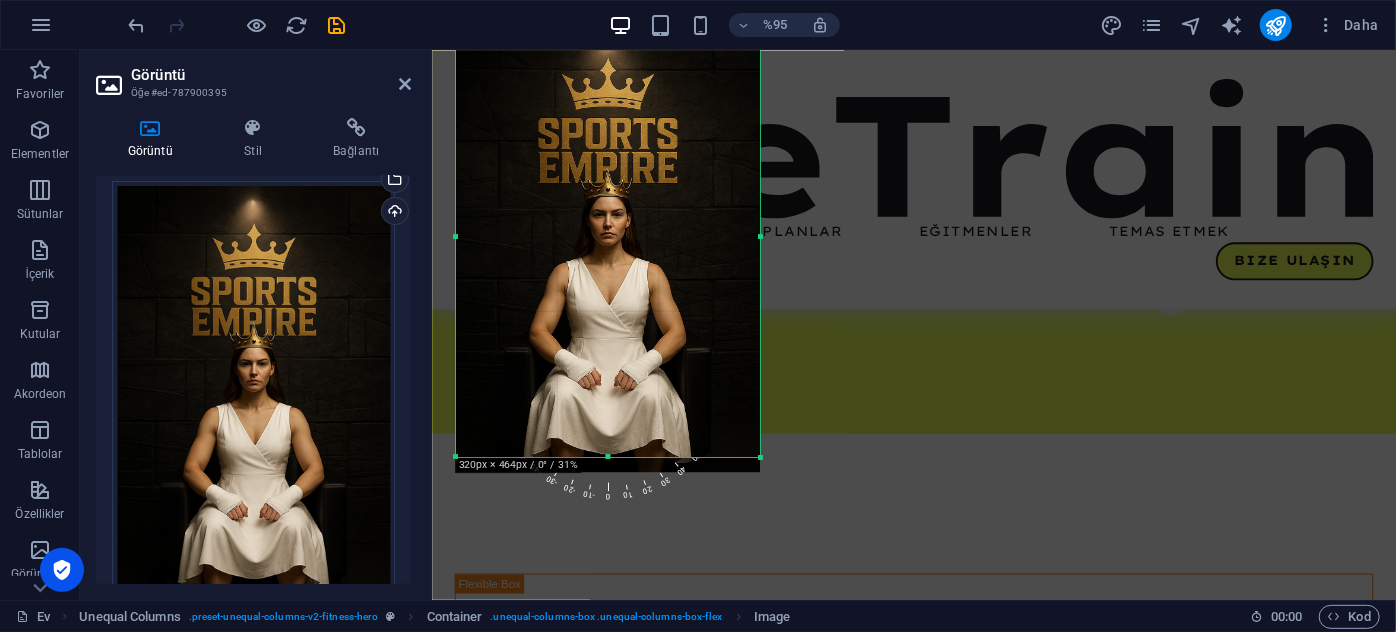 scroll, scrollTop: 274, scrollLeft: 0, axis: vertical 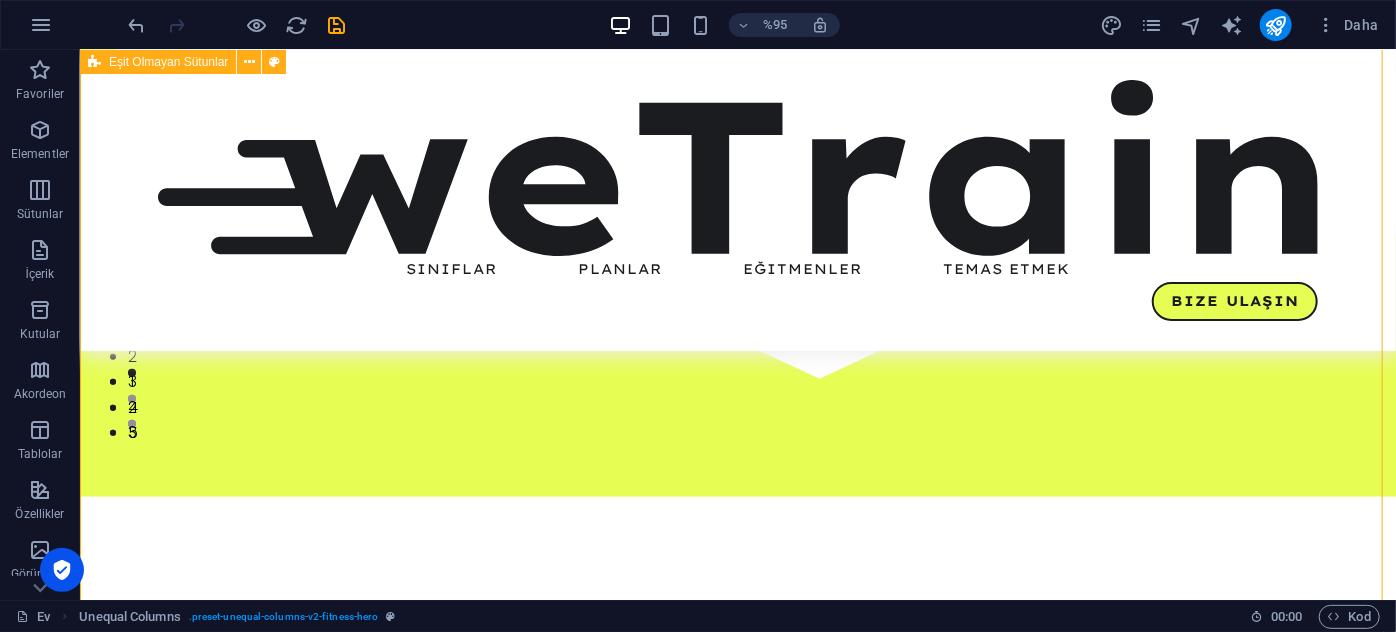 drag, startPoint x: 1076, startPoint y: 260, endPoint x: 1383, endPoint y: 206, distance: 311.713 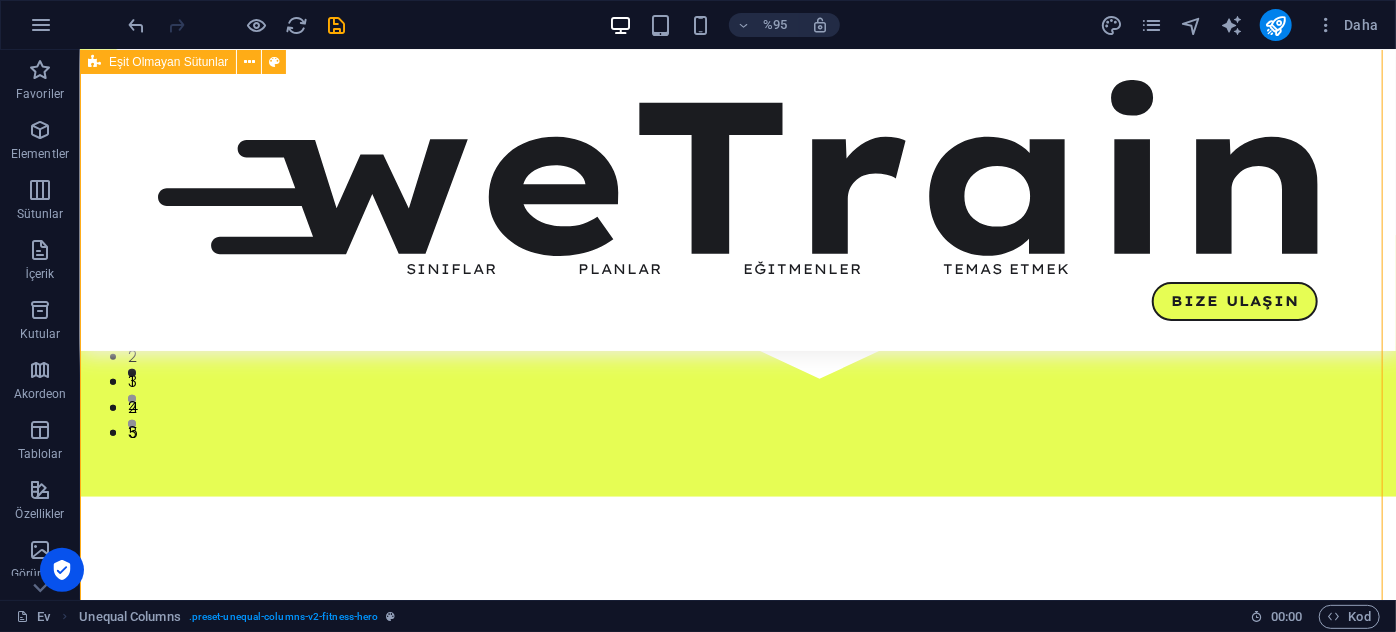 click on "Canavarı serbest bırak Lorem ipsum dolor sit amet, consectetur adipiscing elit. Consectetur auctor id viverra nunc, ultrices convallis sit ultrices. [PERSON_NAME] sollicitudin consequat, purus lobortis laoreet eu'da. Lorem ipsum dolor sit amet, consectetur adipiscing elit. Consectetur auctor id viverra nunc, ultrices convallis sit ultrices. [PERSON_NAME] sollicitudin consequat, purus lobortis laoreet'te. ders programı Bize Ulaşın" at bounding box center [737, 736] 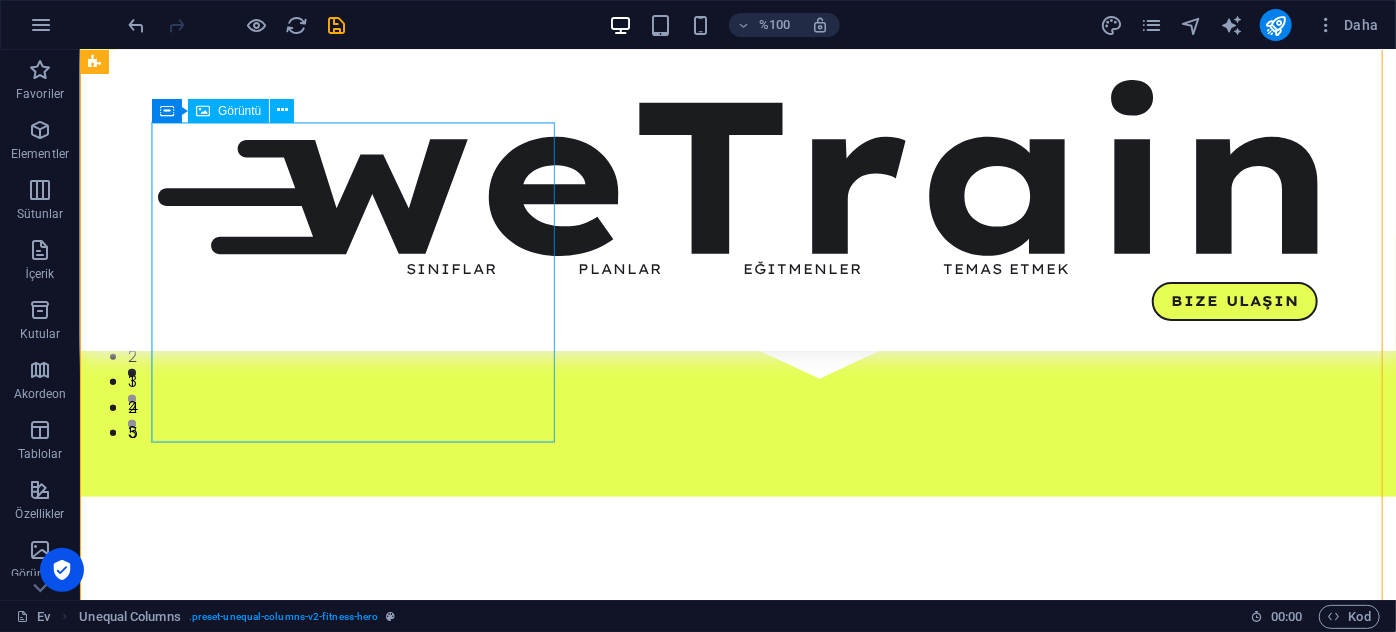 scroll, scrollTop: 20, scrollLeft: 0, axis: vertical 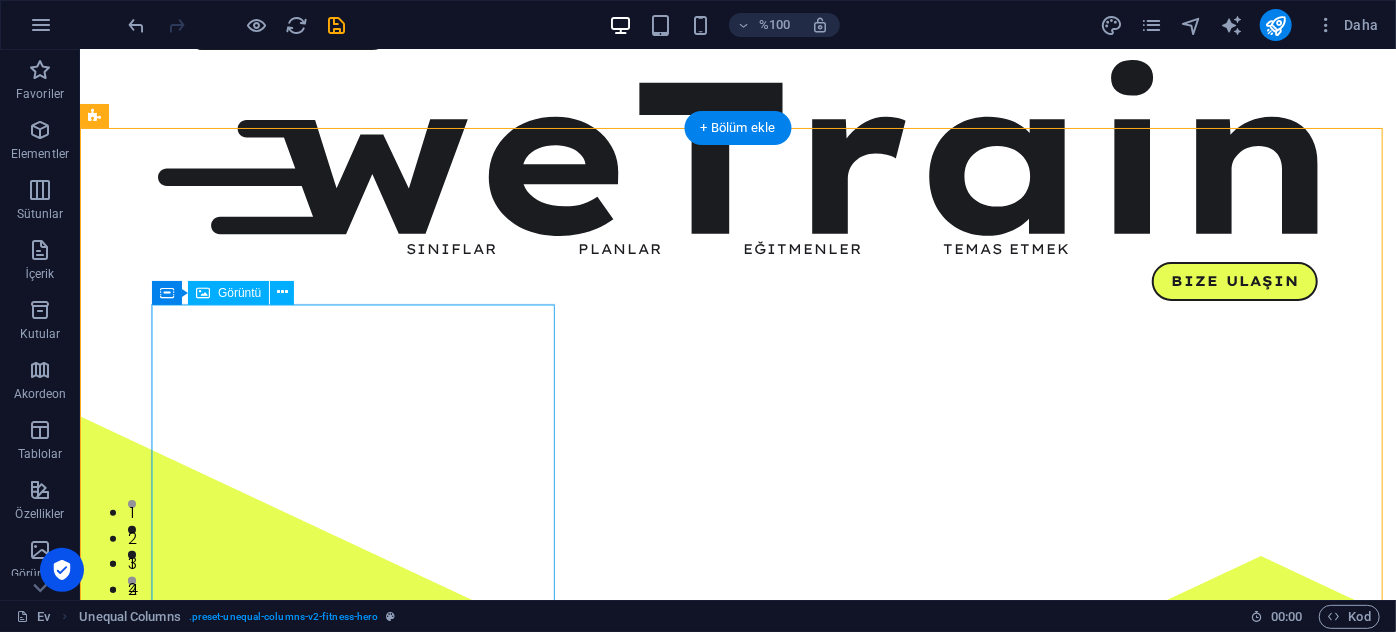 click at bounding box center [683, 1259] 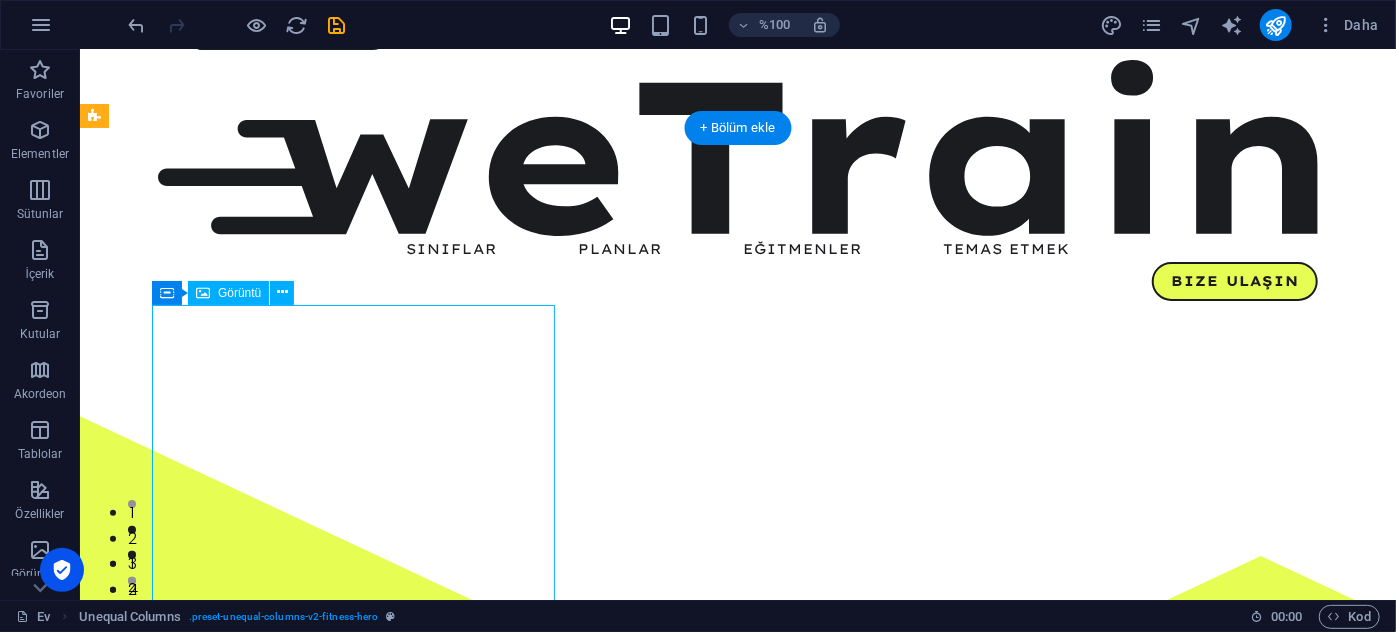 click at bounding box center (683, 1259) 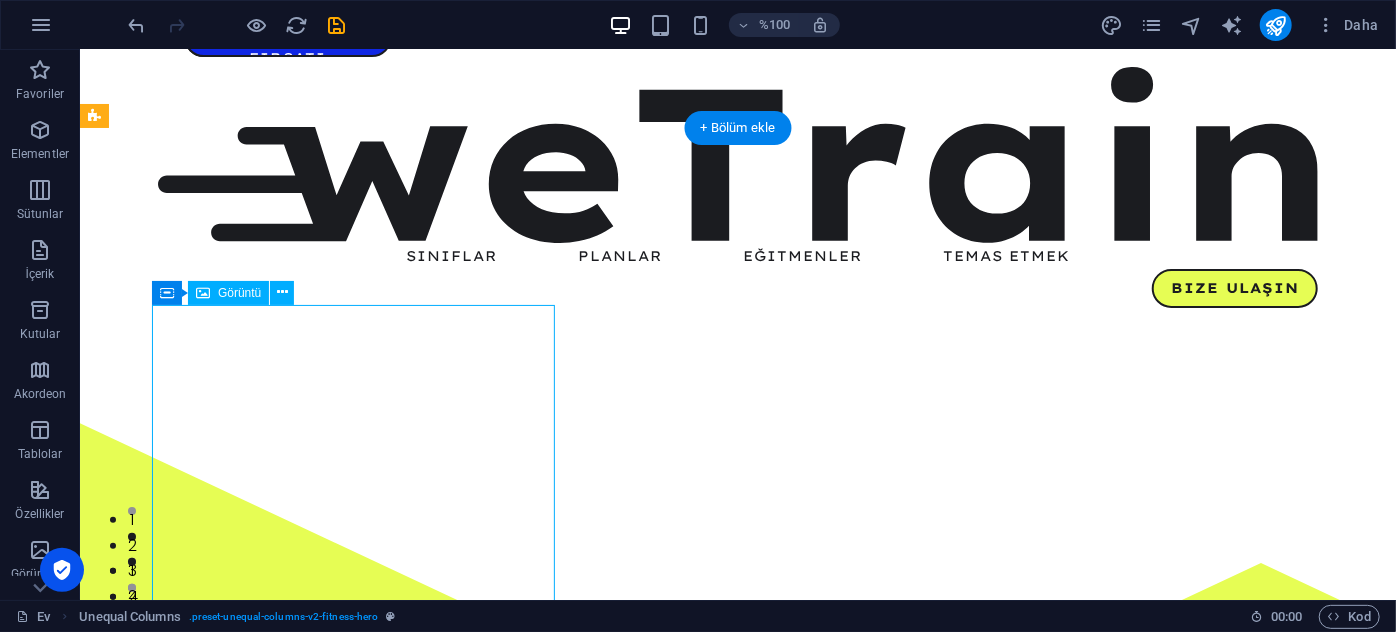 select on "px" 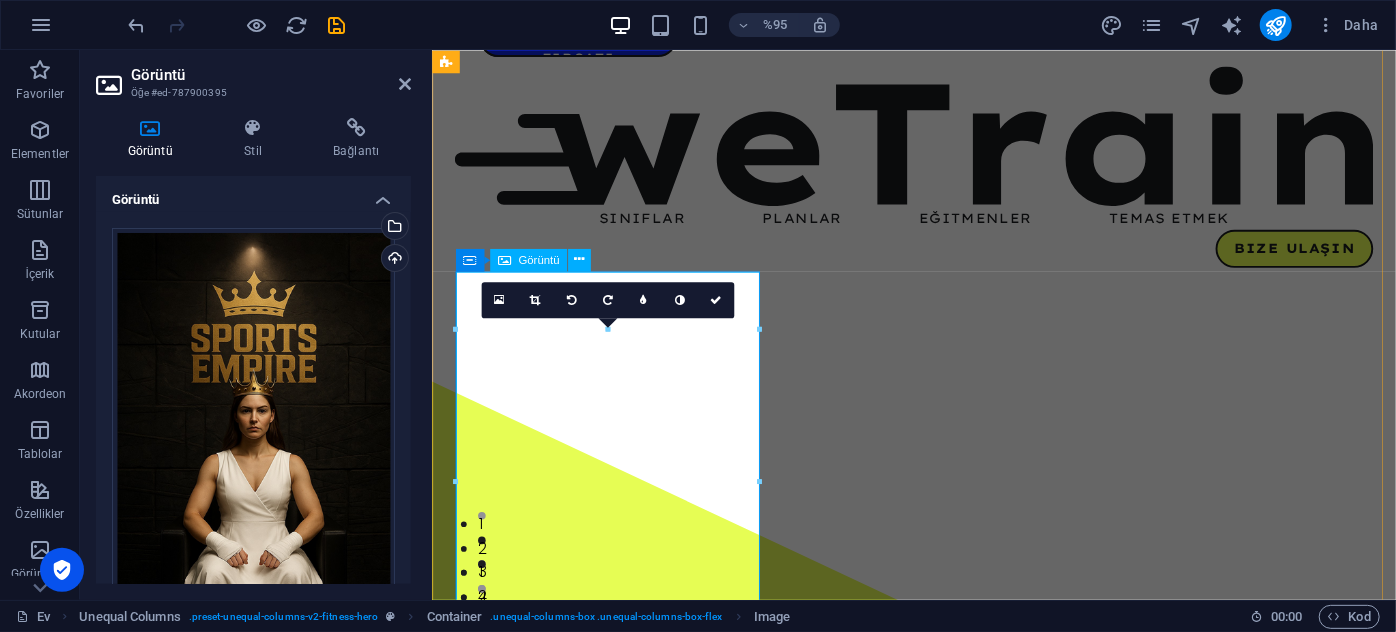 scroll, scrollTop: 0, scrollLeft: 0, axis: both 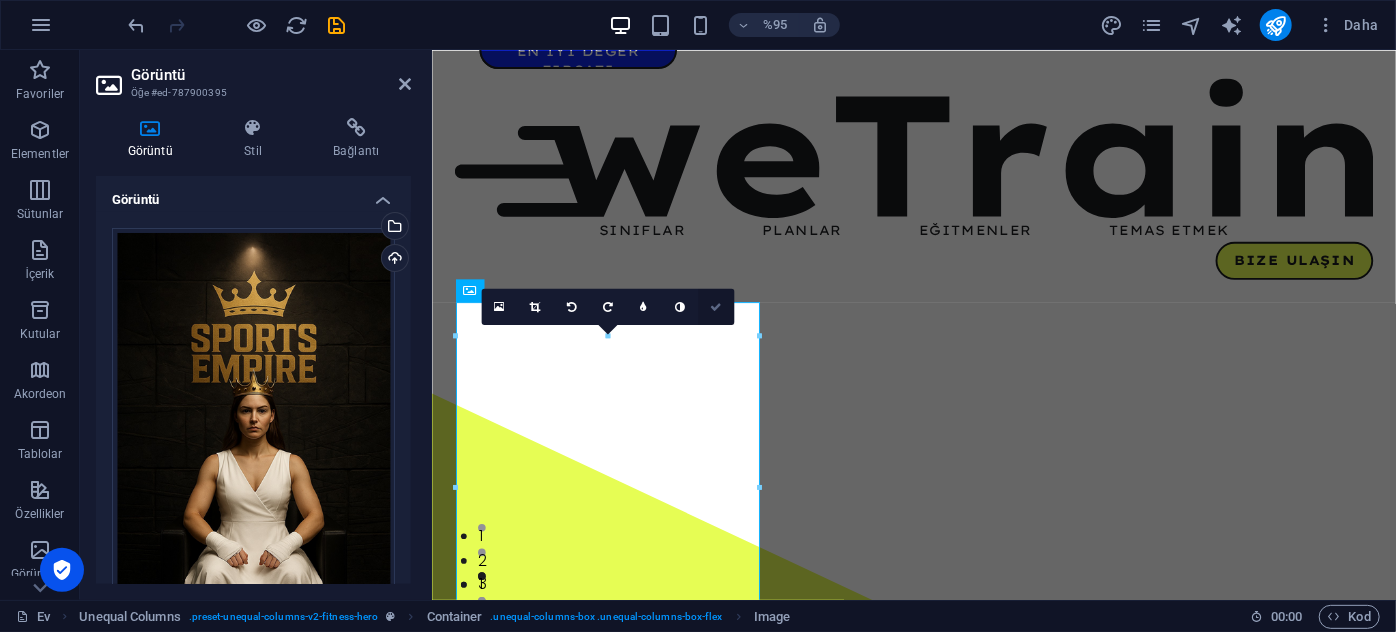 click at bounding box center (716, 306) 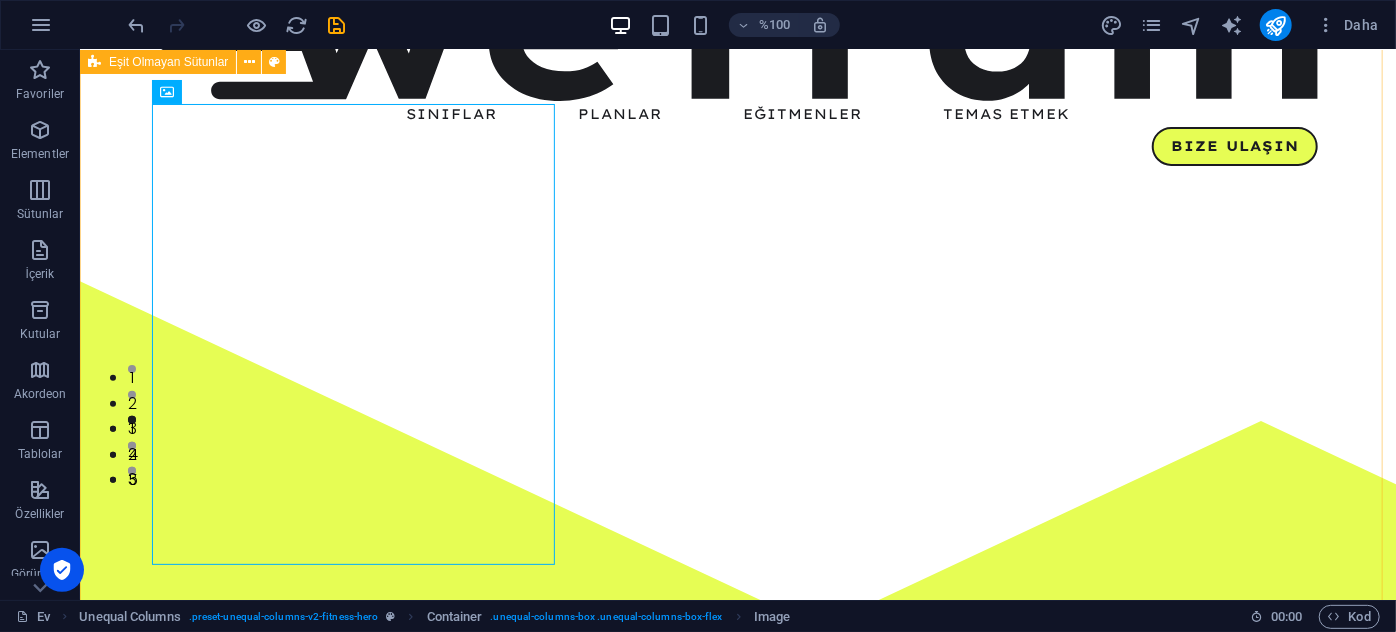 scroll, scrollTop: 90, scrollLeft: 0, axis: vertical 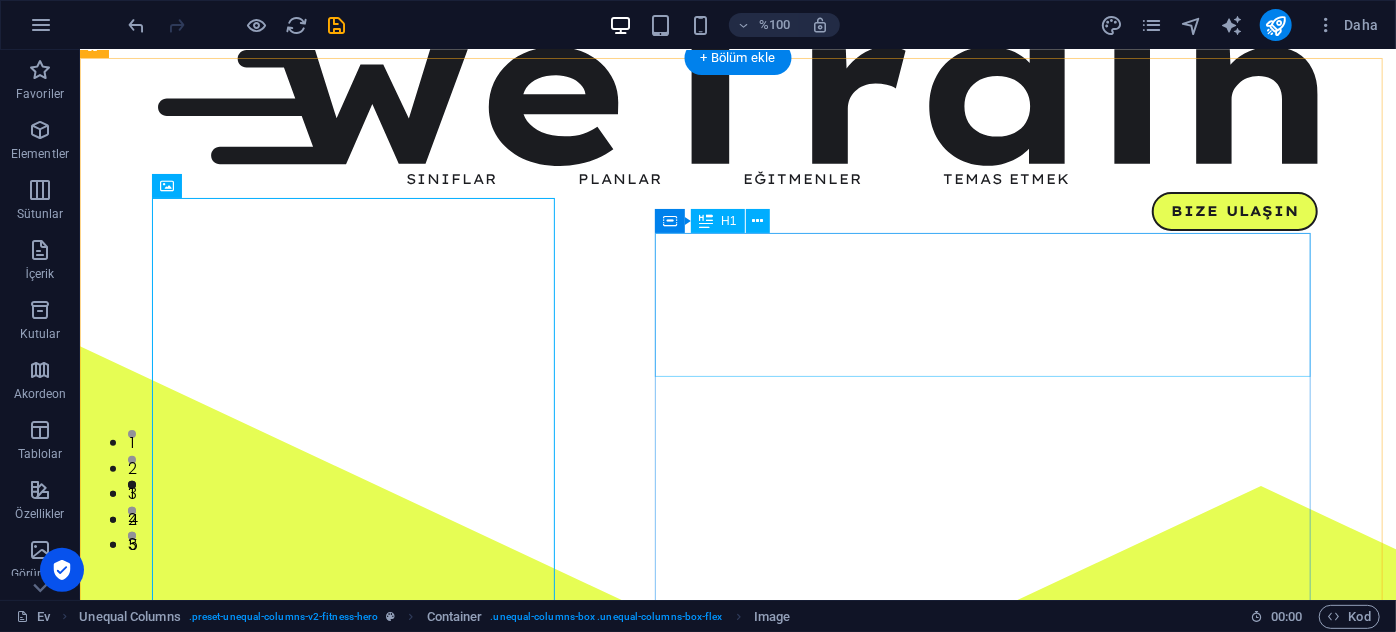 click on "Canavarı serbest bırak" at bounding box center [683, 1507] 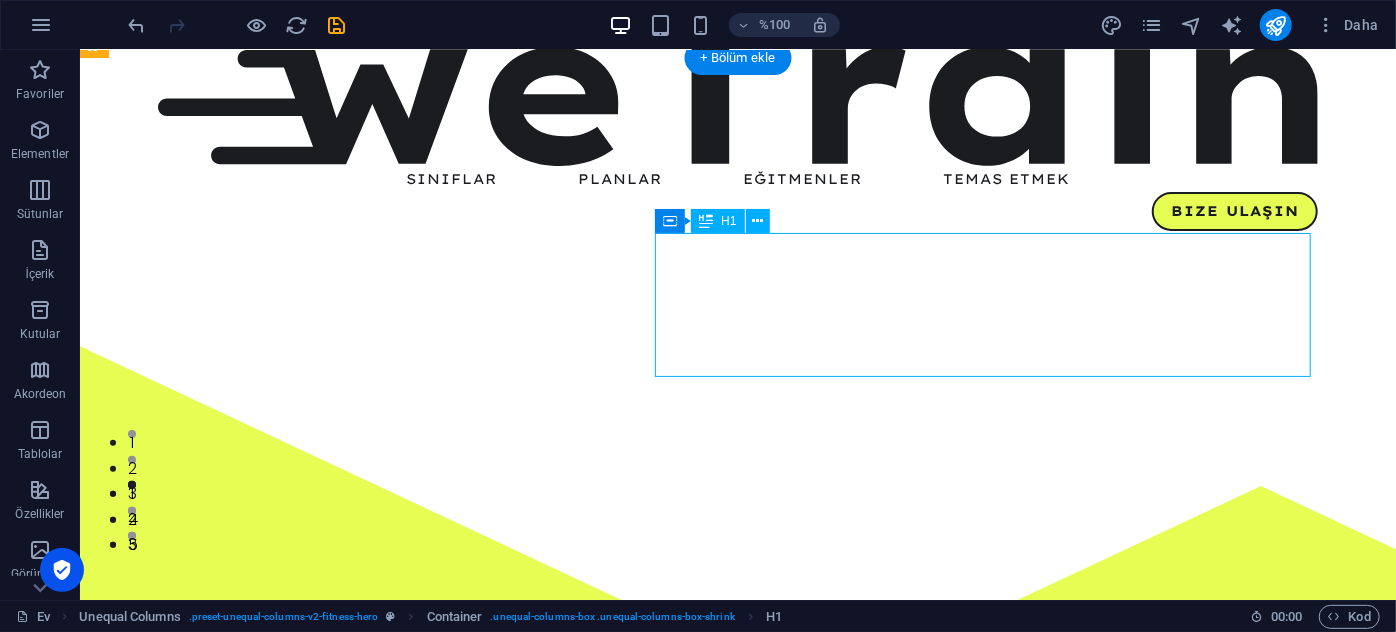click on "Canavarı serbest bırak" at bounding box center [683, 1507] 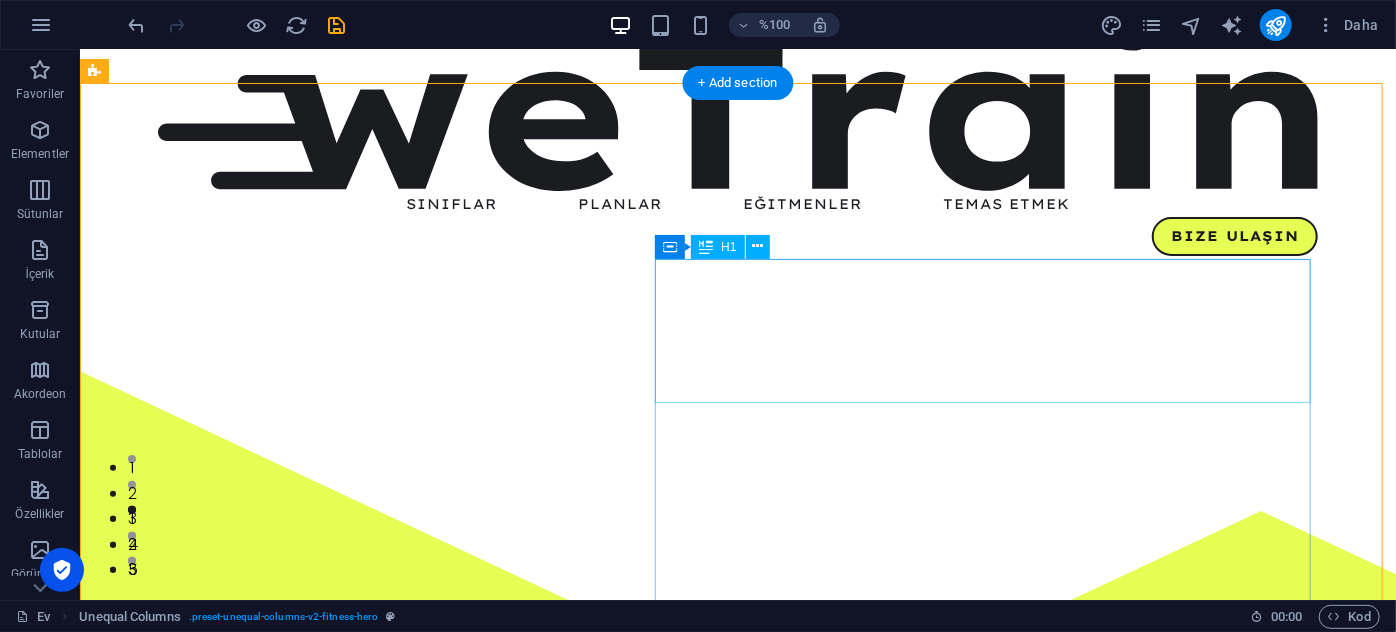 click on "Canavarı serbest bırak" at bounding box center [683, 1532] 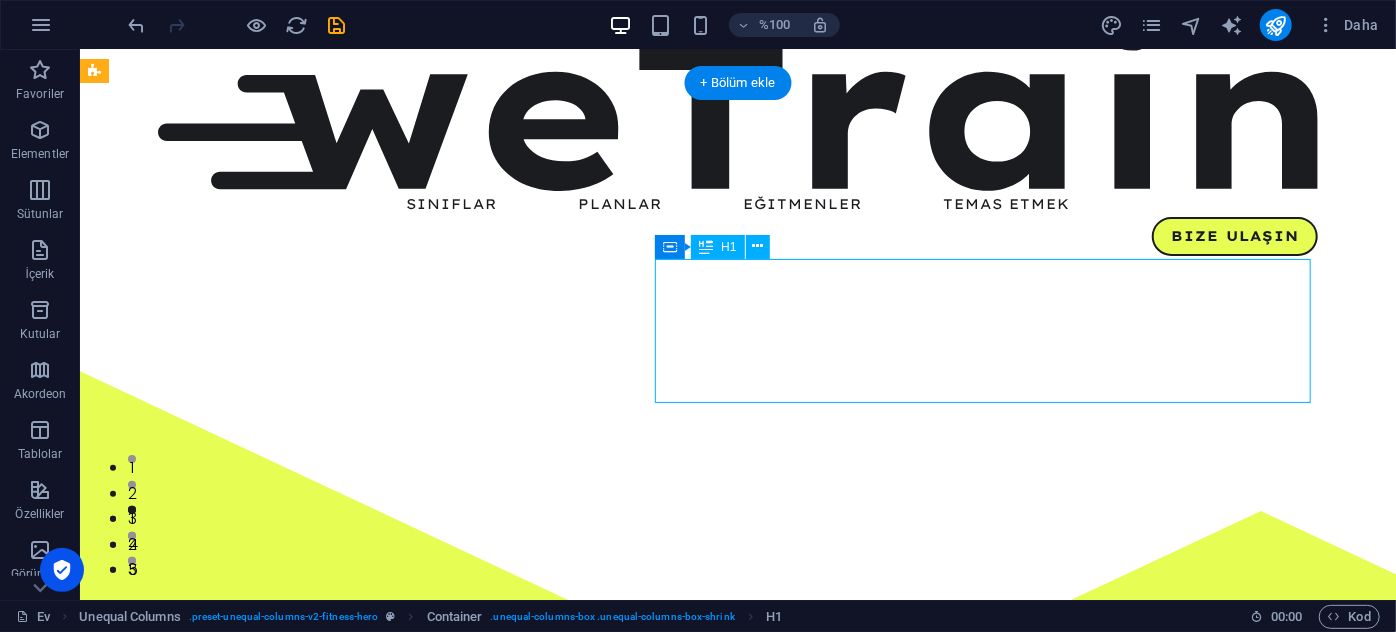 click on "Canavarı serbest bırak" at bounding box center [683, 1532] 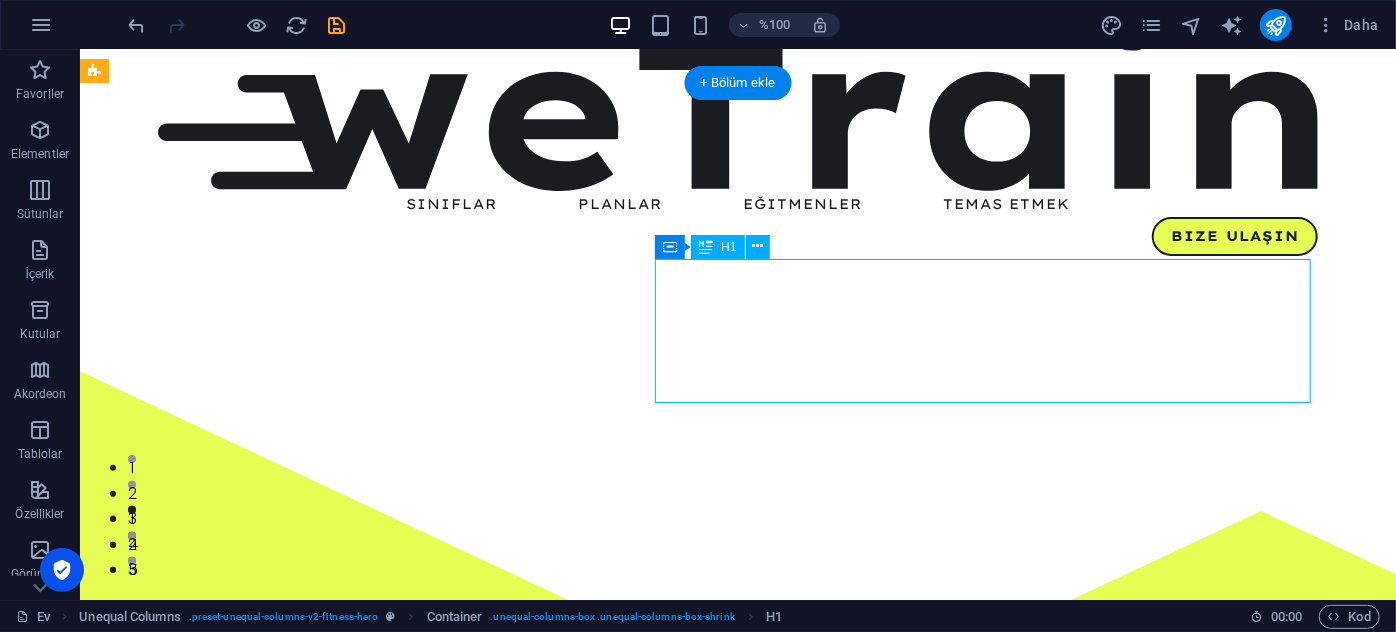 click on "Canavarı serbest bırak" at bounding box center [683, 1532] 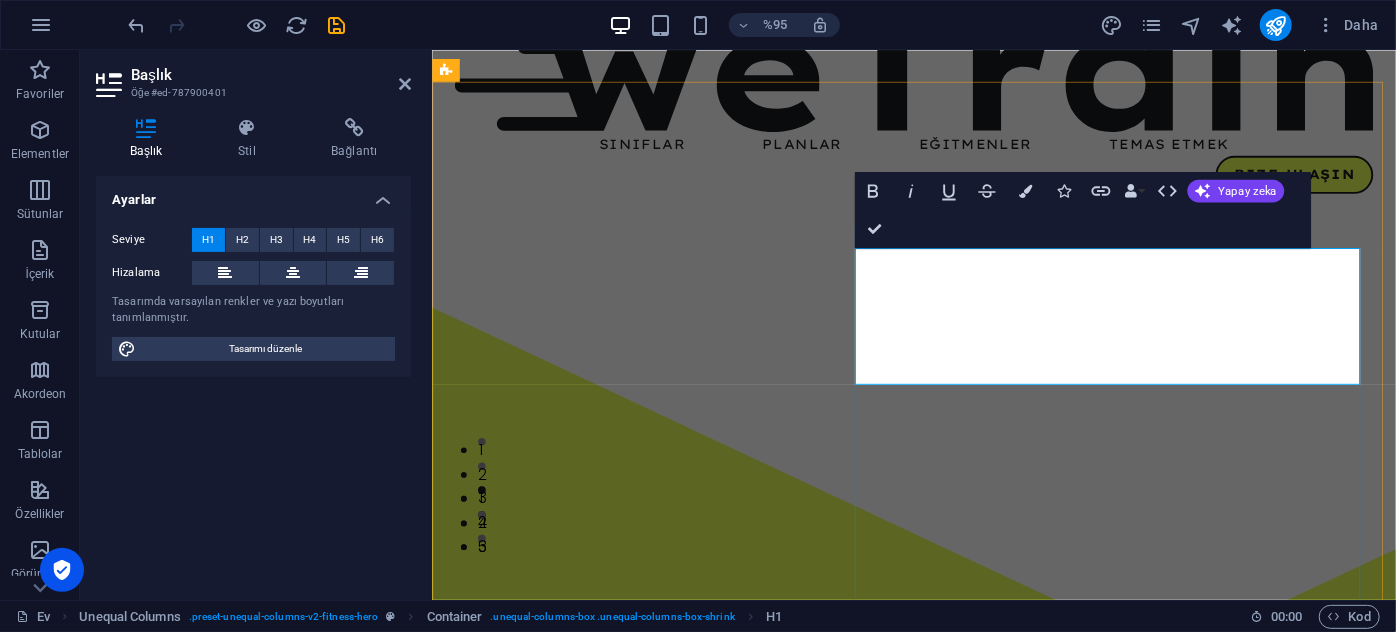 type 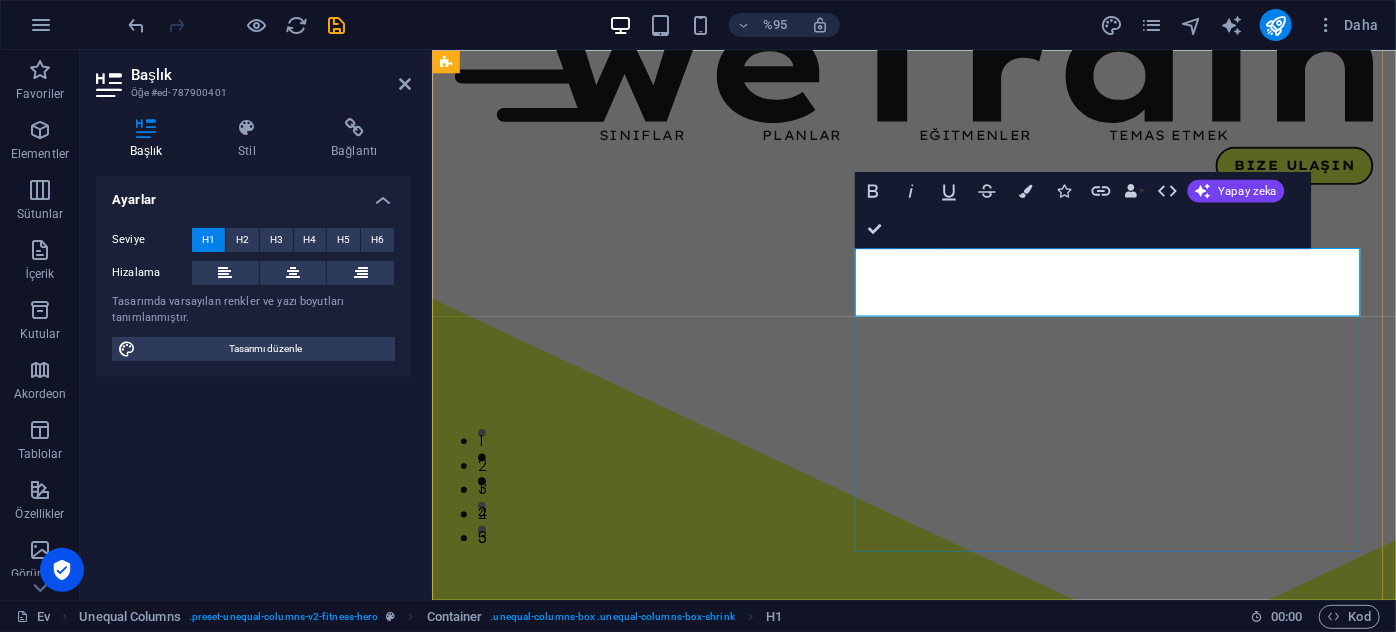 scroll, scrollTop: 66, scrollLeft: 0, axis: vertical 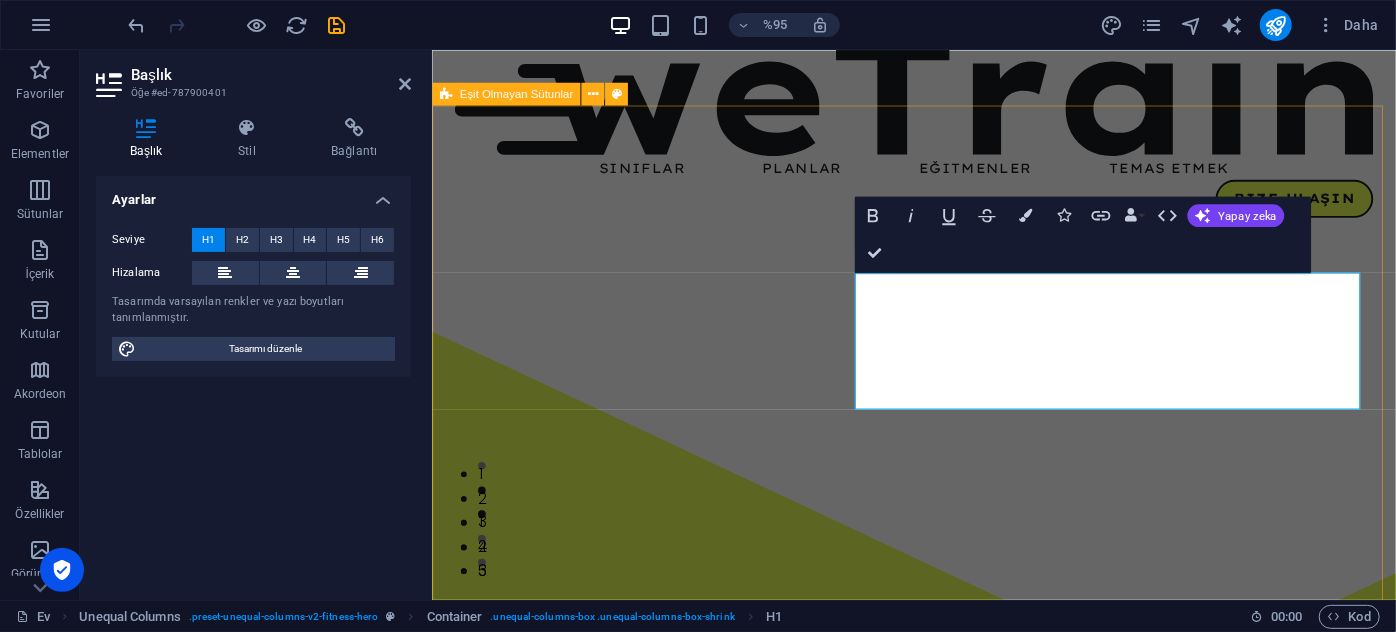 click on "KAYITLARIMIZ BAŞLADI Lorem ipsum dolor sit amet, consectetur adipiscing elit. Consectetur auctor id viverra nunc, ultrices convallis sit ultrices. [PERSON_NAME] sollicitudin consequat, purus lobortis laoreet eu'da. Lorem ipsum dolor sit amet, consectetur adipiscing elit. Consectetur auctor id viverra nunc, ultrices convallis sit ultrices. [PERSON_NAME] sollicitudin consequat, purus lobortis laoreet'te. ders programı Bize Ulaşın" at bounding box center [938, 1107] 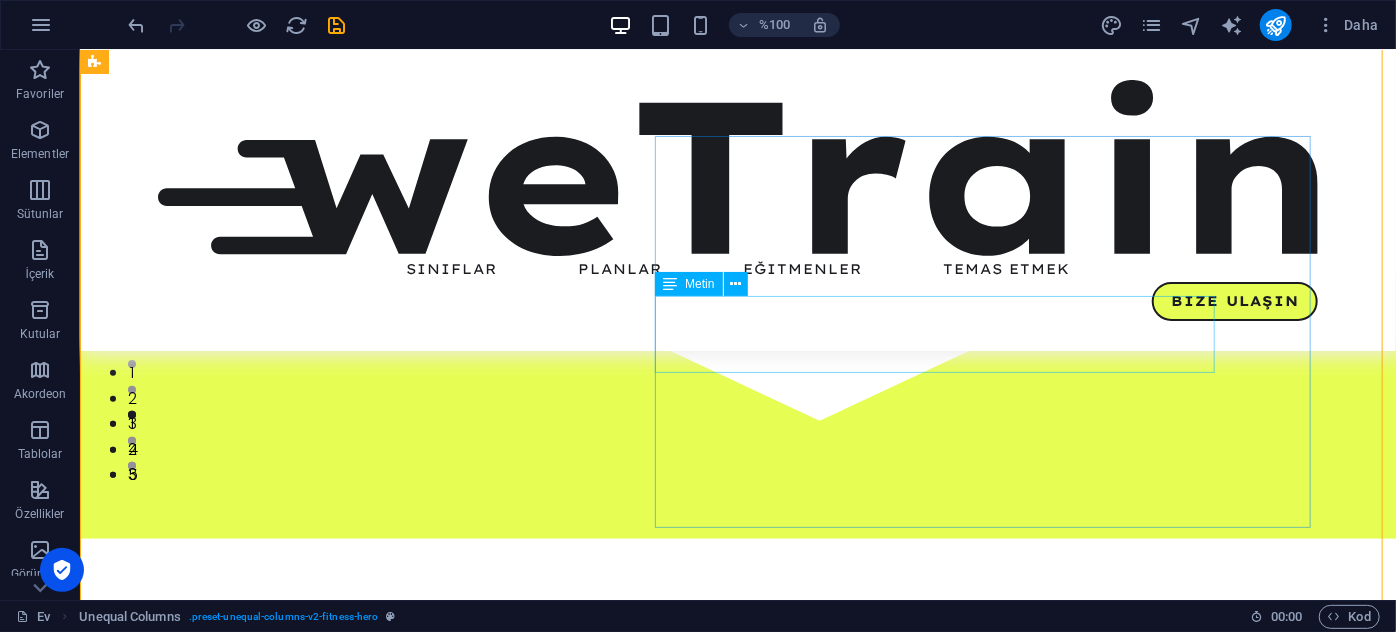 scroll, scrollTop: 131, scrollLeft: 0, axis: vertical 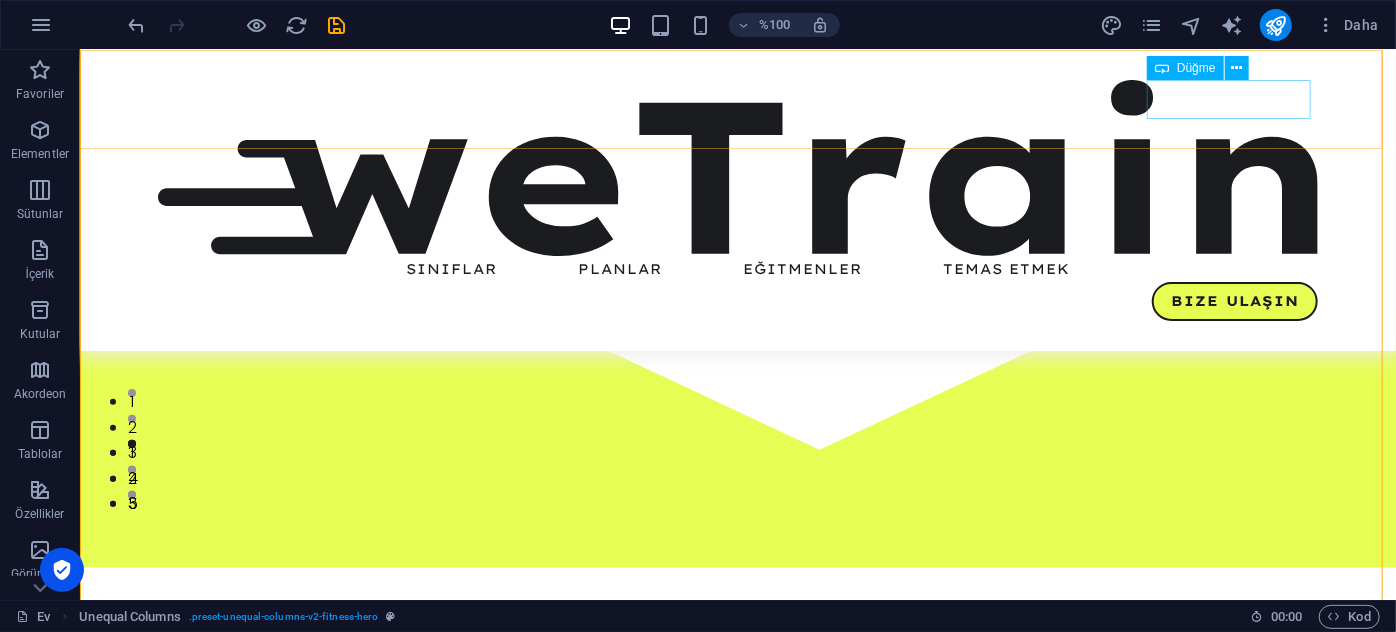 click on "Bize Ulaşın" at bounding box center [737, 301] 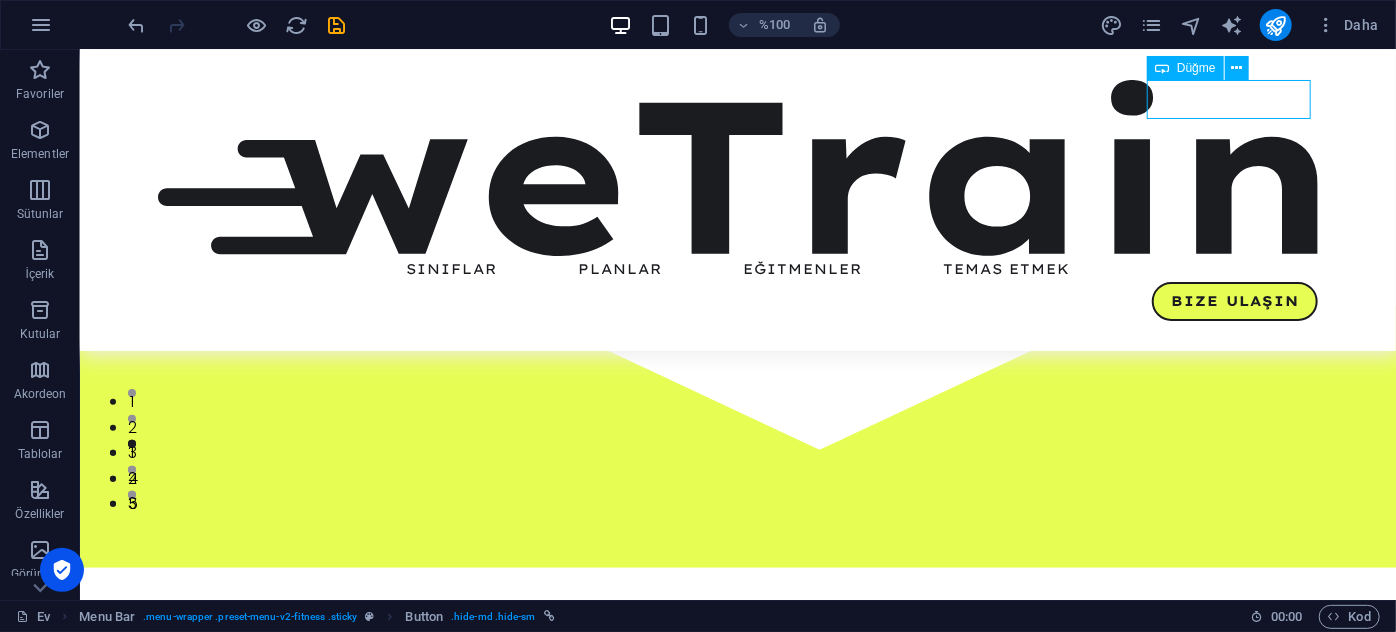 click on "Bize Ulaşın" at bounding box center (737, 301) 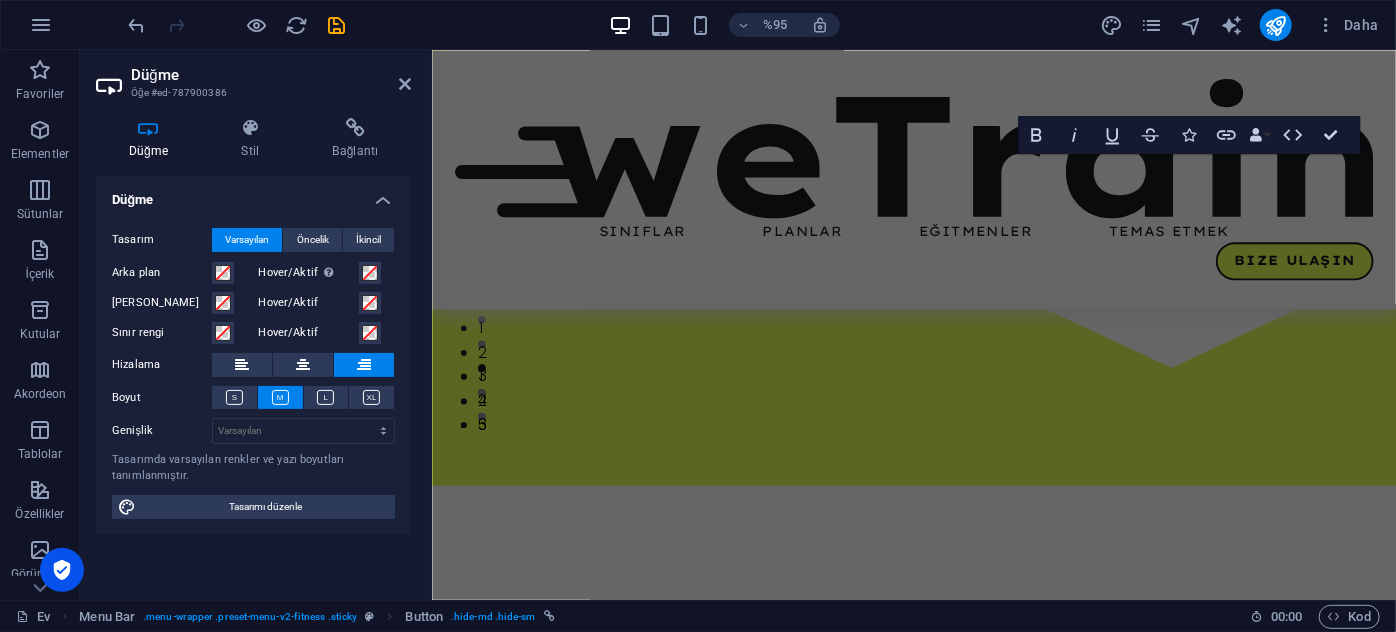 scroll, scrollTop: 222, scrollLeft: 0, axis: vertical 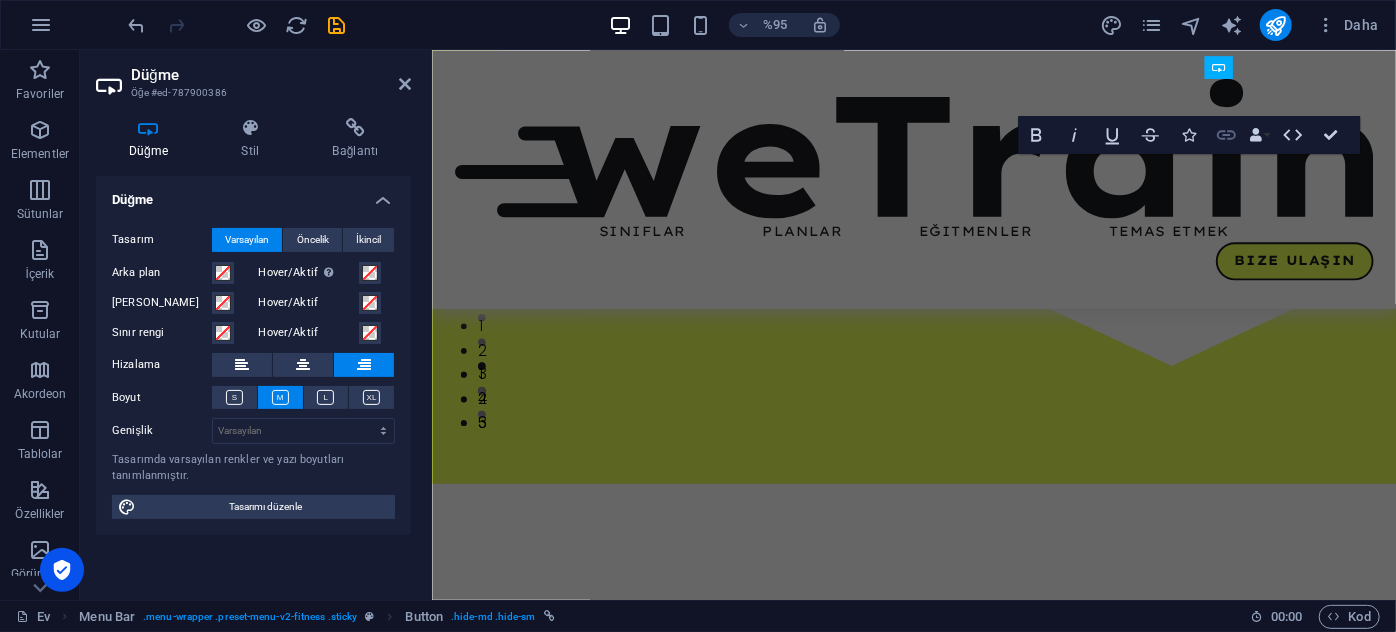 click on "Bağlantı" at bounding box center [1226, 135] 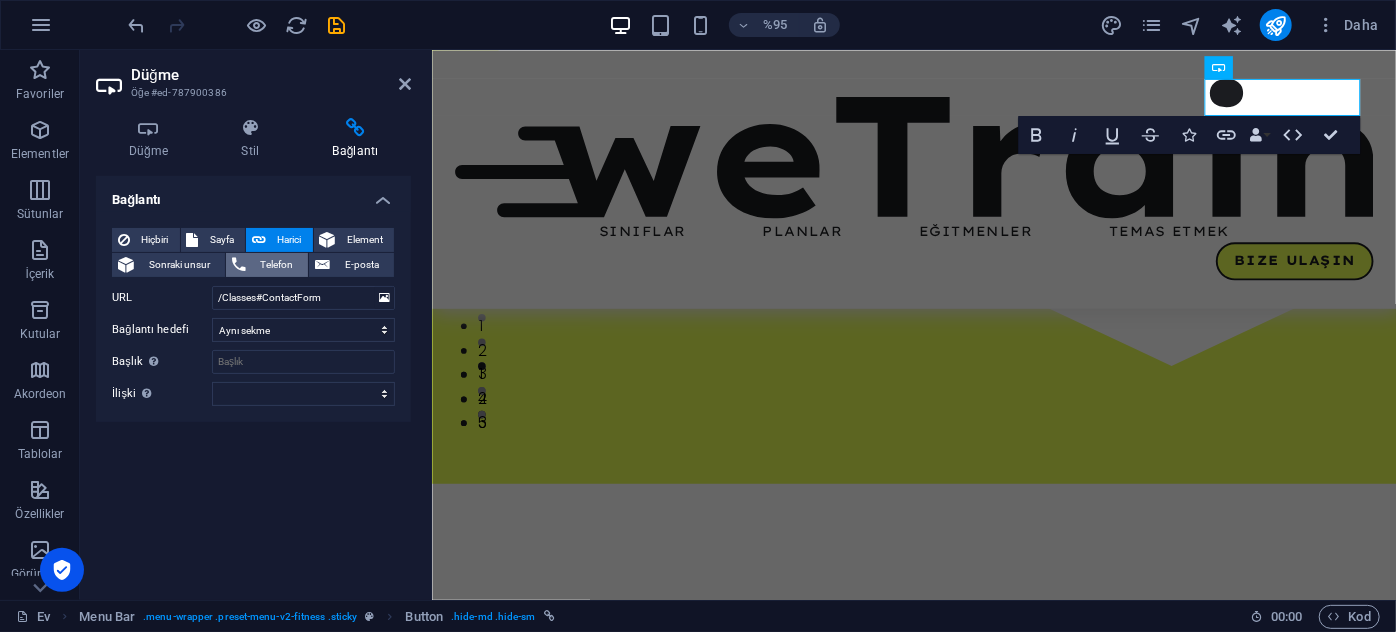 click on "Telefon" at bounding box center [277, 265] 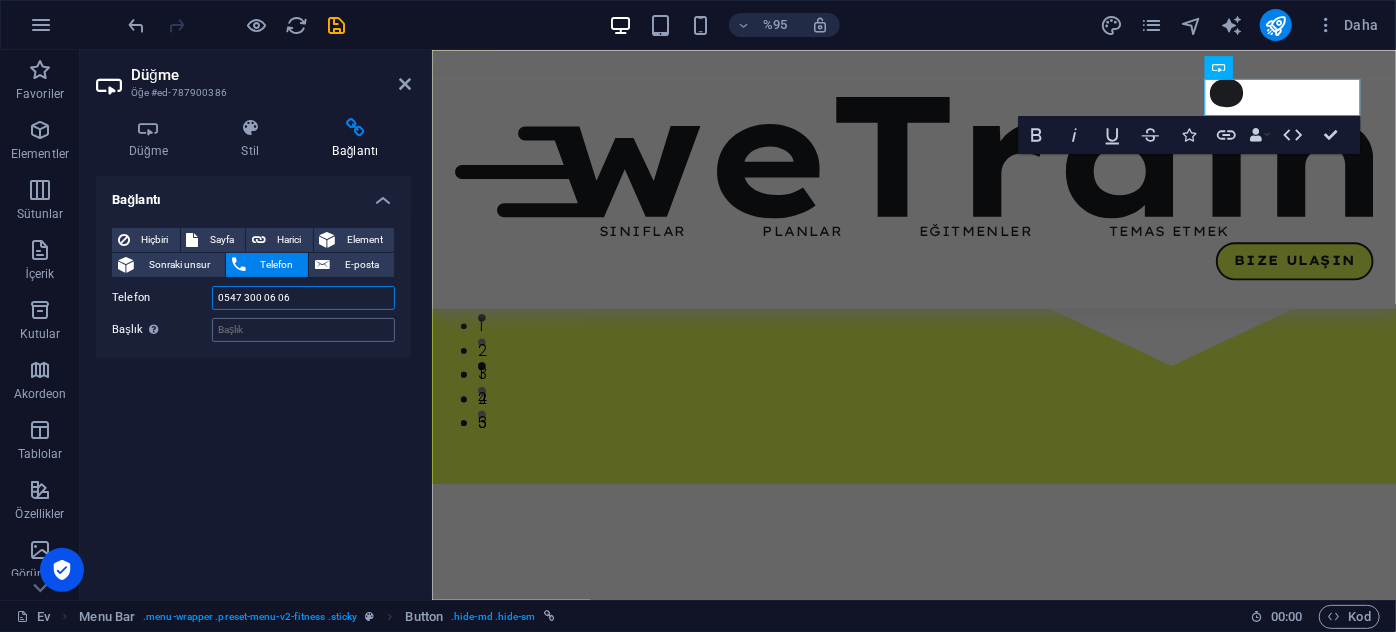type on "0547 300 06 06" 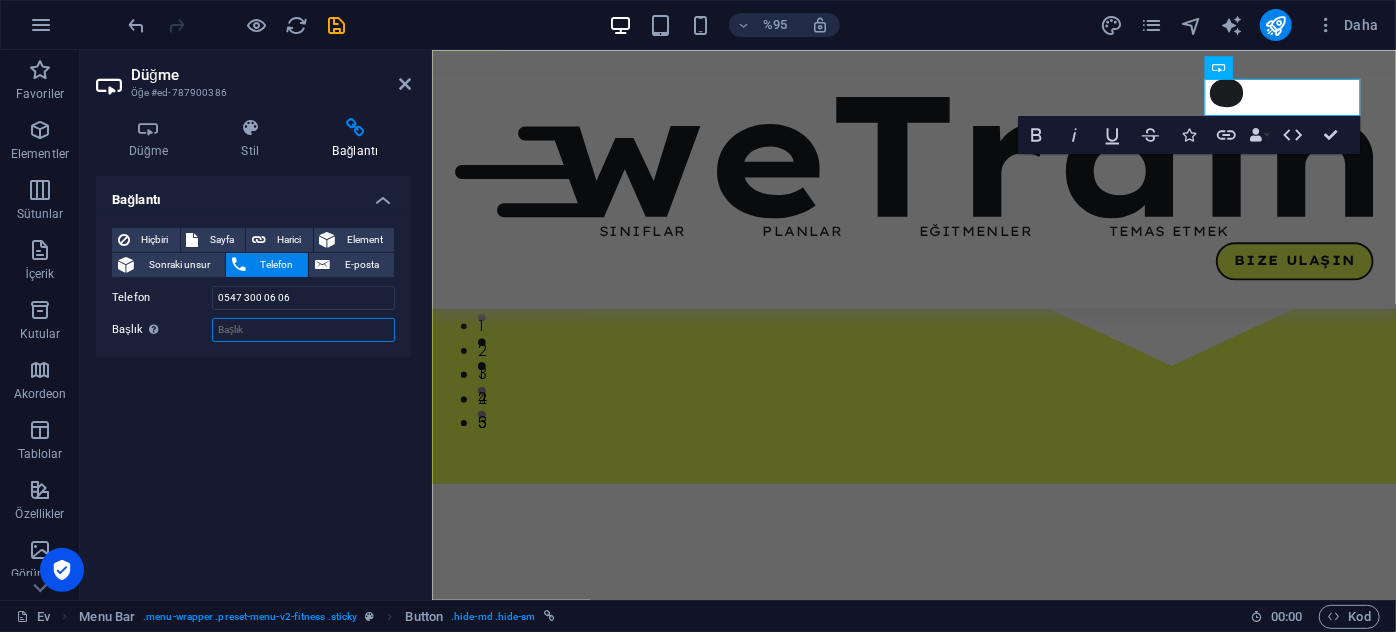 click on "Başlık Ek bağlantı açıklaması, bağlantı metniyle aynı olmamalıdır. Başlık, genellikle fare öğenin üzerine geldiğinde araç ipucu metni olarak gösterilir. Emin değilseniz boş bırakın." at bounding box center (303, 330) 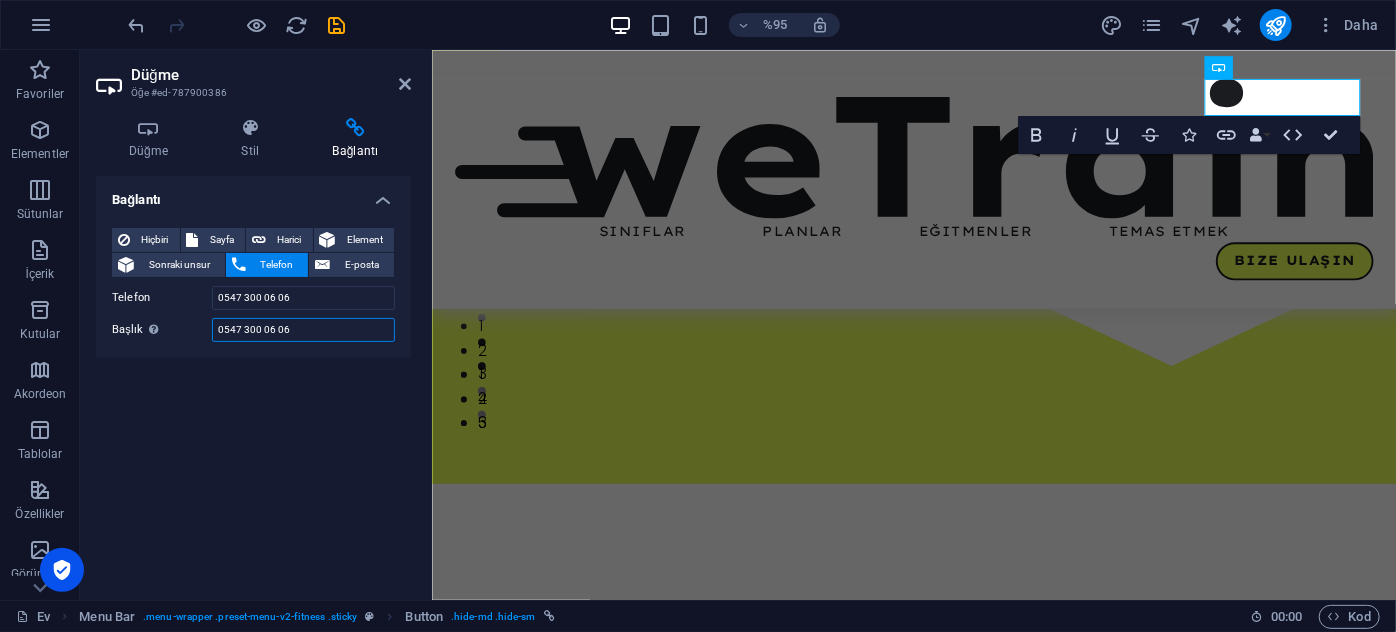 type on "0547 300 06 06" 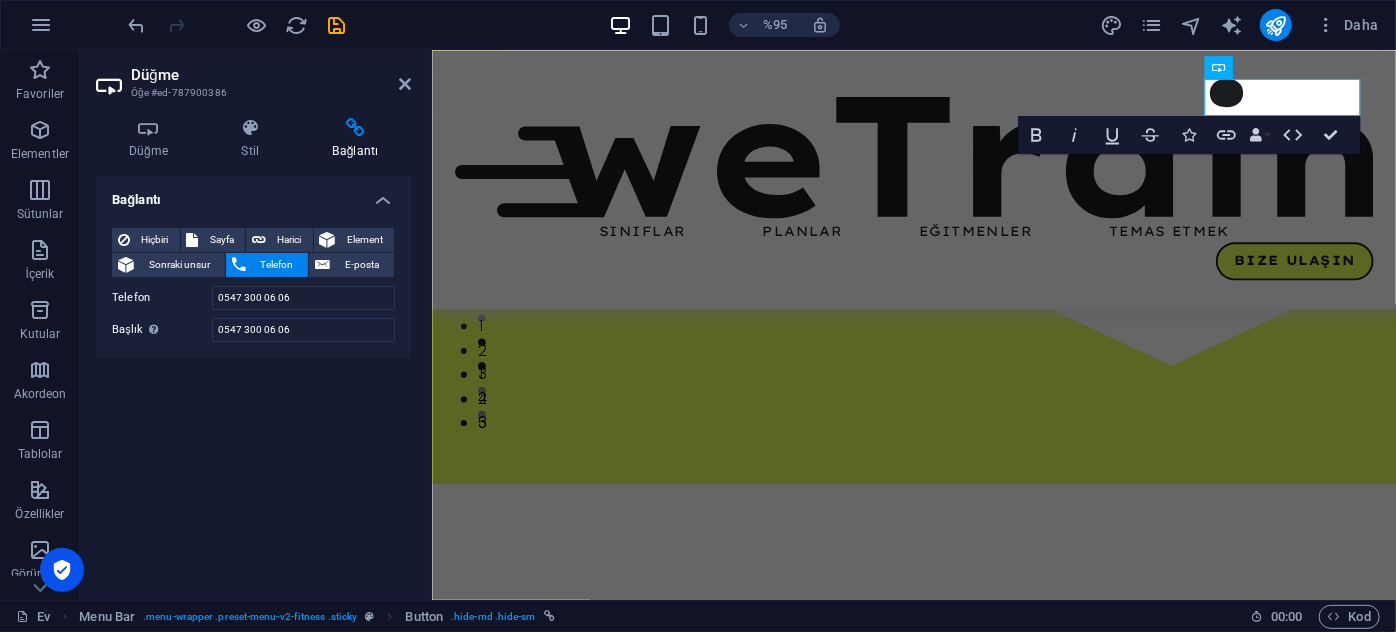 click on "Bağlantı Hiçbiri Sayfa Harici Element Sonraki unsur Telefon E-posta Sayfa Ev Sınıflar Planlar Eğitmenler Temas etmek Yasal Uyarı Mahremiyet Element
URL /Classes#ContactForm Telefon [PHONE_NUMBER] E-posta Bağlantı hedefi Yeni sekme Aynı sekme Kaplama Başlık Ek bağlantı açıklaması, bağlantı metniyle aynı olmamalıdır. Başlık, genellikle fare öğenin üzerine geldiğinde araç ipucu metni olarak gösterilir. Emin değilseniz boş bırakın. 0547 300 06 06 İlişki Bu bağlantının bağlantı hedefiyle ilişkisini  ayarlar  . Örneğin, "nofollow" değeri, arama motorlarına bağlantıyı takip etmemelerini söyler. Boş bırakılabilir. alternatif yazar yer imi harici yardım lisans Sonraki takip etme referans yok noopener önceki aramak etiket" at bounding box center (253, 380) 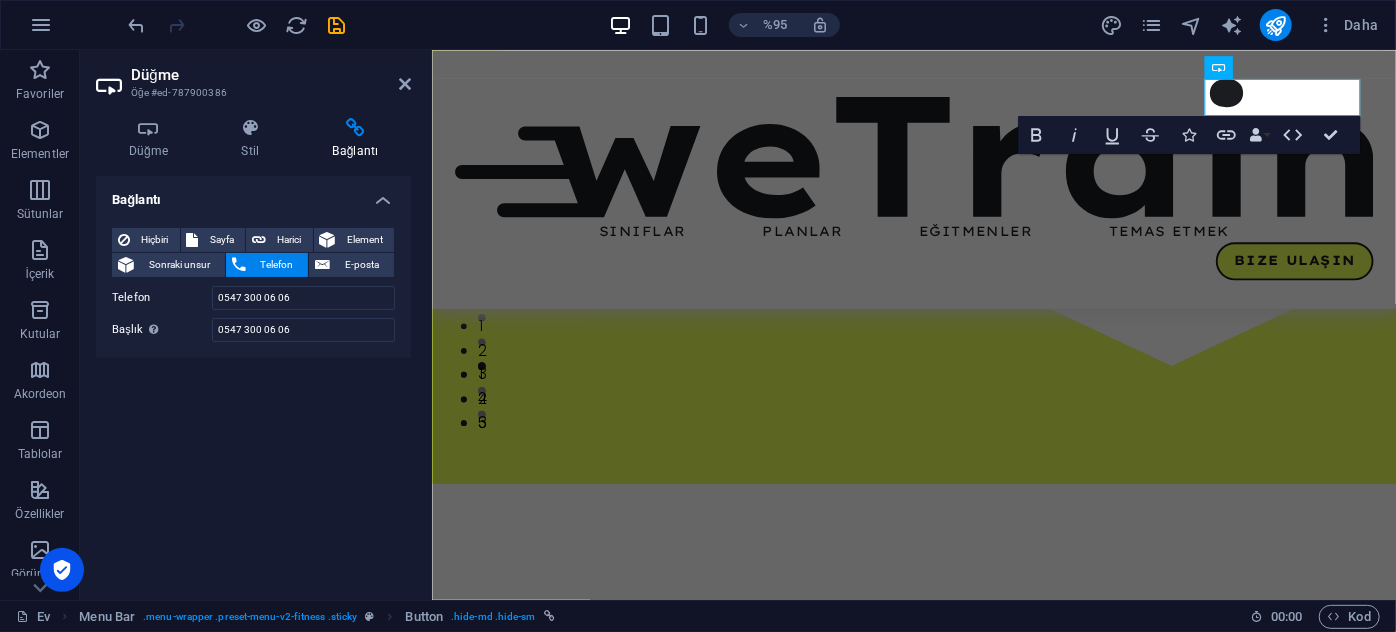 click on "Bağlantı Hiçbiri Sayfa Harici Element Sonraki unsur Telefon E-posta Sayfa Ev Sınıflar Planlar Eğitmenler Temas etmek Yasal Uyarı Mahremiyet Element
URL /Classes#ContactForm Telefon [PHONE_NUMBER] E-posta Bağlantı hedefi Yeni sekme Aynı sekme Kaplama Başlık Ek bağlantı açıklaması, bağlantı metniyle aynı olmamalıdır. Başlık, genellikle fare öğenin üzerine geldiğinde araç ipucu metni olarak gösterilir. Emin değilseniz boş bırakın. 0547 300 06 06 İlişki Bu bağlantının bağlantı hedefiyle ilişkisini  ayarlar  . Örneğin, "nofollow" değeri, arama motorlarına bağlantıyı takip etmemelerini söyler. Boş bırakılabilir. alternatif yazar yer imi harici yardım lisans Sonraki takip etme referans yok noopener önceki aramak etiket" at bounding box center [253, 380] 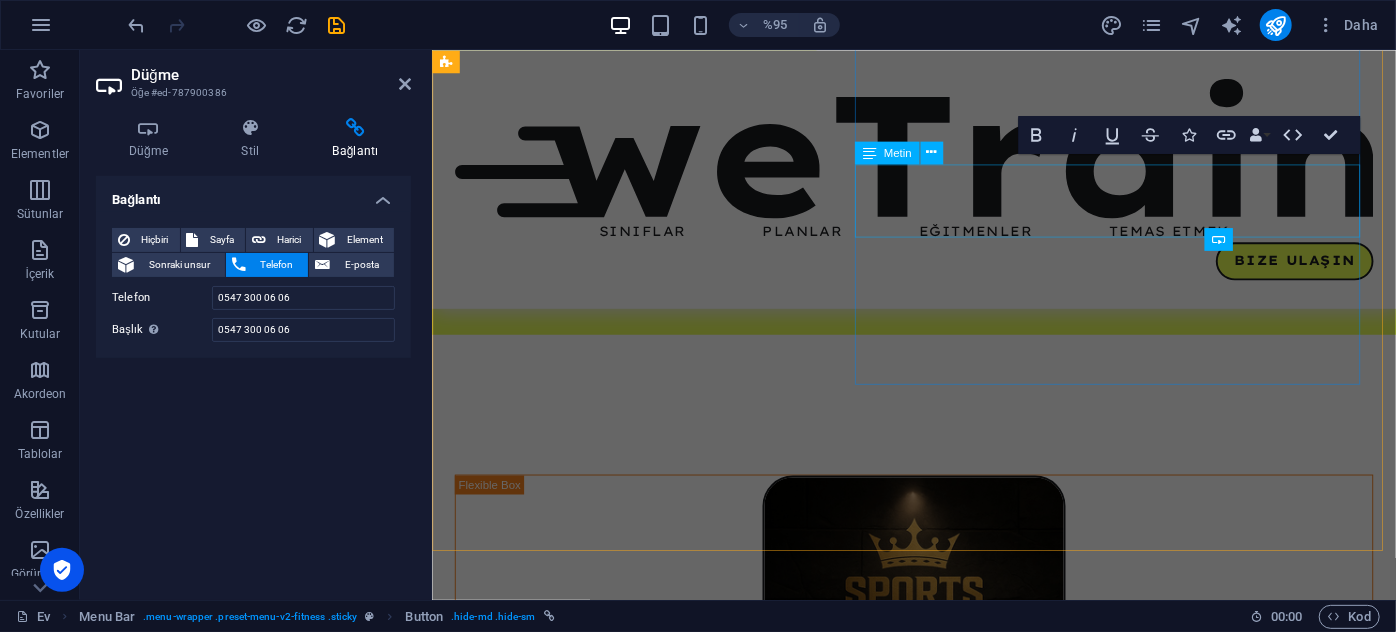 scroll, scrollTop: 313, scrollLeft: 0, axis: vertical 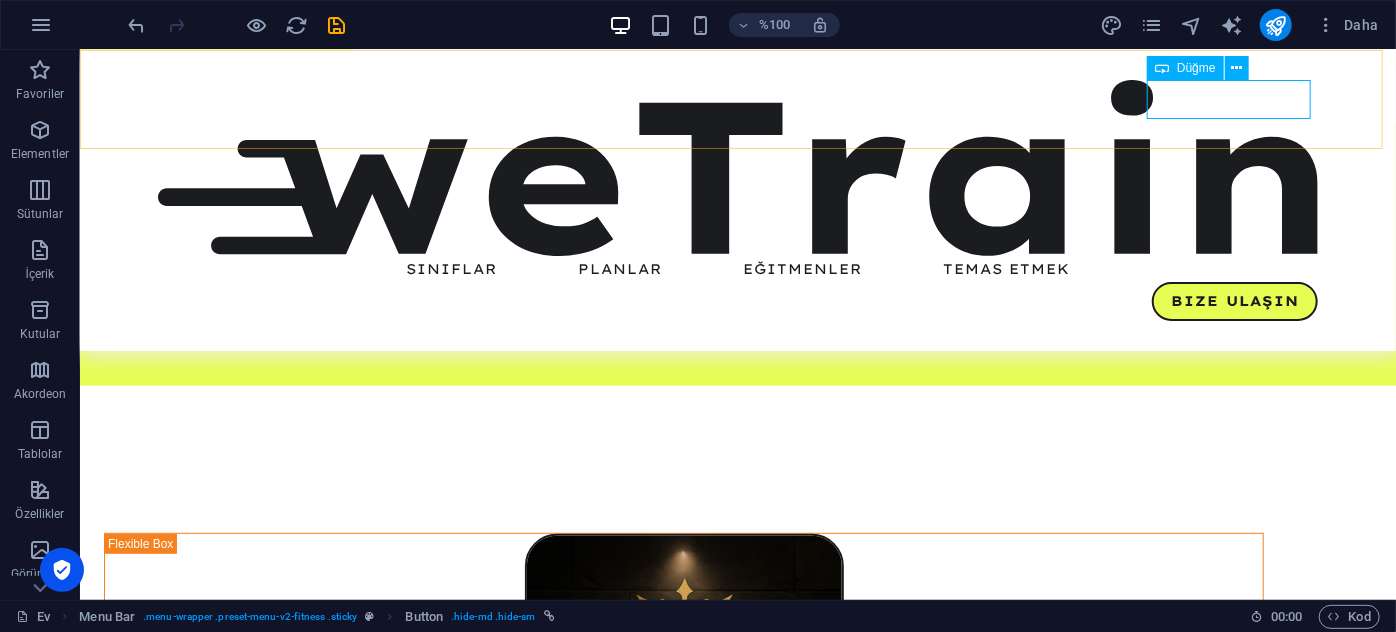 click on "Bize Ulaşın" at bounding box center [737, 301] 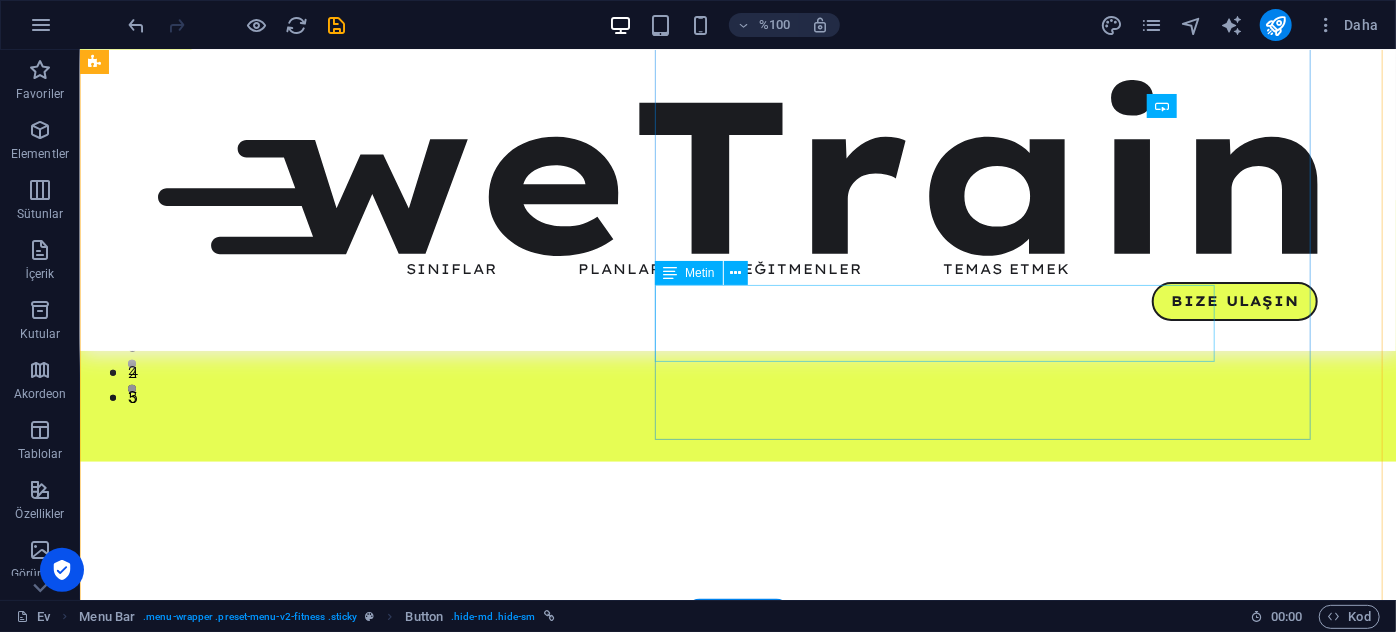 scroll, scrollTop: 222, scrollLeft: 0, axis: vertical 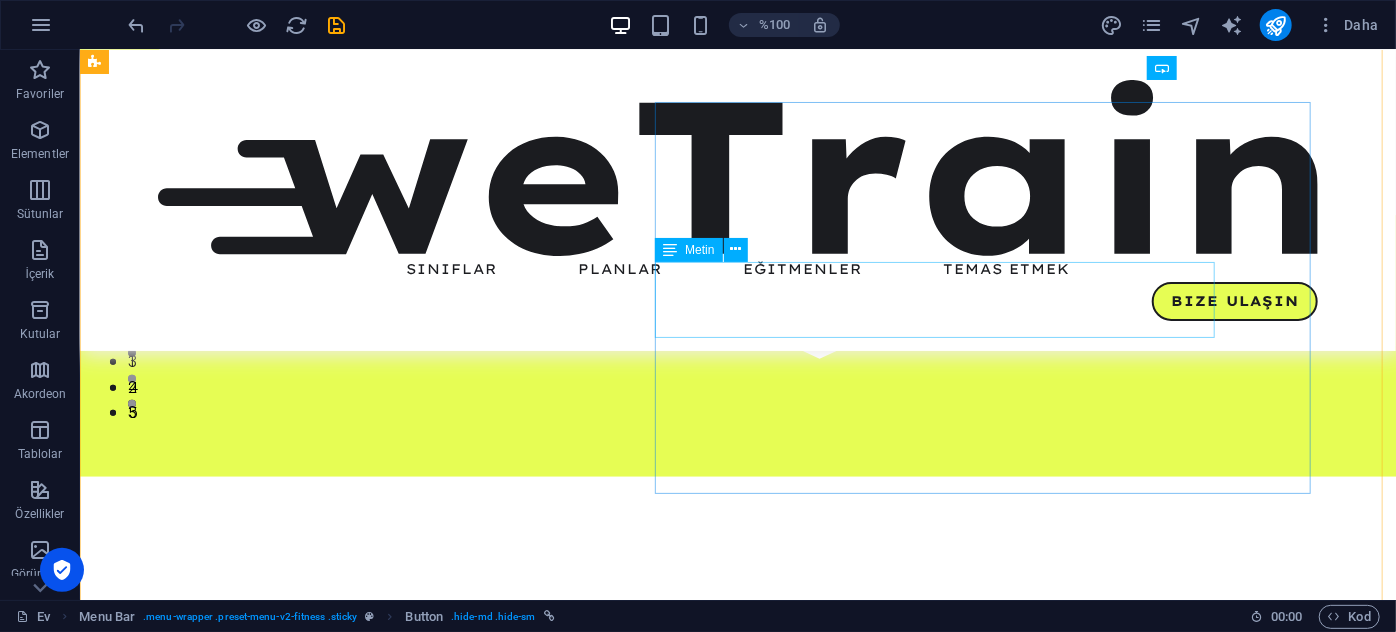 click on "Lorem ipsum dolor sit amet, consectetur adipiscing elit. Consectetur auctor id viverra nunc, ultrices convallis sit ultrices. [PERSON_NAME] sollicitudin consequat, purus lobortis laoreet eu'da." at bounding box center [683, 1249] 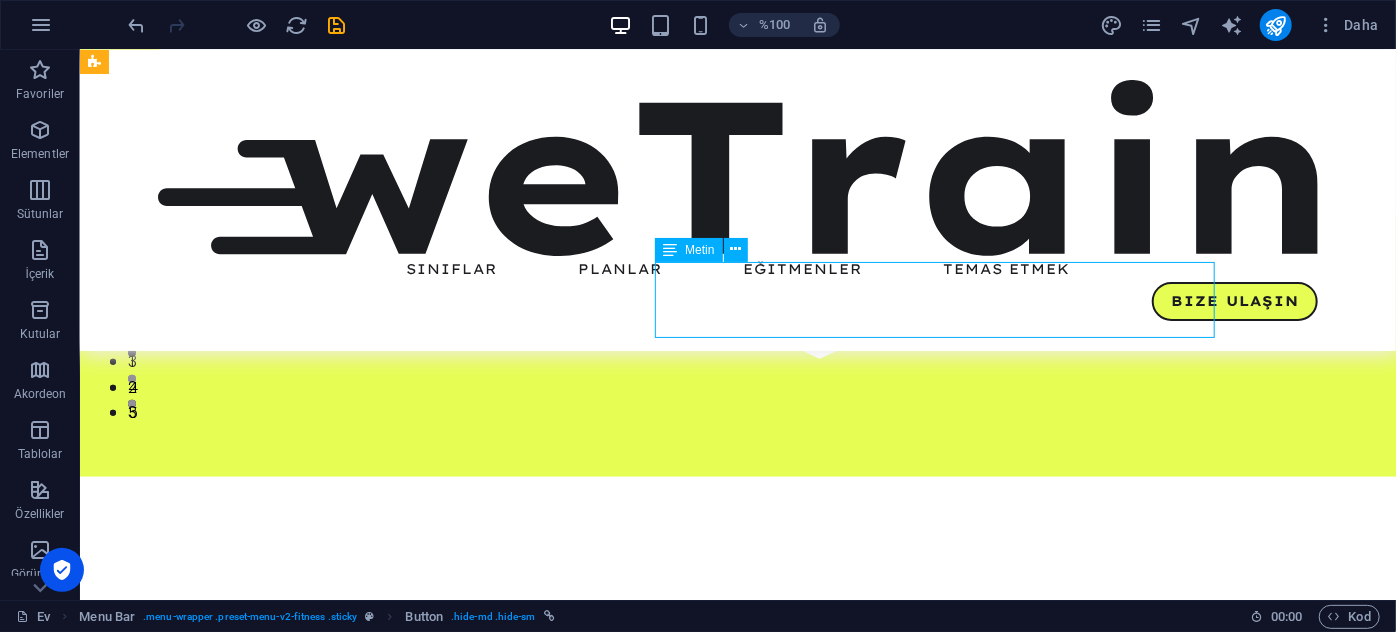 click on "Lorem ipsum dolor sit amet, consectetur adipiscing elit. Consectetur auctor id viverra nunc, ultrices convallis sit ultrices. [PERSON_NAME] sollicitudin consequat, purus lobortis laoreet eu'da." at bounding box center [683, 1249] 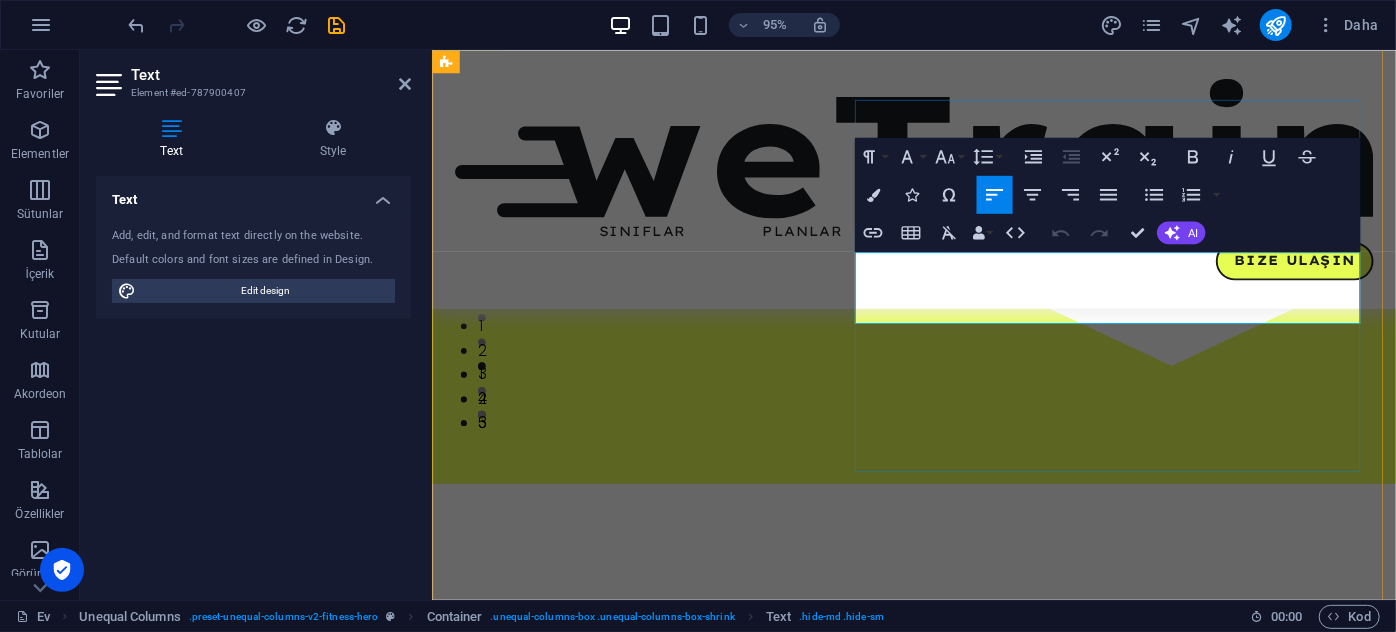 click on "Lorem ipsum dolor sit amet, consectetur adipiscing elit. Consectetur auctor id viverra nunc, ultrices convallis sit ultrices. [PERSON_NAME] sollicitudin consequat, purus lobortis laoreet eu'da." at bounding box center (915, 1278) 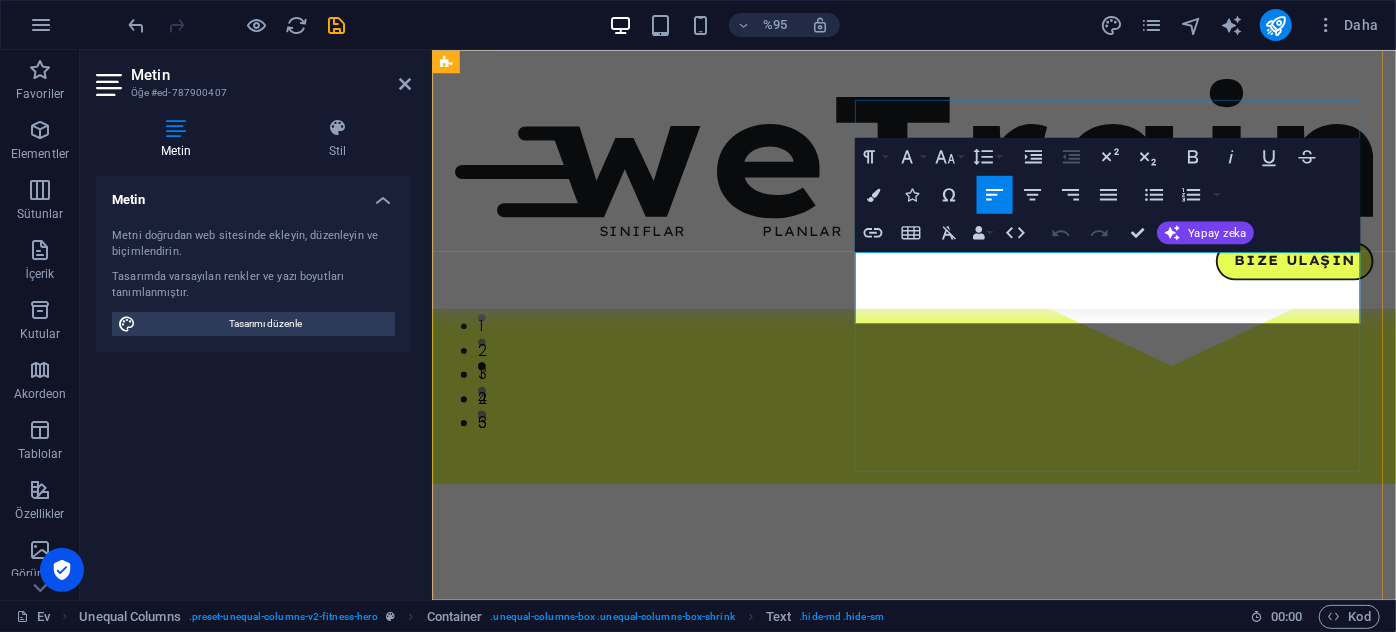 click on "Lorem ipsum dolor sit amet, consectetur adipiscing elit. Consectetur auctor id viverra nunc, ultrices convallis sit ultrices. [PERSON_NAME] sollicitudin consequat, purus lobortis laoreet eu'da." at bounding box center [915, 1278] 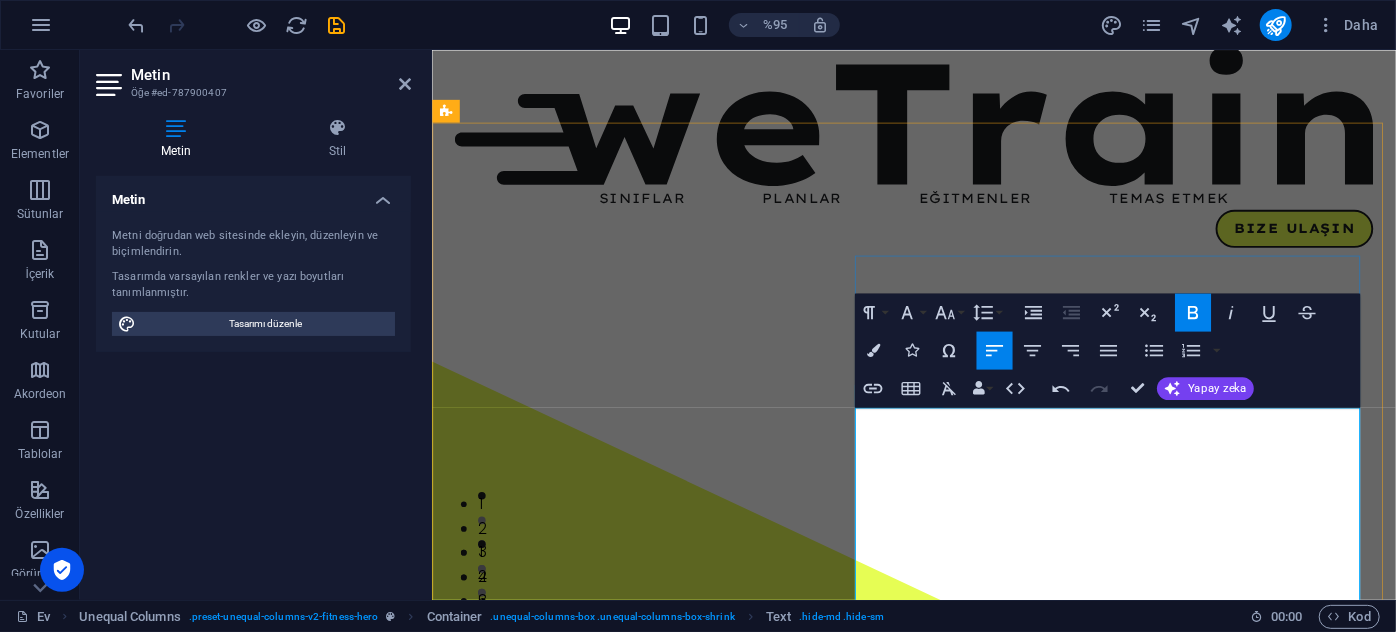 scroll, scrollTop: 90, scrollLeft: 0, axis: vertical 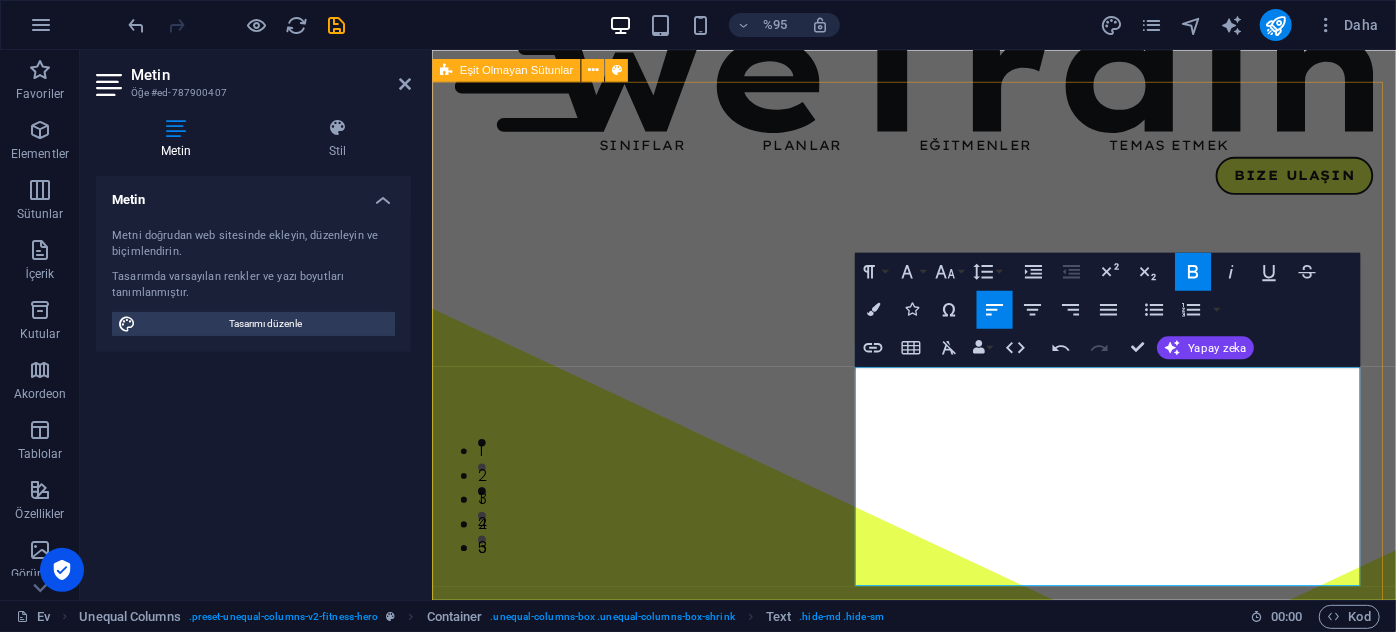 click on "KAYITLARIMIZ BAŞLADI Spor İmparatorluğu gücünün, disiplinin ve kararlılığın merkezi olarak kuruldu.  2200 m²'lik dev [PERSON_NAME], son teknoloji, özel havalandırma sistemleri ve farklı branşlarda uzman eğitmen kadrosuyla hizmet veriyoruz. Boks, fitness, pilates, CrossFit, çocuk jimnastiği ve daha fazlası tek çatı altında. Sports Empire'da sadece vücut değil, karakter şekillenir. Empire'a katıl, sınırları yeniden tanımla. Lorem ipsum dolor sit amet, consectetur adipiscing elit. Consectetur auctor id viverra nunc, ultrices convallis sit ultrices. [PERSON_NAME] sollicitudin consequat, purus lobortis laoreet'te. ders programı Bize Ulaşın" at bounding box center [938, 1135] 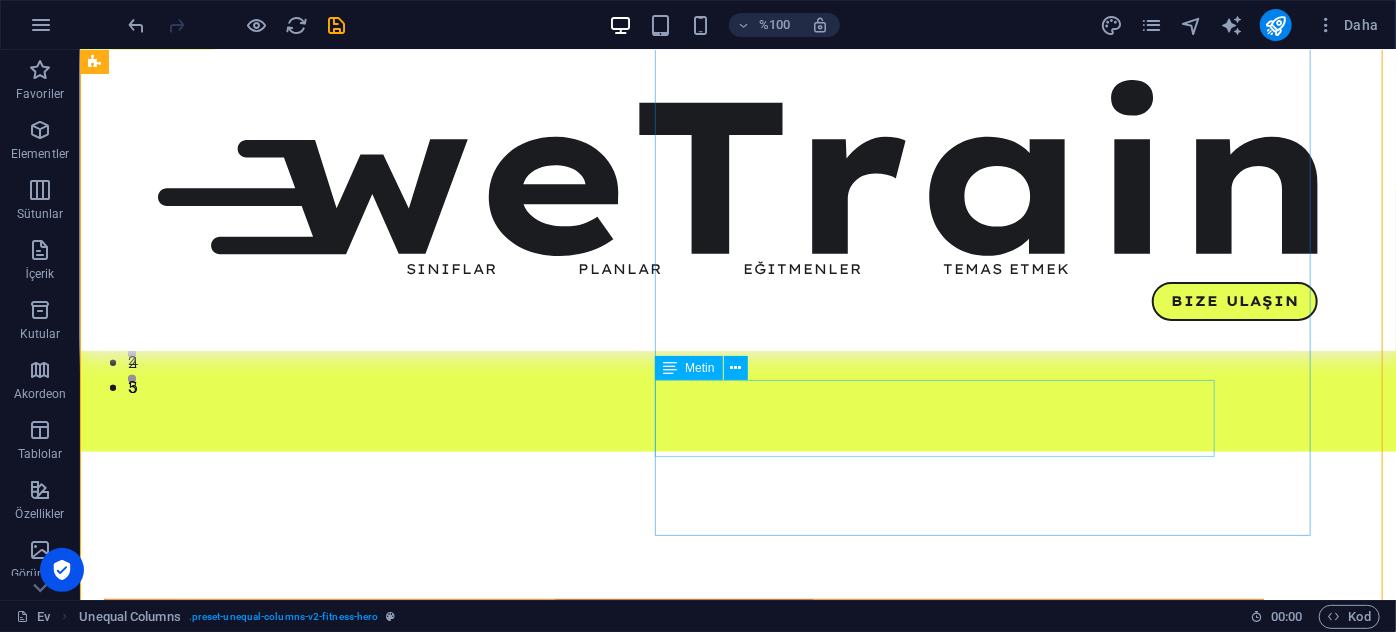 scroll, scrollTop: 156, scrollLeft: 0, axis: vertical 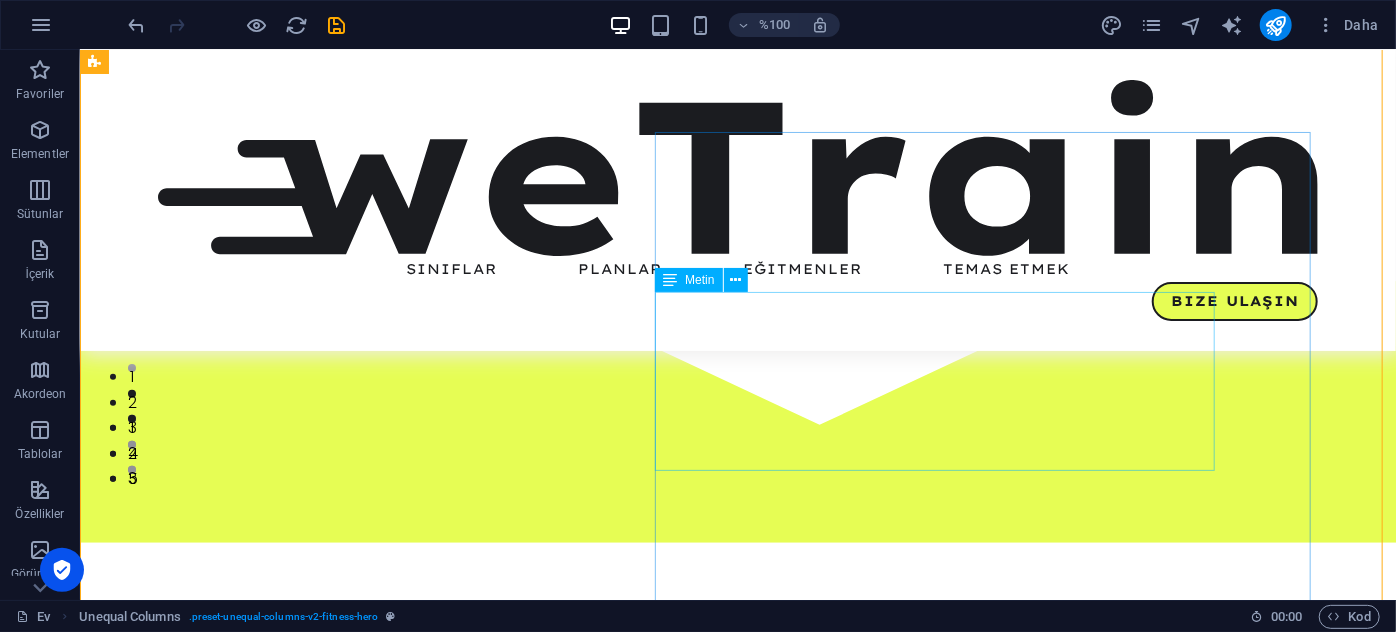 click on "Spor İmparatorluğu, disiplinin kararlılığı ve merkezi olarak kuruldu.  2200 m²'lik dev [PERSON_NAME], son teknoloji, özel havalandırma sistemleri ve farklı disiplinlerde uzman eğitmen kadrosuyla hizmet veriyoruz. Boks, fitness, pilates, CrossFit, çocuk jimnastiği ve daha fazlası tek çatı altında. Sports Empire'da sadece vücut değil, karakter şekillenir. Empire'a katıl, sınırı yeniden tanımla." at bounding box center (683, 1367) 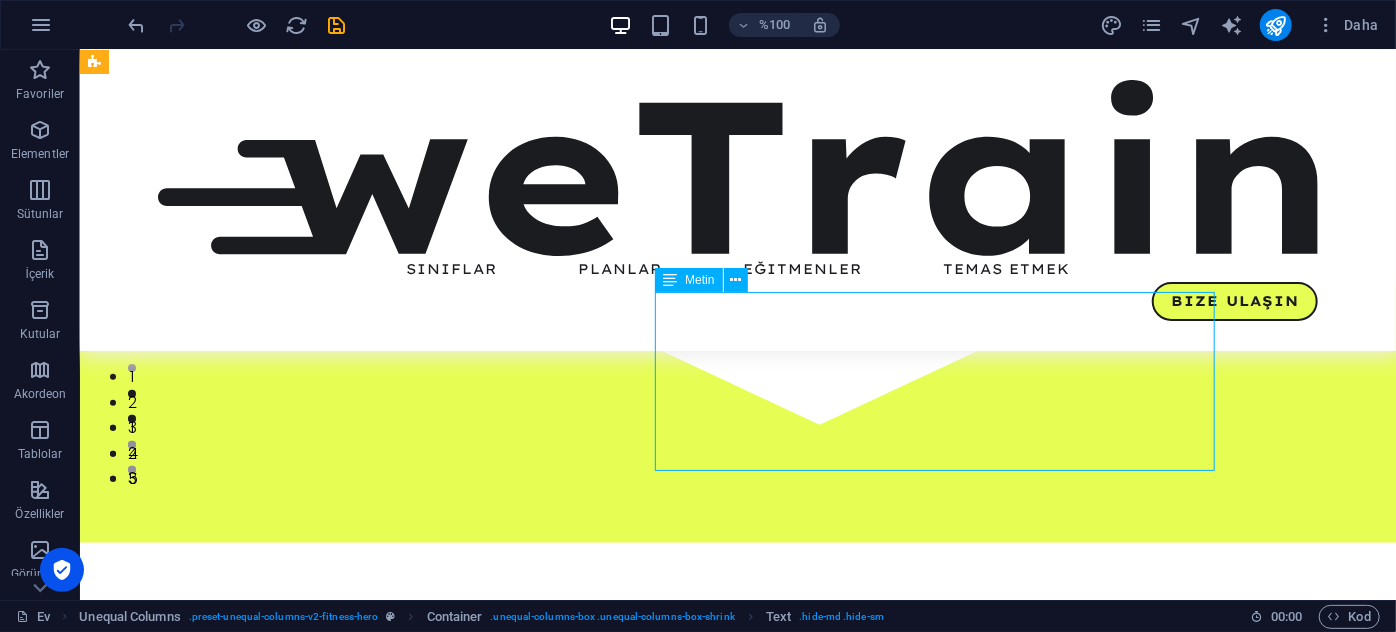 click on "Spor İmparatorluğu, disiplinin kararlılığı ve merkezi olarak kuruldu.  2200 m²'lik dev [PERSON_NAME], son teknoloji, özel havalandırma sistemleri ve farklı disiplinlerde uzman eğitmen kadrosuyla hizmet veriyoruz. Boks, fitness, pilates, CrossFit, çocuk jimnastiği ve daha fazlası tek çatı altında. Sports Empire'da sadece vücut değil, karakter şekillenir. Empire'a katıl, sınırı yeniden tanımla." at bounding box center [683, 1367] 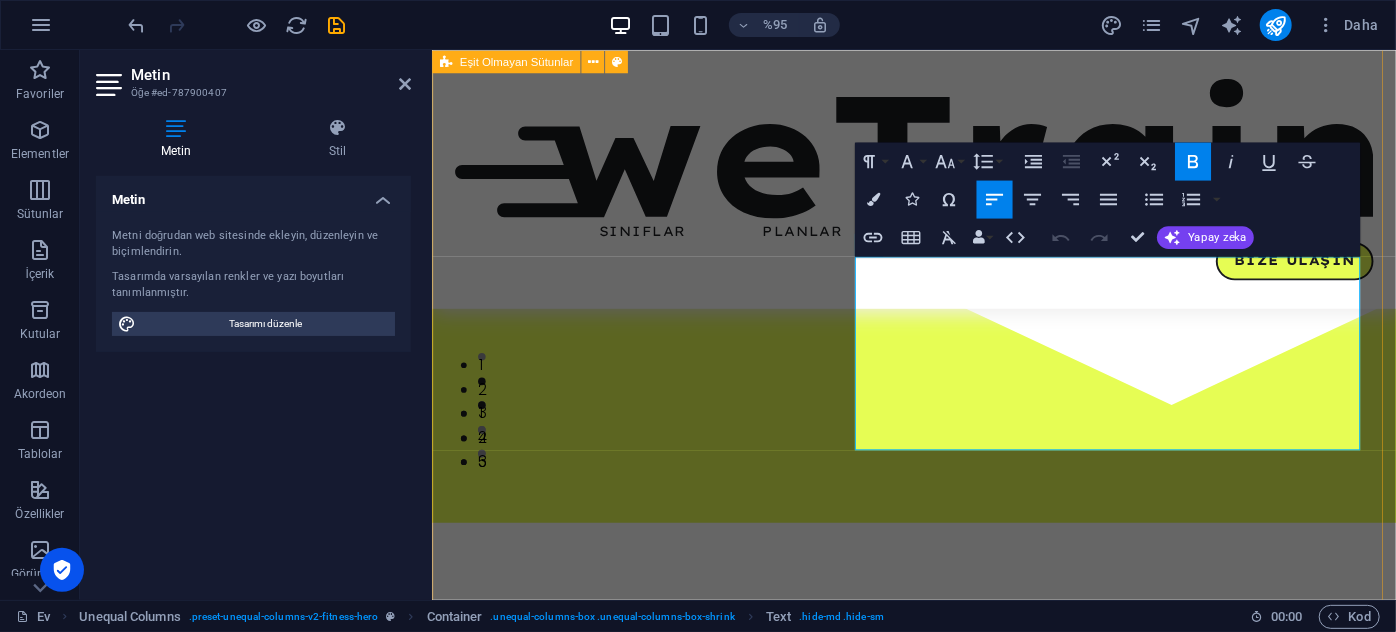drag, startPoint x: 909, startPoint y: 385, endPoint x: 866, endPoint y: 391, distance: 43.416588 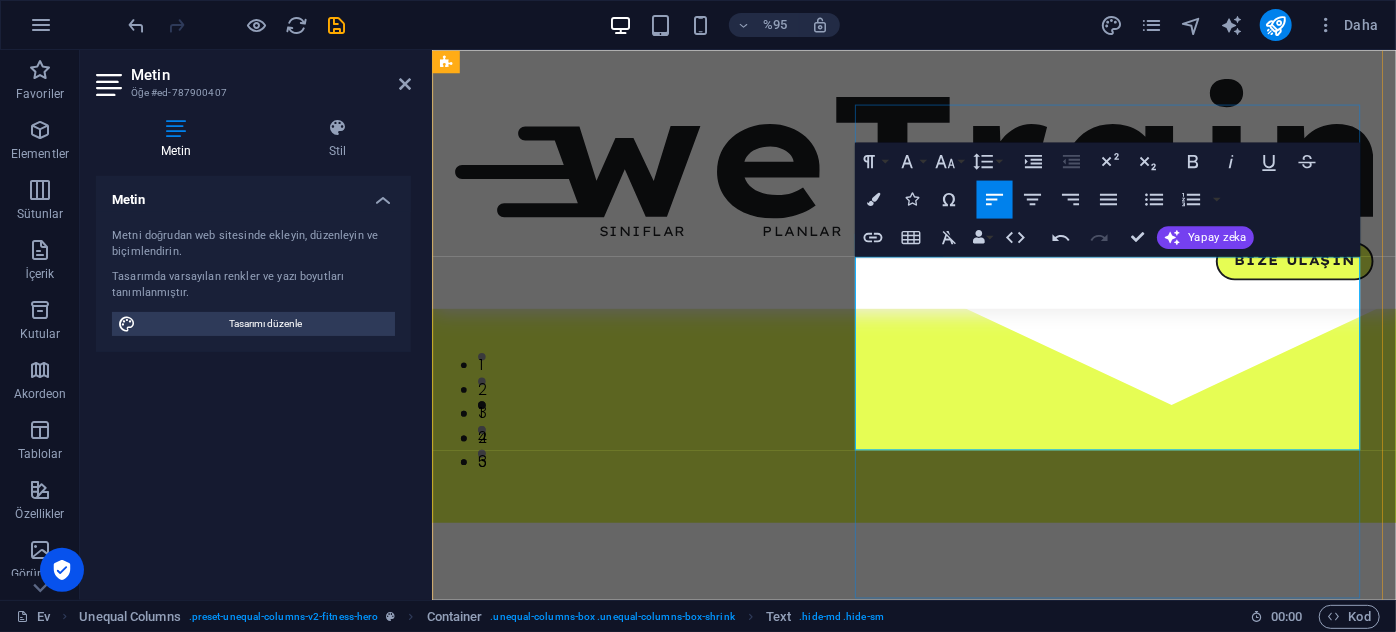 click on ", fitness, pilates, CrossFit, çocuk jimnastiği ve daha fazlası tek çatı altında." at bounding box center (736, 1383) 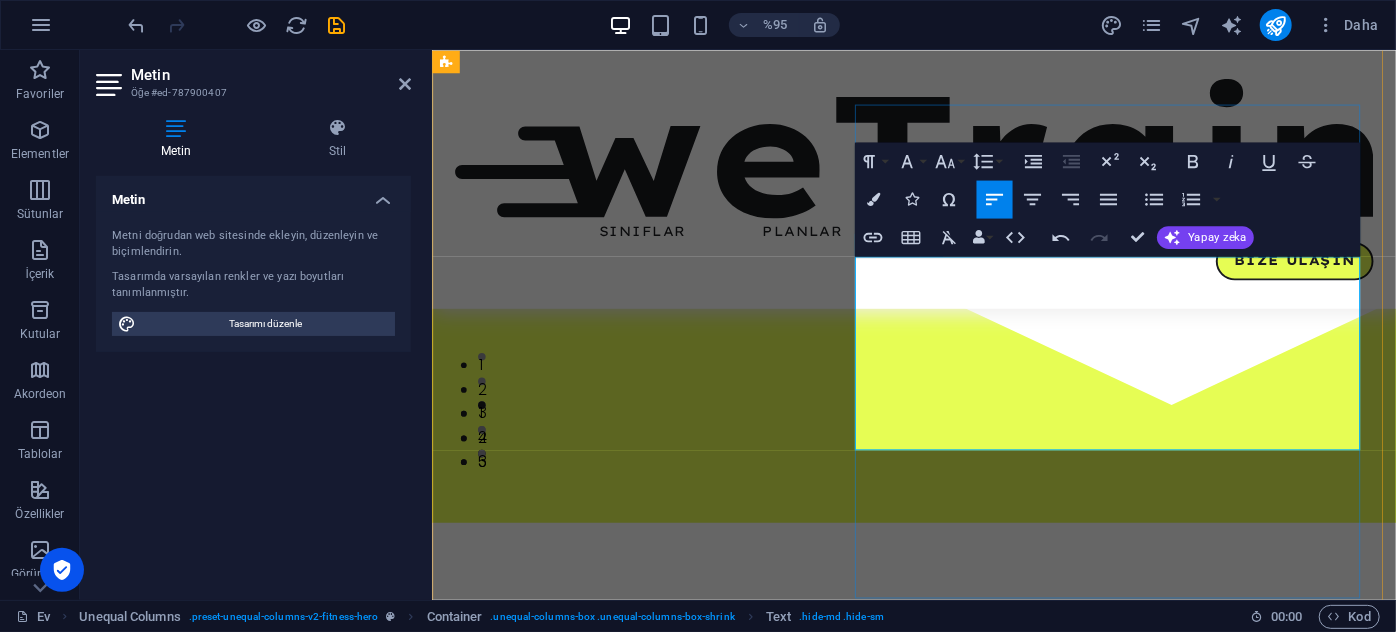 click on "Fitness, boks,   pilates, CrossFit, çocuk jimnastiği ve daha fazlası tek çatı altında." at bounding box center [753, 1383] 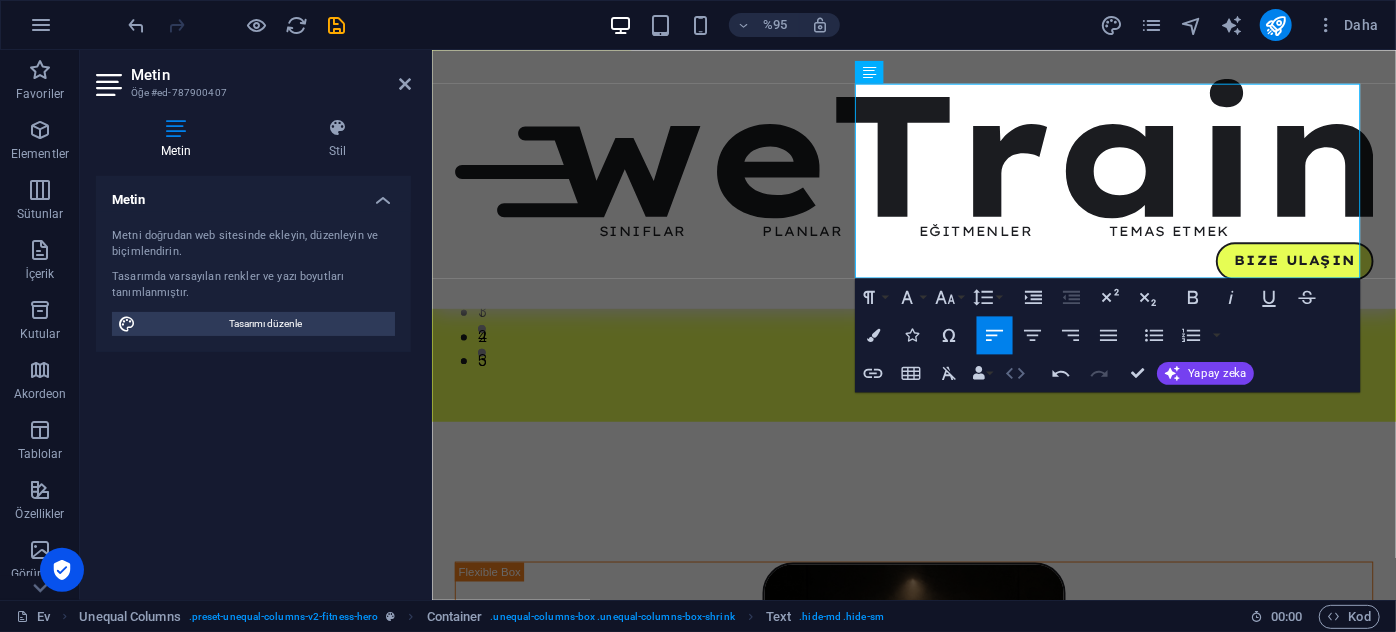 scroll, scrollTop: 363, scrollLeft: 0, axis: vertical 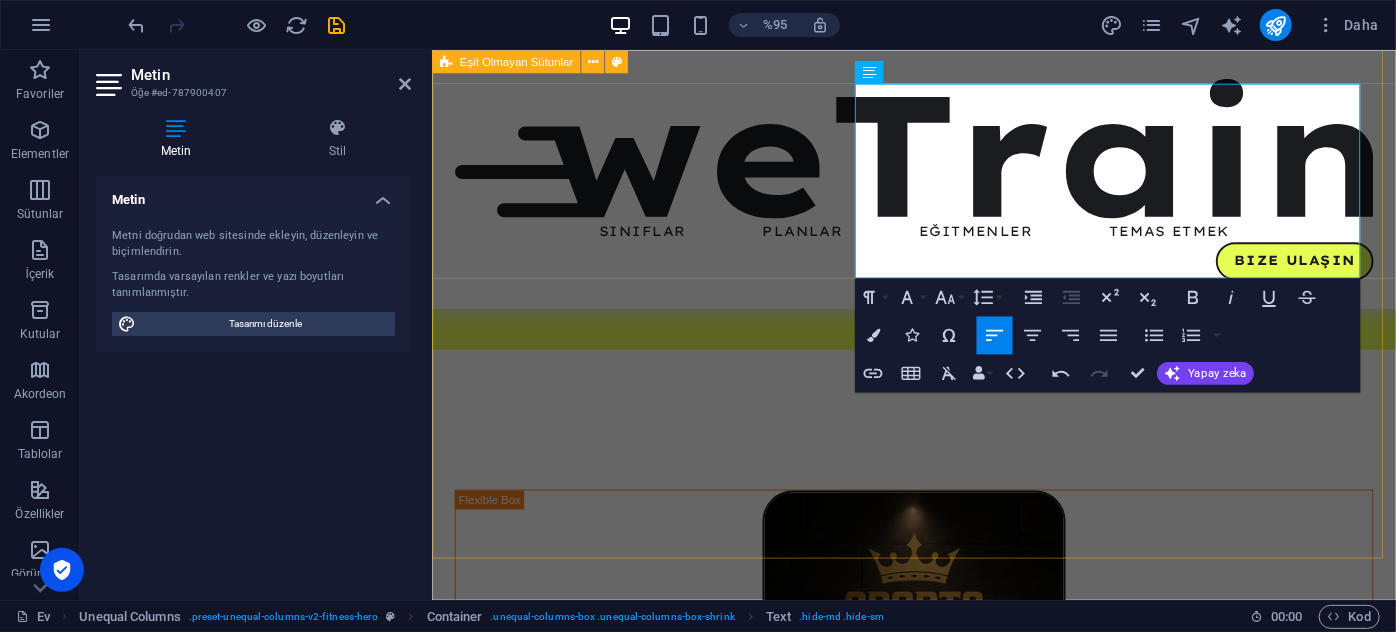 click on "KAYITLARIMIZ BAŞLADI Spor İmparatorluğu, disiplinin kararlılığı ve merkezi olarak kuruldu.  2200 m²'lik dev [PERSON_NAME], son teknoloji, özel havalandırma sistemleri ve farklı disiplinlerde uzman eğitmen kadrosuyla hizmet veriyoruz. Fitness, boks,  pilates, çocuk jimnastiği, savunma sporları ve  daha fazlası tek çatı altında. Sports Empire'da sadece vücut değil, karakter şekillenir. İmparatorluğun birleşmesi, sınırın yeniden tanımlanması. Lorem ipsum dolor sit amet, consectetur adipiscing elit. Consectetur auctor id viverra nunc, ultrices convallis sit ultrices. [PERSON_NAME] sollicitudin consequat, purus lobortis laoreet'te. ders programı Bize Ulaşın" at bounding box center (938, 639) 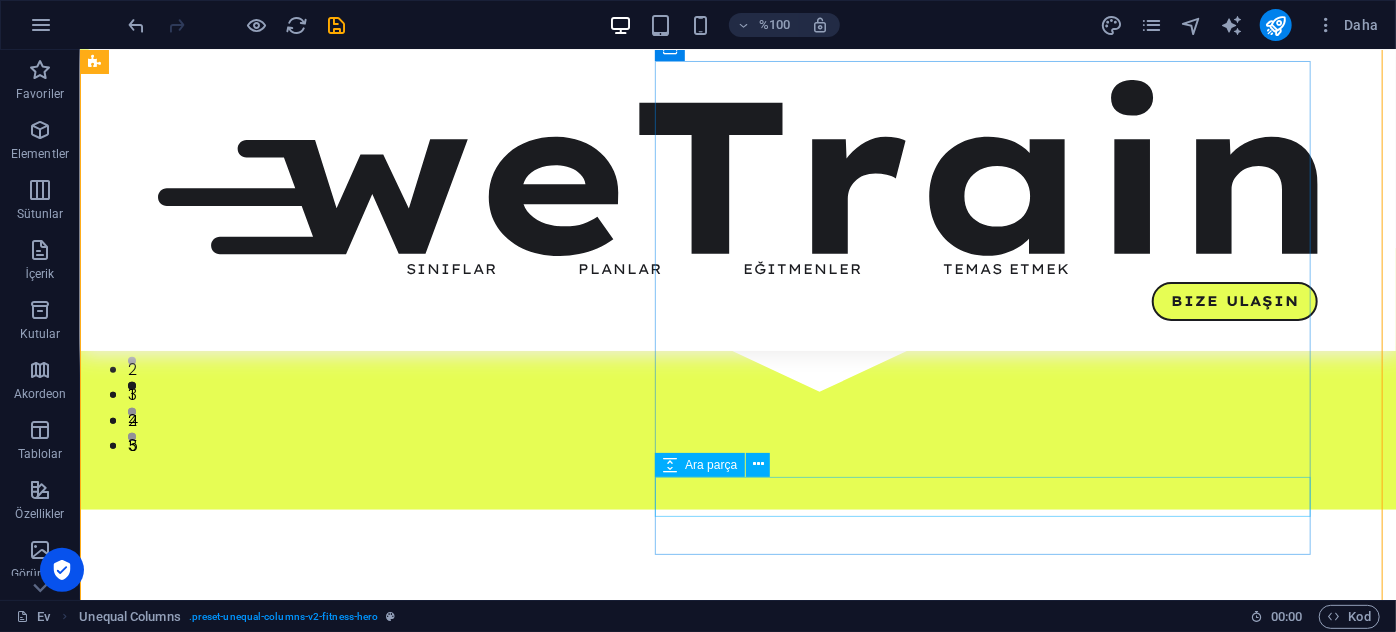 scroll, scrollTop: 272, scrollLeft: 0, axis: vertical 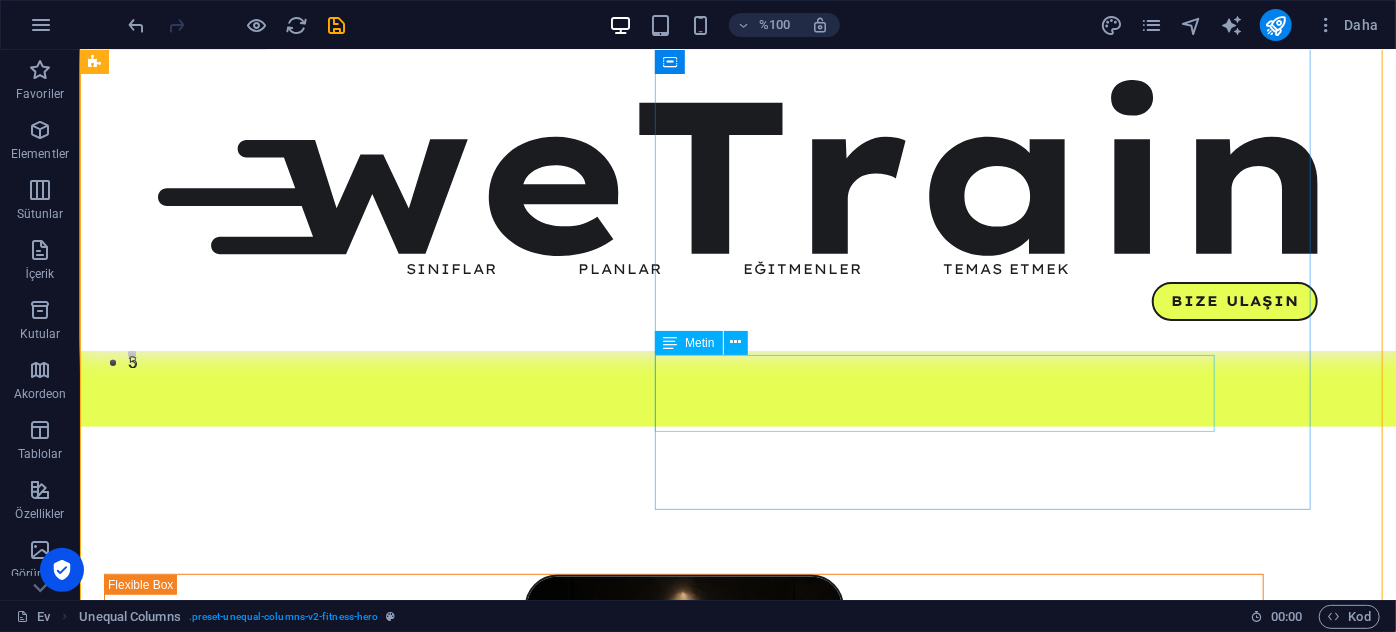 click on "Lorem ipsum dolor sit amet, consectetur adipiscing elit. Consectetur auctor id viverra nunc, ultrices convallis sit ultrices. [PERSON_NAME] sollicitudin consequat, purus lobortis laoreet'te." at bounding box center [683, 1353] 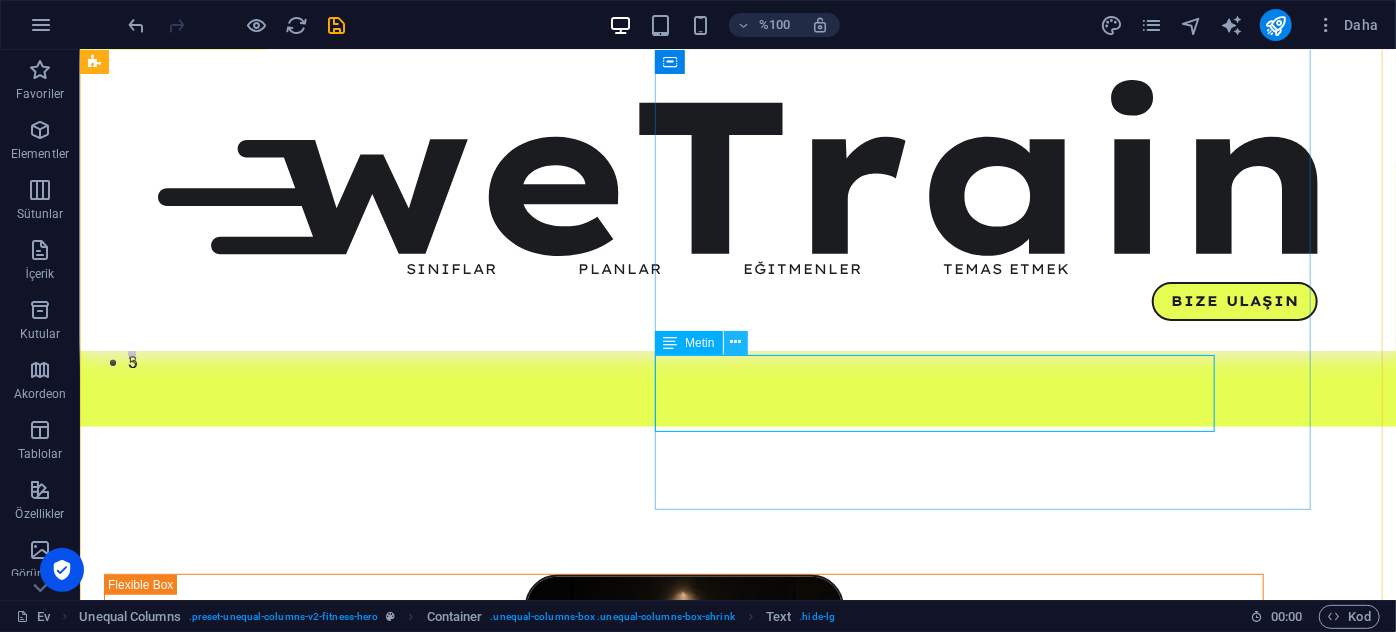 click at bounding box center (735, 342) 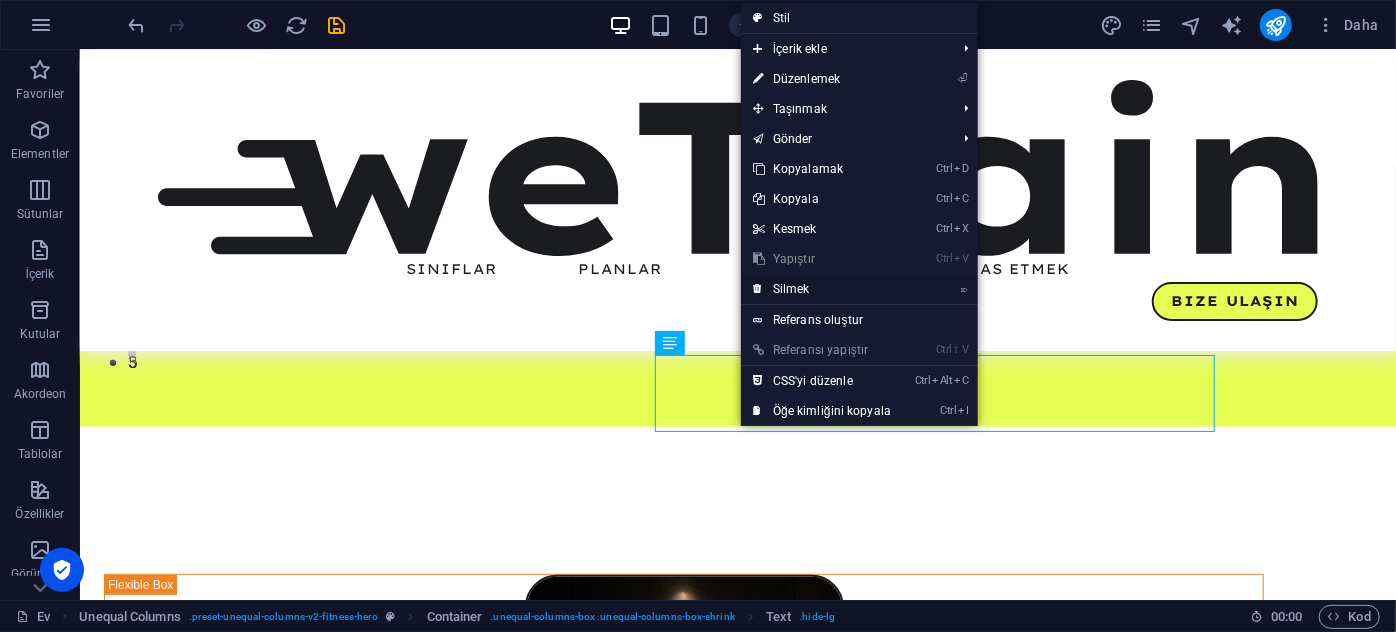 click on "Silmek" at bounding box center (791, 289) 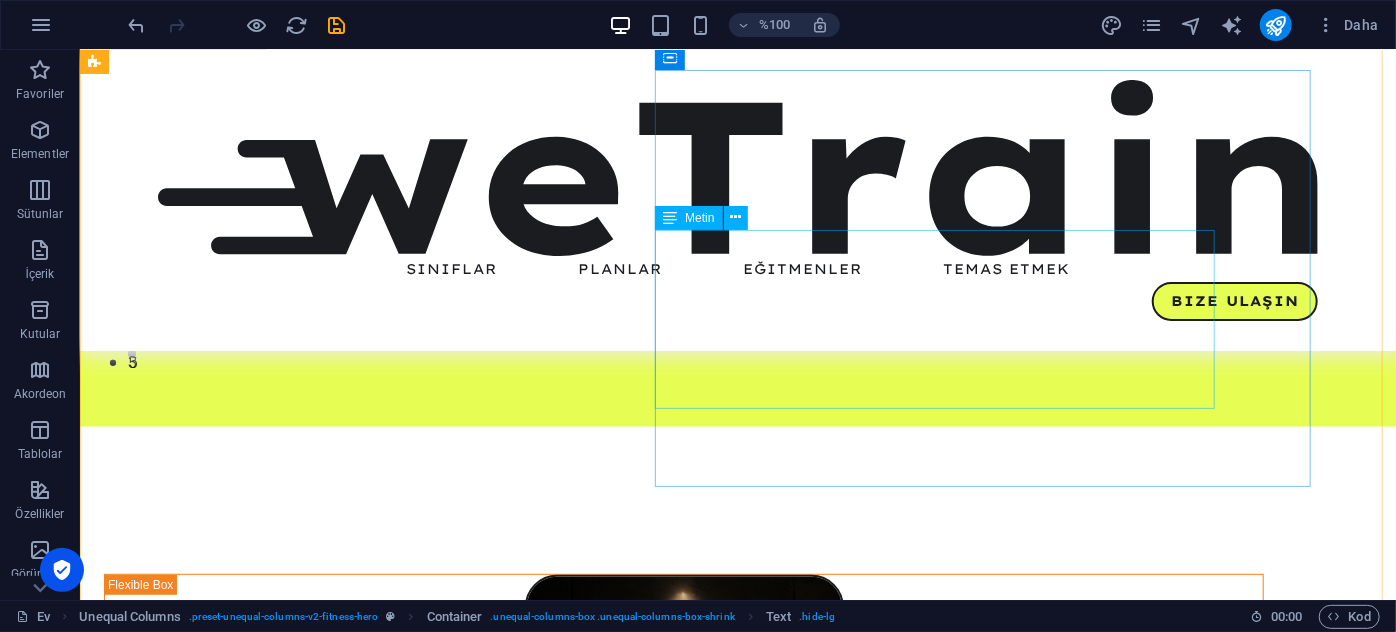 scroll, scrollTop: 241, scrollLeft: 0, axis: vertical 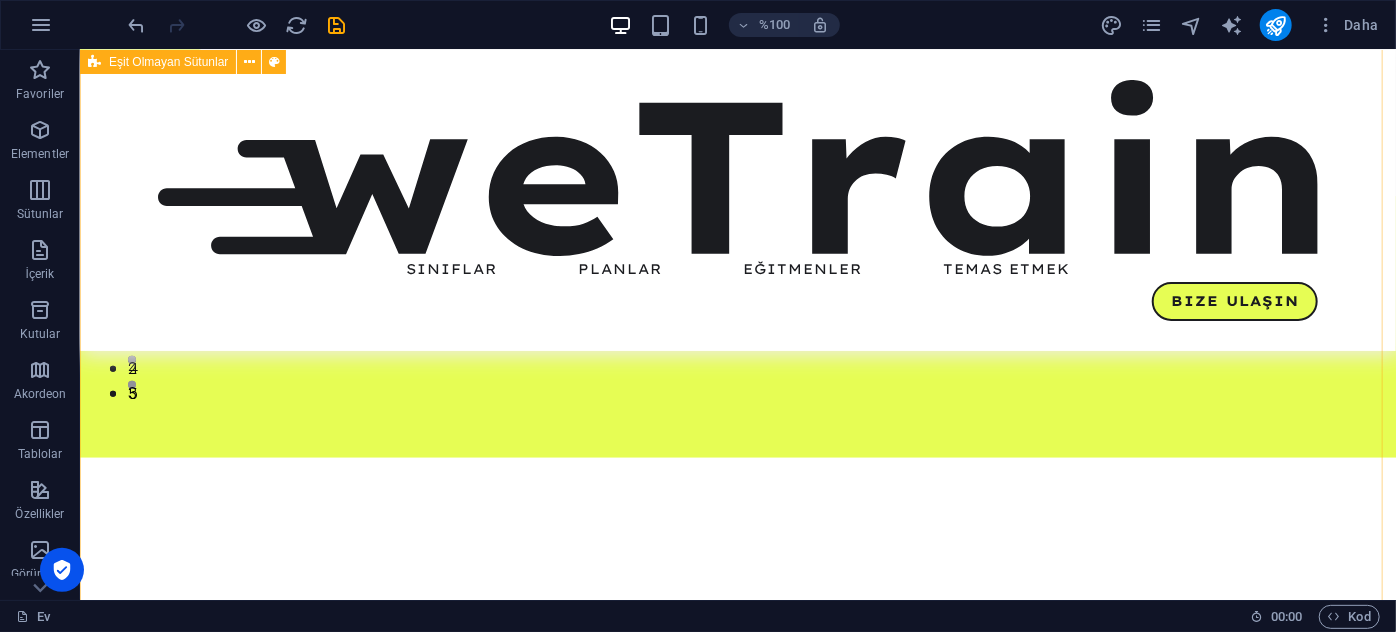 click on "KAYITLARIMIZ BAŞLADI Spor İmparatorluğu, disiplinin kararlılığı ve merkezi olarak kuruldu.  2200 m²'lik dev [PERSON_NAME], son teknoloji, özel havalandırma sistemleri ve farklı disiplinlerde uzman eğitmen kadrosuyla hizmet veriyoruz. Fitness, kitap, pilates, çocuk jimnastiği, savunma sporları ve daha fazlası tek çatı altında. Sports Empire'da sadece vücut değil, karakter şekillenir. İmparatorluğun birleşmesi, sınırın yeniden başlaması. ders programı Bize Ulaşın" at bounding box center (737, 721) 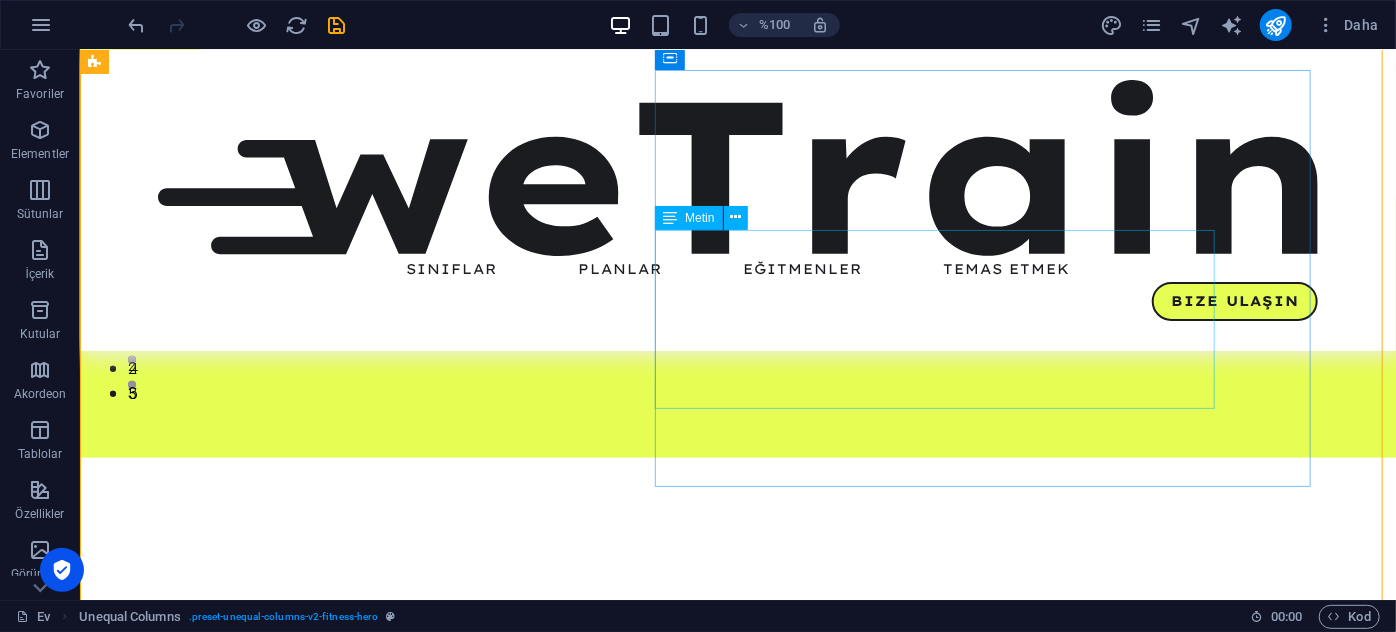 click on "Spor İmparatorluğu, disiplinin kararlılığı ve merkezi olarak kuruldu.  2200 m²'lik dev [PERSON_NAME], son teknoloji, özel havalandırma sistemleri ve farklı disiplinlerde uzman eğitmen kadrosuyla hizmet veriyoruz. Fitness, kitap, pilates, çocuk jimnastiği, savunma sporları ve daha fazlası tek çatı altında. Sports Empire'da sadece vücut değil, karakter şekillenir. İmparatorluğun birleşmesi, sınırın yeniden başlaması." at bounding box center (683, 1282) 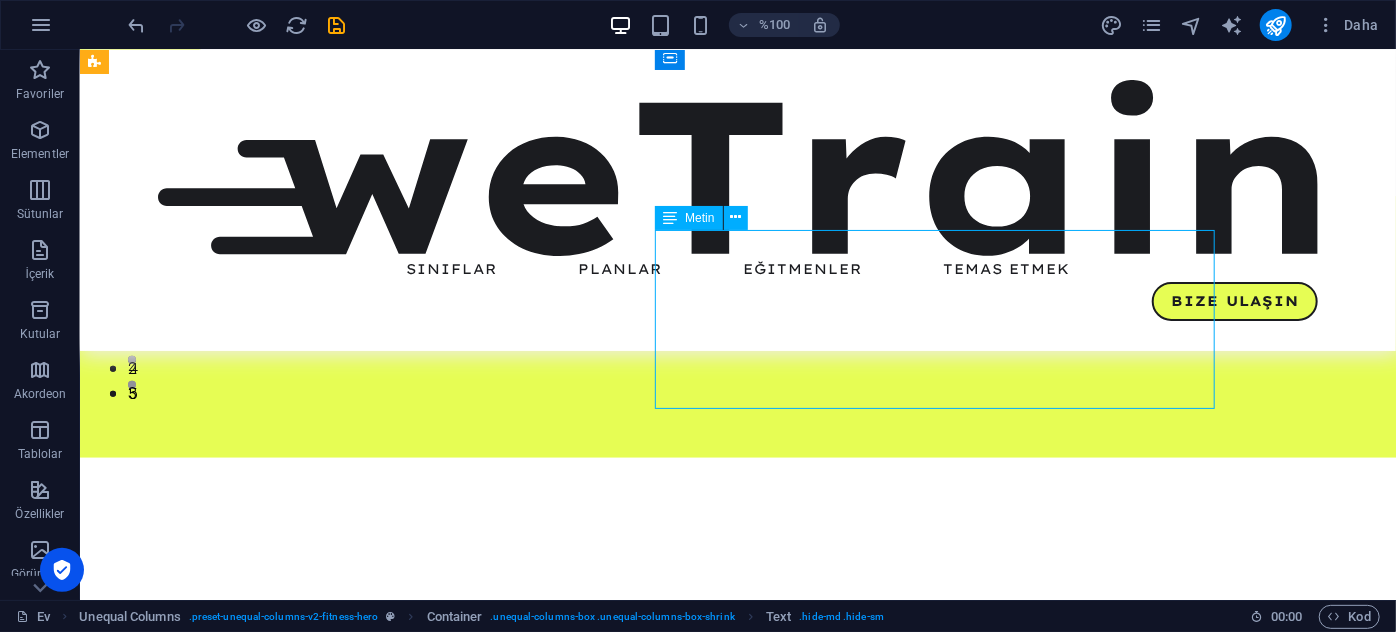 click on "Spor İmparatorluğu, disiplinin kararlılığı ve merkezi olarak kuruldu.  2200 m²'lik dev [PERSON_NAME], son teknoloji, özel havalandırma sistemleri ve farklı disiplinlerde uzman eğitmen kadrosuyla hizmet veriyoruz. Fitness, kitap, pilates, çocuk jimnastiği, savunma sporları ve daha fazlası tek çatı altında. Sports Empire'da sadece vücut değil, karakter şekillenir. İmparatorluğun birleşmesi, sınırın yeniden başlaması." at bounding box center [683, 1282] 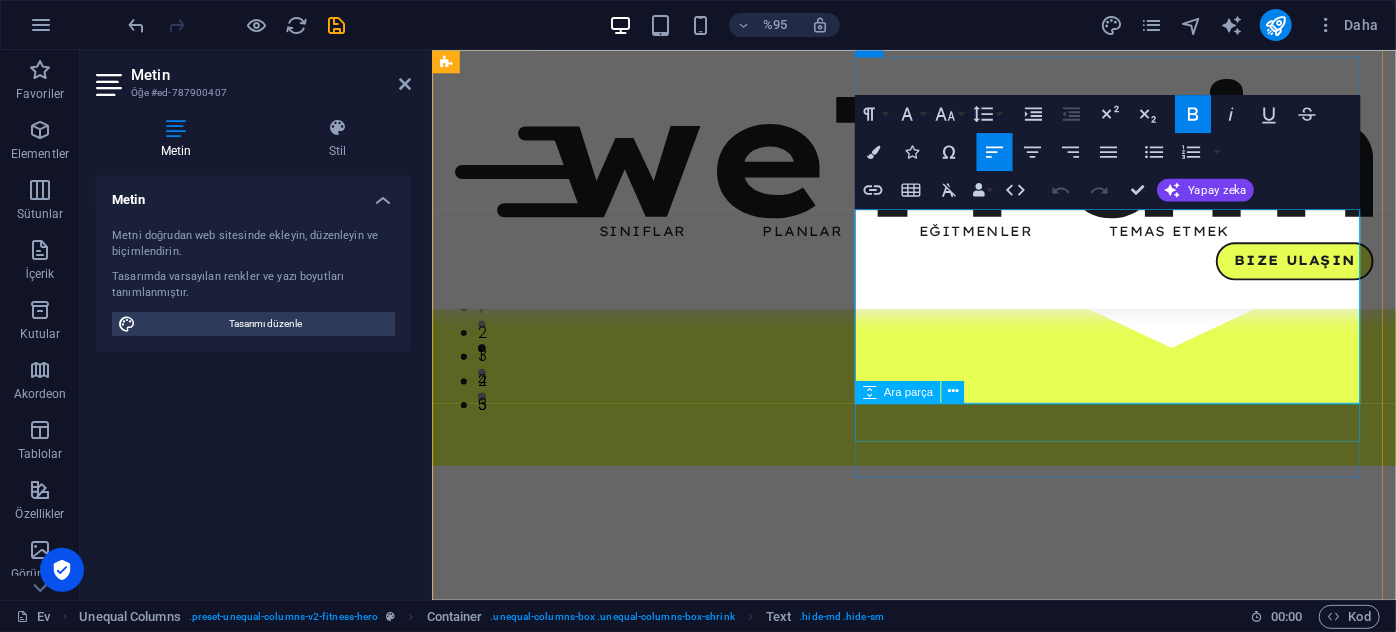 click on "İmparatorluğun birleşmesi, sınırın yeniden başlaması." at bounding box center [658, 1374] 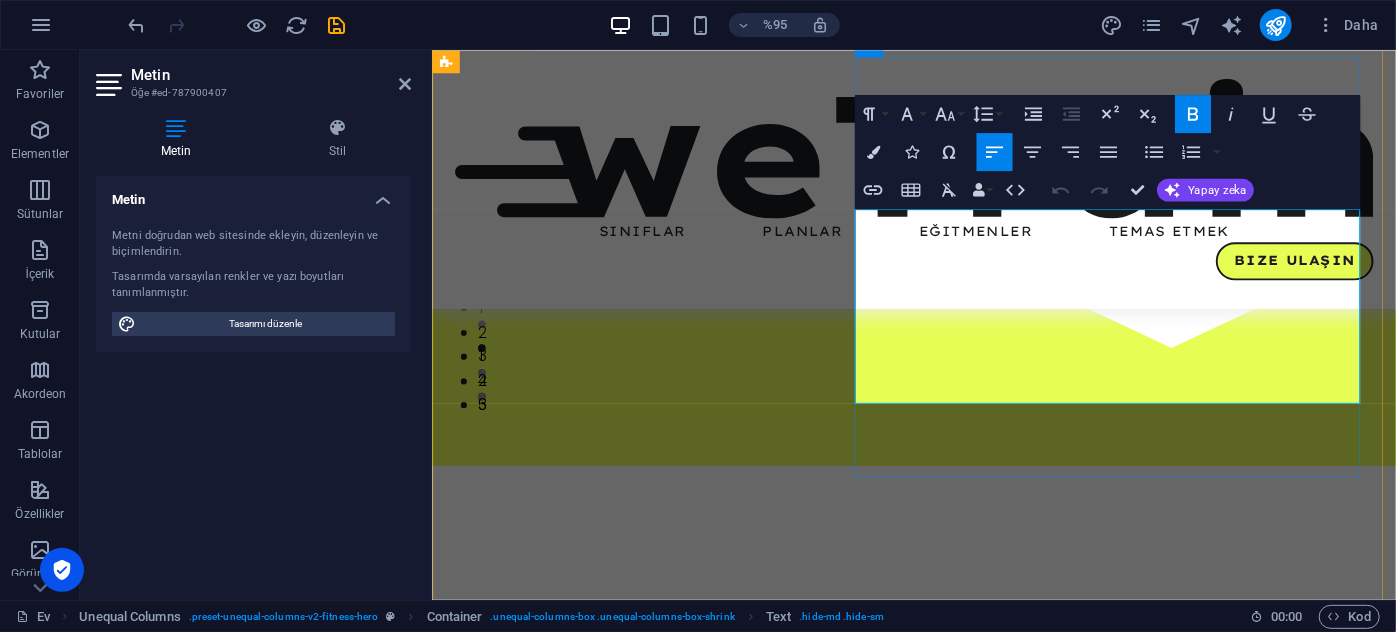 click on "İmparatorluğun birleşmesi, sınırın yeniden başlaması." at bounding box center (658, 1374) 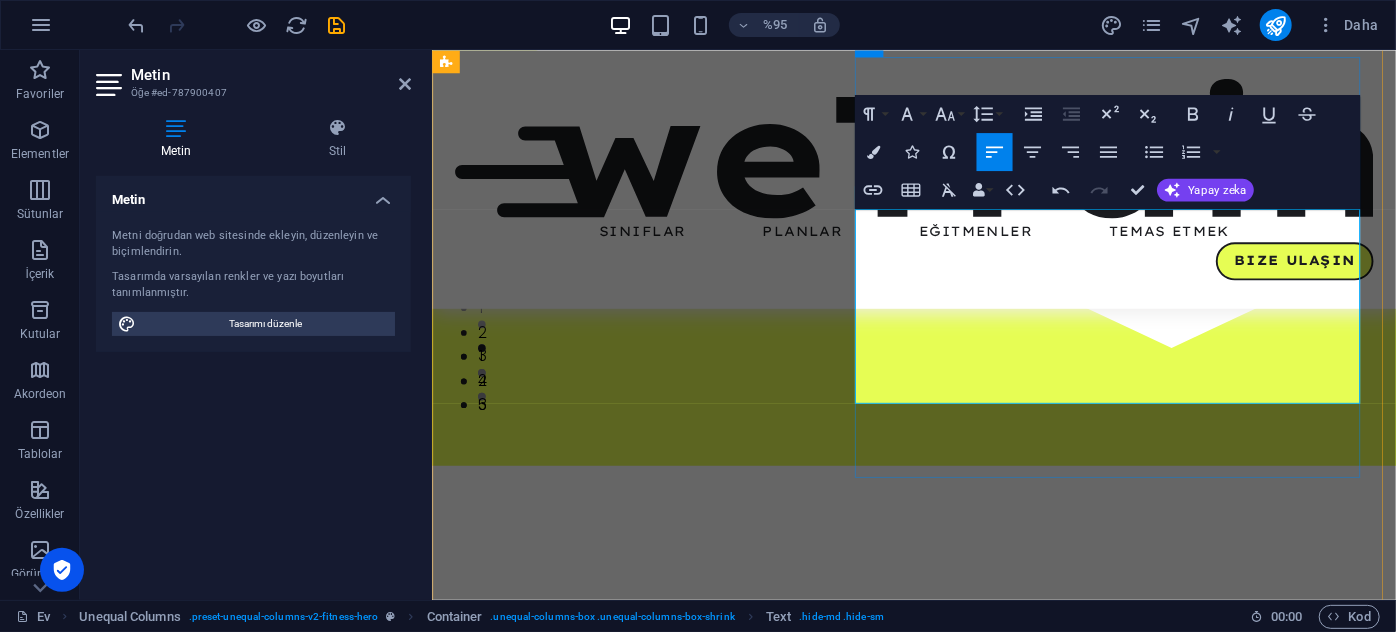 drag, startPoint x: 1339, startPoint y: 391, endPoint x: 973, endPoint y: 394, distance: 366.0123 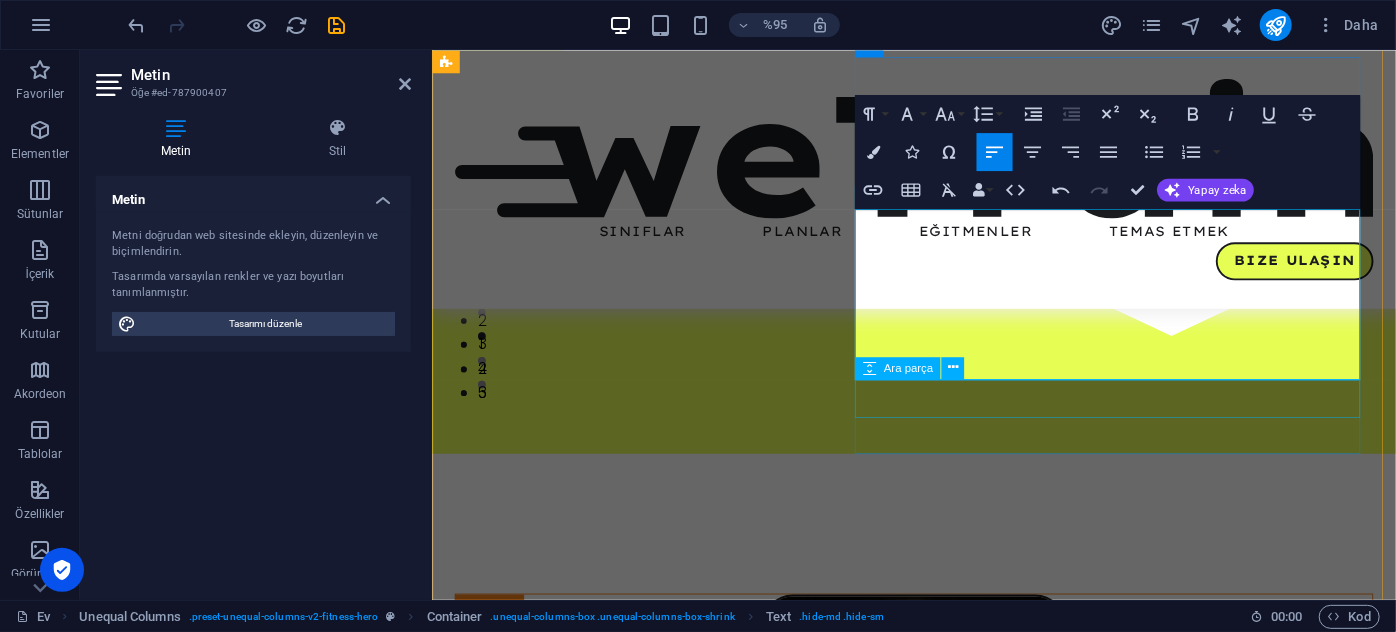 scroll, scrollTop: 266, scrollLeft: 0, axis: vertical 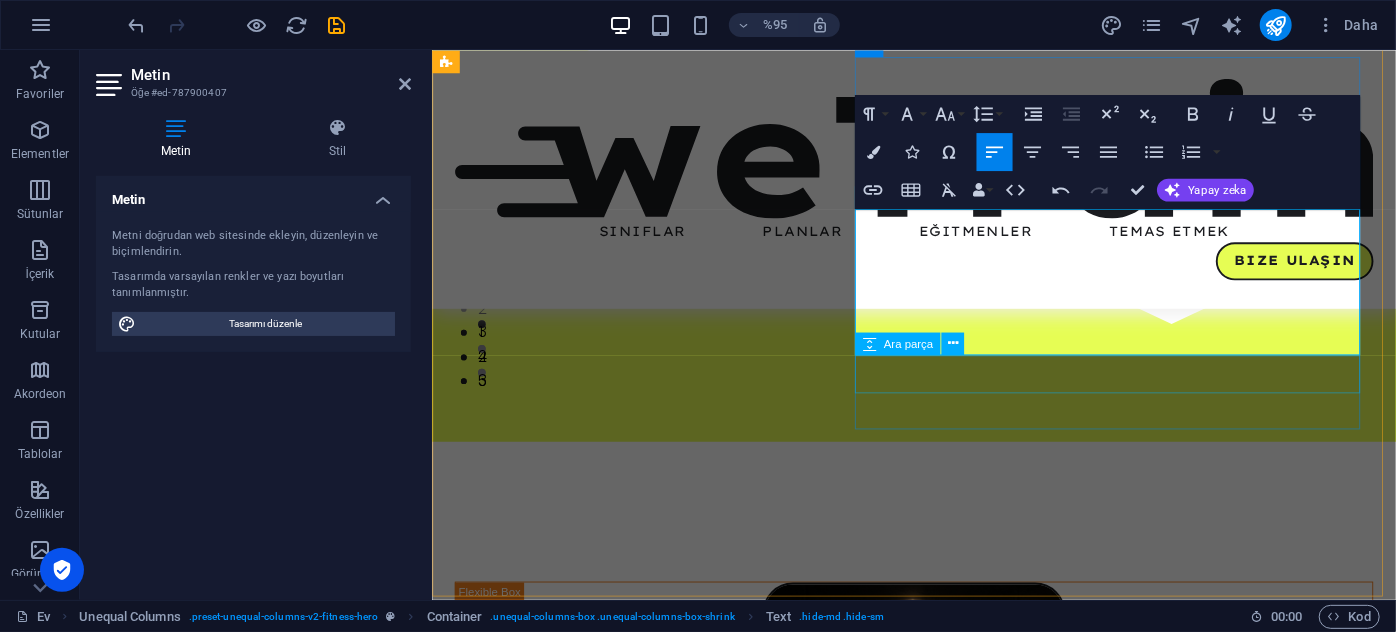 click at bounding box center (938, 1332) 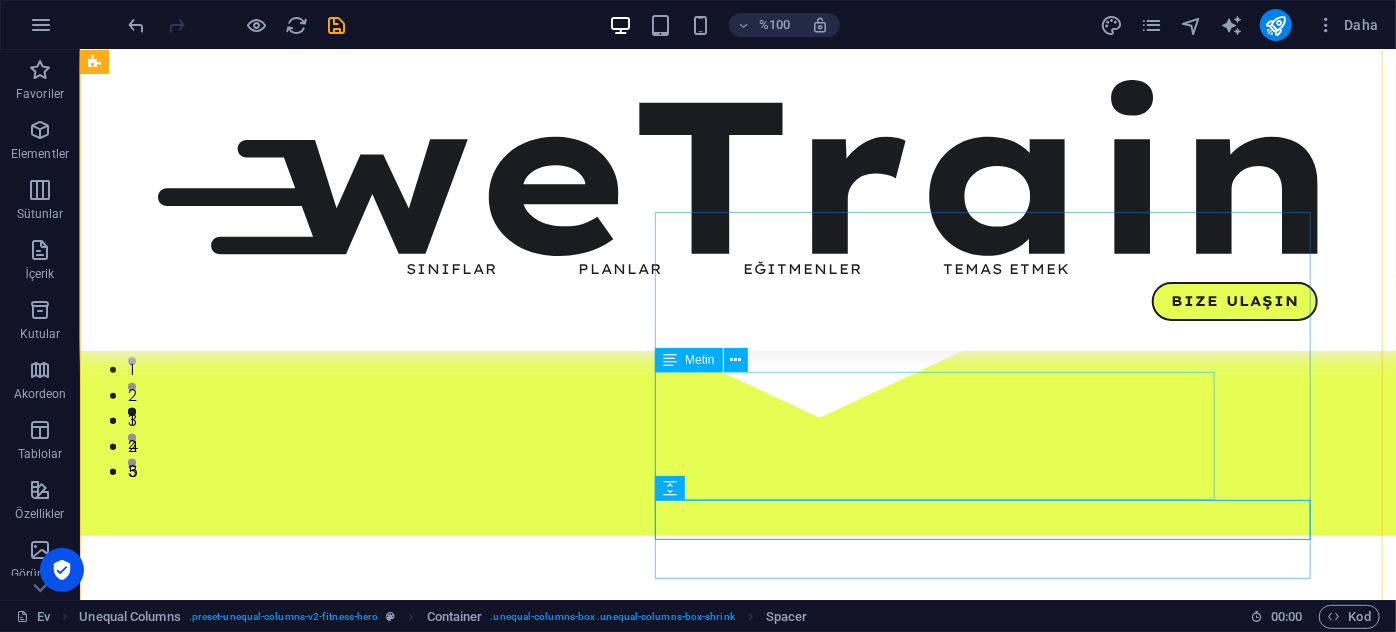 scroll, scrollTop: 176, scrollLeft: 0, axis: vertical 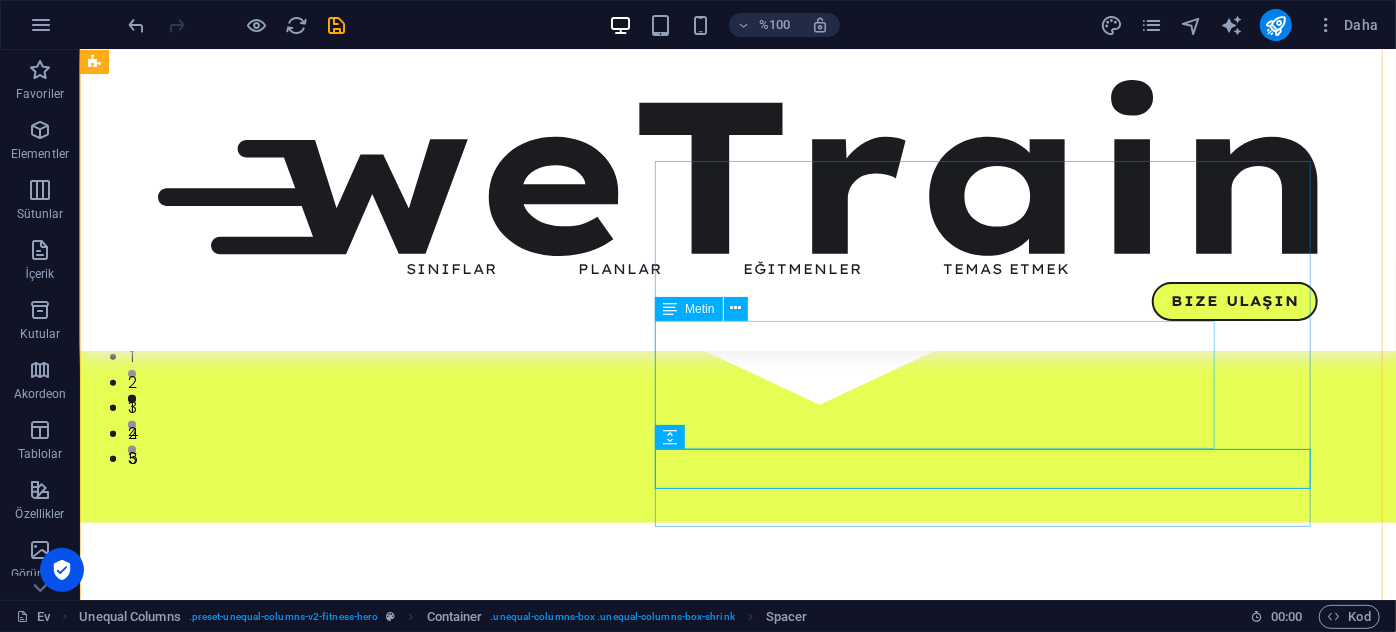 click on "Spor İmparatorluğu, disiplinin kararlılığı ve merkezi olarak kuruldu.  2200 m²'lik dev [PERSON_NAME], son teknoloji, özel havalandırma sistemleri ve farklı disiplinlerde uzman eğitmen kadrosuyla hizmet veriyoruz. Fitness, kitap, pilates, çocuk jimnastiği, savunma sporları ve daha fazlası tek çatı altında." at bounding box center (683, 1321) 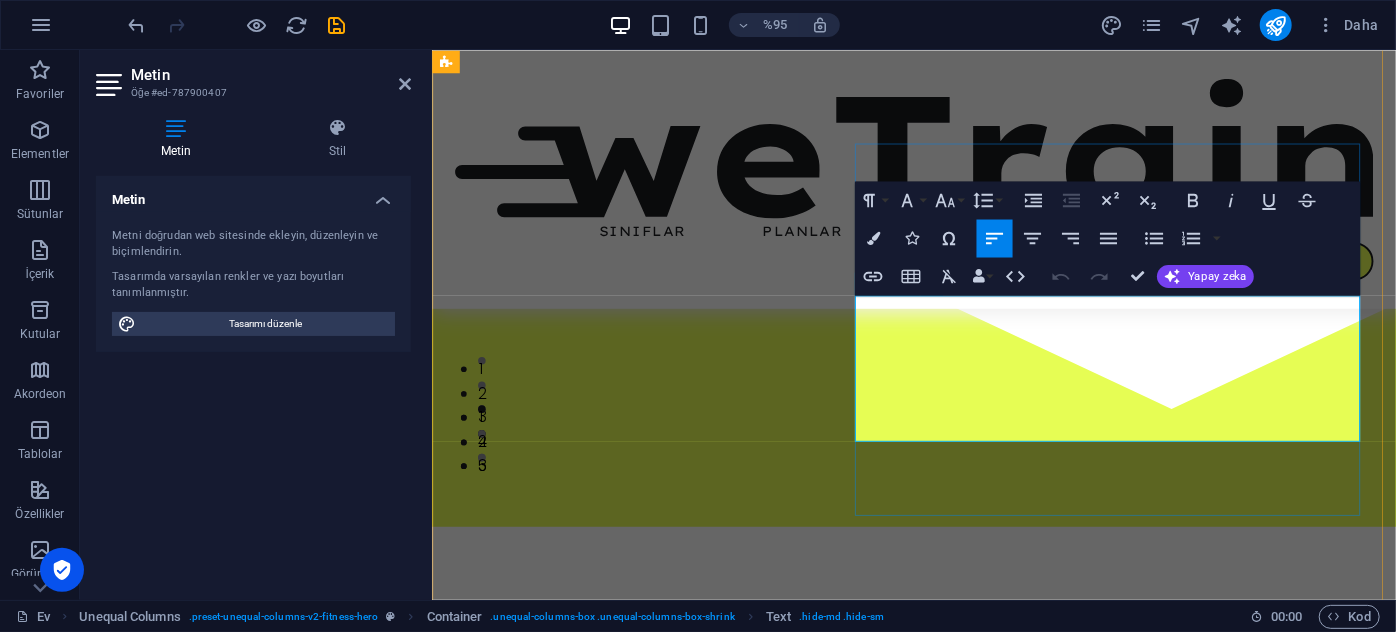 click on "Fitness, kitap, pilates, çocuk jimnastiği, savunma sporları ve daha fazlası tek çatı altında." at bounding box center [793, 1388] 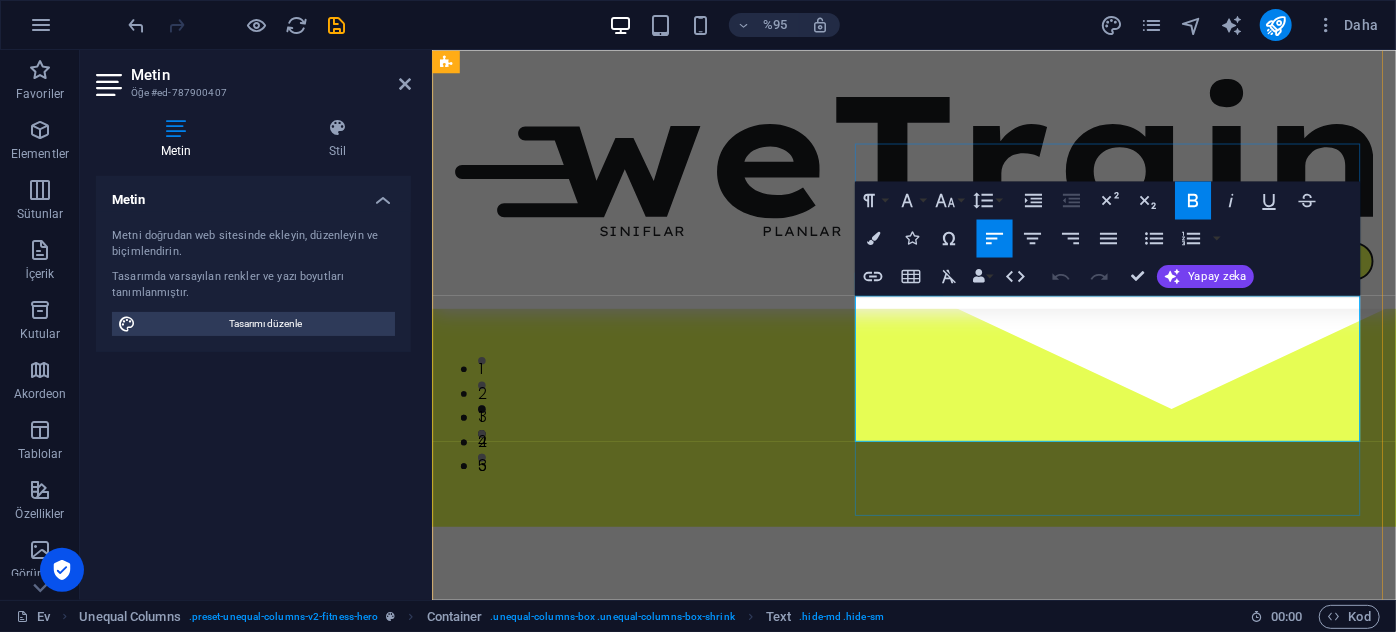 scroll, scrollTop: 188, scrollLeft: 0, axis: vertical 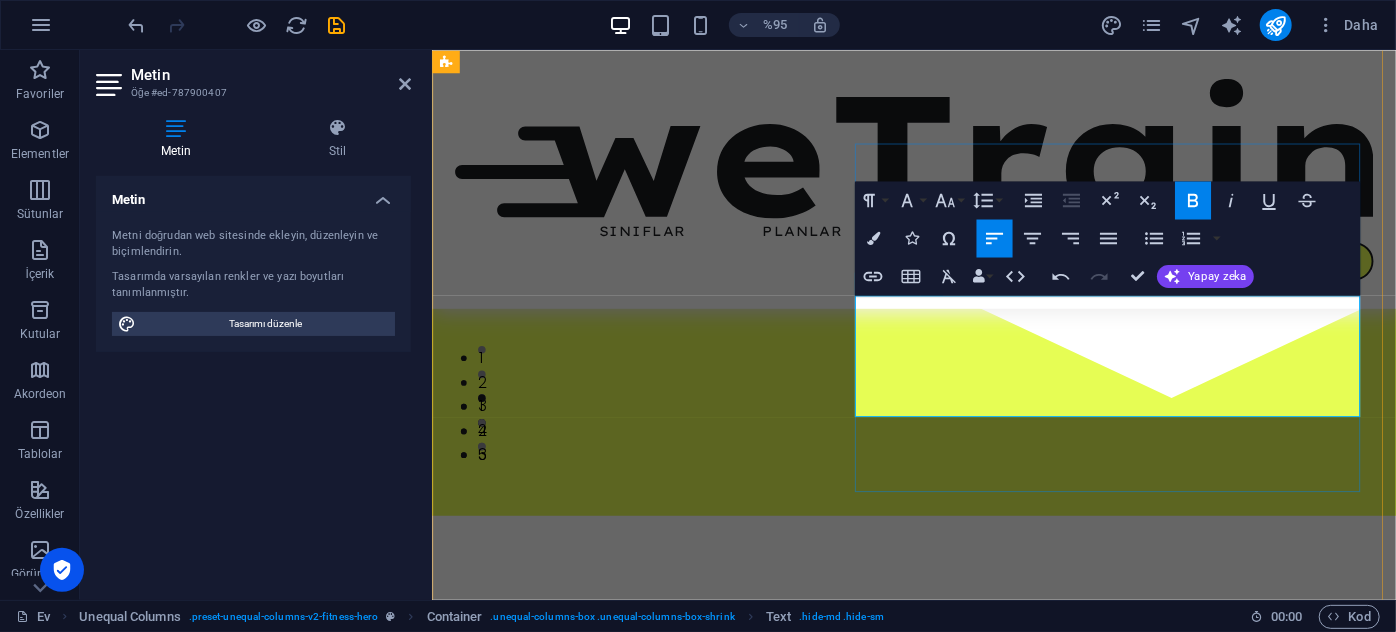 click on "Etimesgut'un modern spor salonu açıldı!" at bounding box center (610, 1299) 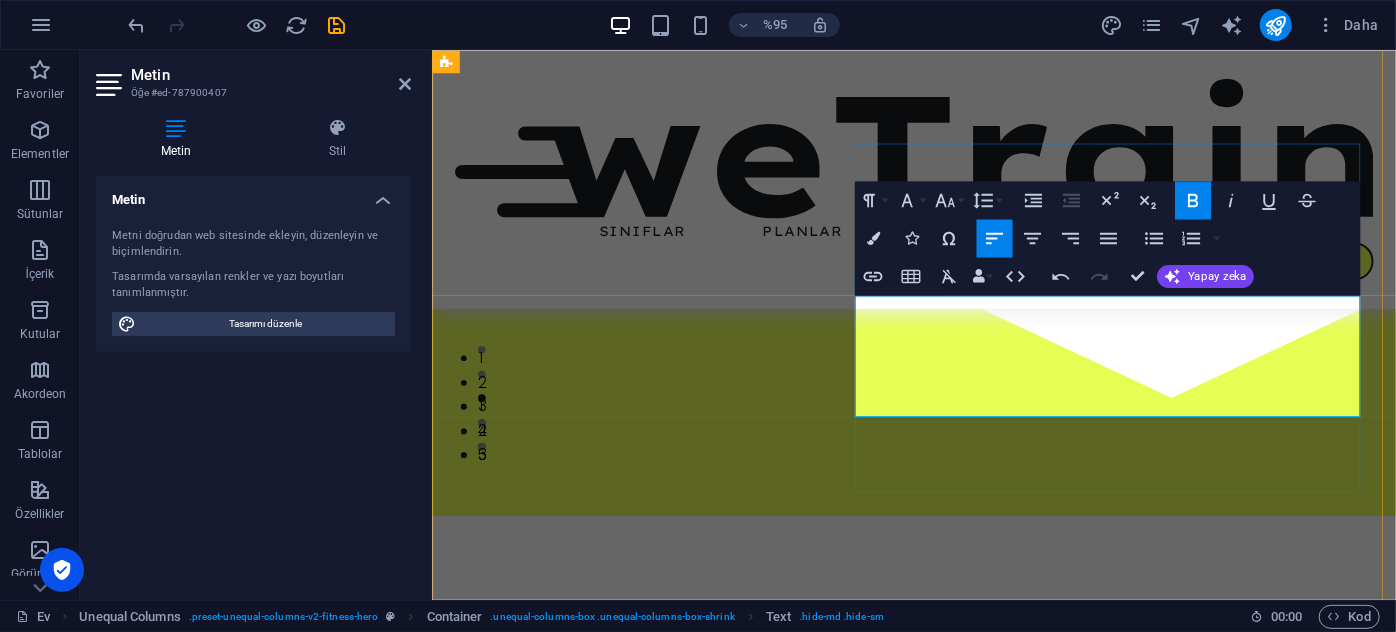 click on "Etimesgut'un en  modern spor salonu açıldı!" at bounding box center [620, 1299] 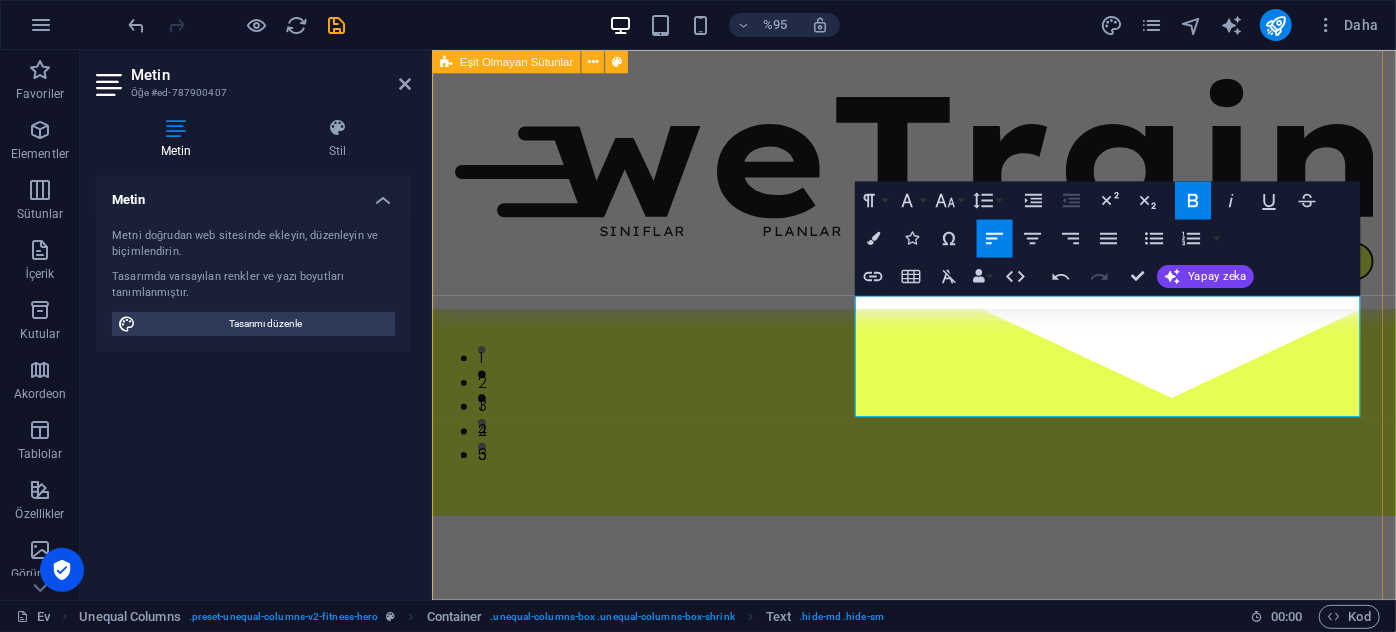 click on "KAYITLARIMIZ BAŞLADI [PERSON_NAME]'un en modern ve en donanımlı  spor salonu açıldı!  2200 m²'lik dev alanla Sports Empire artık hizmetinizde. Yepyeni düşer, ileri düzey havalandırma sistemi ve alanında uzman eğitmenlerle şimdi hazırız. Kayıtlarımız başladı. Sınırlı kontenjan, sınırsız motivasyon! ders programı Bize Ulaşın" at bounding box center [938, 763] 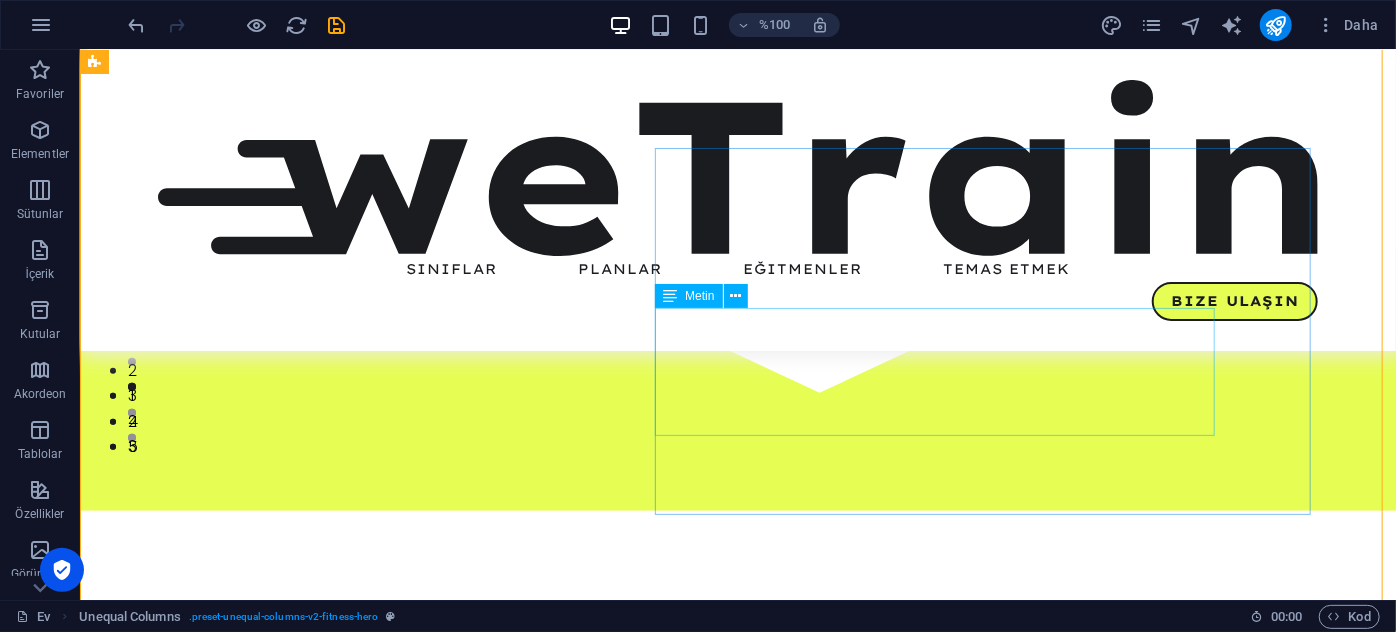 click on "Etimesgut'un modern ve donanımlı spor salonu açıldı!  2200 m²'lik dev alanla Sports Empire artık hizmetinizde. Yepyeni düşer, ileri düzey havalandırma sistemi ve alanında uzman eğitmenlerle şimdi hazırız. Kayıtlarımız başladı. Sınırlı kontenjan, sınırsız motivasyon!" at bounding box center [683, 1309] 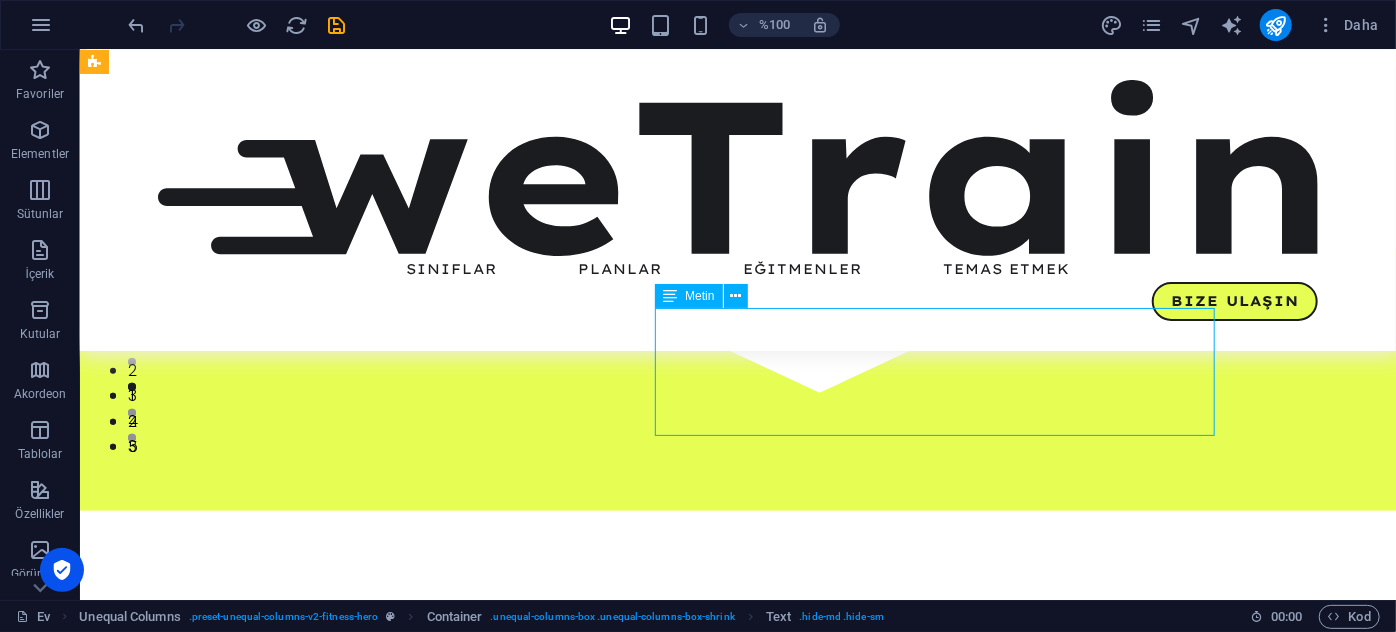 click on "Etimesgut'un modern ve donanımlı spor salonu açıldı!  2200 m²'lik dev alanla Sports Empire artık hizmetinizde. Yepyeni düşer, ileri düzey havalandırma sistemi ve alanında uzman eğitmenlerle şimdi hazırız. Kayıtlarımız başladı. Sınırlı kontenjan, sınırsız motivasyon!" at bounding box center (683, 1309) 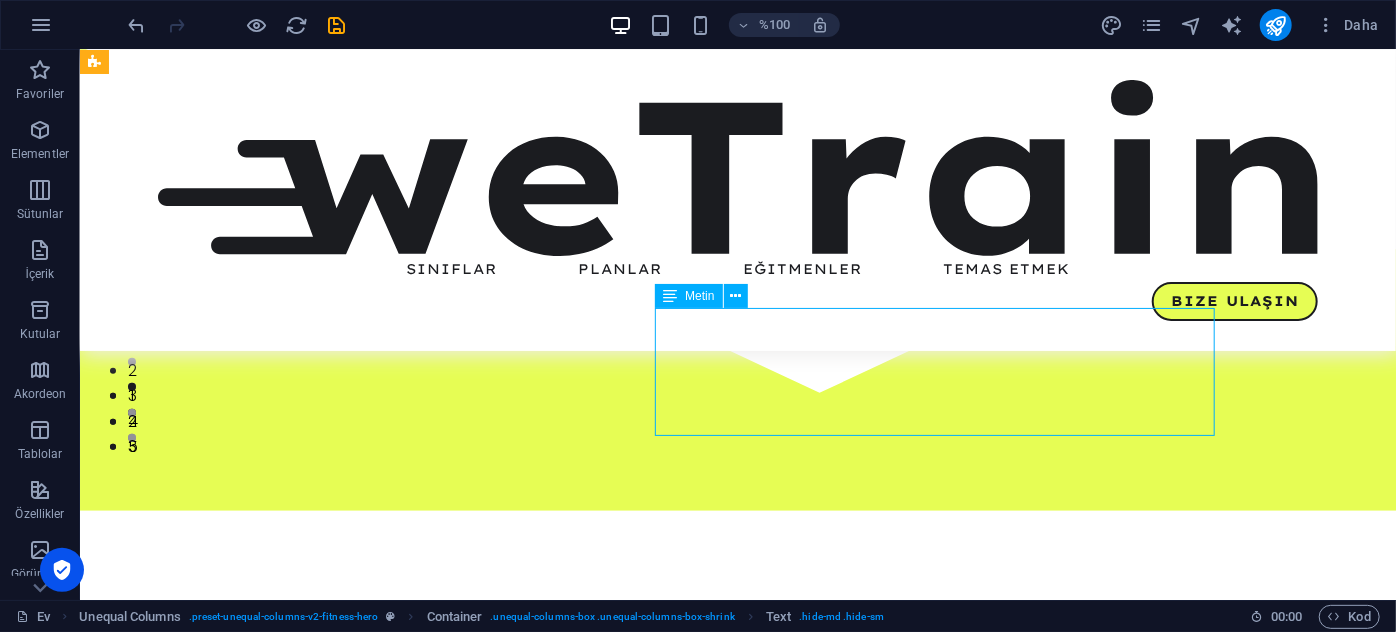 click on "Etimesgut'un modern ve donanımlı spor salonu açıldı!  2200 m²'lik dev alanla Sports Empire artık hizmetinizde. Yepyeni düşer, ileri düzey havalandırma sistemi ve alanında uzman eğitmenlerle şimdi hazırız. Kayıtlarımız başladı. Sınırlı kontenjan, sınırsız motivasyon!" at bounding box center (683, 1309) 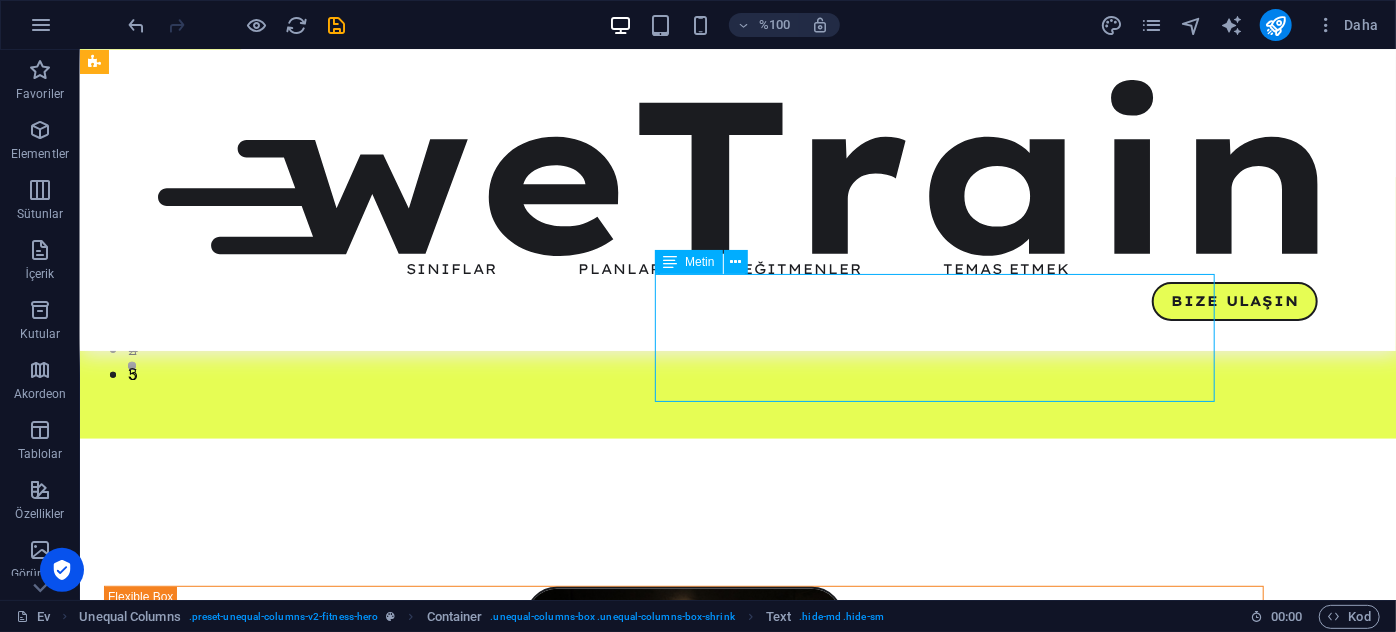 scroll, scrollTop: 279, scrollLeft: 0, axis: vertical 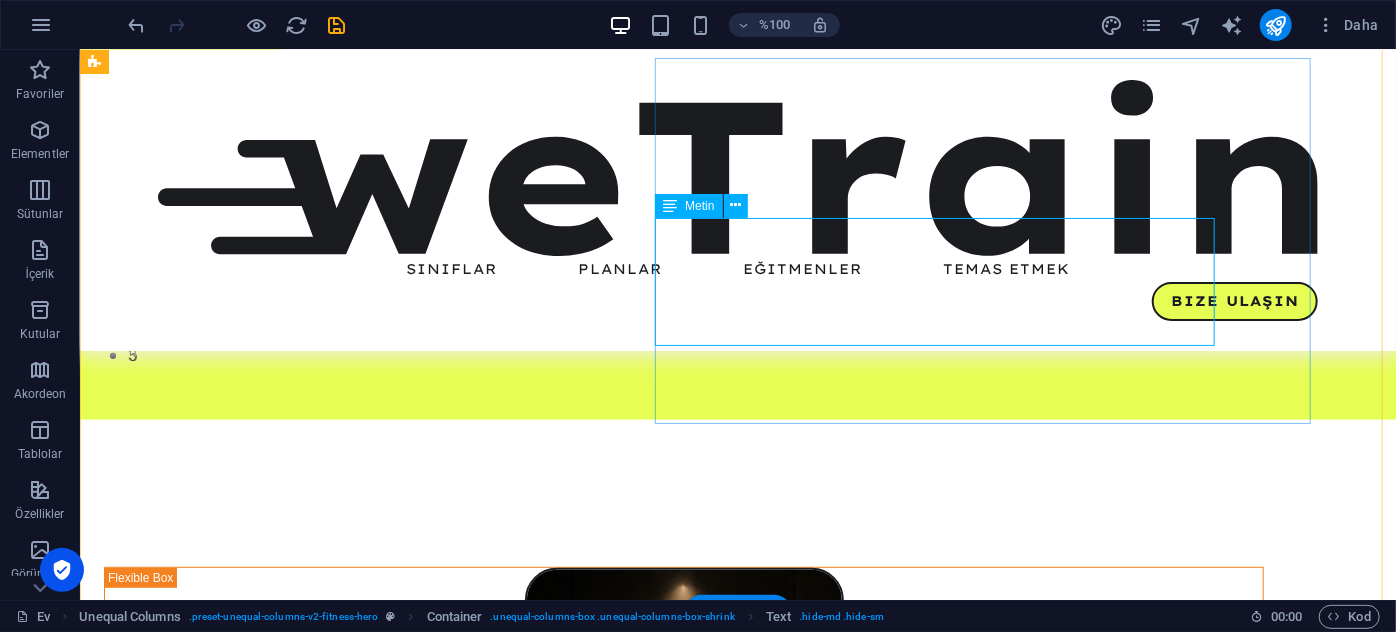 click on "Etimesgut'un modern ve donanımlı spor salonu açıldı!  2200 m²'lik dev alanla Sports Empire artık hizmetinizde. Yepyeni düşer, ileri düzey havalandırma sistemi ve alanında uzman eğitmenlerle şimdi hazırız. Kayıtlarımız başladı. Sınırlı kontenjan, sınırsız motivasyon!" at bounding box center [683, 1218] 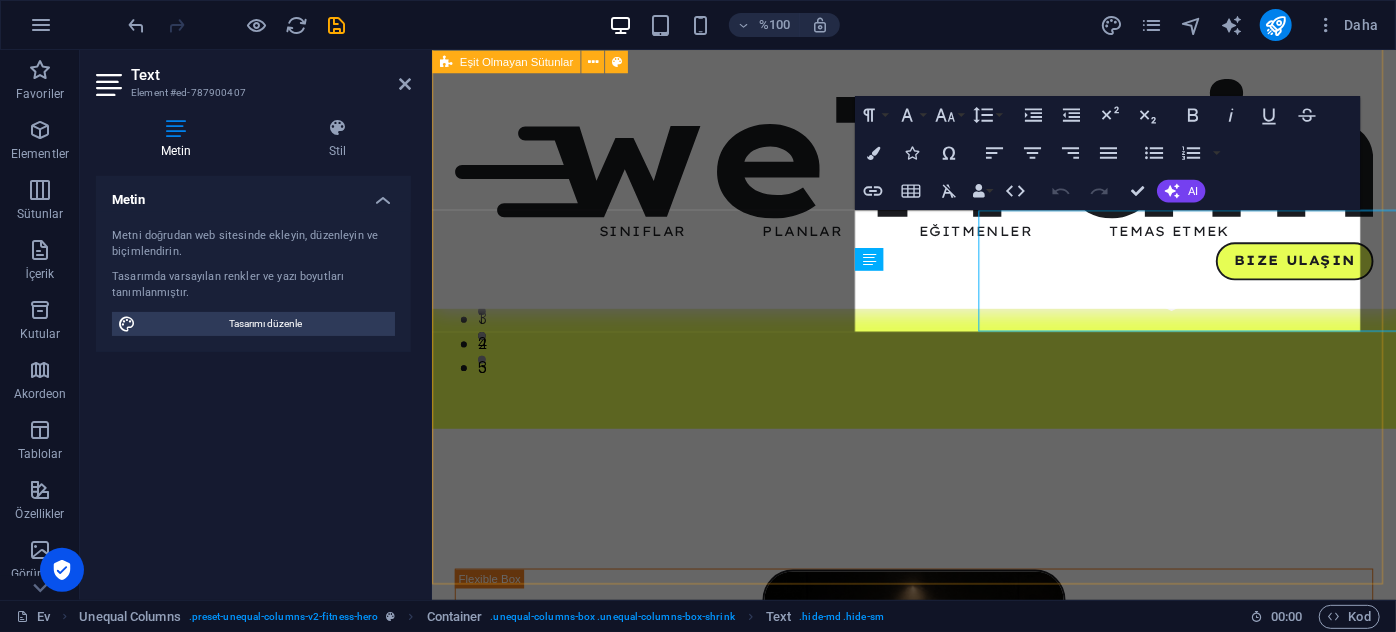 click on "KAYITLARIMIZ BAŞLADI [PERSON_NAME]'un modern ve donanımlı spor salonu açıldı!  2200 m²'lik dev alanla Sports Empire artık hizmetinizde. Yepyeni düşer, ileri düzey havalandırma sistemi ve alanında uzman eğitmenlerle şimdi hazırız. Kayıtlarımız başladı. Sınırlı kontenjan, sınırsız motivasyon! ders programı Bize Ulaşın" at bounding box center [938, 672] 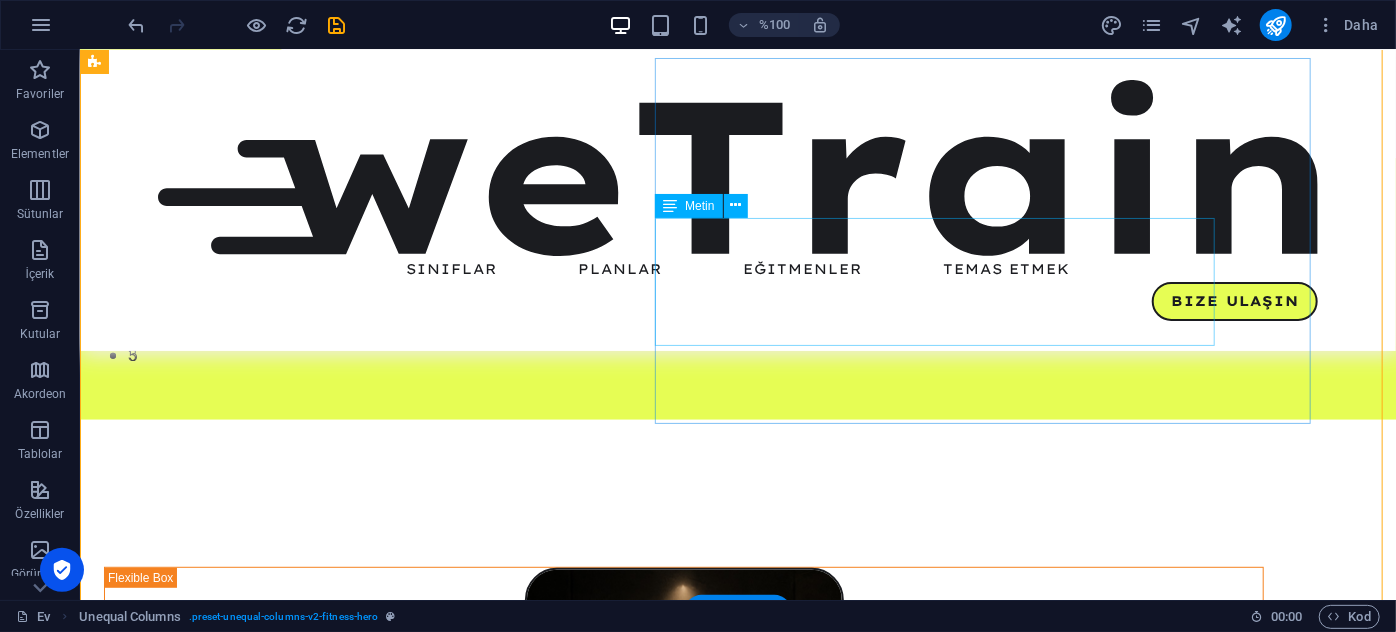 drag, startPoint x: 868, startPoint y: 263, endPoint x: 855, endPoint y: 262, distance: 13.038404 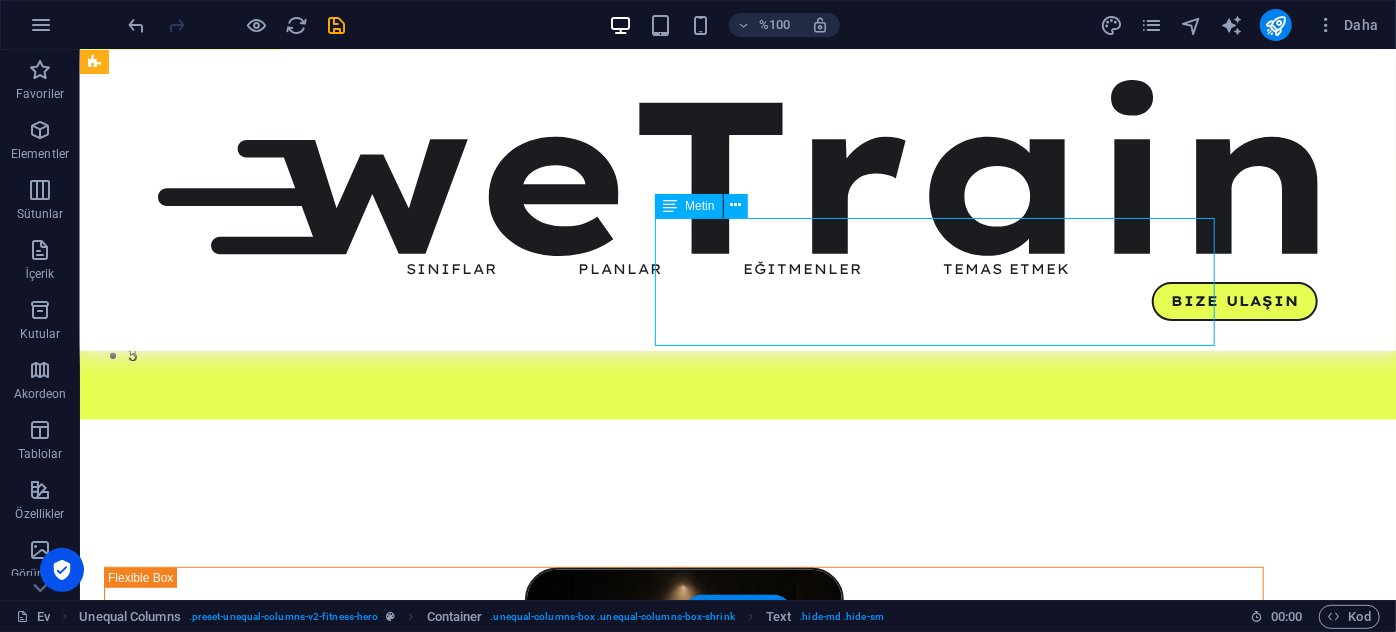 click on "Etimesgut'un modern ve donanımlı spor salonu açıldı!  2200 m²'lik dev alanla Sports Empire artık hizmetinizde. Yepyeni düşer, ileri düzey havalandırma sistemi ve alanında uzman eğitmenlerle şimdi hazırız. Kayıtlarımız başladı. Sınırlı kontenjan, sınırsız motivasyon!" at bounding box center (683, 1218) 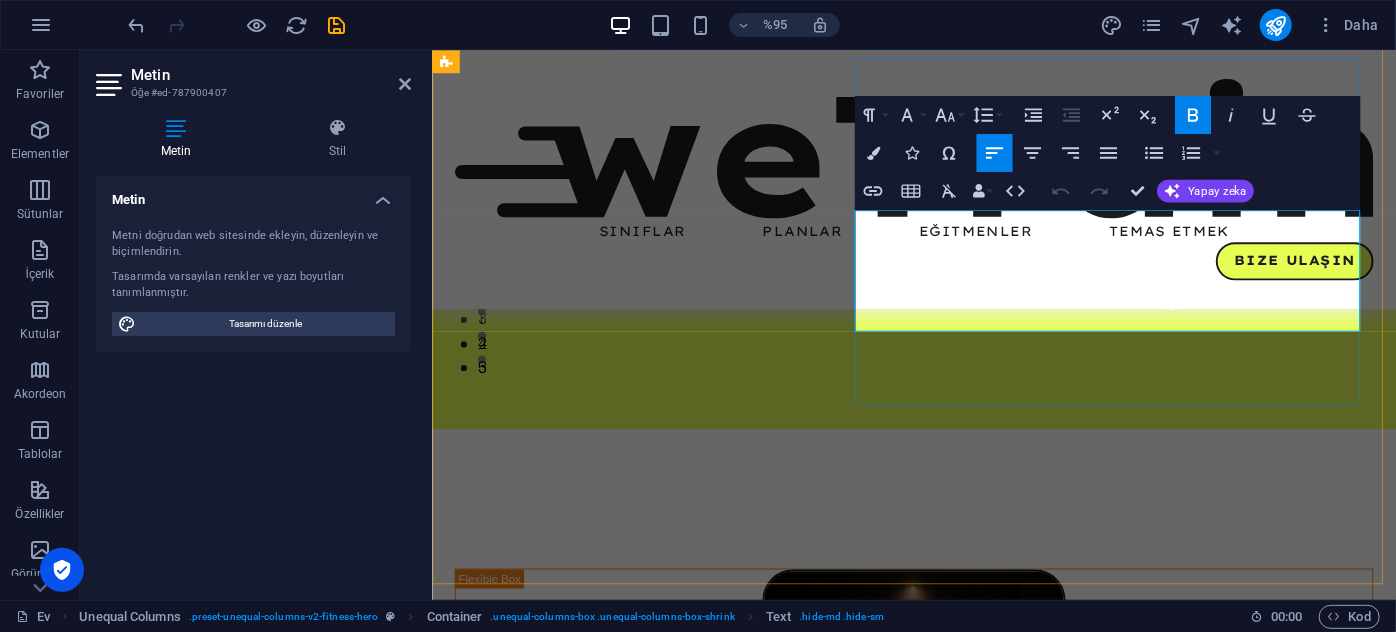 click on "Etimesgut'un modern ve donanımlı spor salonu açıldı!" at bounding box center (662, 1208) 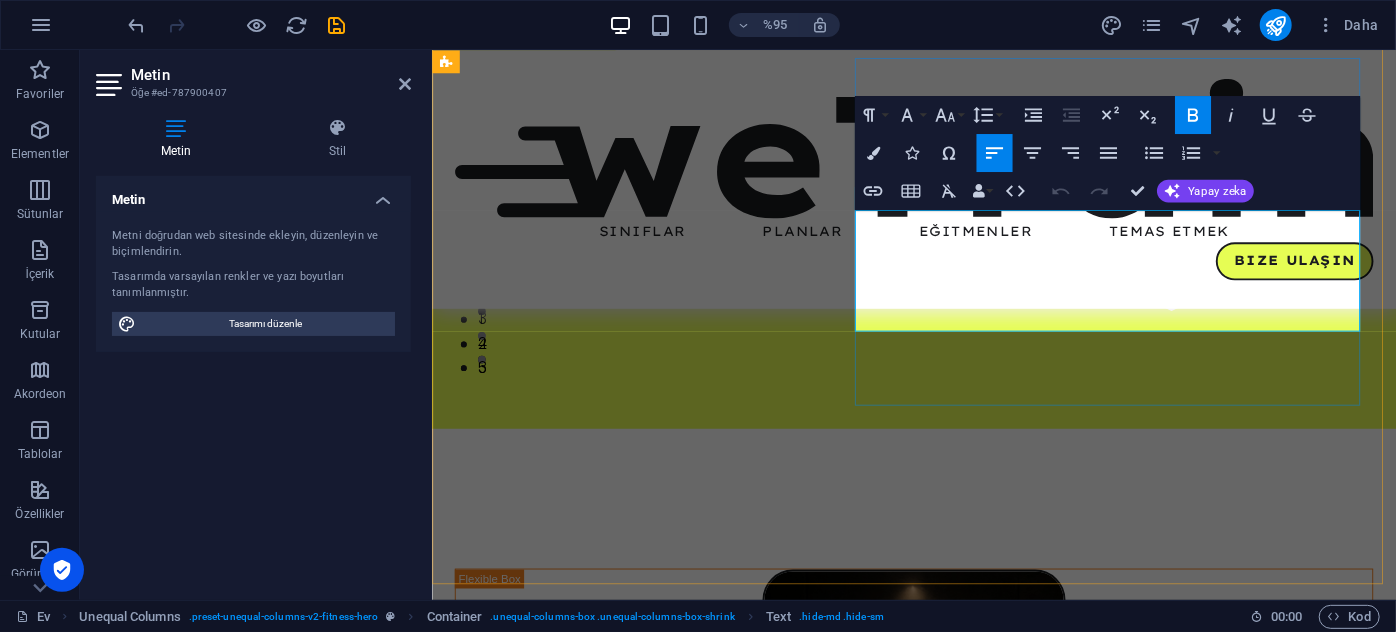 click on "2200 m²'lik dev alanla Sports Empire artık hizmetinizde." at bounding box center (663, 1234) 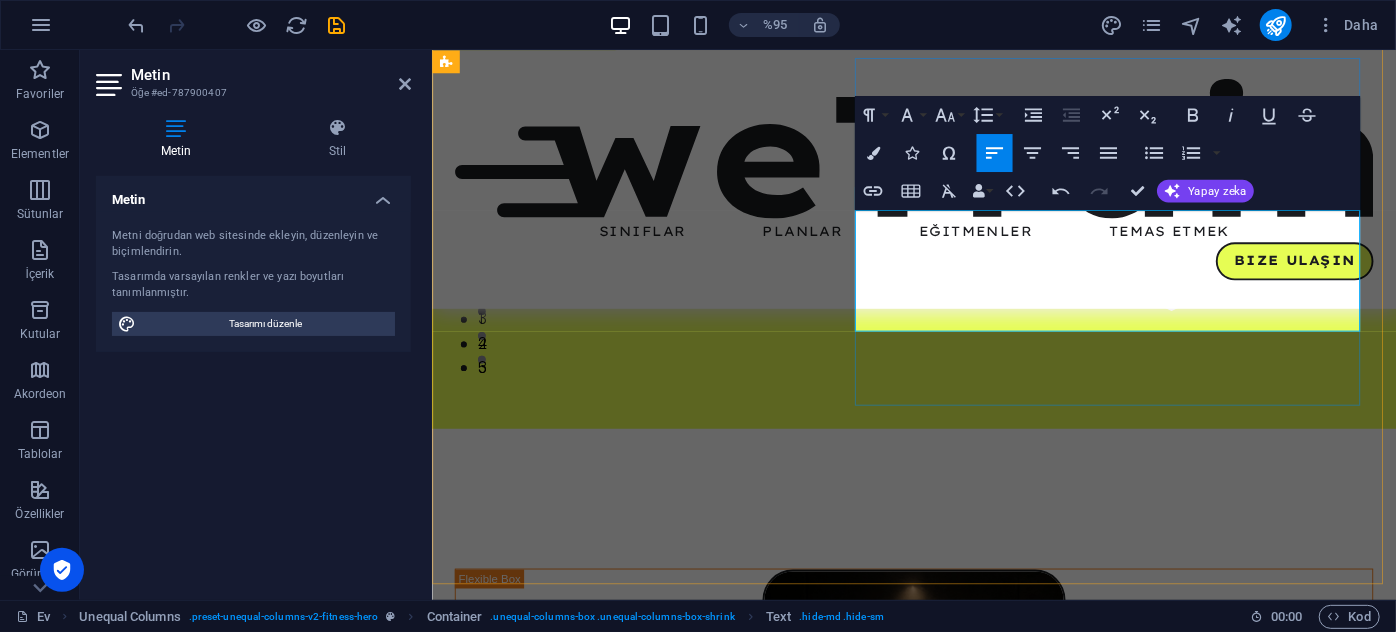 type 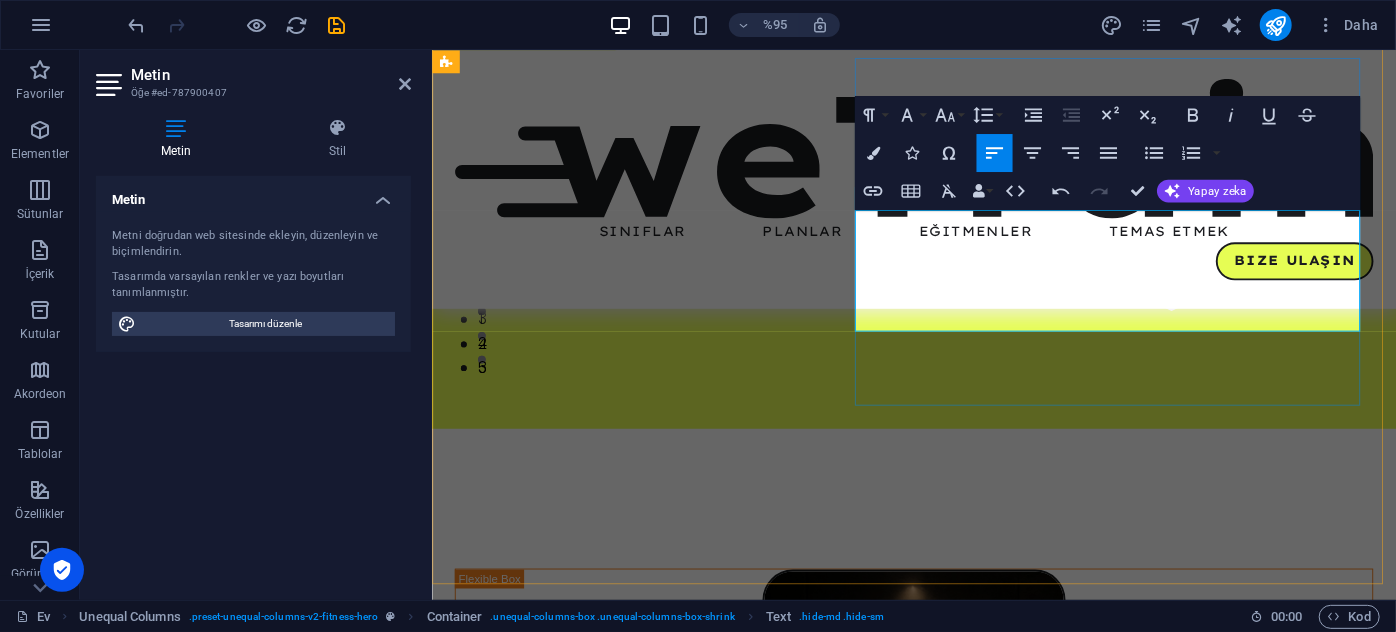 drag, startPoint x: 1123, startPoint y: 253, endPoint x: 978, endPoint y: 257, distance: 145.05516 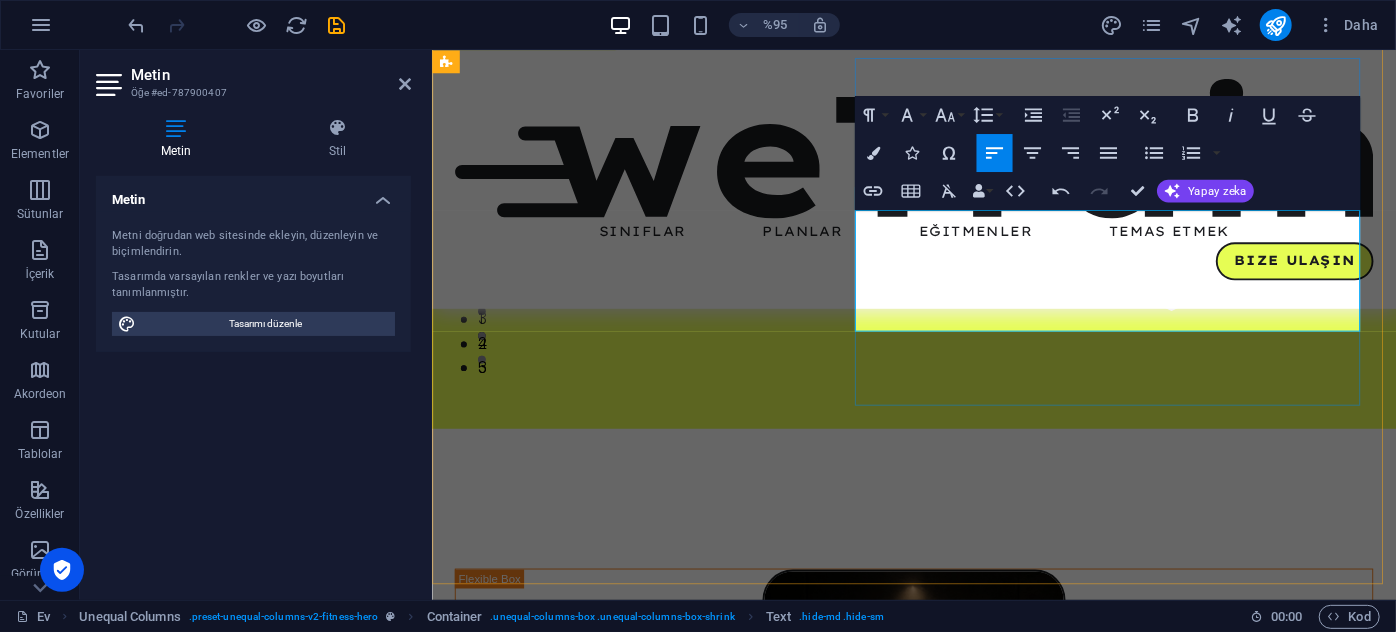 click on "Yepyeni düşer, ileri düzey havalandırma sistemi ve alanında uzman eğitmenlerle şimdi hazırız." at bounding box center (814, 1259) 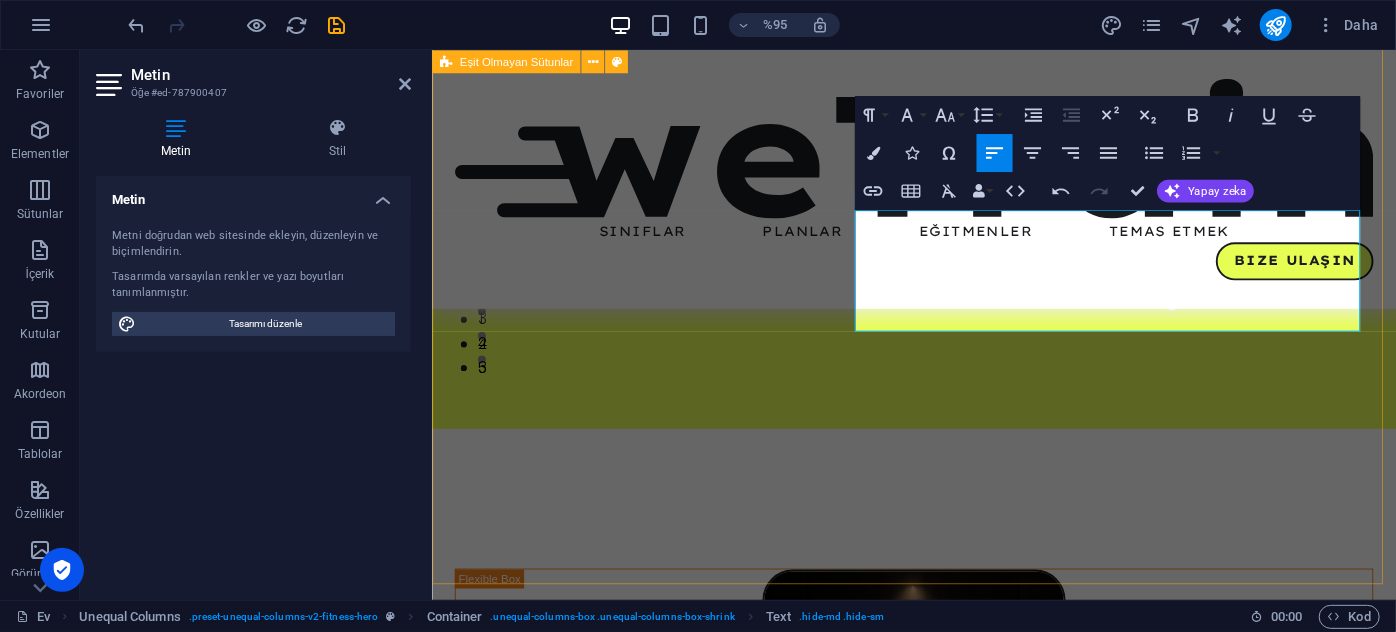 click on "KAYITLARIMIZ BAŞLADI [PERSON_NAME]'un modern ve donanımlı spor salonu açıldı!  2200 m²'lik antrenman alanı ile Sports Empire artık hizmetinizde. Modern ekipmanlar , ileri düzey havalandırma sistemi ve alanında uzman eğitmenlerle şimdi hazırız. Kayıtlarımız başladı. Sınırlı kontenjan, sınırsız motivasyon! ders programı Bize Ulaşın" at bounding box center [938, 672] 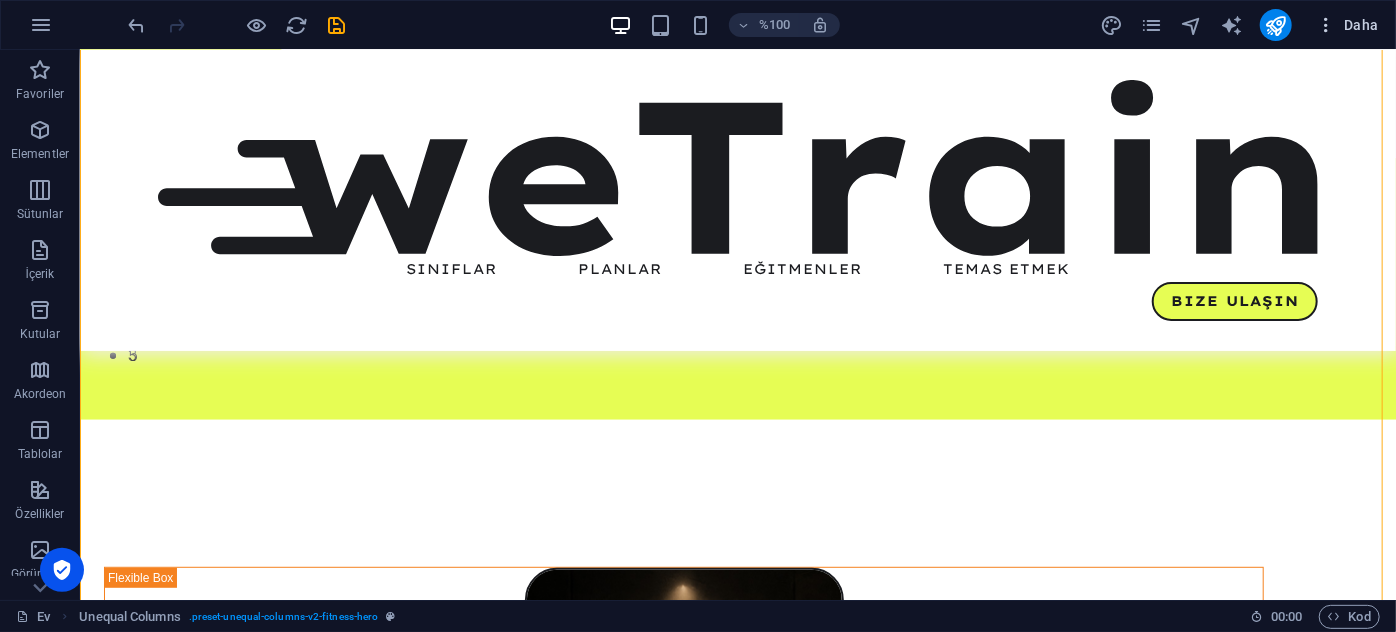 click on "Daha" at bounding box center (1347, 25) 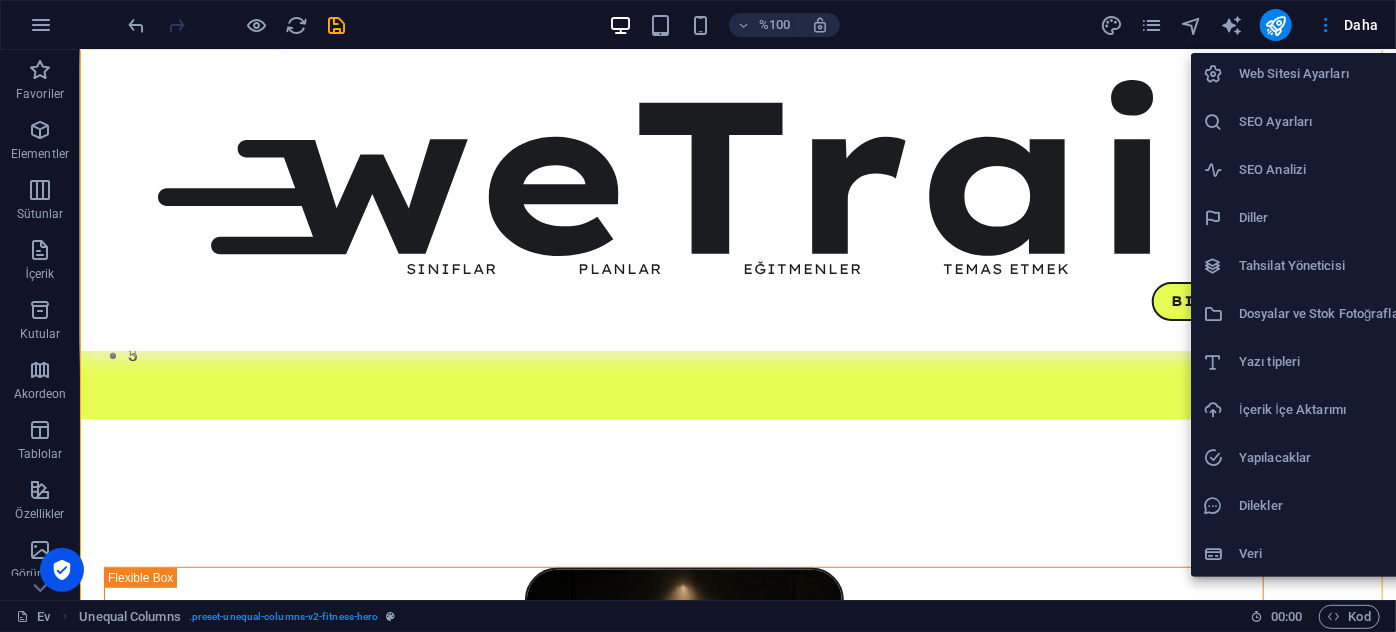scroll, scrollTop: 0, scrollLeft: 0, axis: both 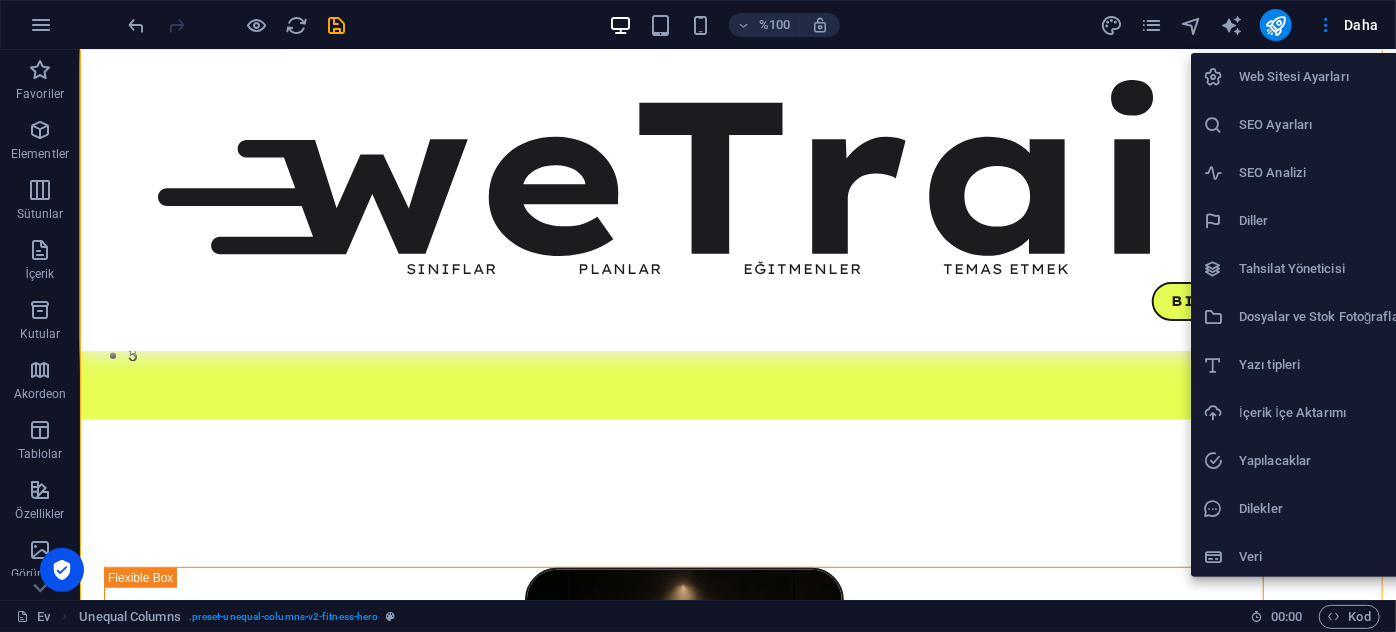 click on "Yazı tipleri" at bounding box center (1269, 364) 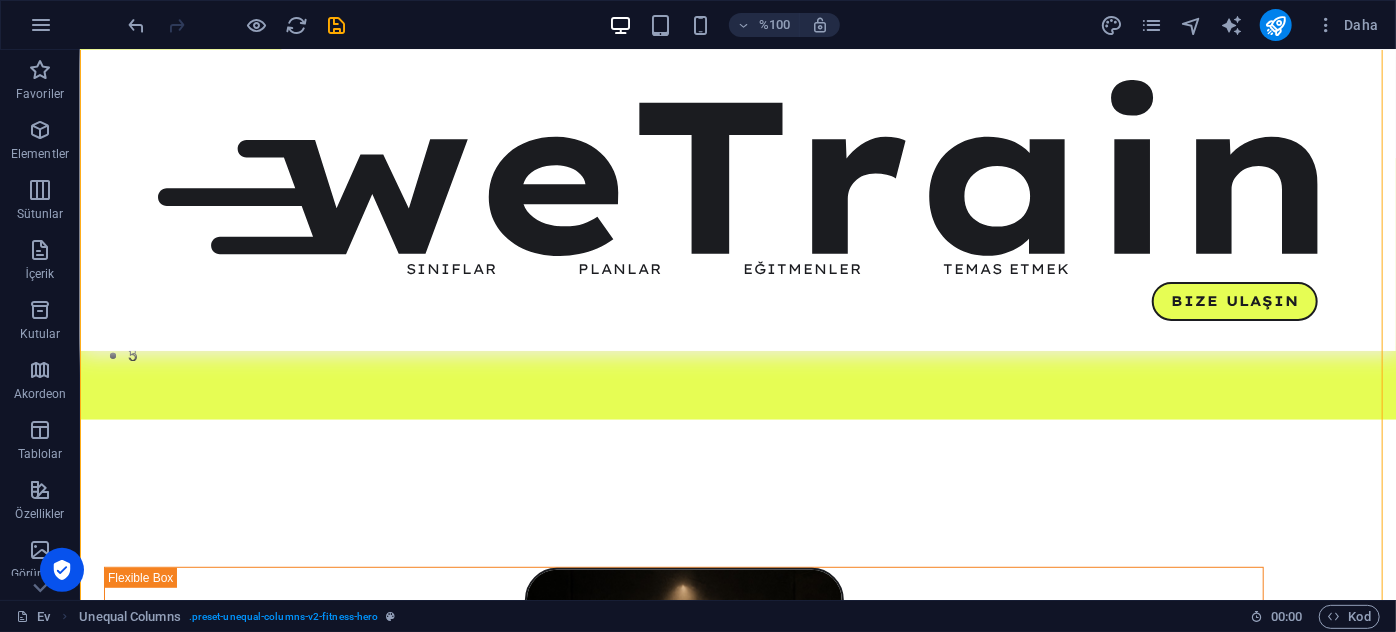 select on "popularity" 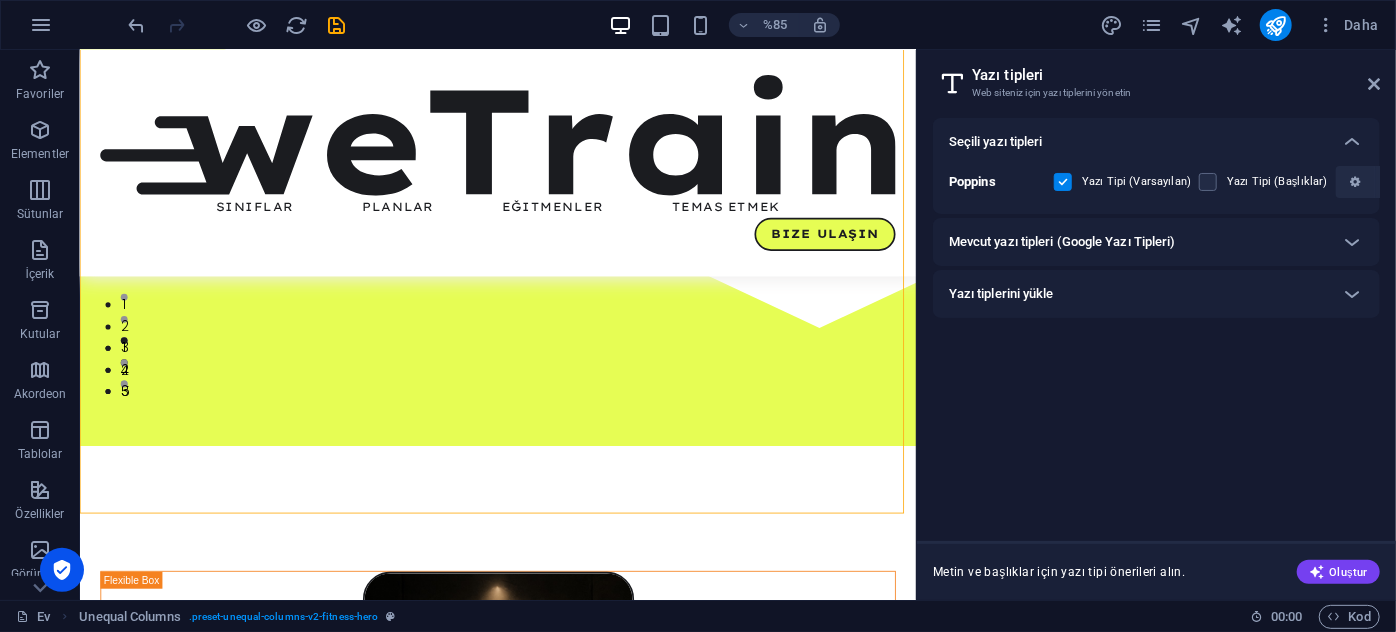 click at bounding box center [1222, 182] 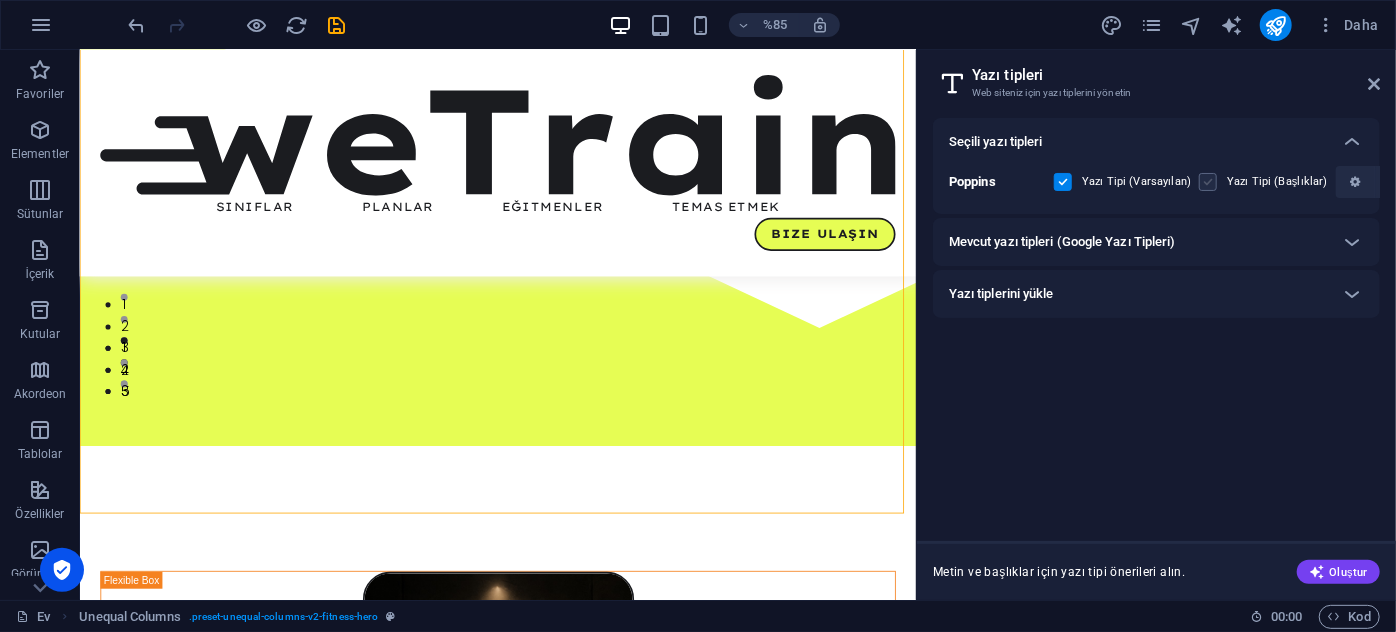 click at bounding box center (1208, 182) 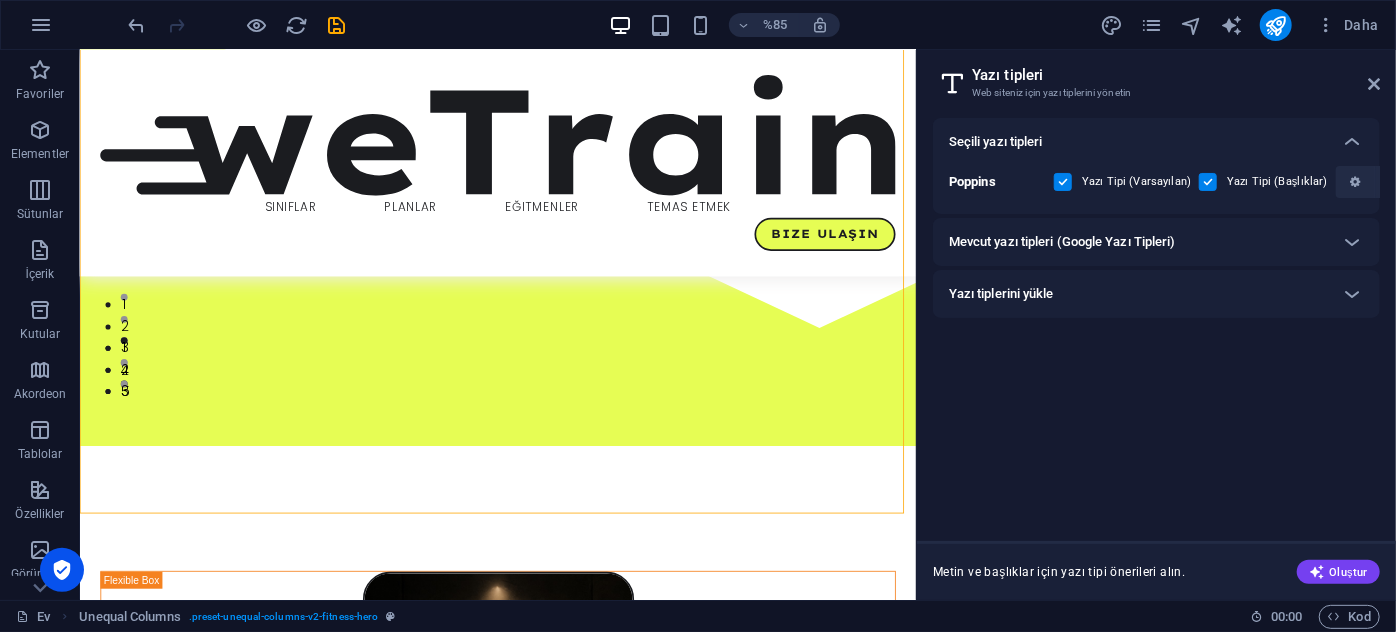 click at bounding box center (1208, 182) 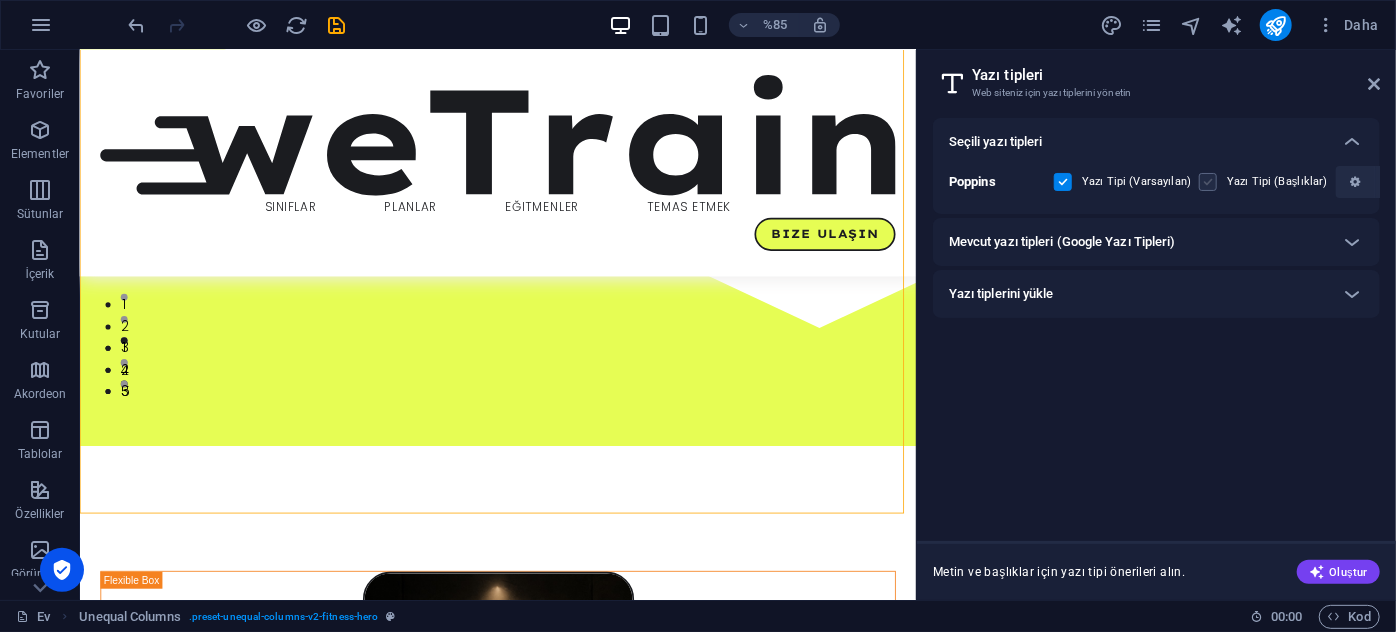 click at bounding box center [1208, 182] 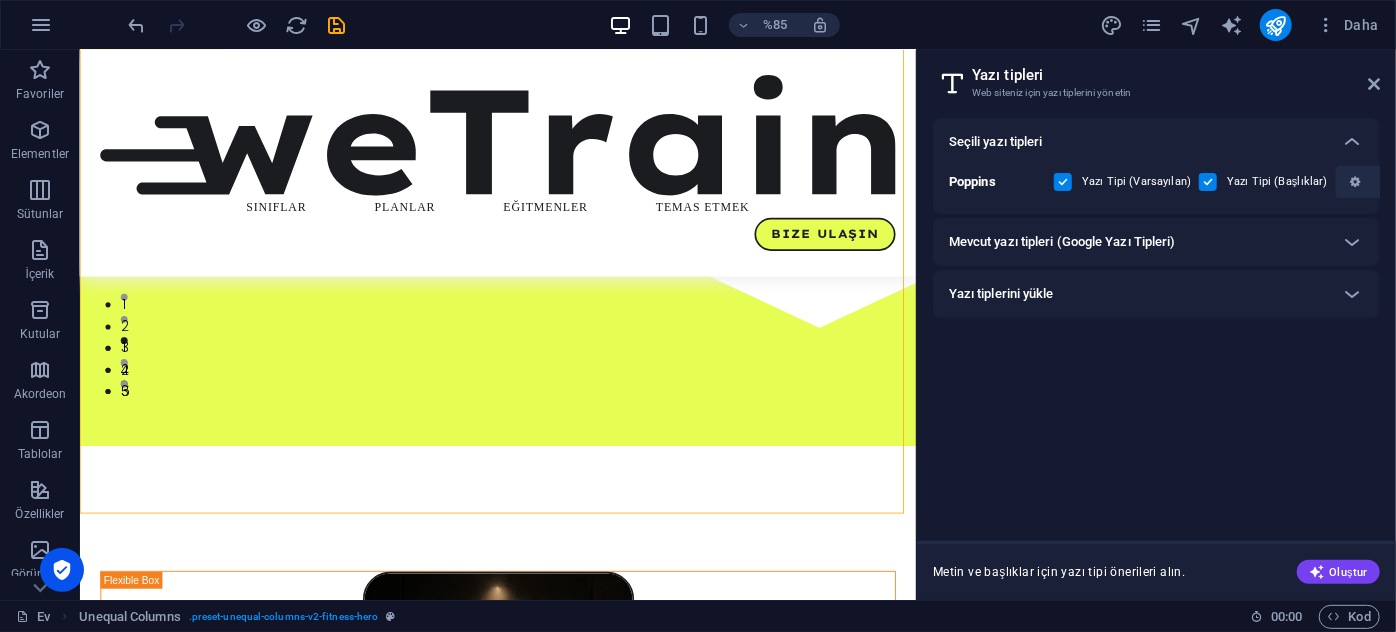click at bounding box center [1208, 182] 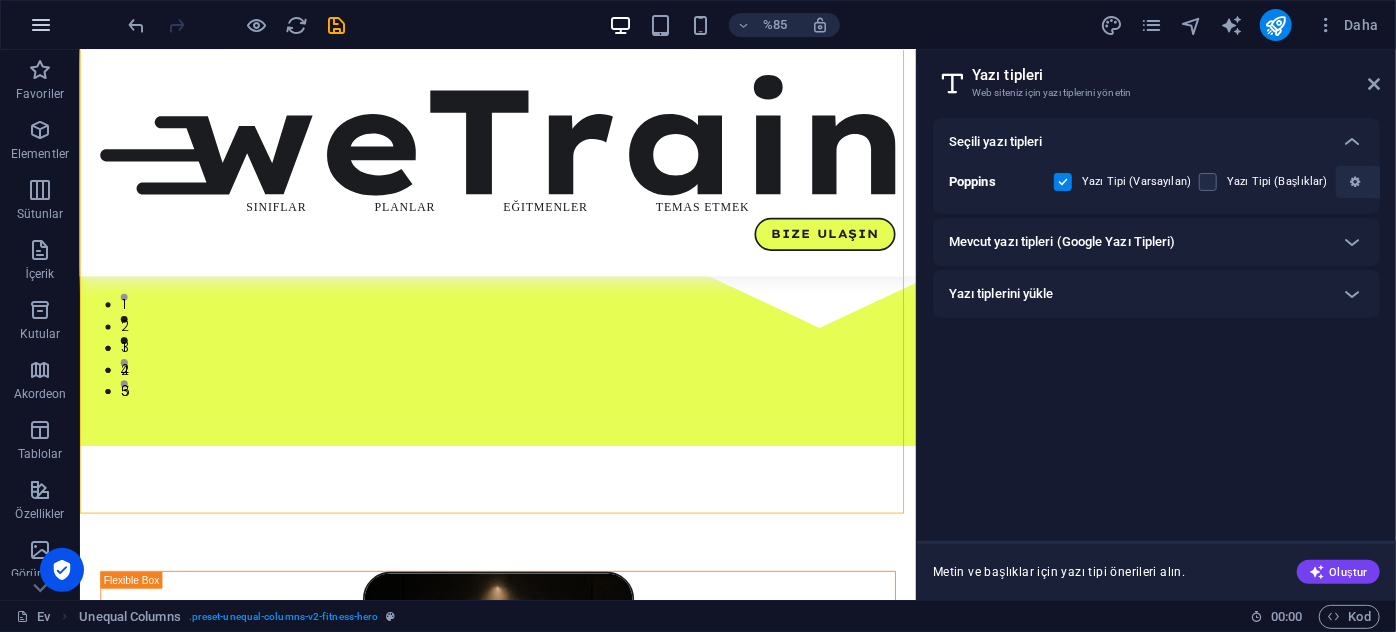 click at bounding box center [41, 25] 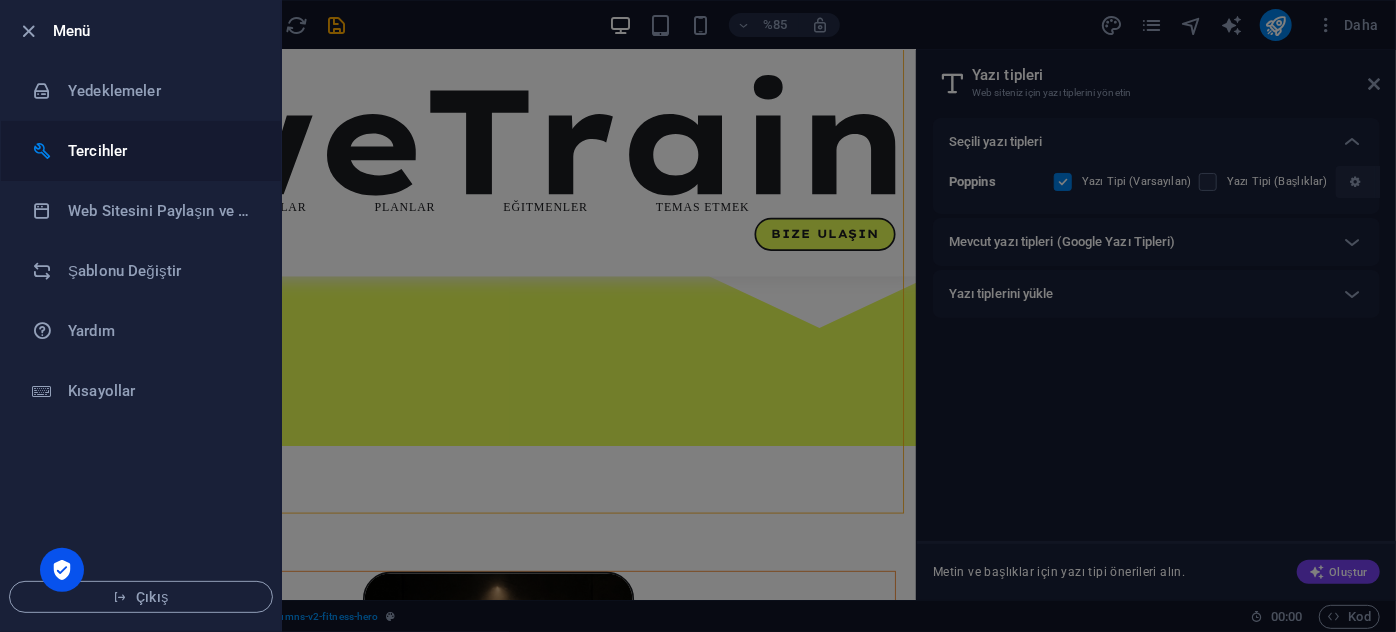 click on "Tercihler" at bounding box center (141, 151) 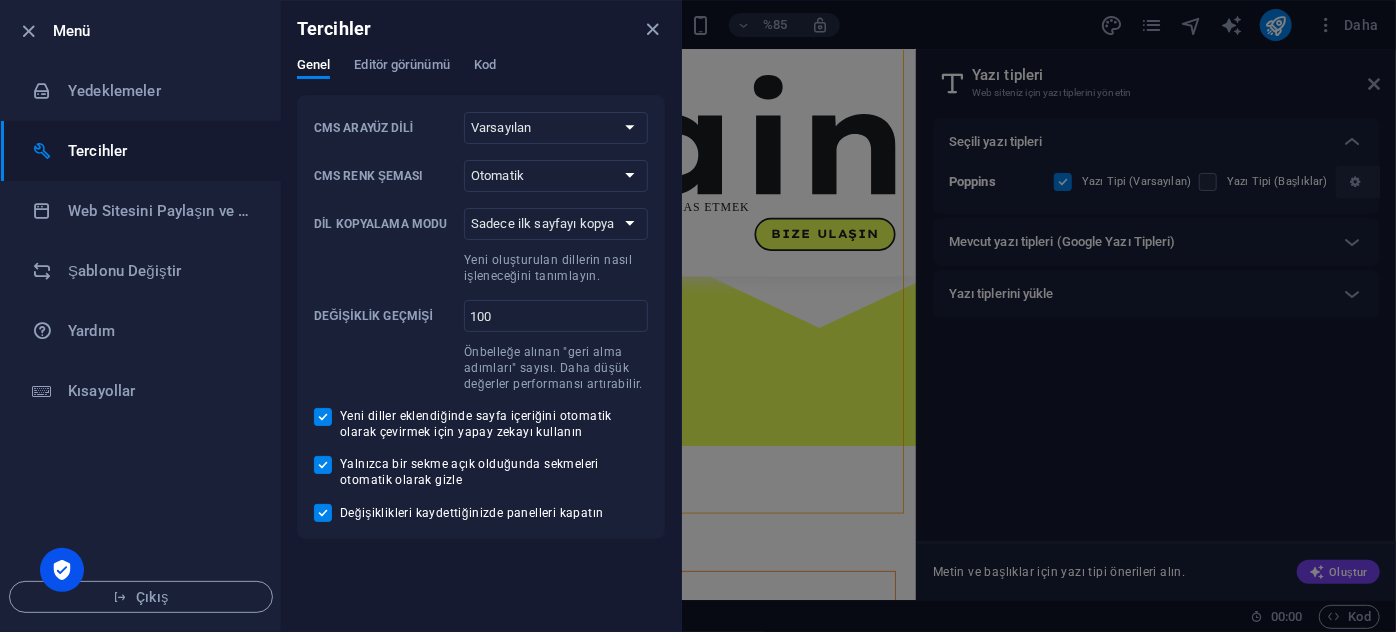 click on "Yeni diller eklendiğinde sayfa içeriğini otomatik olarak çevirmek için yapay zekayı kullanın" at bounding box center [327, 417] 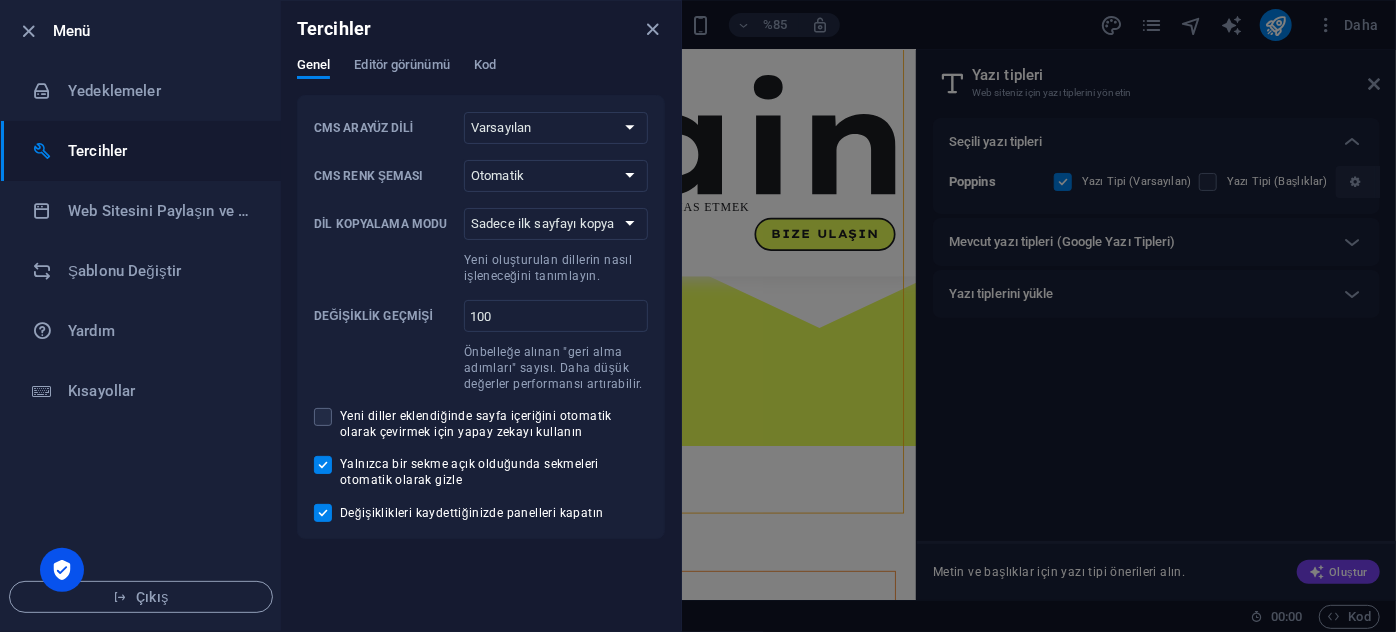 click at bounding box center (698, 316) 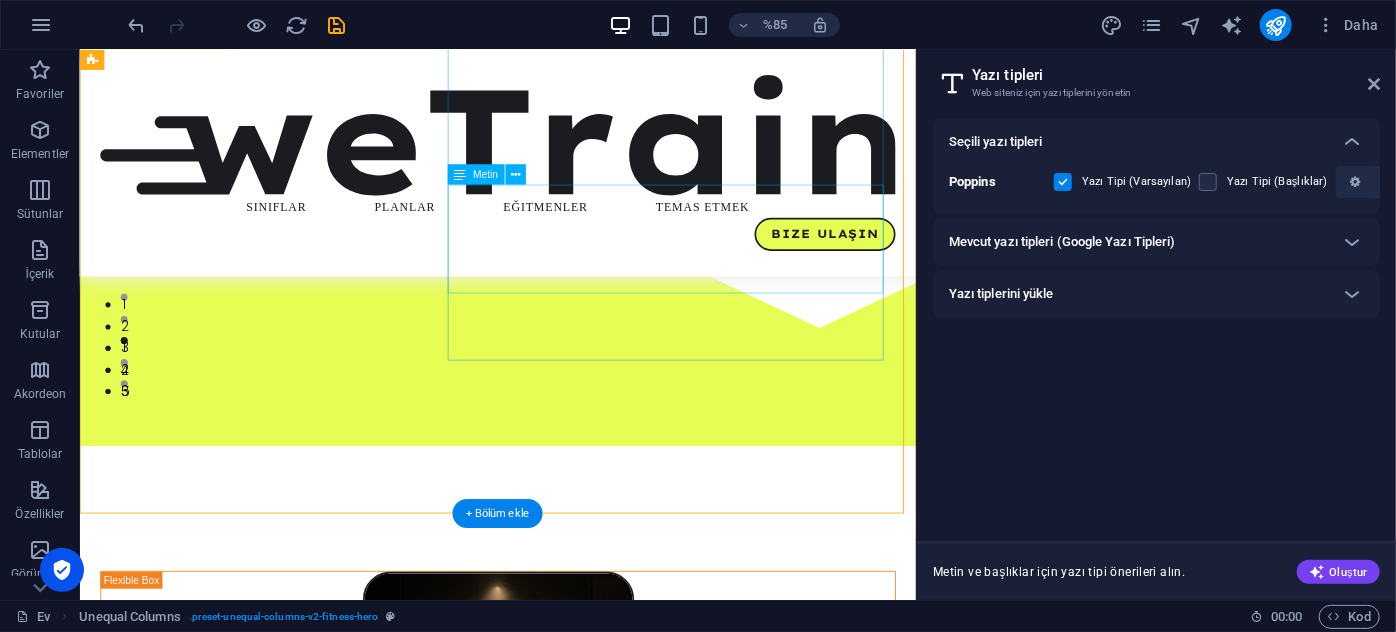 click on "Etimesgut'un modern ve donanımlı spor salonu açıldı!   2200 m²'lik antrenman alanı ile Sports Empire artık hizmetinizde. Modern ayarlar, ileri seviyedeki havalandırma sistemi ve alanında uzman eğitmenlerle şimdi hazırız. Kayıtlarımız başladı. Sınırlı kontenjan, sınırsız motivasyon!" at bounding box center [572, 1316] 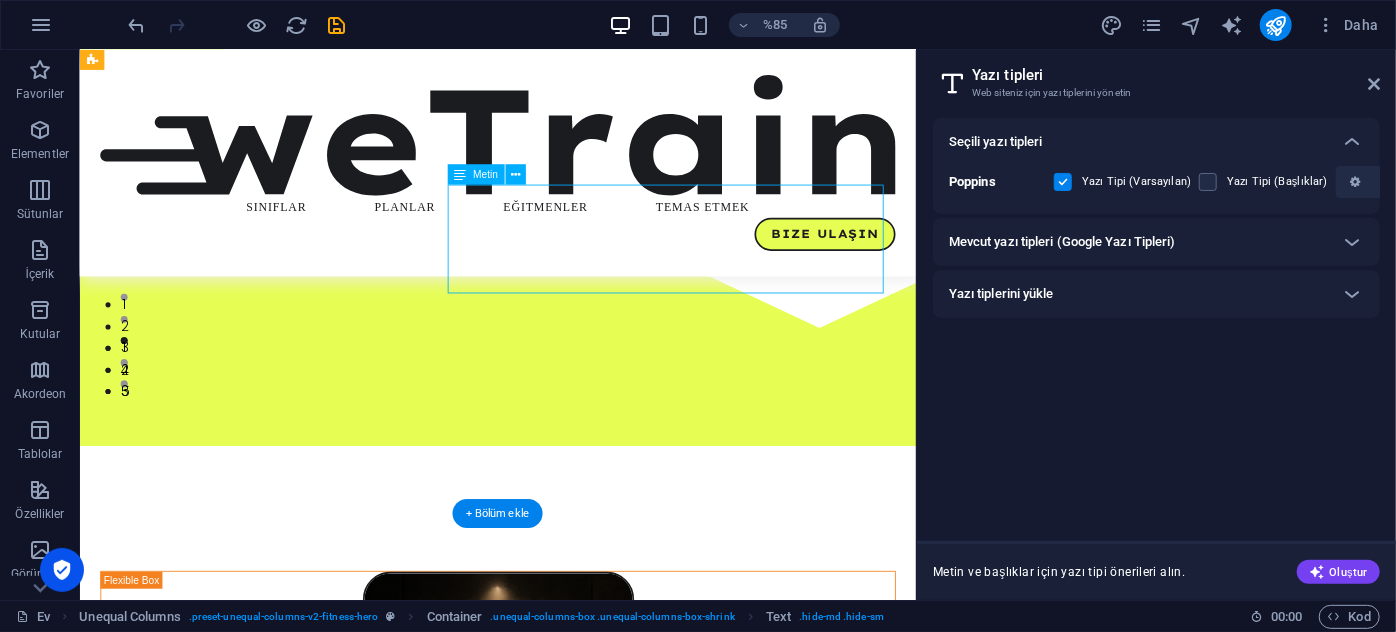 click on "Etimesgut'un modern ve donanımlı spor salonu açıldı!   2200 m²'lik antrenman alanı ile Sports Empire artık hizmetinizde. Modern ayarlar, ileri seviyedeki havalandırma sistemi ve alanında uzman eğitmenlerle şimdi hazırız. Kayıtlarımız başladı. Sınırlı kontenjan, sınırsız motivasyon!" at bounding box center [572, 1316] 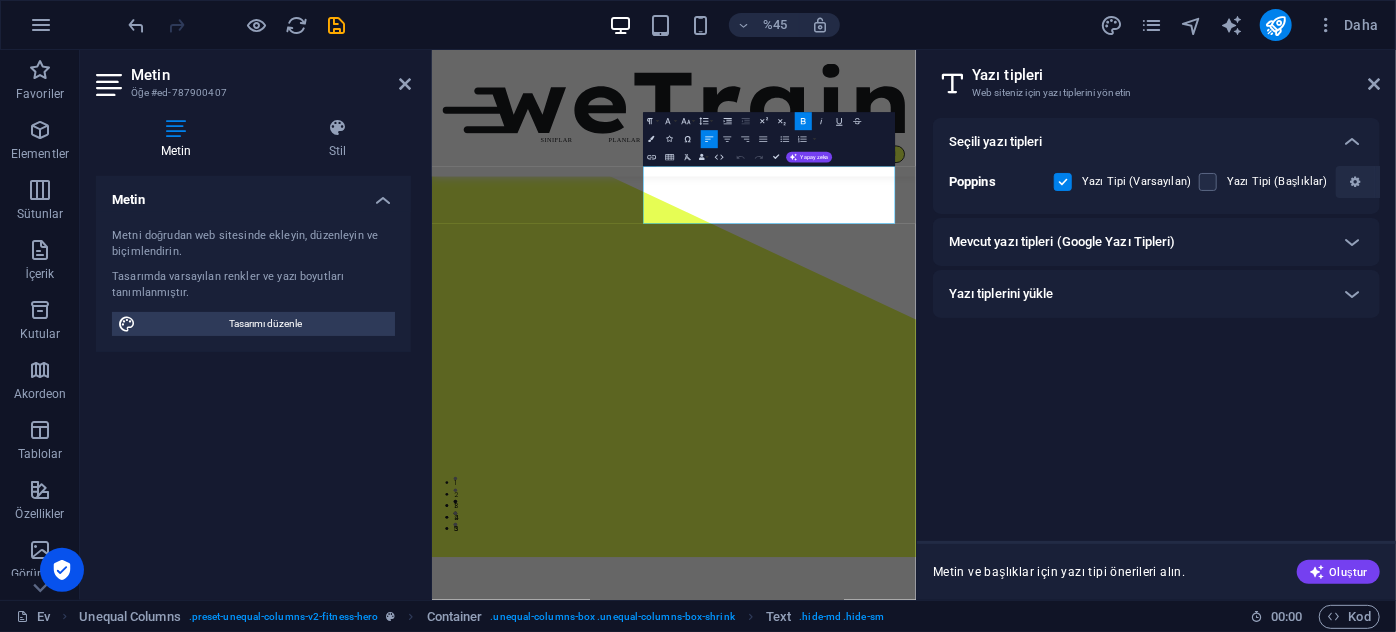 scroll, scrollTop: 188, scrollLeft: 0, axis: vertical 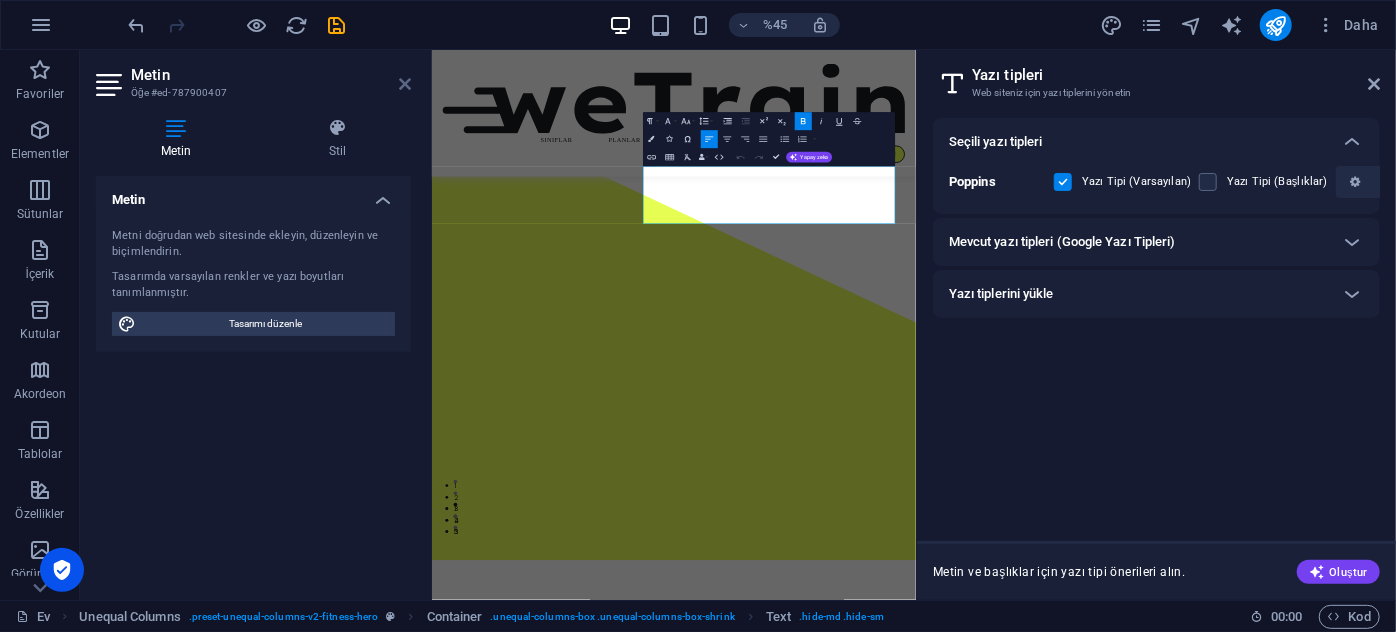 click at bounding box center (405, 84) 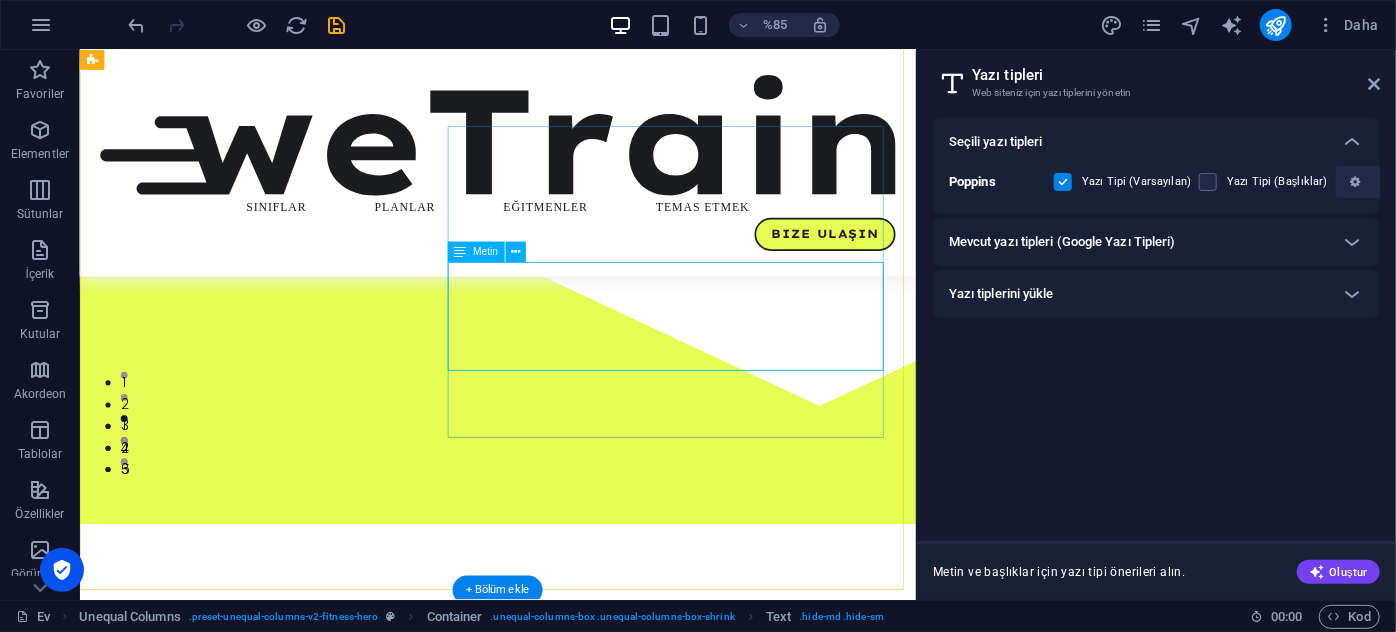click on "Etimesgut'un modern ve donanımlı spor salonu açıldı!     2200 m²'lik antrenman alanı ile Sports Empire artık hizmetinizde. Modern ayarlar, ileri seviyedeki havalandırma sistemi ve alanında uzman eğitmenlerle şimdi hazırız. Kayıtlarımız başladı. Sınırlı kontenjan, sınırsız motivasyon!" at bounding box center [572, 1407] 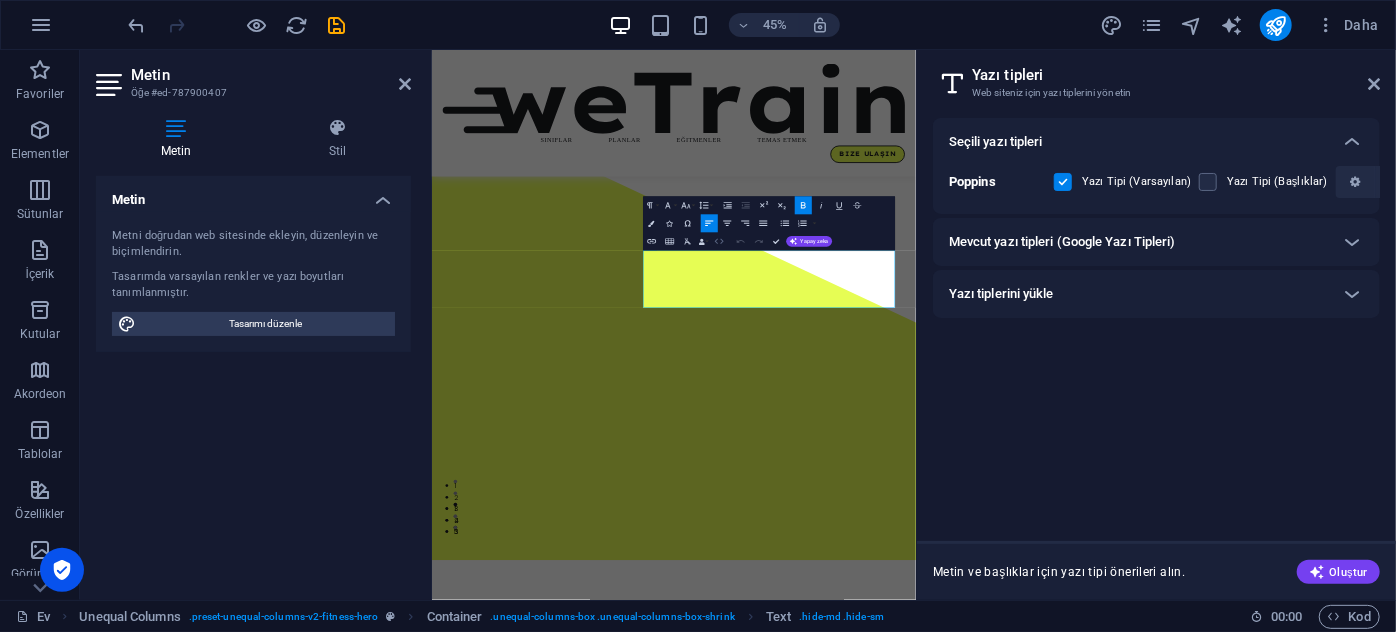 scroll, scrollTop: 0, scrollLeft: 0, axis: both 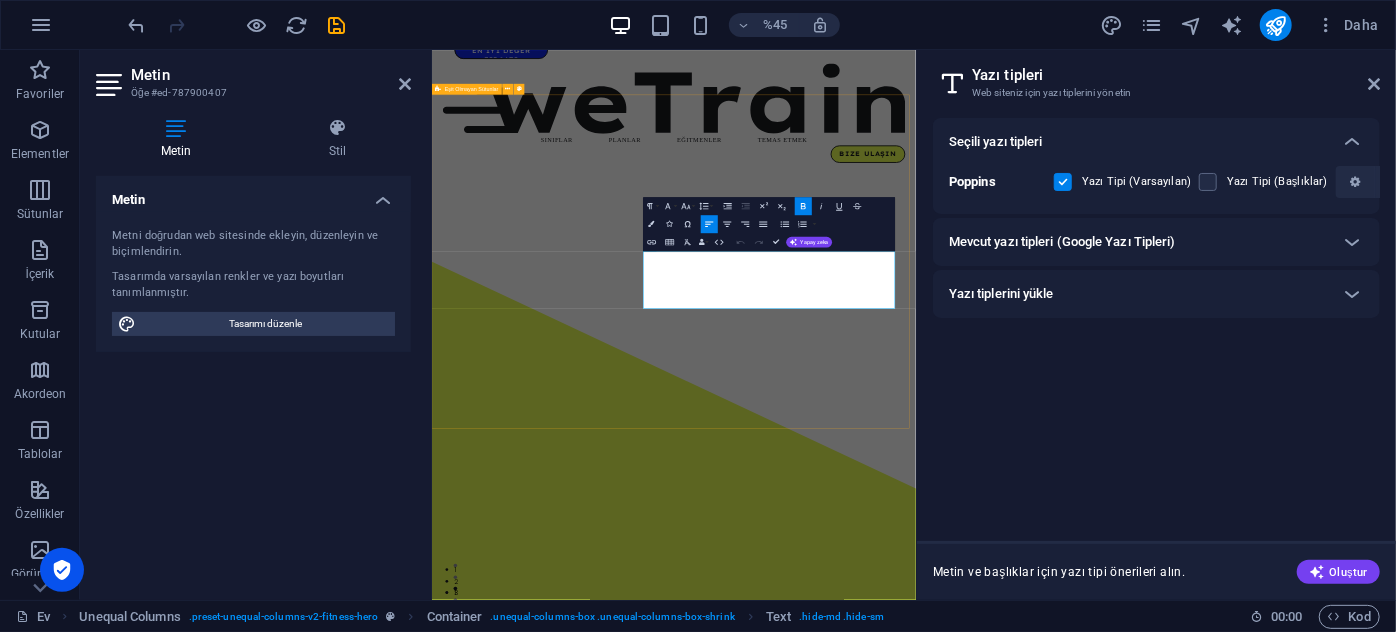 click on "KAYITLARIMIZ BAŞLADI [PERSON_NAME]'un modern ve donanımlı spor salonu açıldı!      2200 m²'lik antrenman alanı ile Sports Empire artık hizmetinizde. Modern ayarlar, ileri seviyedeki havalandırma sistemi ve alanında uzman eğitmenlerle şimdi hazırız. Kayıtlarımız başladı. Sınırlı kontenjan, sınırsız motivasyon! ders programı Bize Ulaşın" at bounding box center [969, 1504] 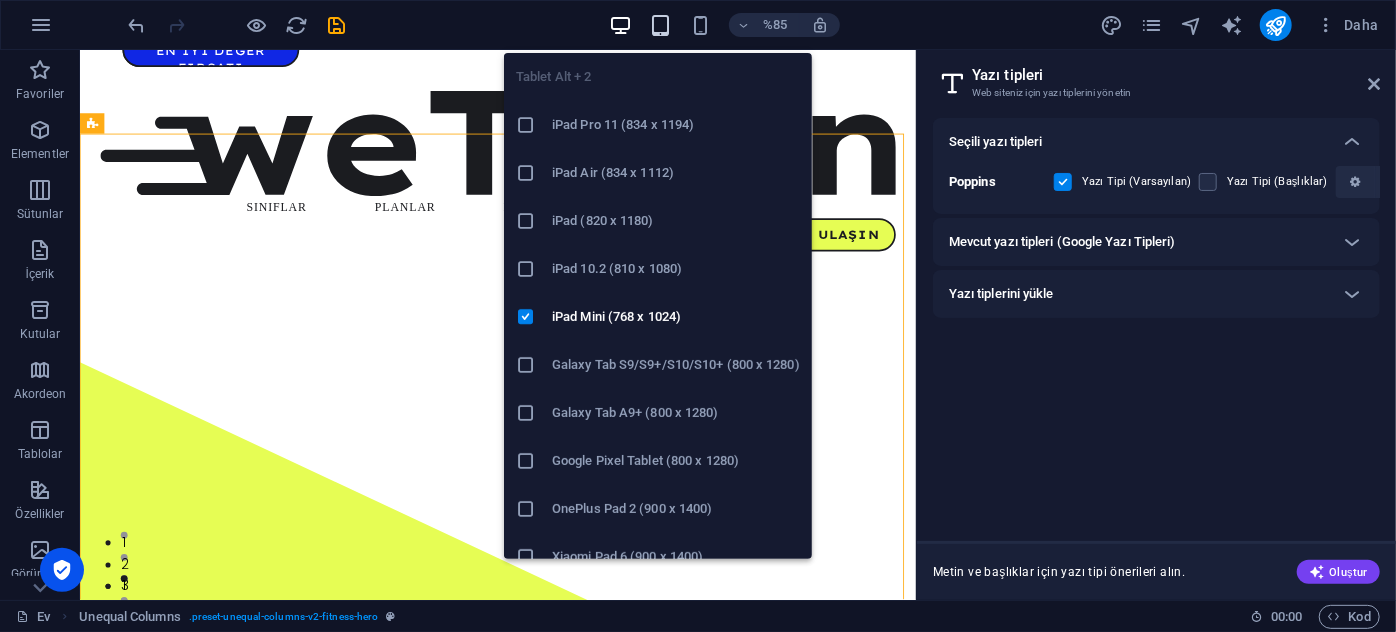 click at bounding box center [660, 25] 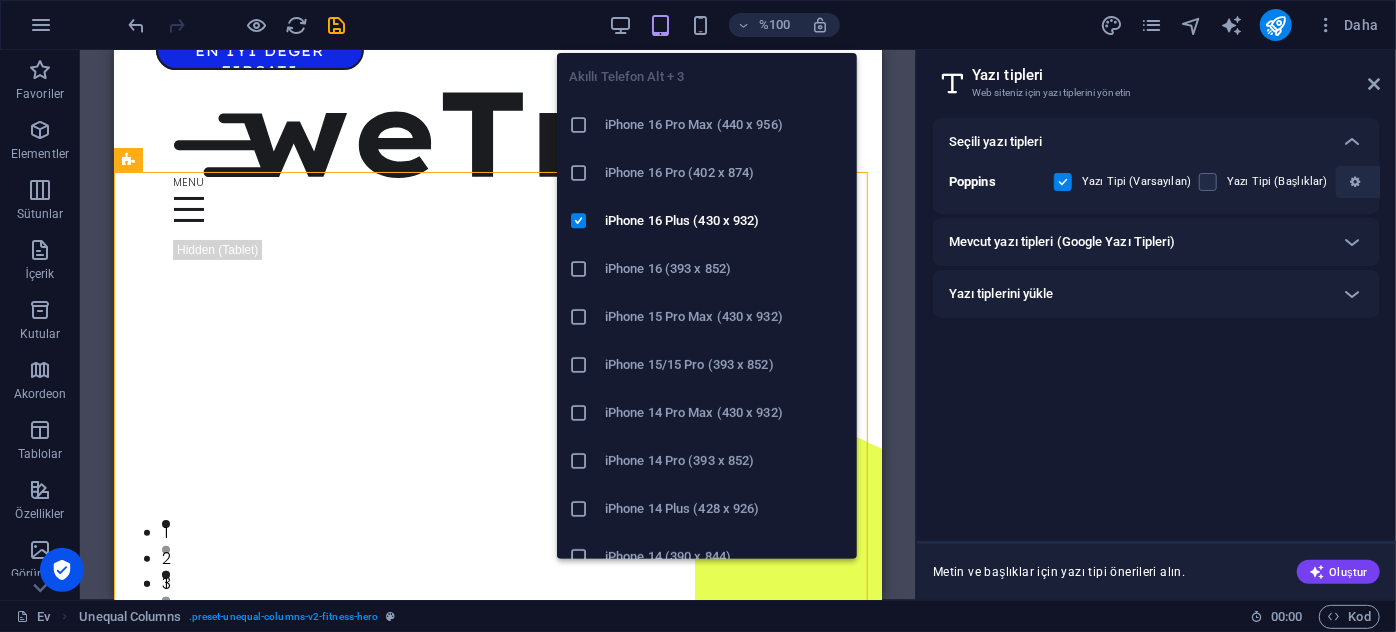scroll, scrollTop: 0, scrollLeft: 0, axis: both 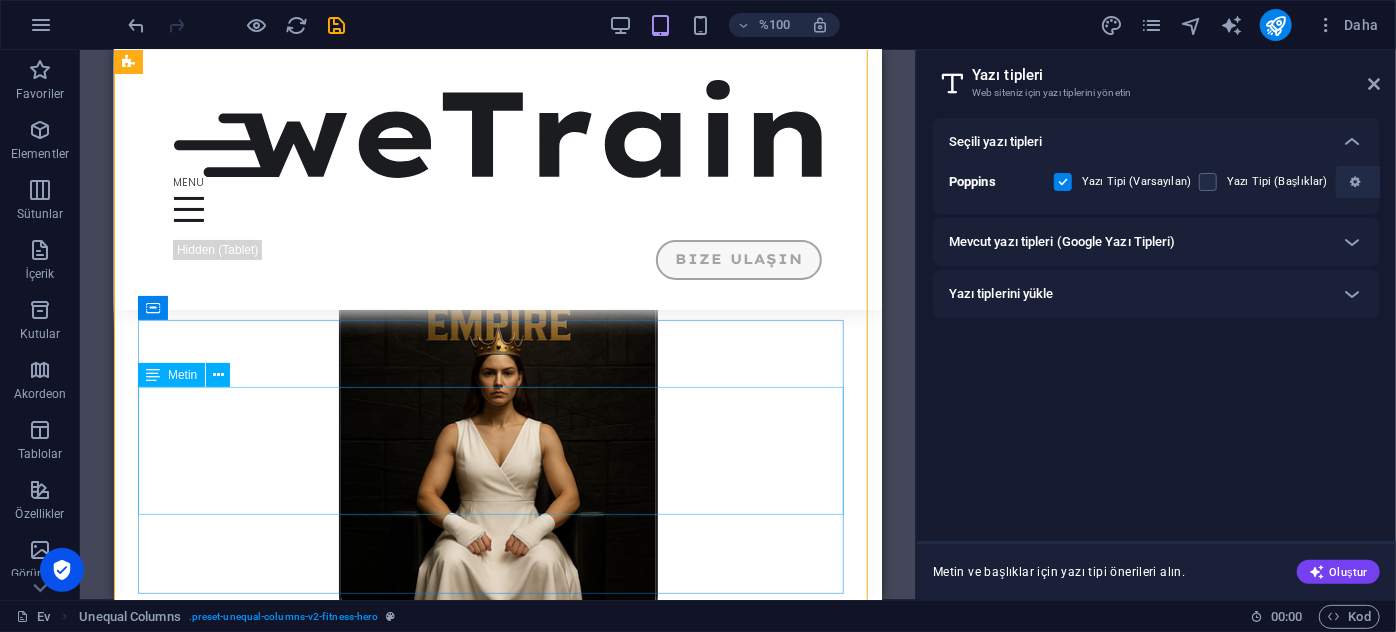 click on "Etimesgut'un modern ve donanımlı spor salonu açıldı!       2200 m²'lik antrenman alanı ile Sports Empire artık hizmetinizde. Modern ayarlar, ileri seviyedeki havalandırma sistemi ve alanında uzman eğitmenlerle şimdi hazırız. Kayıtlarımız başladı. Sınırlı kontenjan, sınırsız motivasyon!" at bounding box center [497, 789] 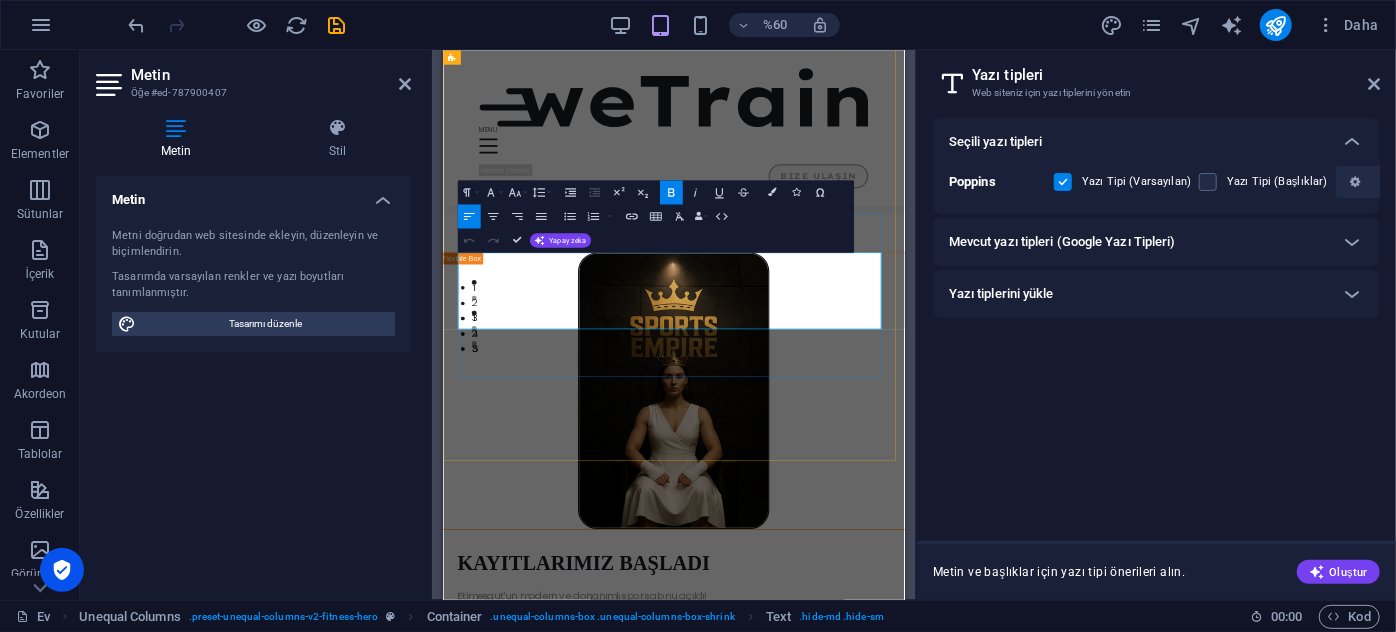 click on "Modern ayarlar, ileri seviyedeki havalandırma sistemi ve alanında uzman eğitmenlerle şimdi hazırız." at bounding box center (819, 1021) 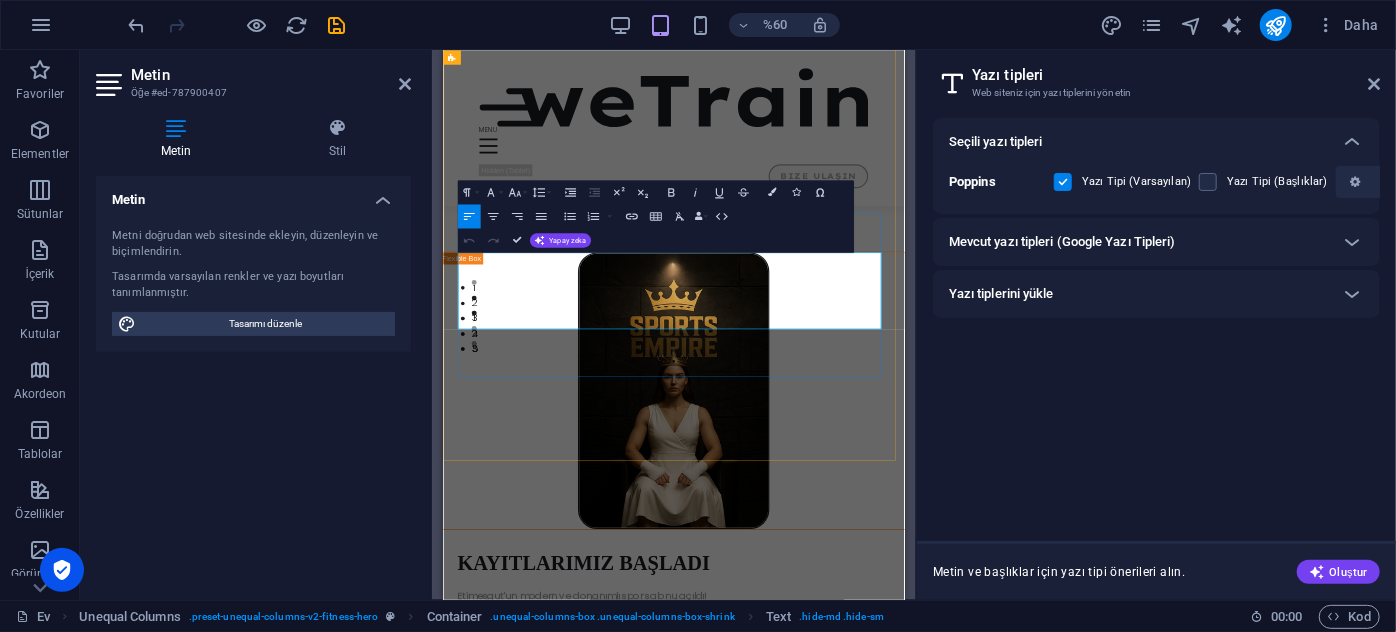 type 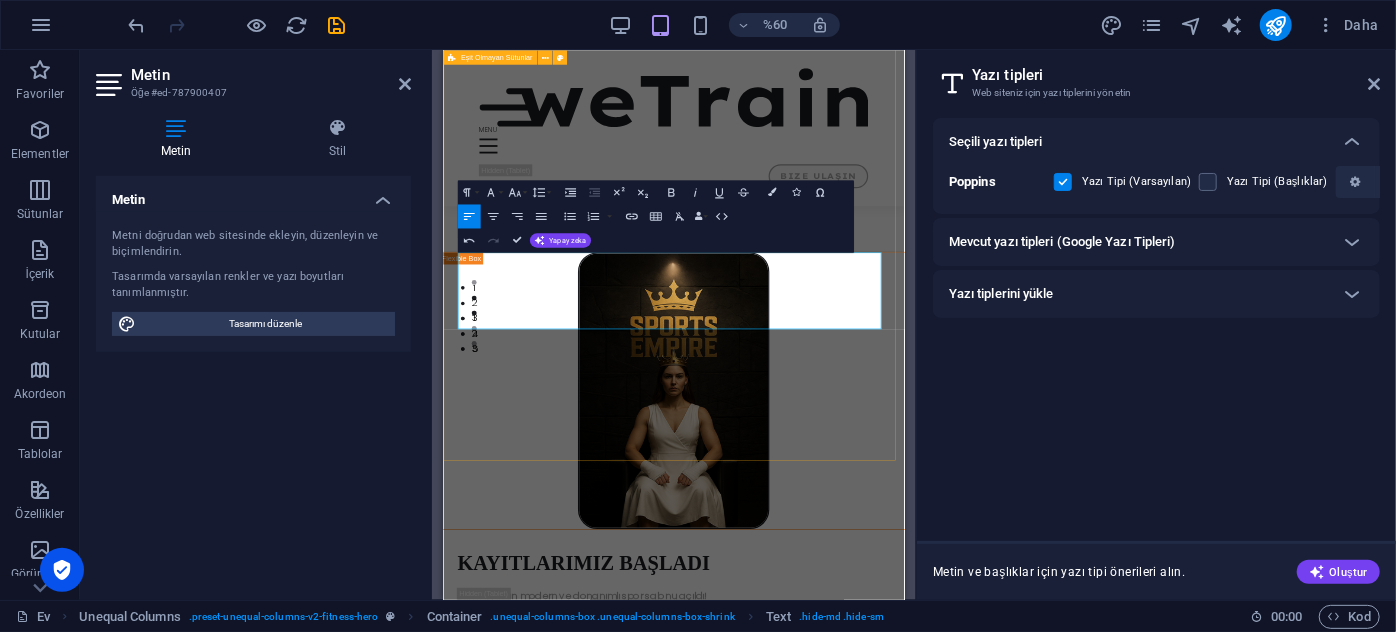 click on "KAYITLARIMIZ BAŞLADI [PERSON_NAME]'un modern ve donanımlı spor salonu açıldı!        2200 m²'lik antrenman alanı ile Sports Empire artık hizmetinizde. Modern ekipmanlar, ileri seviyedeki havalandırma sistemi ve alanında uzman eğitmenlerle şimdi hazırız. Kayıtlarımız başladı. Sınırlı kontenjan, sınırsız motivasyon! ders programı Bize Ulaşın" at bounding box center (827, 471) 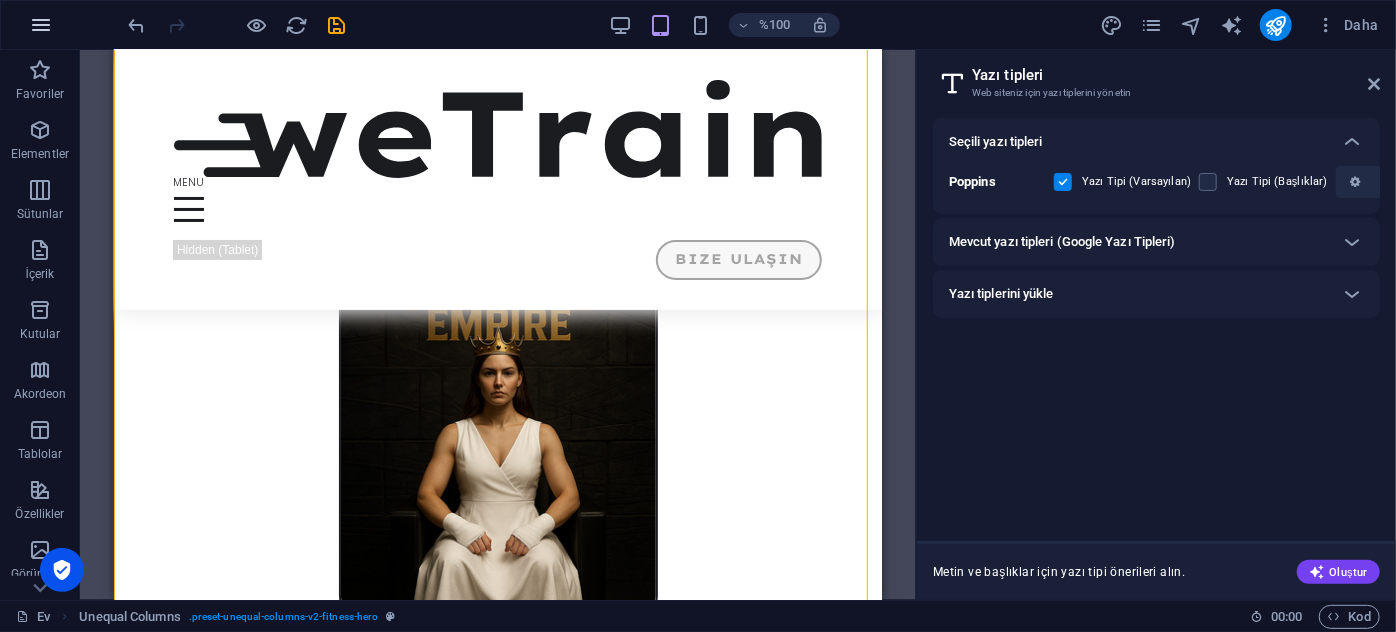 click at bounding box center (41, 25) 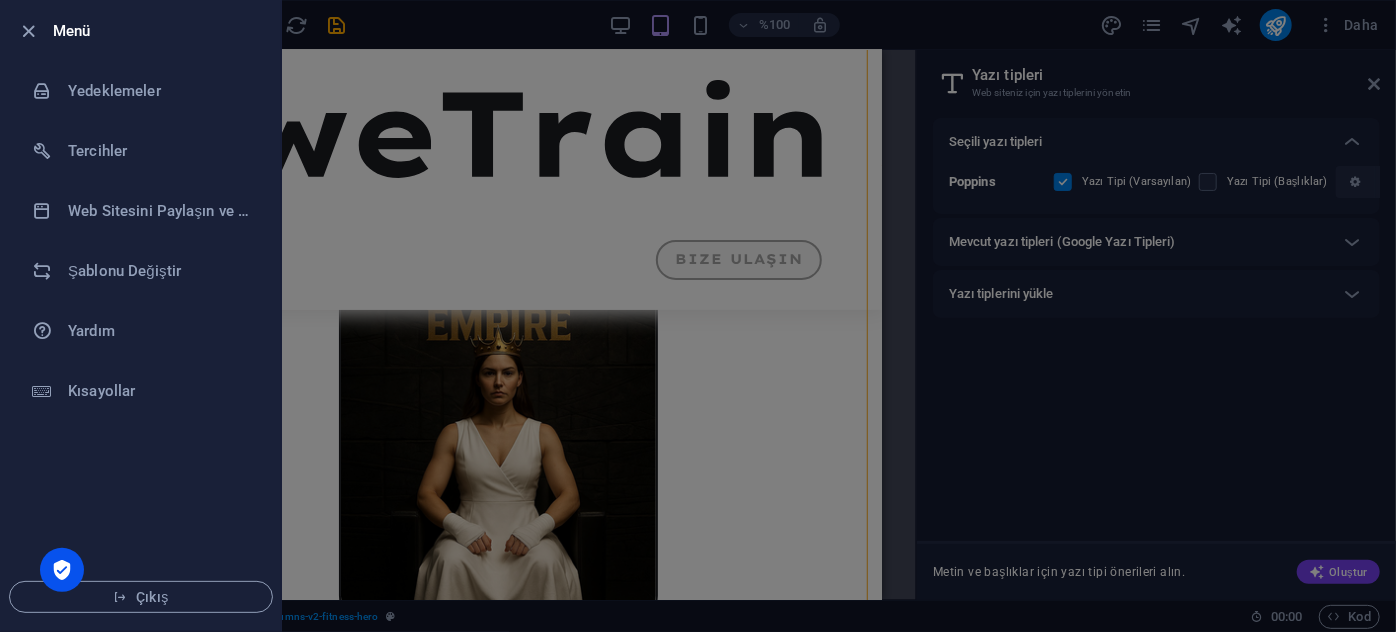 click at bounding box center [698, 316] 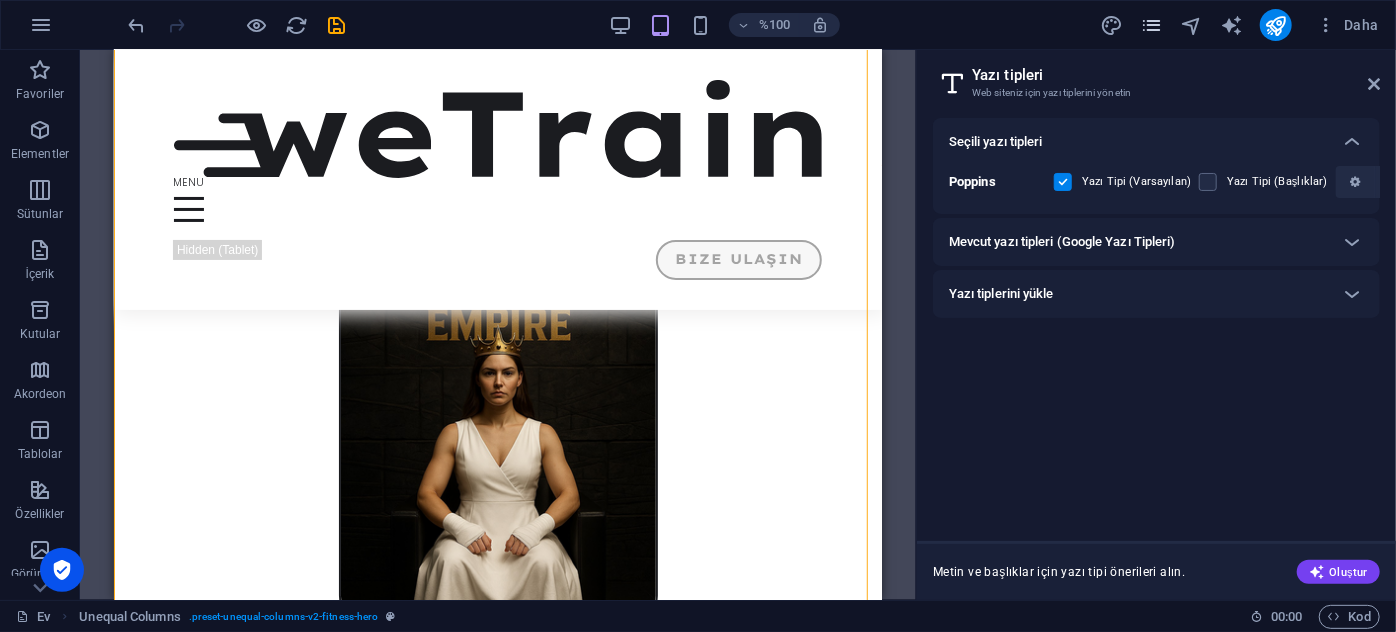 click at bounding box center [1151, 25] 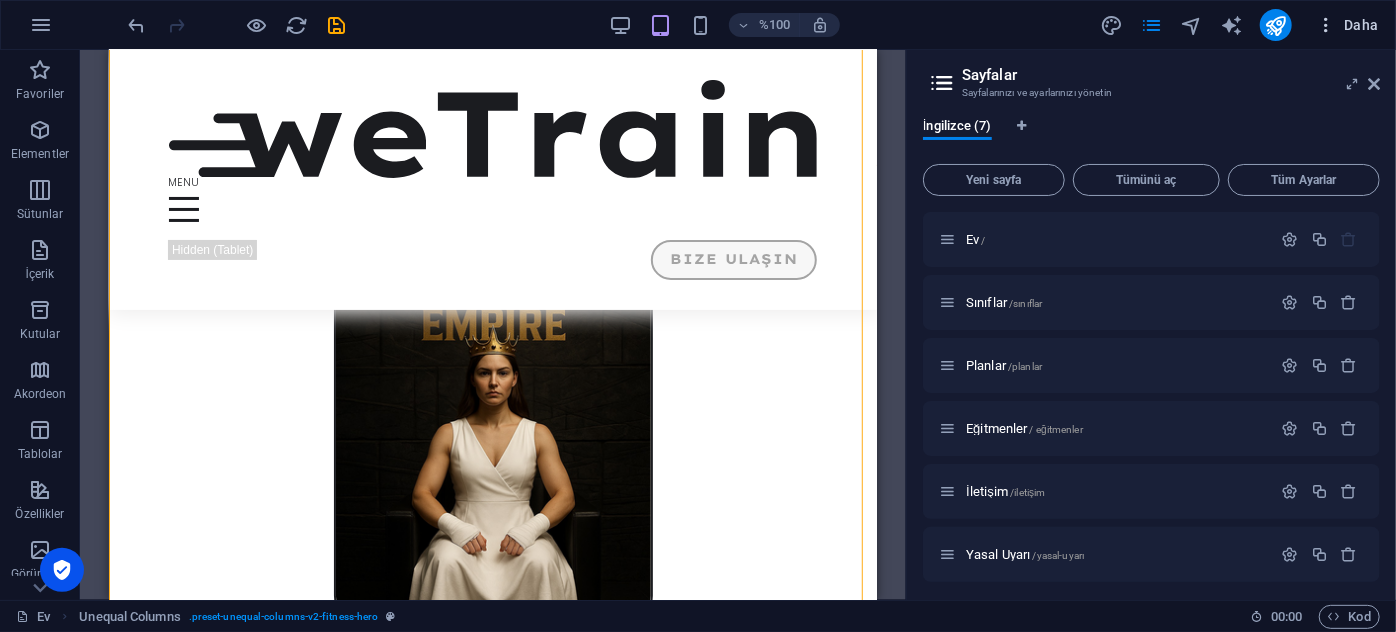 click at bounding box center [1326, 25] 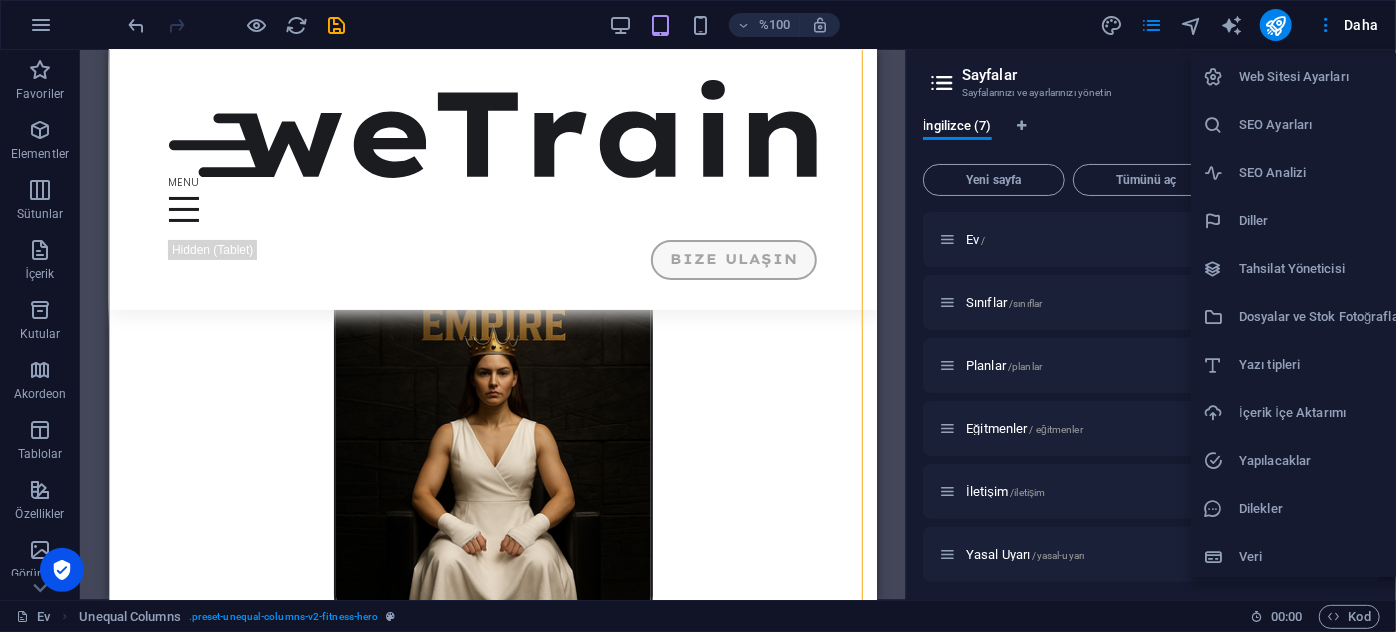 click on "Diller" at bounding box center (1323, 221) 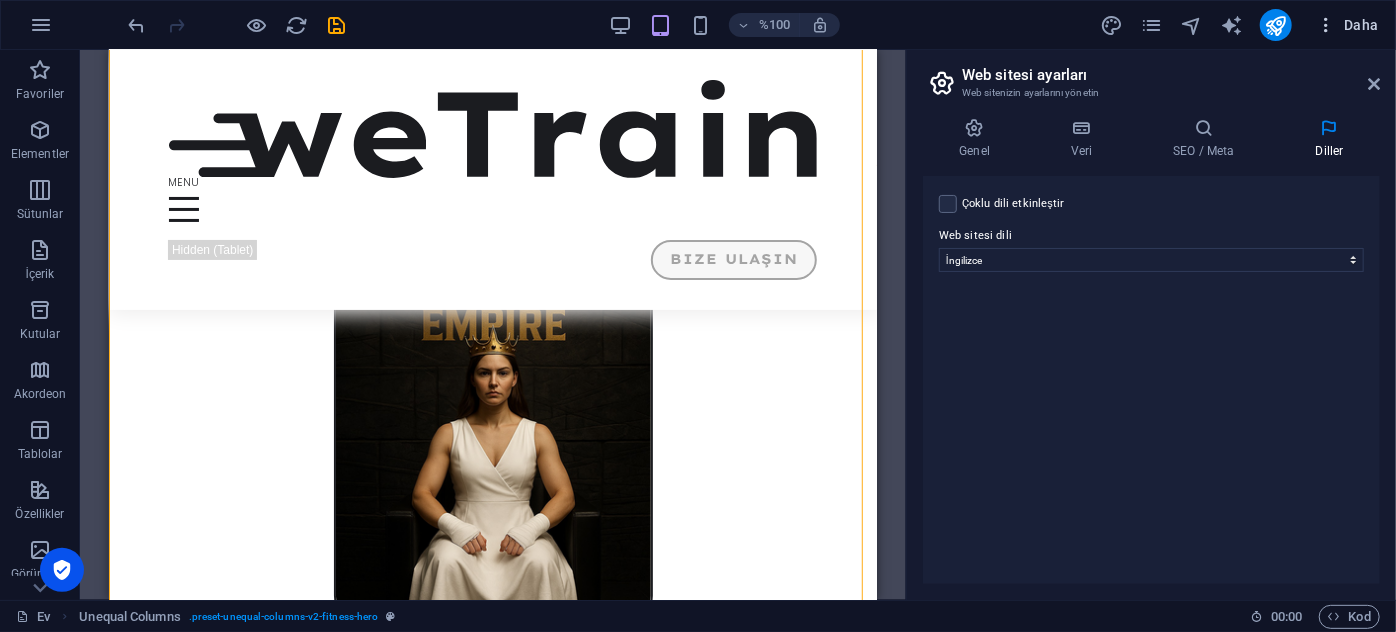 click on "Daha" at bounding box center [1347, 25] 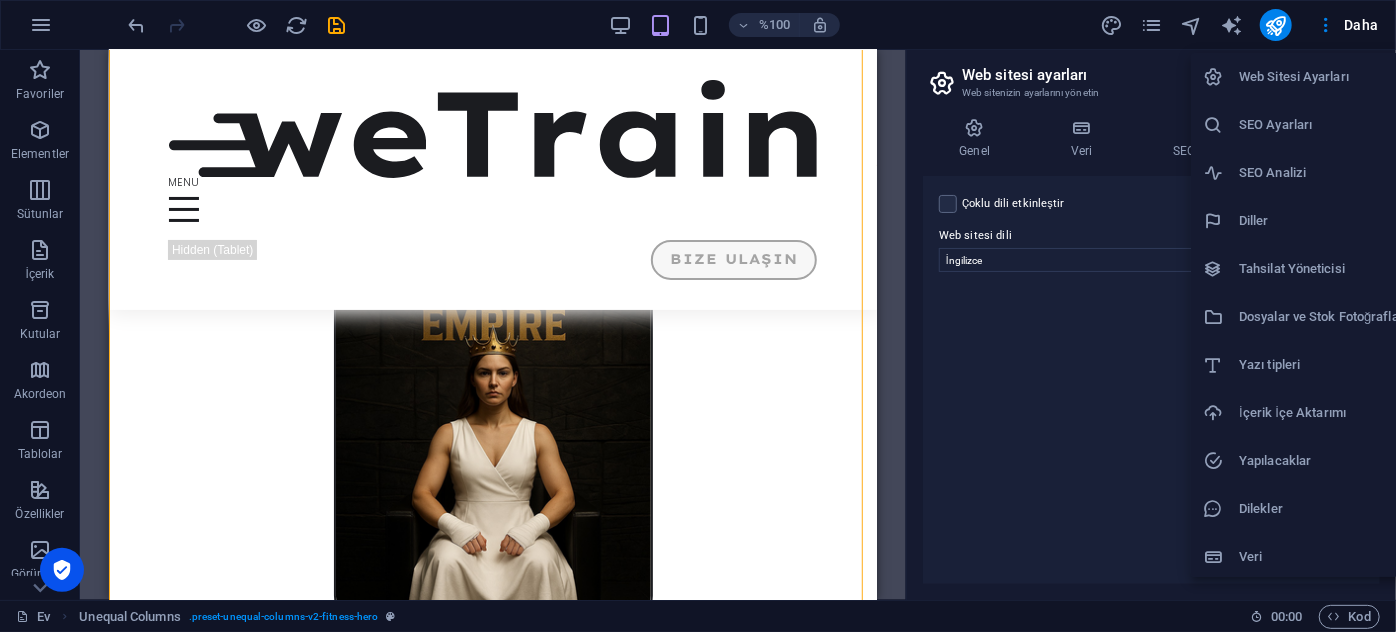 click on "Yazı tipleri" at bounding box center [1323, 365] 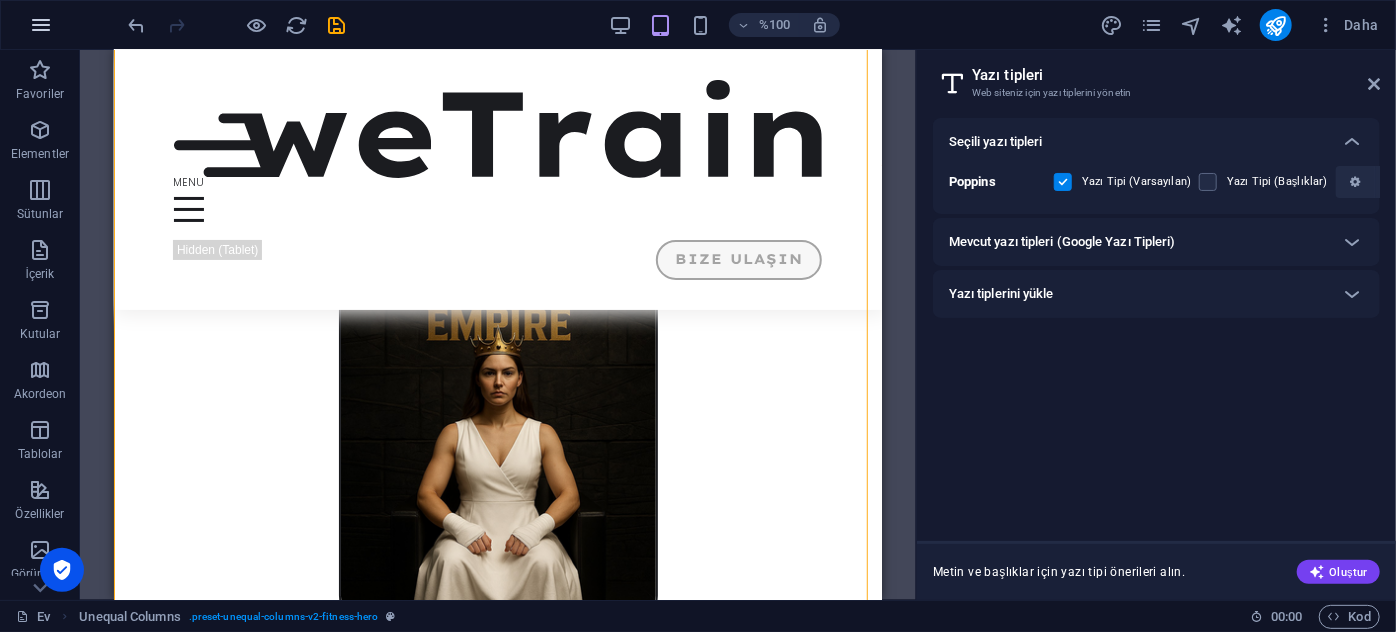 click at bounding box center [41, 25] 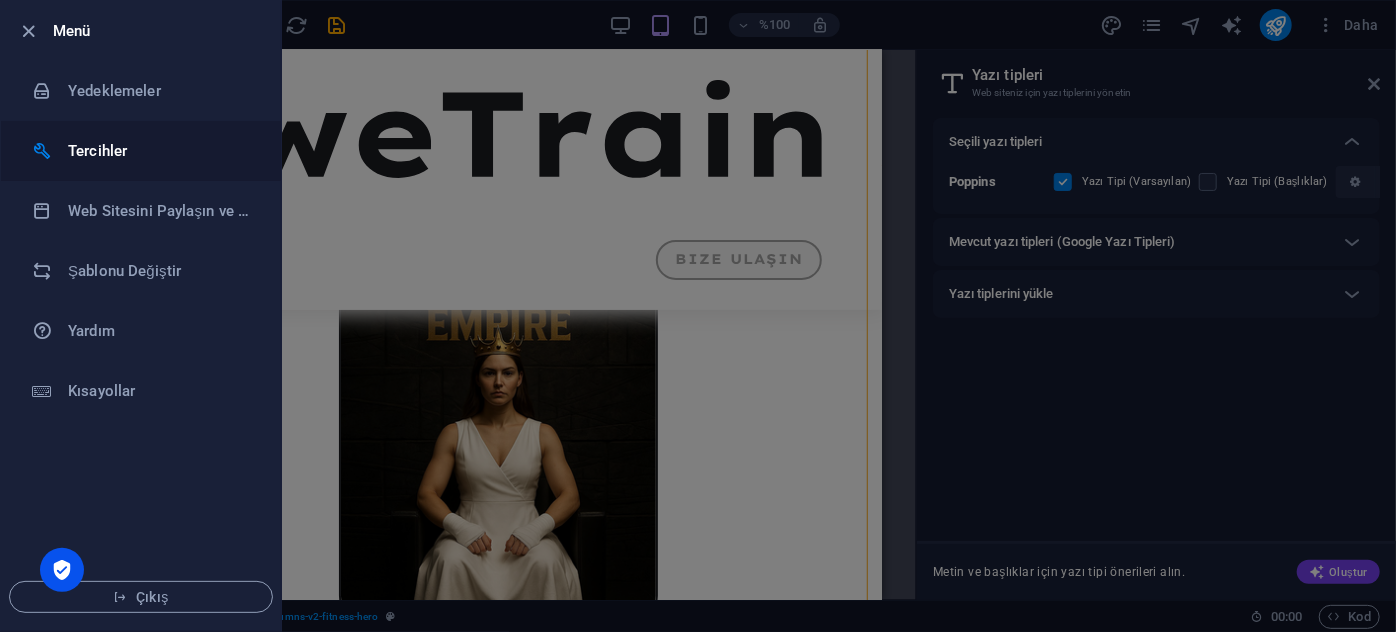 click on "Tercihler" at bounding box center (160, 151) 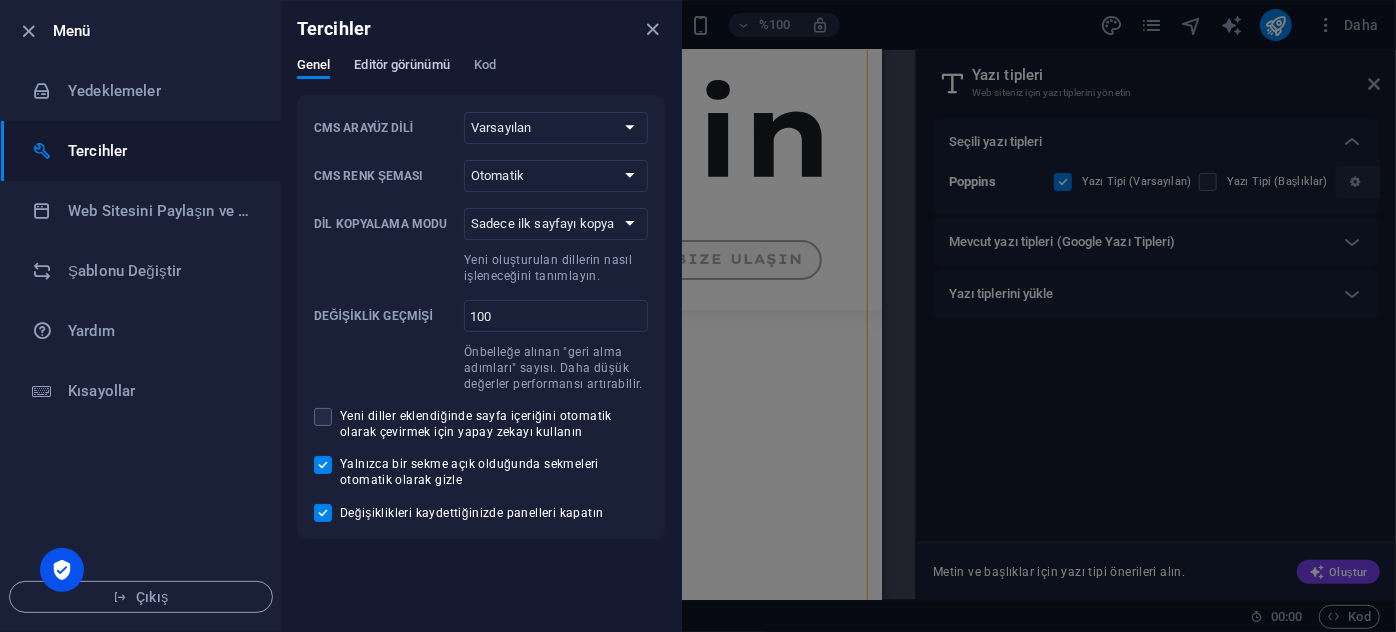 click on "Editör görünümü" at bounding box center [401, 64] 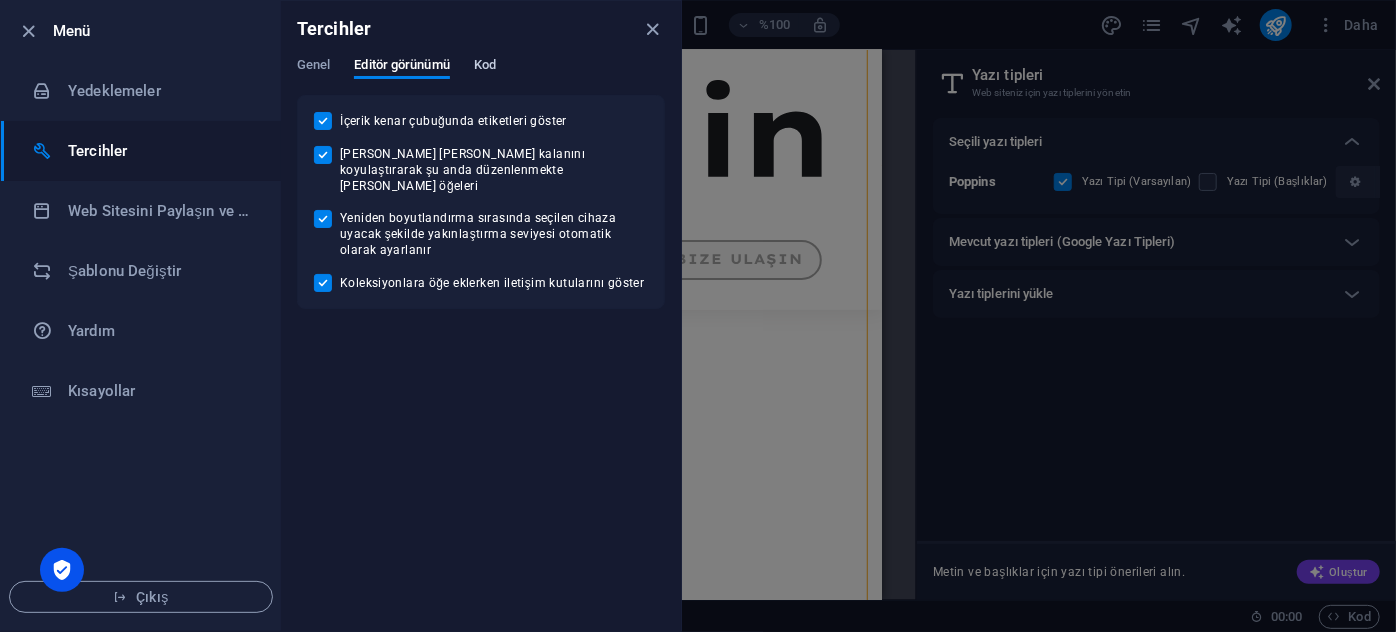 click on "Kod" at bounding box center (485, 65) 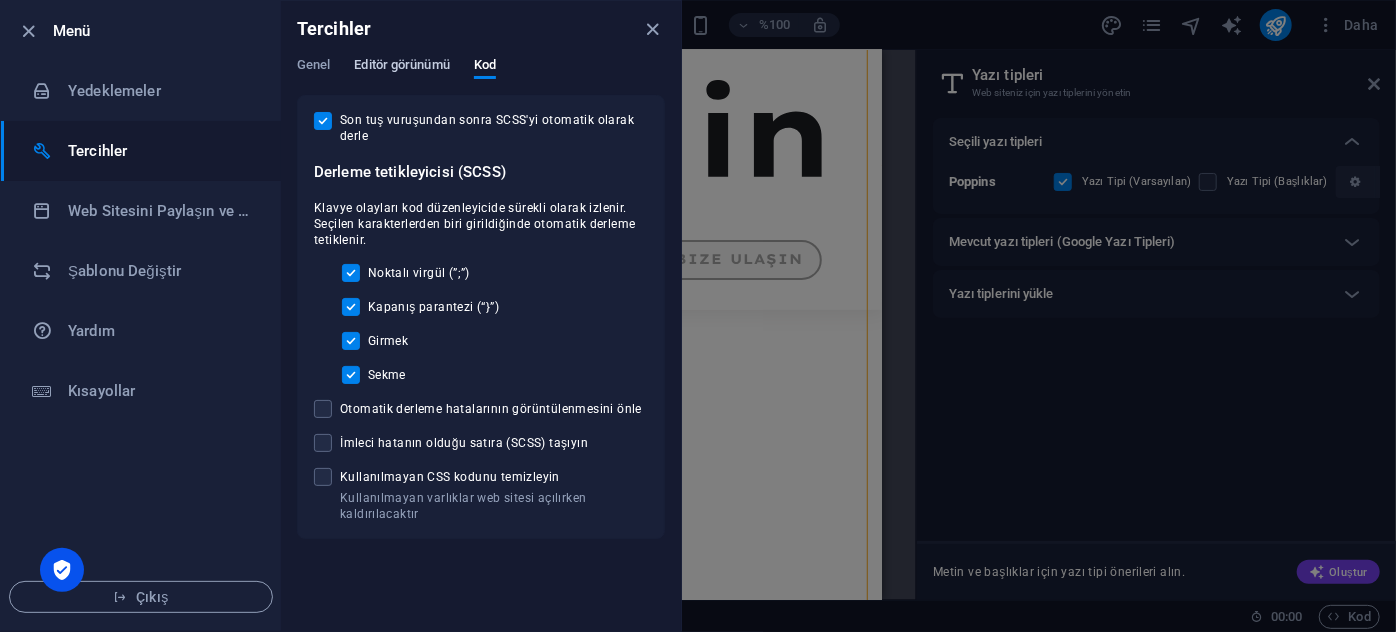 click on "Editör görünümü" at bounding box center (401, 64) 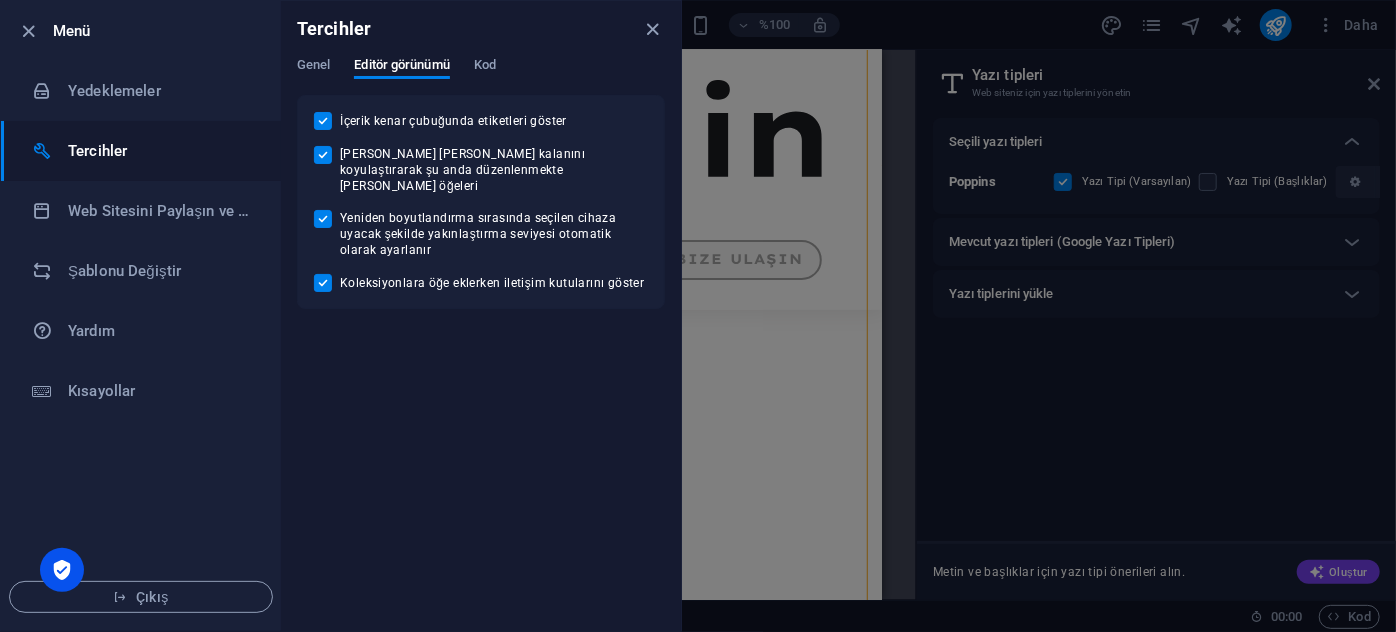 click on "Genel Editör görünümü Kod" at bounding box center (481, 76) 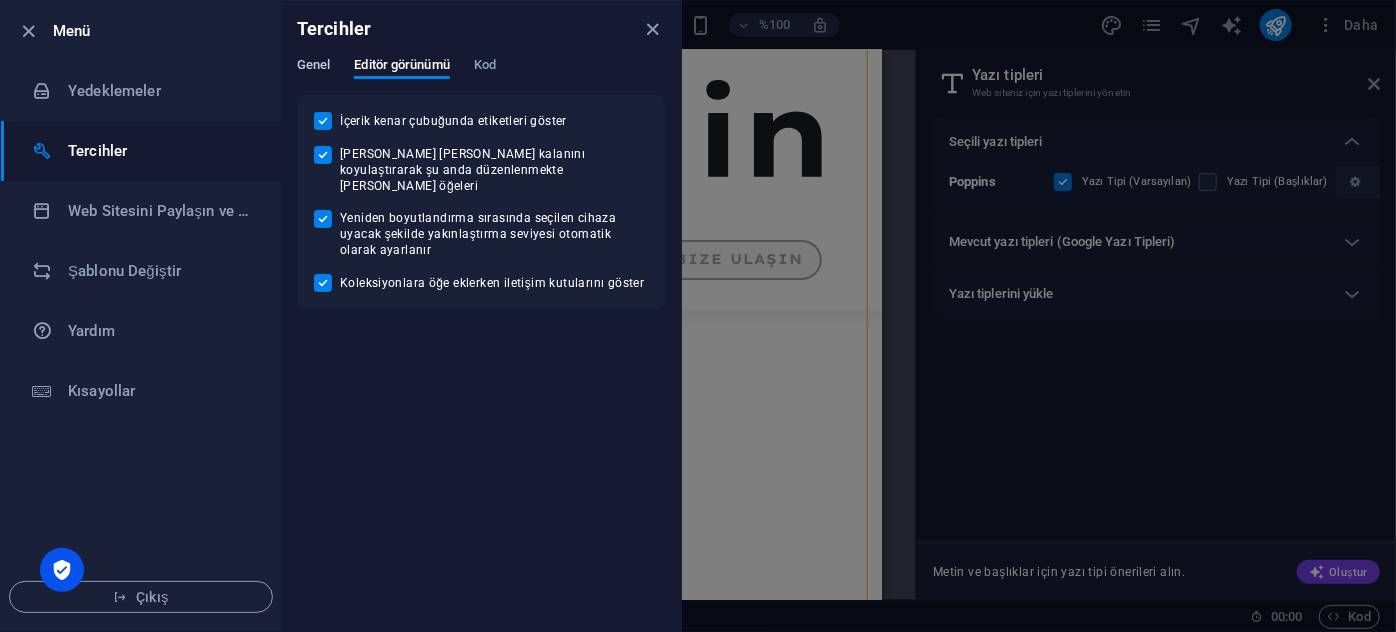 click on "Genel" at bounding box center [313, 64] 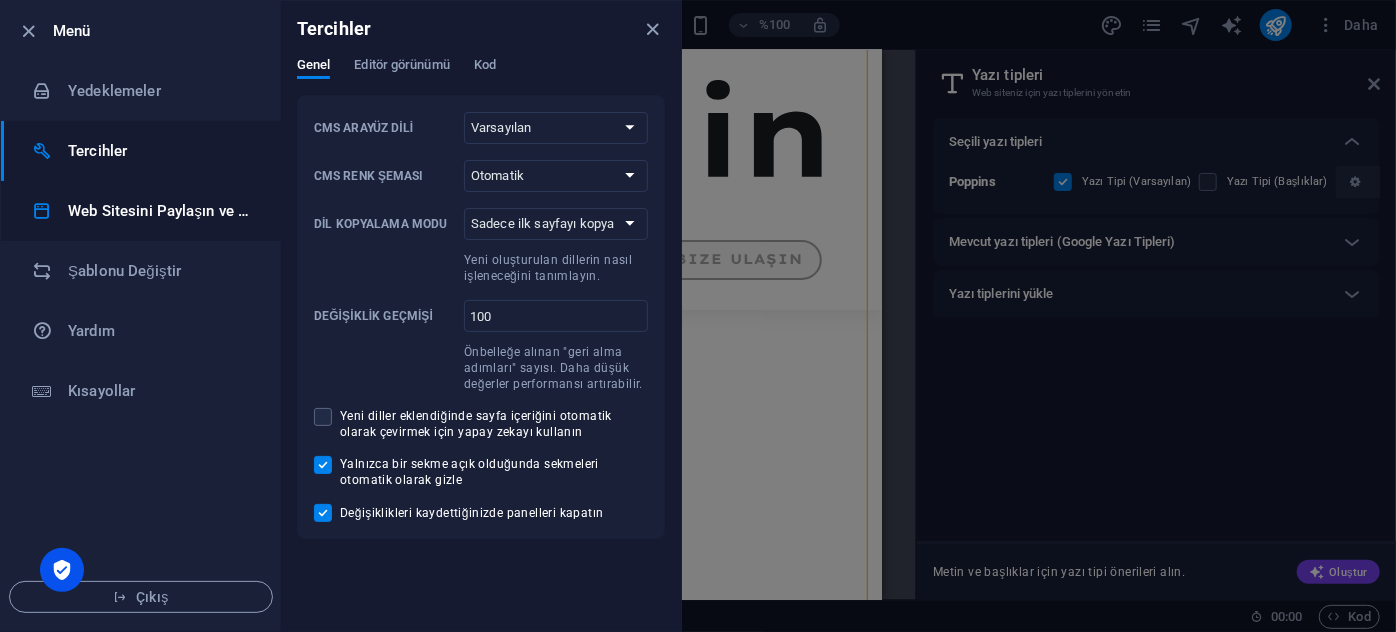 click on "Web Sitesini Paylaşın ve [GEOGRAPHIC_DATA]" at bounding box center [141, 211] 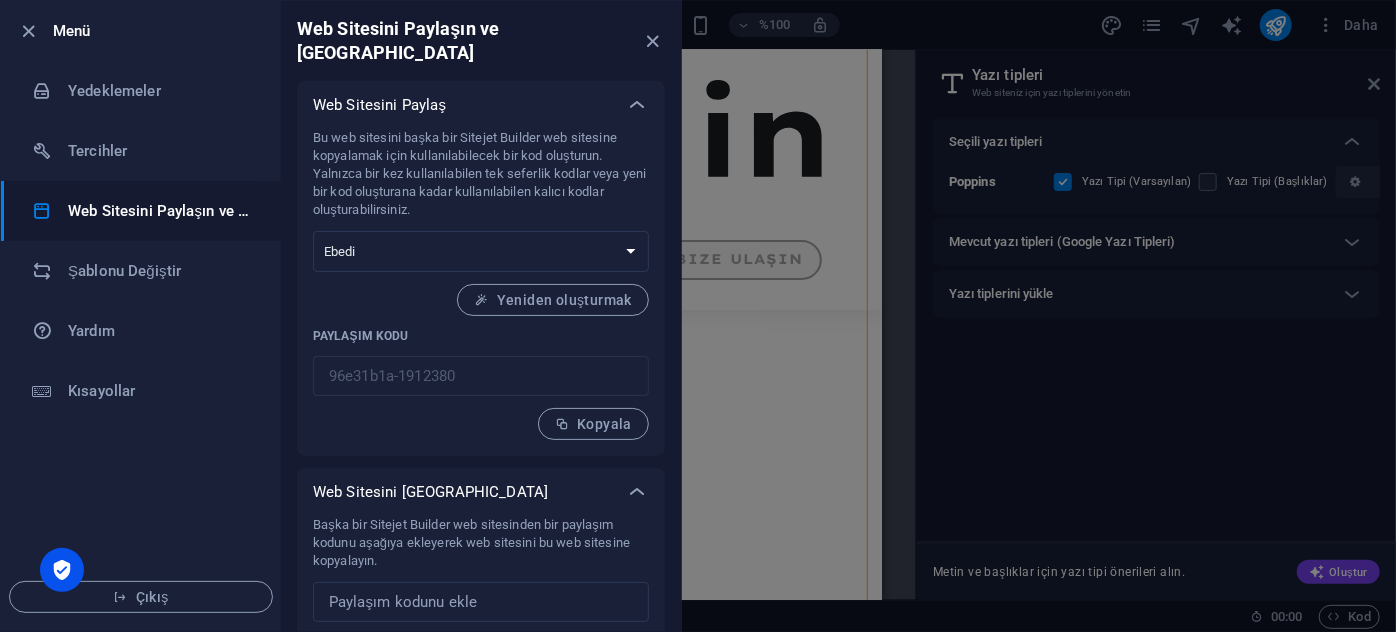 scroll, scrollTop: 26, scrollLeft: 0, axis: vertical 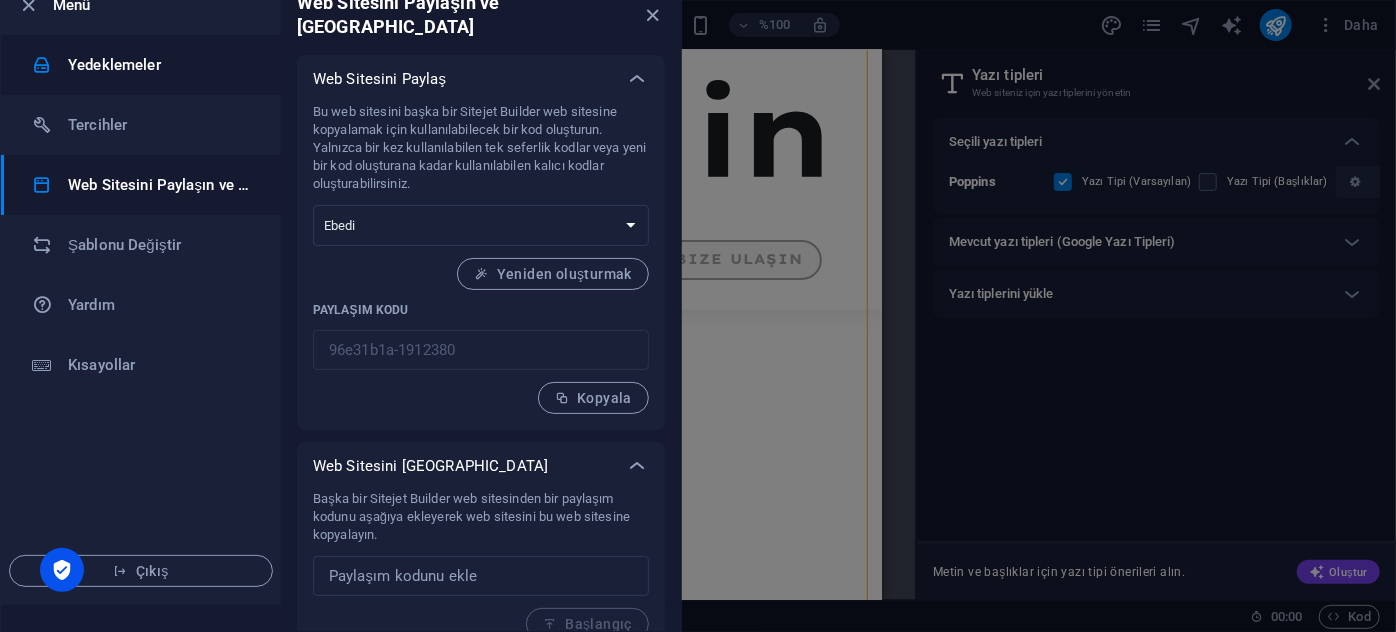 click on "Yedeklemeler" at bounding box center [160, 65] 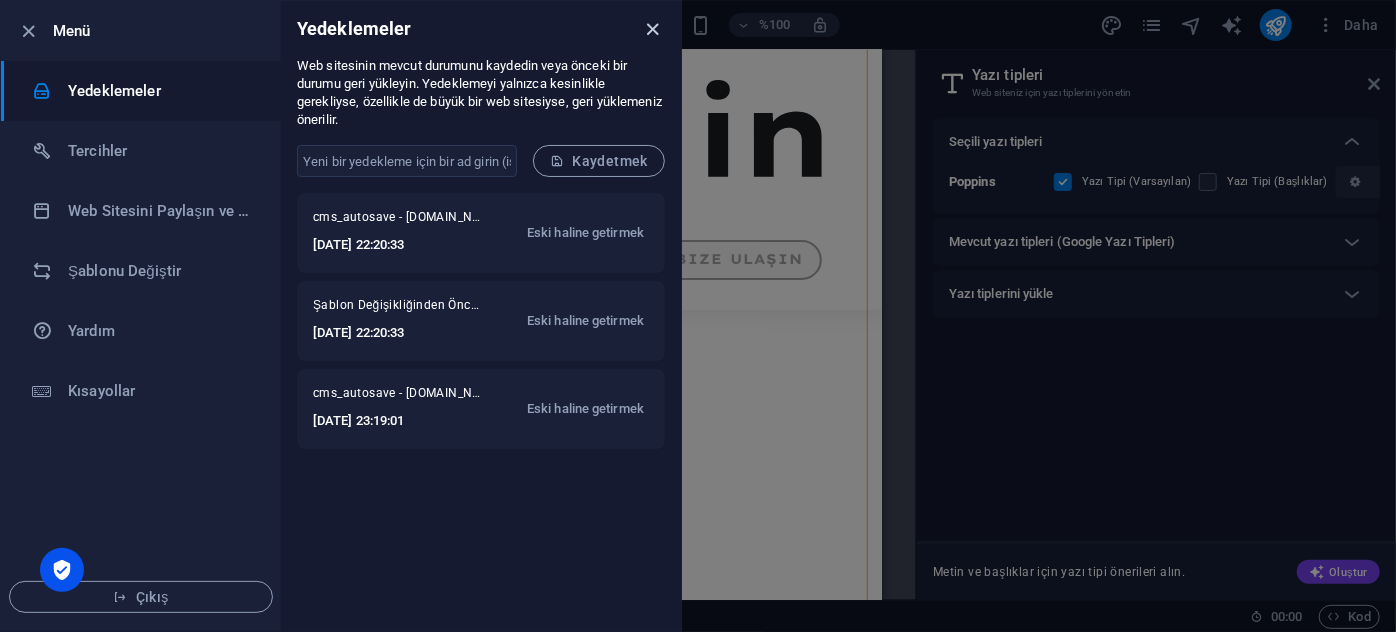 click at bounding box center [653, 29] 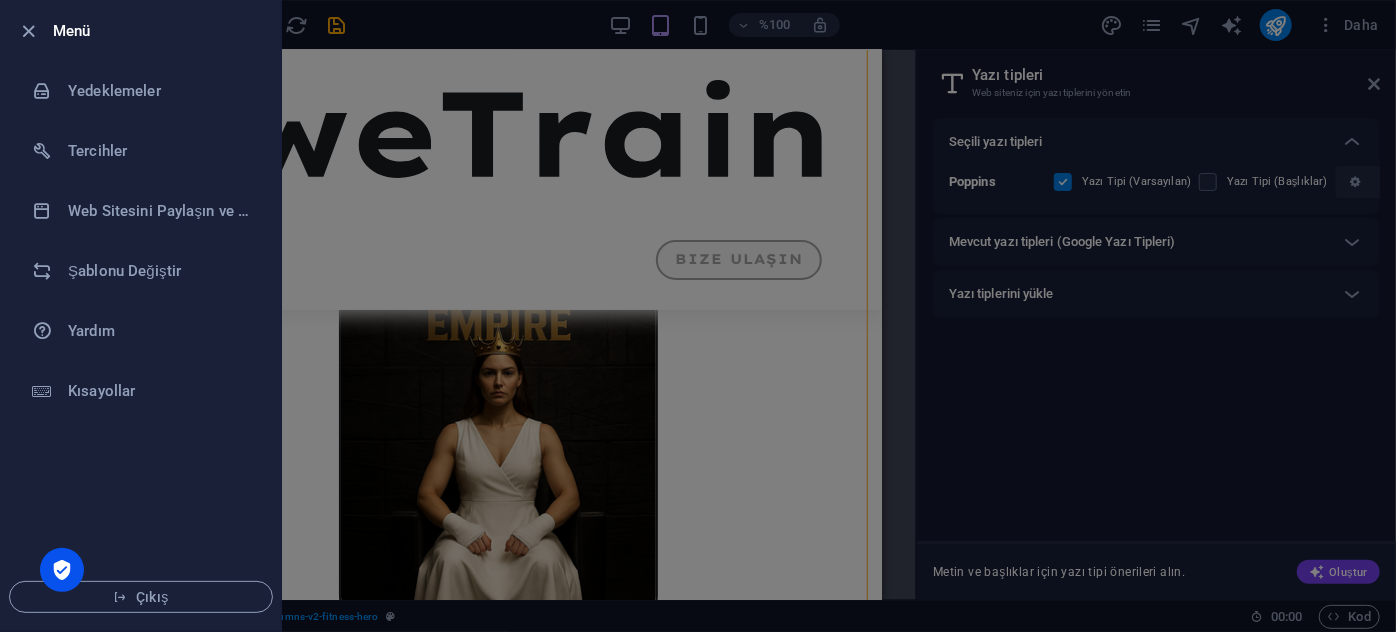 click at bounding box center [698, 316] 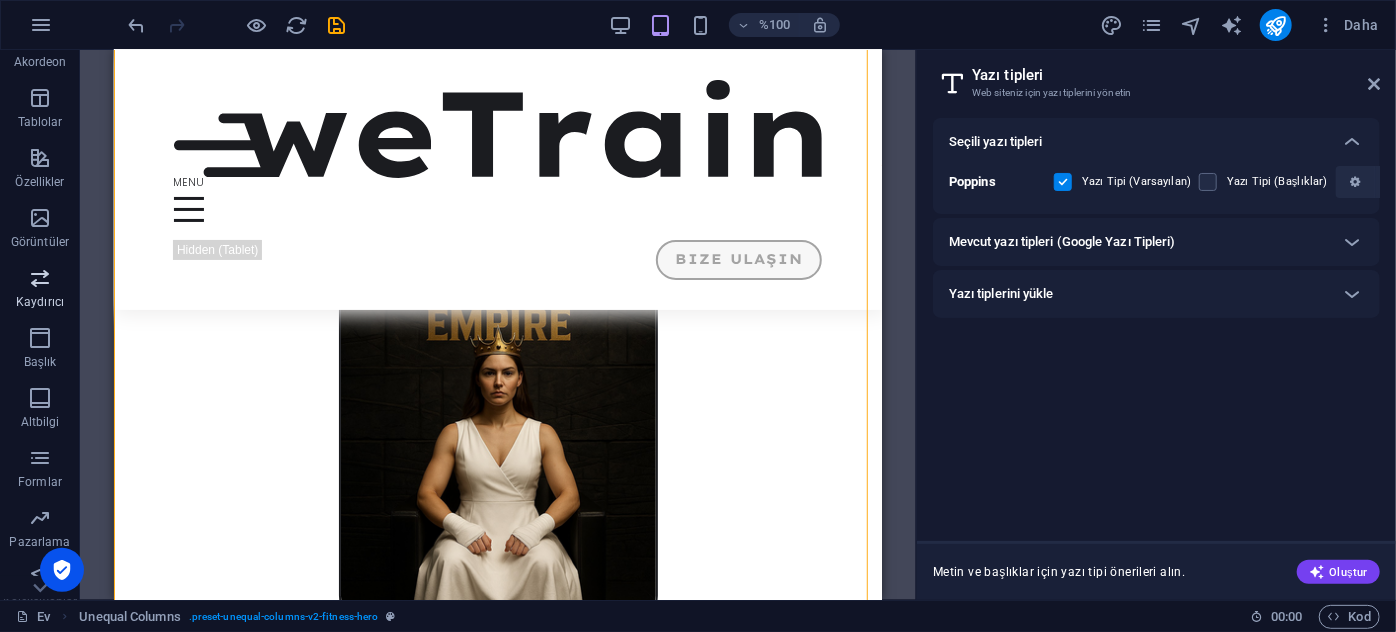 scroll, scrollTop: 349, scrollLeft: 0, axis: vertical 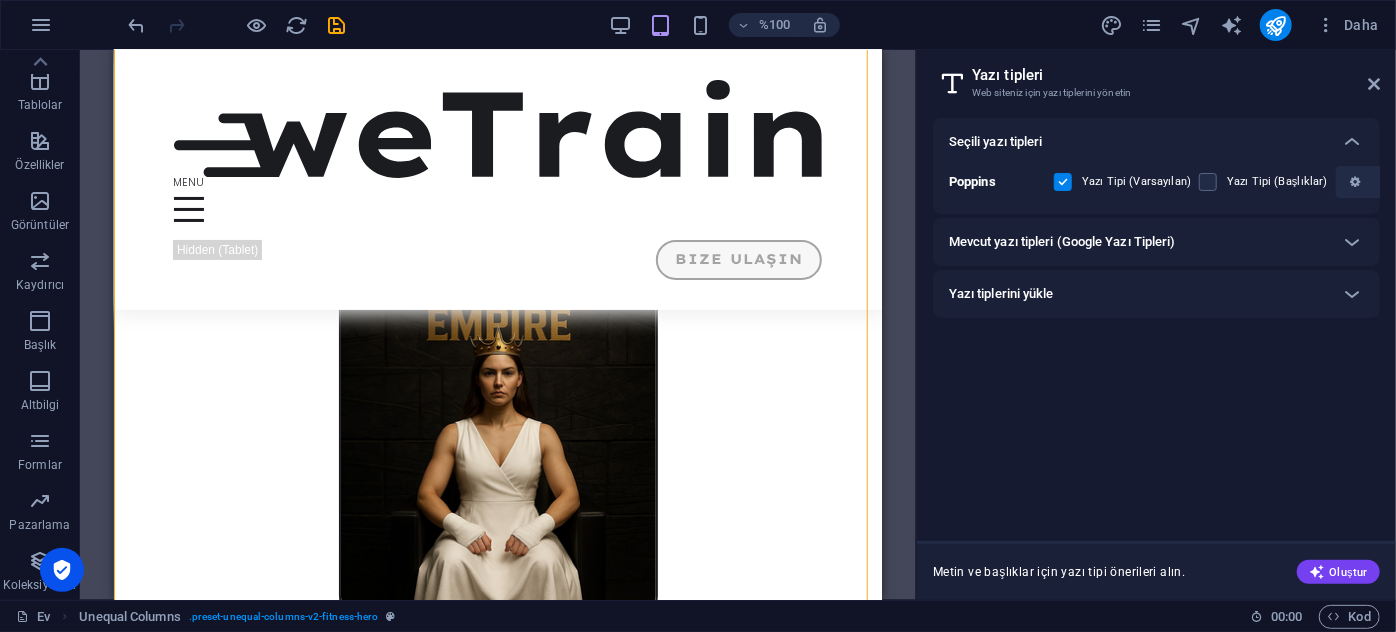 click on "Daha" at bounding box center (1243, 25) 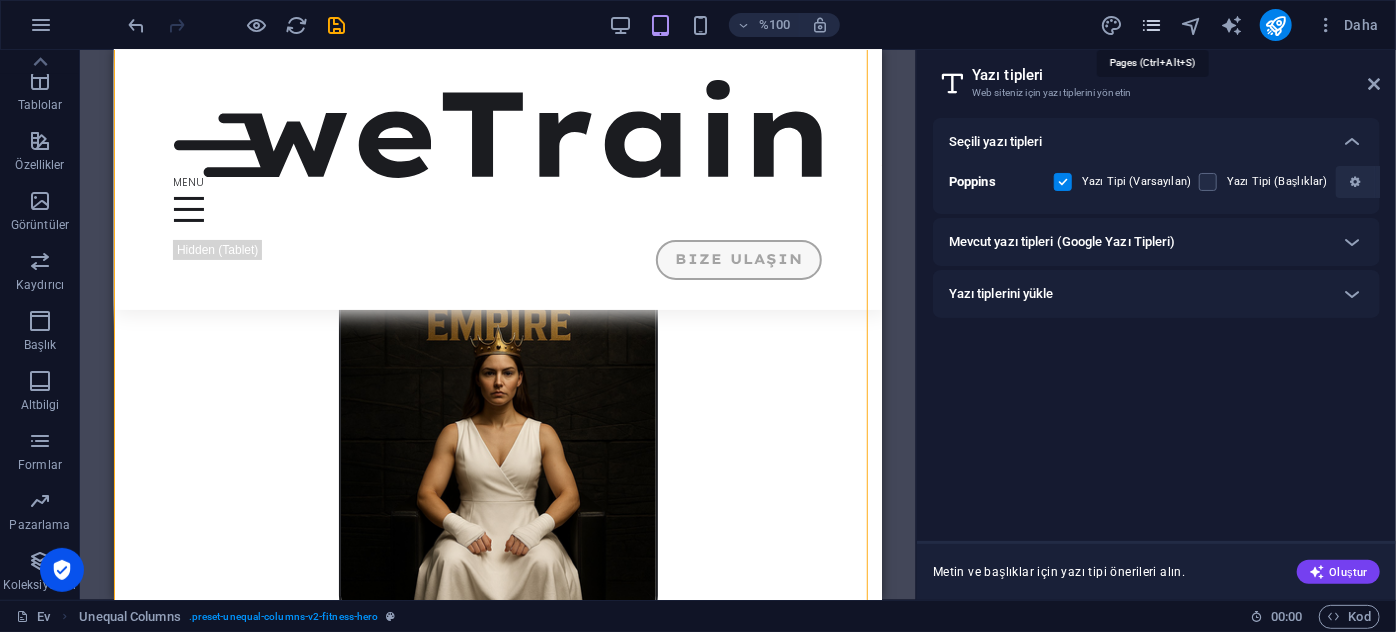 click at bounding box center (1151, 25) 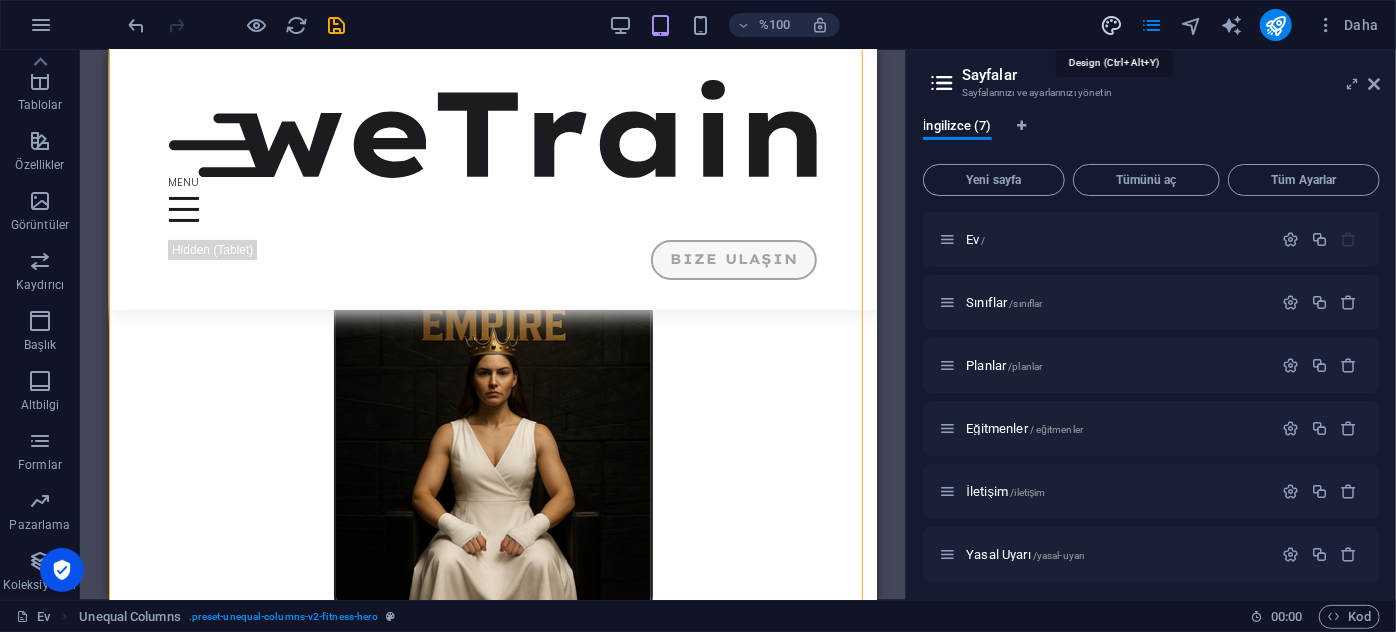 click at bounding box center (1111, 25) 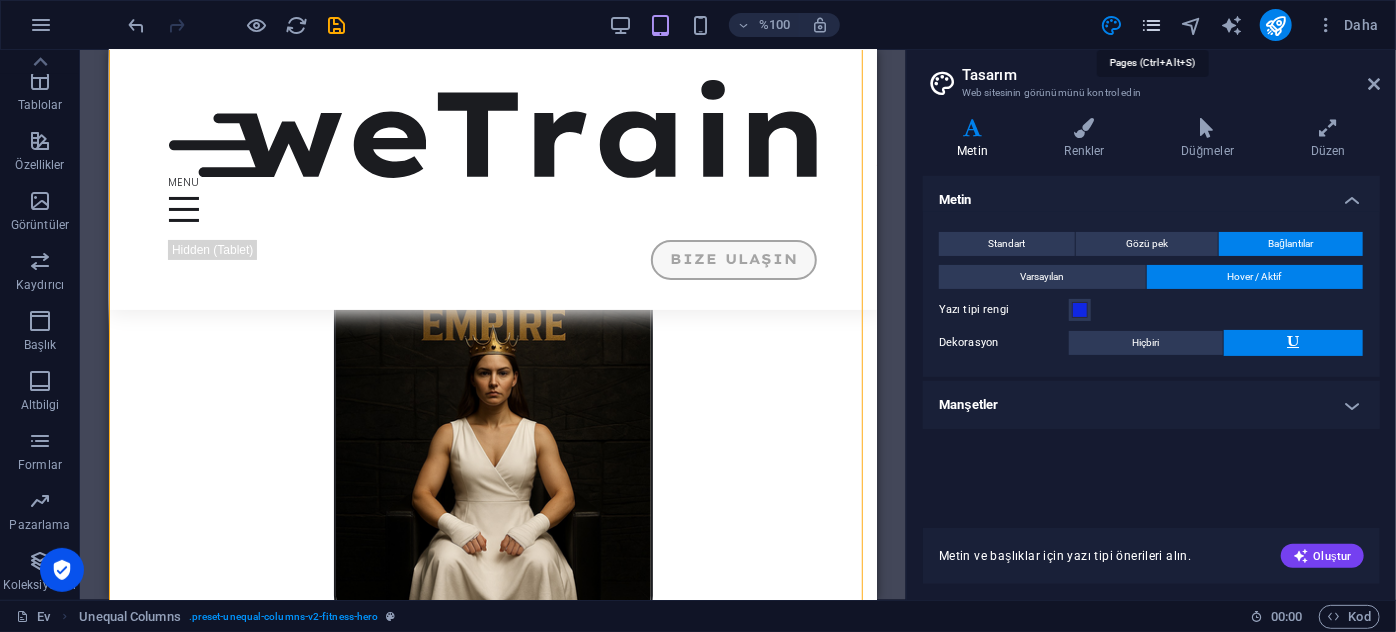 click at bounding box center (1151, 25) 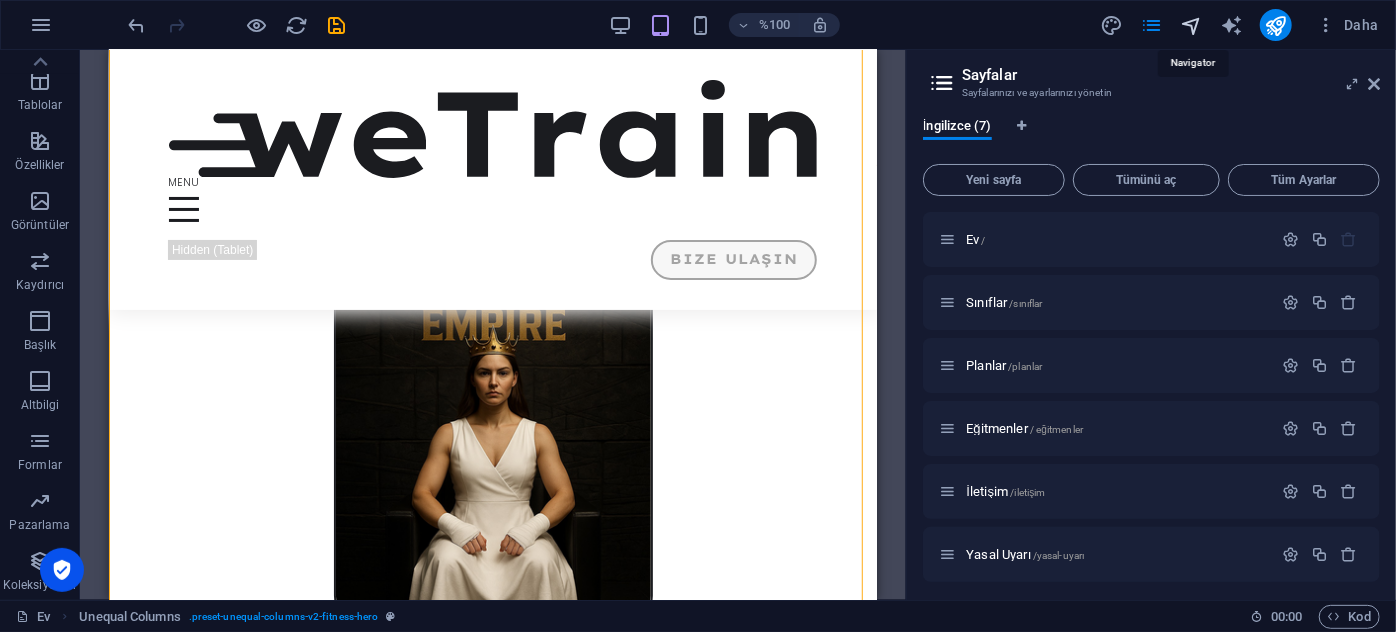 click at bounding box center (1191, 25) 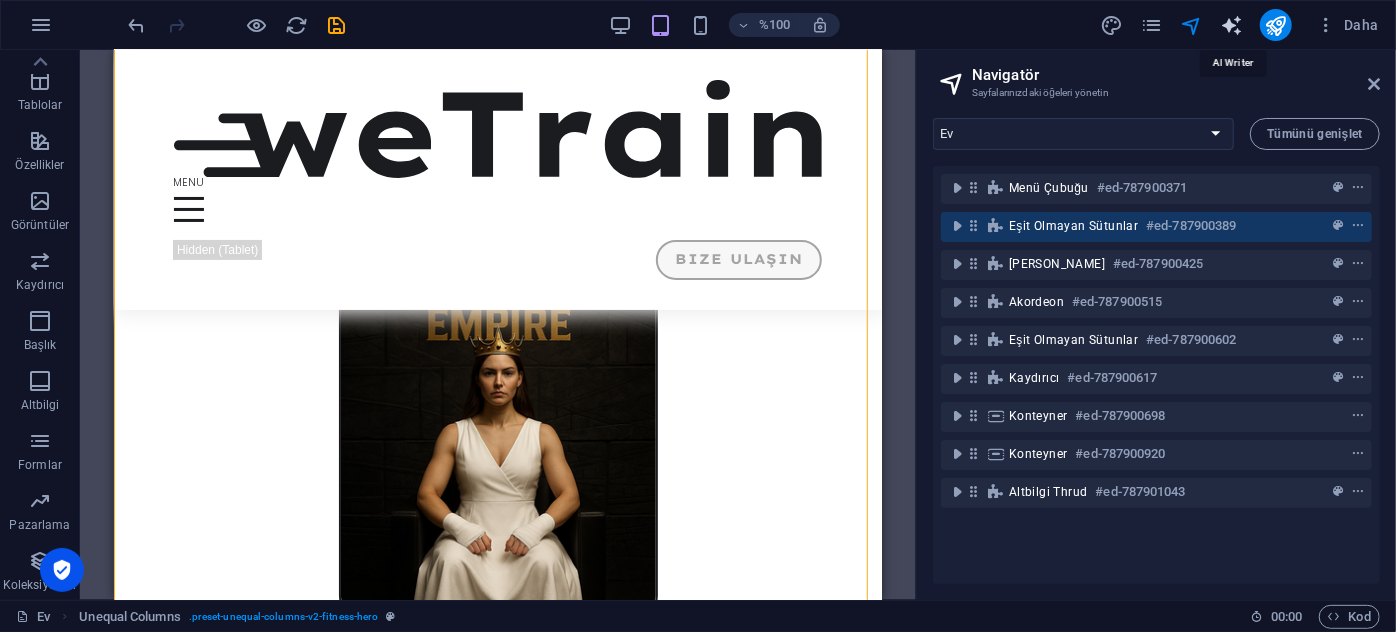 click at bounding box center (1231, 25) 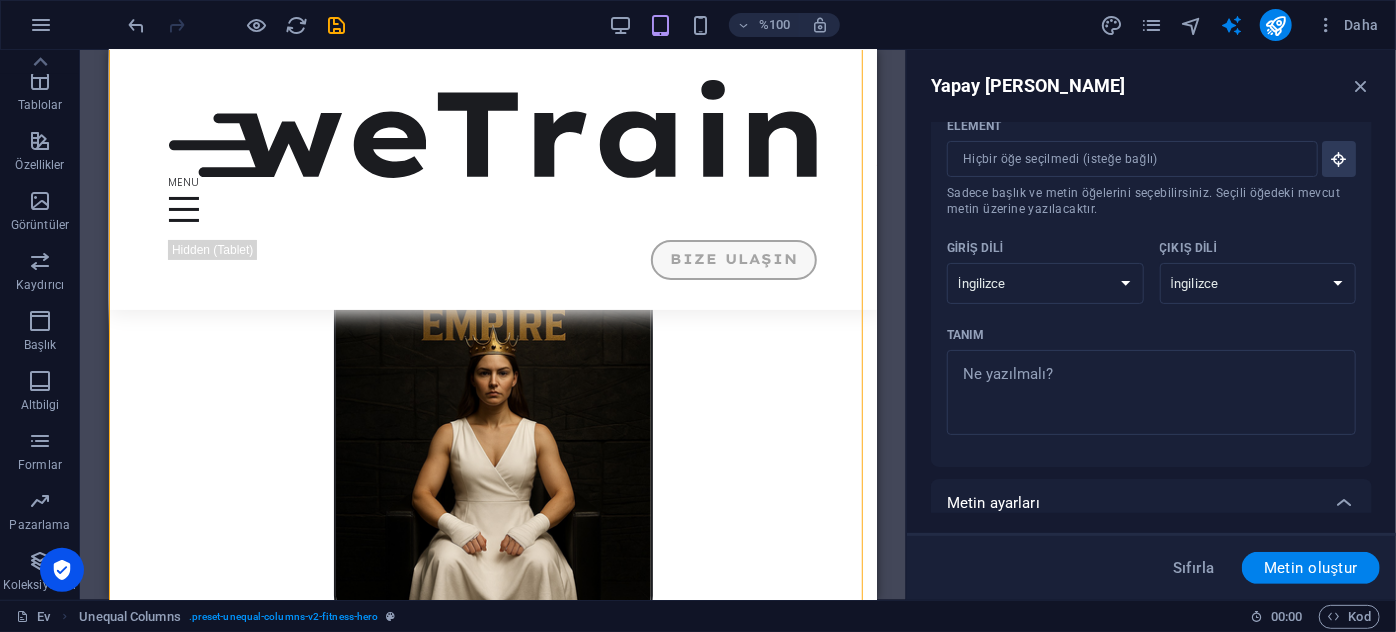 scroll, scrollTop: 0, scrollLeft: 0, axis: both 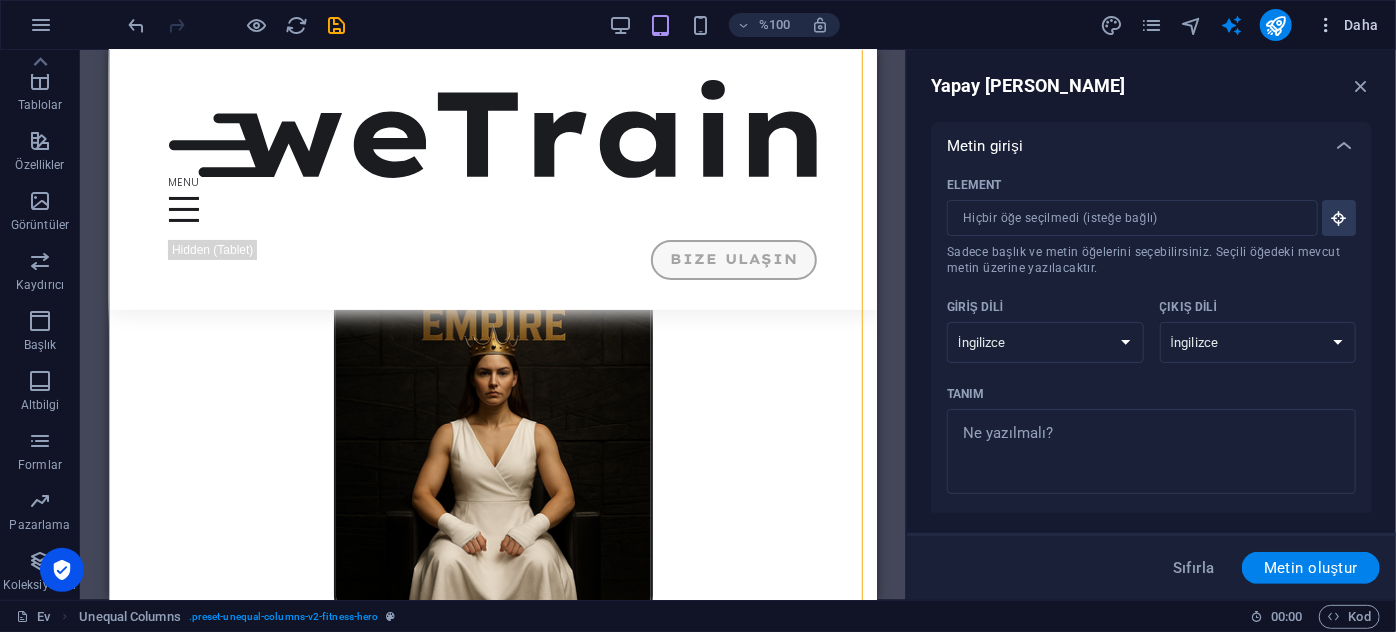 click at bounding box center [1326, 25] 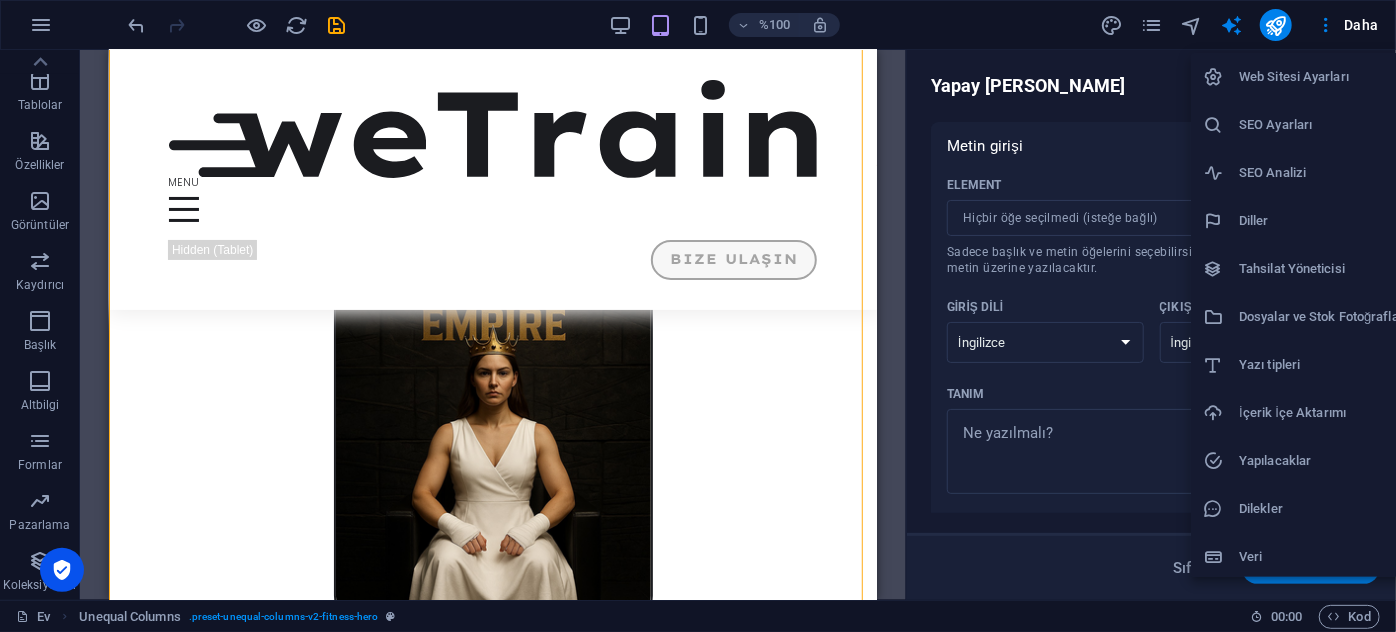 click on "SEO Ayarları" at bounding box center (1275, 124) 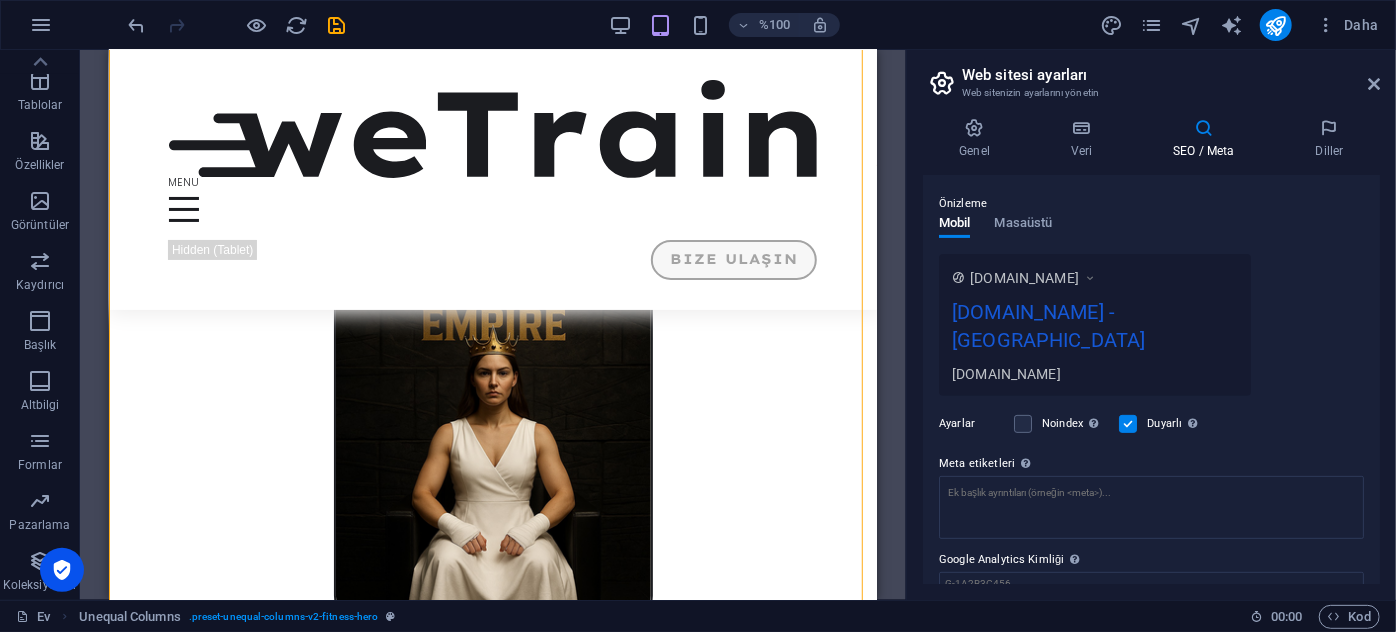 scroll, scrollTop: 325, scrollLeft: 0, axis: vertical 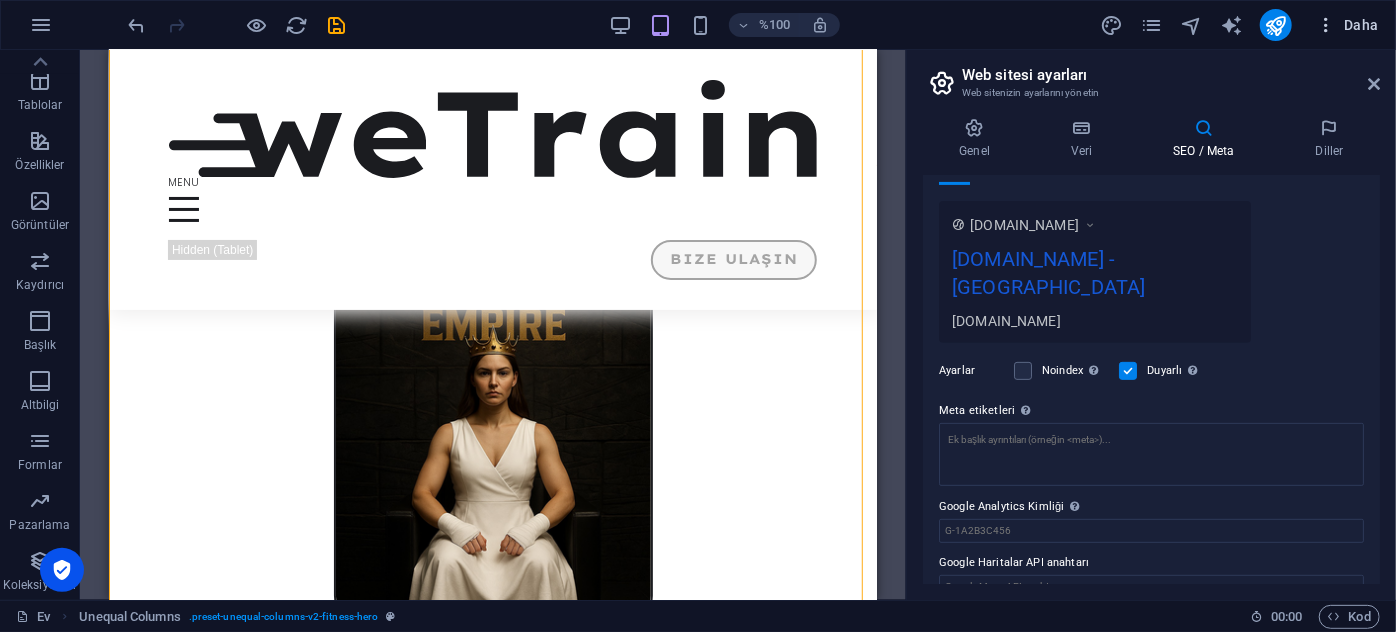 click on "Daha" at bounding box center (1361, 25) 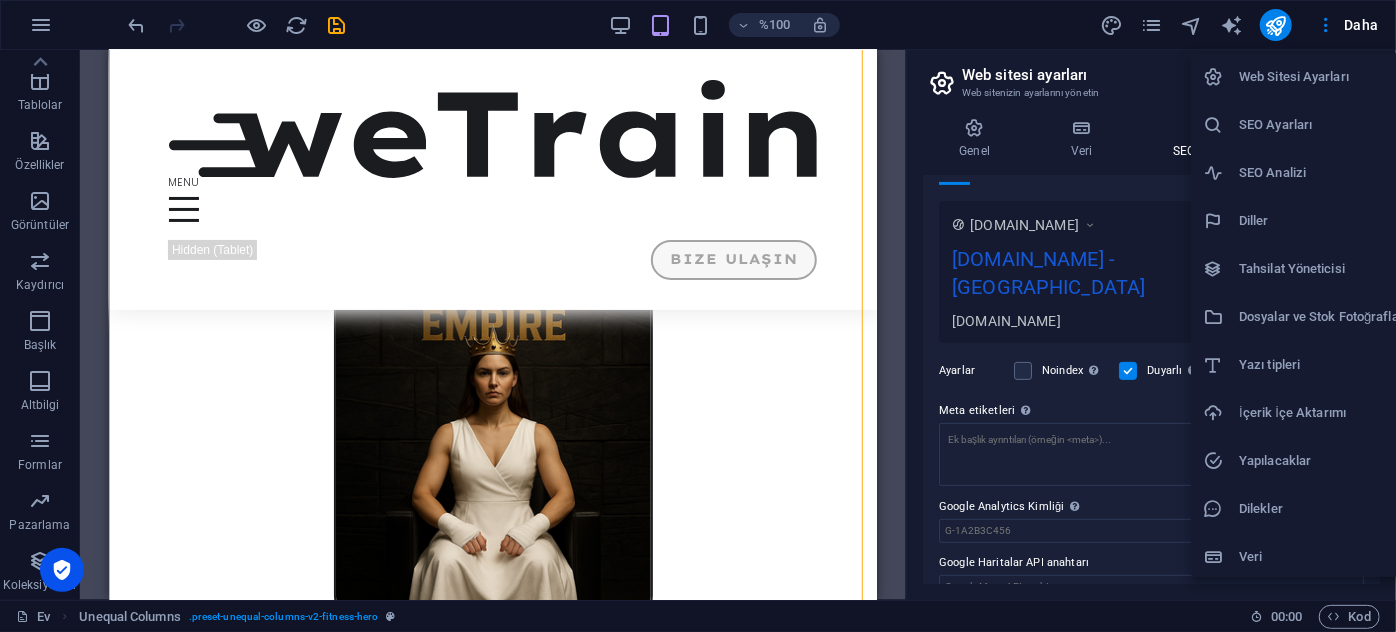 click on "Veri" at bounding box center (1323, 557) 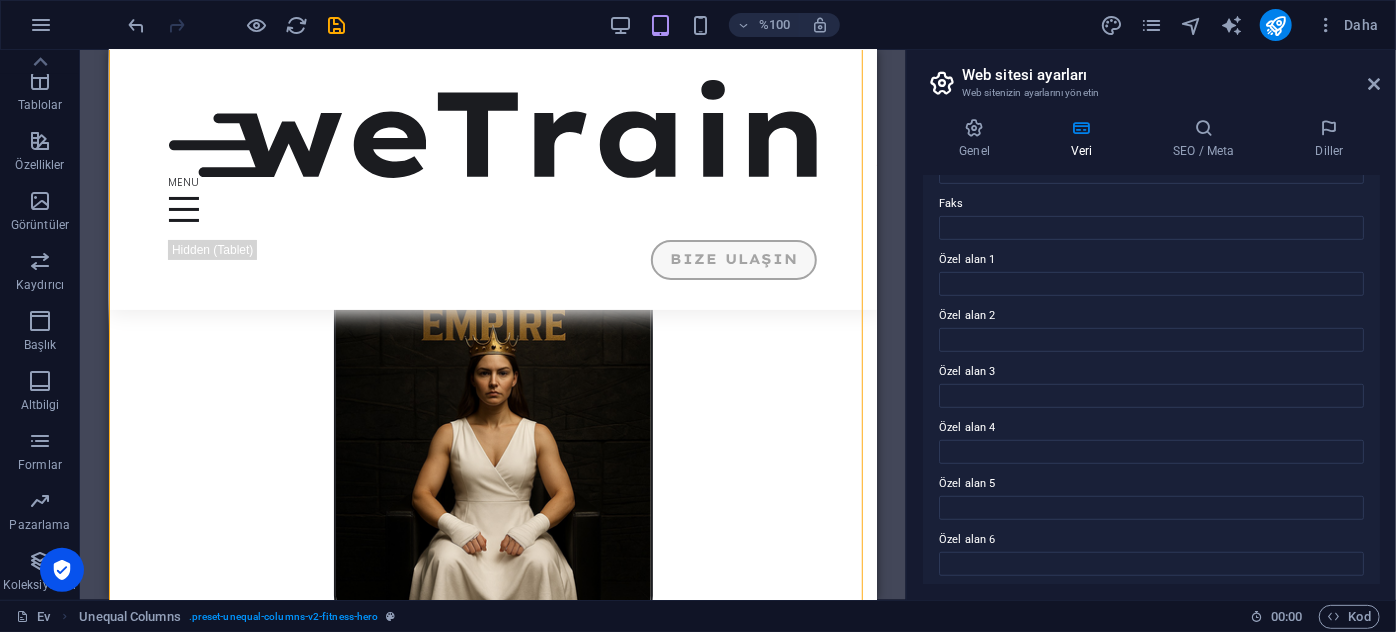 scroll, scrollTop: 552, scrollLeft: 0, axis: vertical 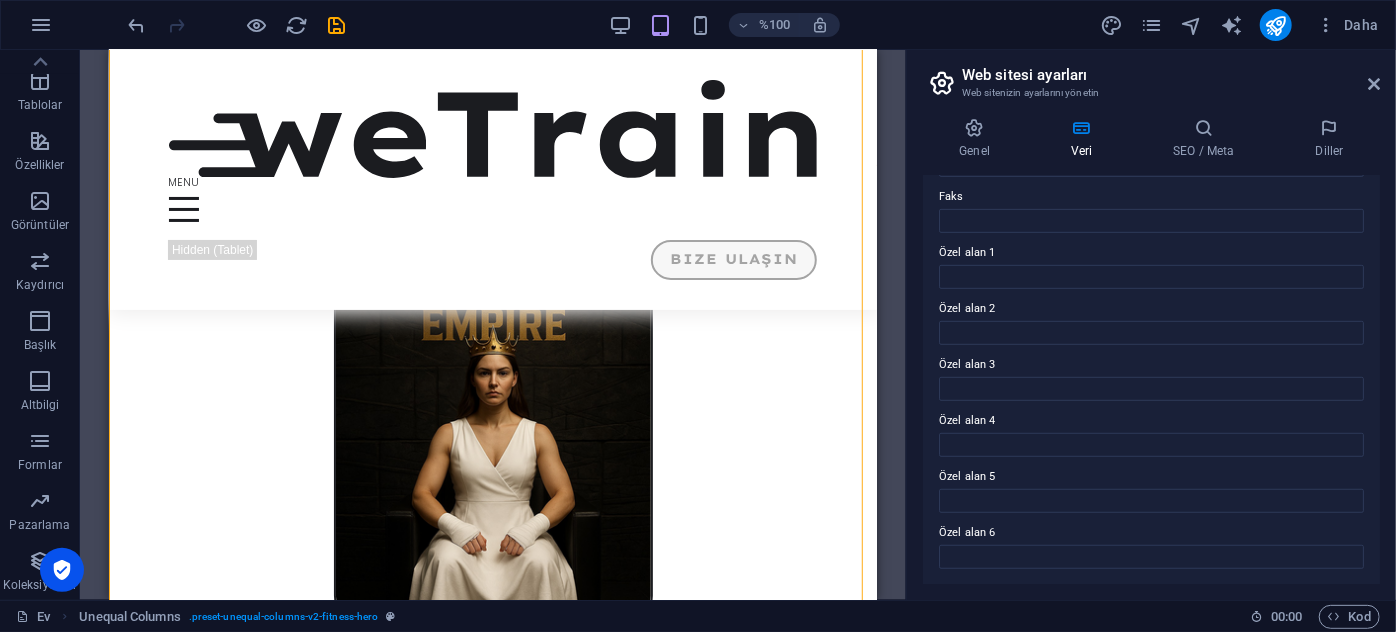 click on "Web sitesi ayarları" at bounding box center (1171, 75) 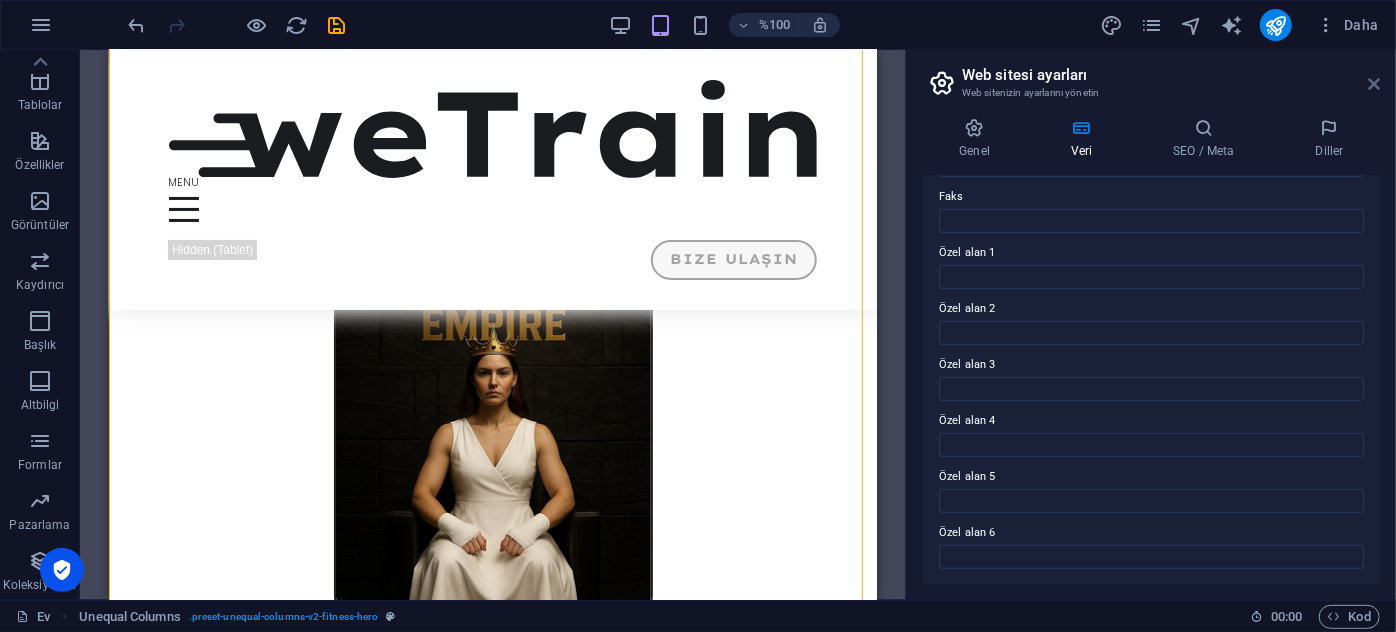 click at bounding box center [1374, 84] 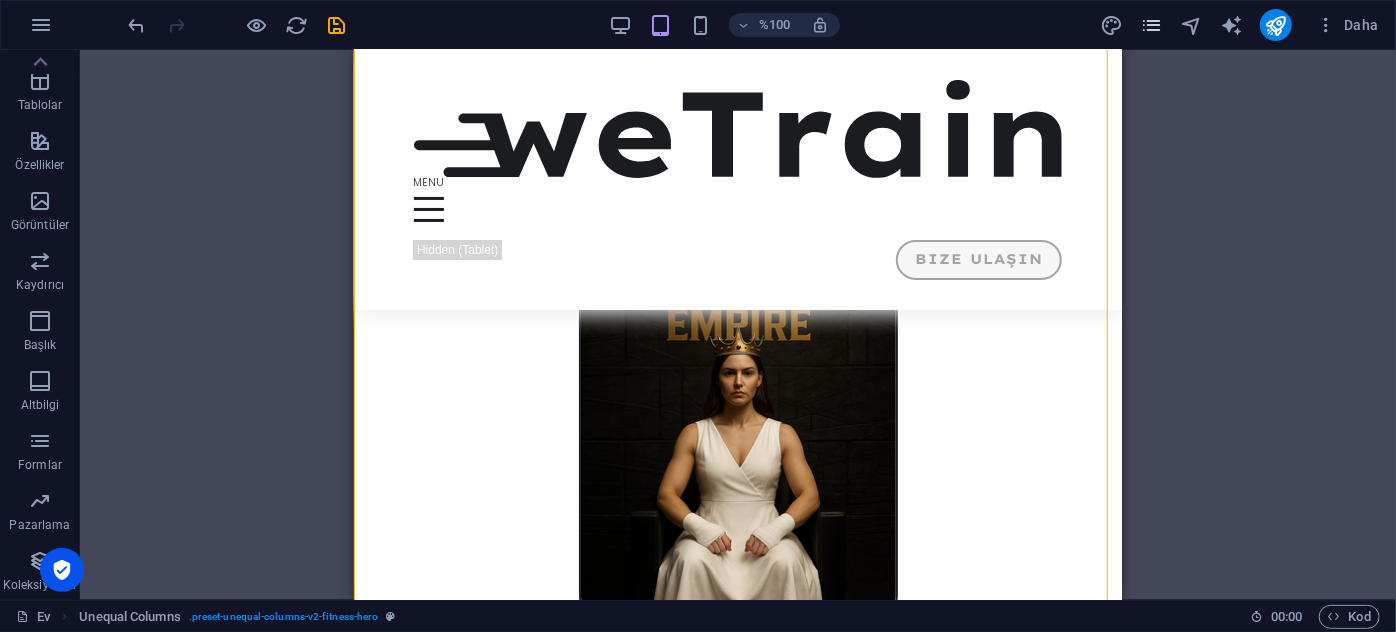 click at bounding box center [1151, 25] 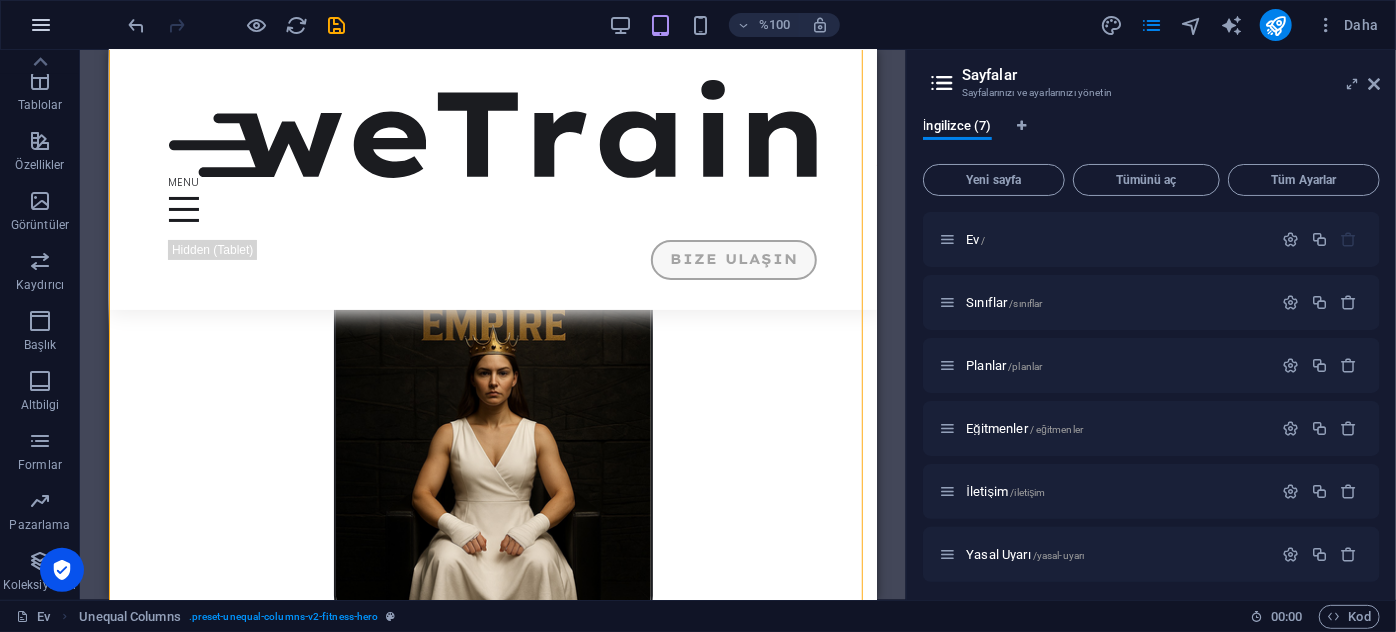 click at bounding box center (41, 25) 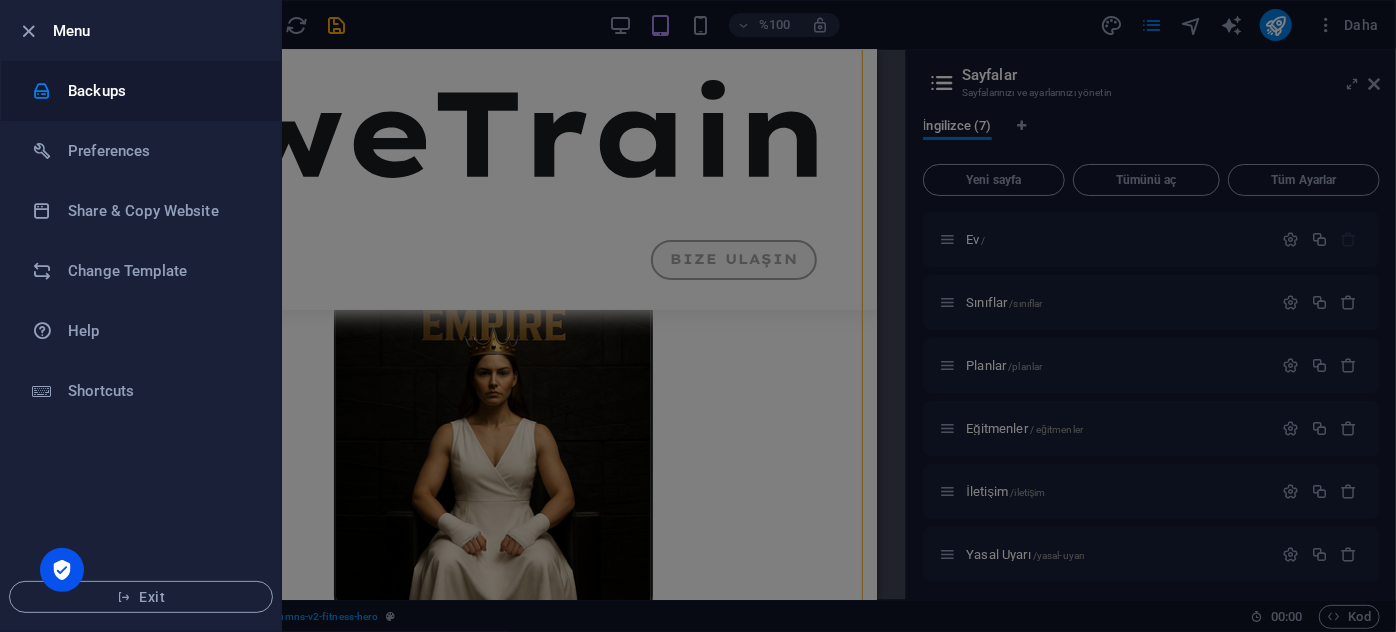 click on "Backups" at bounding box center [160, 91] 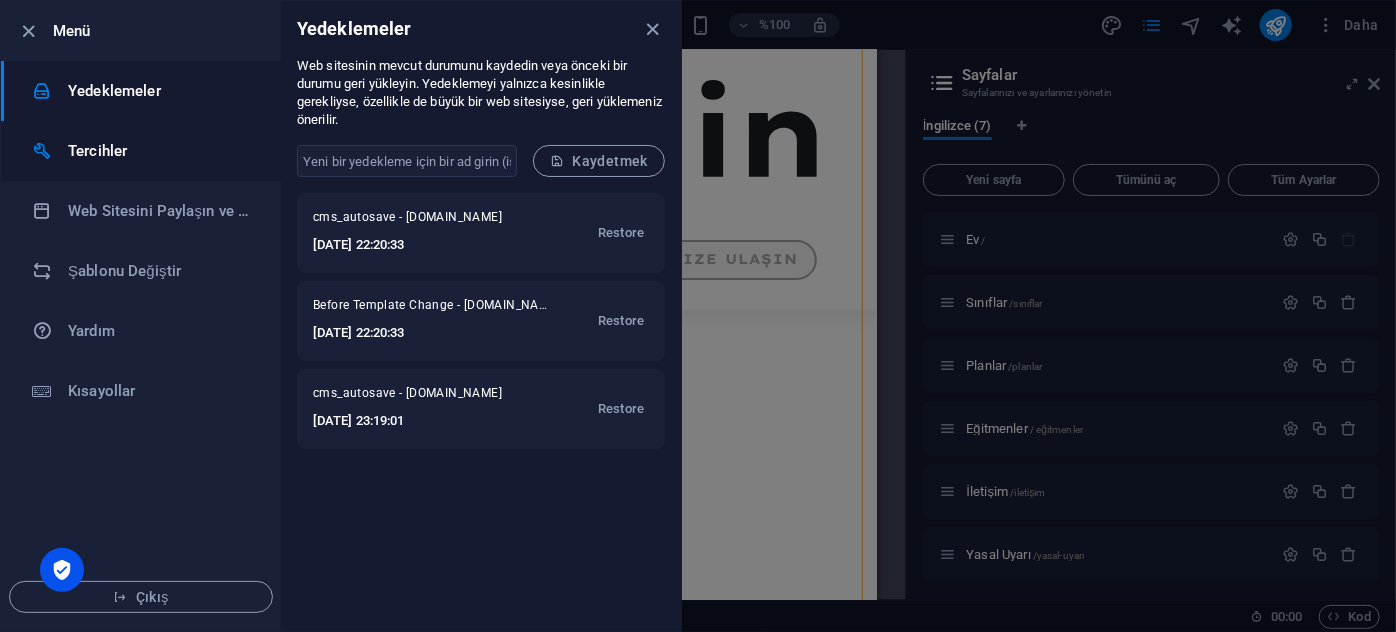 click on "Tercihler" at bounding box center [97, 151] 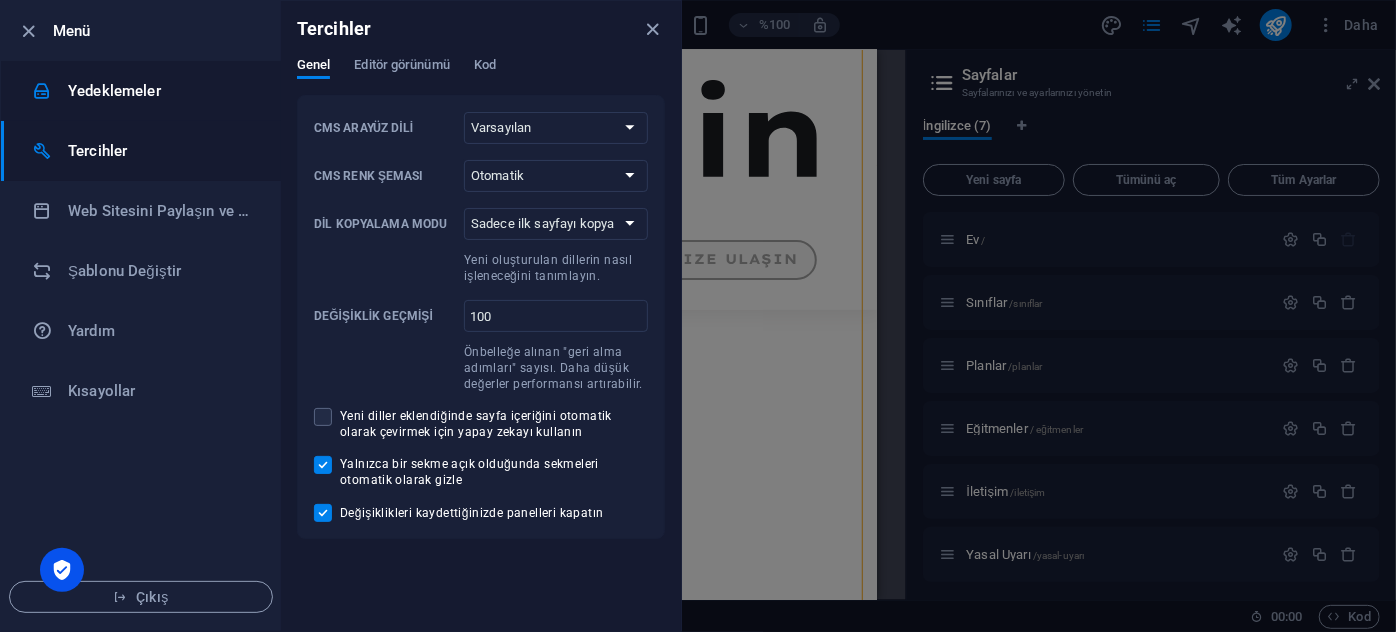 click on "Yedeklemeler" at bounding box center [141, 91] 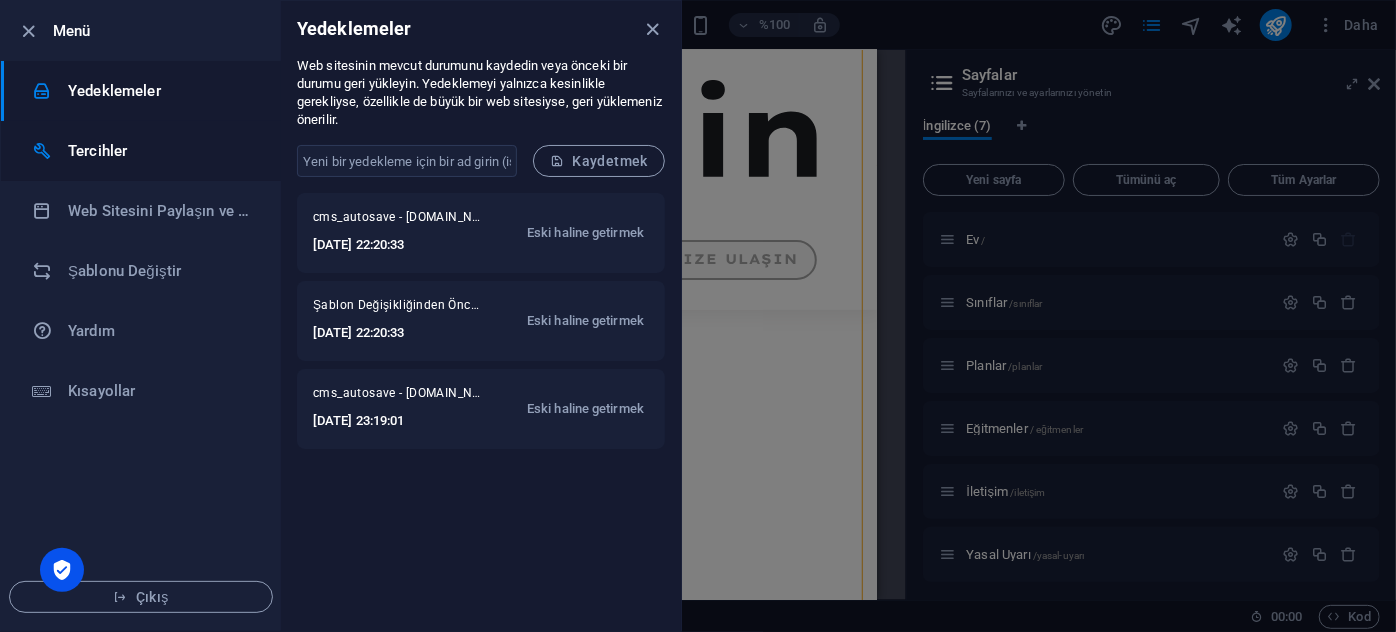click on "Tercihler" at bounding box center (160, 151) 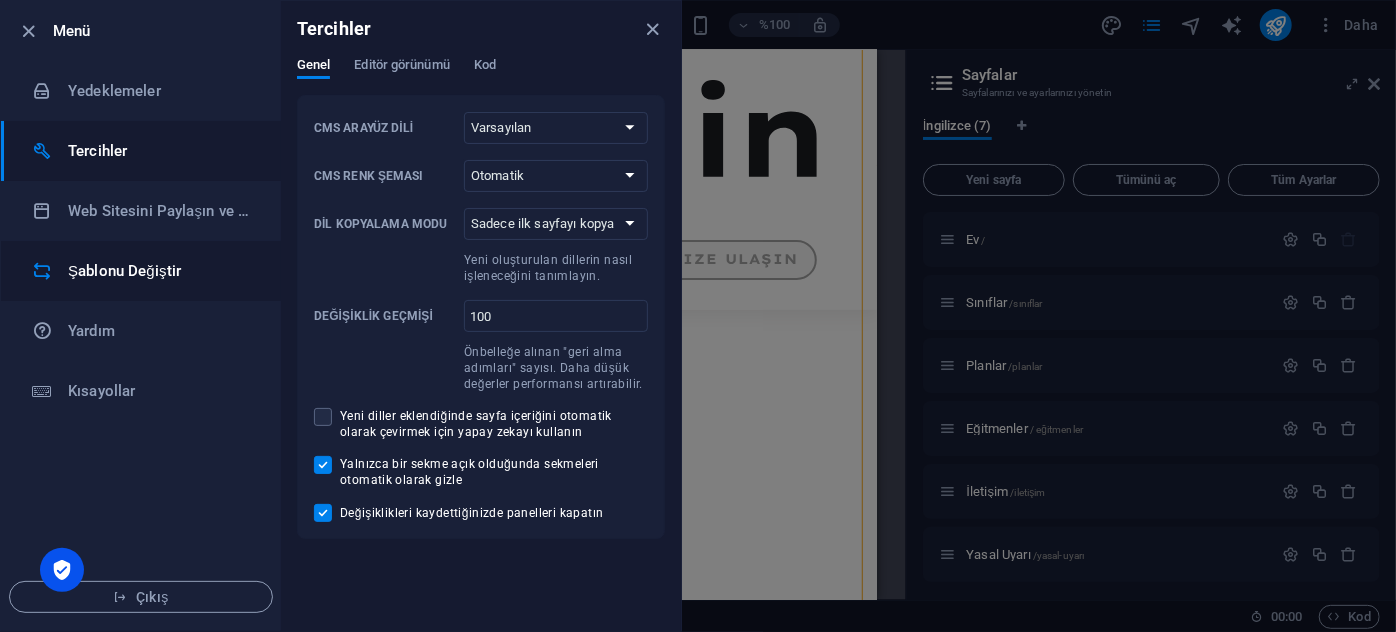 click on "Şablonu Değiştir" at bounding box center [124, 271] 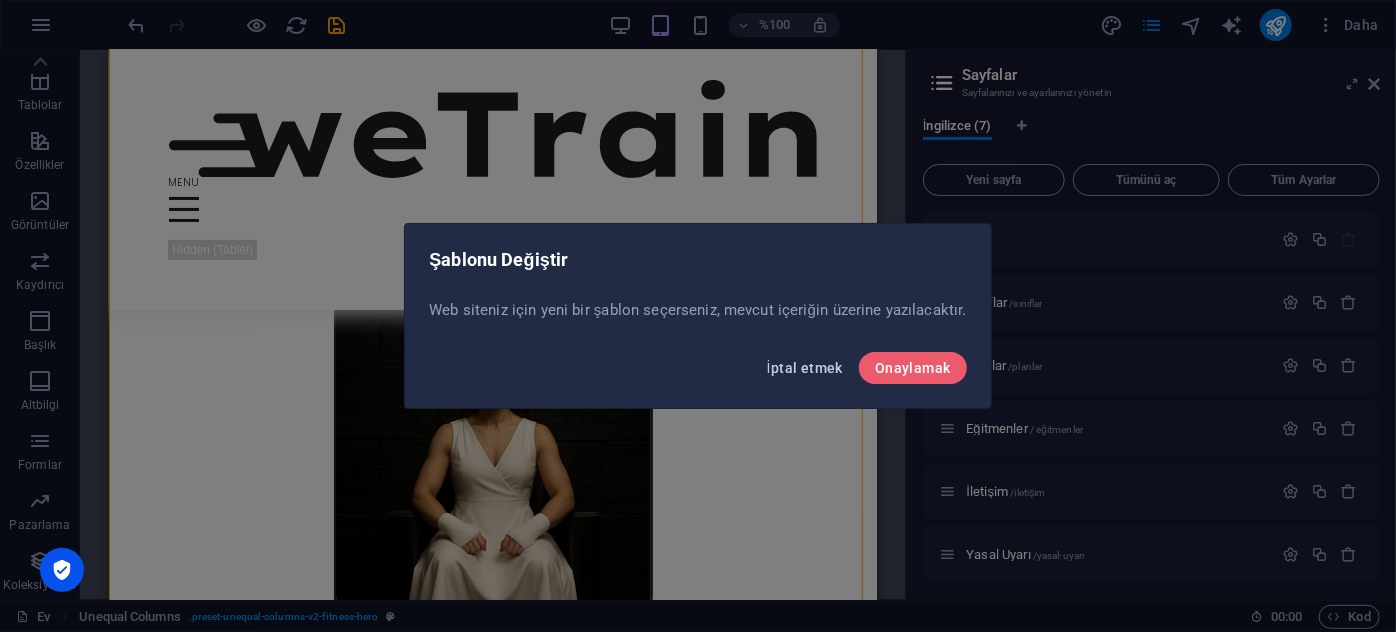 click on "İptal etmek" at bounding box center (805, 368) 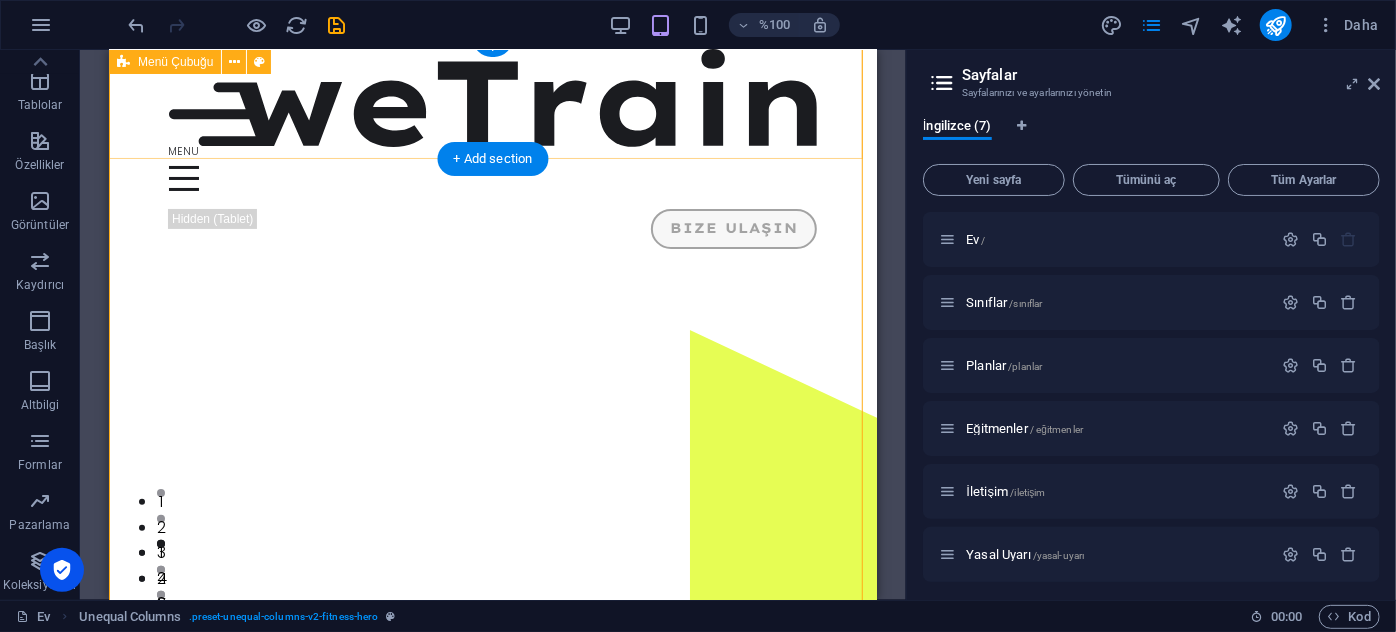 scroll, scrollTop: 0, scrollLeft: 0, axis: both 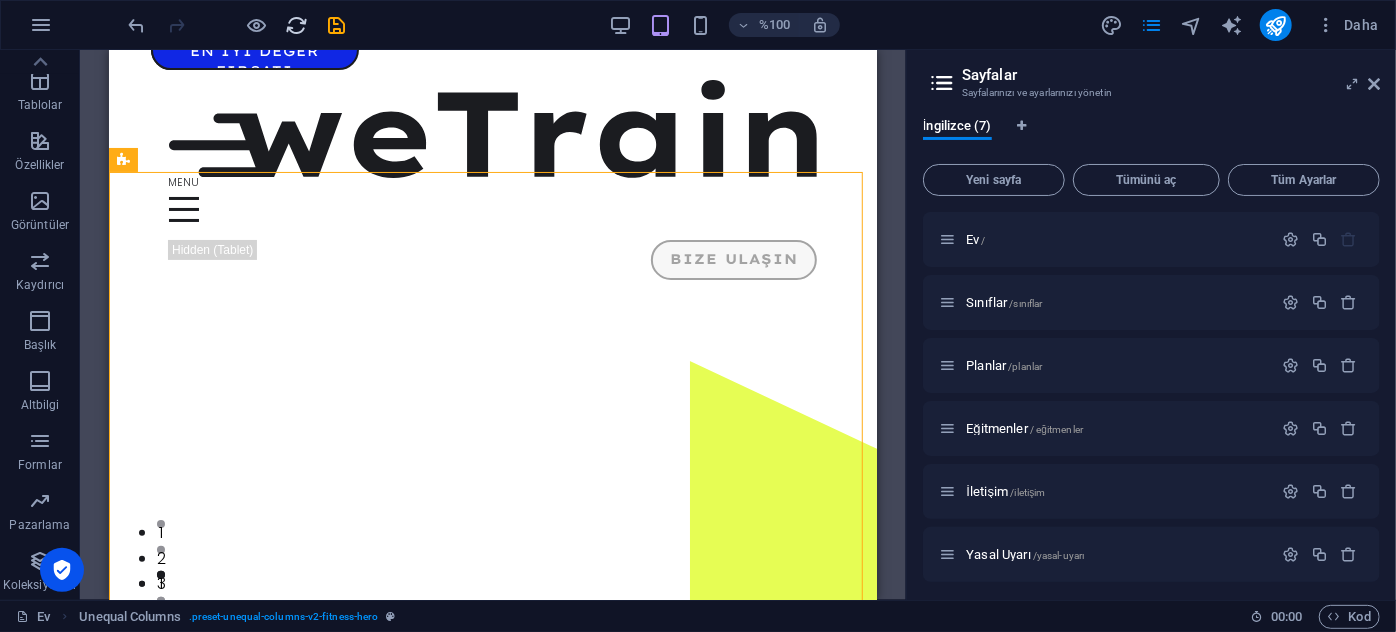 click at bounding box center [297, 25] 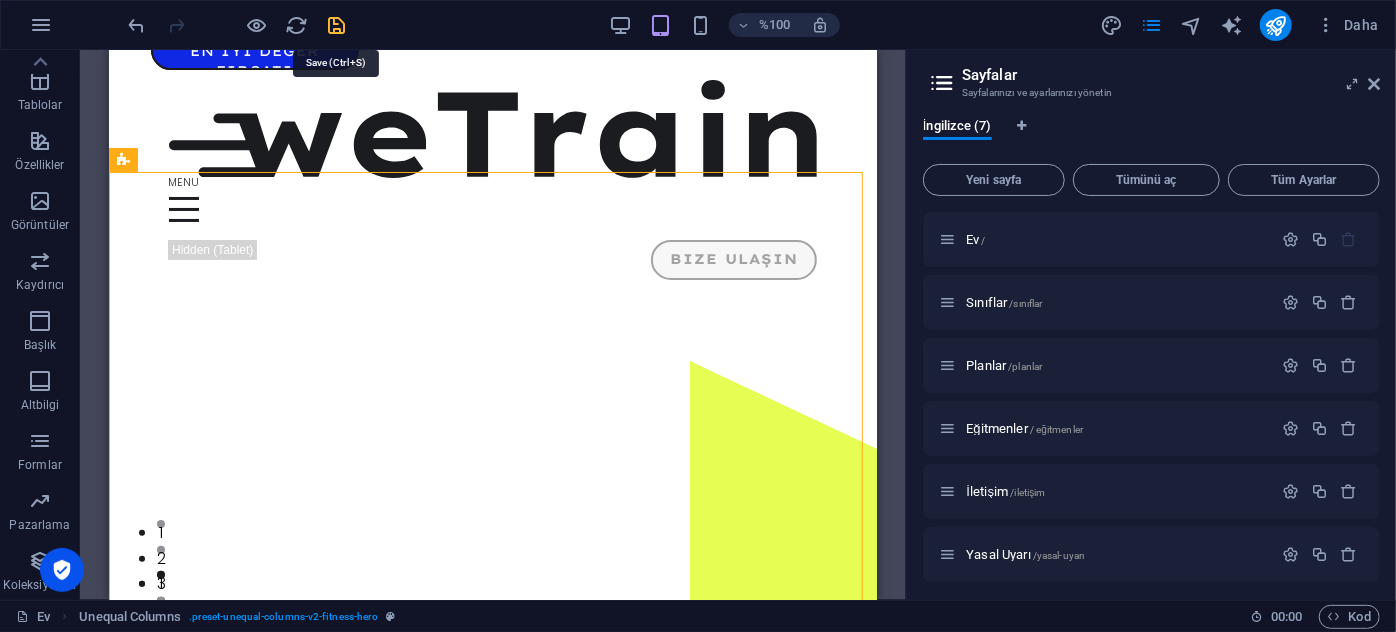 click at bounding box center [337, 25] 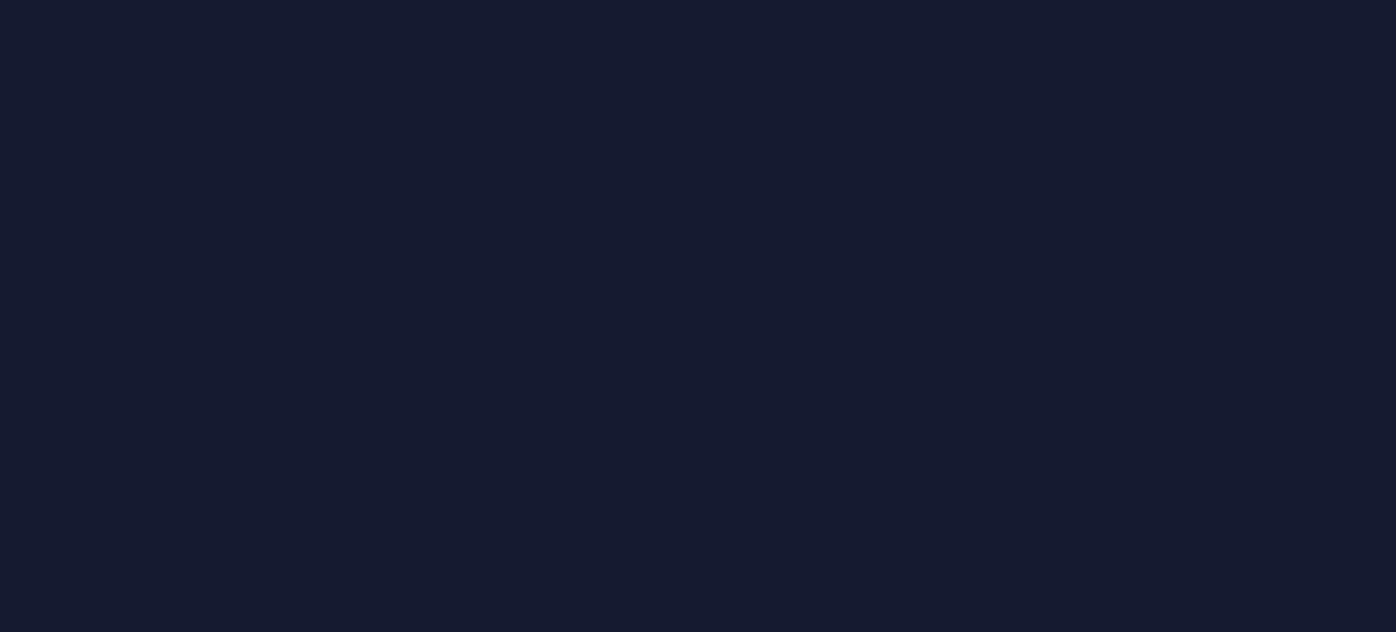 scroll, scrollTop: 0, scrollLeft: 0, axis: both 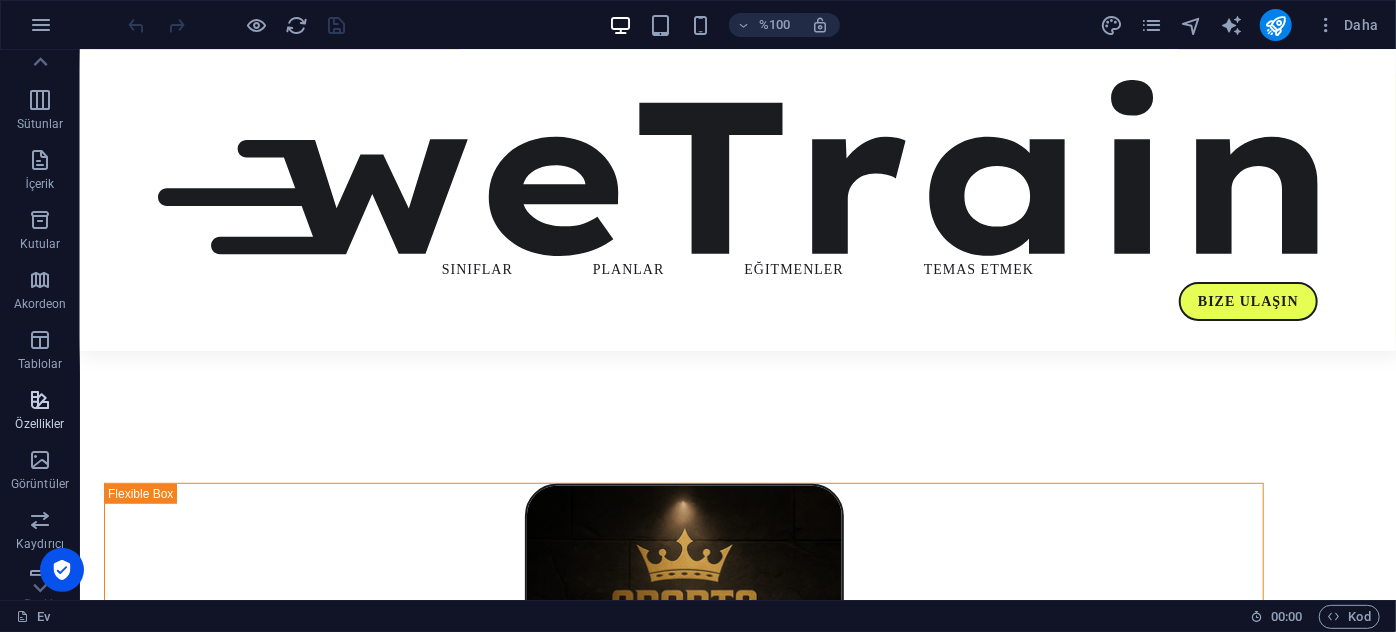 click on "Özellikler" at bounding box center [39, 424] 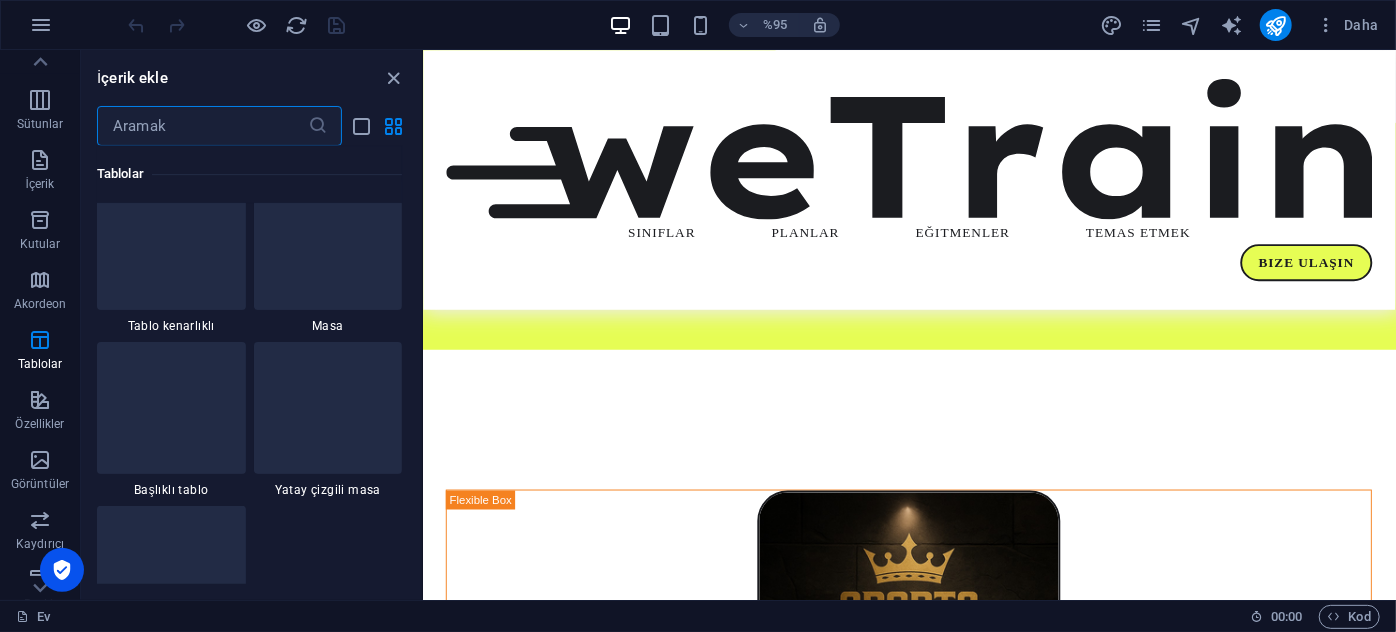 scroll, scrollTop: 7085, scrollLeft: 0, axis: vertical 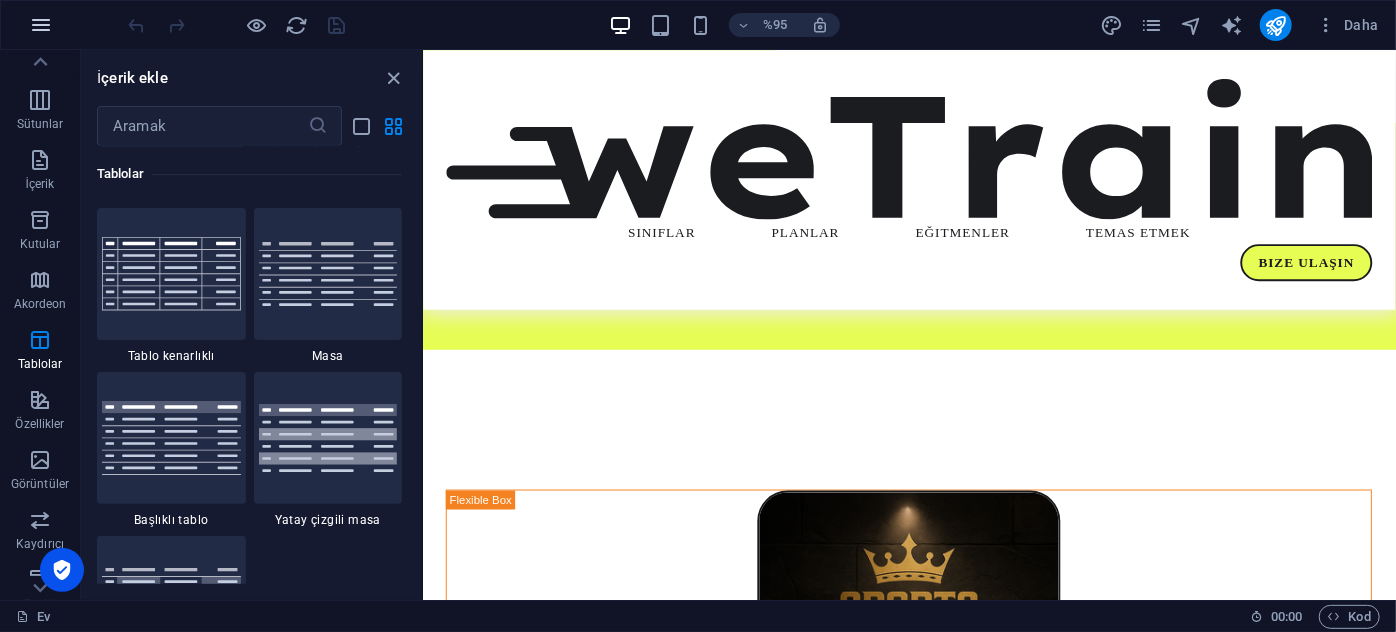 click at bounding box center (41, 25) 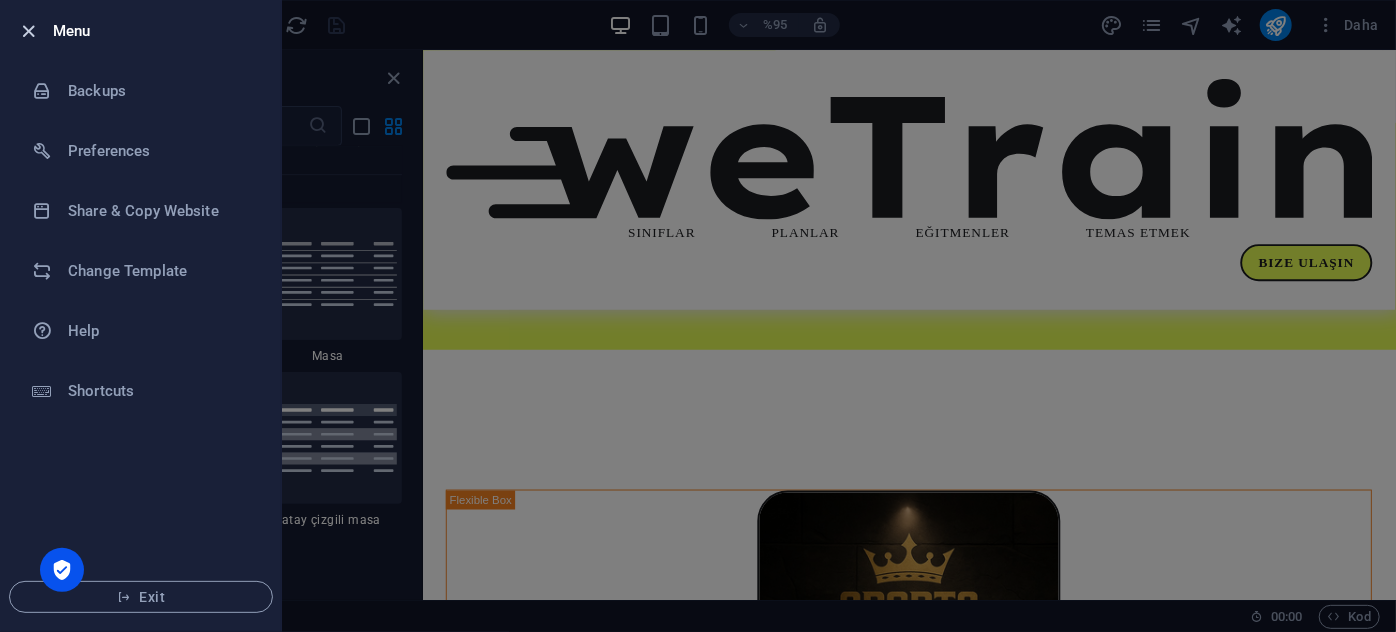 click at bounding box center [29, 31] 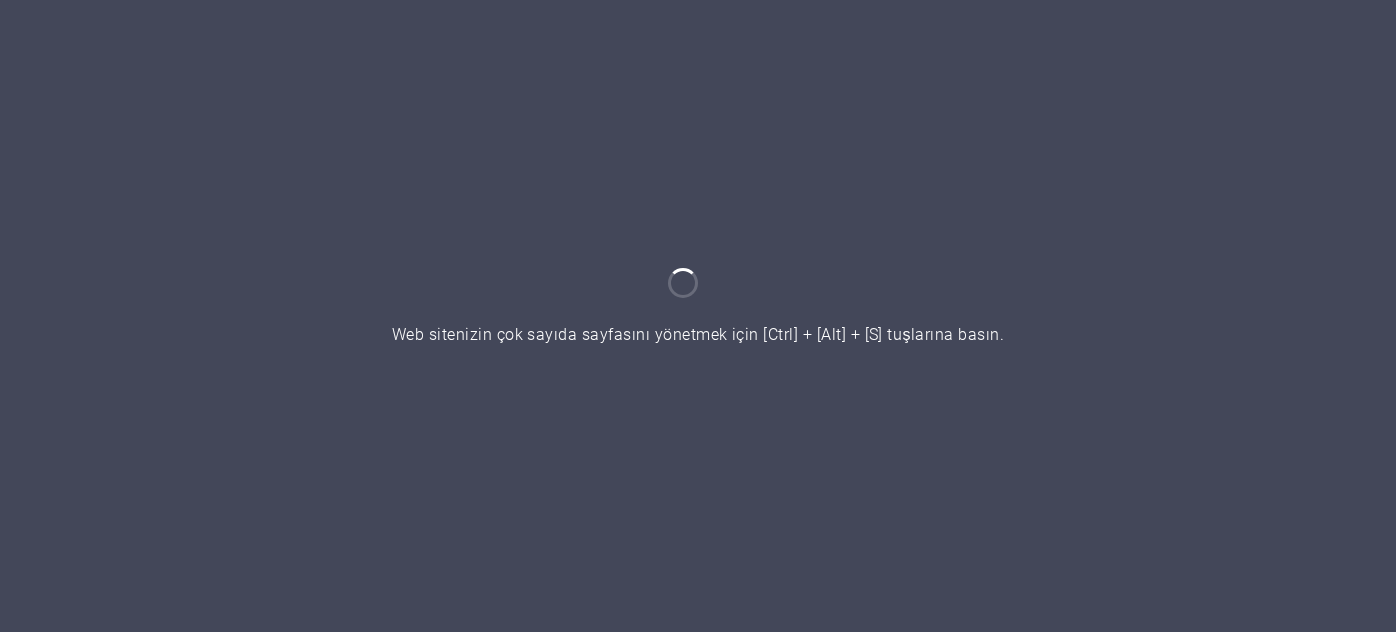 scroll, scrollTop: 0, scrollLeft: 0, axis: both 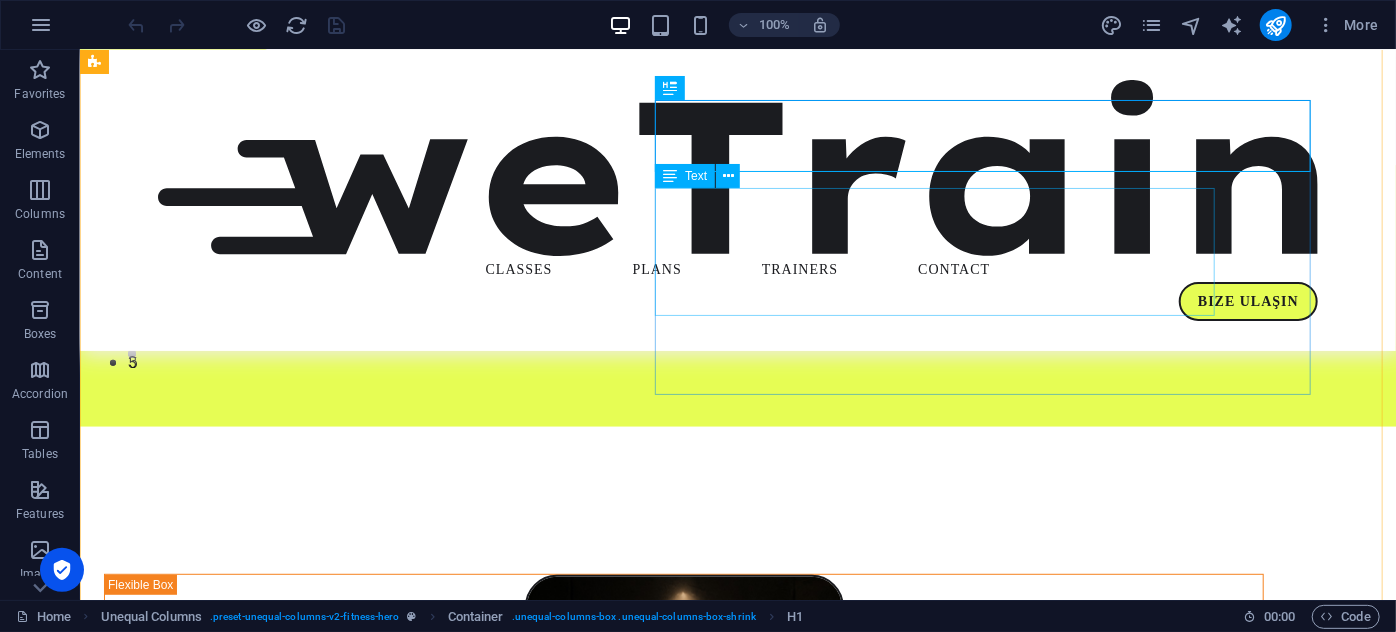 click on "Etimesgut'un modern ve donanımlı spor salonu açıldı!         2200 m²'lik antrenman alanı ile Sports Empire artık hizmetinizde. Modern şartlarda, ileri seviyedeki havalandırma sistemi ve alanında uzman eğitmenlerle şimdi hazırız. Kayıtlarımız başladı. Sınırlı kontenjan, sınırsız motivasyon!" at bounding box center (683, 1225) 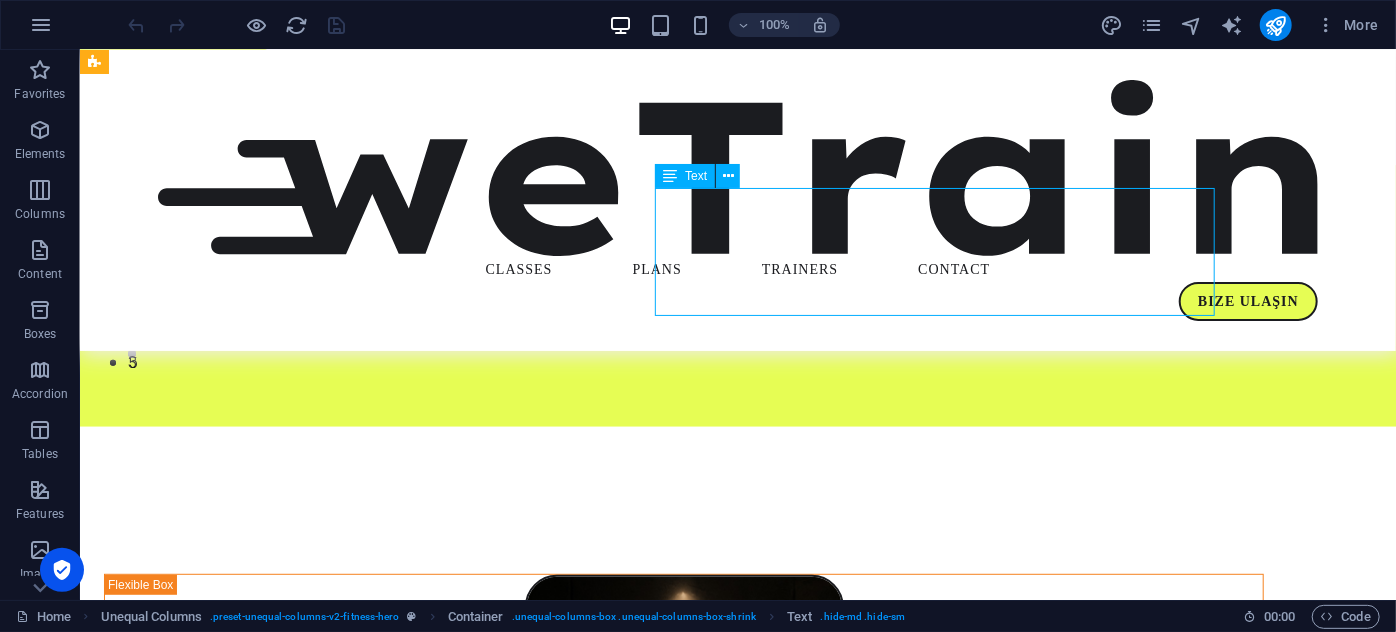 click on "Etimesgut'un modern ve donanımlı spor salonu açıldı!         2200 m²'lik antrenman alanı ile Sports Empire artık hizmetinizde. Modern şartlarda, ileri seviyedeki havalandırma sistemi ve alanında uzman eğitmenlerle şimdi hazırız. Kayıtlarımız başladı. Sınırlı kontenjan, sınırsız motivasyon!" at bounding box center [683, 1225] 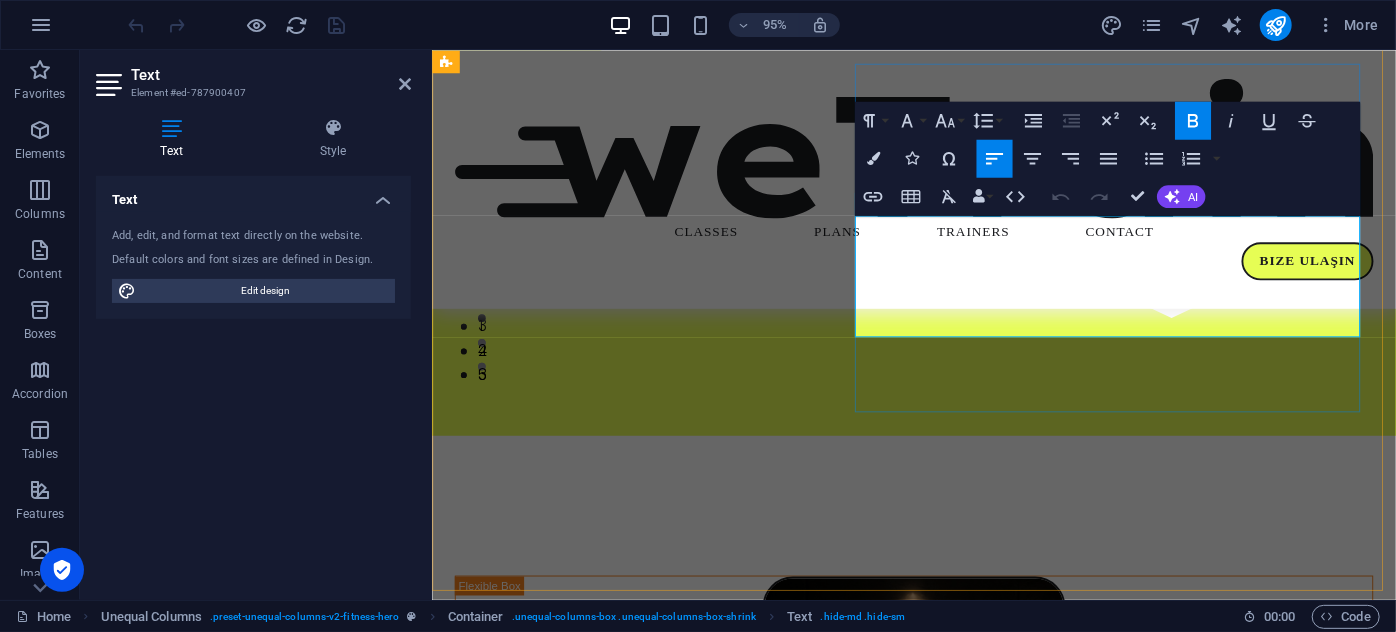 click on "Modern şartlarda, ileri seviyedeki havalandırma sistemi ve alanında uzman eğitmenlerle şimdi hazırız." at bounding box center [938, 1267] 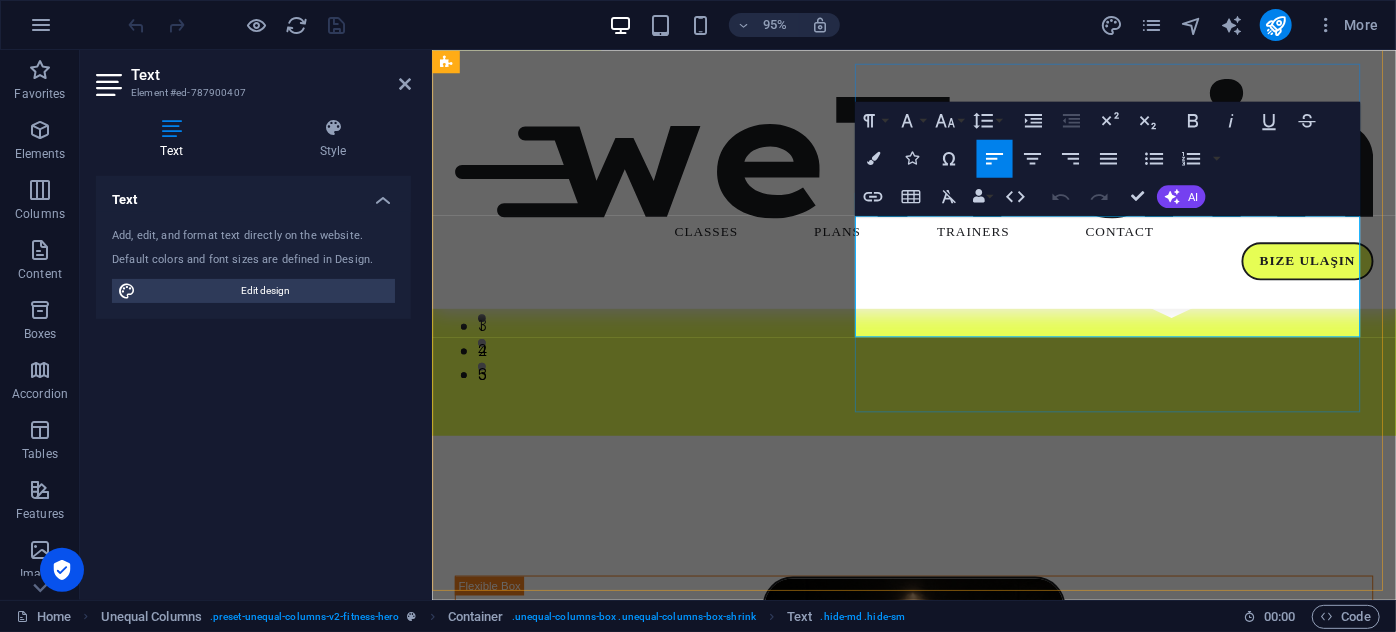 click on "Modern şartlarda, ileri seviyedeki havalandırma sistemi ve alanında uzman eğitmenlerle şimdi hazırız." at bounding box center [938, 1267] 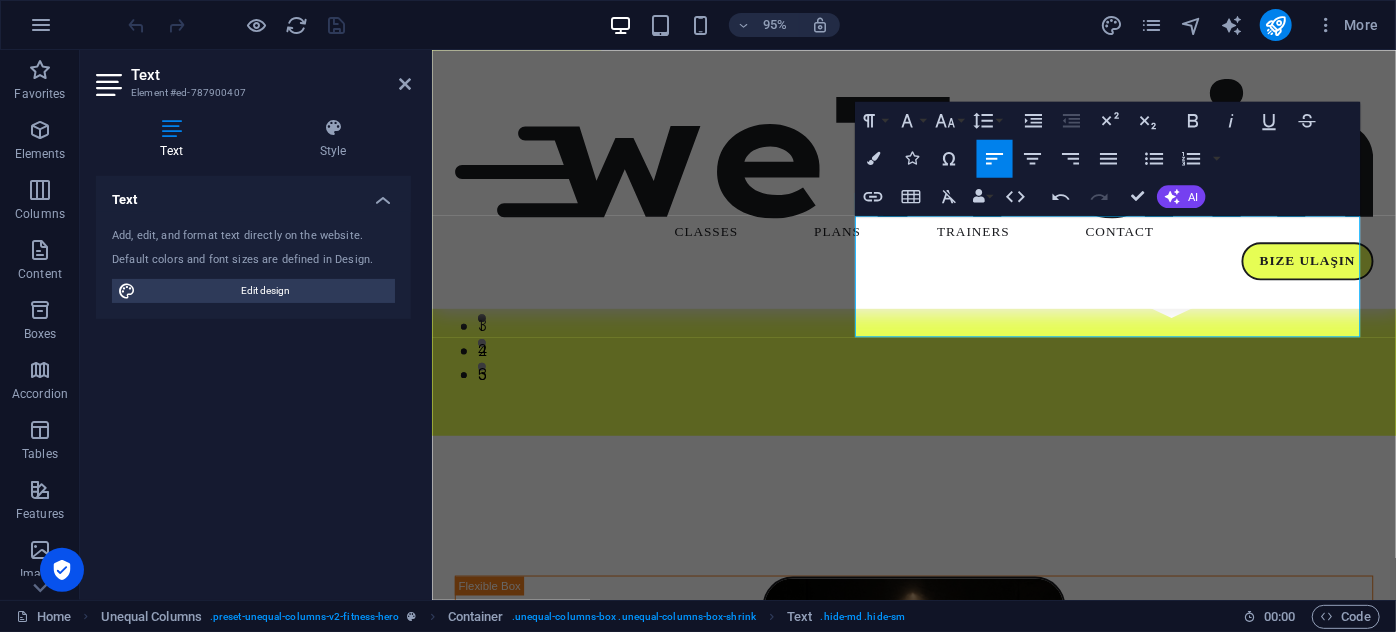 click on "Text Add, edit, and format text directly on the website. Default colors and font sizes are defined in Design. Edit design Alignment Left aligned Centered Right aligned" at bounding box center (253, 380) 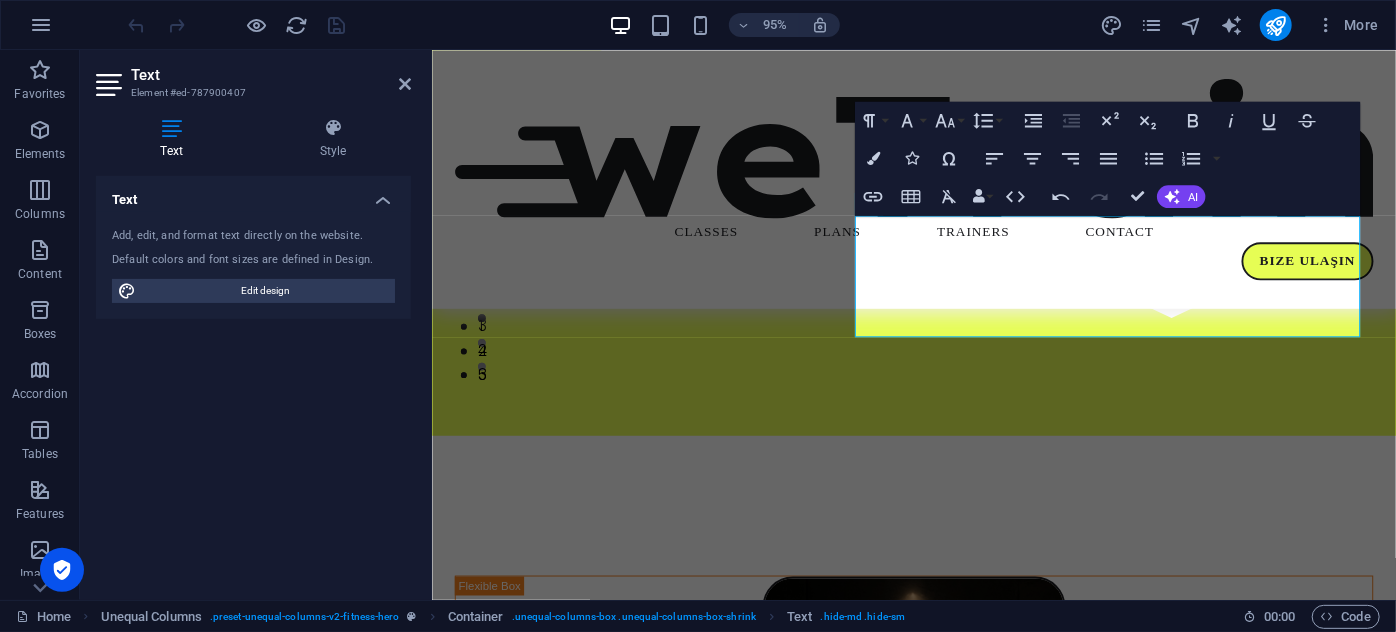 click on "Add, edit, and format text directly on the website. Default colors and font sizes are defined in Design. Edit design" at bounding box center [253, 265] 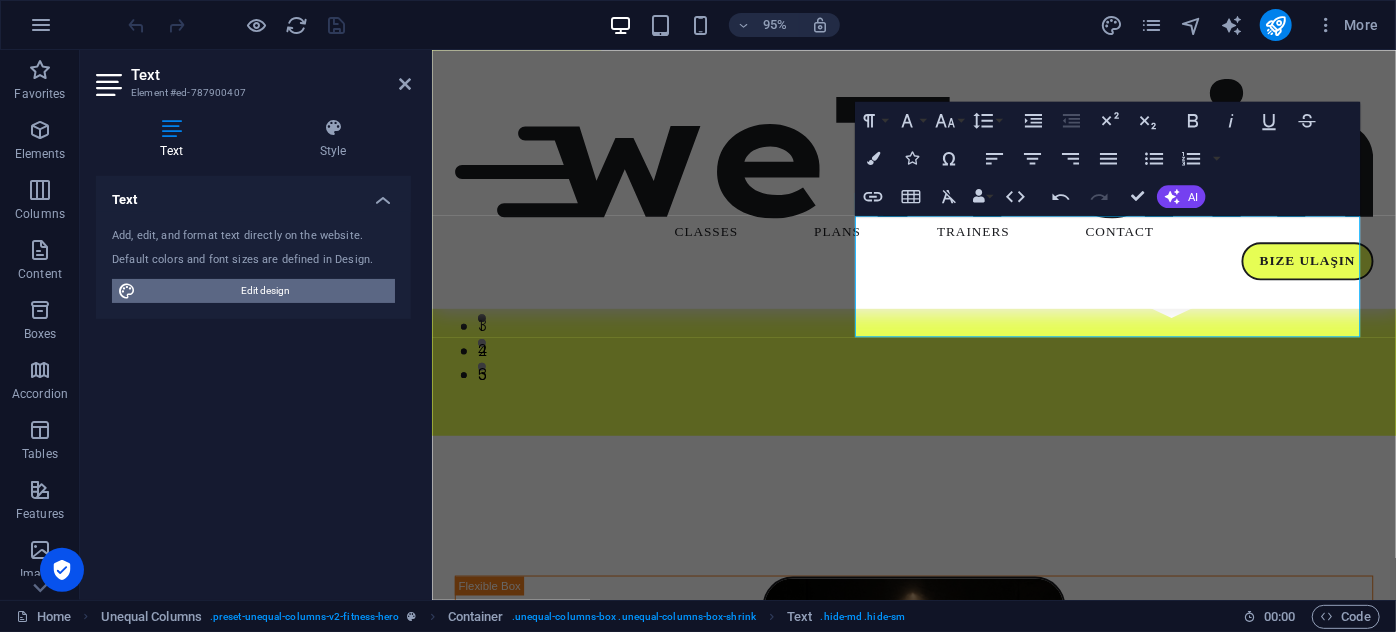 click on "Edit design" at bounding box center (265, 291) 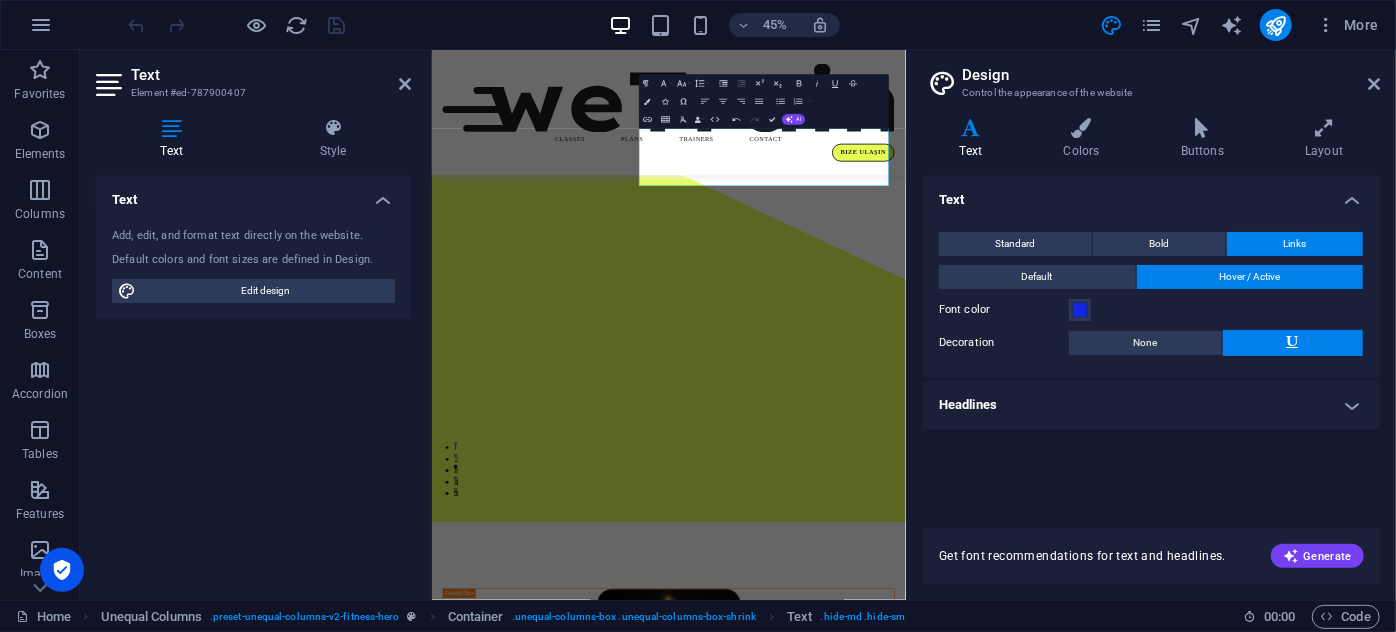 click on "Headlines" at bounding box center [1151, 405] 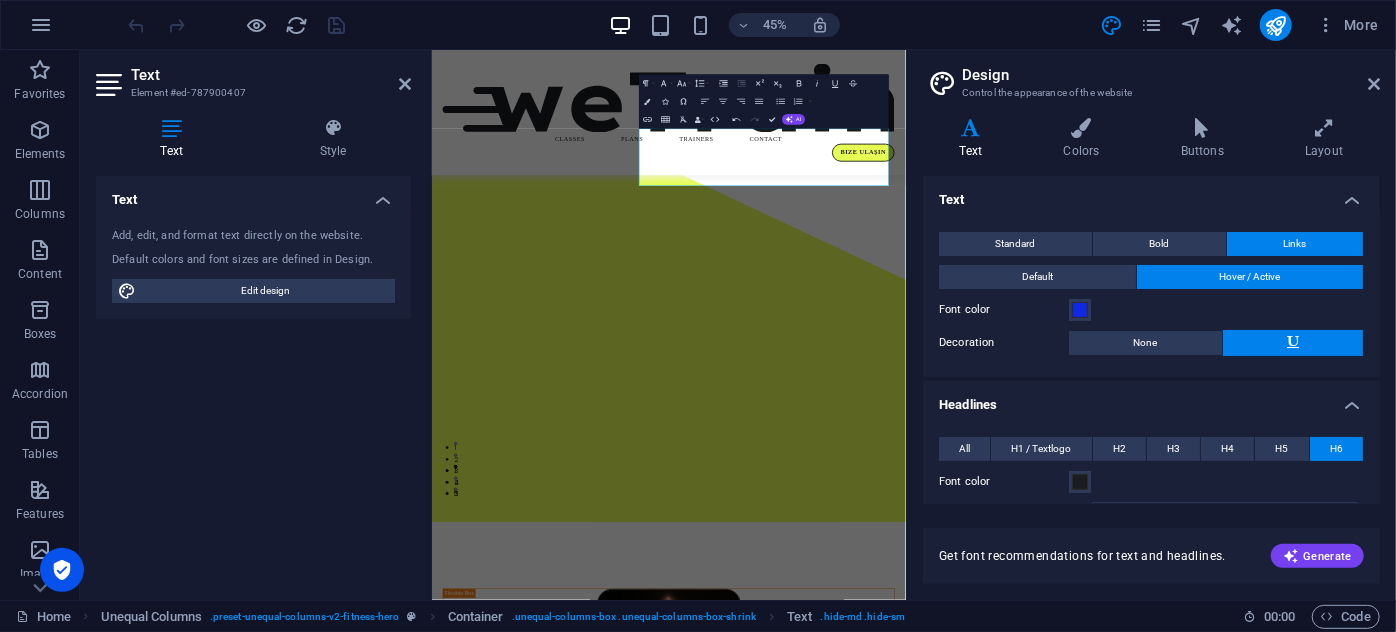 click on "Headlines" at bounding box center [1151, 399] 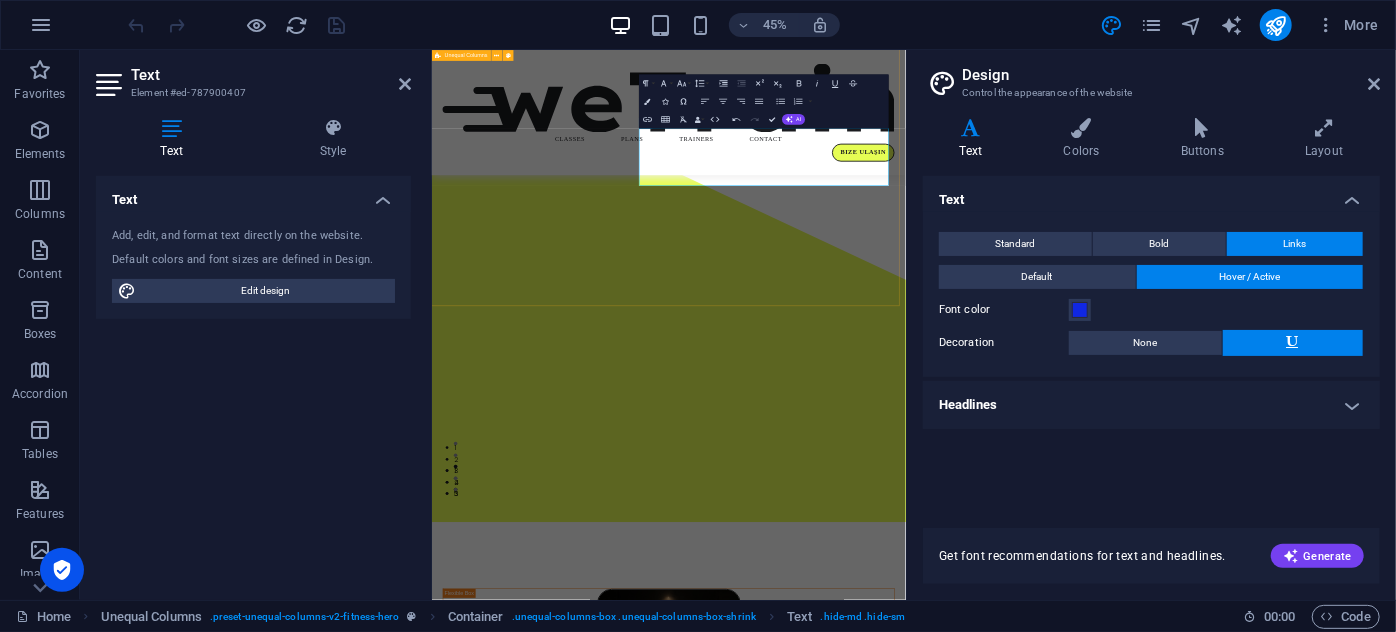 click on "KAYITLARIMIZ BAŞLADI Etimesgut'un modern ve donanımlı spor salonu açıldı!         2200 m²'lik antrenman alanı ile Sports Empire artık hizmetinizde. Modern ekipmanlar, ileri seviyedeki havalandırma sistemi ve alanında uzman eğitmenlerle şimdi hazırız. Kayıtlarımız başladı. Sınırlı kontenjan, sınırsız motivasyon! ders programı Bize Ulaşın" at bounding box center [957, 1000] 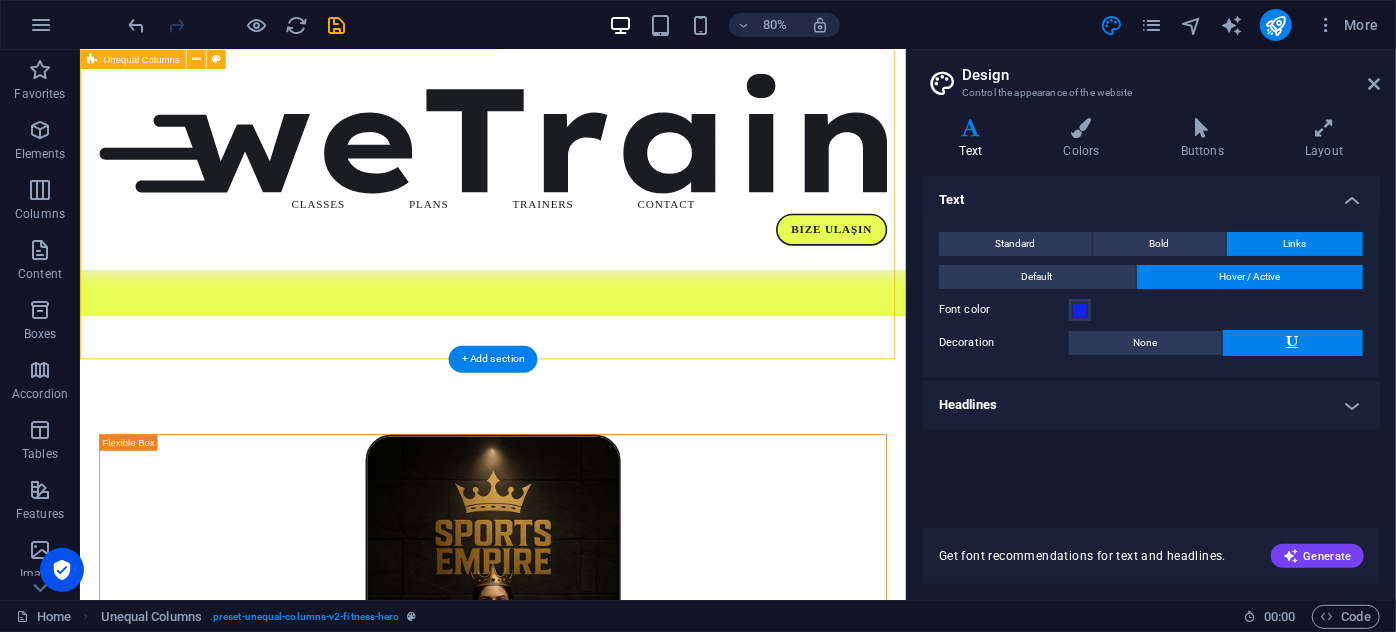 click on "KAYITLARIMIZ BAŞLADI Etimesgut'un modern ve donanımlı spor salonu açıldı!         2200 m²'lik antrenman alanı ile Sports Empire artık hizmetinizde. Modern ekipmanlar, ileri seviyedeki havalandırma sistemi ve alanında uzman eğitmenlerle şimdi hazırız. Kayıtlarımız başladı. Sınırlı kontenjan, sınırsız motivasyon! ders programı Bize Ulaşın" at bounding box center [595, 551] 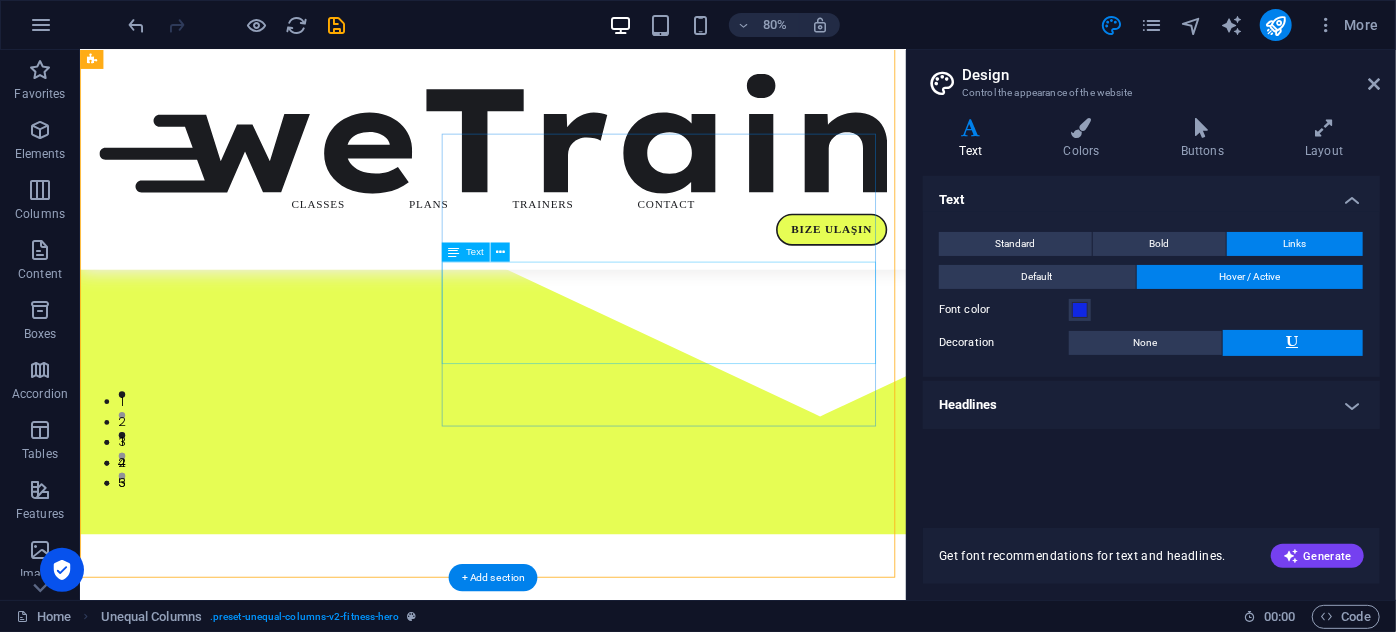 scroll, scrollTop: 90, scrollLeft: 0, axis: vertical 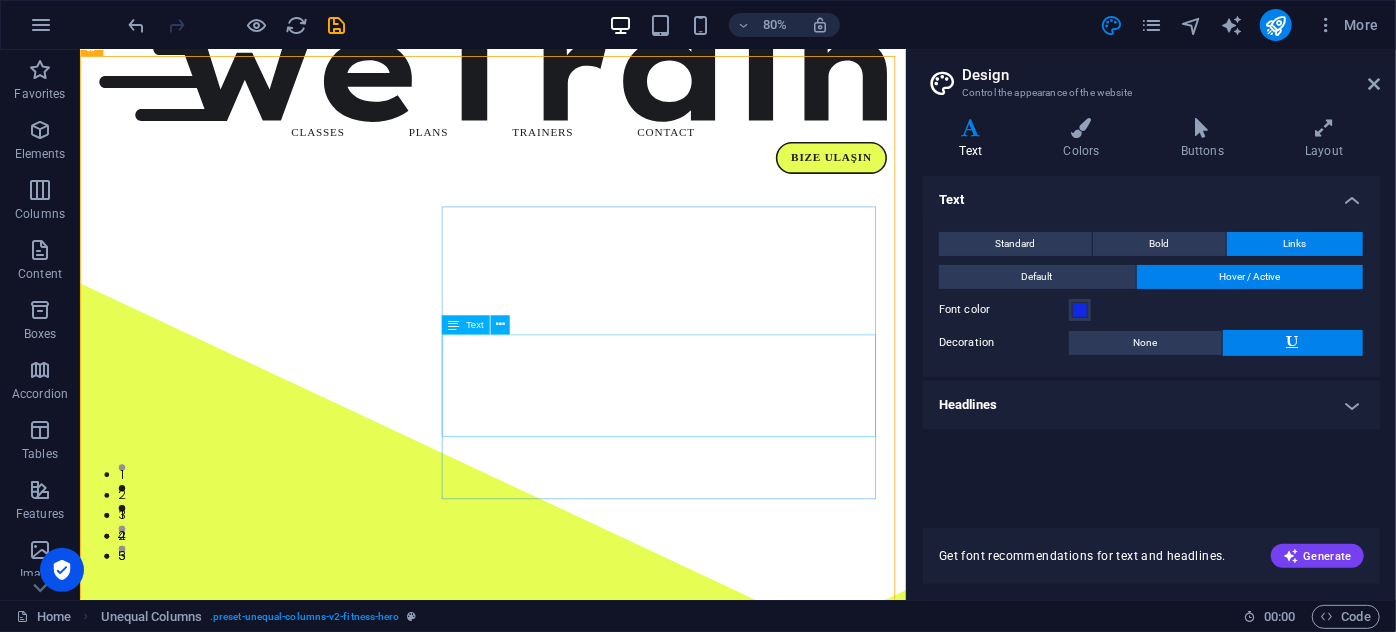 click on "Text" at bounding box center [481, 326] 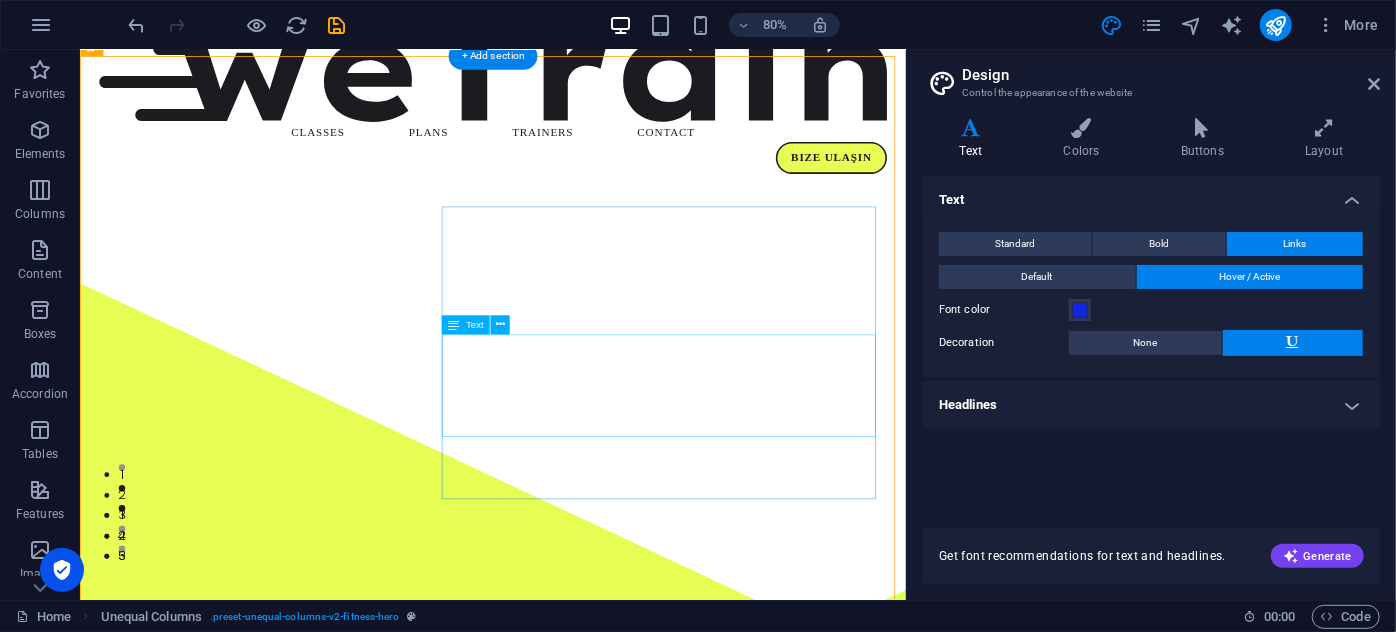 click on "Etimesgut'un modern ve donanımlı spor salonu açıldı!         2200 m²'lik antrenman alanı ile Sports Empire artık hizmetinizde. Modern ekipmanlar, ileri seviyedeki havalandırma sistemi ve alanında uzman eğitmenlerle şimdi hazırız. Kayıtlarımız başladı. Sınırlı kontenjan, sınırsız motivasyon!" at bounding box center (595, 1722) 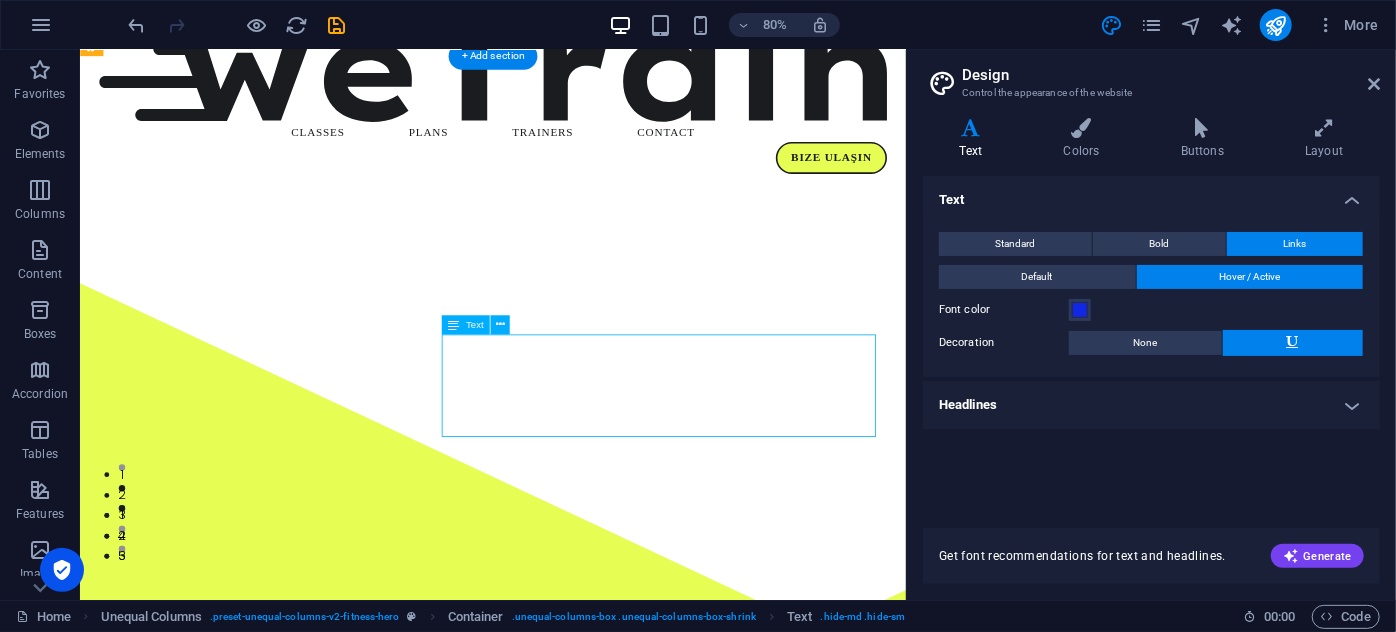 click on "Etimesgut'un modern ve donanımlı spor salonu açıldı!         2200 m²'lik antrenman alanı ile Sports Empire artık hizmetinizde. Modern ekipmanlar, ileri seviyedeki havalandırma sistemi ve alanında uzman eğitmenlerle şimdi hazırız. Kayıtlarımız başladı. Sınırlı kontenjan, sınırsız motivasyon!" at bounding box center (595, 1722) 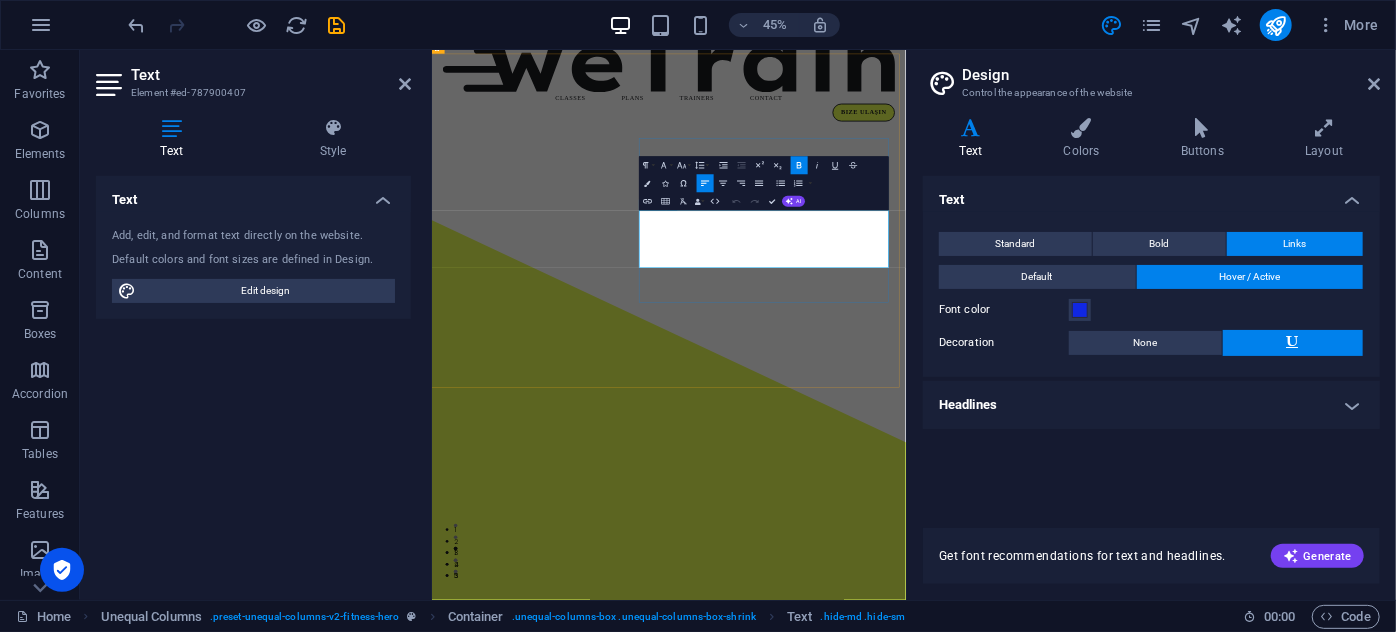 scroll, scrollTop: 0, scrollLeft: 0, axis: both 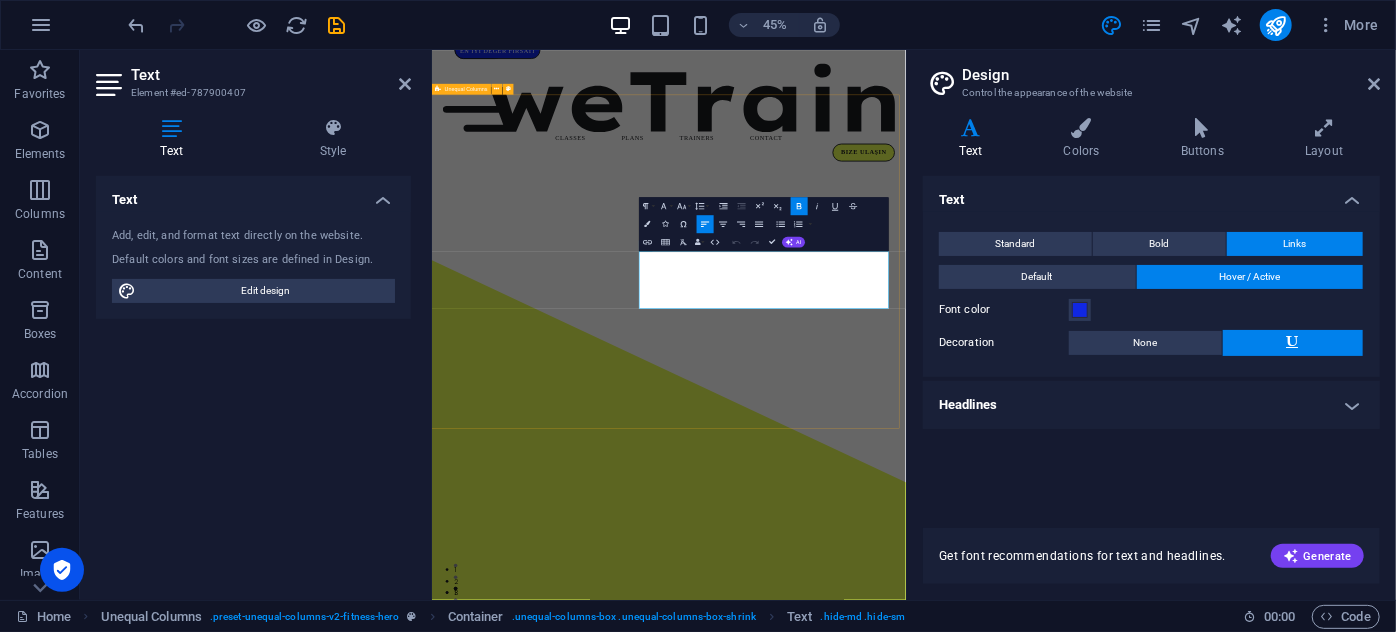 click on "KAYITLARIMIZ BAŞLADI Etimesgut'un modern ve donanımlı spor salonu açıldı!         2200 m²'lik antrenman alanı ile Sports Empire artık hizmetinizde. Modern ekipmanlar, ileri seviyedeki havalandırma sistemi ve alanında uzman eğitmenlerle şimdi hazırız. Kayıtlarımız başladı. Sınırlı kontenjan, sınırsız motivasyon! ders programı Bize Ulaşın" at bounding box center (957, 1501) 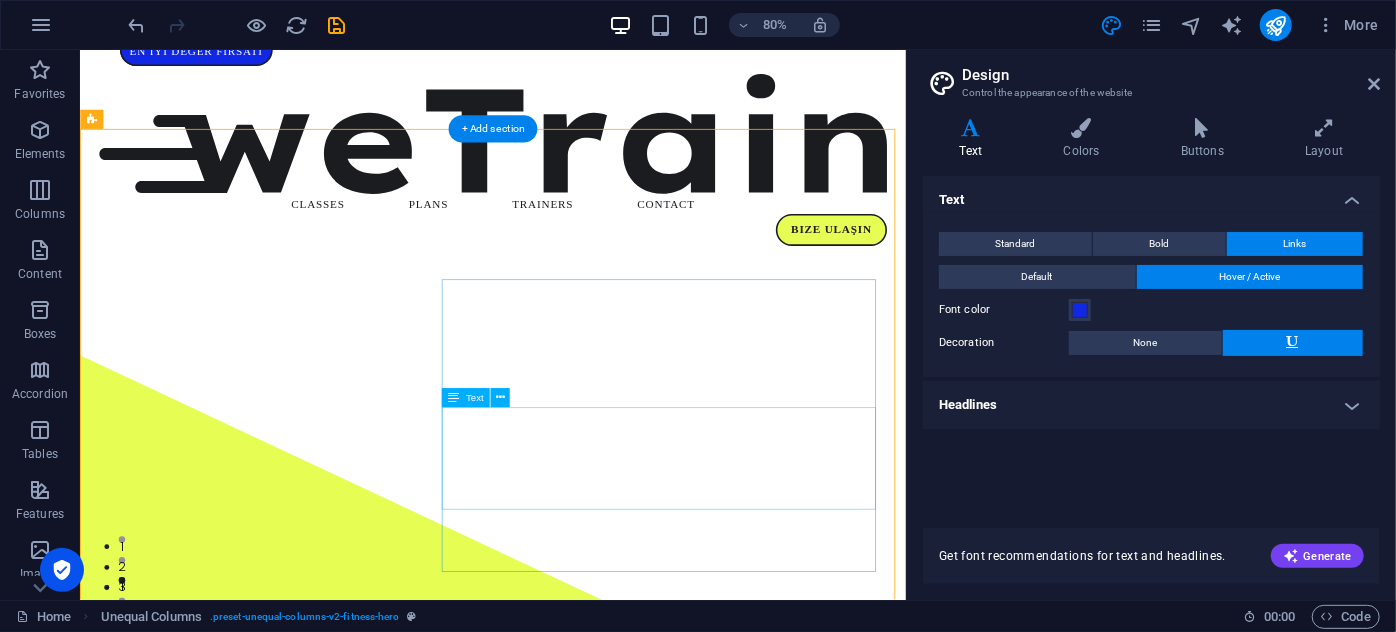 click on "Etimesgut'un modern ve donanımlı spor salonu açıldı!         2200 m²'lik antrenman alanı ile Sports Empire artık hizmetinizde. Modern ekipmanlar, ileri seviyedeki havalandırma sistemi ve alanında uzman eğitmenlerle şimdi hazırız. Kayıtlarımız başladı. Sınırlı kontenjan, sınırsız motivasyon!" at bounding box center [595, 1812] 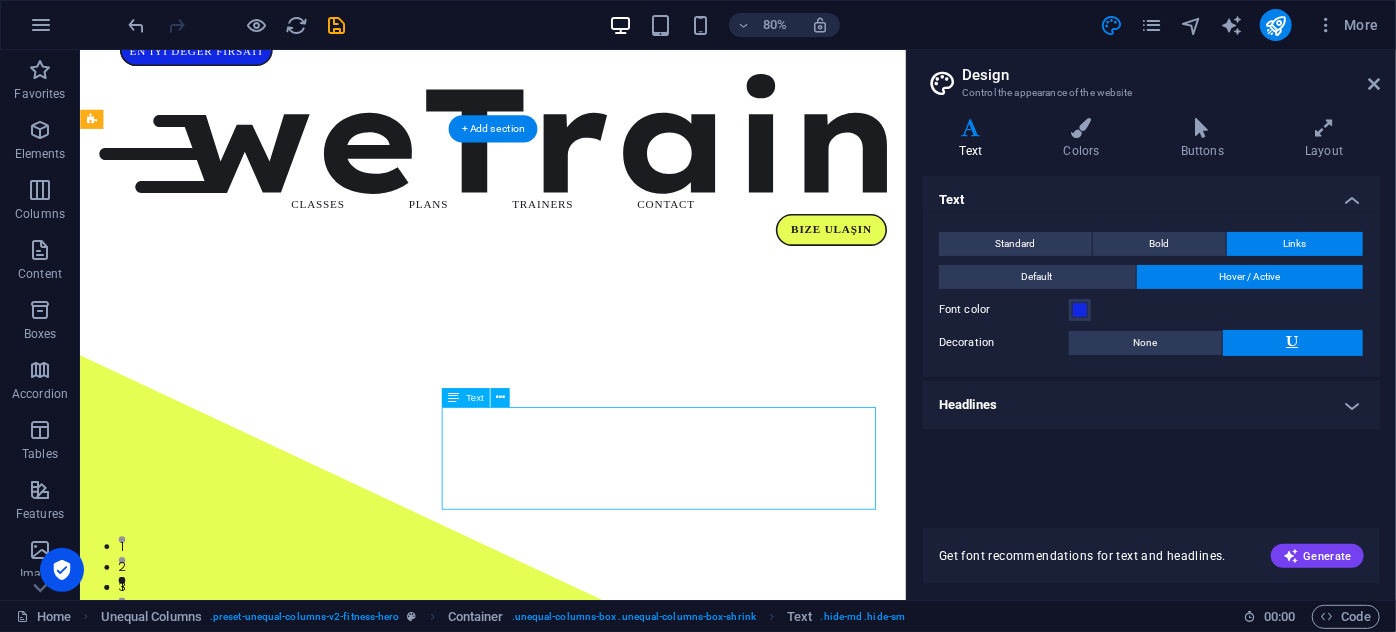 click on "Etimesgut'un modern ve donanımlı spor salonu açıldı!         2200 m²'lik antrenman alanı ile Sports Empire artık hizmetinizde. Modern ekipmanlar, ileri seviyedeki havalandırma sistemi ve alanında uzman eğitmenlerle şimdi hazırız. Kayıtlarımız başladı. Sınırlı kontenjan, sınırsız motivasyon!" at bounding box center [595, 1812] 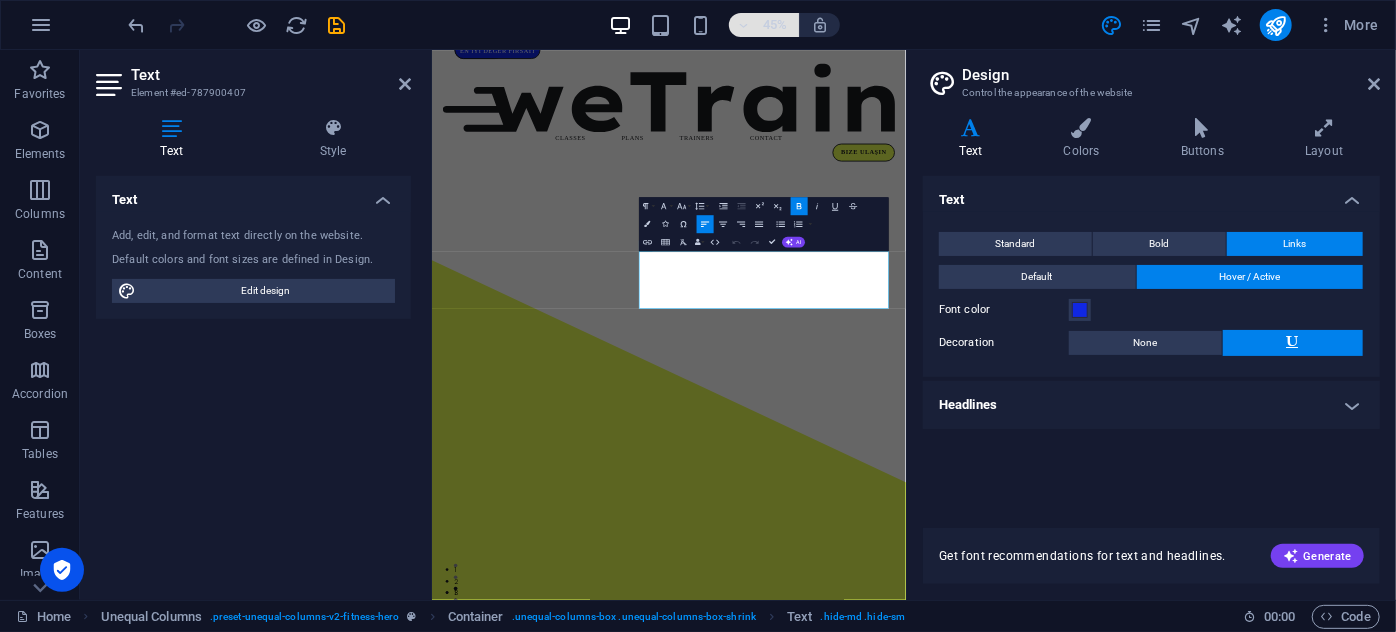 click on "45%" at bounding box center [775, 25] 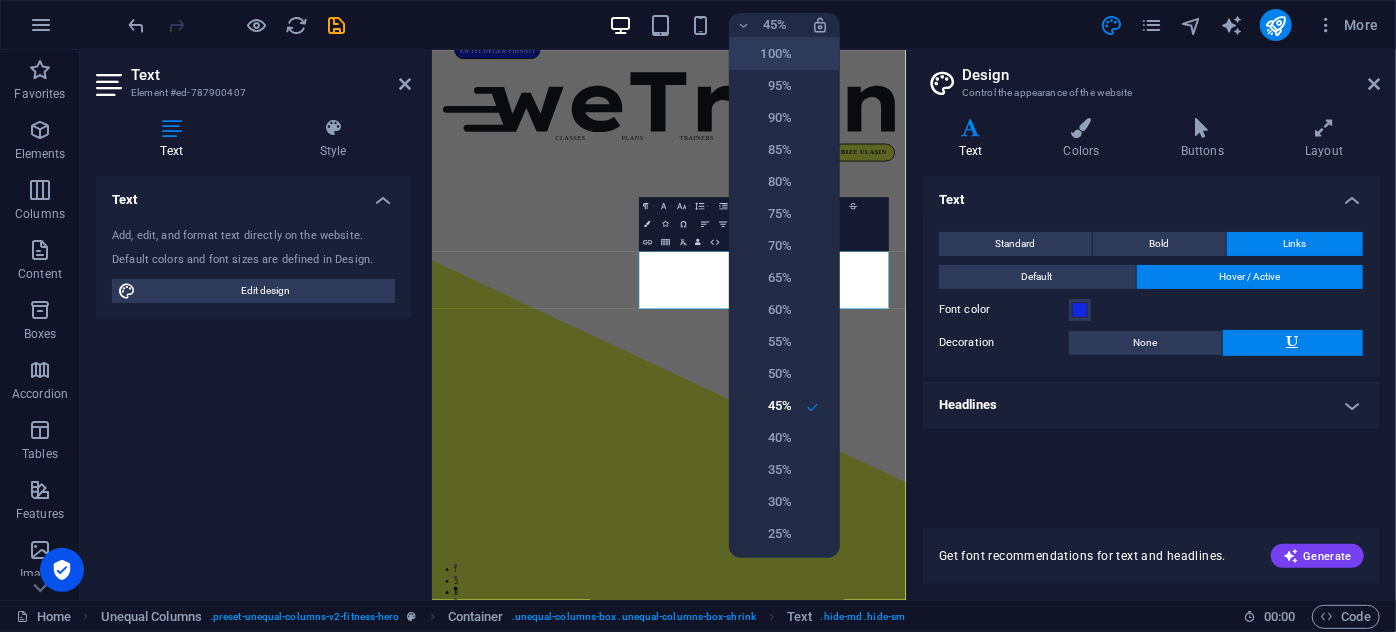 click on "100%" at bounding box center (766, 54) 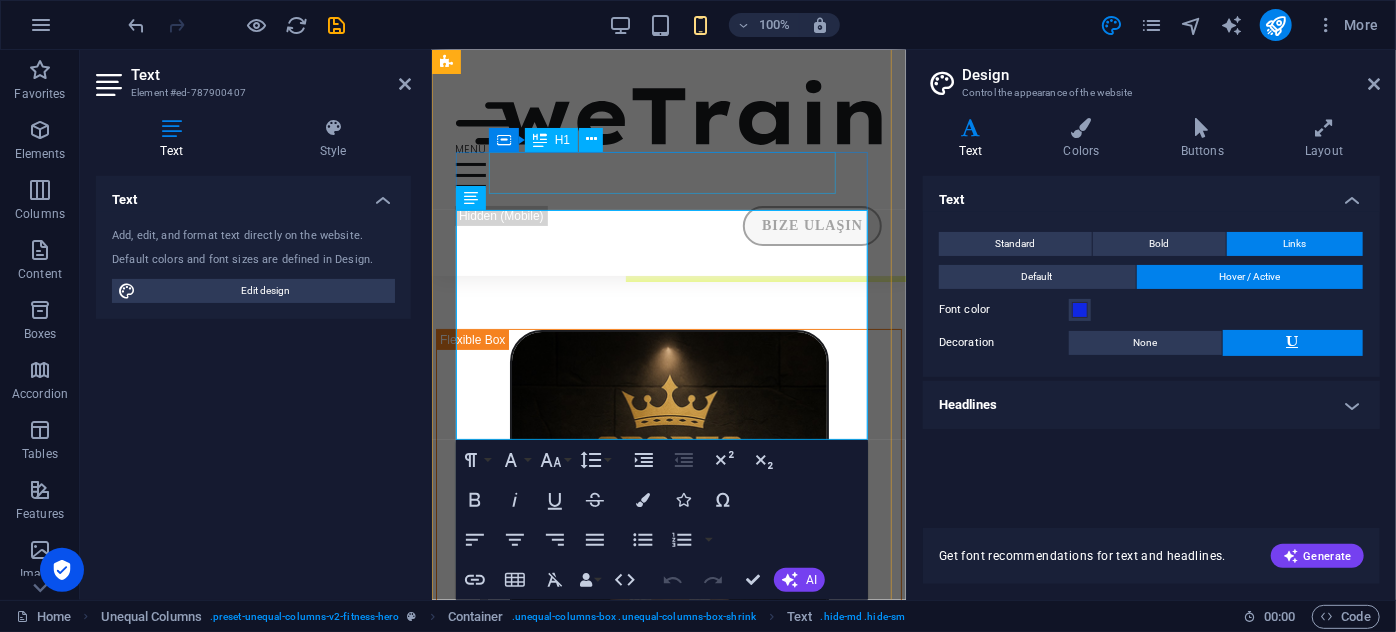 scroll, scrollTop: 543, scrollLeft: 0, axis: vertical 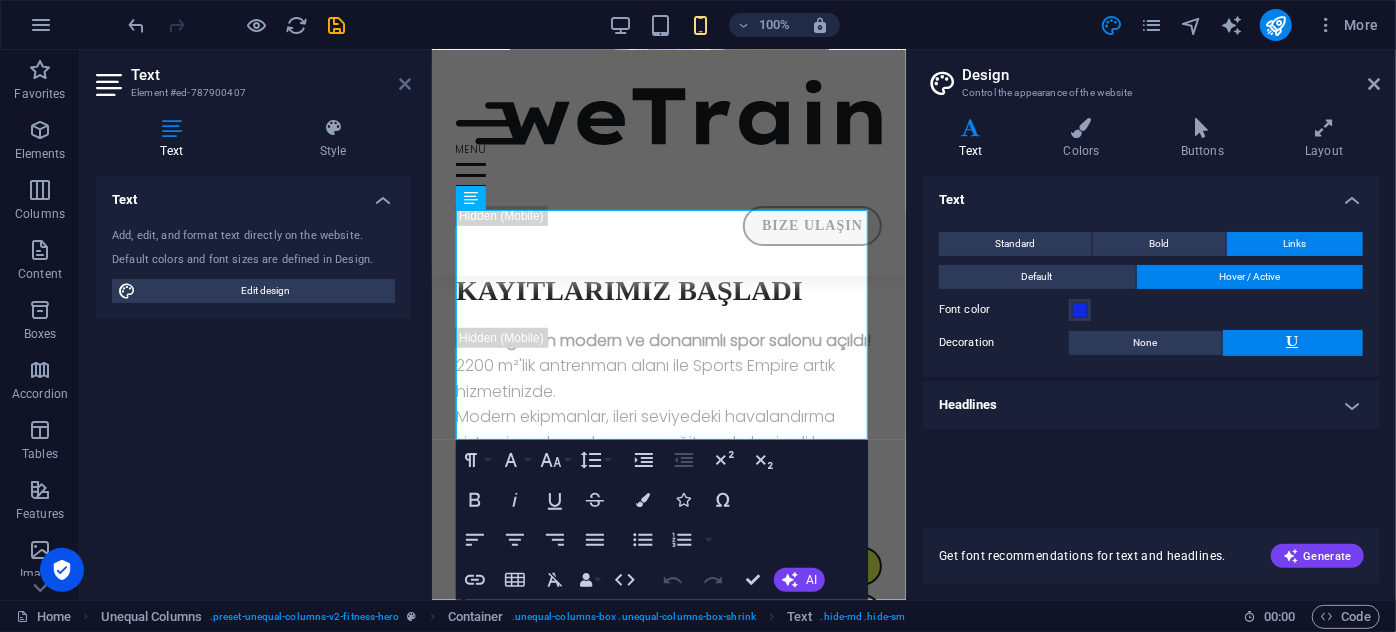 click on "Text Element #ed-787900407" at bounding box center (253, 76) 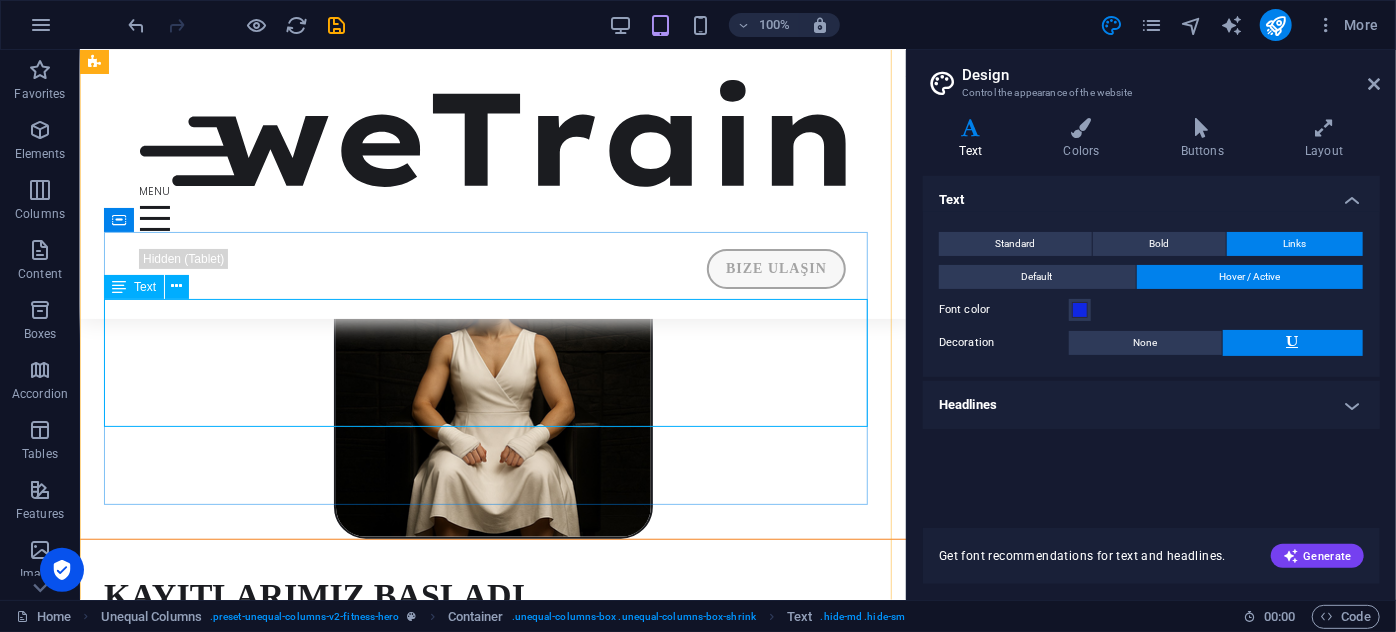 click on "Etimesgut'un modern ve donanımlı spor salonu açıldı!         2200 m²'lik antrenman alanı ile Sports Empire artık hizmetinizde. Modern ekipmanlar, ileri seviyedeki havalandırma sistemi ve alanında uzman eğitmenlerle şimdi hazırız. Kayıtlarımız başladı. Sınırlı kontenjan, sınırsız motivasyon!" at bounding box center [492, 700] 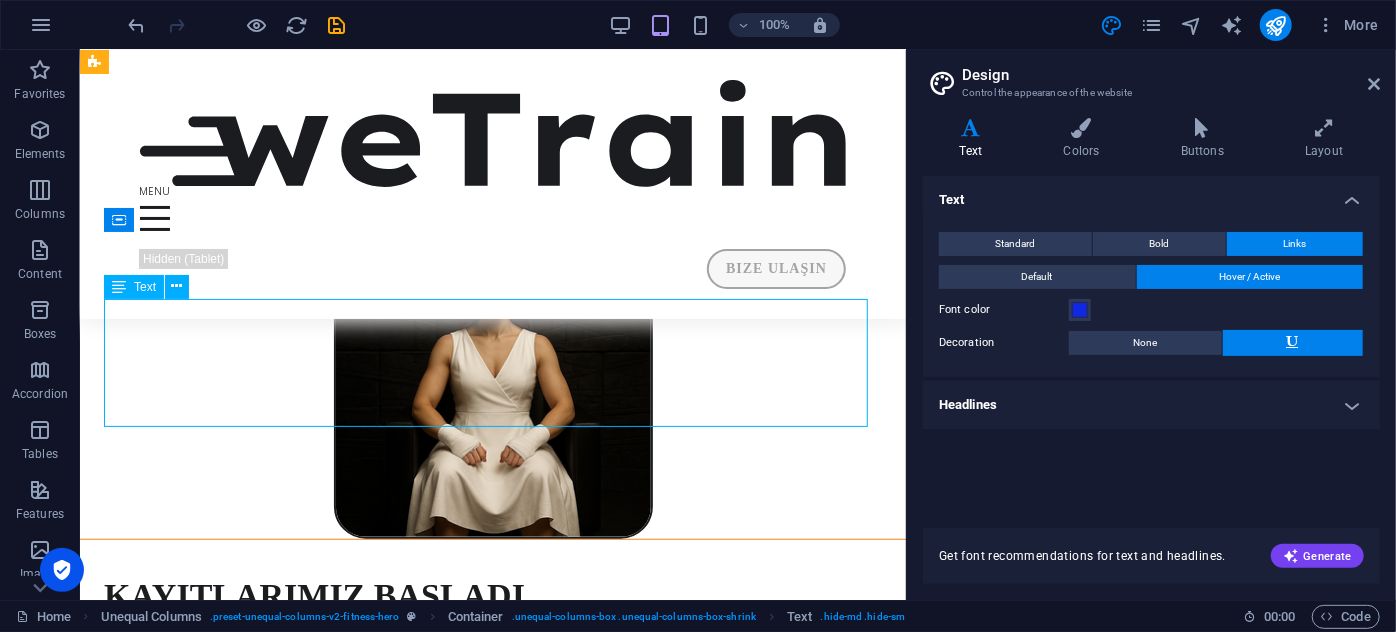click on "Etimesgut'un modern ve donanımlı spor salonu açıldı!         2200 m²'lik antrenman alanı ile Sports Empire artık hizmetinizde. Modern ekipmanlar, ileri seviyedeki havalandırma sistemi ve alanında uzman eğitmenlerle şimdi hazırız. Kayıtlarımız başladı. Sınırlı kontenjan, sınırsız motivasyon!" at bounding box center (492, 700) 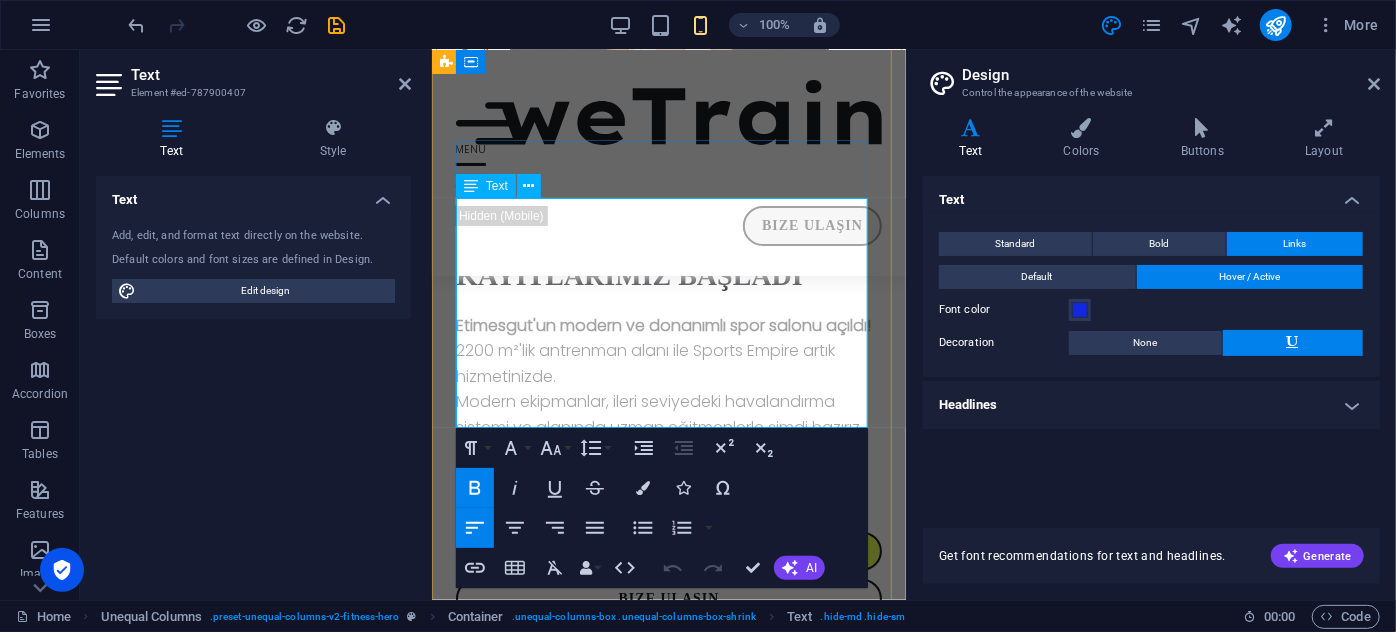 scroll, scrollTop: 554, scrollLeft: 0, axis: vertical 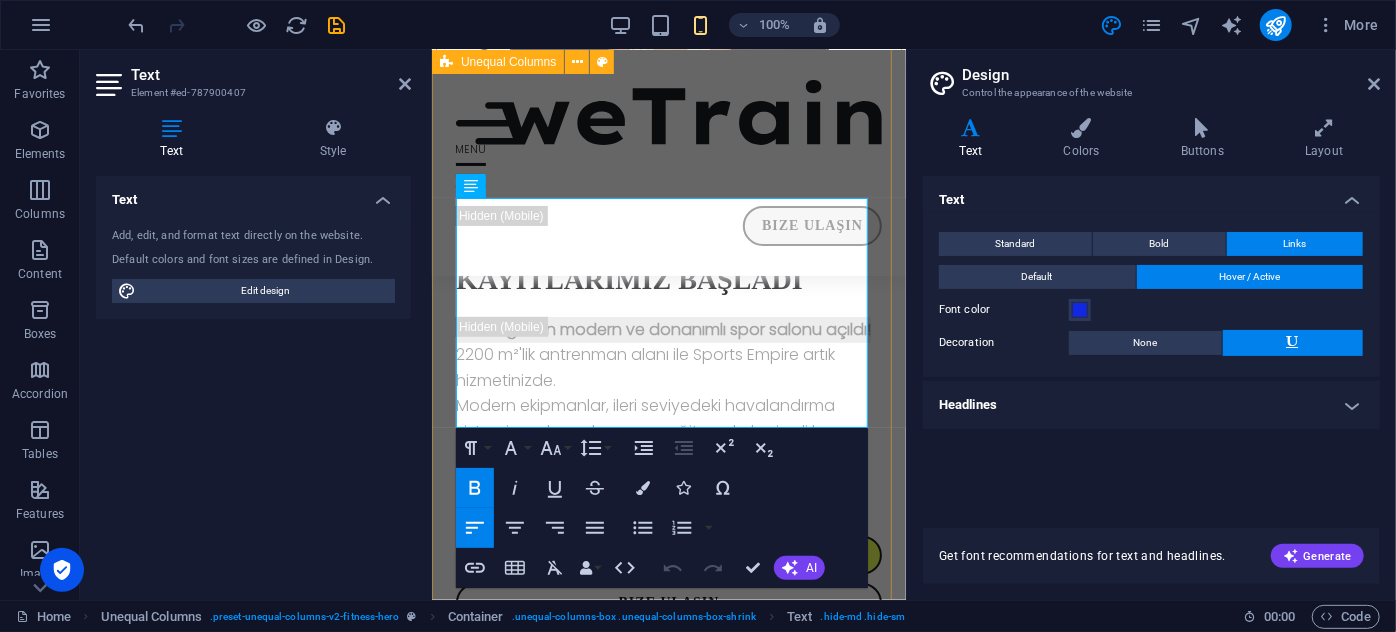 drag, startPoint x: 526, startPoint y: 236, endPoint x: 451, endPoint y: 209, distance: 79.71198 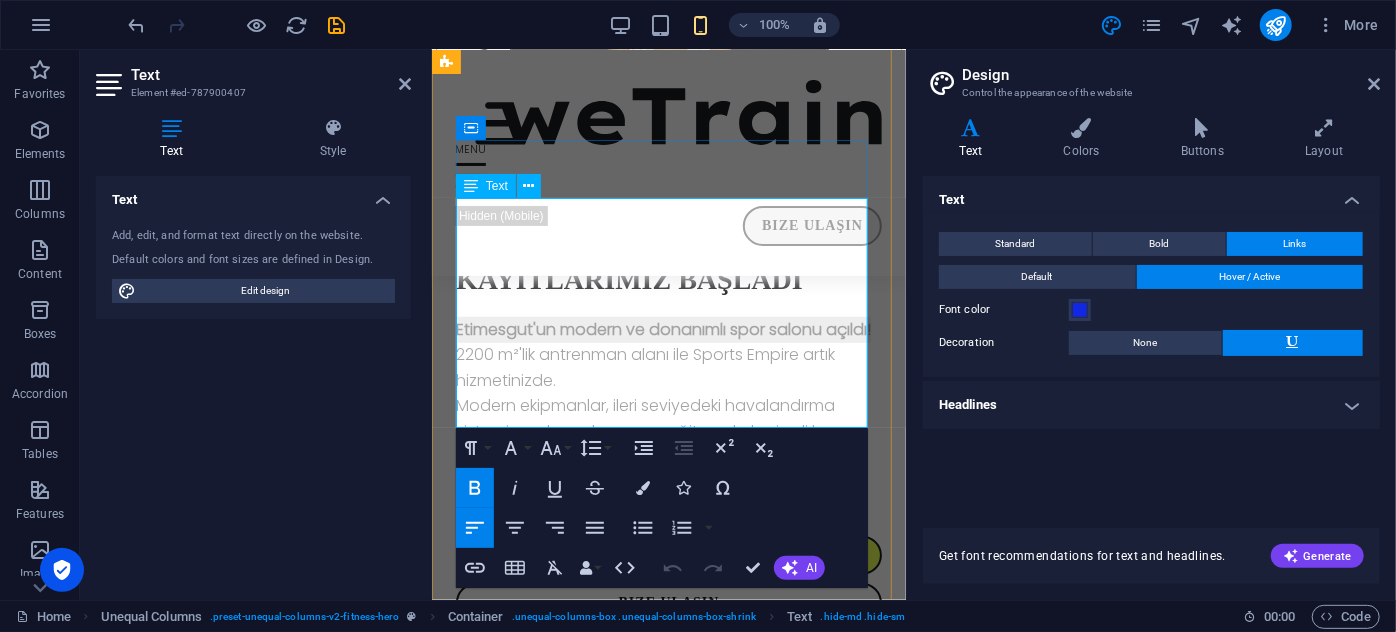 click on "Etimesgut'un modern ve donanımlı spor salonu açıldı!         2200 m²'lik antrenman alanı ile Sports Empire artık hizmetinizde." at bounding box center [668, 354] 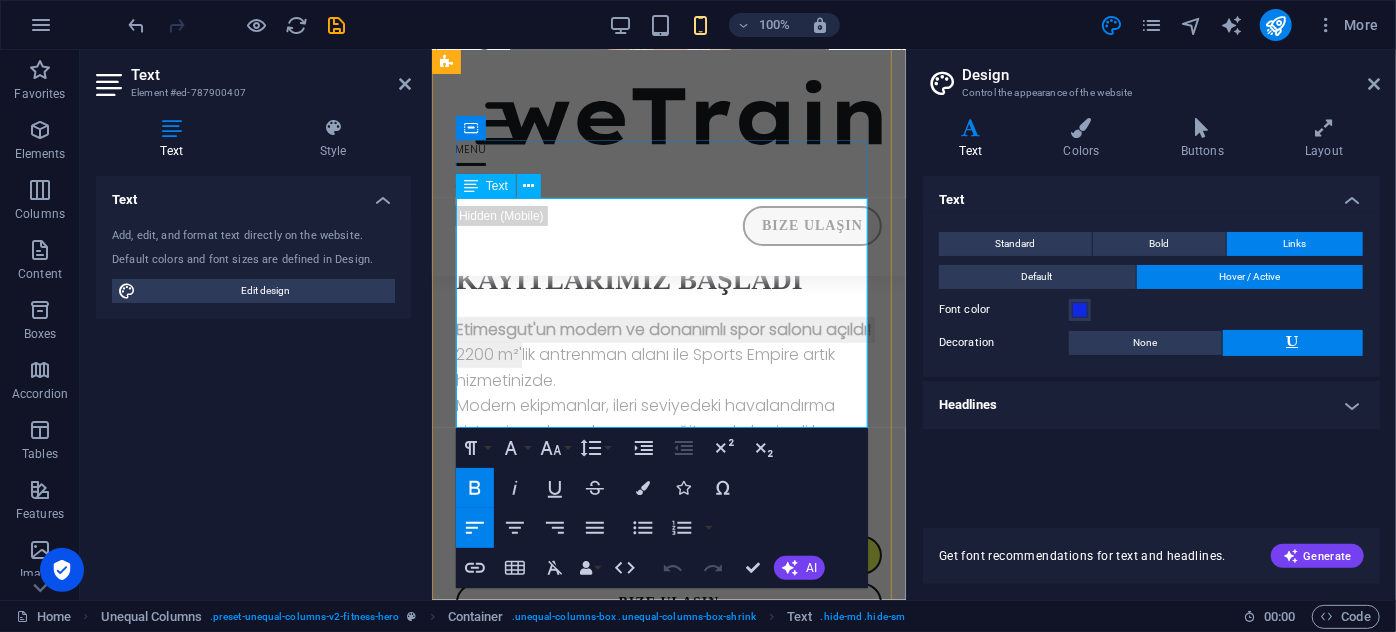 click on "Etimesgut'un modern ve donanımlı spor salonu açıldı!         2200 m²'lik antrenman alanı ile Sports Empire artık hizmetinizde." at bounding box center [668, 354] 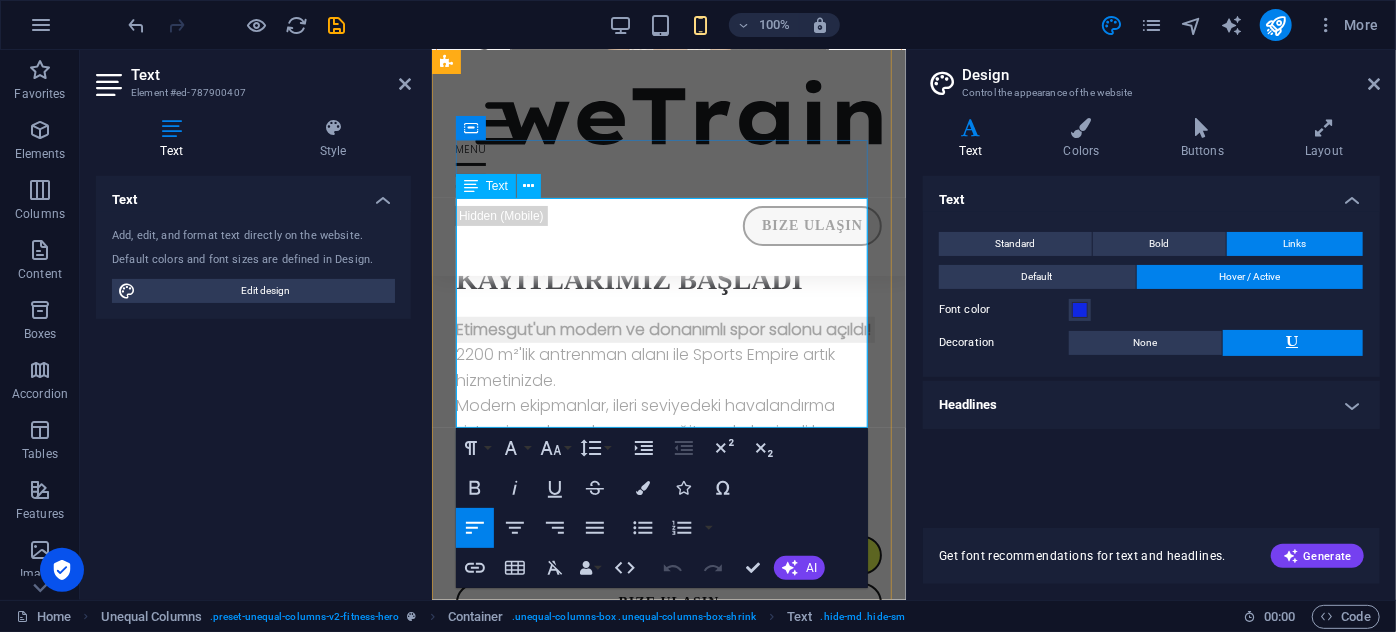 click on "Etimesgut'un modern ve donanımlı spor salonu açıldı!         2200 m²'lik antrenman alanı ile Sports Empire artık hizmetinizde." at bounding box center [668, 354] 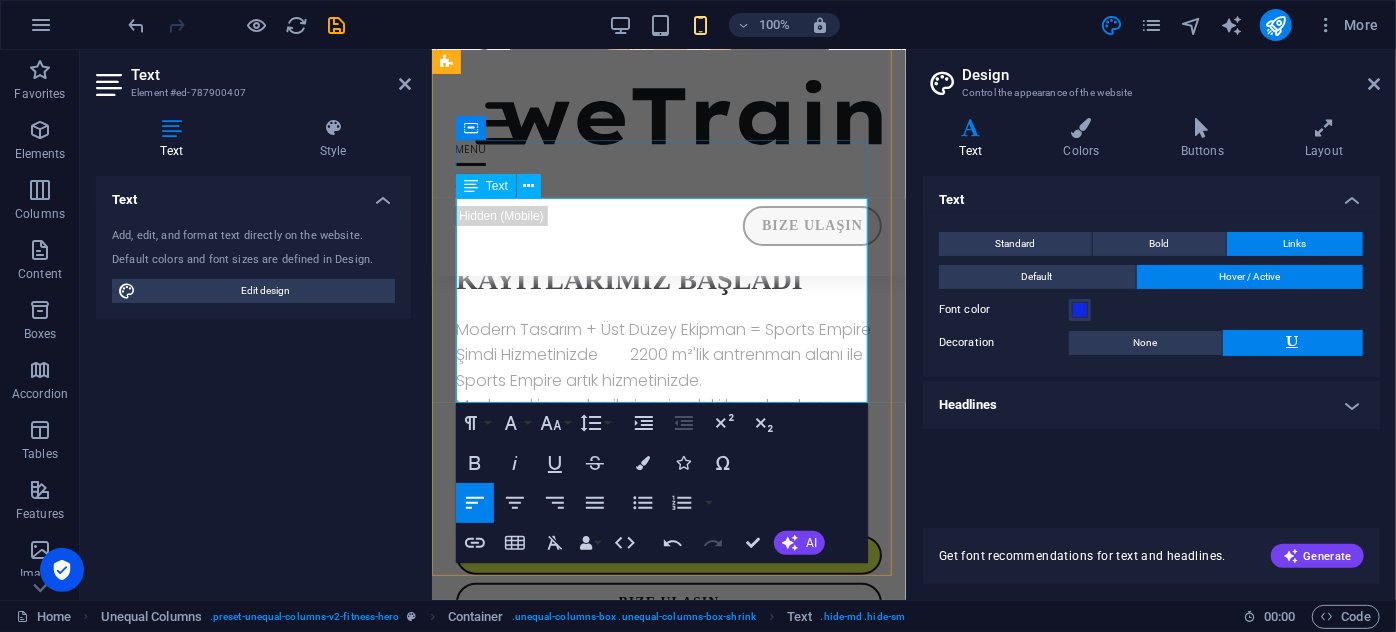click on "Modern Tasarım + Üst Düzey Ekipman = Sports Empire Şimdi Hizmetinizde        2200 m²'lik antrenman alanı ile Sports Empire artık hizmetinizde." at bounding box center (668, 354) 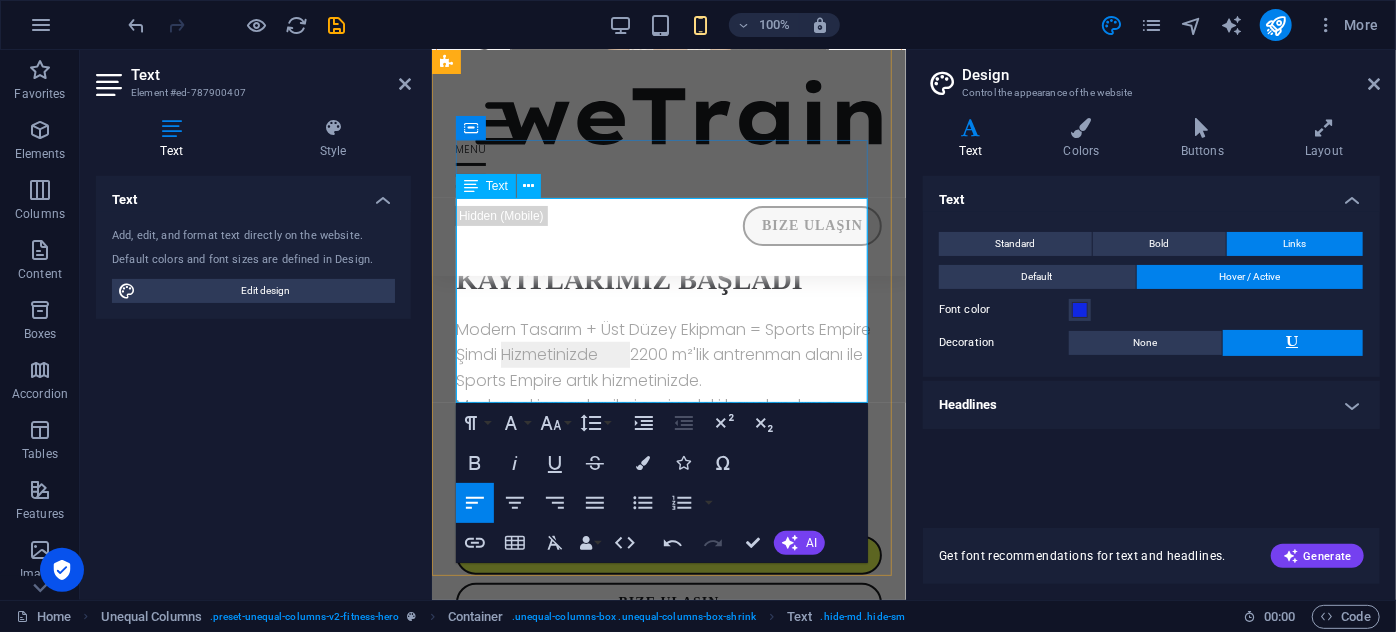 click on "Modern Tasarım + Üst Düzey Ekipman = Sports Empire Şimdi Hizmetinizde        2200 m²'lik antrenman alanı ile Sports Empire artık hizmetinizde." at bounding box center (668, 354) 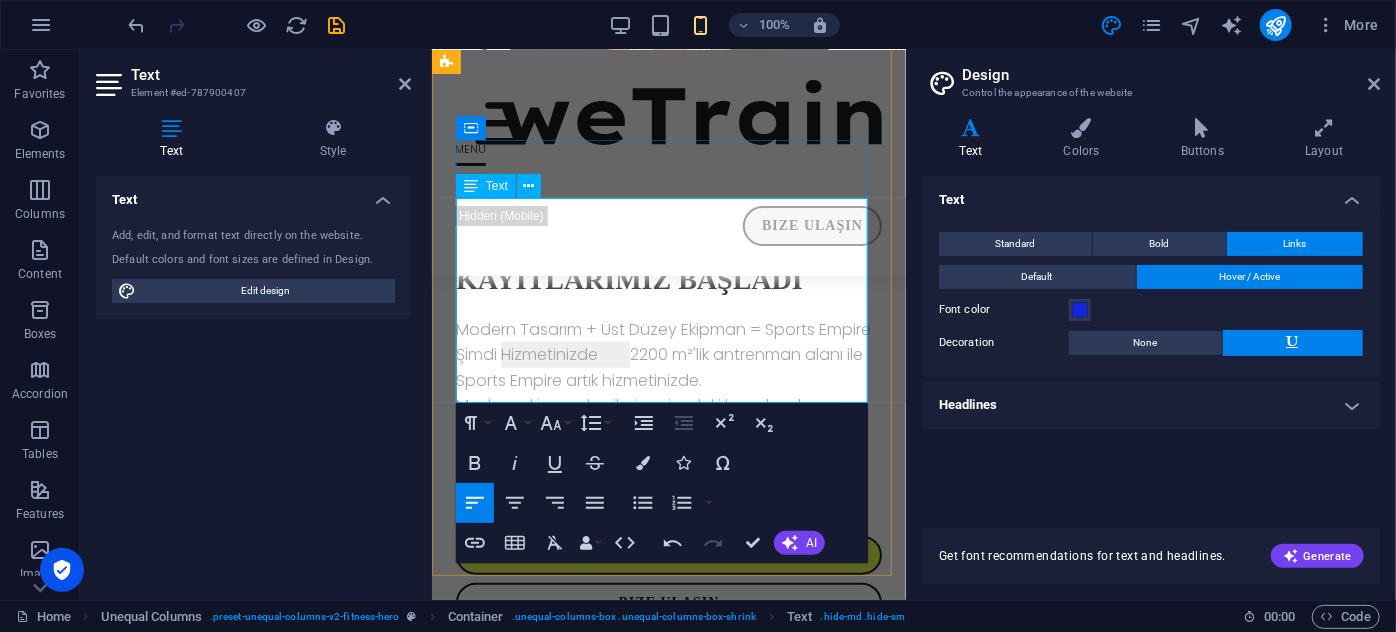 type 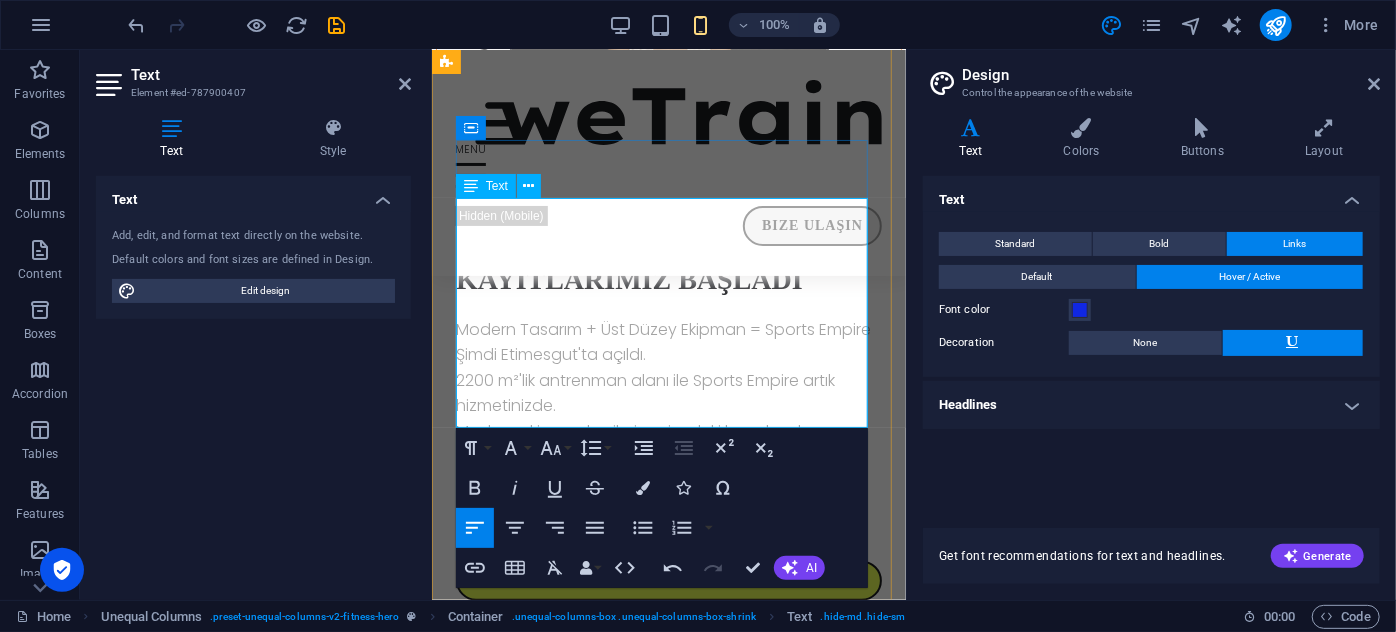 click on "2200 m²'lik antrenman alanı ile Sports Empire artık hizmetinizde." at bounding box center [668, 392] 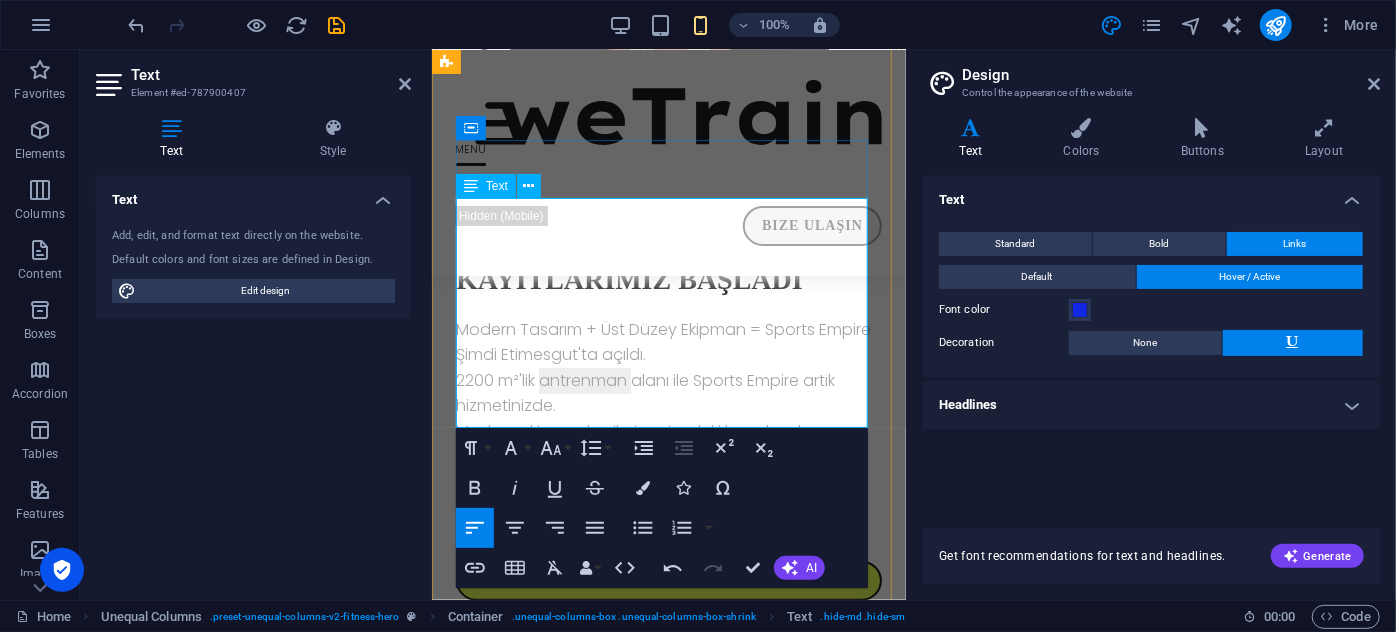 click on "2200 m²'lik antrenman alanı ile Sports Empire artık hizmetinizde." at bounding box center (668, 392) 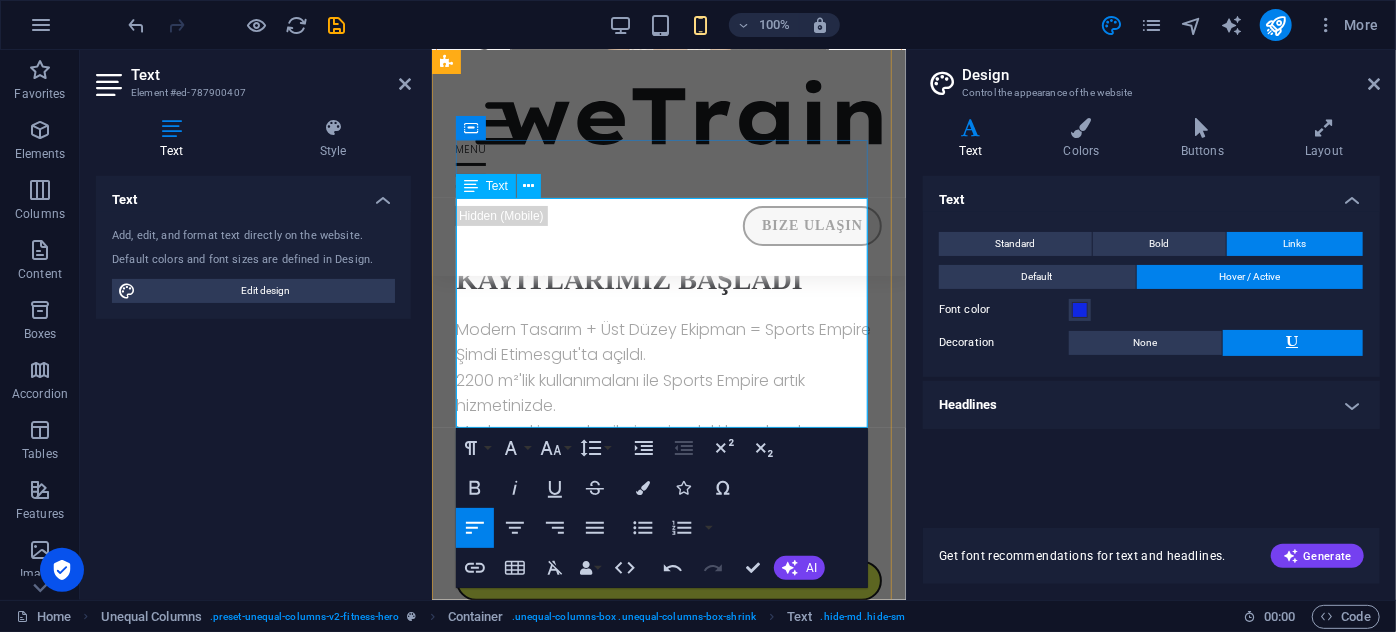 click on "Modern ekipmanlar, ileri seviyedeki havalandırma sistemi ve alanında uzman eğitmenlerle şimdi hazırız." at bounding box center [668, 443] 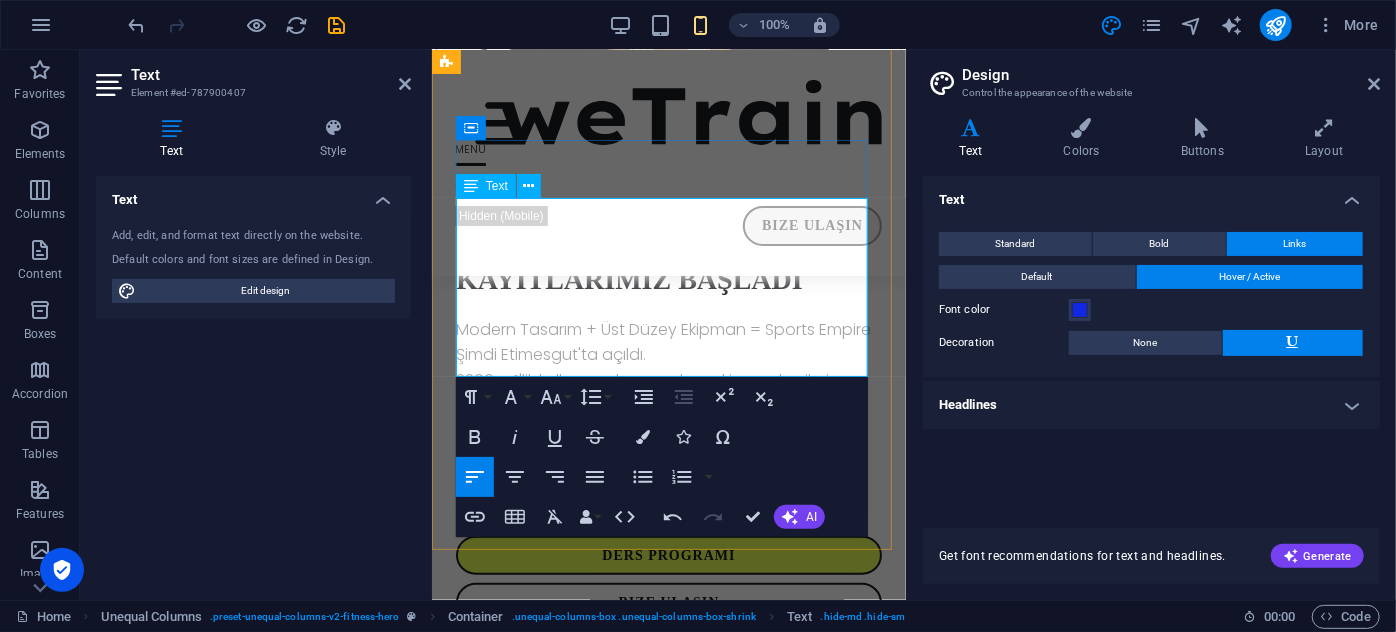 click on "2200 m²'lik kullanım alanı,modern ekipmanlar, ileri seviyedeki havalandırma sistemi ve alanında uzman eğitmenlerle şimdi hazırız." at bounding box center (668, 405) 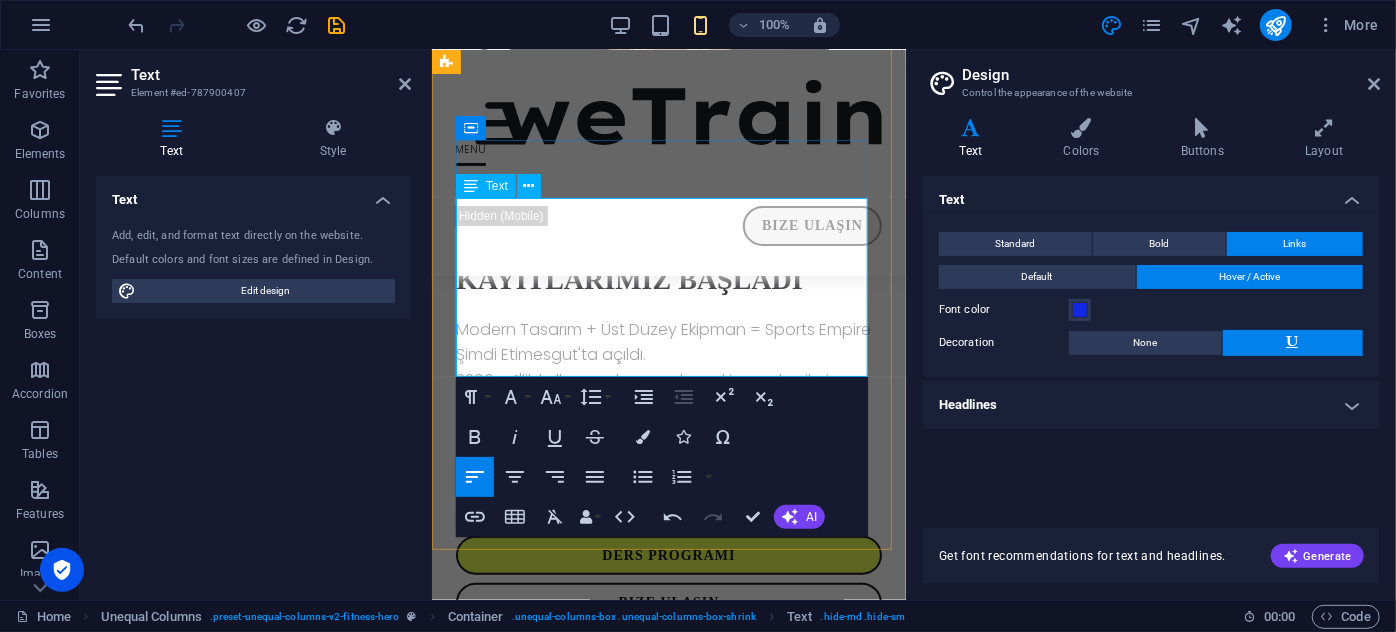 click on "2200 m²'lik kullanım alanı,  modern ekipmanlar, ileri seviyedeki havalandırma sistemi ve alanında uzman eğitmenlerle şimdi hazırız." at bounding box center [668, 405] 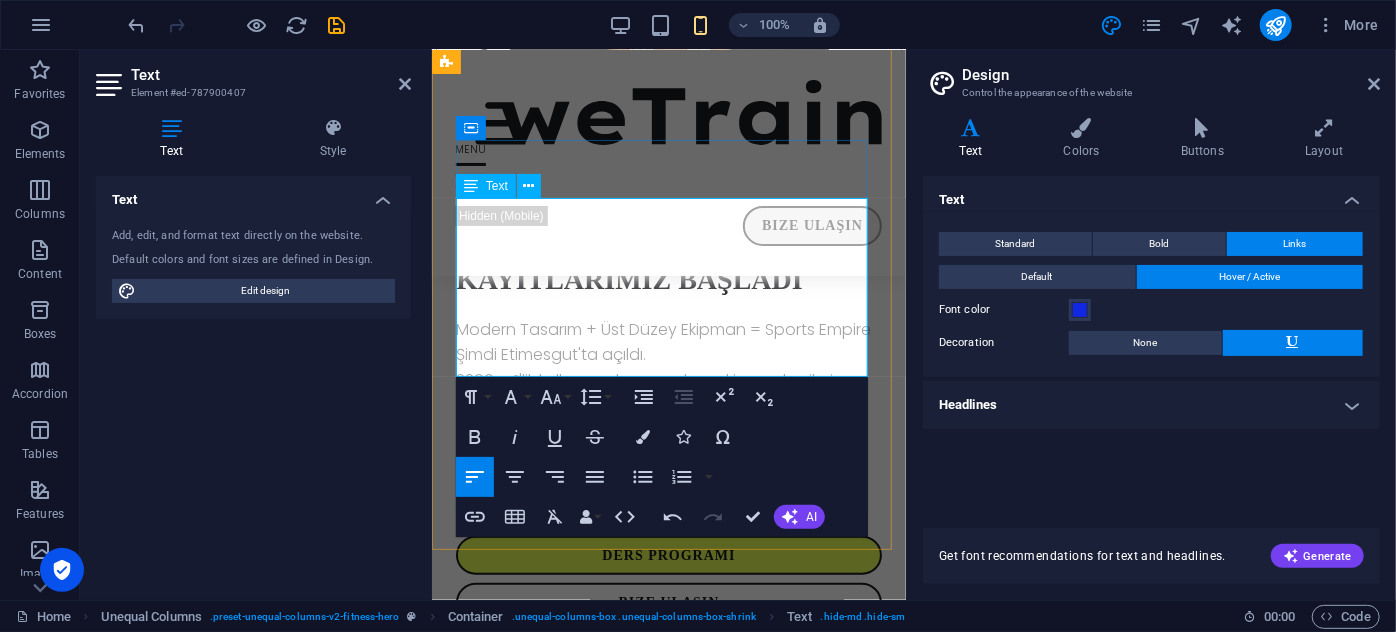 click on "2200 m²'lik kullanım alanı, modern ekipmanlar, ileri seviyedeki havalandırma sistemi ve alanında uzman eğitmenlerle şimdi hazırız." at bounding box center [668, 405] 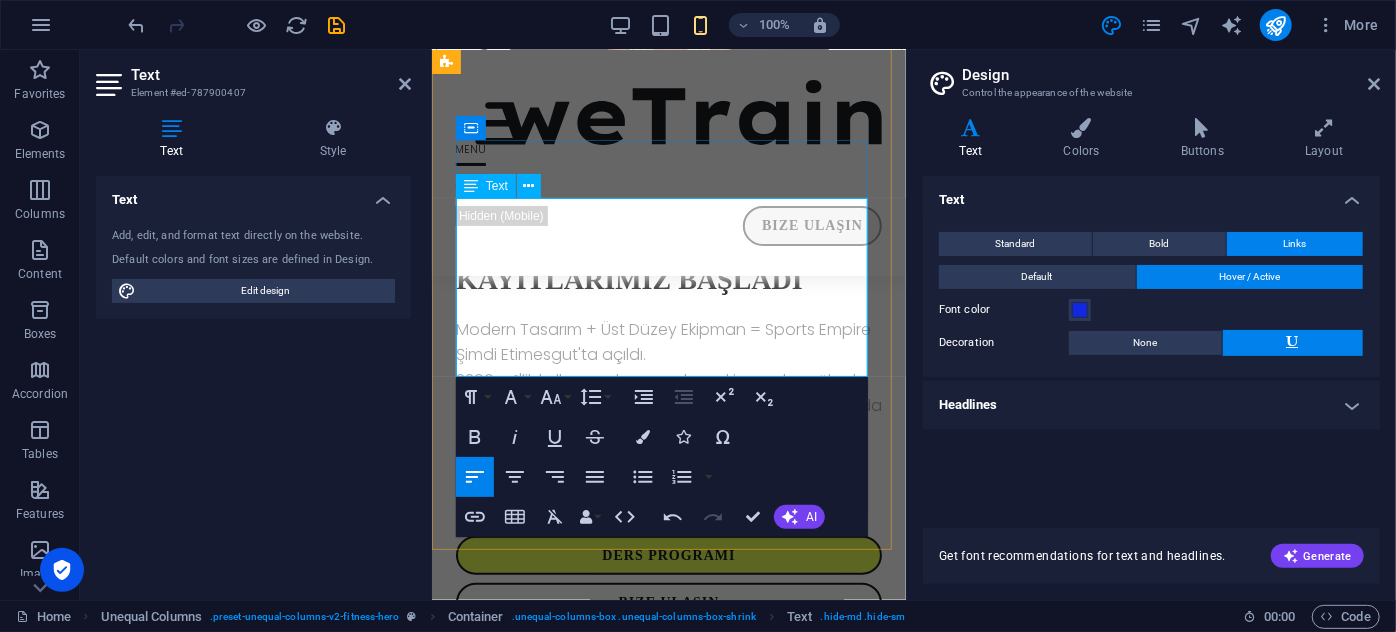 click on "2200 m²'lik kullanım alanı, modern ekipmanlar, yüksek tavan,  ileri seviyedeki havalandırma sistemi ve alanında uzman eğitmenlerle şimdi hazırız." at bounding box center [668, 405] 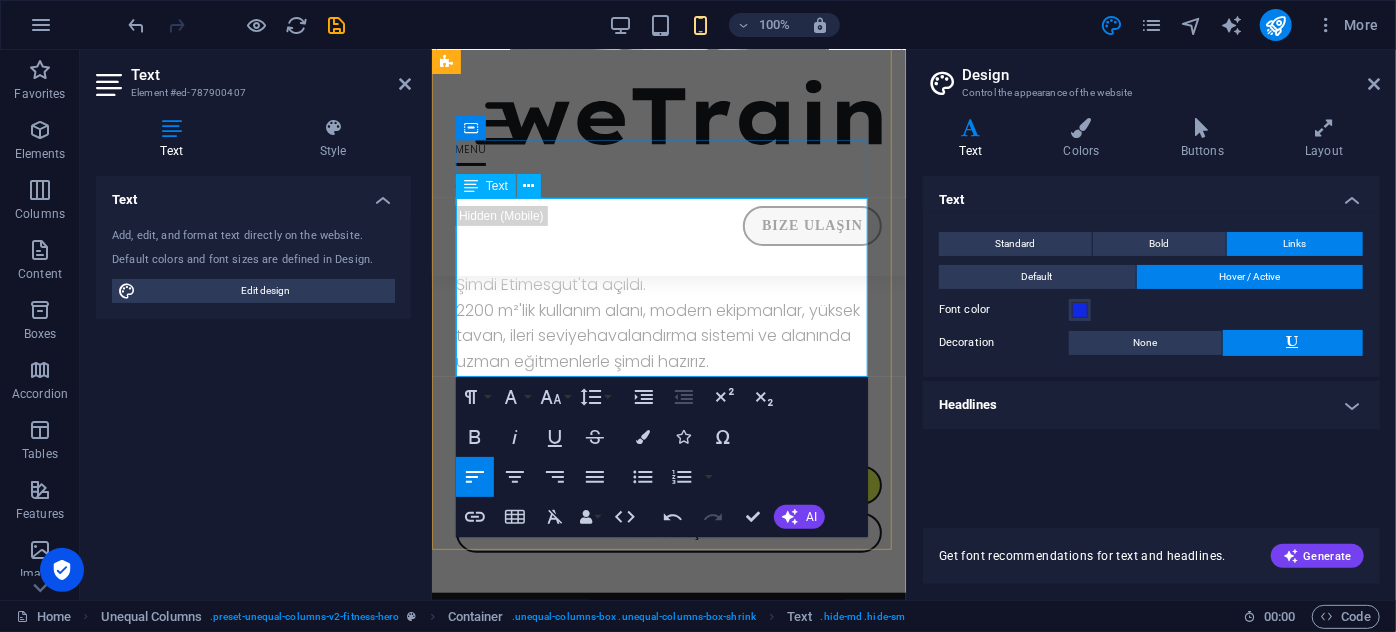 scroll, scrollTop: 645, scrollLeft: 0, axis: vertical 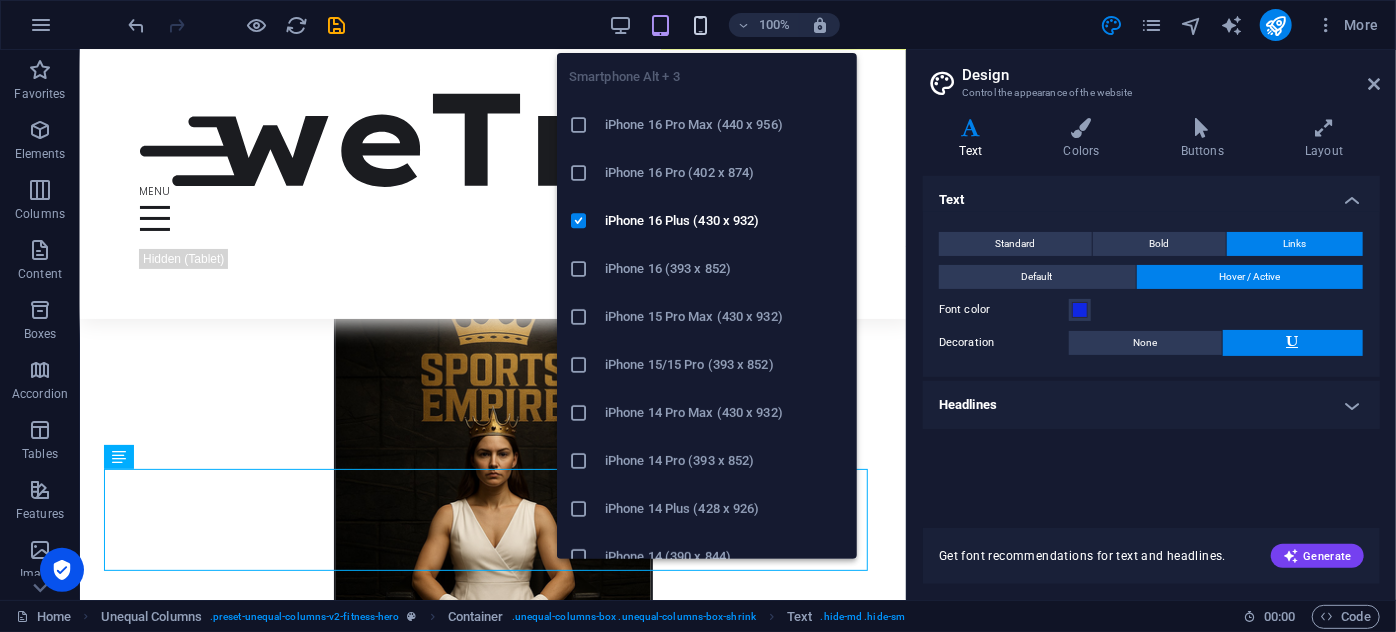 click at bounding box center (700, 25) 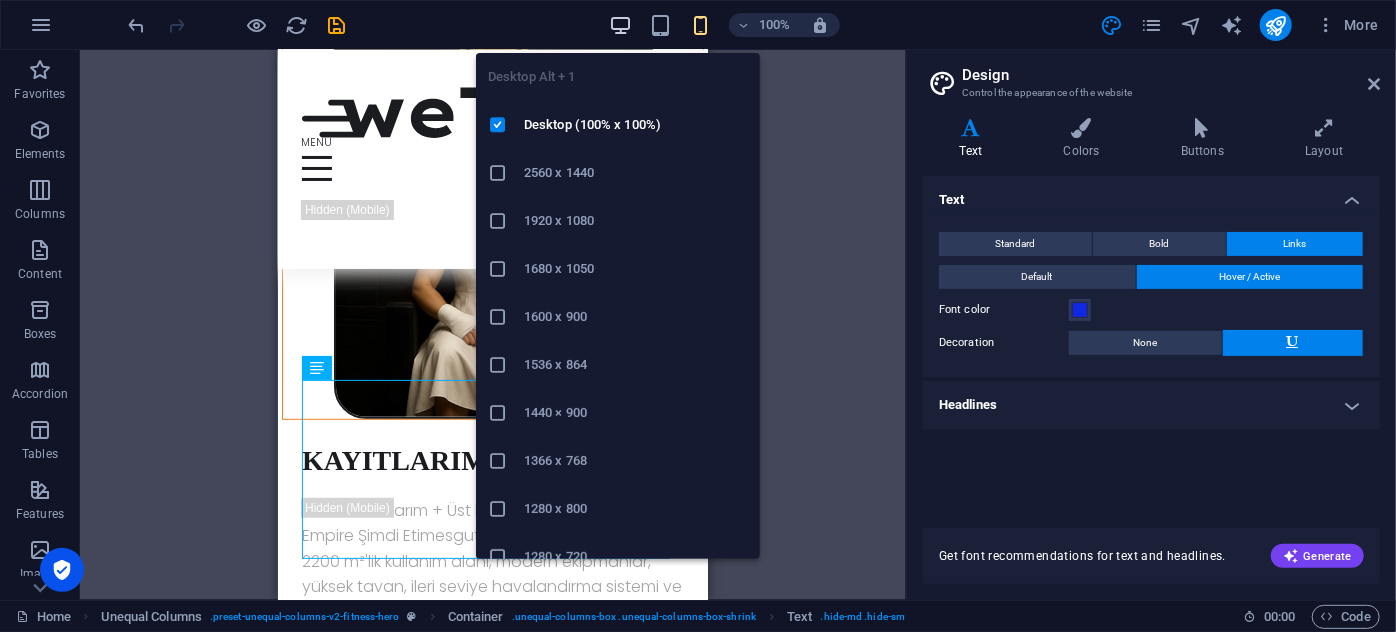 click at bounding box center (620, 25) 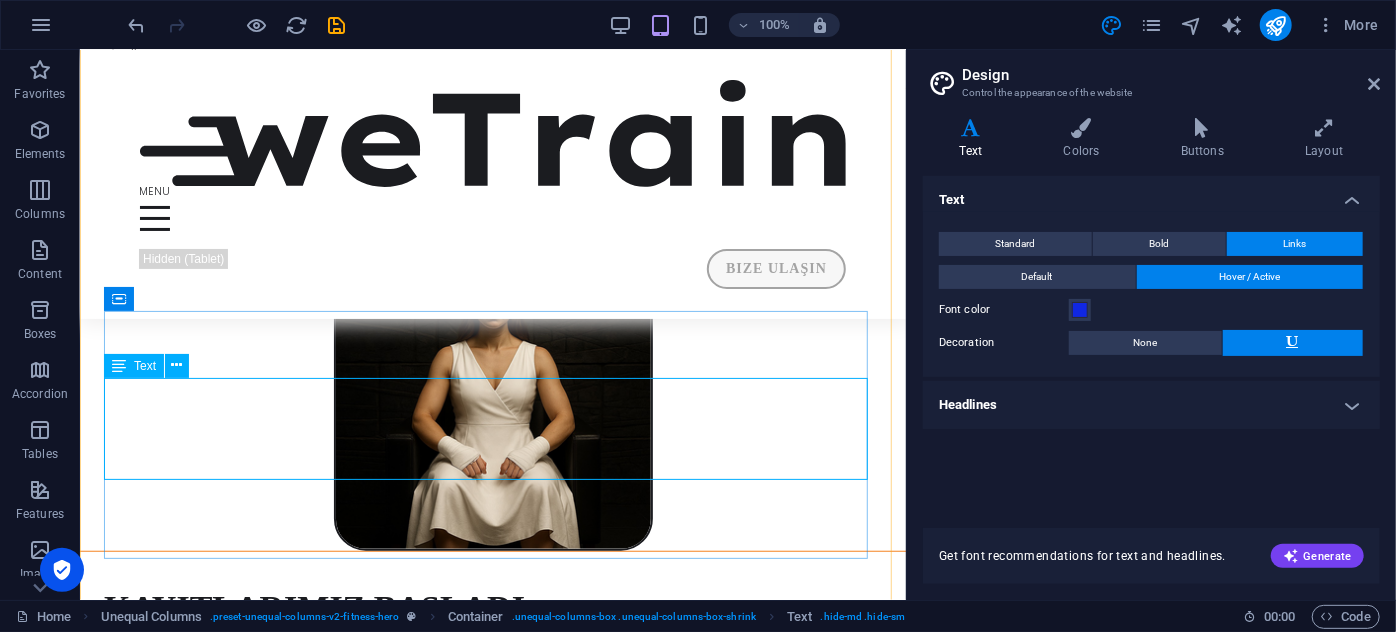 scroll, scrollTop: 554, scrollLeft: 0, axis: vertical 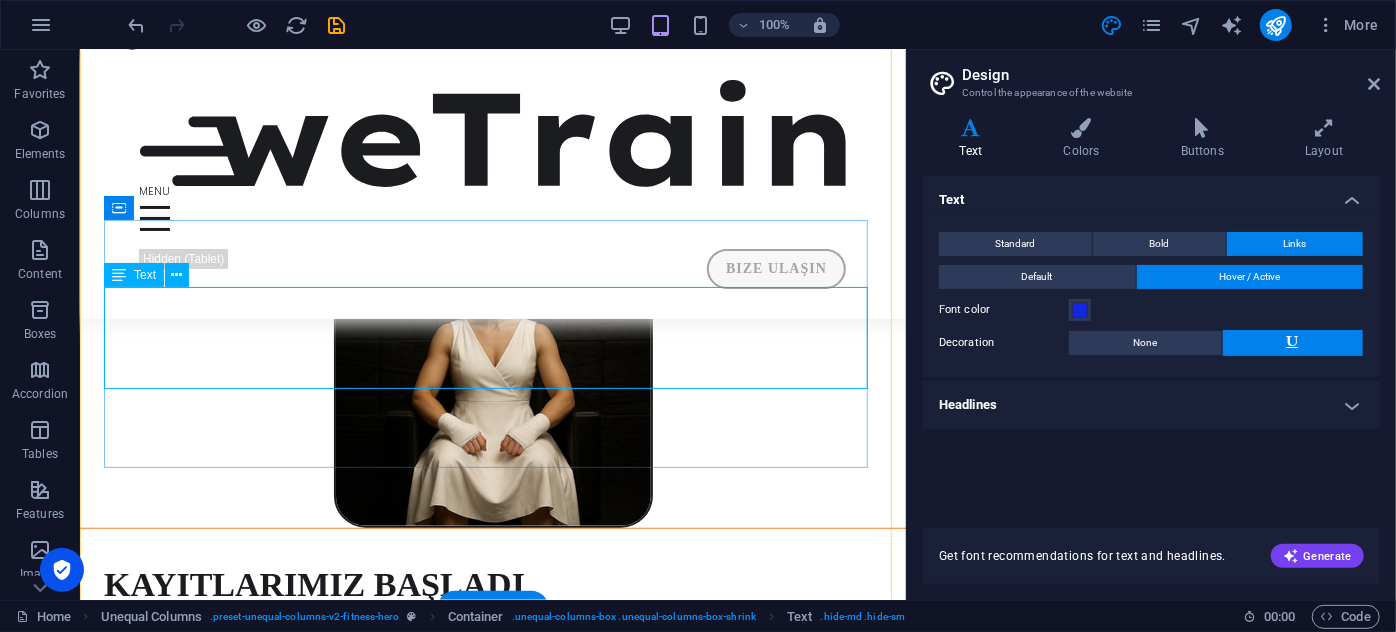click on "Modern Tasarım + Üst Düzey Ekipman = Sports Empire Şimdi Etimesgut'ta açıldı. 2200 m²'lik kullanım alanı, modern ekipmanlar, yüksek tavan, ileri seviye havalandırma sistemi ve alanında uzman eğitmenlerle şimdi hazırız. Kayıtlarımız başladı. Sınırlı kontenjan, sınırsız motivasyon!" at bounding box center [492, 676] 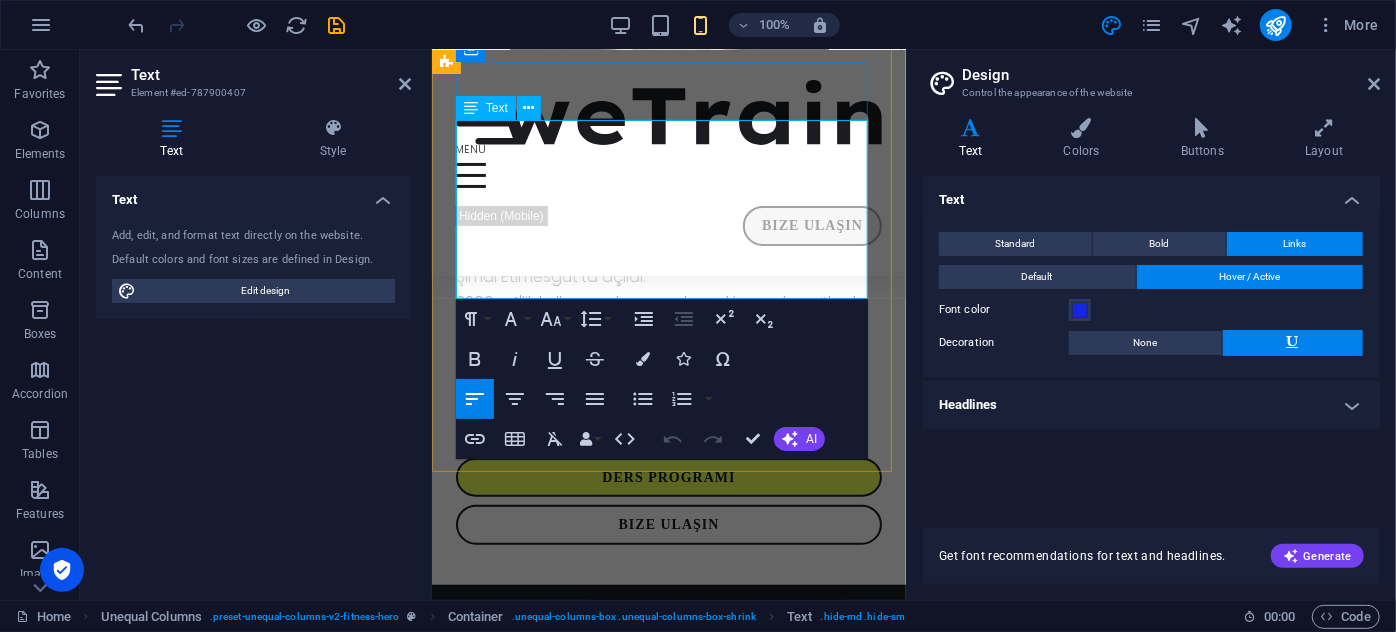 drag, startPoint x: 620, startPoint y: 257, endPoint x: 573, endPoint y: 256, distance: 47.010635 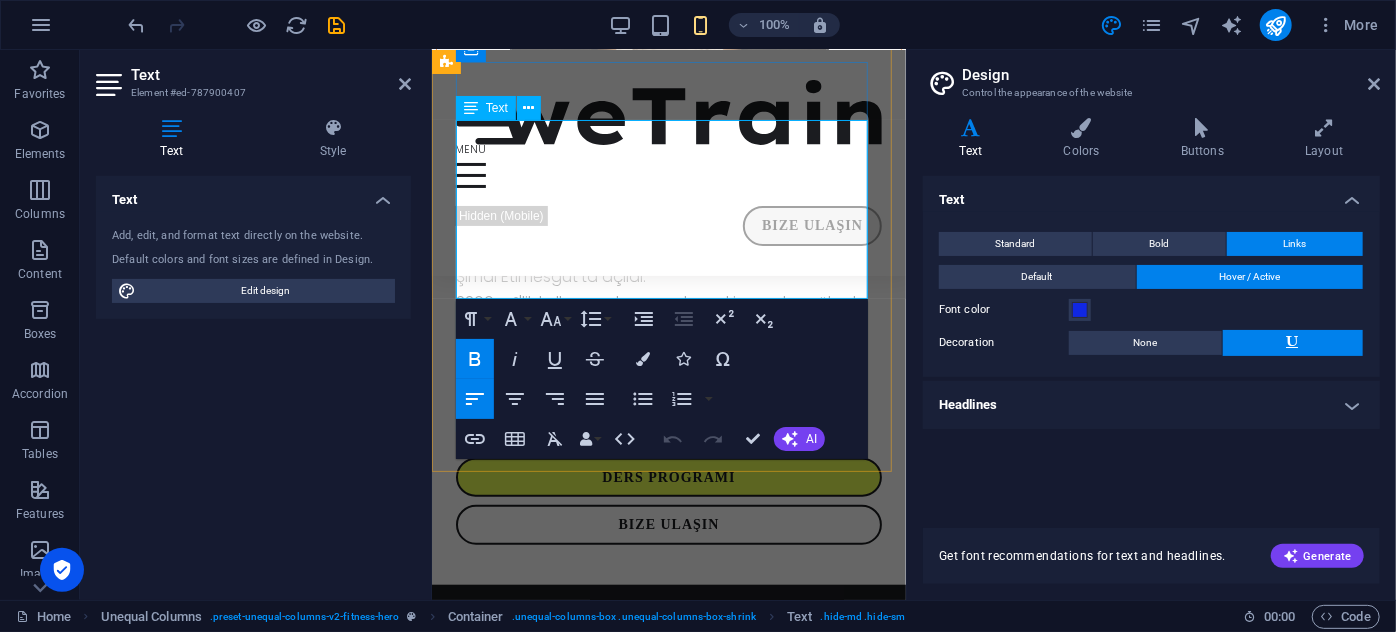 click on "Kayıtlarımız başladı. Sınırlı kontenjan, sınırsız motivasyon!" at bounding box center (619, 391) 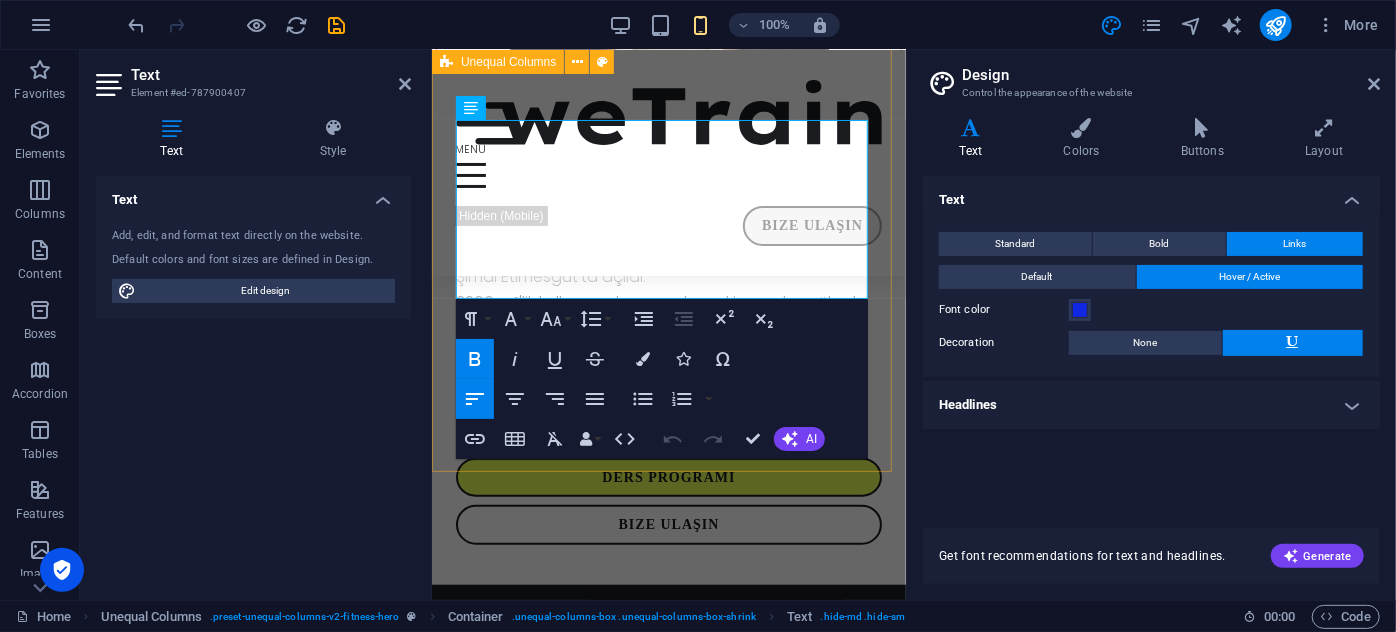 drag, startPoint x: 609, startPoint y: 259, endPoint x: 438, endPoint y: 264, distance: 171.07309 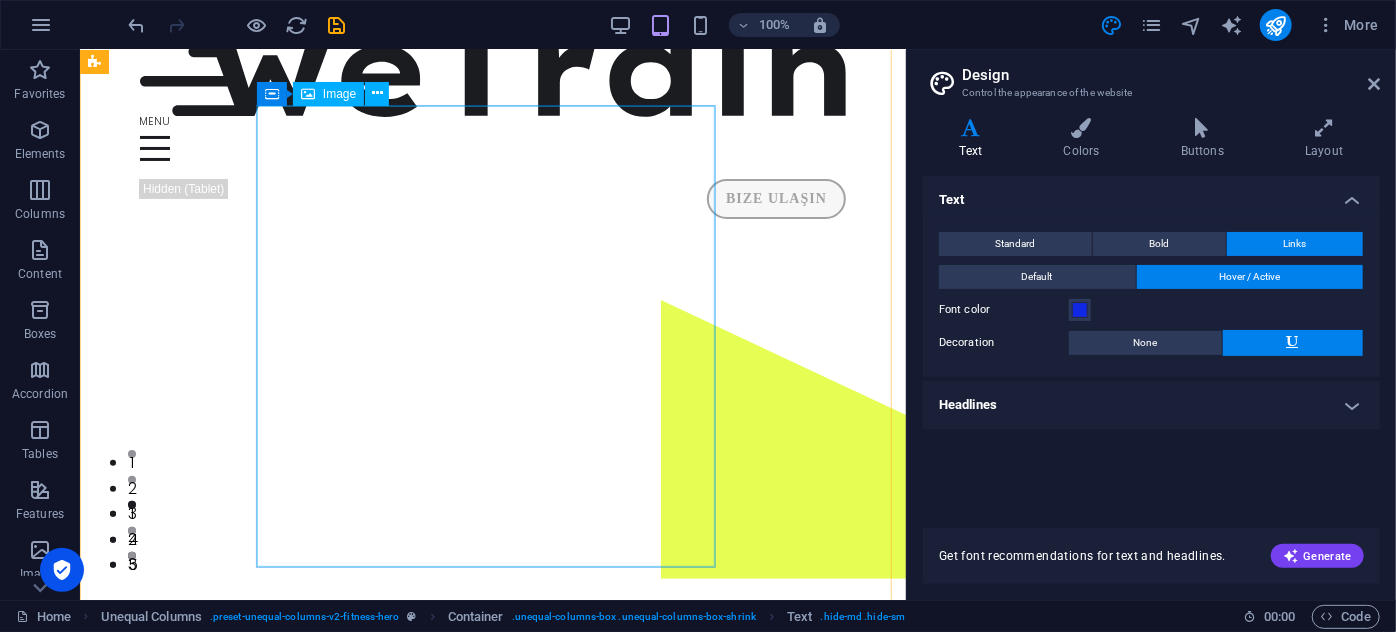 scroll, scrollTop: 0, scrollLeft: 0, axis: both 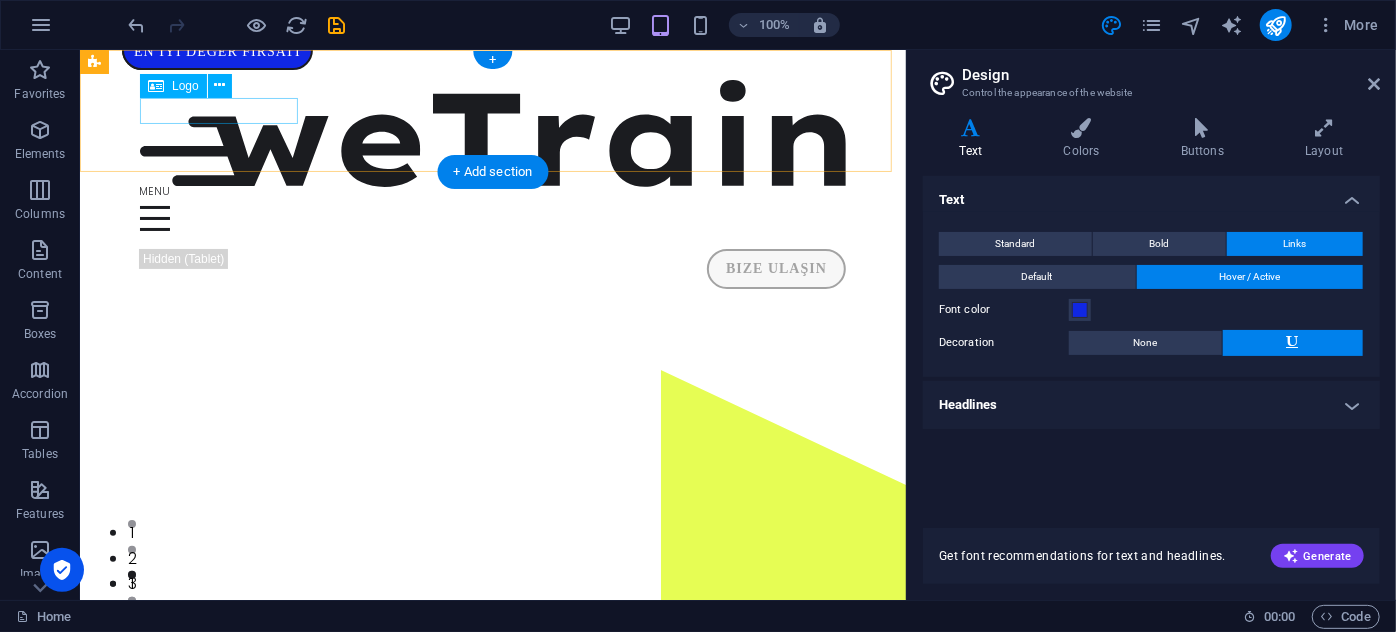 click at bounding box center (492, 132) 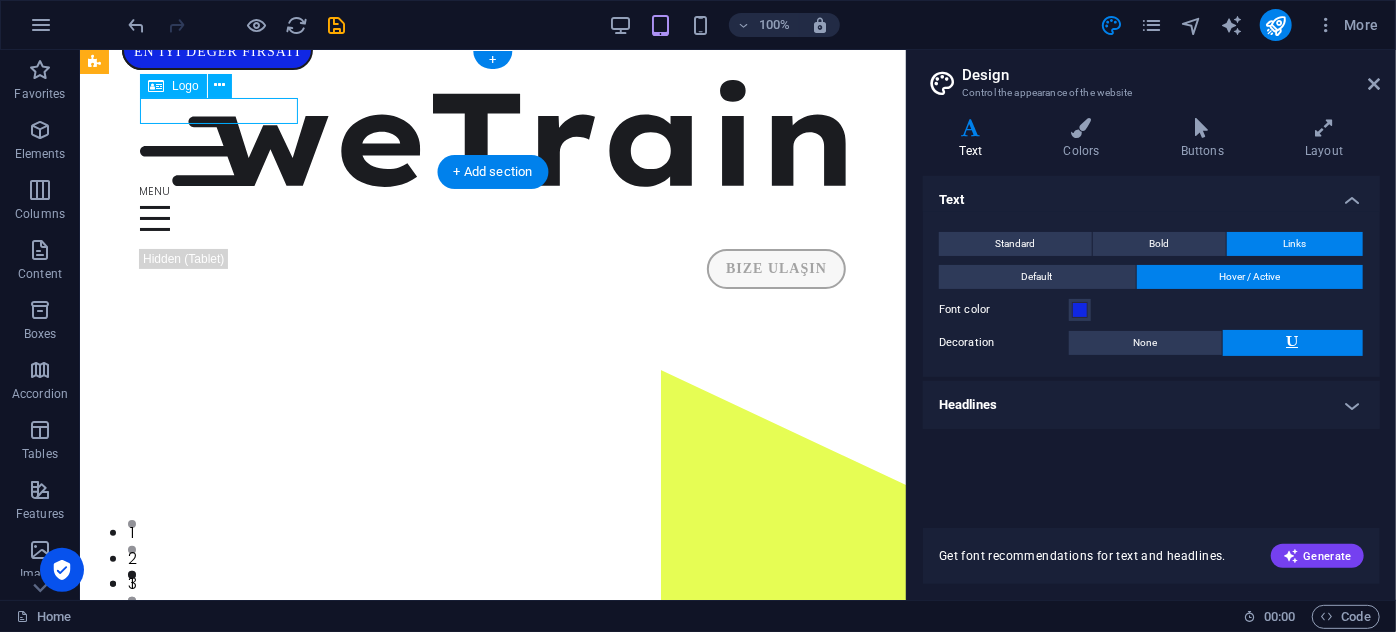 click at bounding box center [492, 132] 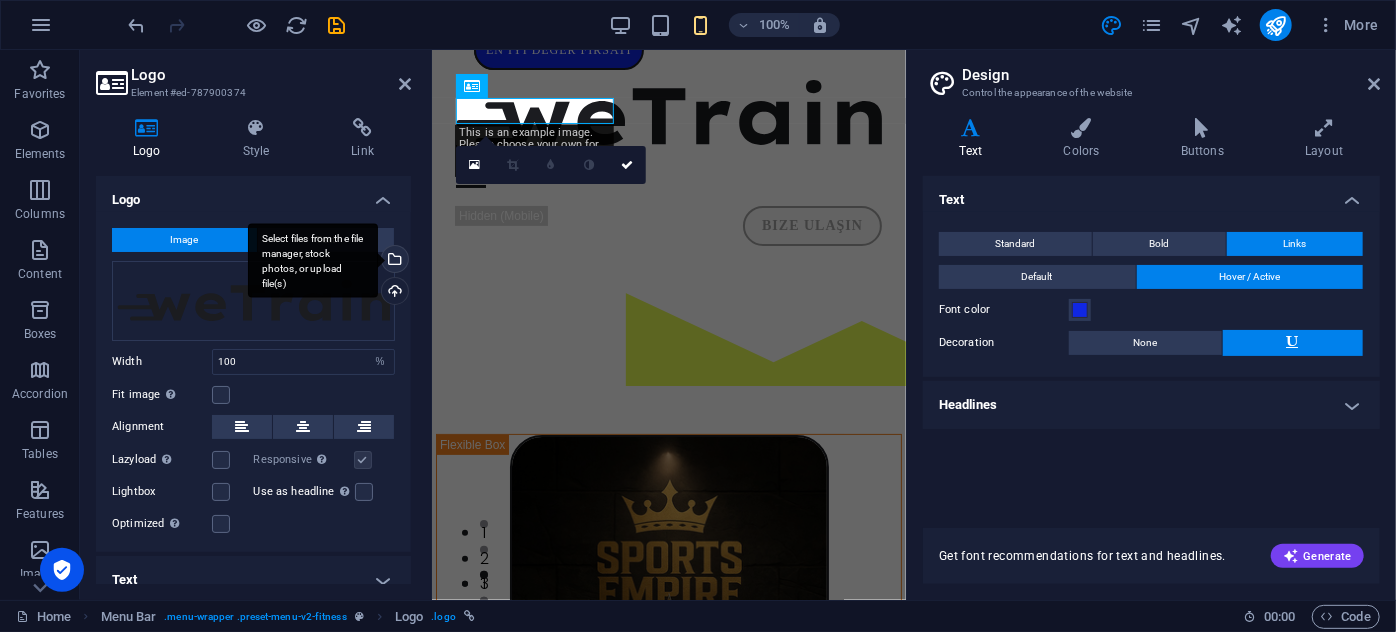 click on "Select files from the file manager, stock photos, or upload file(s)" at bounding box center (313, 260) 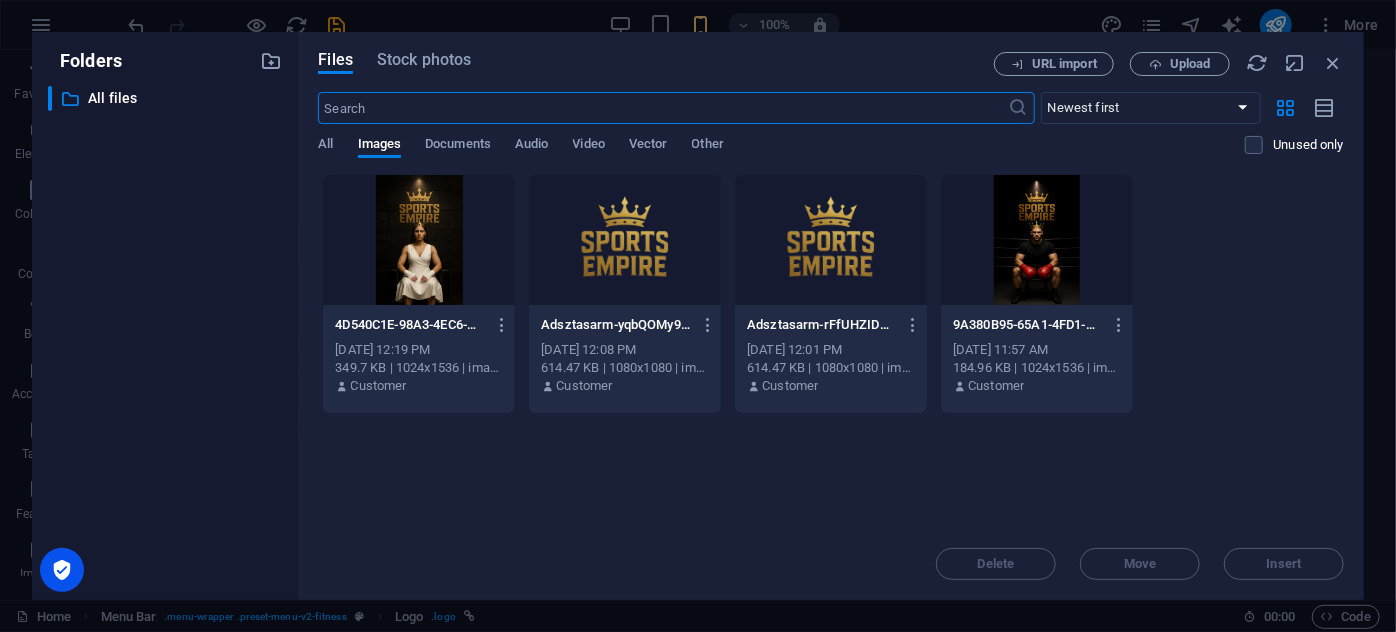 click at bounding box center [831, 240] 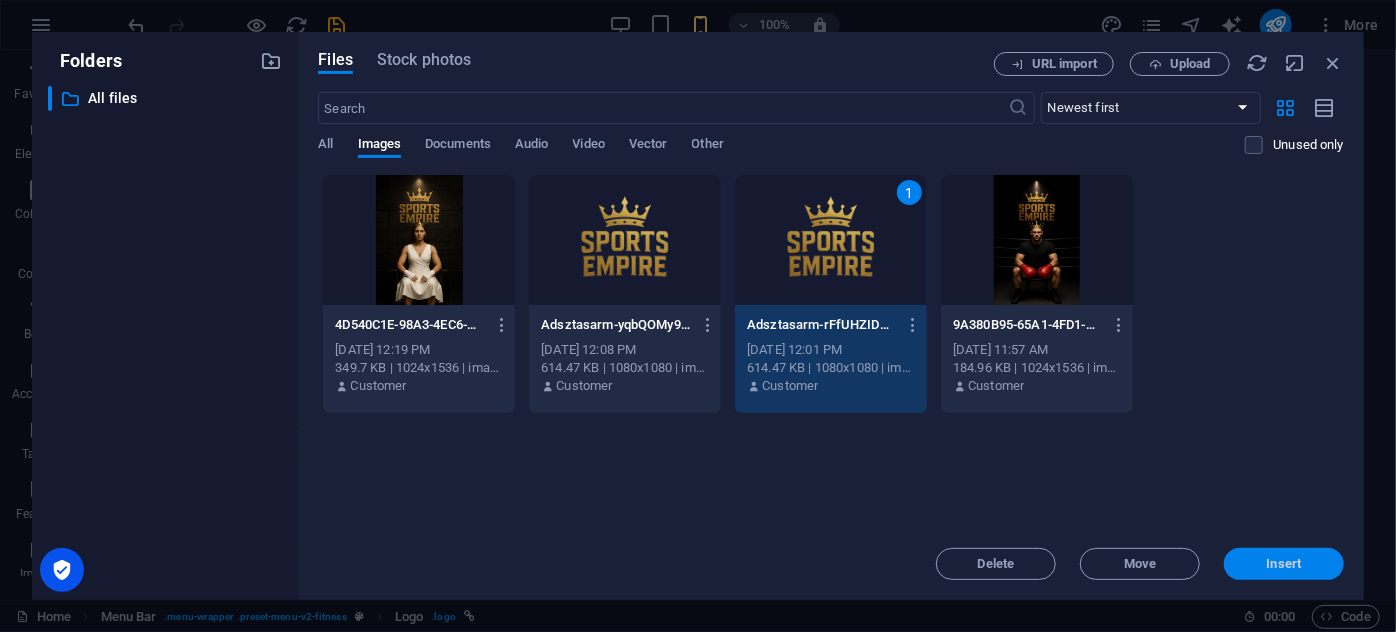 click on "Insert" at bounding box center [1284, 564] 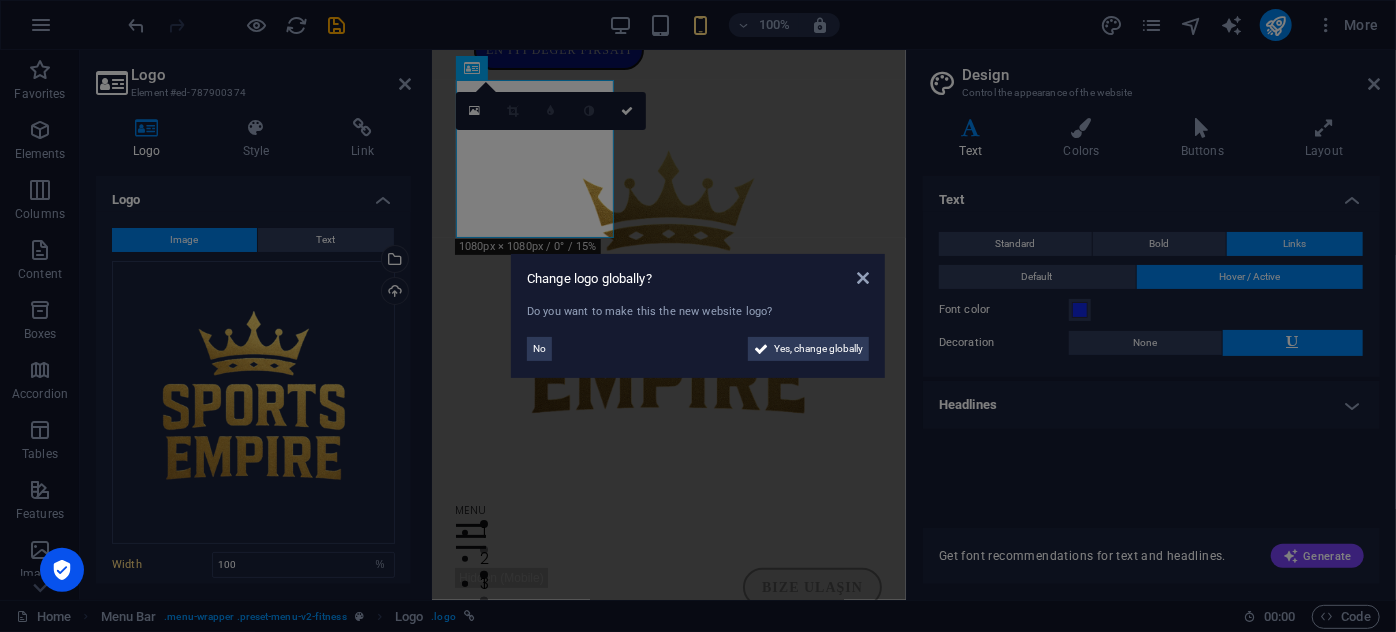 click on "Change logo globally? Do you want to make this the new website logo? No Yes, change globally" at bounding box center [698, 316] 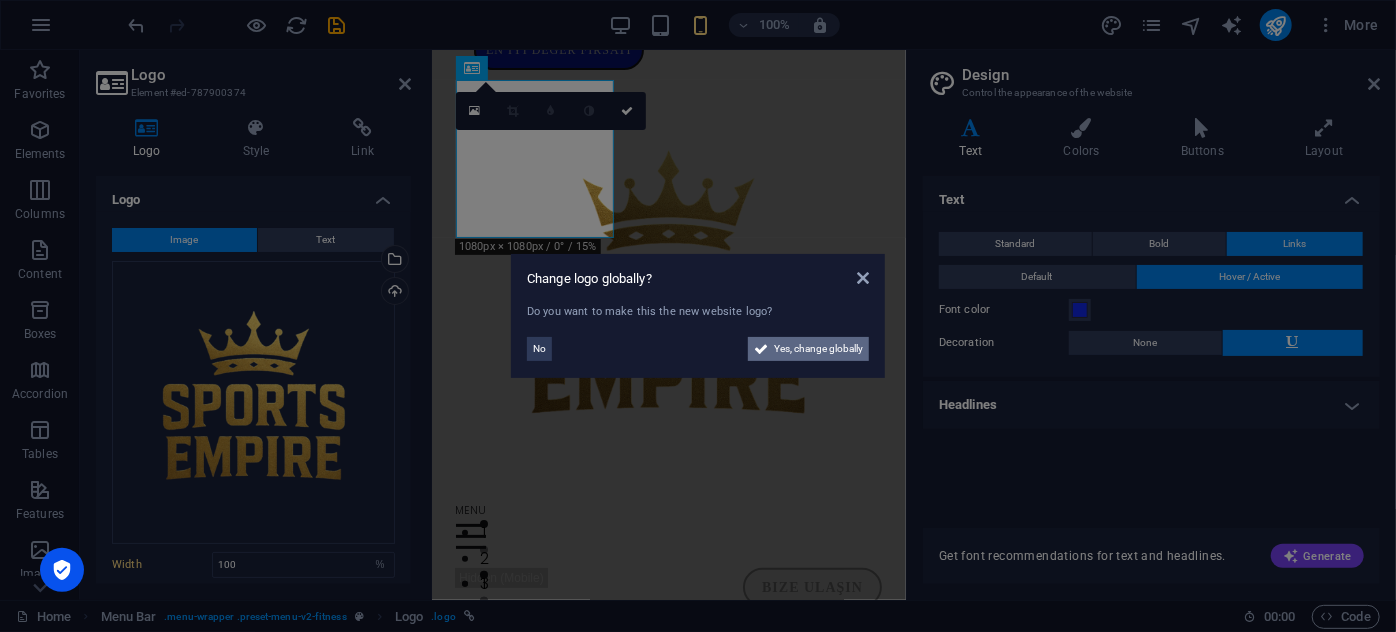 click on "Yes, change globally" at bounding box center [818, 349] 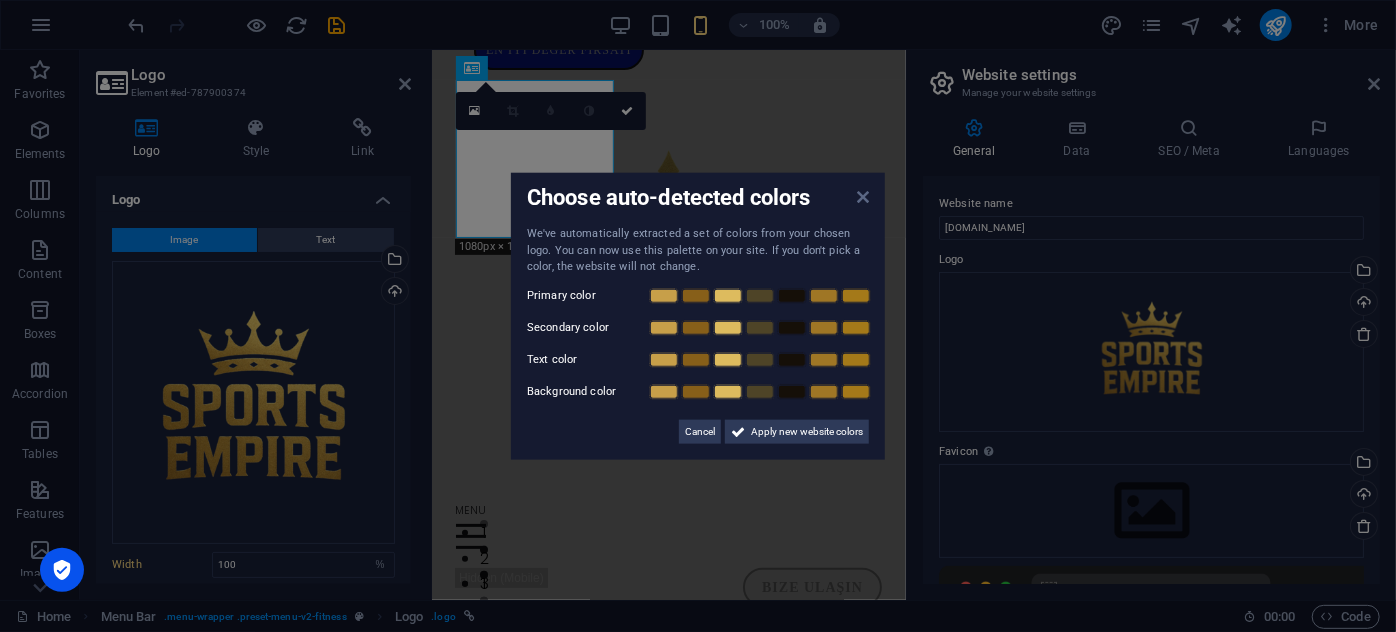 click at bounding box center [863, 197] 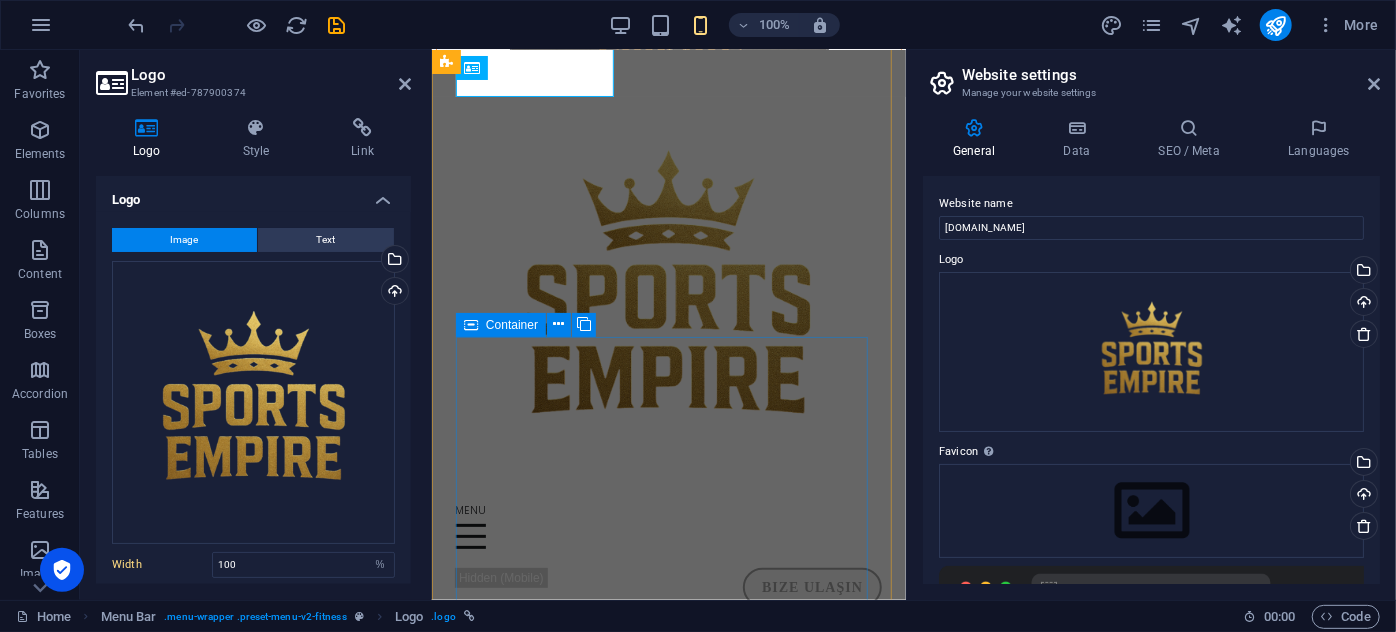 scroll, scrollTop: 636, scrollLeft: 0, axis: vertical 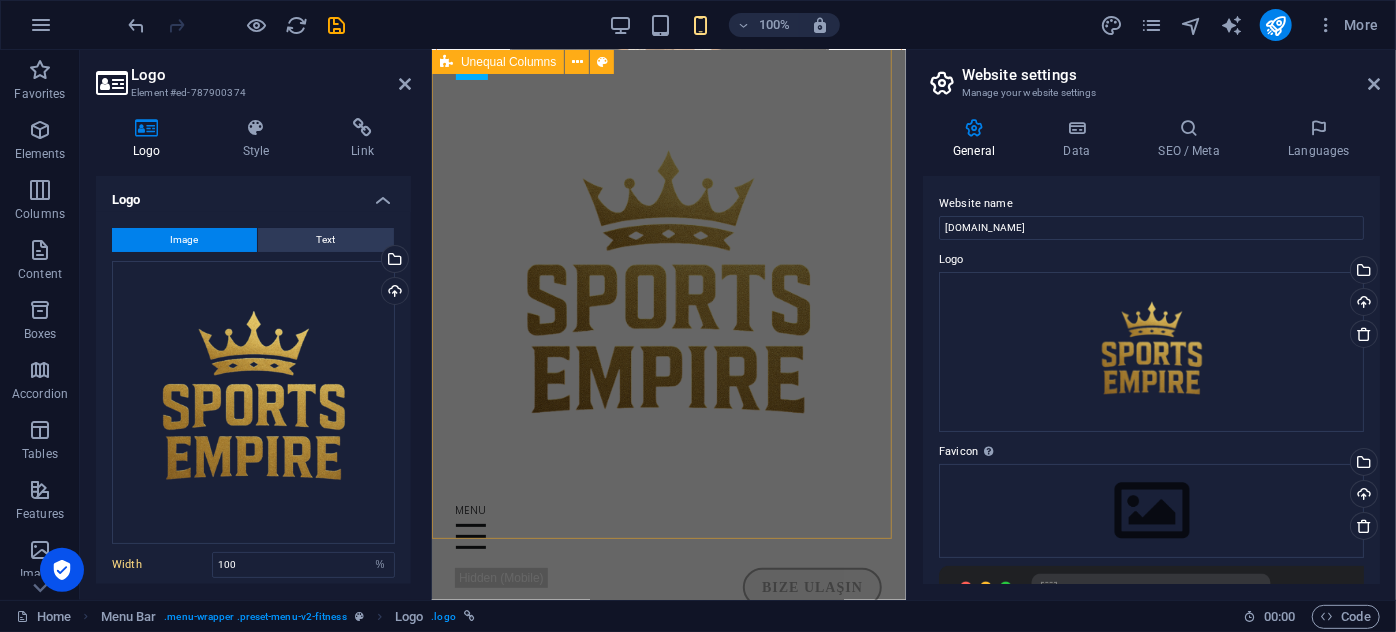 click on "KAYITLARIMIZ BAŞLADI Modern Tasarım + Üst Düzey Ekipman = Sports Empire Şimdi Etimesgut'ta açıldı. 2200 m²'lik kullanım alanı, modern ekipmanlar, yüksek tavan, ileri seviye havalandırma sistemi ve alanında uzman eğitmenlerle şimdi hazırız.  Sınırlı kontenjan, sınırsız motivasyon! ders programı Bize Ulaşın" at bounding box center [668, 32] 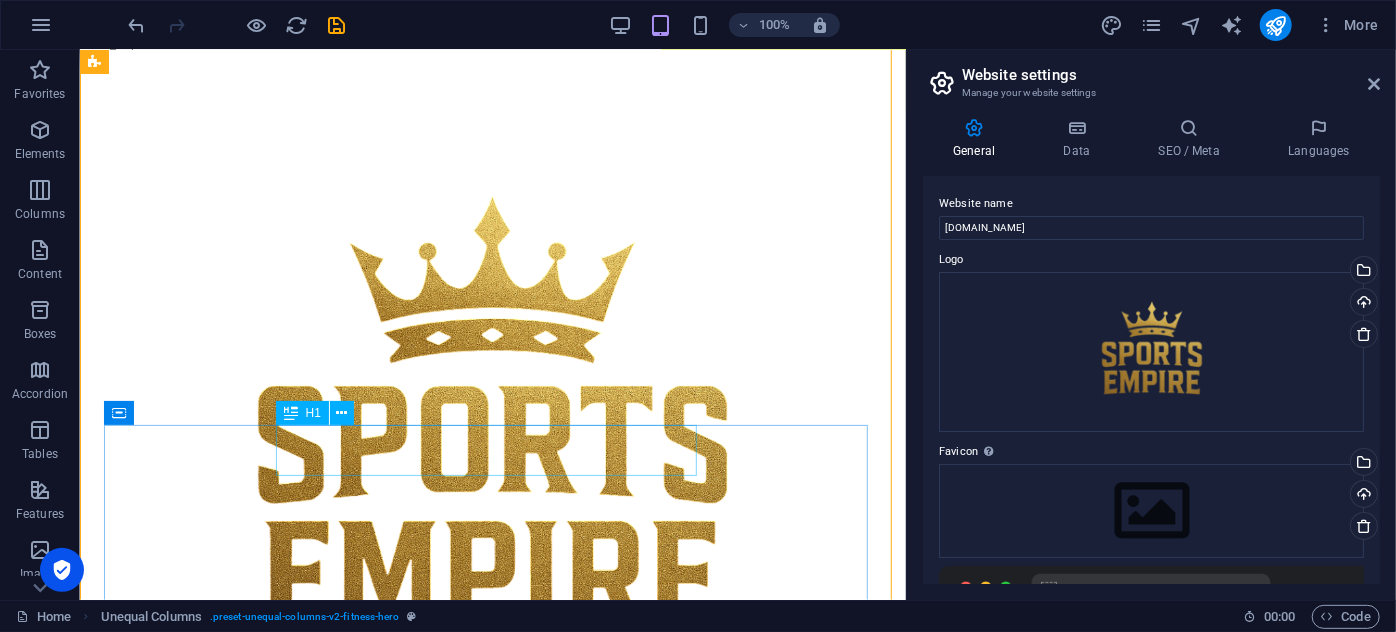 scroll, scrollTop: 590, scrollLeft: 0, axis: vertical 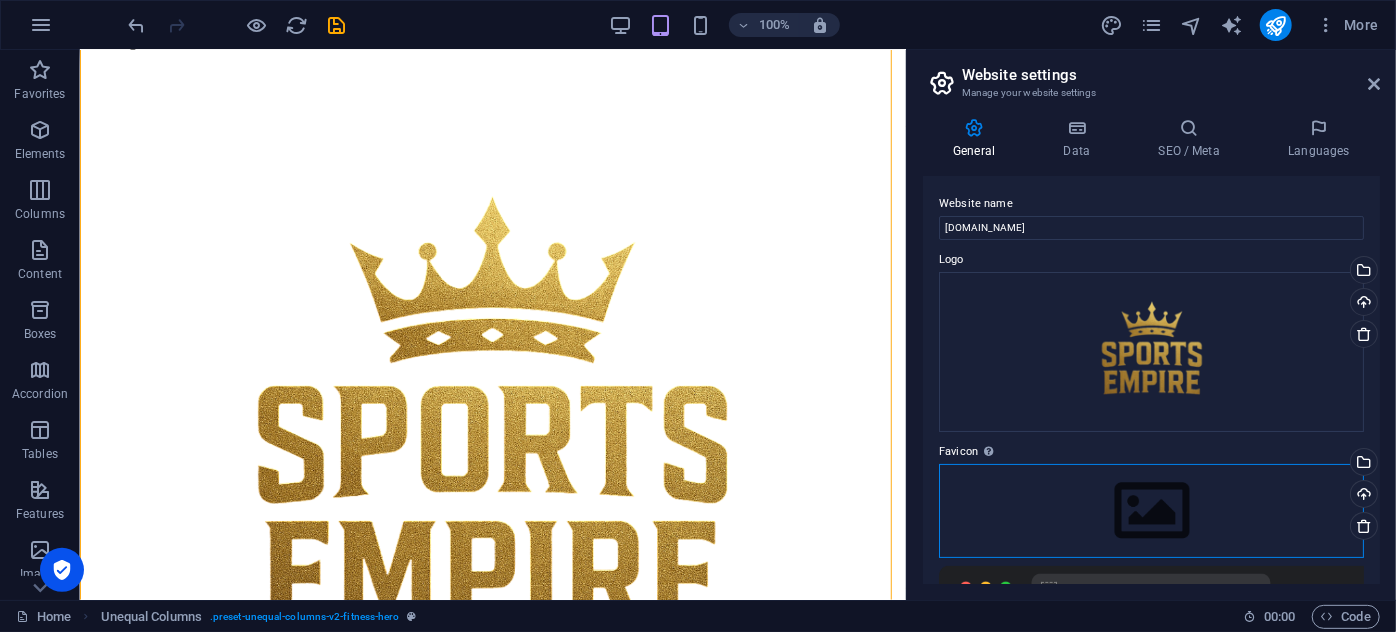 click on "Drag files here, click to choose files or select files from Files or our free stock photos & videos" at bounding box center (1151, 511) 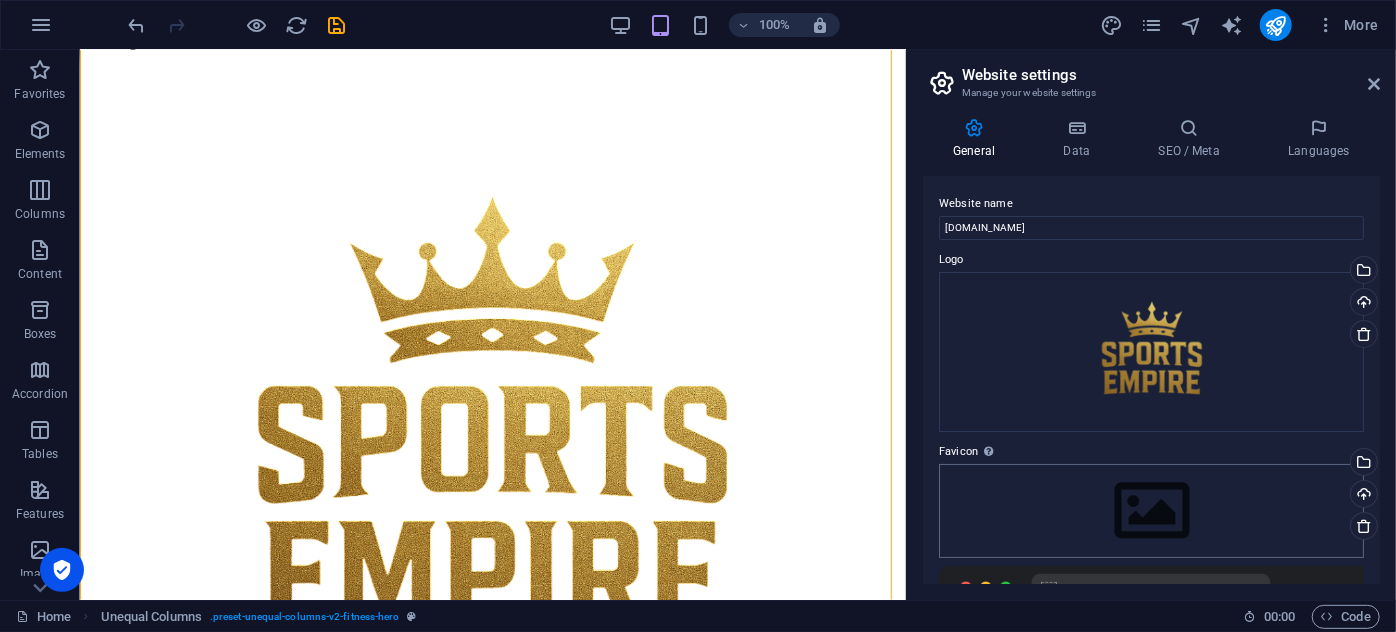 scroll, scrollTop: 629, scrollLeft: 0, axis: vertical 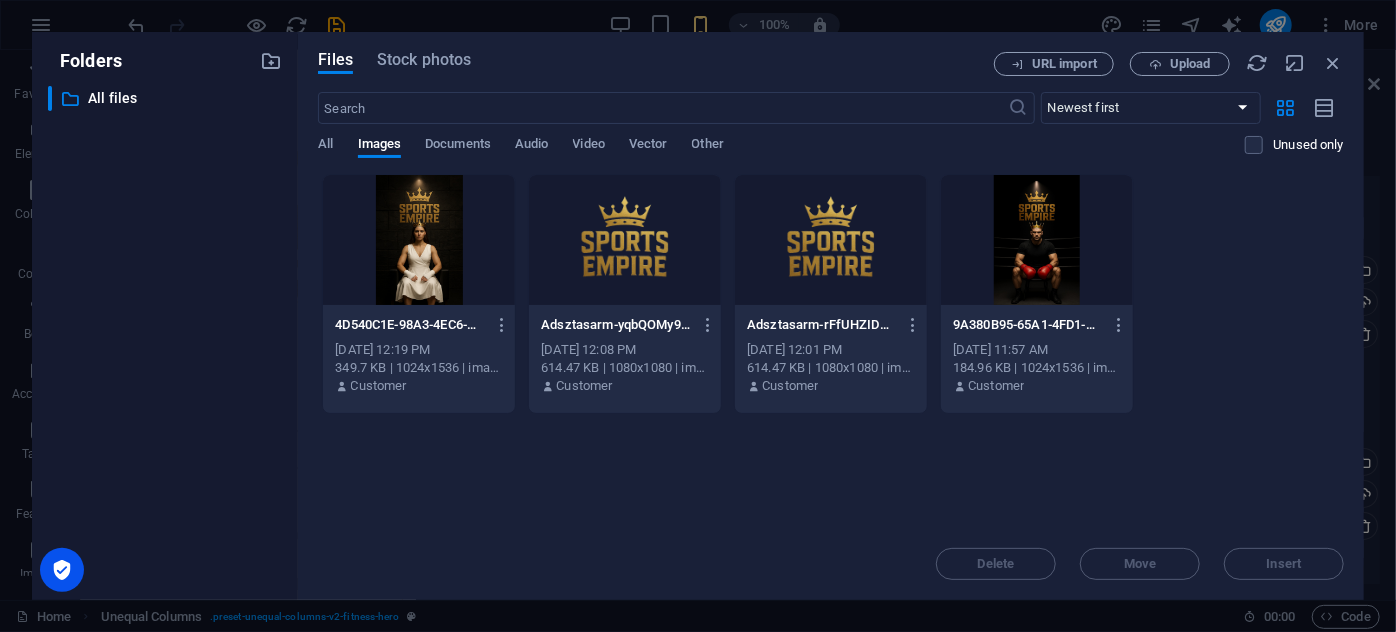 click at bounding box center (625, 240) 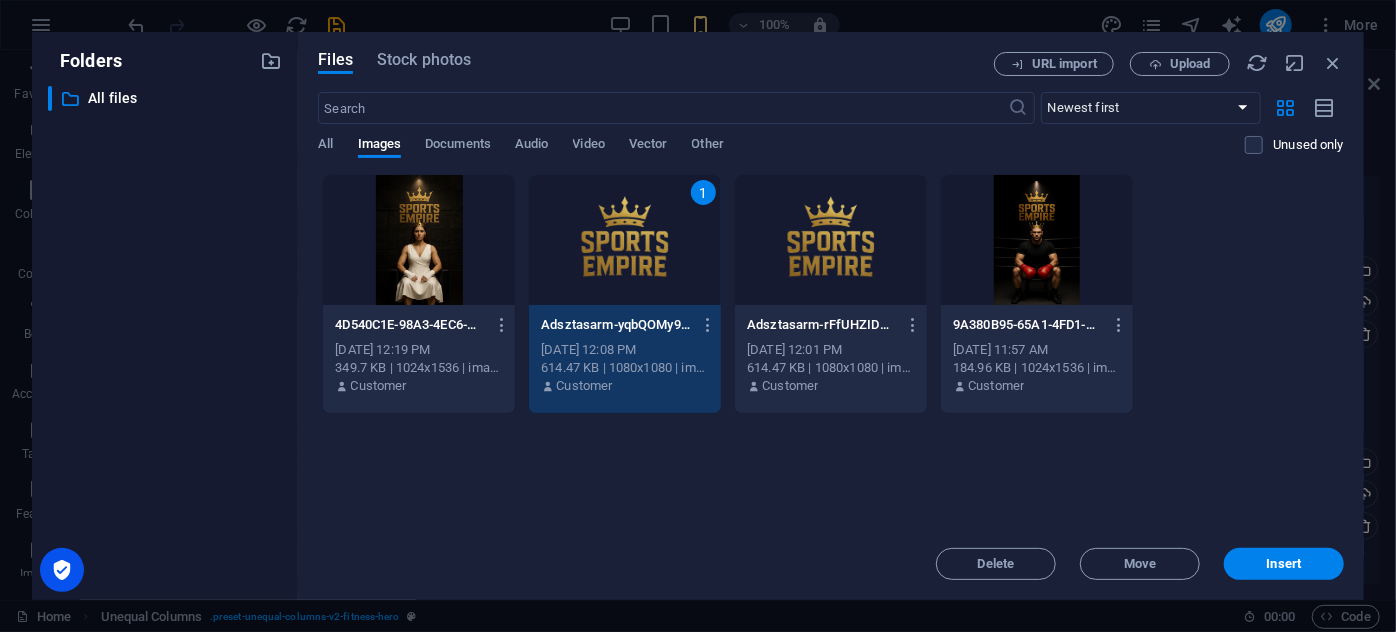 click on "Insert" at bounding box center (1284, 564) 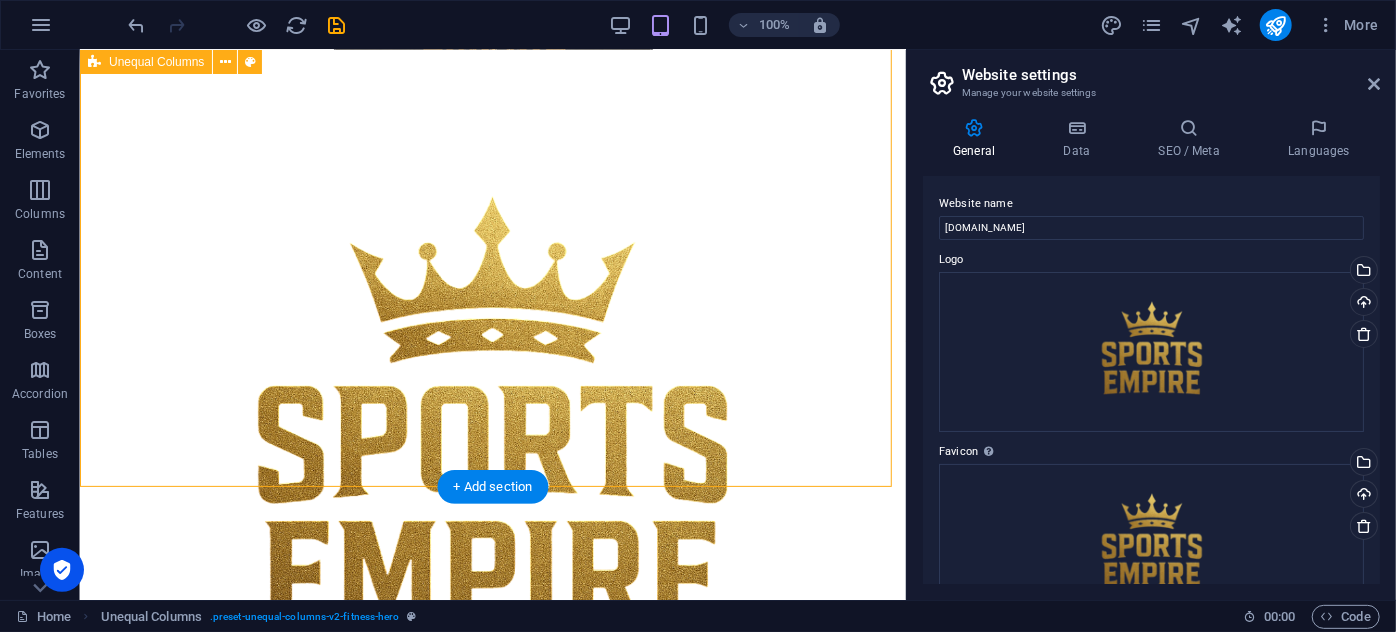 scroll, scrollTop: 863, scrollLeft: 0, axis: vertical 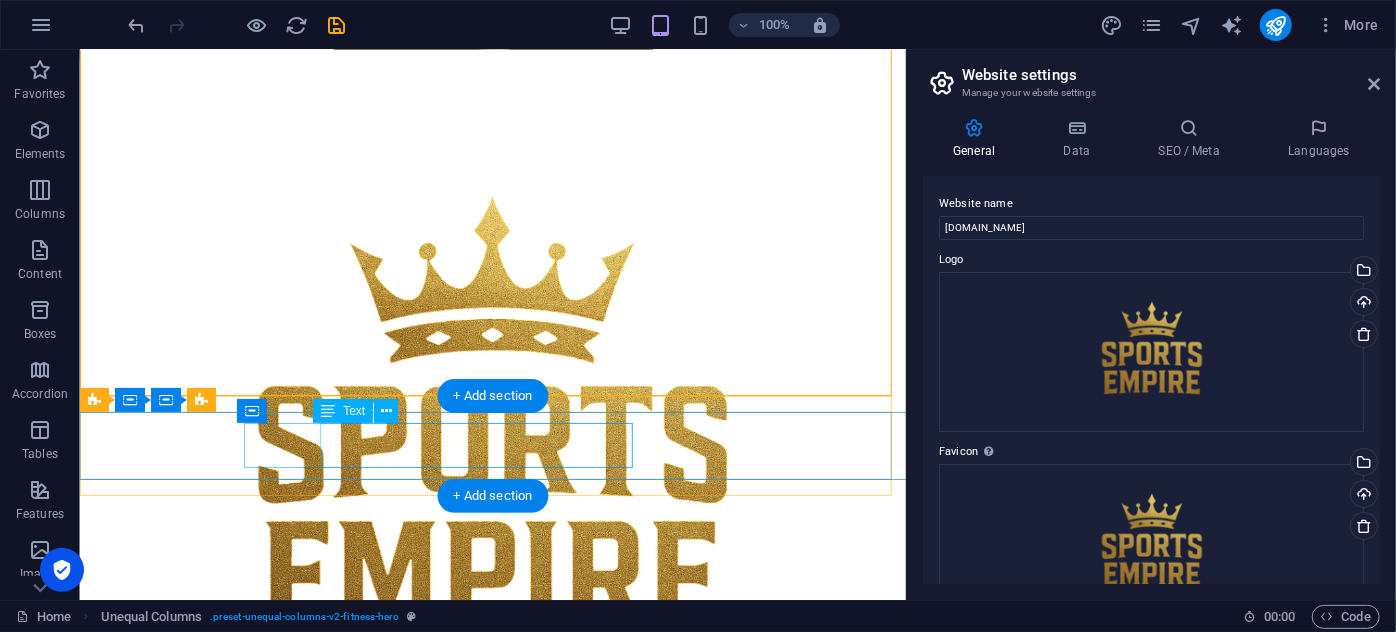 click on "Canlı çevrimiçi dersler" at bounding box center [904, 880] 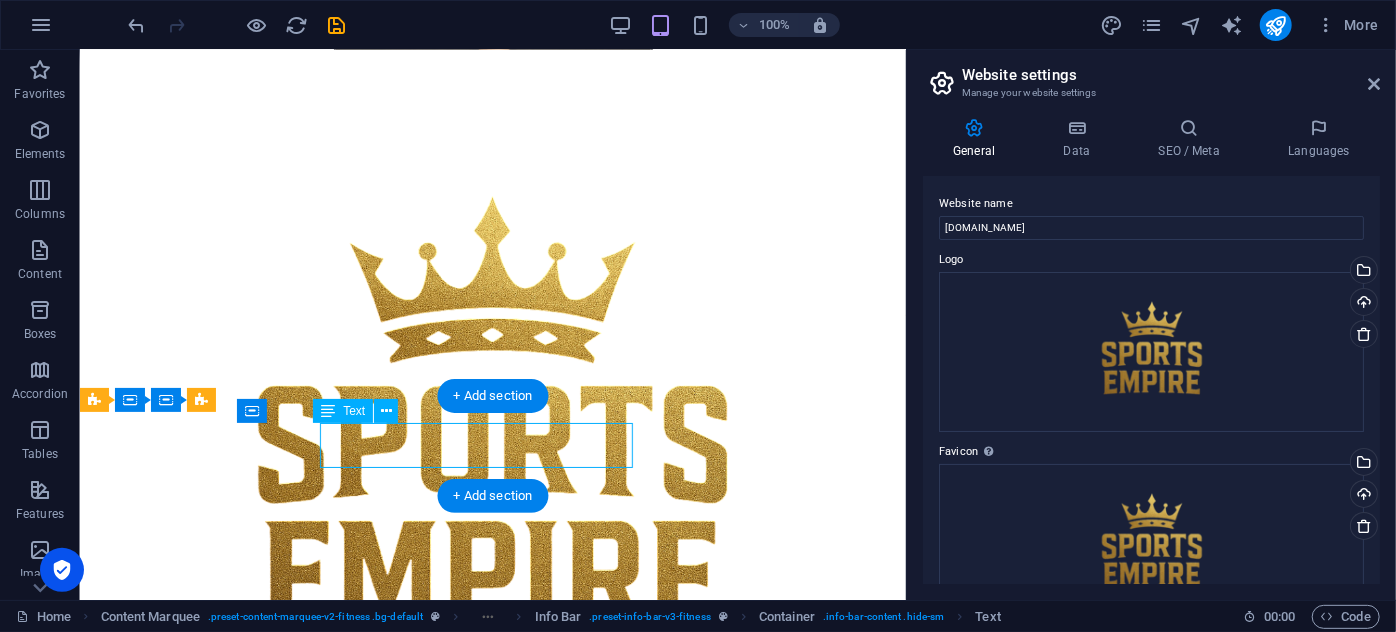 click on "Canlı çevrimiçi dersler" at bounding box center [903, 880] 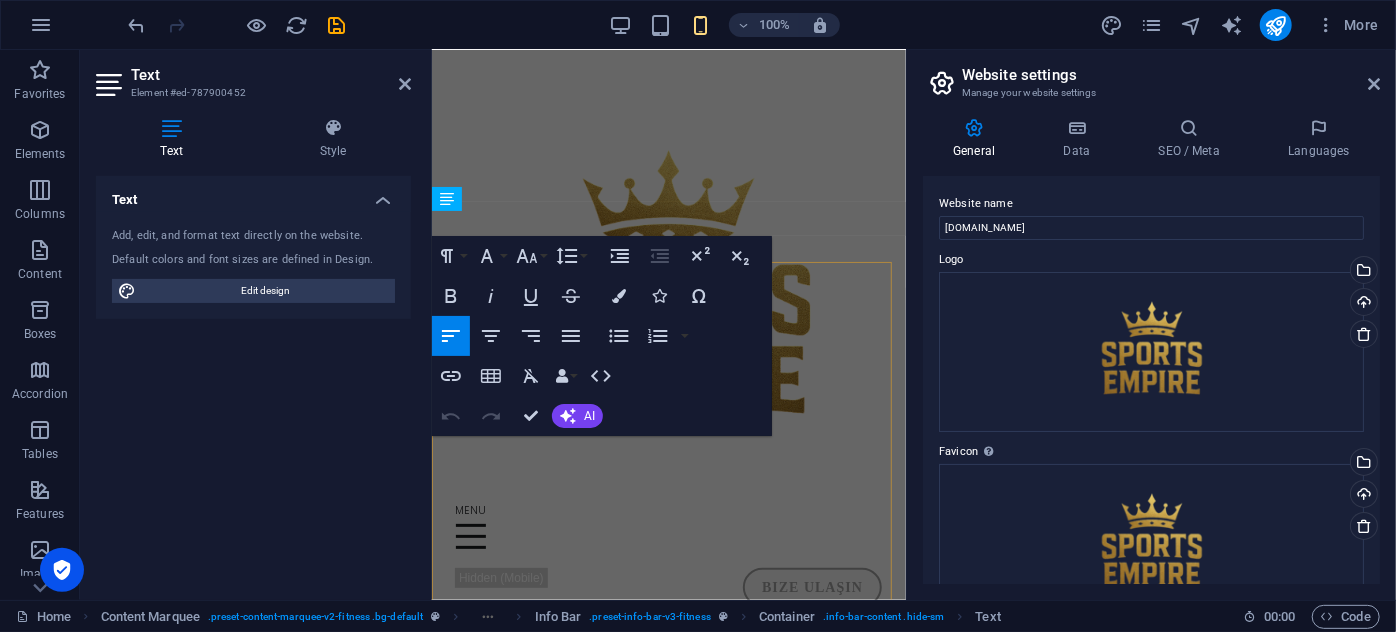 click on "Kişisel eğitim Kişisel Eğitim Lorem ipsum dolor sit amet, consectetur adipiscing elit. Consectetur auctor id viverra nunc, ultrices convallis sit ultrices. Lorem ipsum dolor sit amet, consectetur adipiscing elit. Consectetur auctor id viverra nunc, ultrices convallis sit ultrices. Lorem ipsum dolor sit amet, consectetur adipiscing elit. Consectetur auctor id viverra nunc, ultrices convallis sit ultrices. ders programı Grup eğitimi Grup Eğitimi Lorem ipsum dolor sit amet, consectetur adipiscing elit. Consectetur auctor id viverra nunc, ultrices convallis sit ultrices. Lorem ipsum dolor sit amet, consectetur adipiscing elit. Consectetur auctor id viverra nunc, ultrices convallis sit ultrices. Lorem ipsum dolor sit amet, consectetur adipiscing elit. Consectetur auctor id viverra nunc, ultrices convallis sit ultrices. ders programı Spor salonu Spor salonu ders programı Çevrimiçi dersler Çevrimiçi dersler ders programı" at bounding box center [668, 1667] 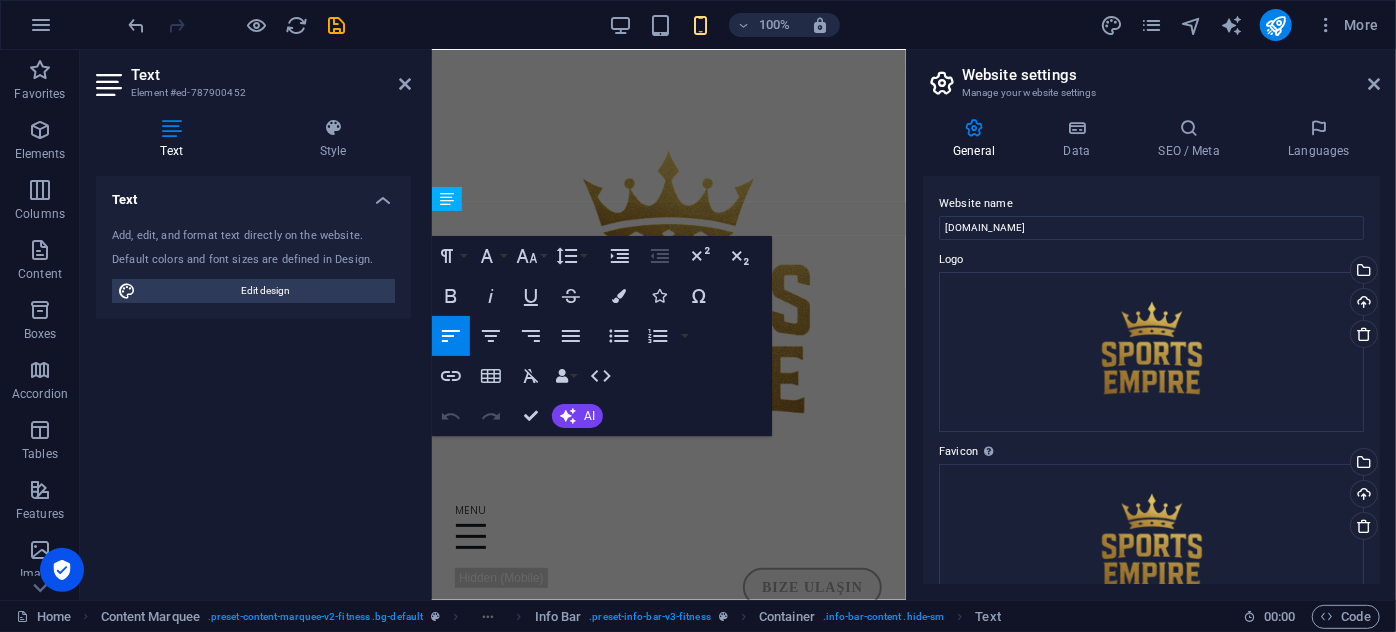 click on "General  Data  SEO / Meta  Languages Website name sportsempire.com.tr Logo Drag files here, click to choose files or select files from Files or our free stock photos & videos Select files from the file manager, stock photos, or upload file(s) Upload Favicon Set the favicon of your website here. A favicon is a small icon shown in the browser tab next to your website title. It helps visitors identify your website. Drag files here, click to choose files or select files from Files or our free stock photos & videos Select files from the file manager, stock photos, or upload file(s) Upload Preview Image (Open Graph) This image will be shown when the website is shared on social networks Drag files here, click to choose files or select files from Files or our free stock photos & videos Select files from the file manager, stock photos, or upload file(s) Upload Contact data for this website. This can be used everywhere on the website and will update automatically. Company sportsempire.com.tr First name Last name 12345" at bounding box center [1151, 351] 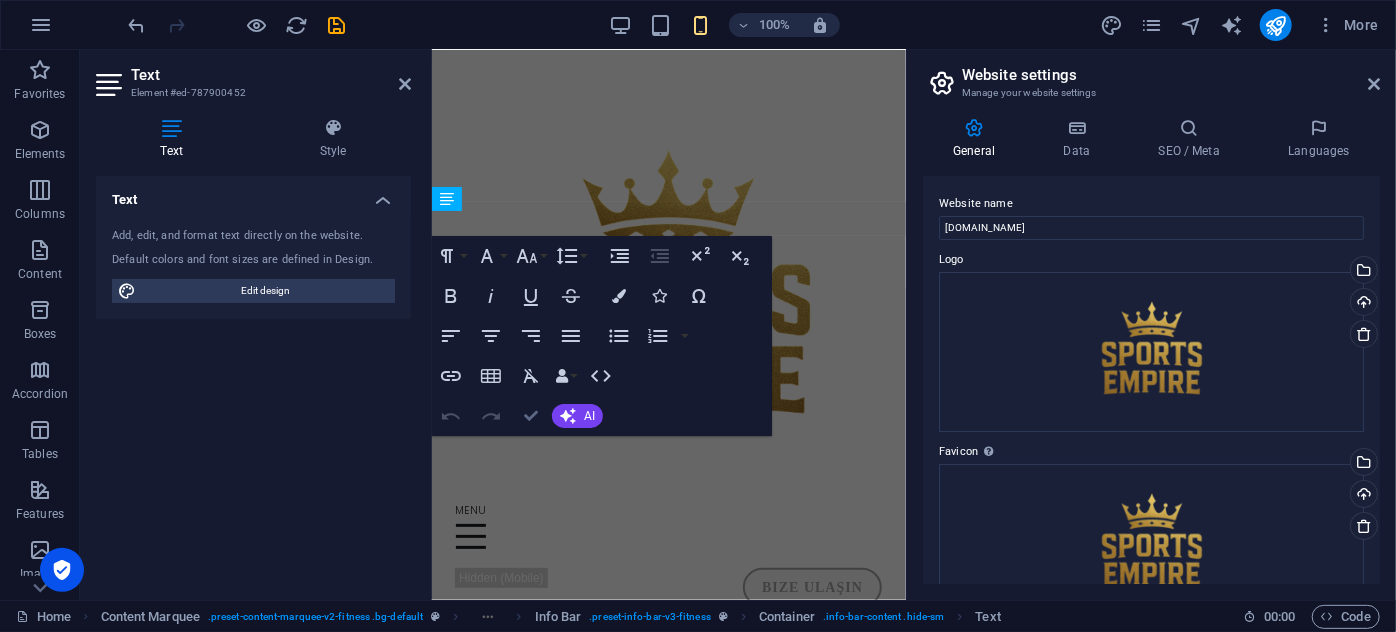 scroll, scrollTop: 863, scrollLeft: 0, axis: vertical 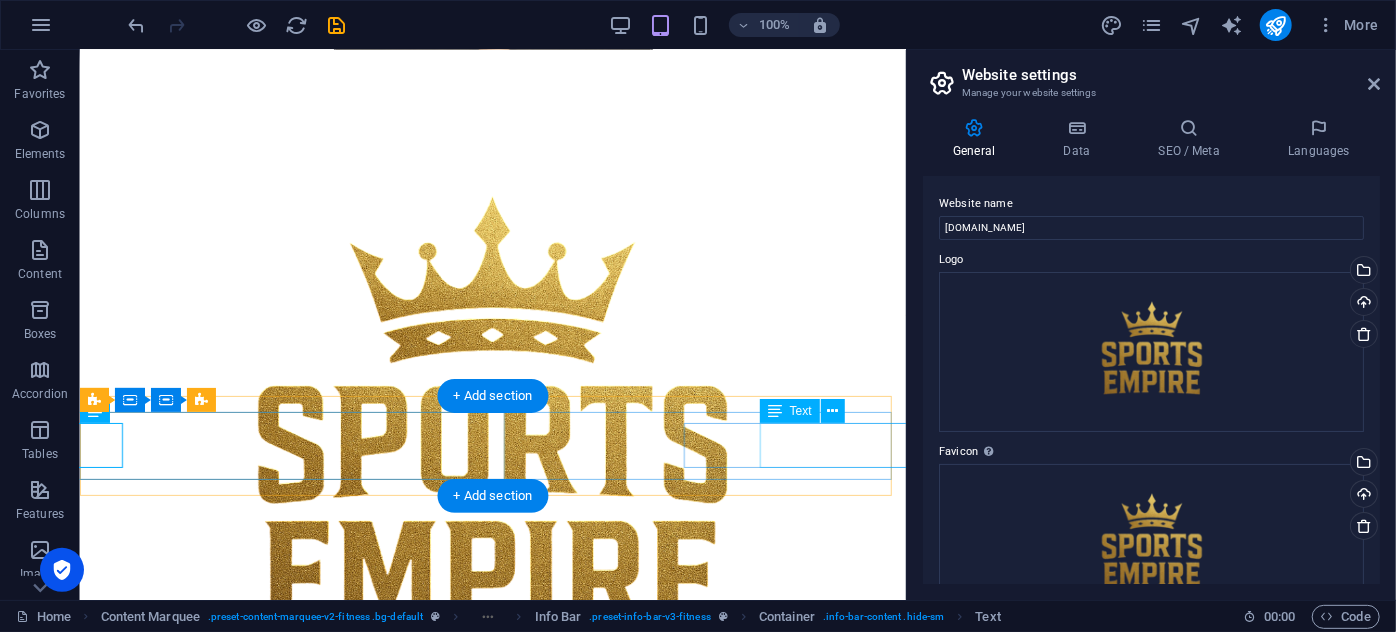 click on "Kişisel Eğitim" at bounding box center [902, 1015] 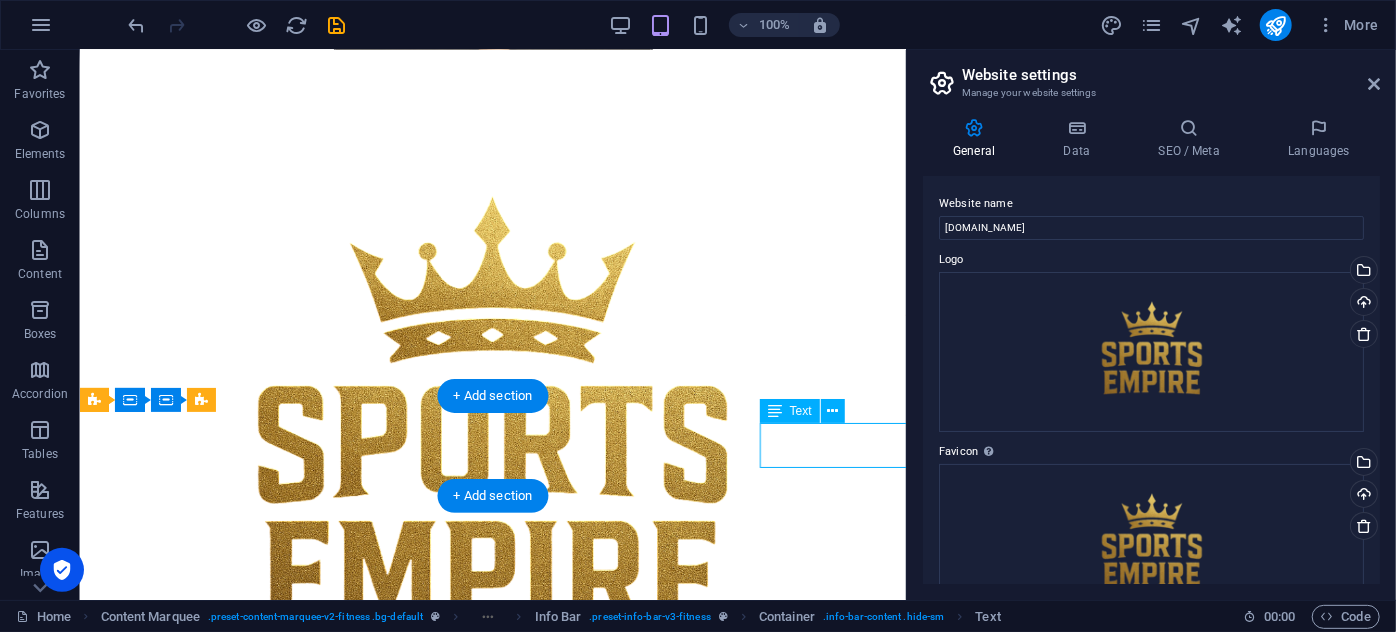 click on "Kişisel Eğitim" at bounding box center [903, 1015] 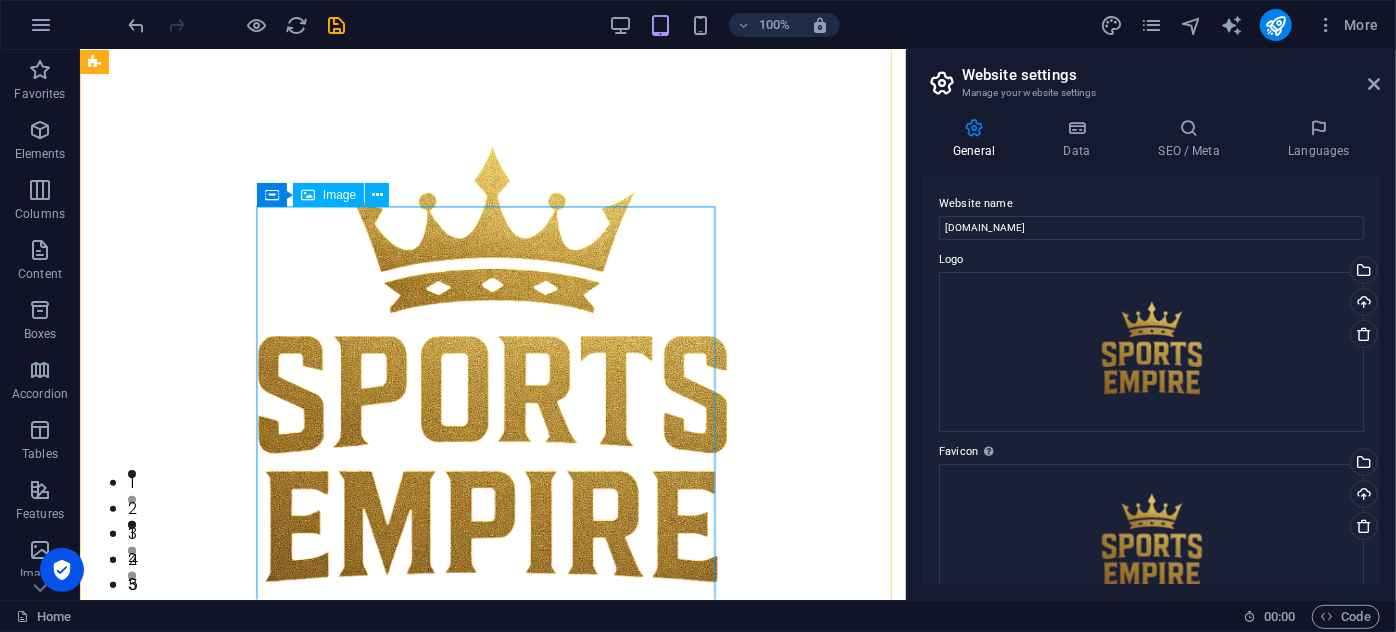 scroll, scrollTop: 0, scrollLeft: 0, axis: both 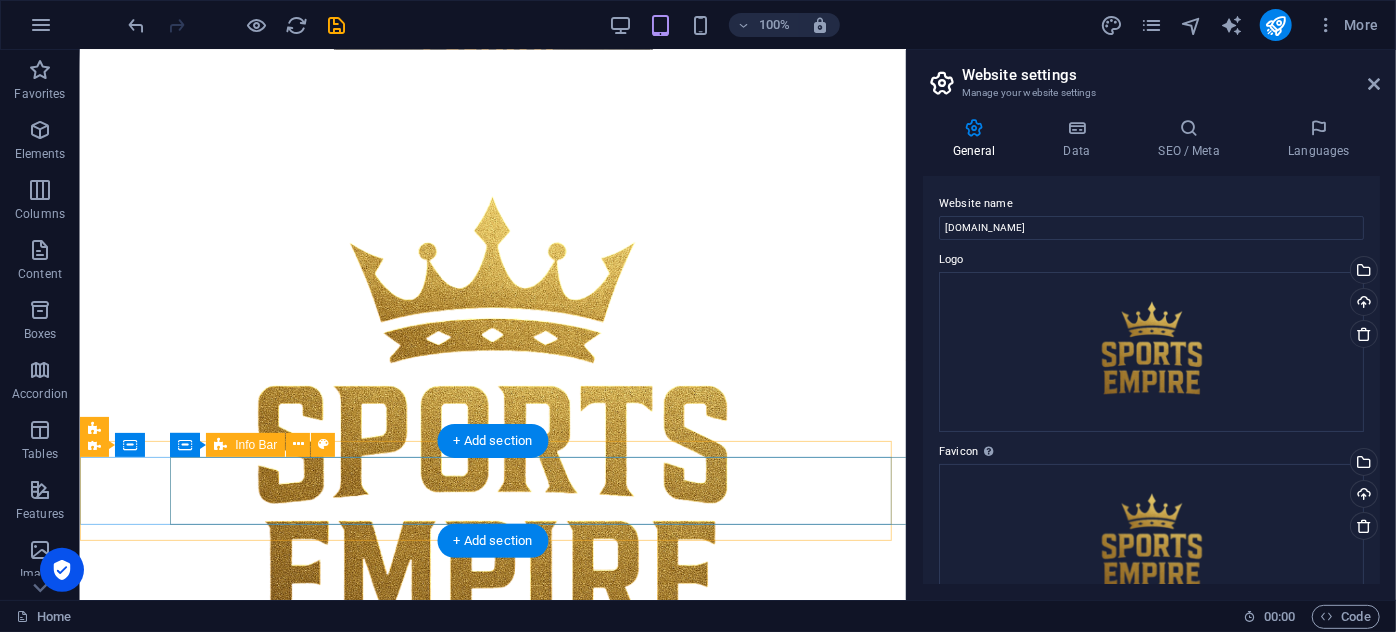 click on "Kişisel eğitim" at bounding box center [903, 880] 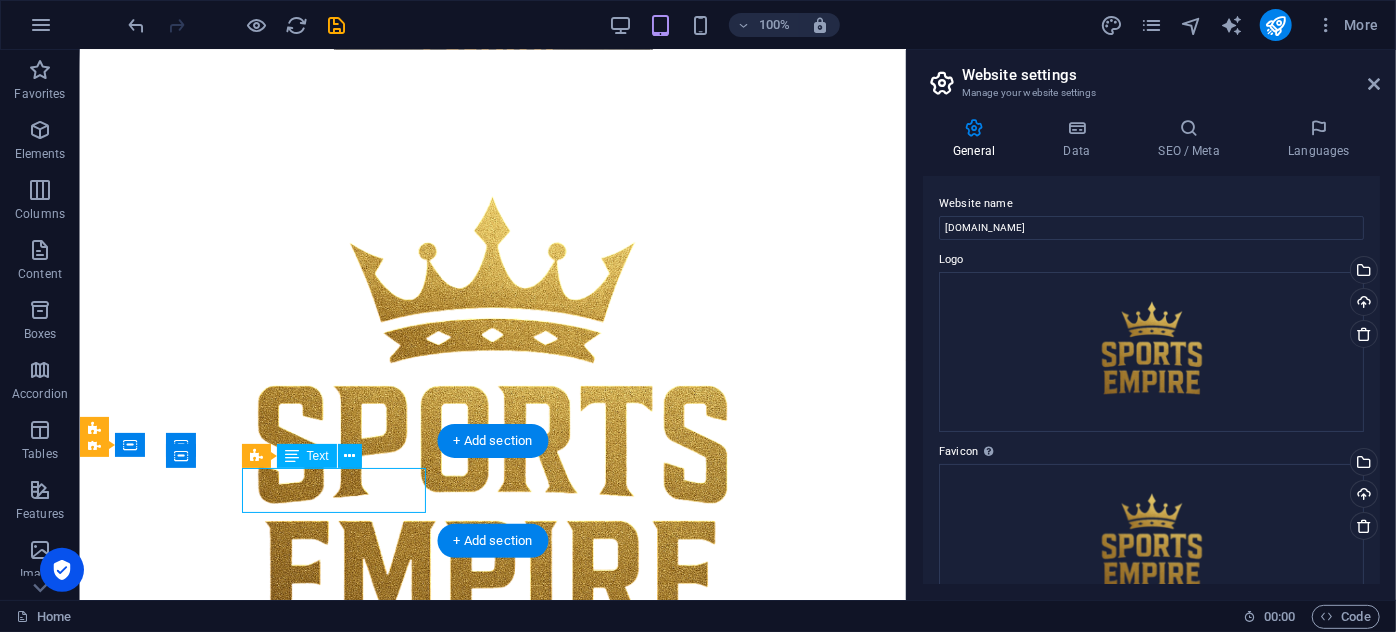 click on "Kişisel eğitim" at bounding box center (902, 880) 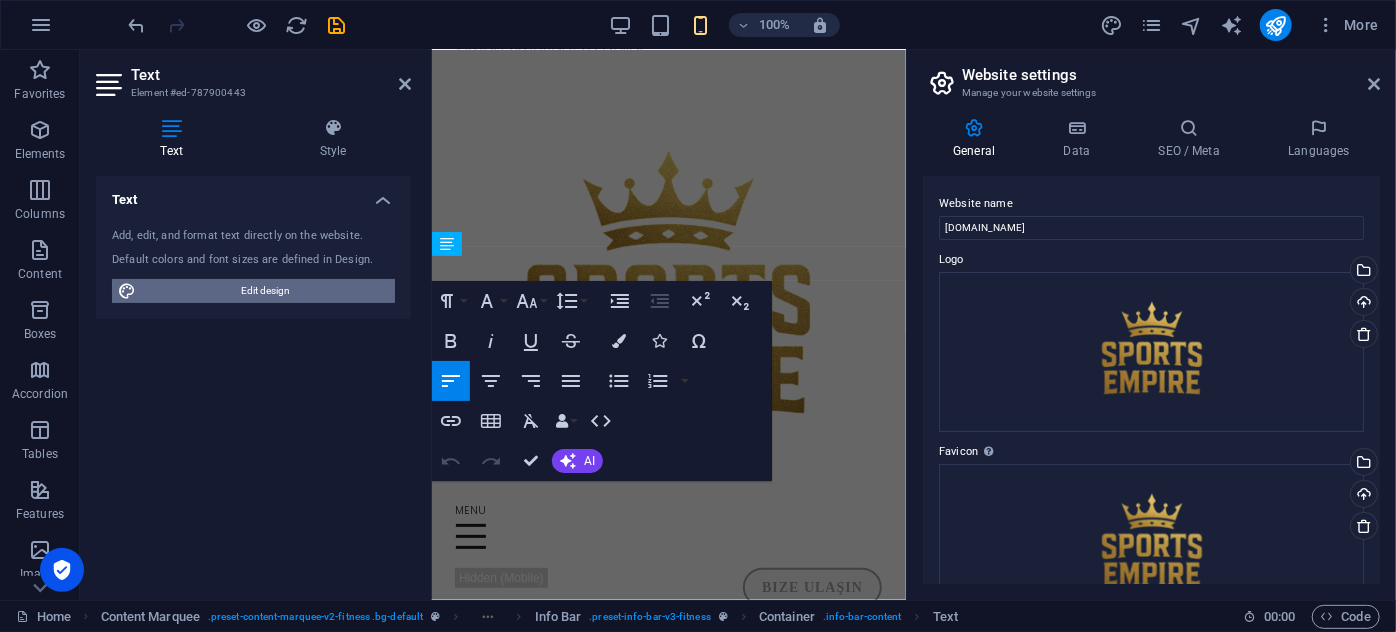 click on "Edit design" at bounding box center [265, 291] 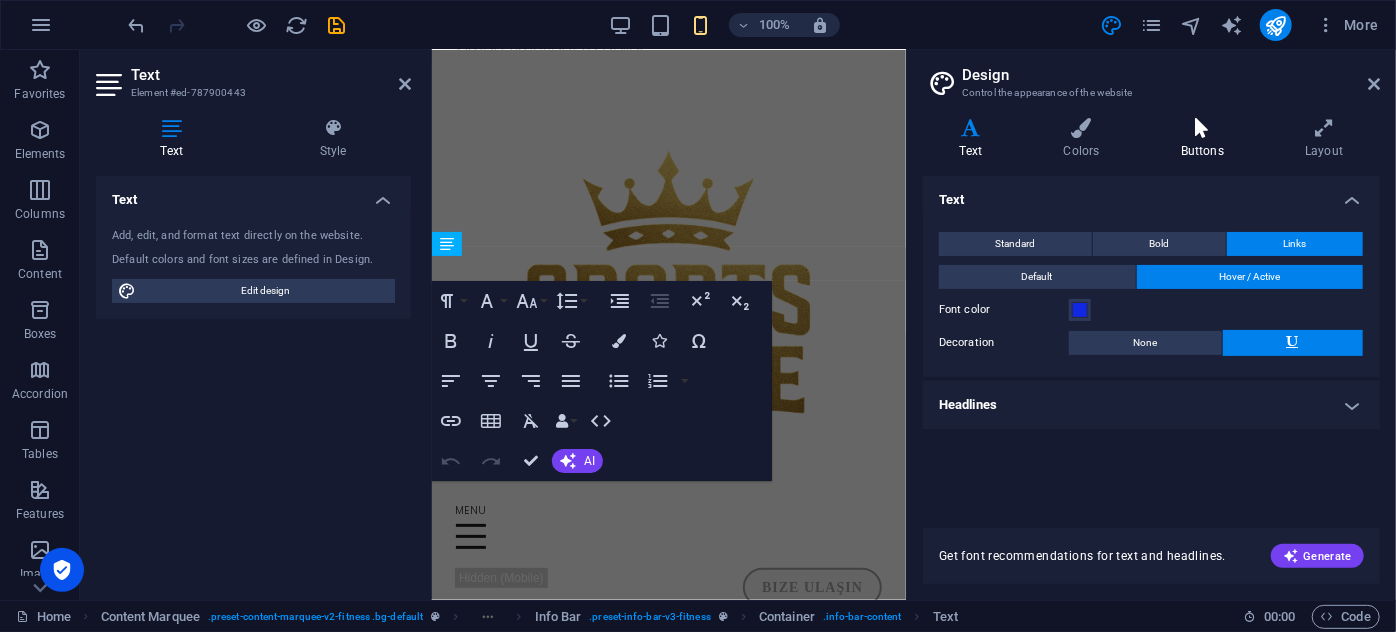 click on "Buttons" at bounding box center [1206, 139] 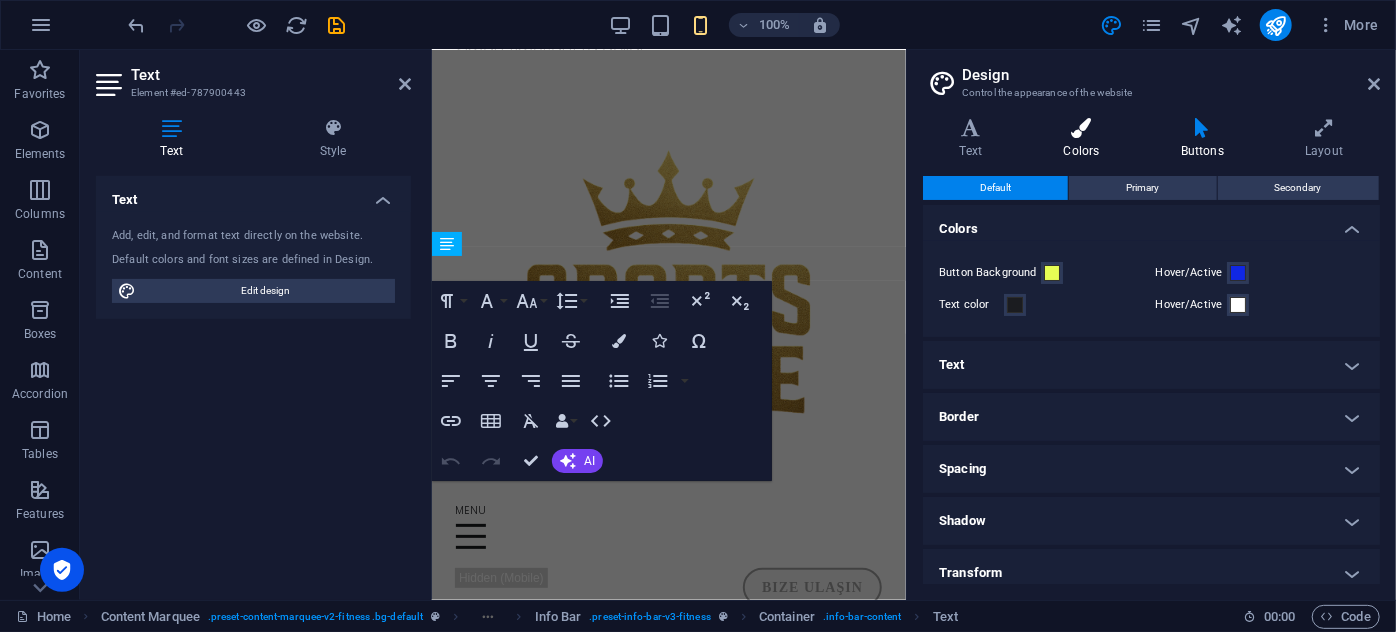 click at bounding box center (1081, 128) 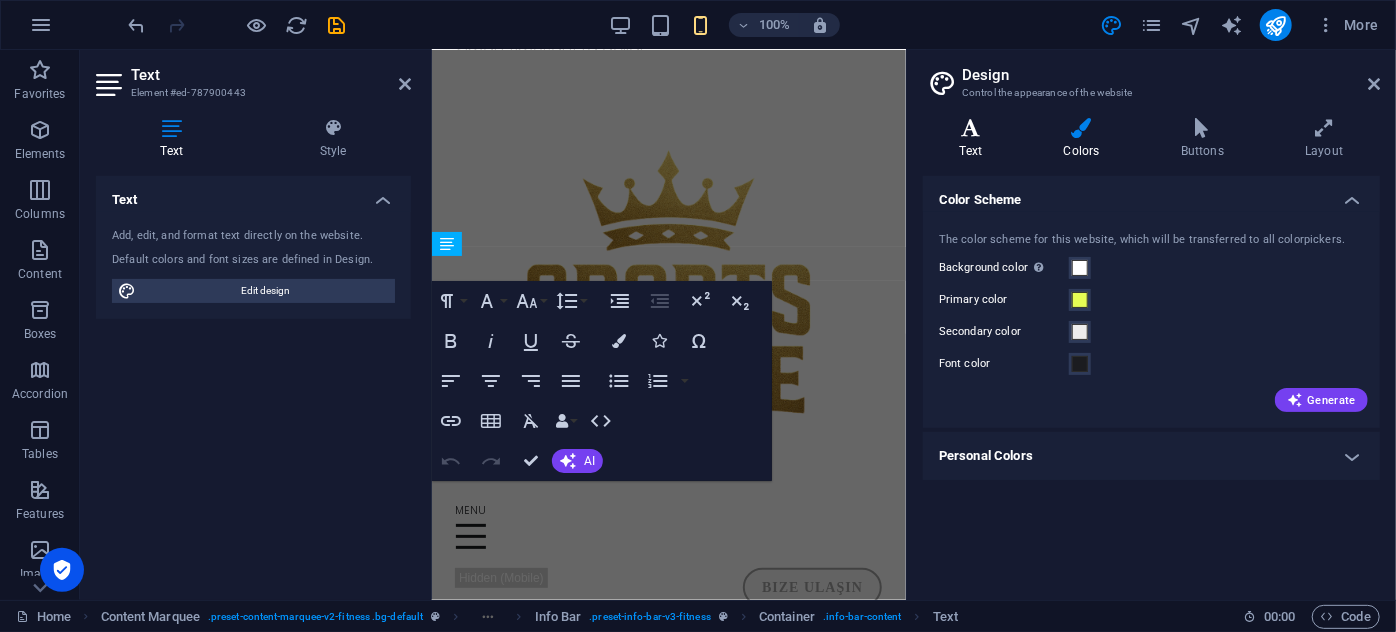 click at bounding box center [971, 128] 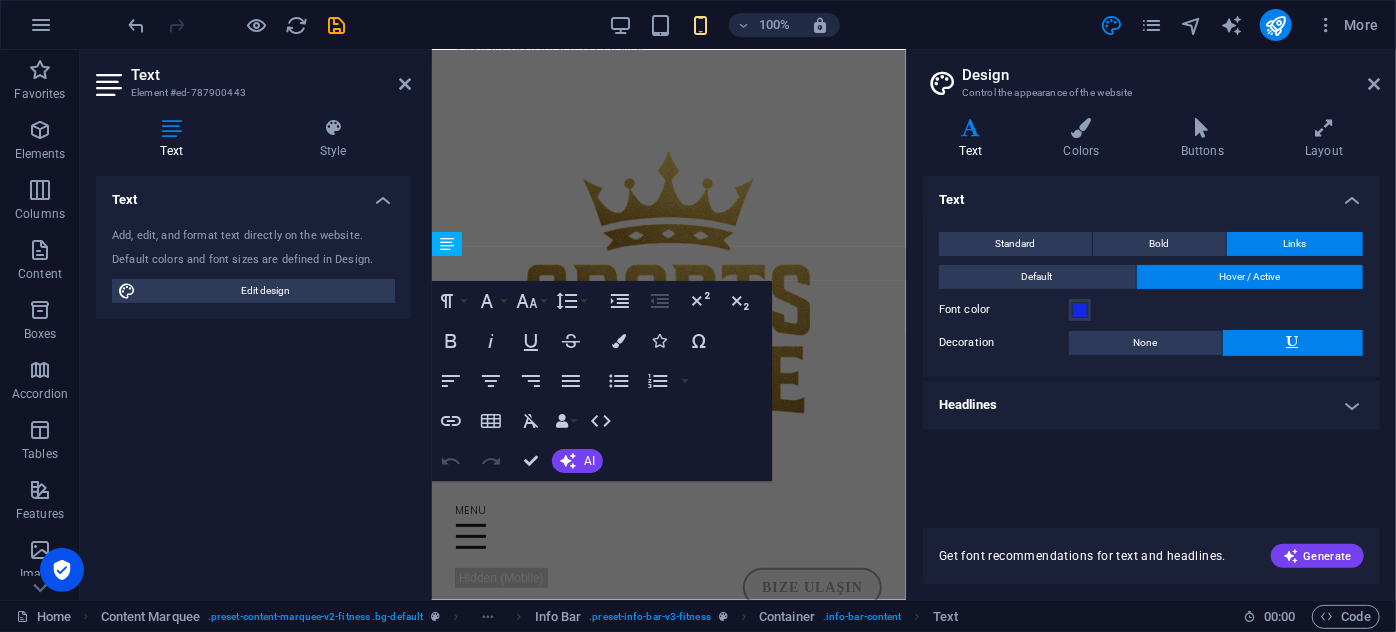 click on "Variants  Text  Colors  Buttons  Layout Text Standard Bold Links Font color Font Poppins Font size 16 rem px Line height 1.6 Font weight To display the font weight correctly, it may need to be enabled.  Manage Fonts Thin, 100 Extra-light, 200 Light, 300 Regular, 400 Medium, 500 Semi-bold, 600 Bold, 700 Extra-bold, 800 Black, 900 Letter spacing 0 rem px Font style Text transform Tt TT tt Text align Font weight To display the font weight correctly, it may need to be enabled.  Manage Fonts Thin, 100 Extra-light, 200 Light, 300 Regular, 400 Medium, 500 Semi-bold, 600 Bold, 700 Extra-bold, 800 Black, 900 Default Hover / Active Font color Font color Decoration None Decoration None Transition duration 0.3 s Transition function Ease Ease In Ease Out Ease In/Ease Out Linear Headlines All H1 / Textlogo H2 H3 H4 H5 H6 Font color Font Lato, -apple-system, BlinkMaxSystemFont, 'Seoge UI', Roboto, 'Helvetica Neue', Arial, sans-serif Line height 1.4 Font weight Manage Fonts Thin, 100 Extra-light, 200 Light, 300 Regular, 400" at bounding box center [1151, 351] 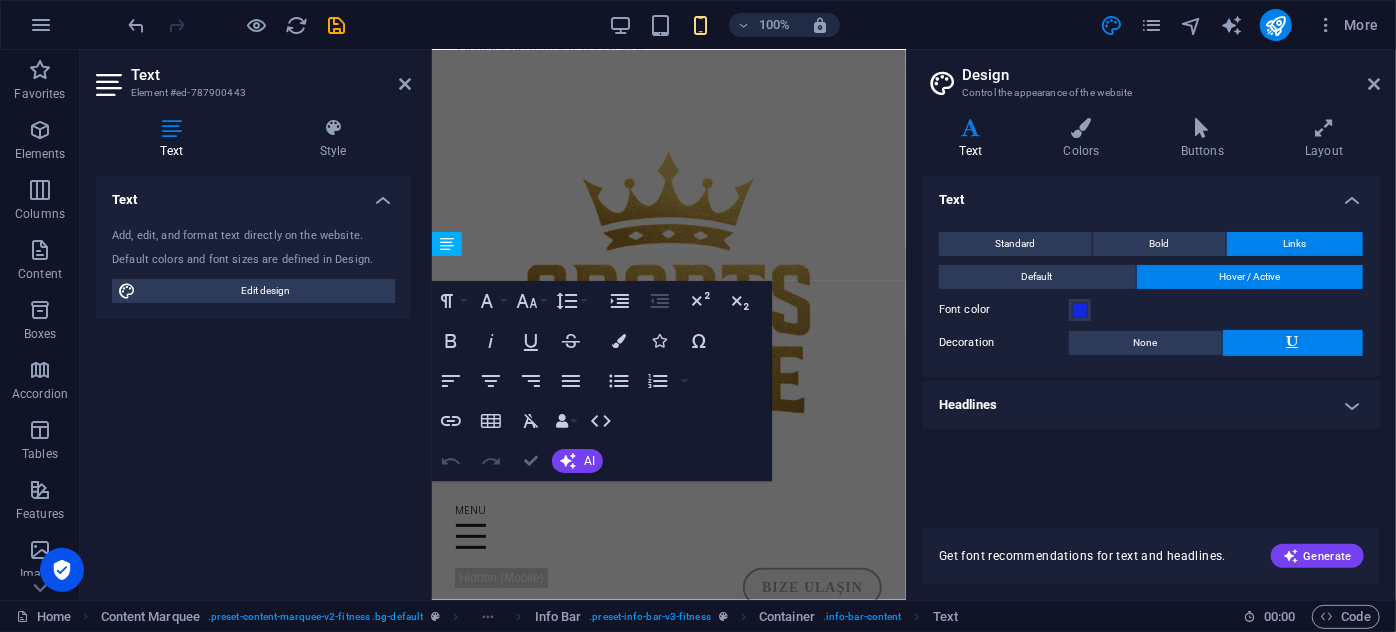 scroll, scrollTop: 818, scrollLeft: 0, axis: vertical 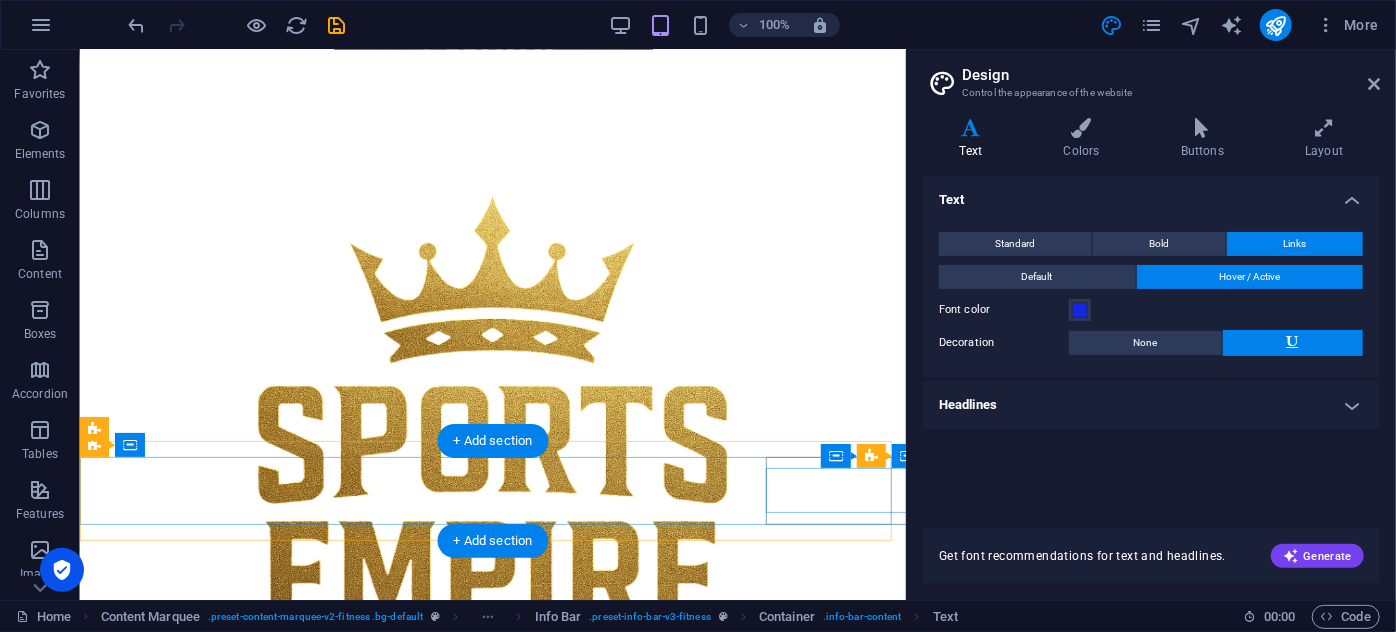 click on "Kişisel eğitim" at bounding box center (903, 880) 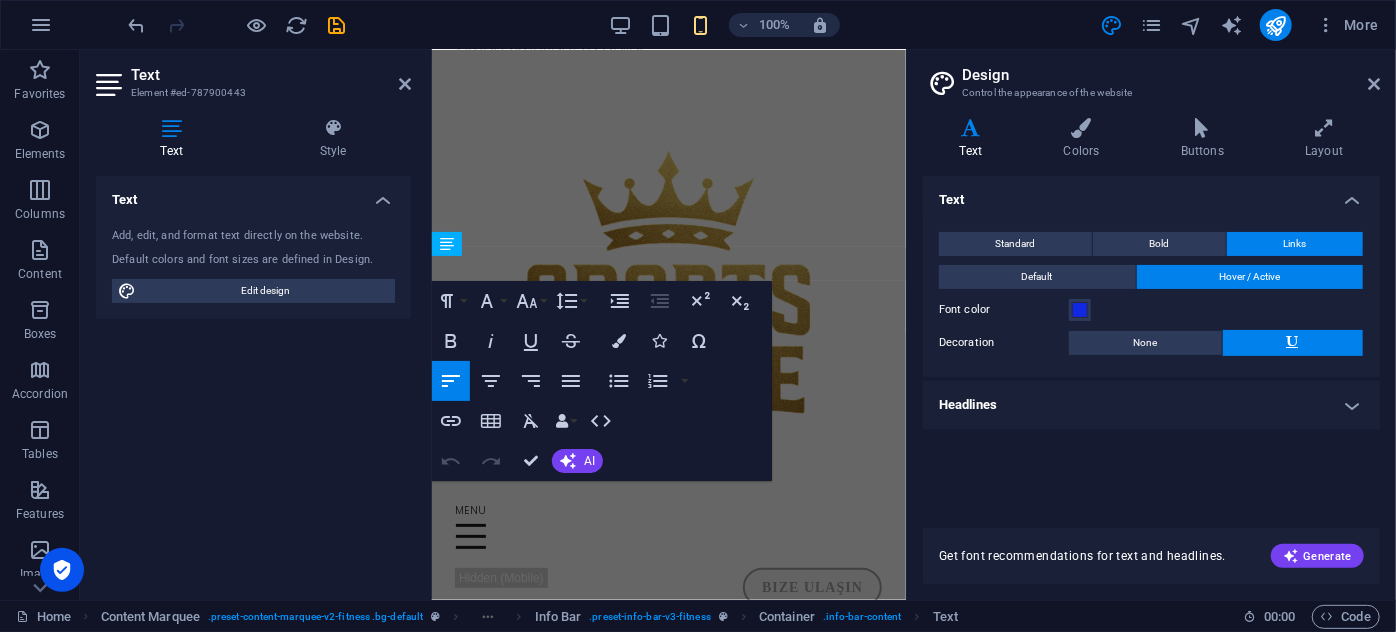 type 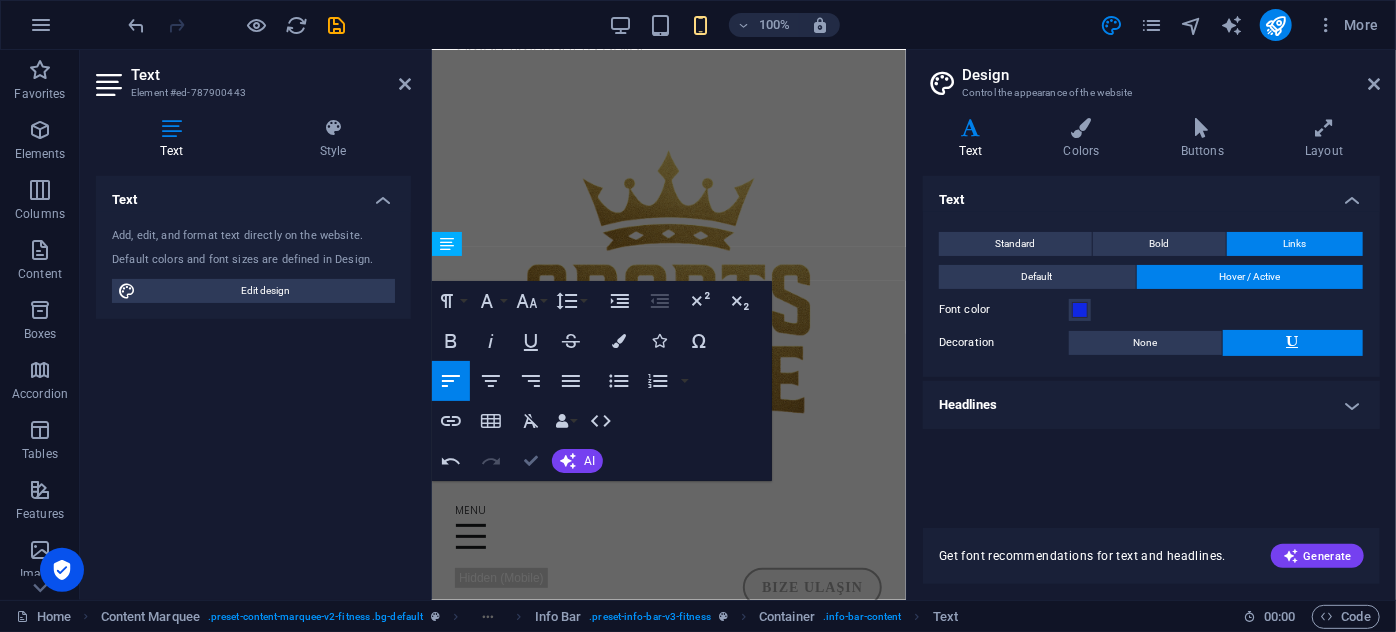 scroll, scrollTop: 818, scrollLeft: 0, axis: vertical 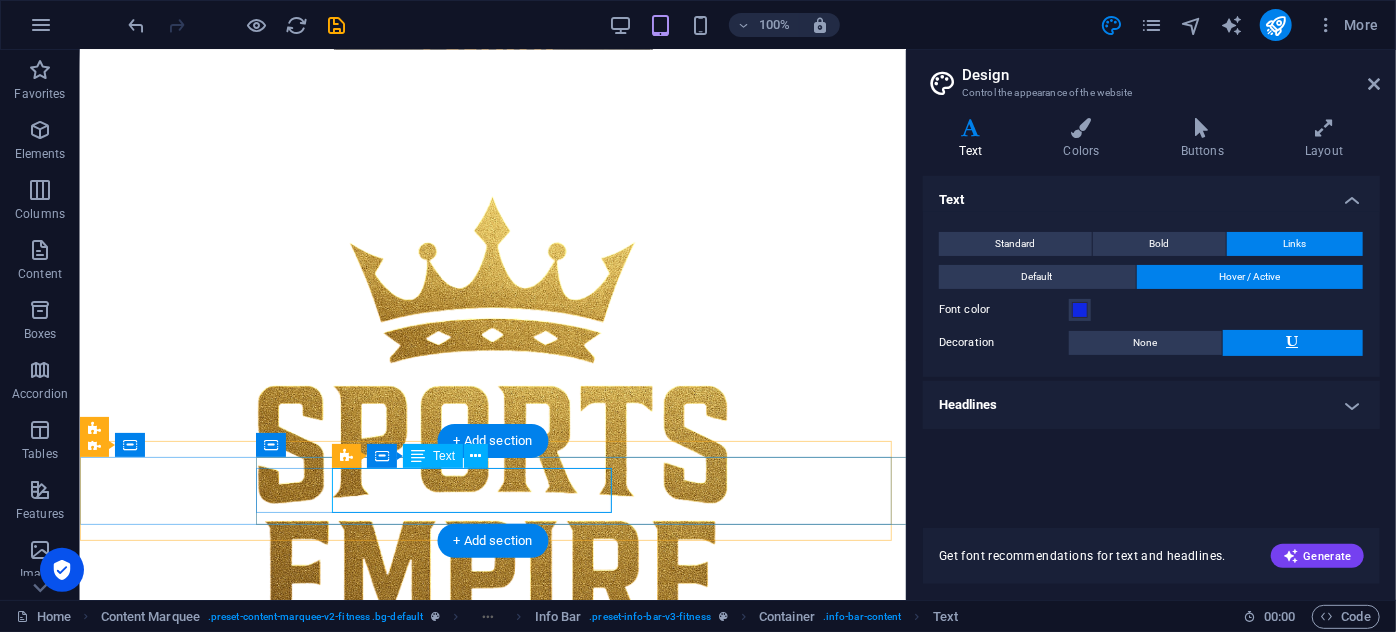 click on "FitnessKişisel eğitim" at bounding box center [904, 880] 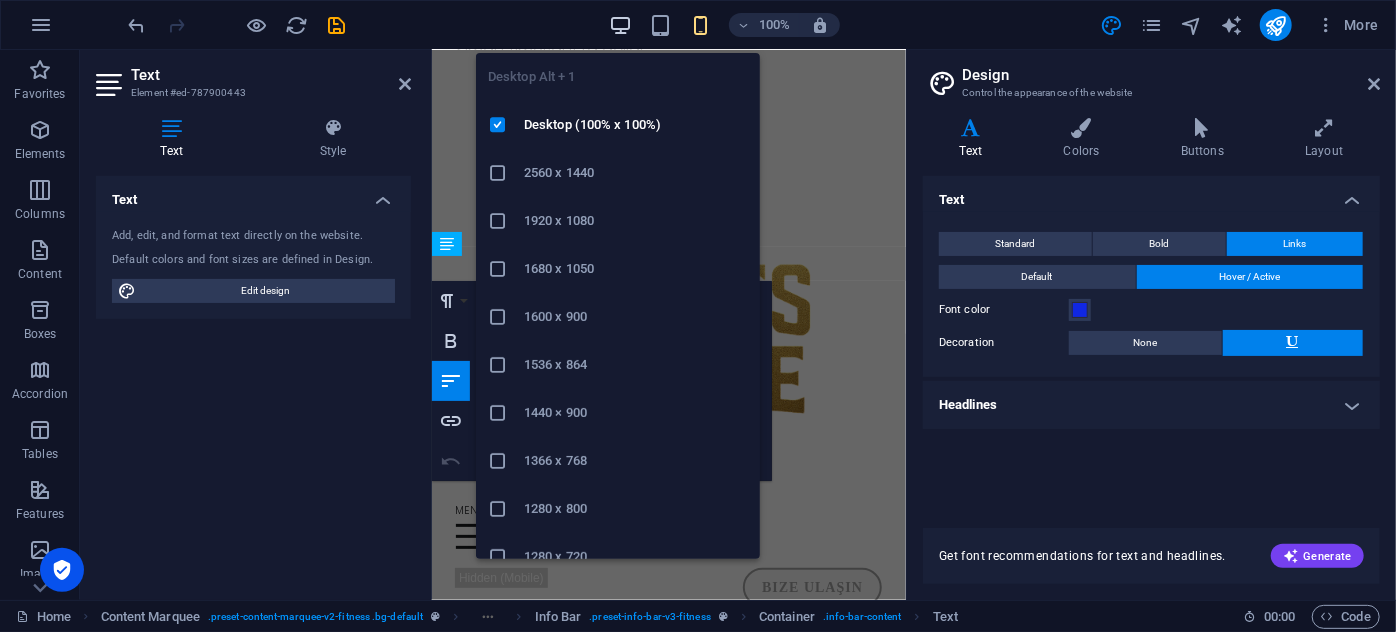 click at bounding box center (620, 25) 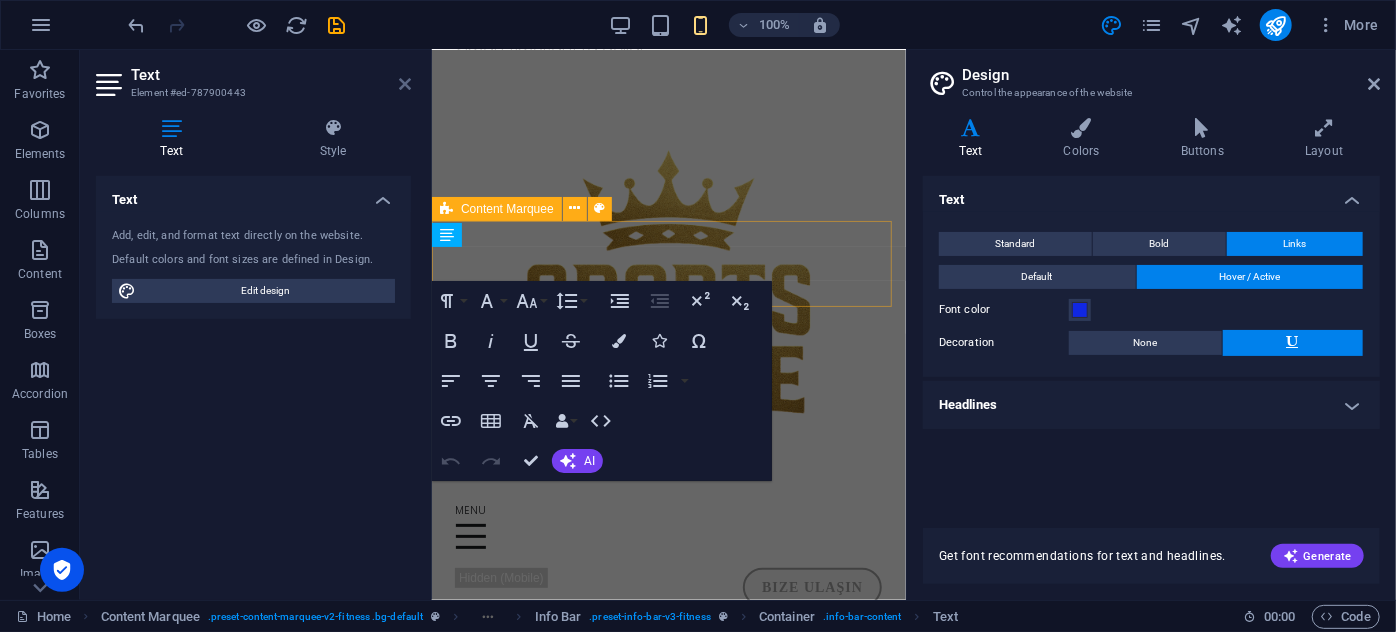 click on "Text" at bounding box center [271, 75] 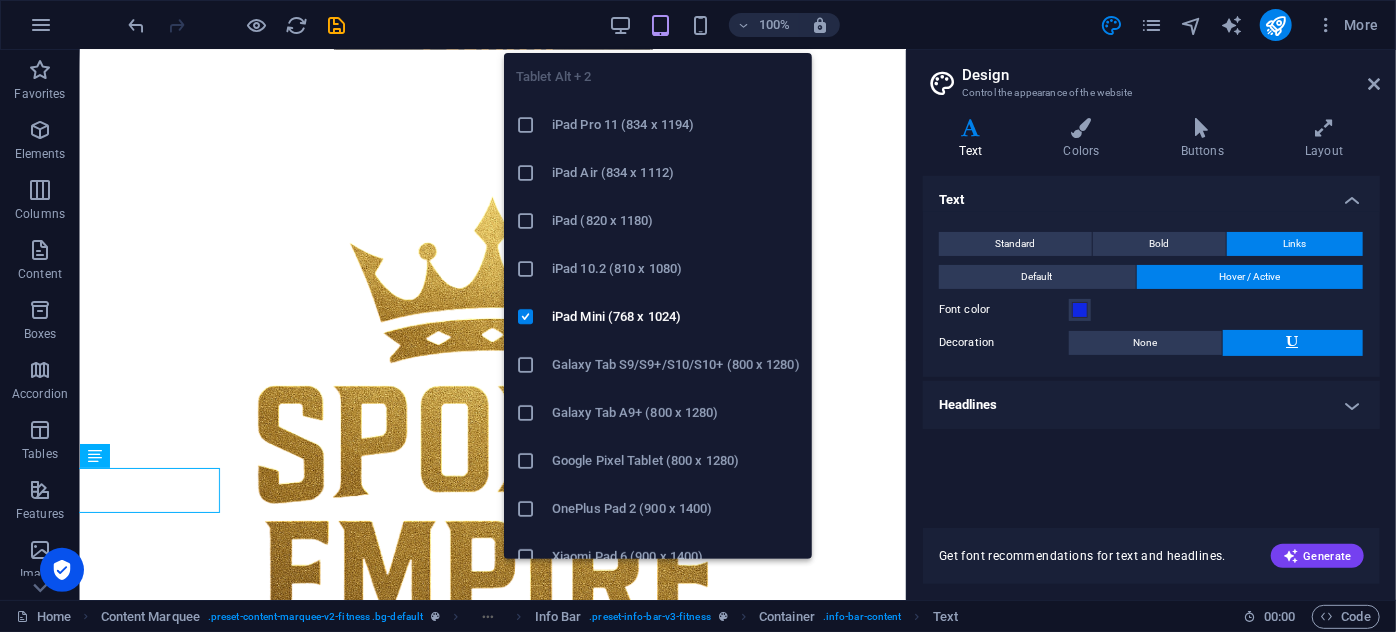 click on "100%" at bounding box center [724, 25] 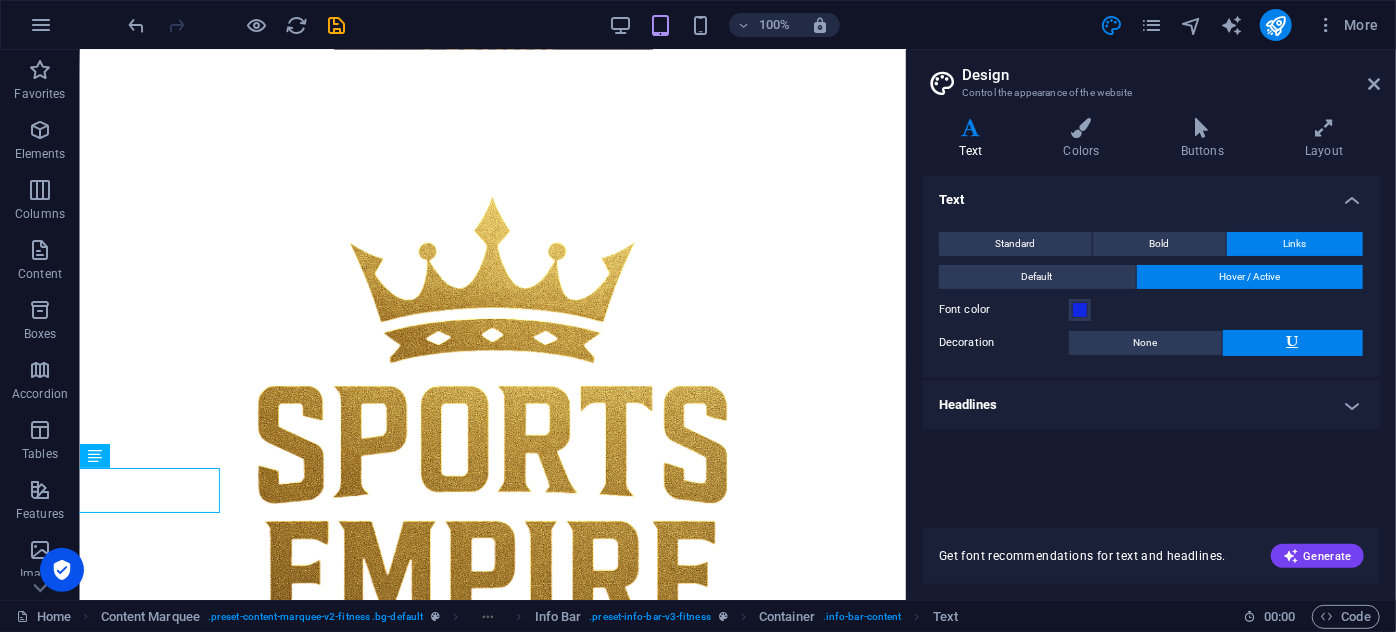 click on "100%" at bounding box center (724, 25) 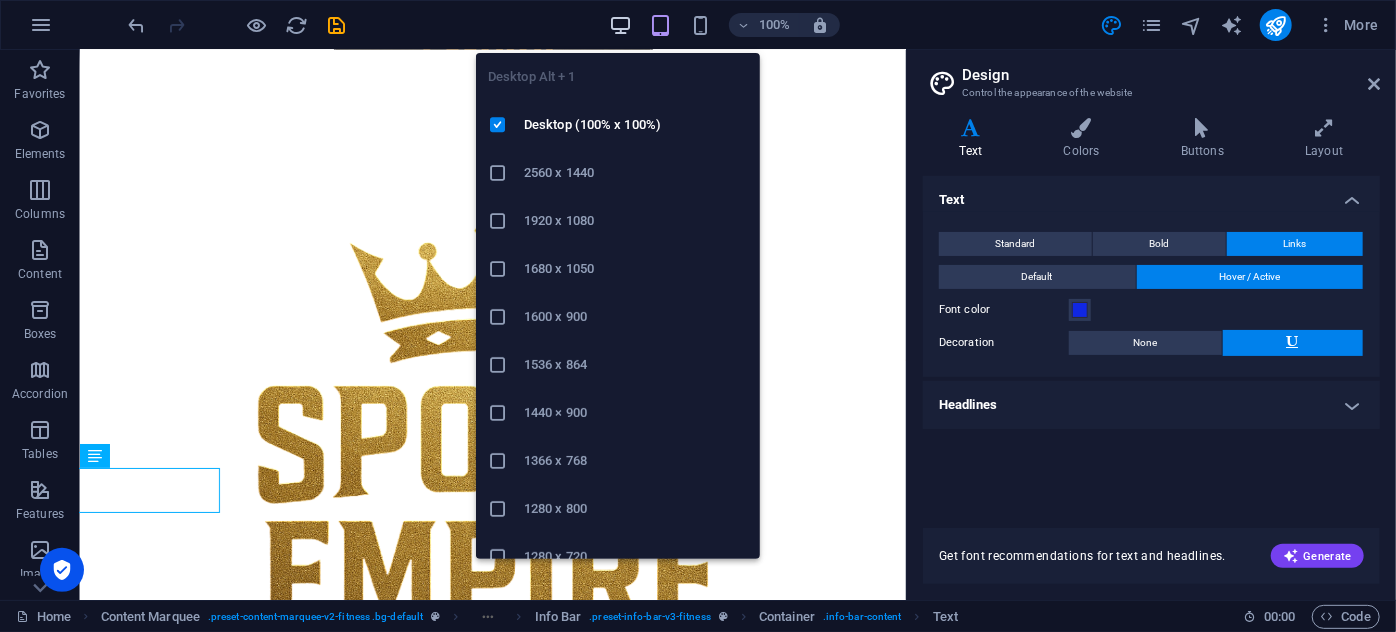 click at bounding box center (620, 25) 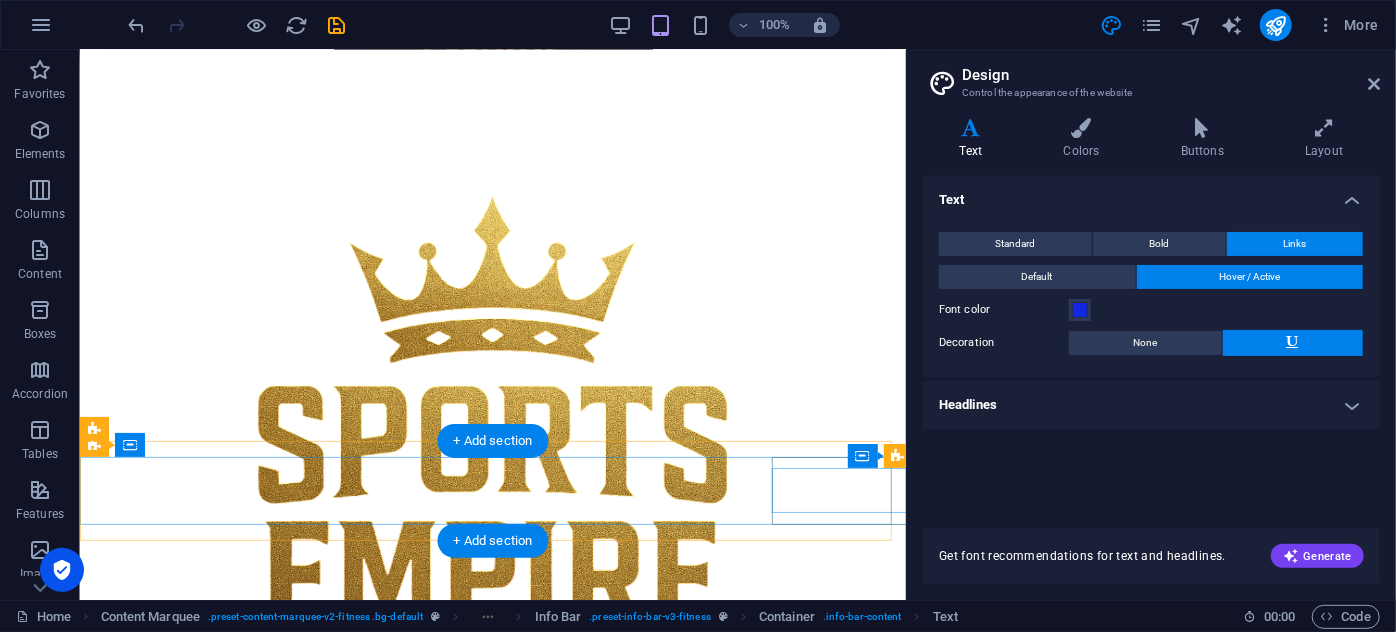 click on "FitnessKişisel eğitim" at bounding box center (903, 880) 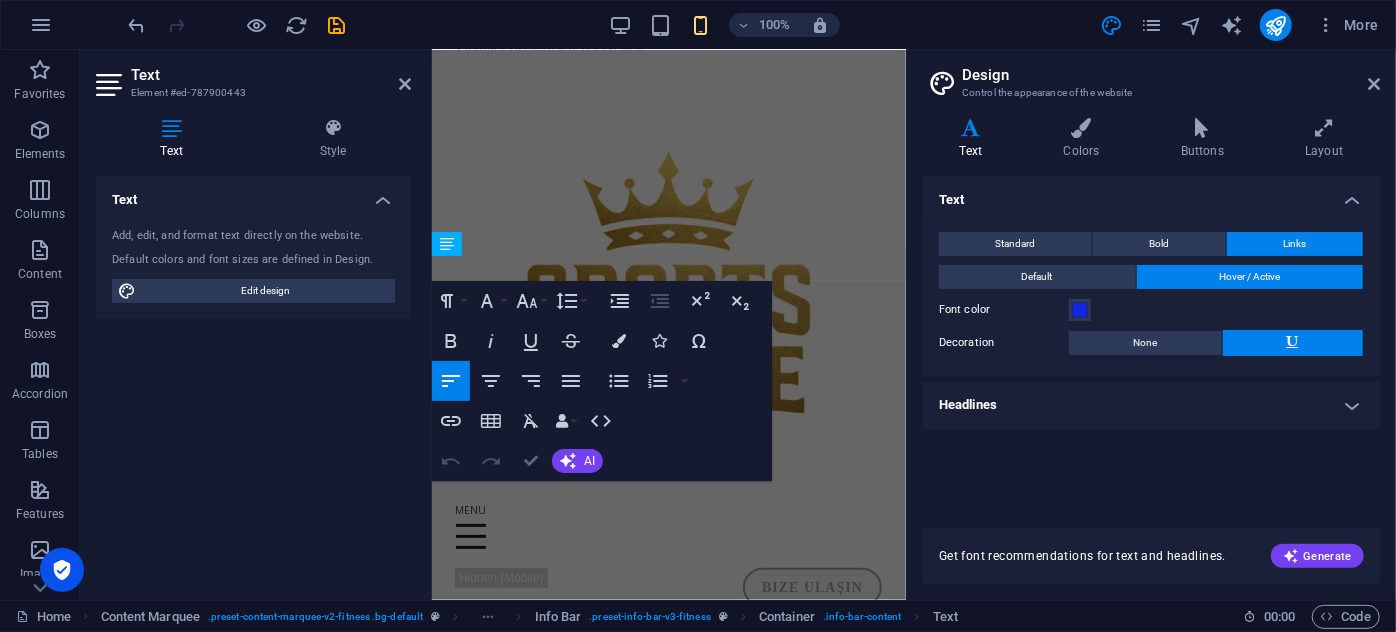 scroll, scrollTop: 818, scrollLeft: 0, axis: vertical 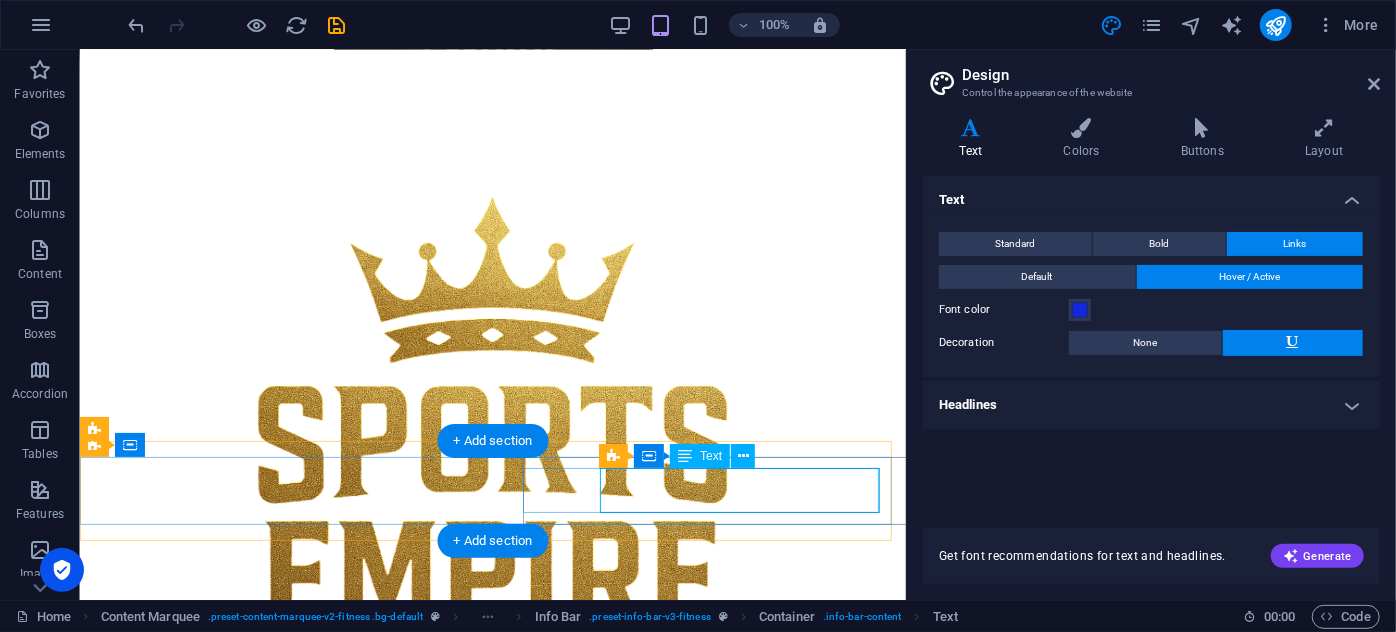 click on "FitnessKişisel eğitim" at bounding box center (903, 880) 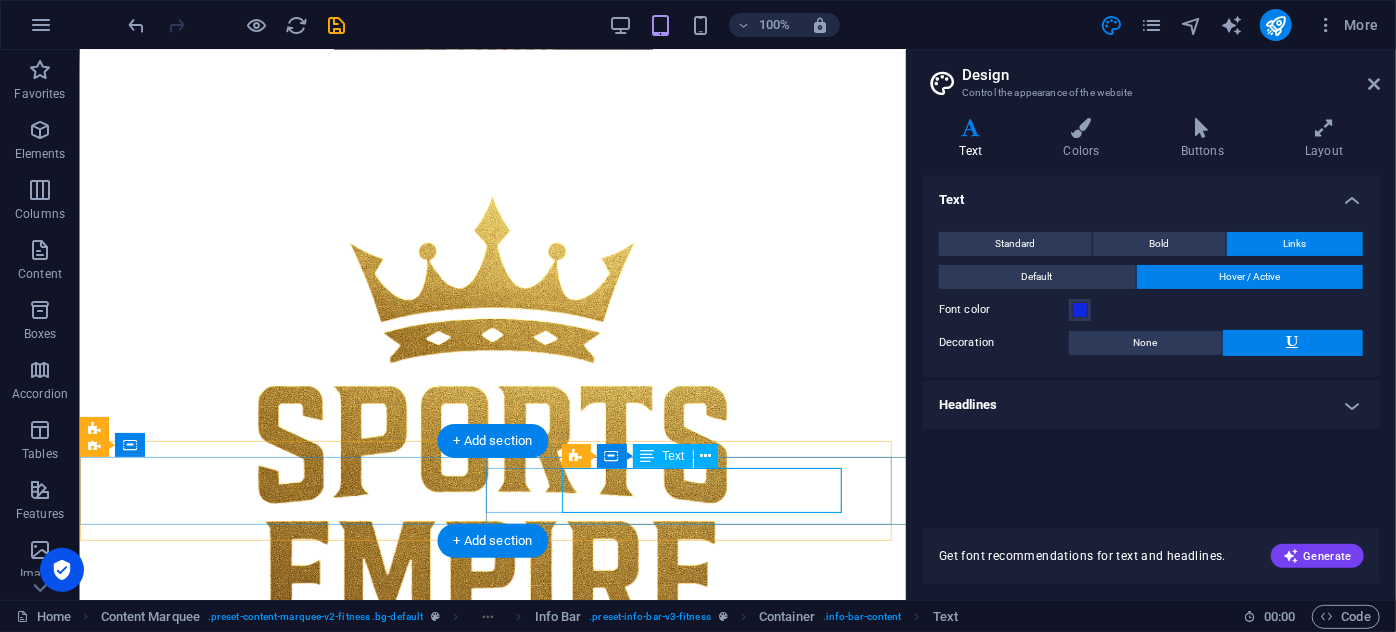 click on "FitnessKişisel eğitim" at bounding box center [904, 880] 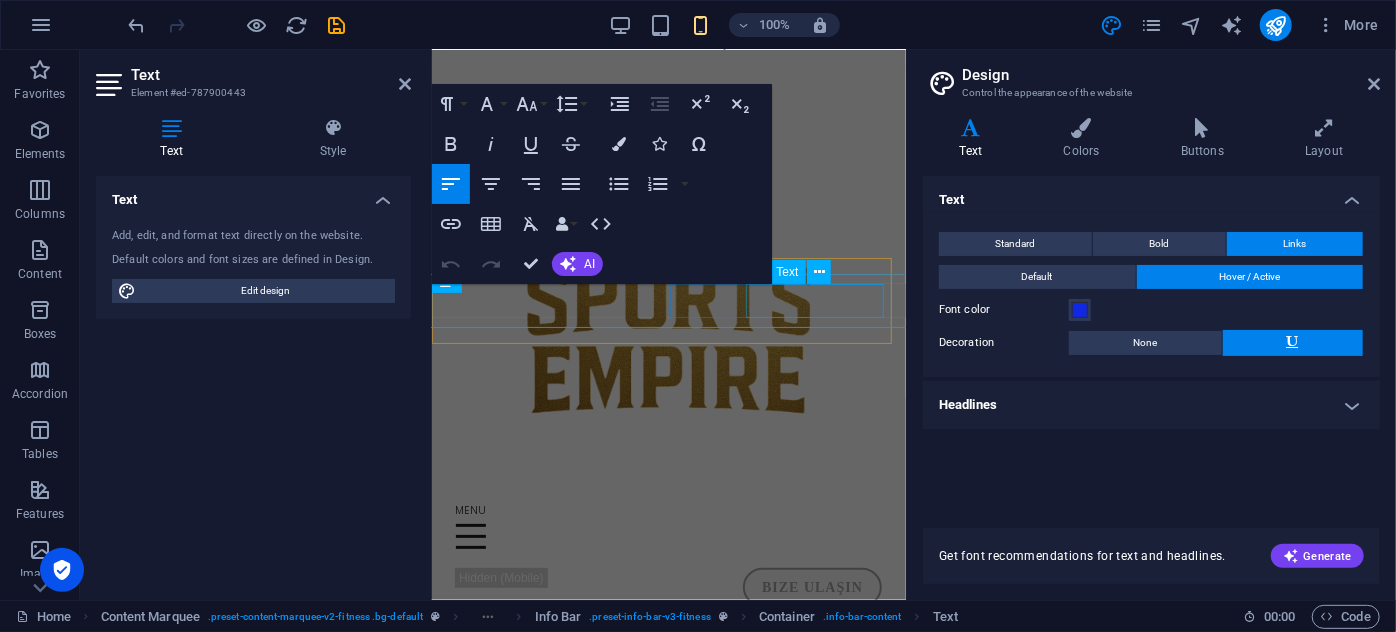 scroll, scrollTop: 864, scrollLeft: 0, axis: vertical 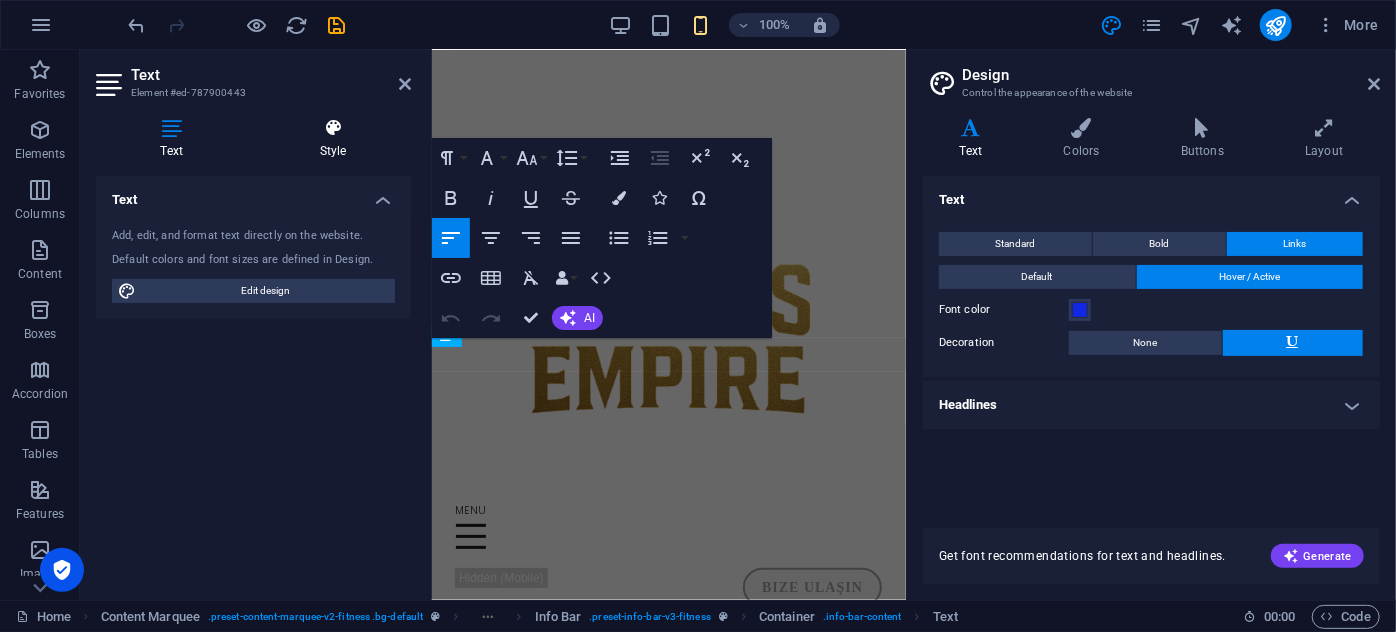click at bounding box center [333, 128] 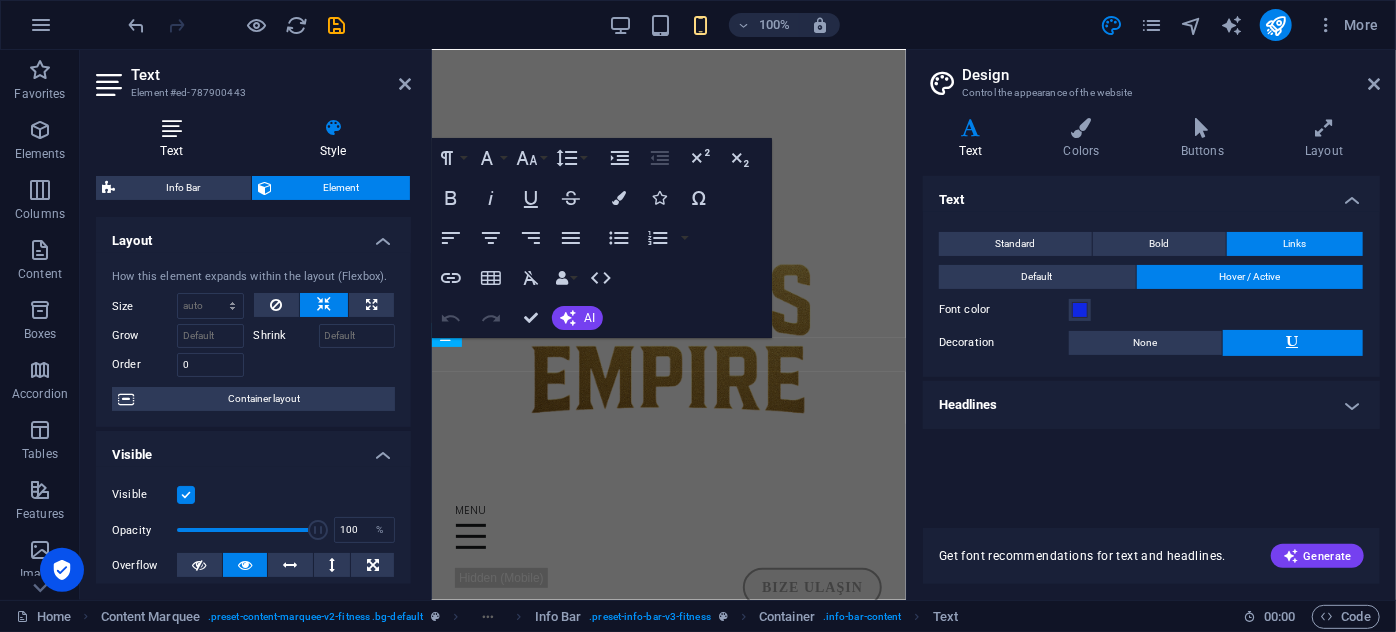 click on "Text" at bounding box center (175, 139) 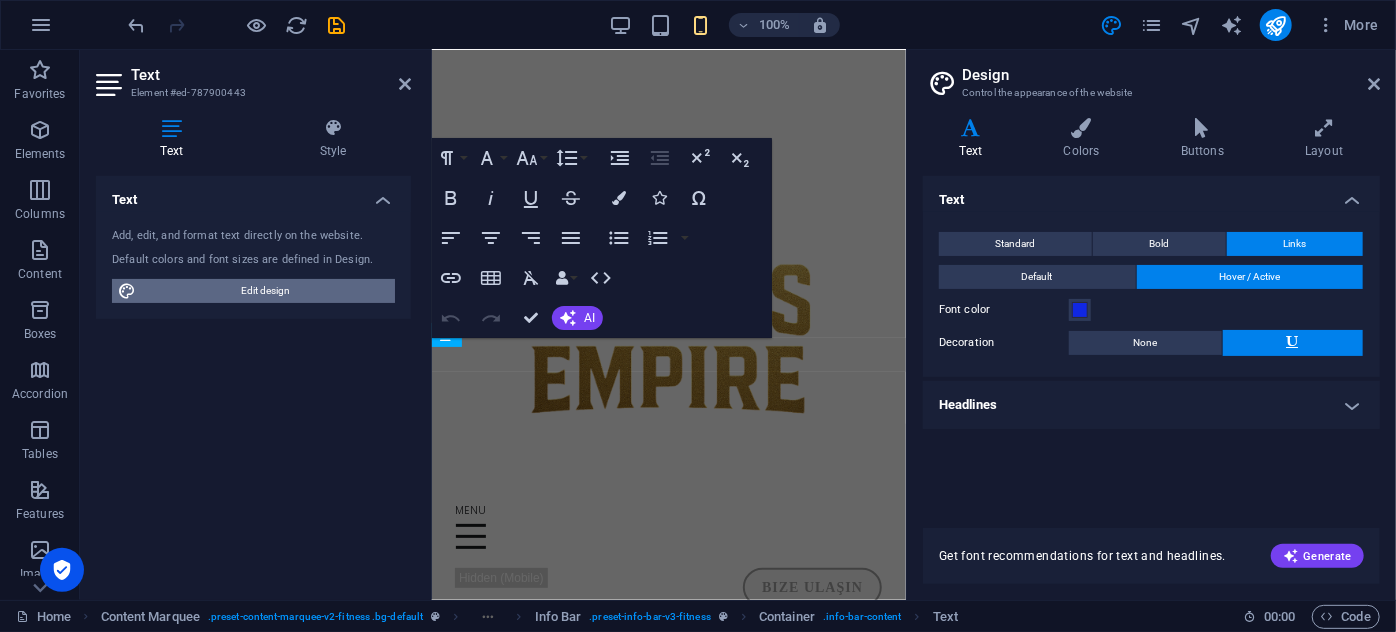 click on "Edit design" at bounding box center (265, 291) 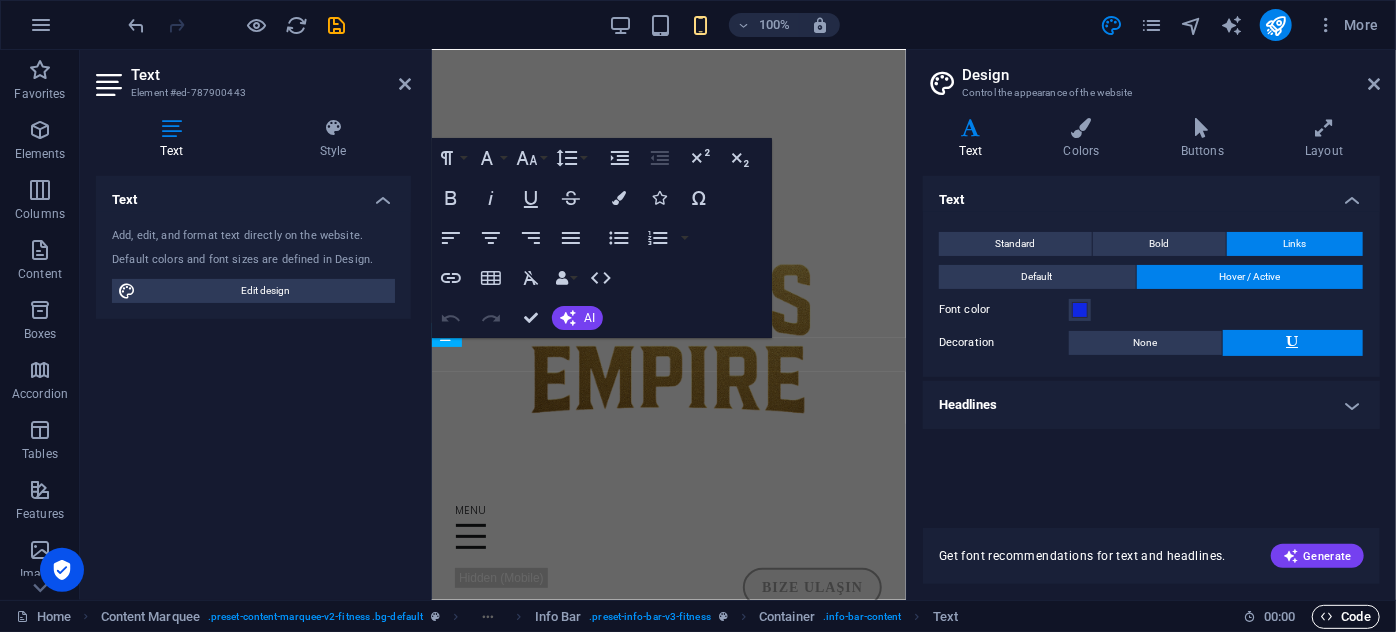 click at bounding box center (1327, 616) 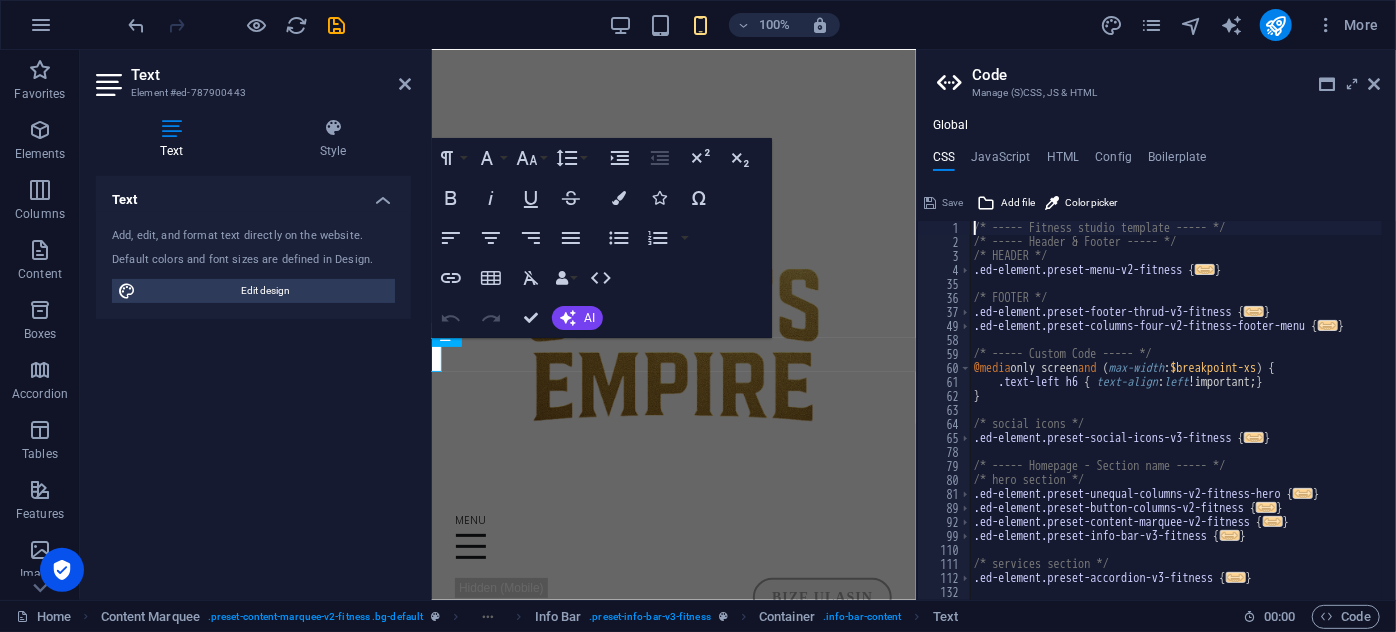 click on "Global CSS JavaScript HTML Config Boilerplate /* ----- Fitness studio template ----- */ 1 2 3 4 35 36 37 49 58 59 60 61 62 63 64 65 78 79 80 81 89 92 99 110 111 112 132 133 134 /* ----- Fitness studio template ----- */ /* ----- Header & Footer ----- */ /* HEADER */ .ed-element.preset-menu-v2-fitness   { ... } /* FOOTER */ .ed-element.preset-footer-thrud-v3-fitness   { ... } .ed-element.preset-columns-four-v2-fitness-footer-menu   { ... } /* ----- Custom Code ----- */ @media  only screen  and   ( max-width :  $breakpoint-xs )   {      .text-left   h6   {   text-align :  left  !important;  } } /* social icons */ .ed-element.preset-social-icons-v3-fitness   { ... } /* ----- Homepage - Section name ----- */ /* hero section */ .ed-element.preset-unequal-columns-v2-fitness-hero   { ... } .ed-element.preset-button-columns-v2-fitness   { ... } .ed-element.preset-content-marquee-v2-fitness   { ... } .ed-element.preset-info-bar-v3-fitness   { ... } /* services section */ .ed-element.preset-accordion-v3-fitness   { ..." at bounding box center (1156, 359) 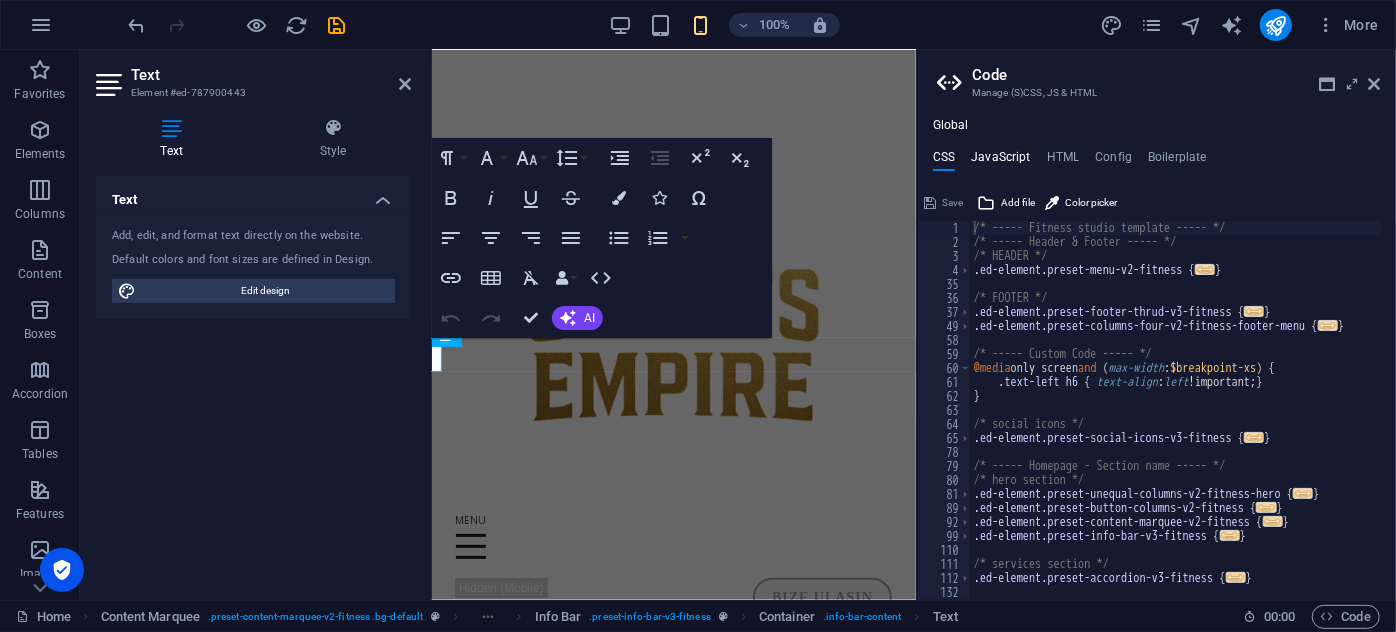 click on "JavaScript" at bounding box center [1000, 161] 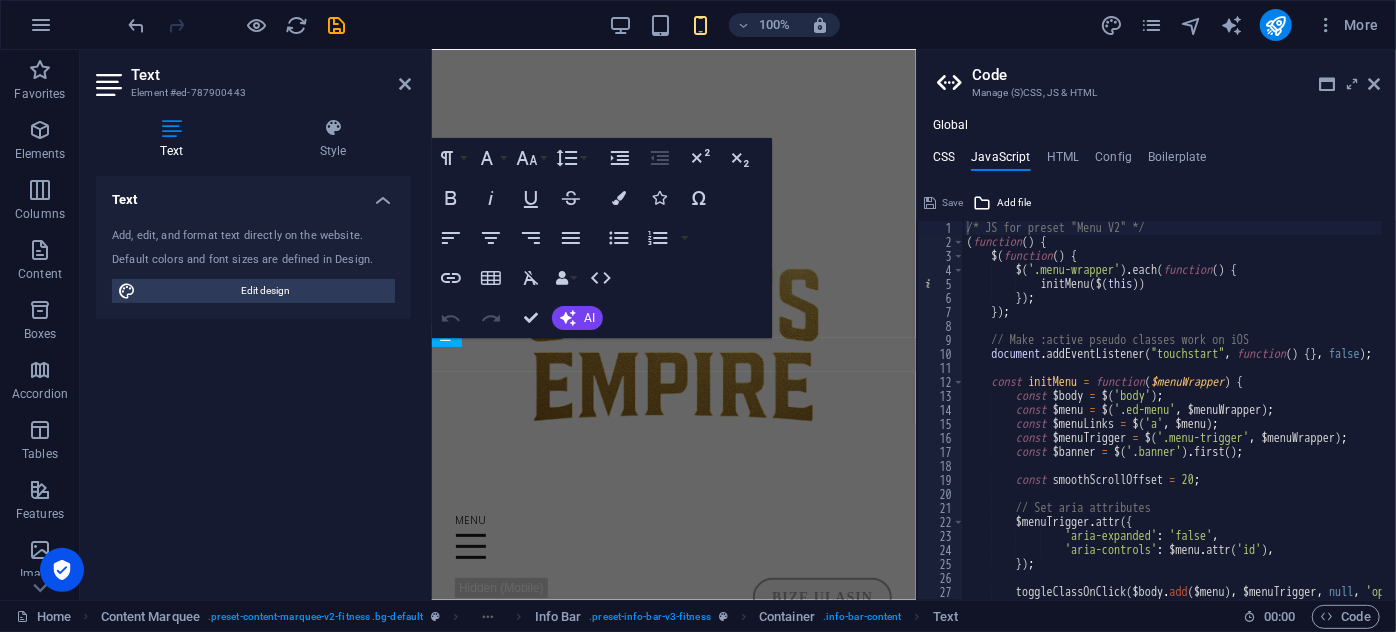 click on "CSS" at bounding box center (944, 161) 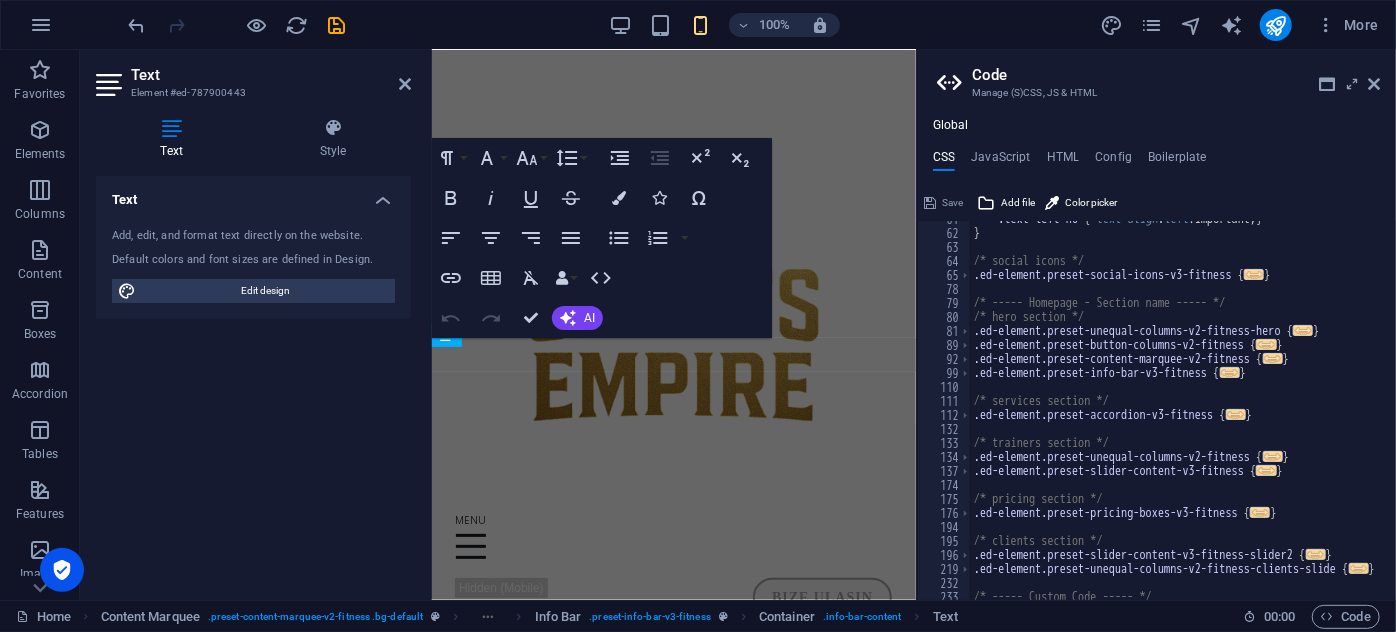 scroll, scrollTop: 272, scrollLeft: 0, axis: vertical 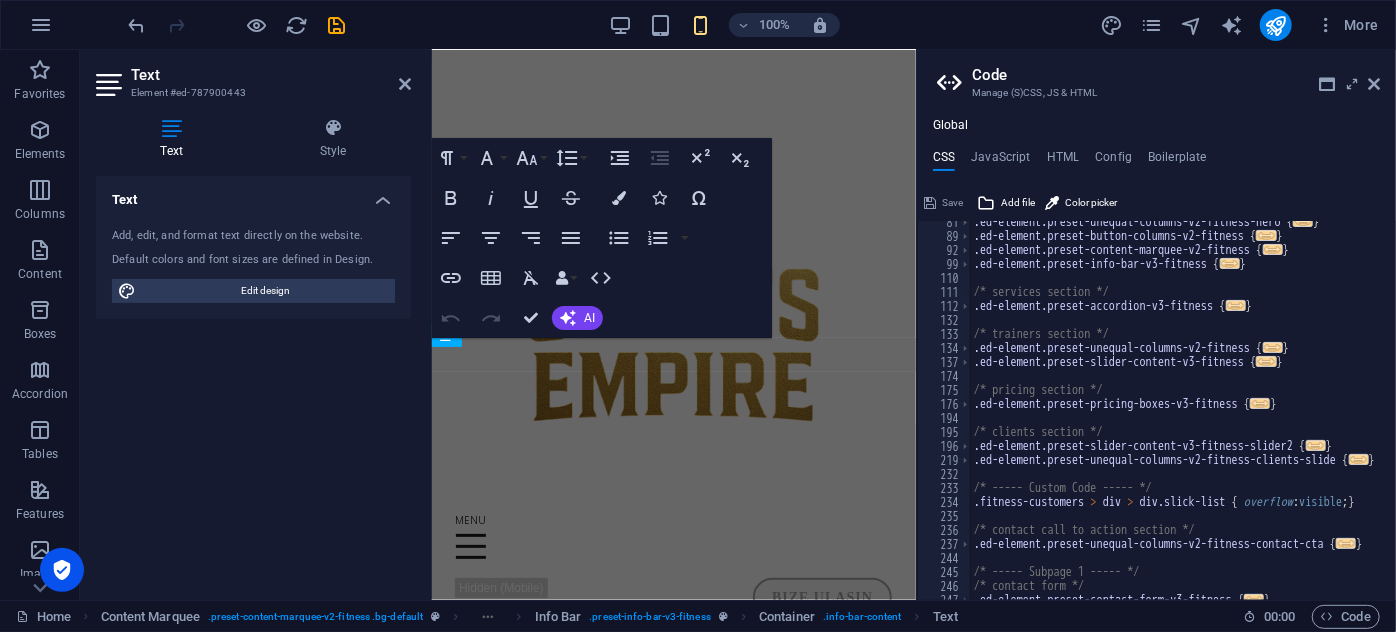click on "CSS JavaScript HTML Config Boilerplate" at bounding box center [1156, 161] 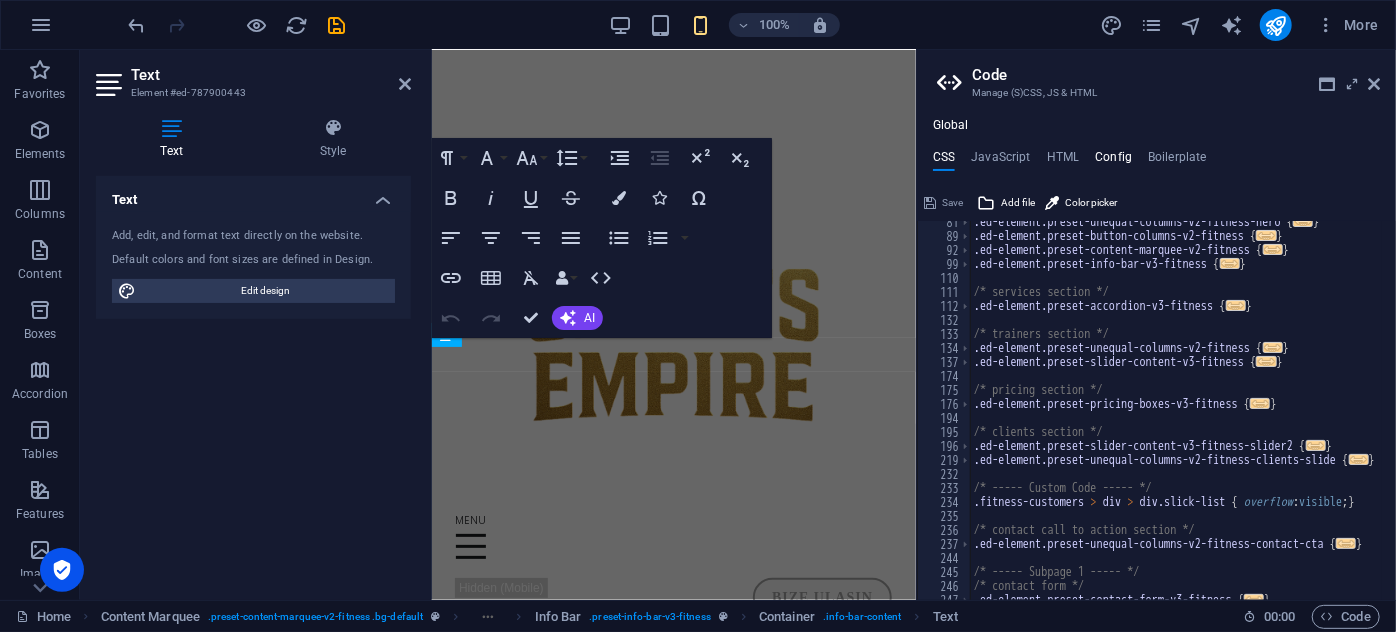 click on "Config" at bounding box center [1113, 161] 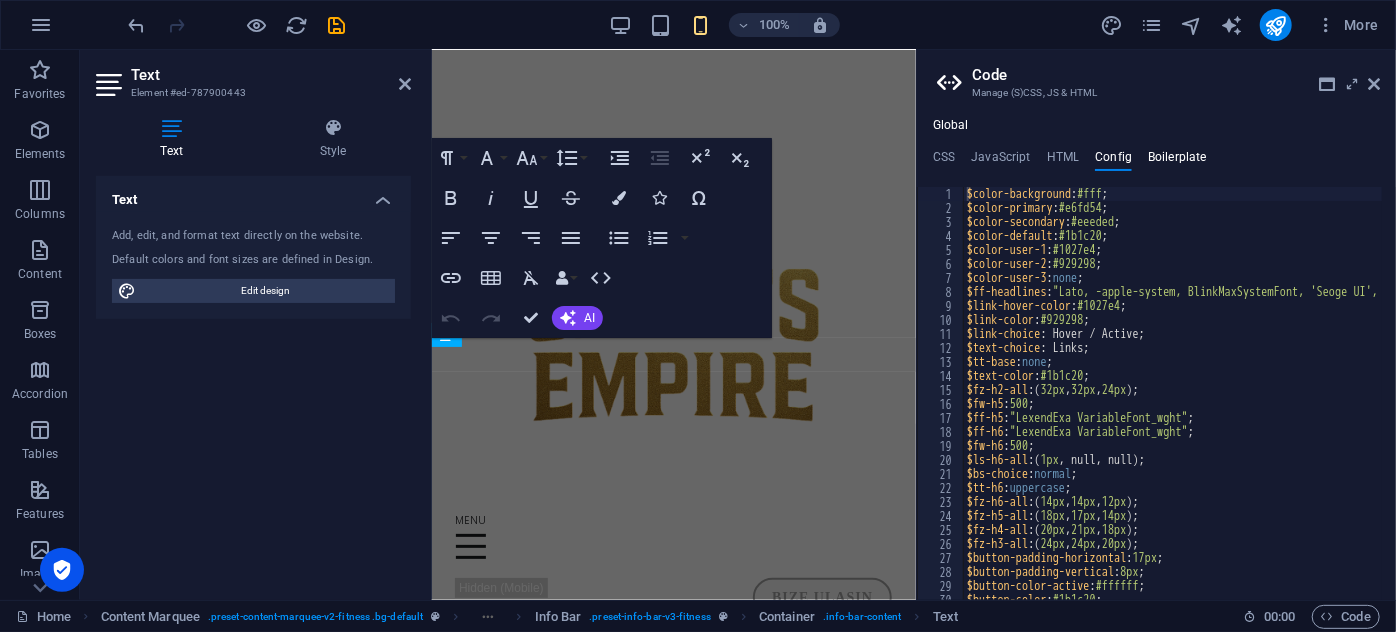 click on "Boilerplate" at bounding box center [1177, 161] 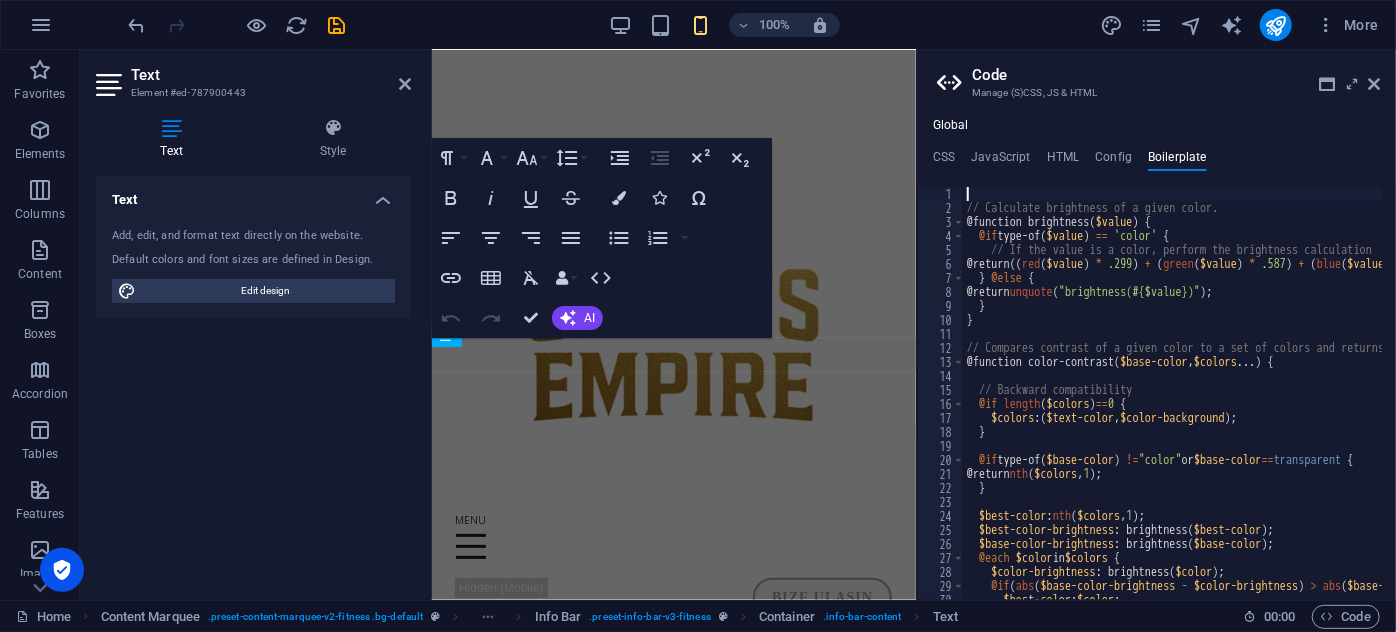 click on "Global CSS JavaScript HTML Config Boilerplate /* ----- Fitness studio template ----- */ 81 89 92 99 110 111 112 132 133 134 137 174 175 176 194 195 196 219 232 233 234 235 236 237 244 245 246 247 .ed-element.preset-unequal-columns-v2-fitness-hero   { ... } .ed-element.preset-button-columns-v2-fitness   { ... } .ed-element.preset-content-marquee-v2-fitness   { ... } .ed-element.preset-info-bar-v3-fitness   { ... } /* services section */ .ed-element.preset-accordion-v3-fitness   { ... } /* trainers section */ .ed-element.preset-unequal-columns-v2-fitness   { ... } .ed-element.preset-slider-content-v3-fitness   { ... } /* pricing section */ .ed-element.preset-pricing-boxes-v3-fitness   { ... } /* clients section */ .ed-element.preset-slider-content-v3-fitness-slider2   { ... } .ed-element.preset-unequal-columns-v2-fitness-clients-slide   { ... } /* ----- Custom Code ----- */ .fitness-customers   >   div   >   div.slick-list   {   overflow :  visible ;  } /* contact call to action section */   { ... }   { ... } 1" at bounding box center [1156, 359] 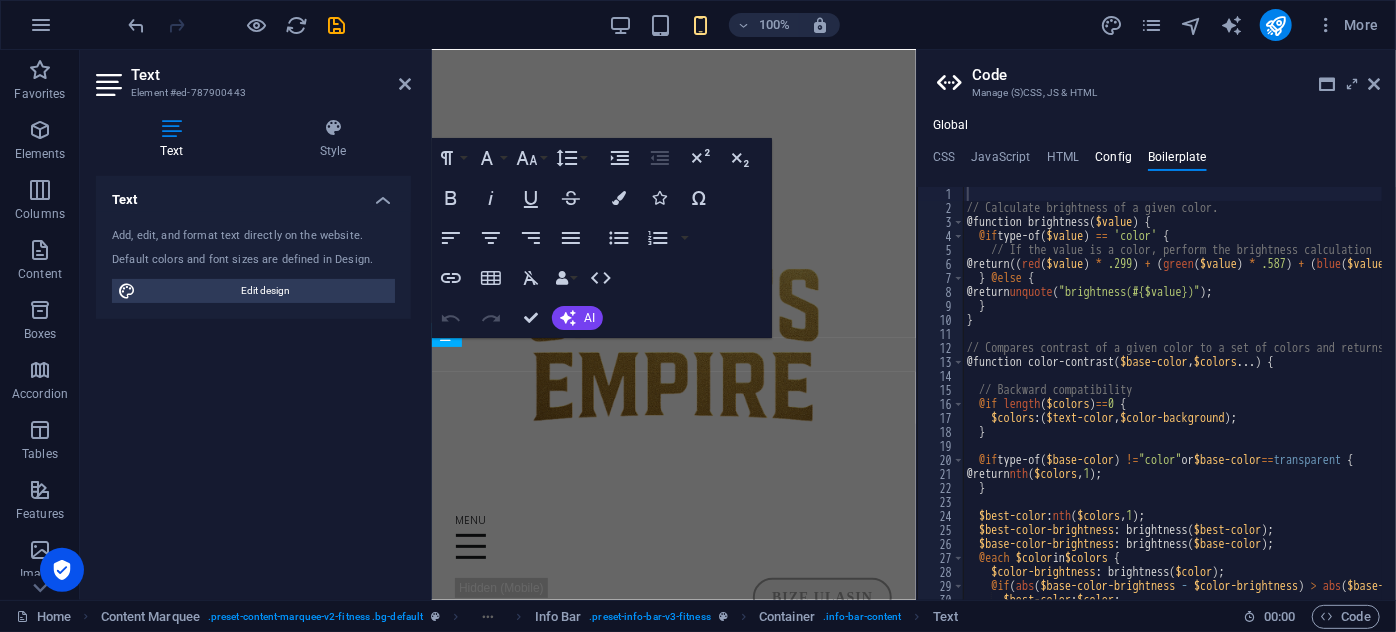 click on "Config" at bounding box center [1113, 161] 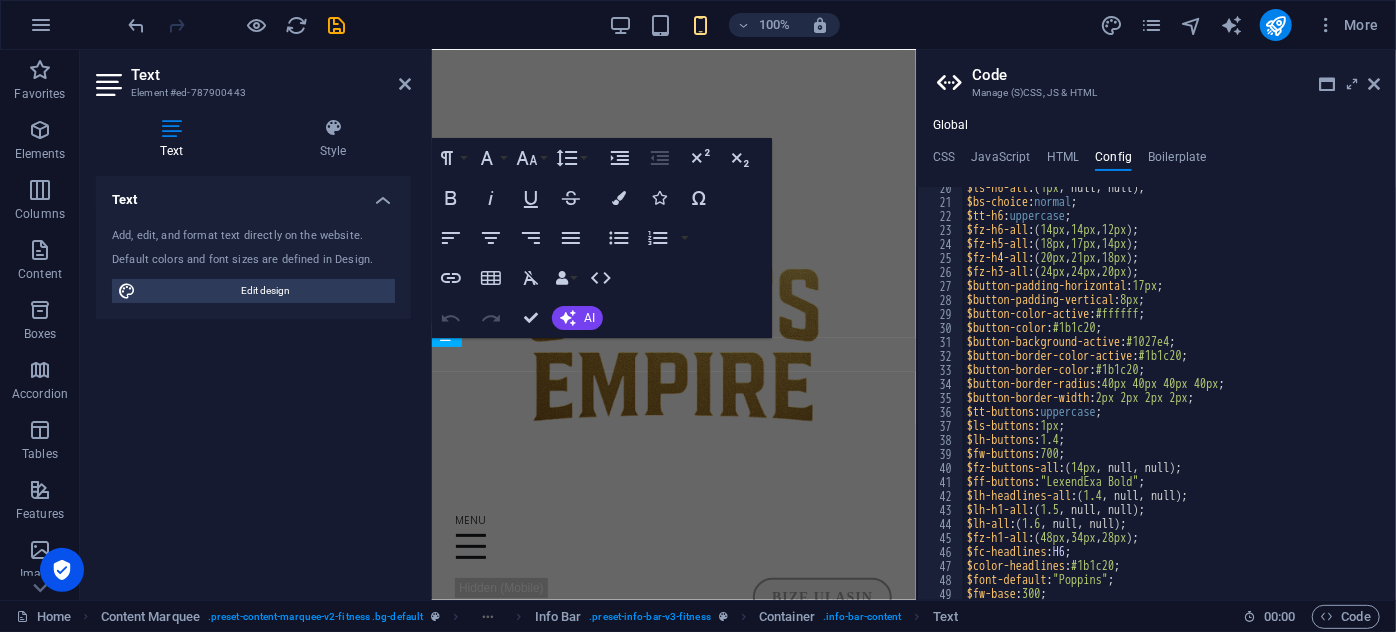 scroll, scrollTop: 381, scrollLeft: 0, axis: vertical 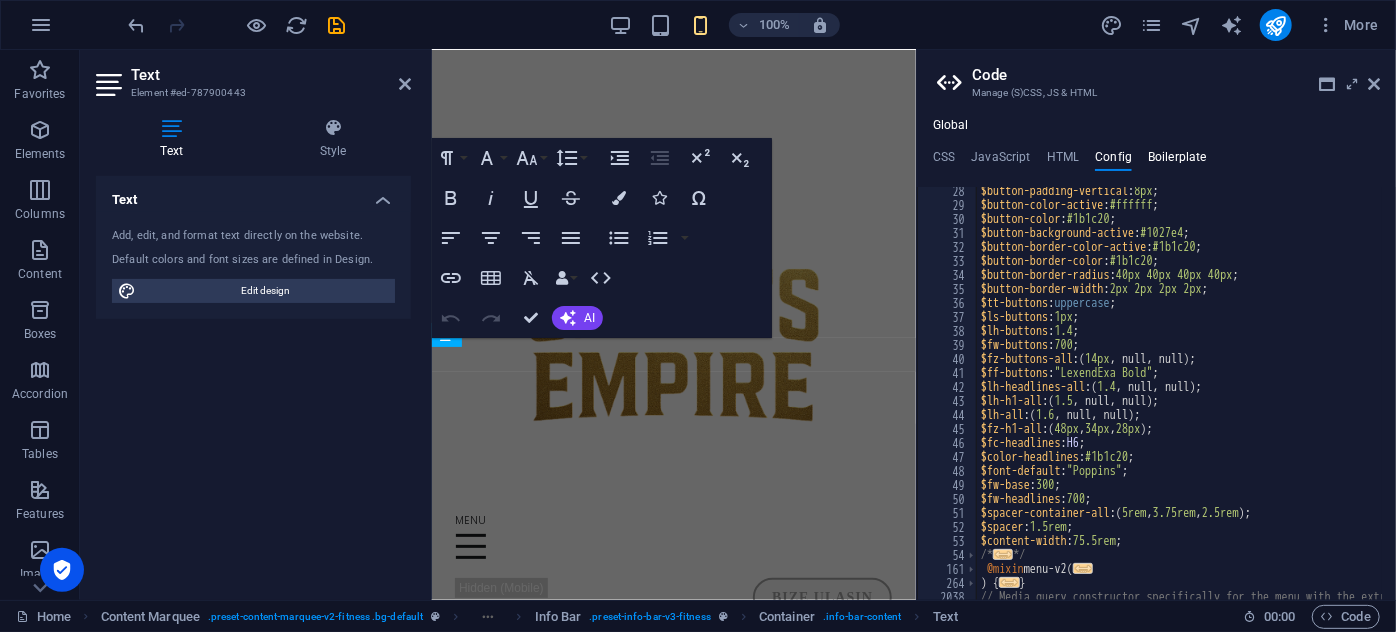 click on "Boilerplate" at bounding box center (1177, 161) 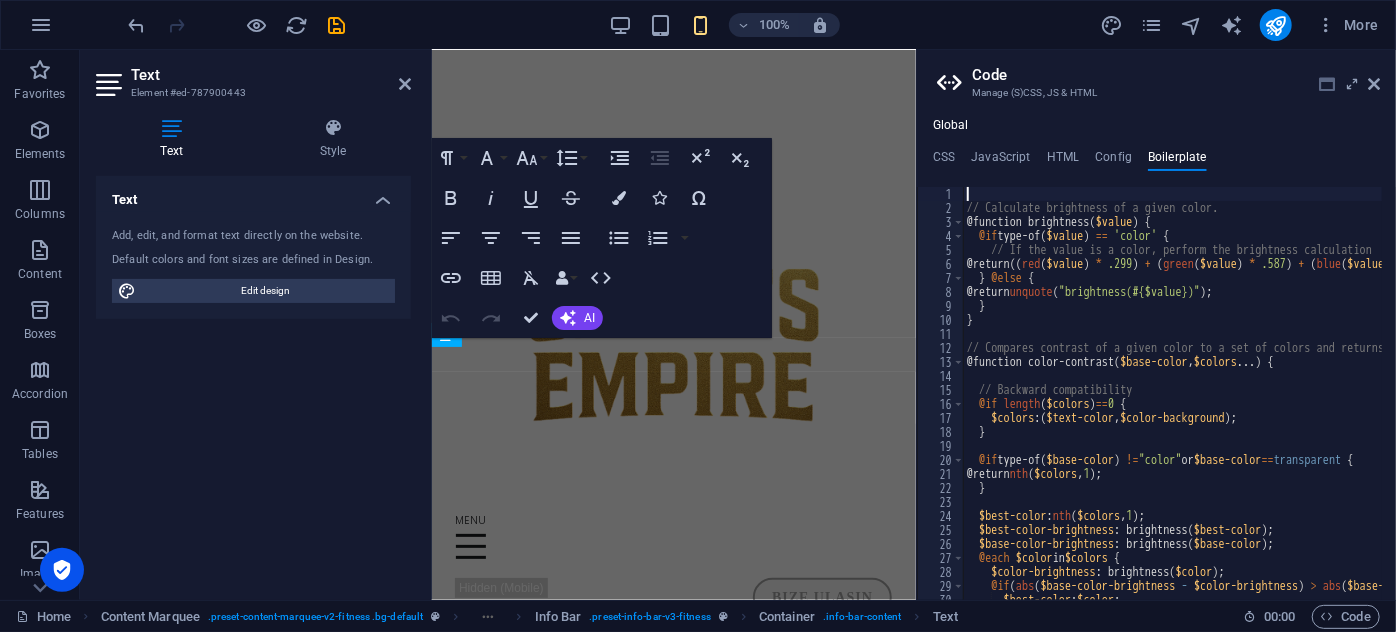 click at bounding box center (1327, 84) 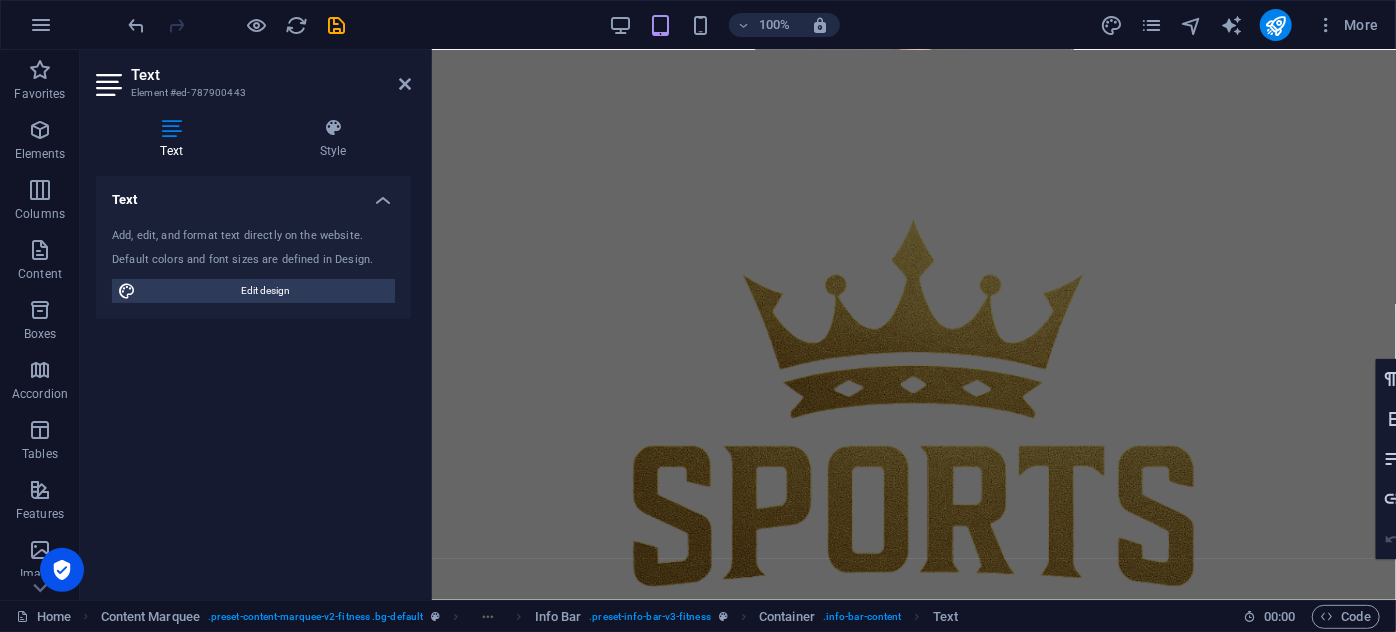 scroll, scrollTop: 727, scrollLeft: 0, axis: vertical 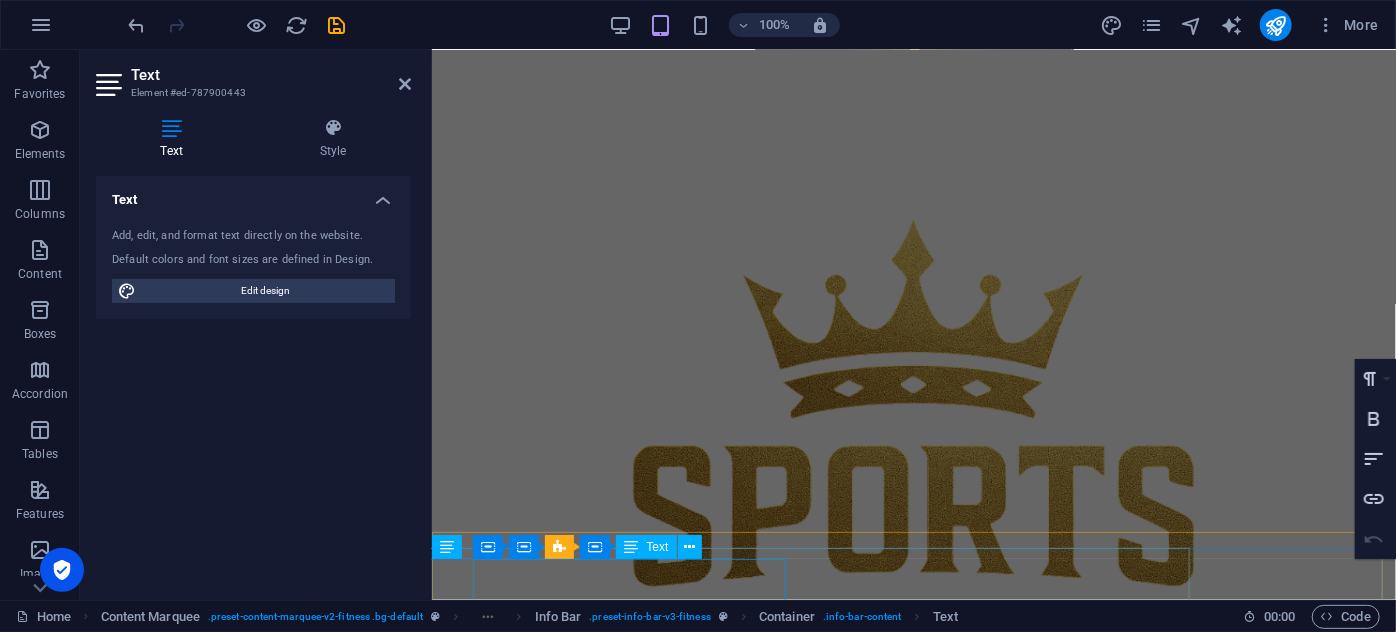 click on "Canlı çevrimiçi dersler" at bounding box center (1393, 1016) 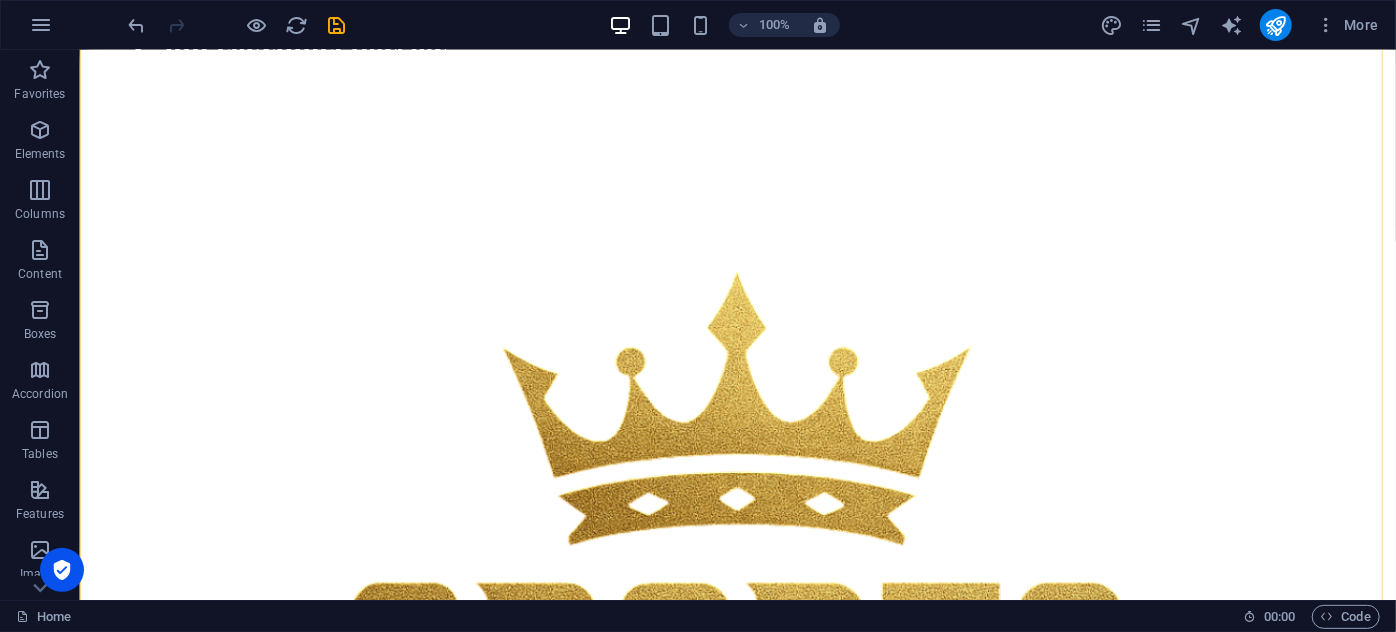 scroll, scrollTop: 2792, scrollLeft: 0, axis: vertical 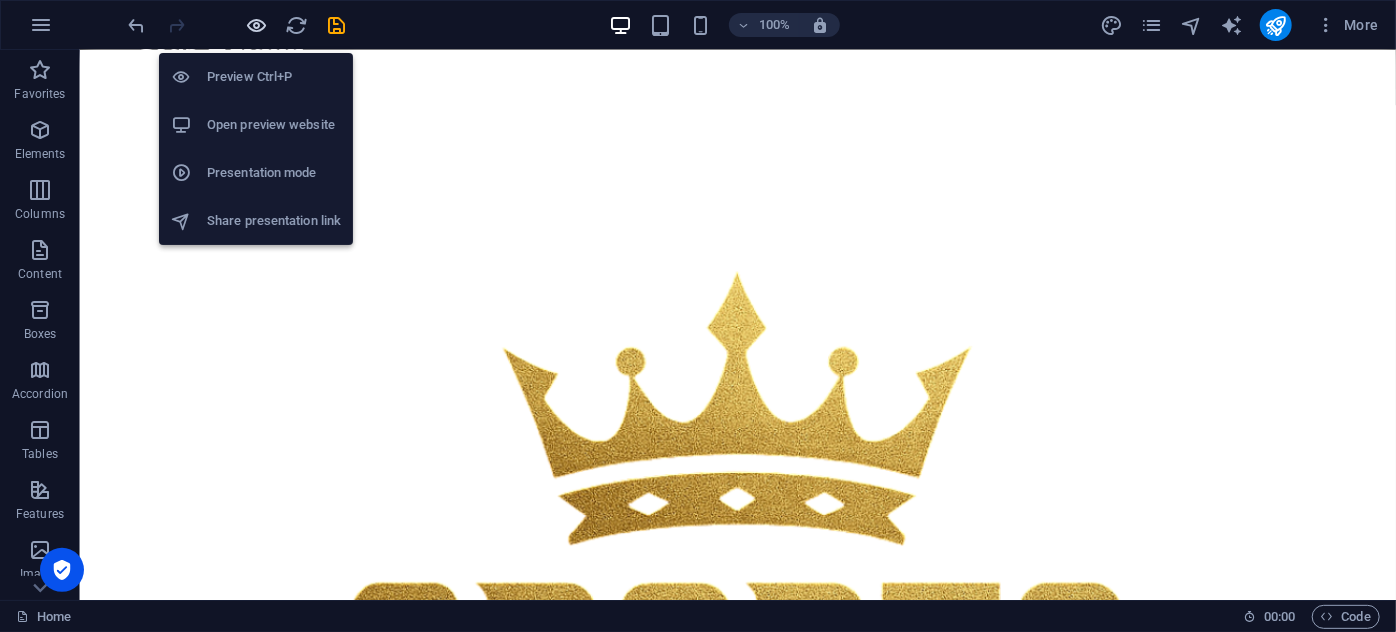 click at bounding box center (257, 25) 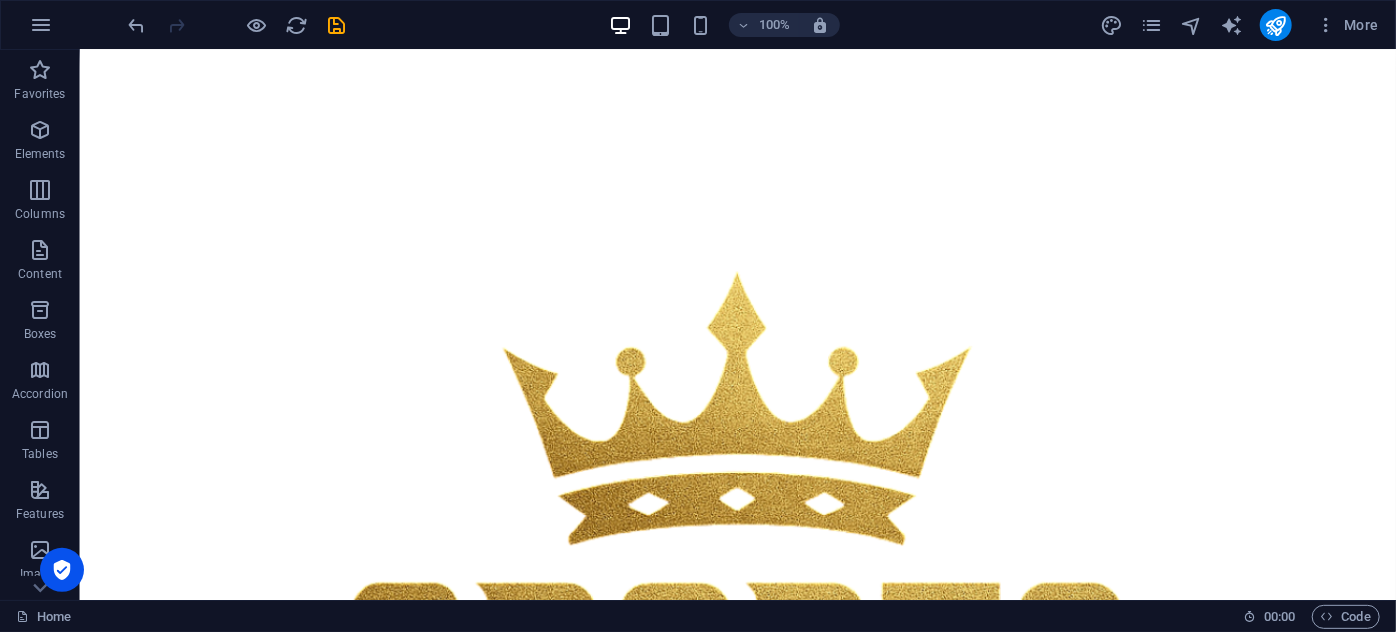scroll, scrollTop: 4613, scrollLeft: 0, axis: vertical 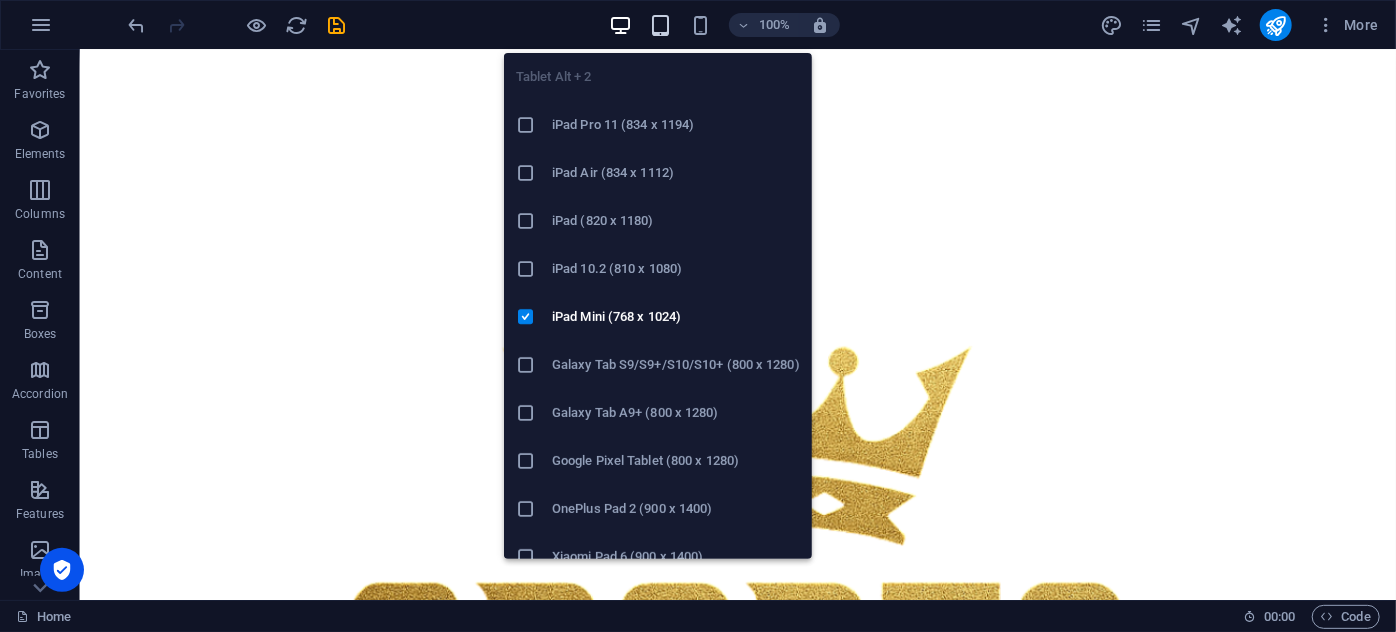 click at bounding box center (660, 25) 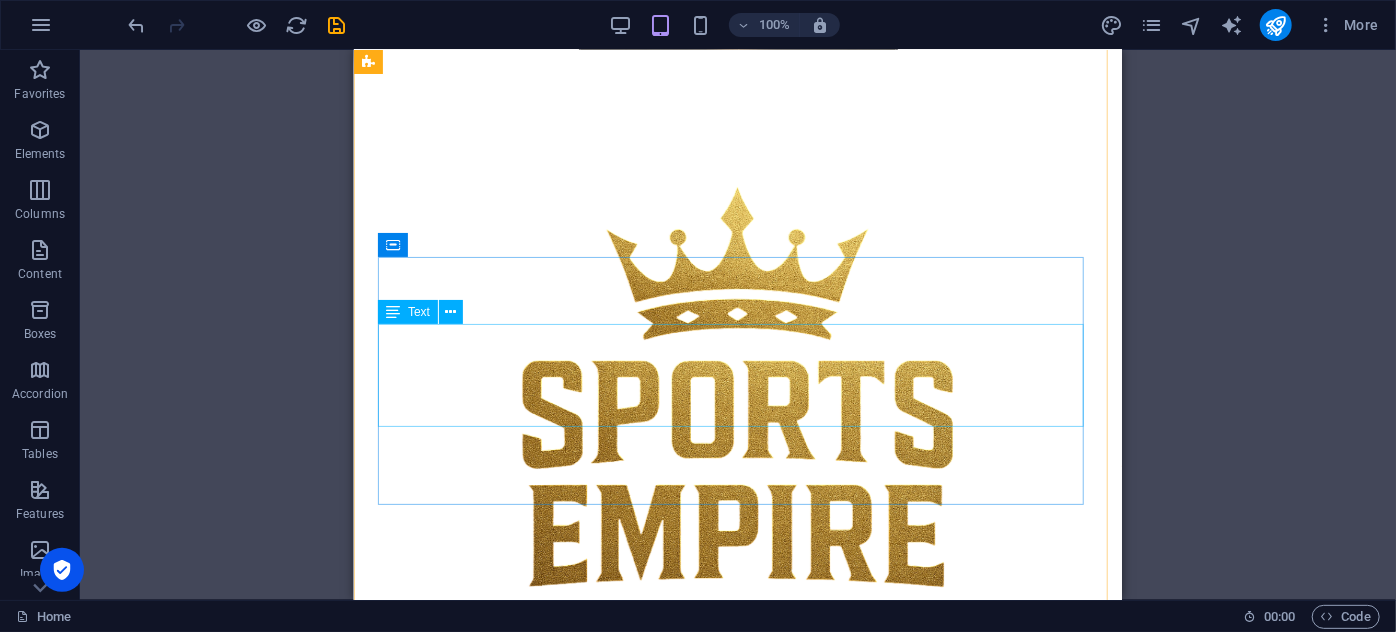 scroll, scrollTop: 795, scrollLeft: 0, axis: vertical 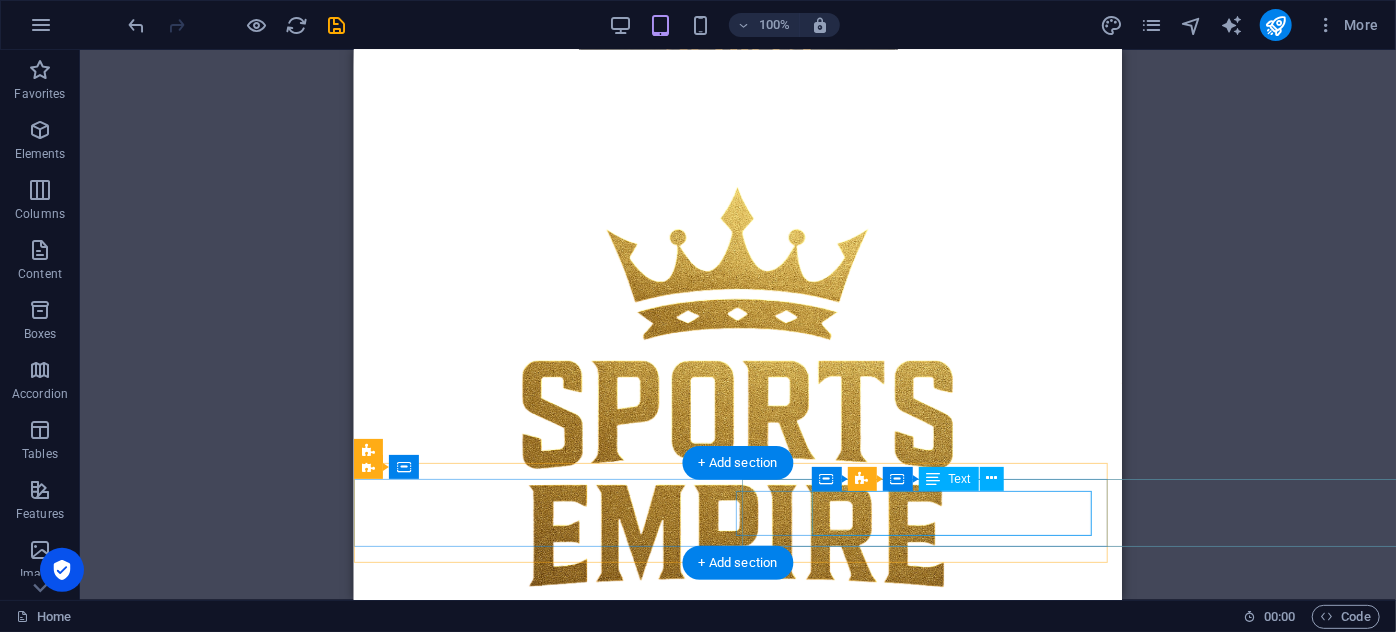 click on "FitnessKişisel eğitim" at bounding box center [1119, 903] 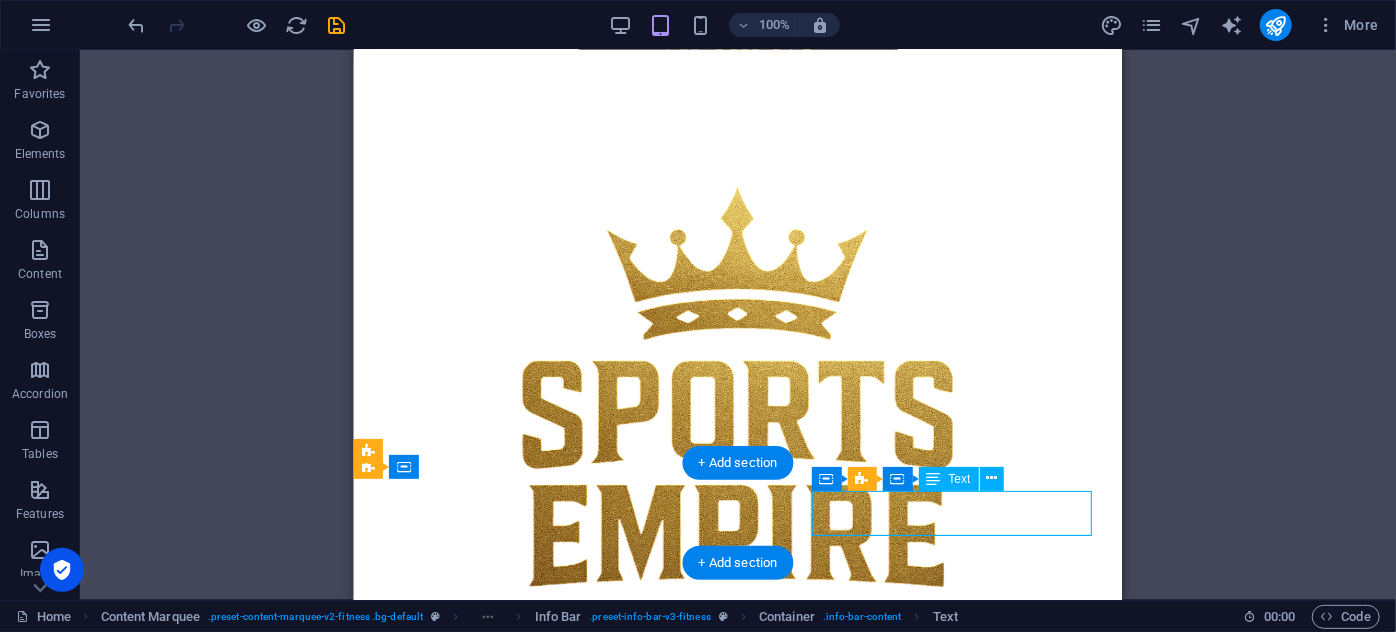 click on "FitnessKişisel eğitim" at bounding box center (1120, 903) 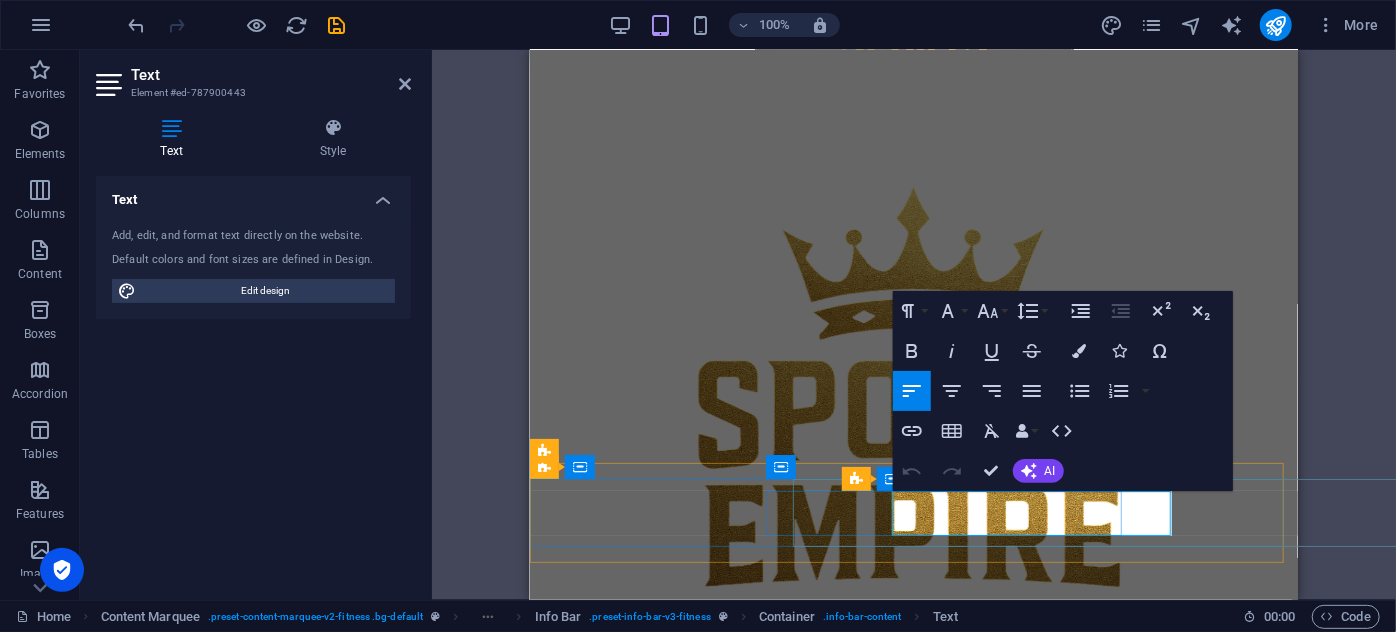 click on "FitnessKişisel eğitim" at bounding box center [1293, 903] 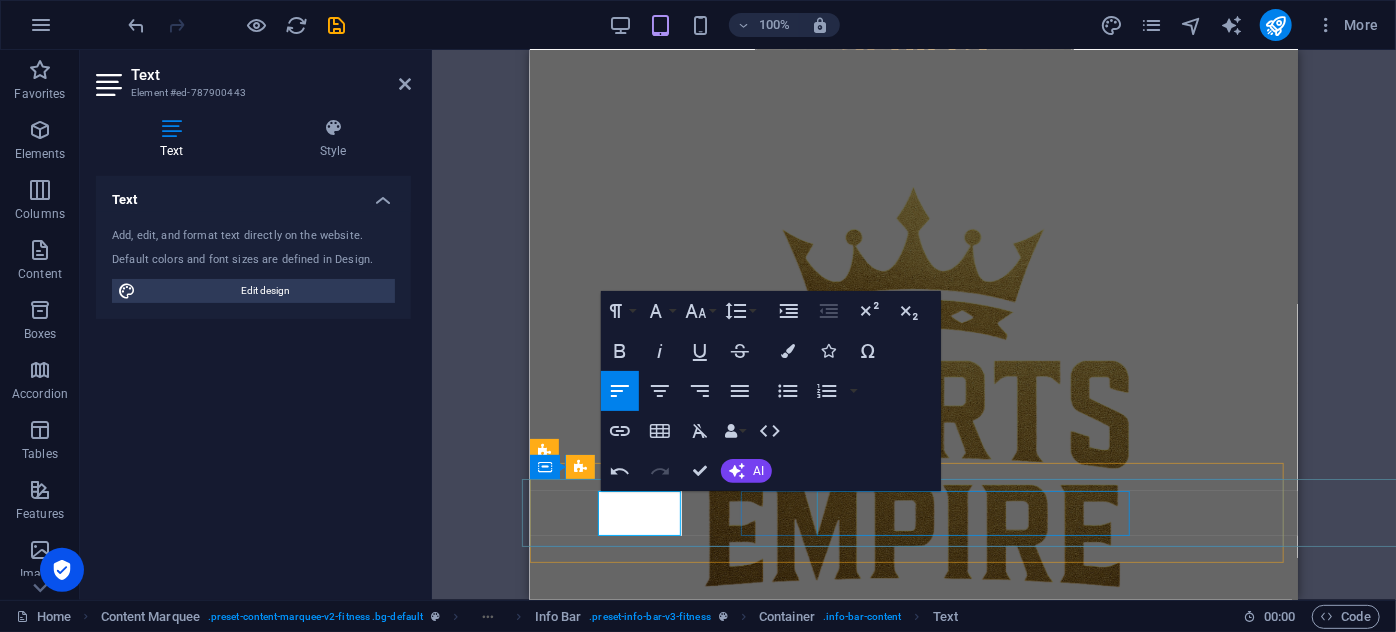 type 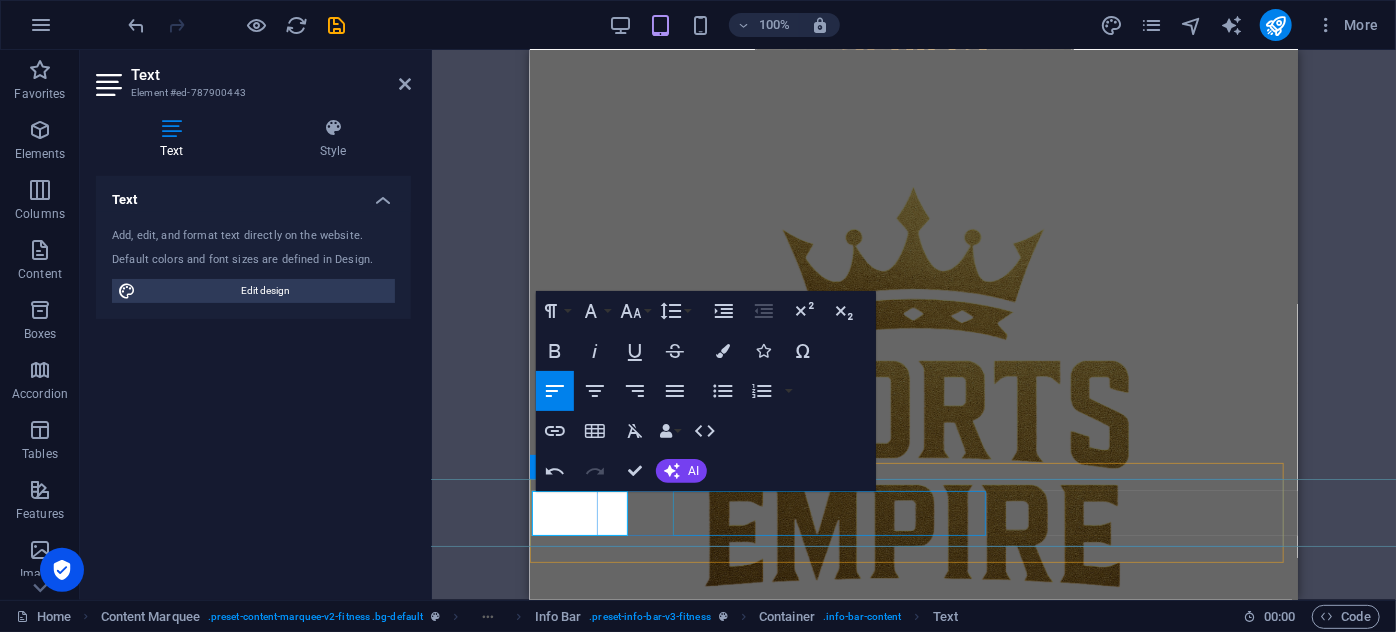 click on "Canlı çevrimiçi dersler" at bounding box center [1295, 948] 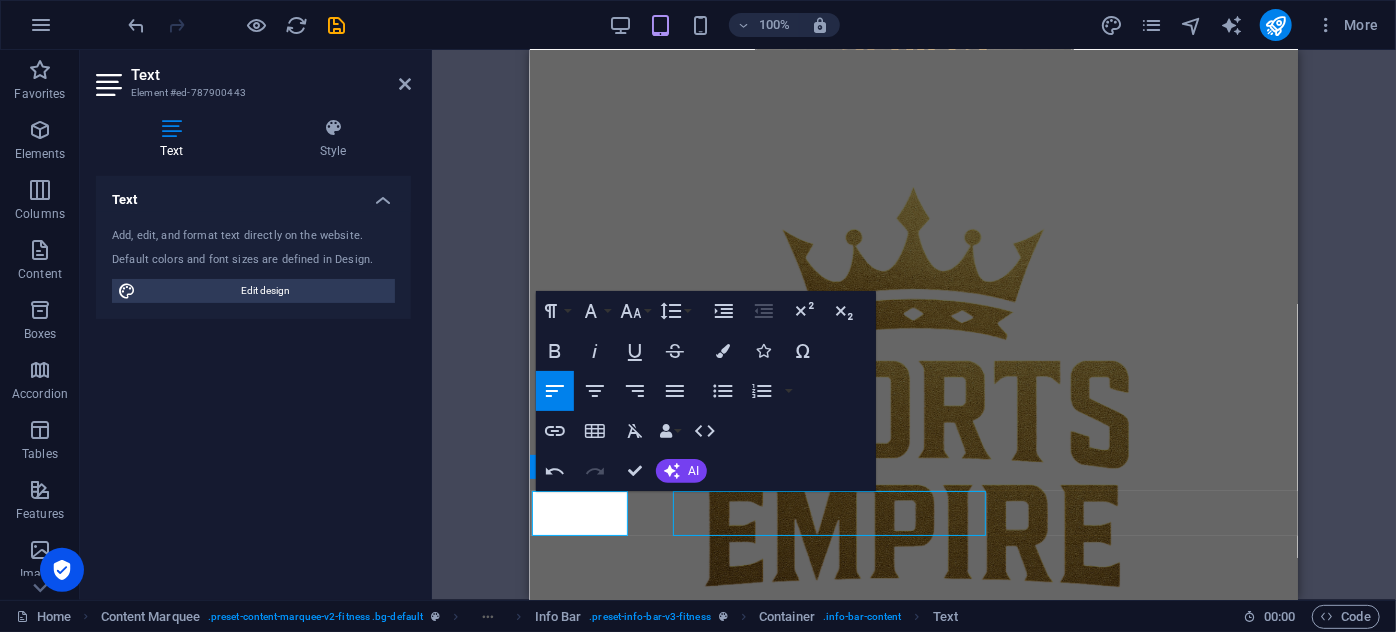 click on "Canlı çevrimiçi dersler" at bounding box center (1292, 948) 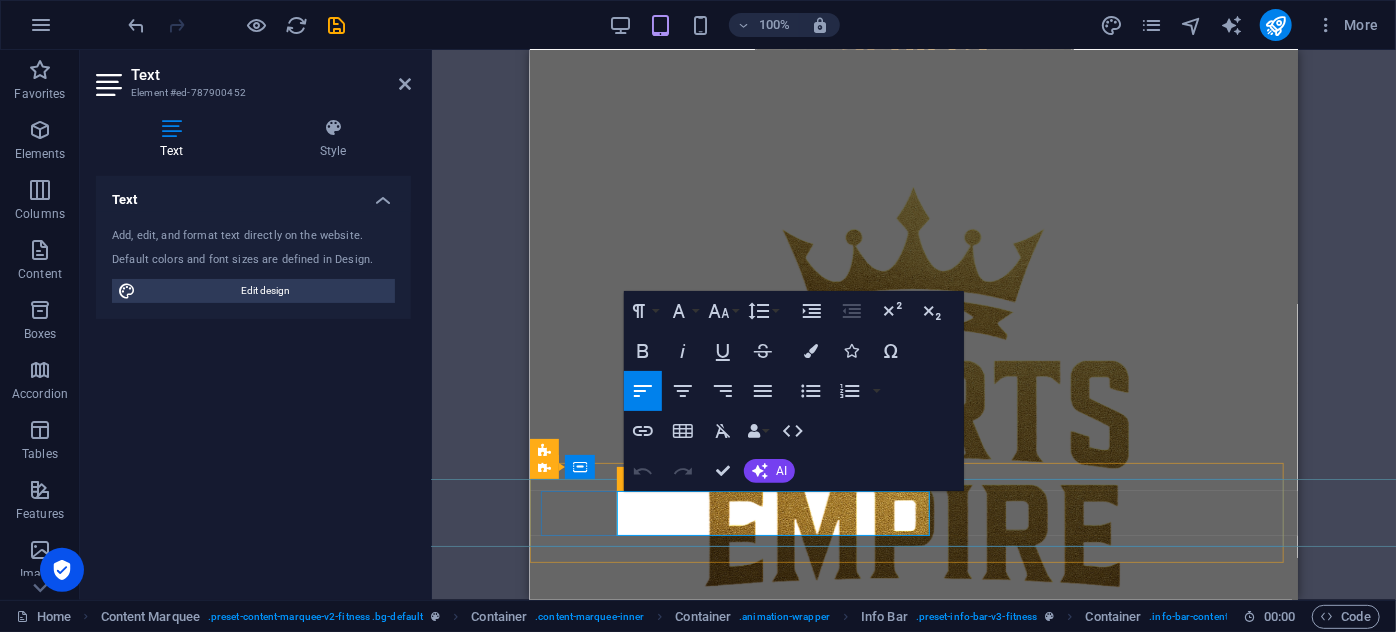 click on "Canlı çevrimiçi dersler" at bounding box center (1296, 948) 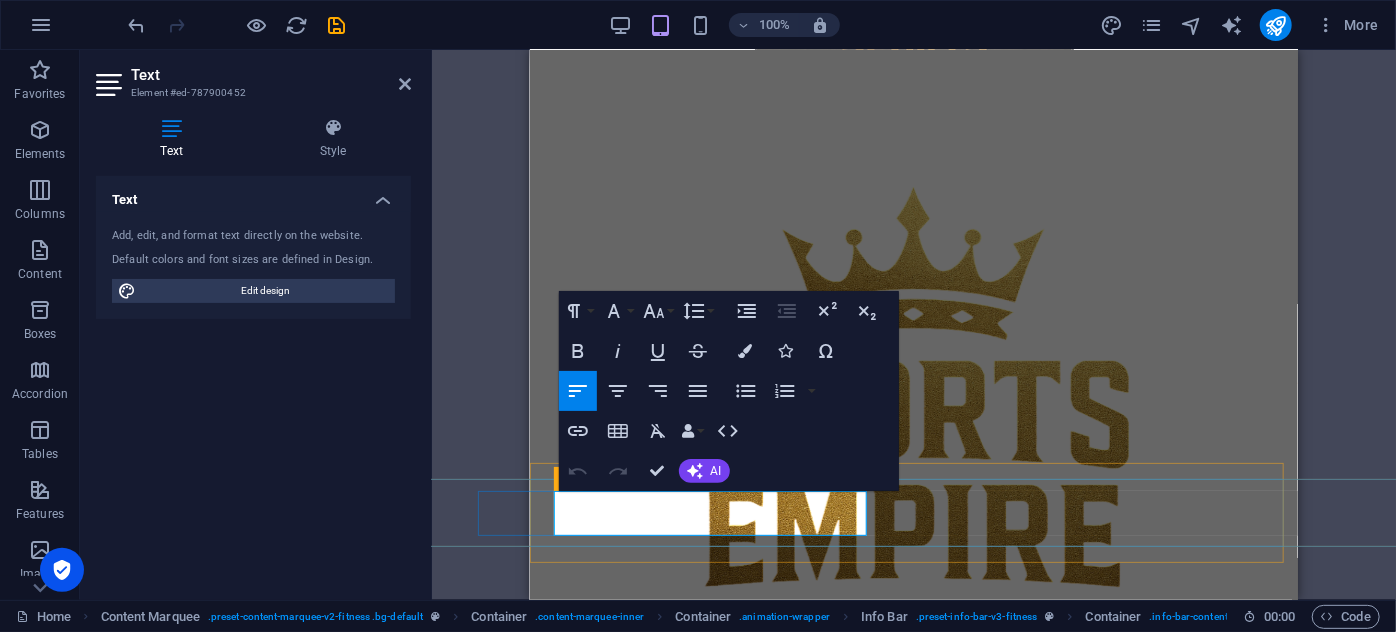 type 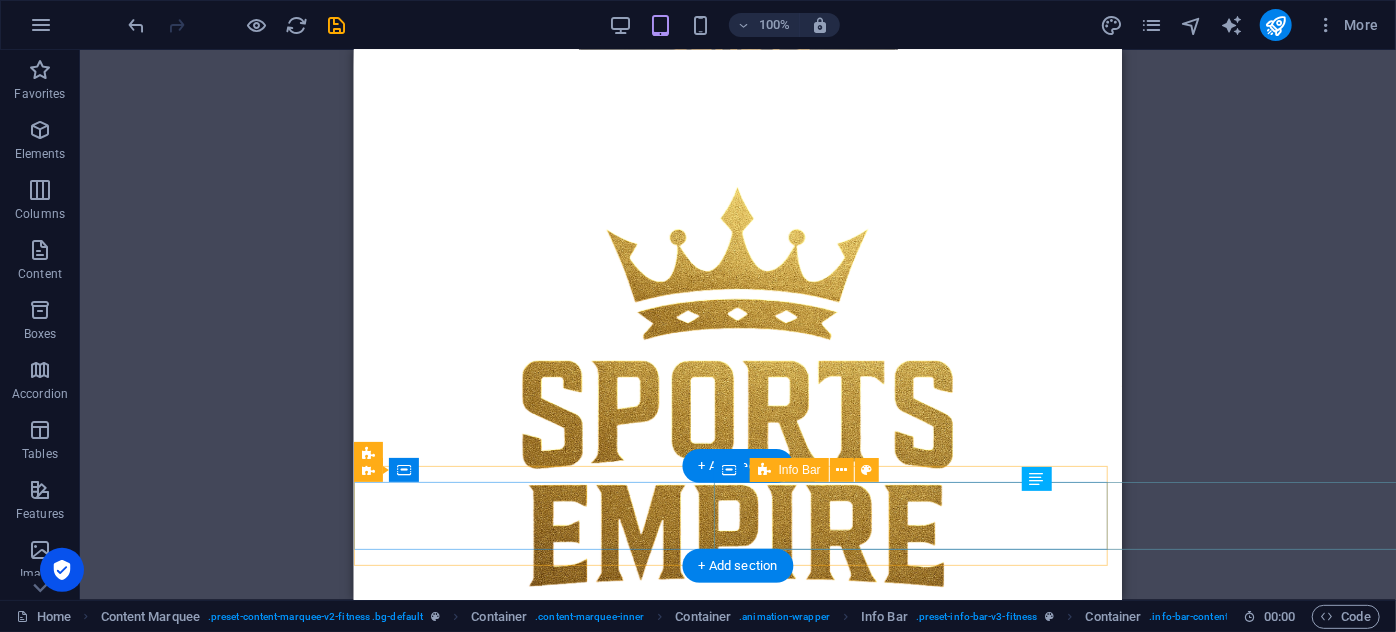 click on "Fitness boks Spor salonu Grup Eğitimi Kişisel Eğitim Canlı çevrimiçi dersler Spor salonu Grup Eğitimi" at bounding box center (1120, 1070) 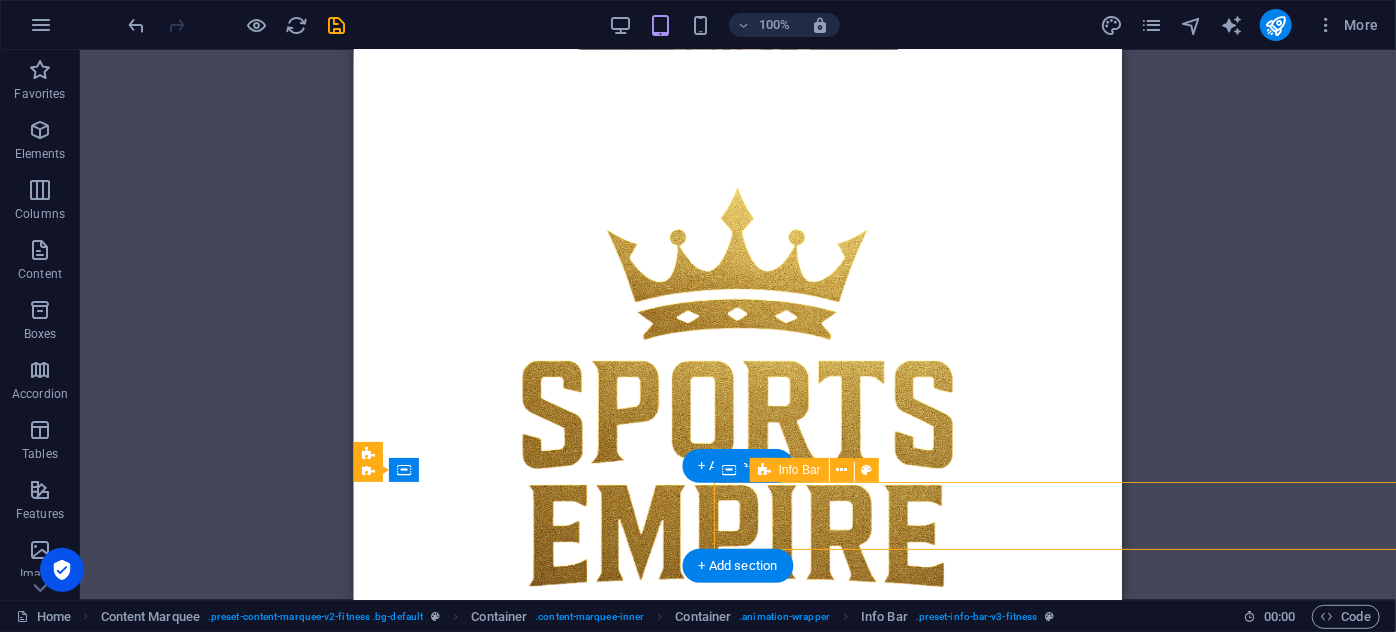 click on "Fitness boks Spor salonu Grup Eğitimi Kişisel Eğitim Canlı çevrimiçi dersler Spor salonu Grup Eğitimi" at bounding box center (1119, 1070) 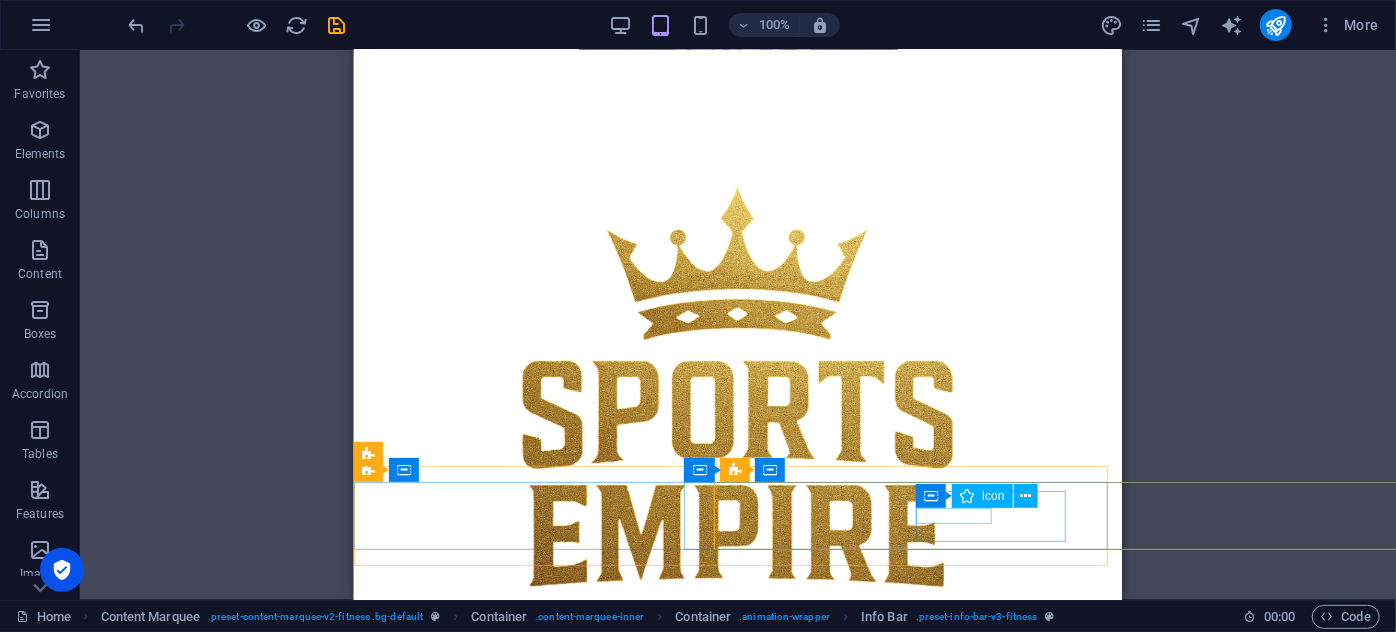 click at bounding box center (967, 496) 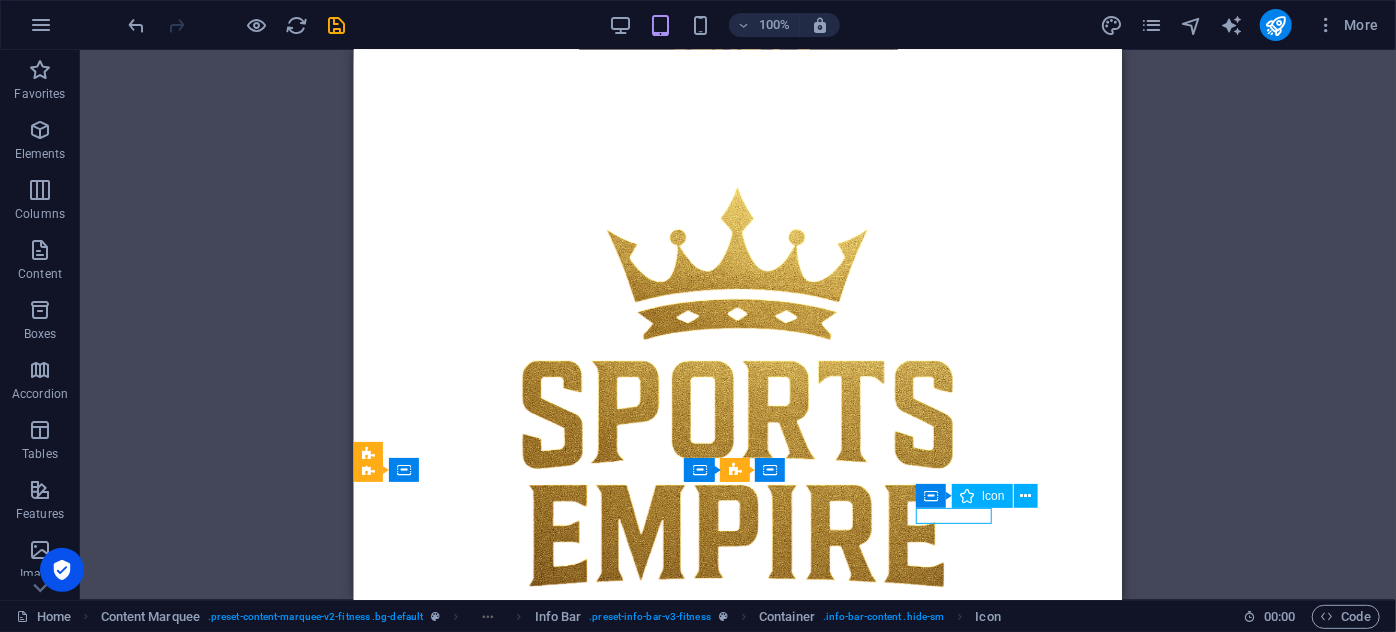 click at bounding box center (967, 496) 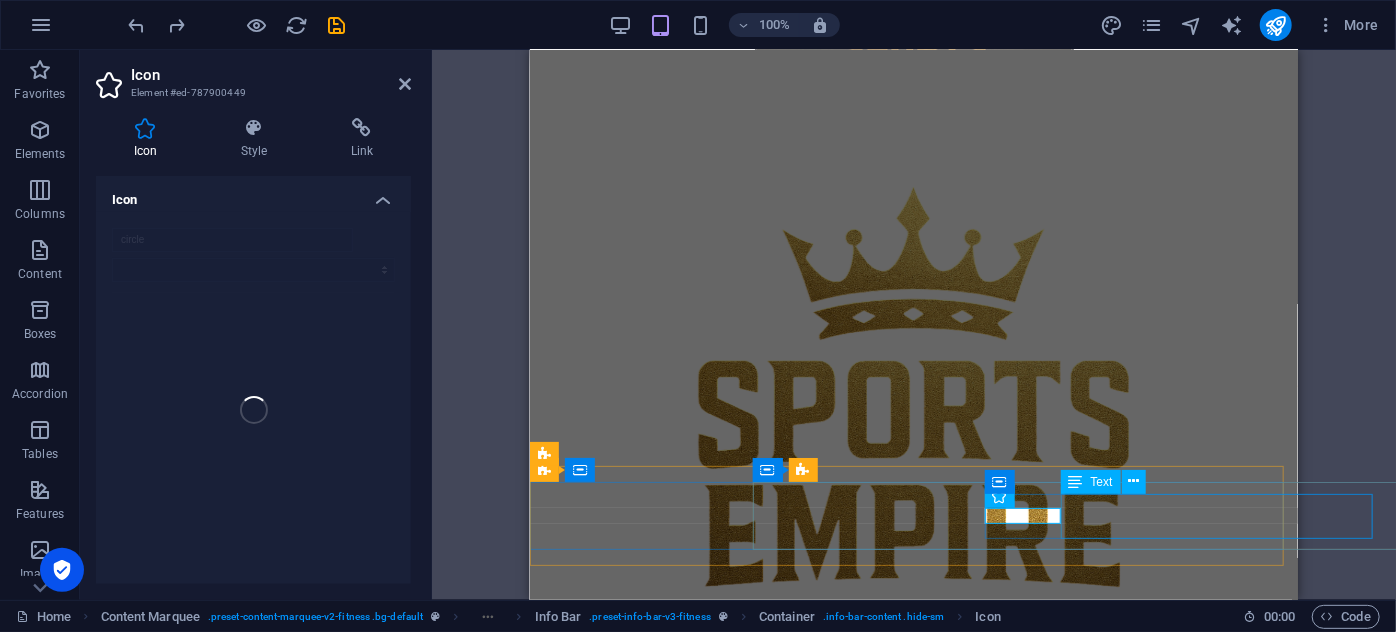 click on "Canlı çevrimiçi dersler" at bounding box center [1266, 951] 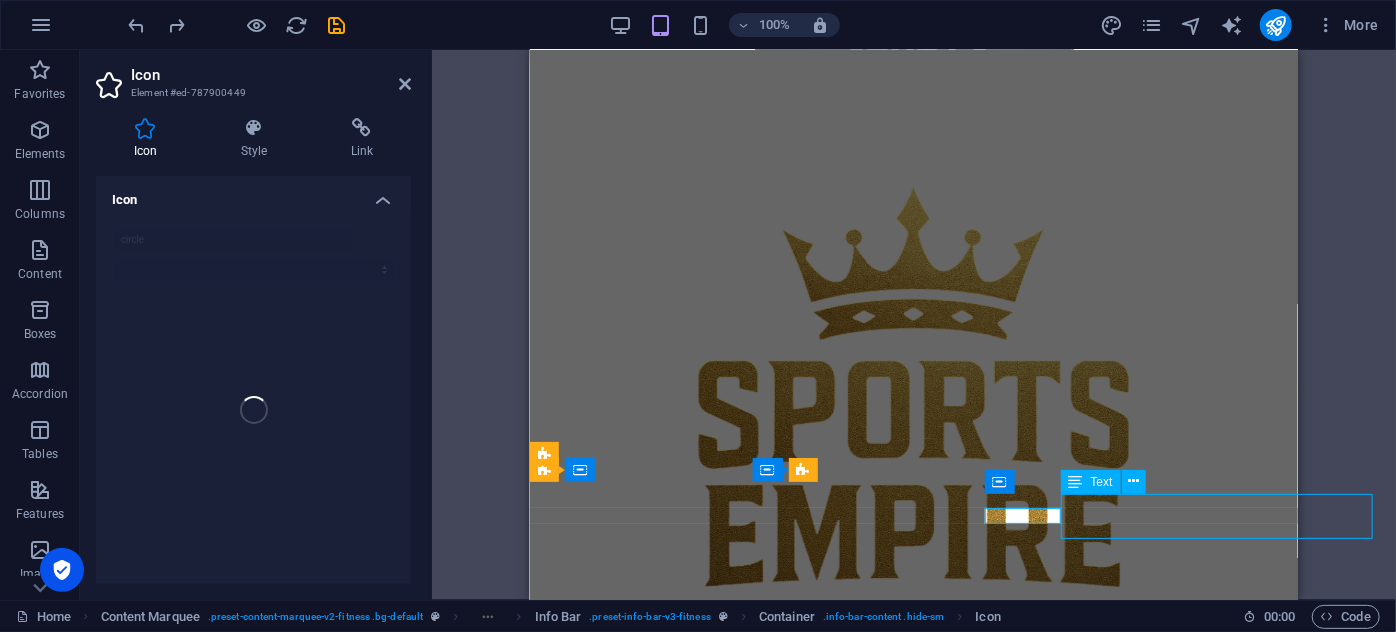 click on "Canlı çevrimiçi dersler" at bounding box center [1294, 951] 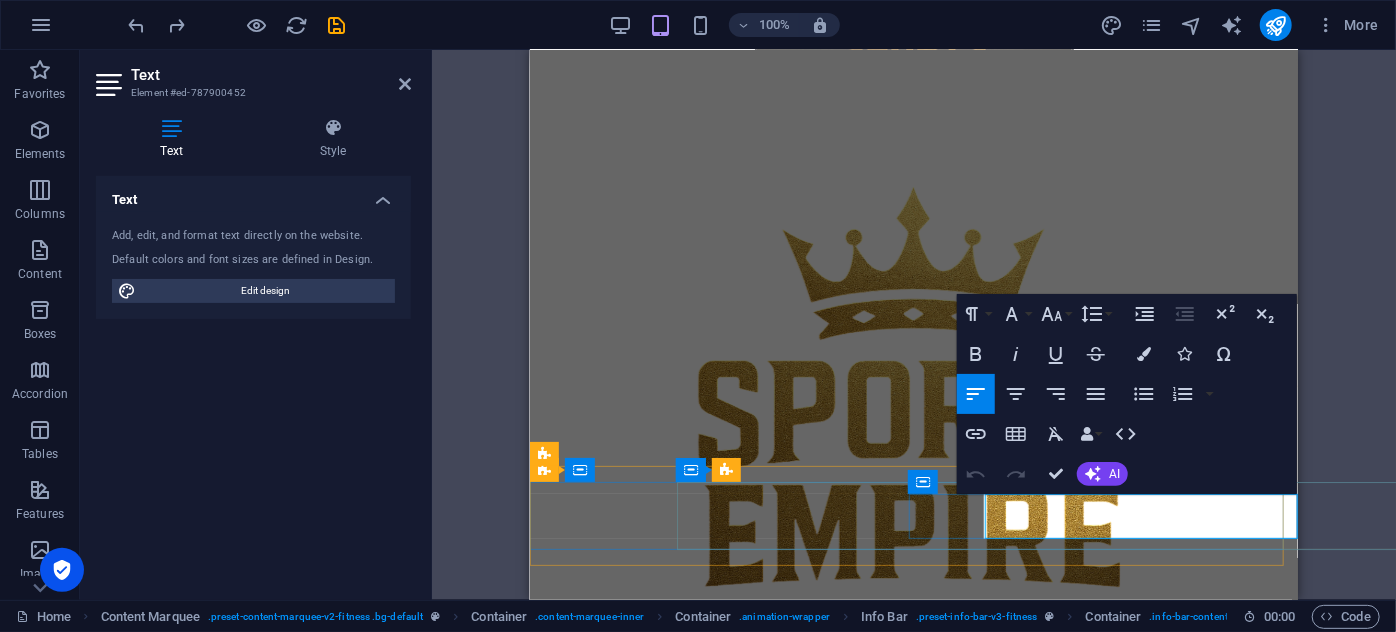 click on "Canlı çevrimiçi dersler" at bounding box center (1296, 951) 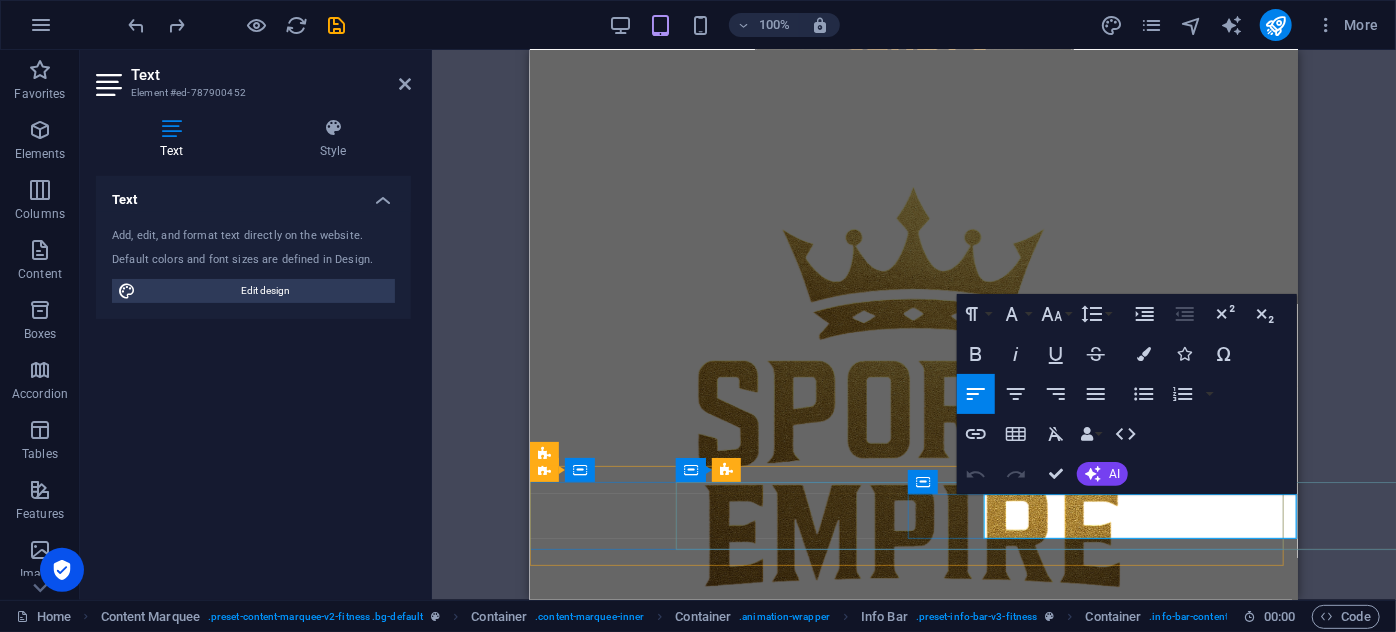 type 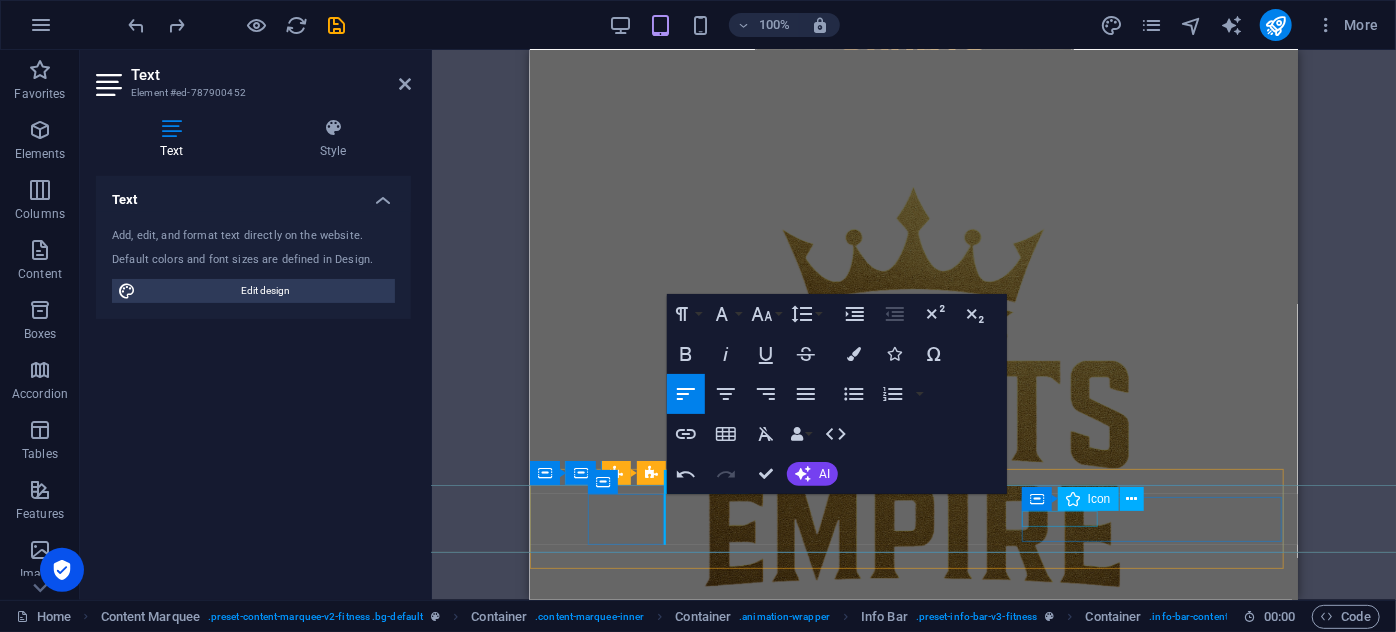 scroll, scrollTop: 792, scrollLeft: 0, axis: vertical 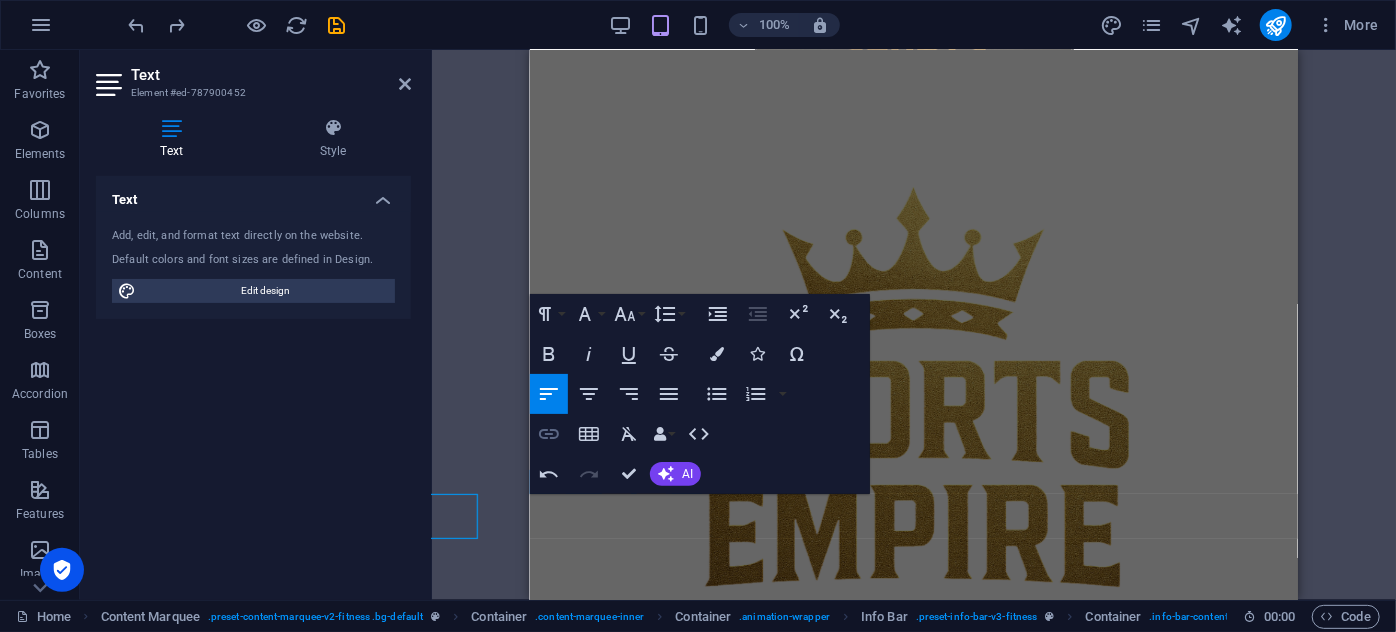 click 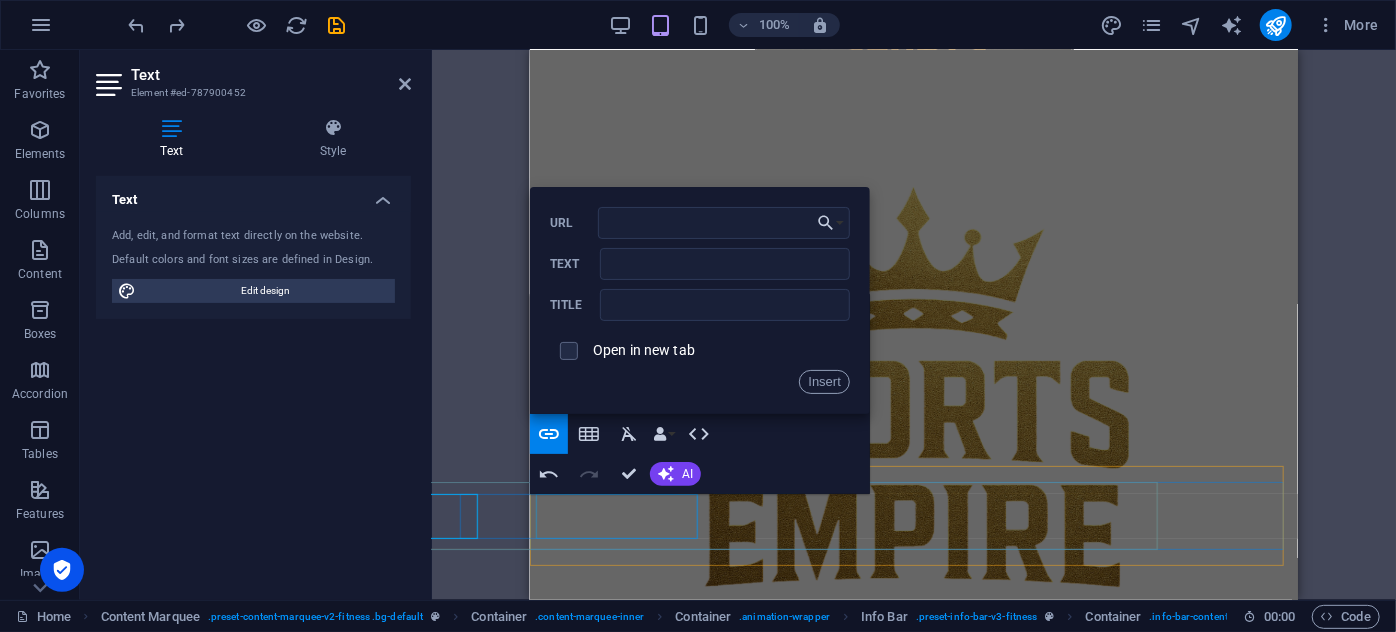 click on "Fitness CanlıBoks ​ ​ Spor salonu Grup Eğitimi Kişisel Eğitim Canlı çevrimiçi dersler Spor salonu Grup Eğitimi" at bounding box center (1296, 1067) 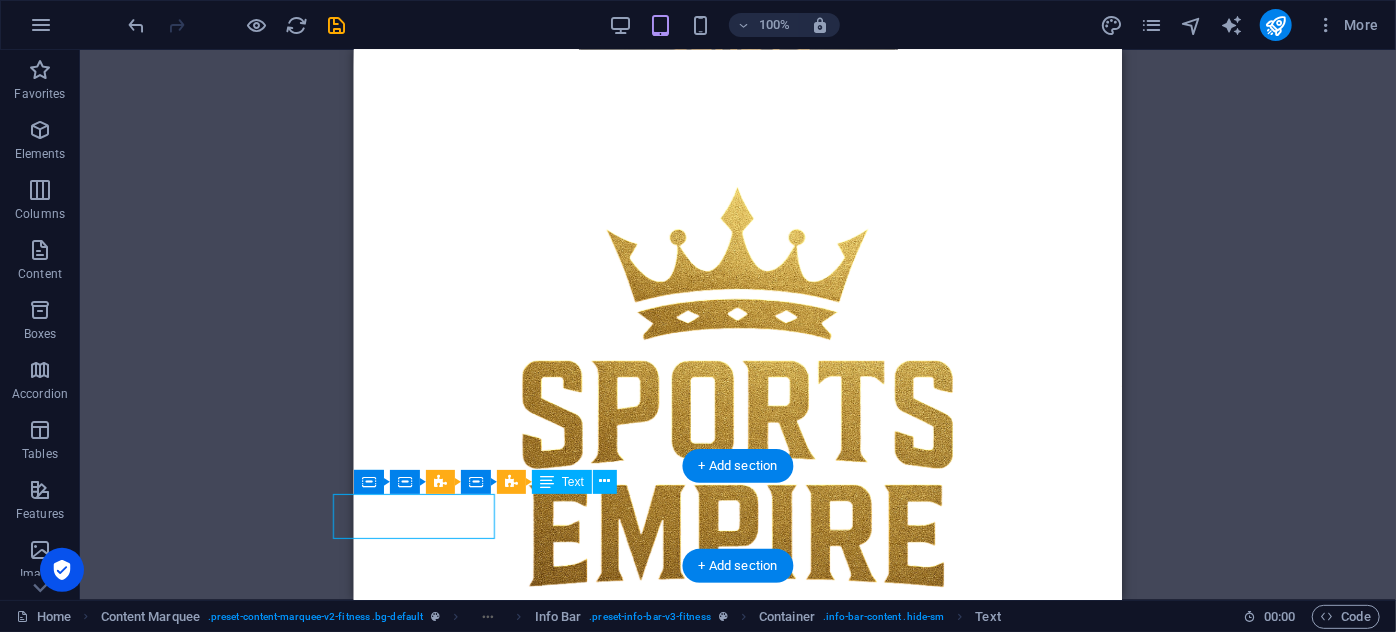 click at bounding box center (1120, 1019) 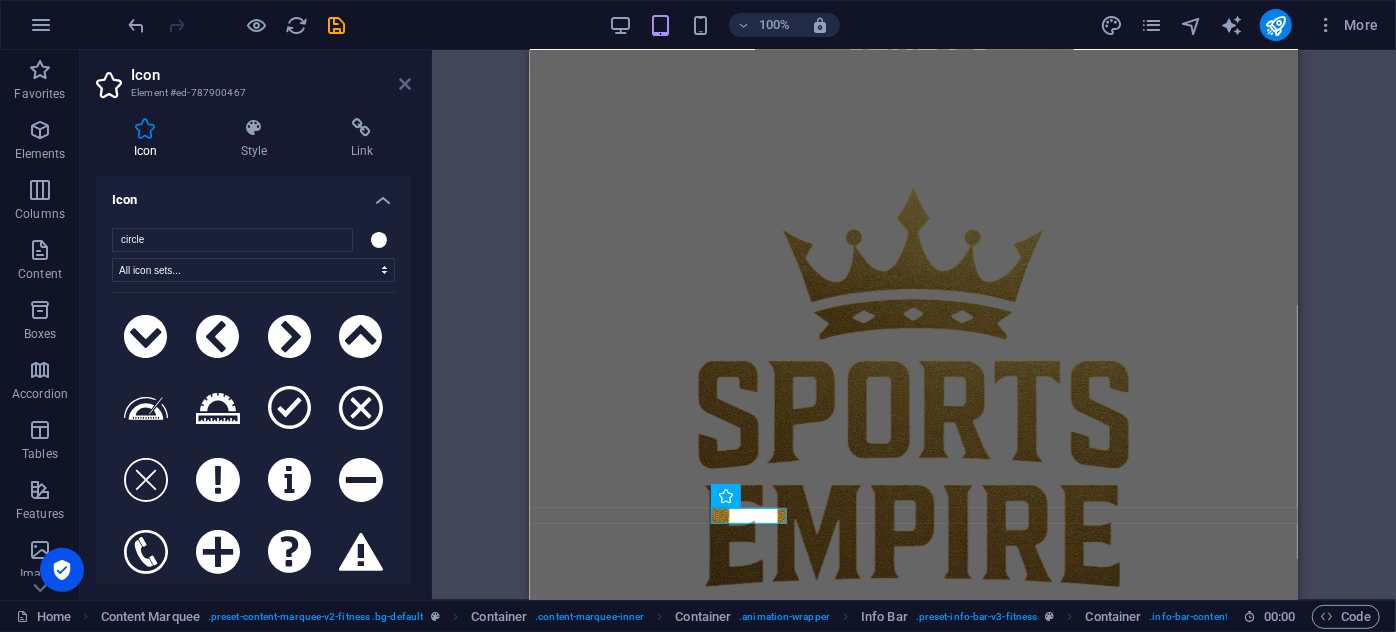 click at bounding box center (405, 84) 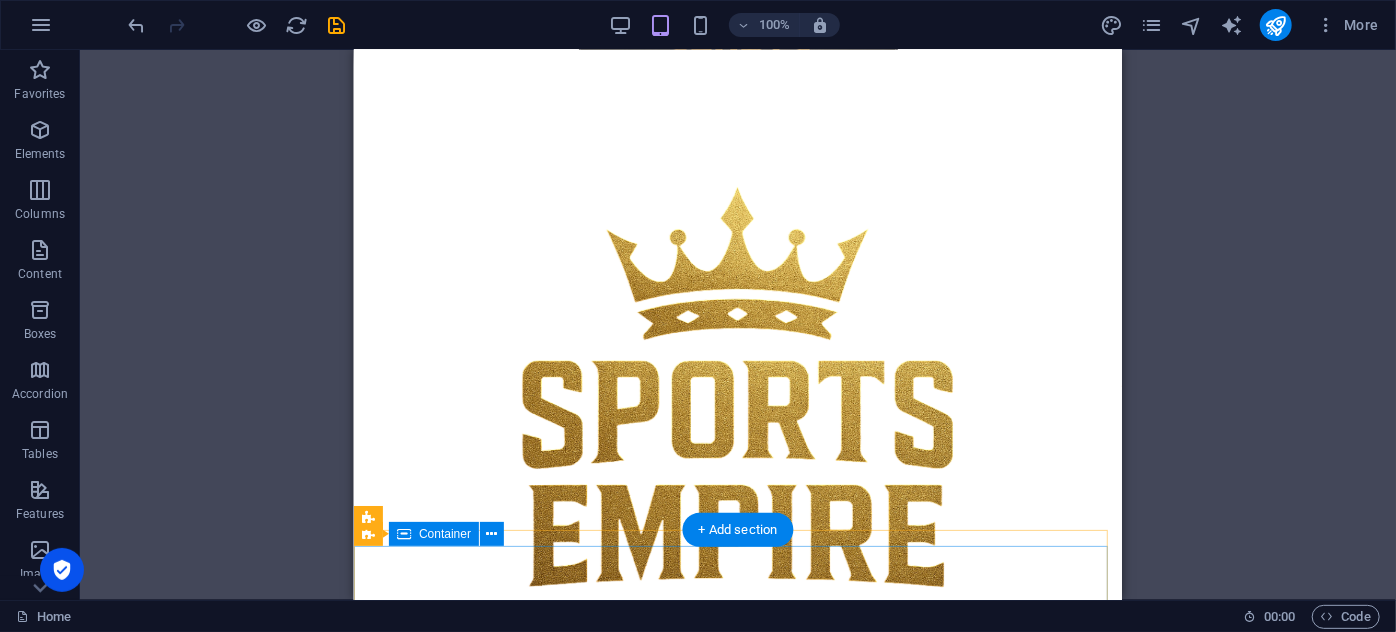 scroll, scrollTop: 818, scrollLeft: 0, axis: vertical 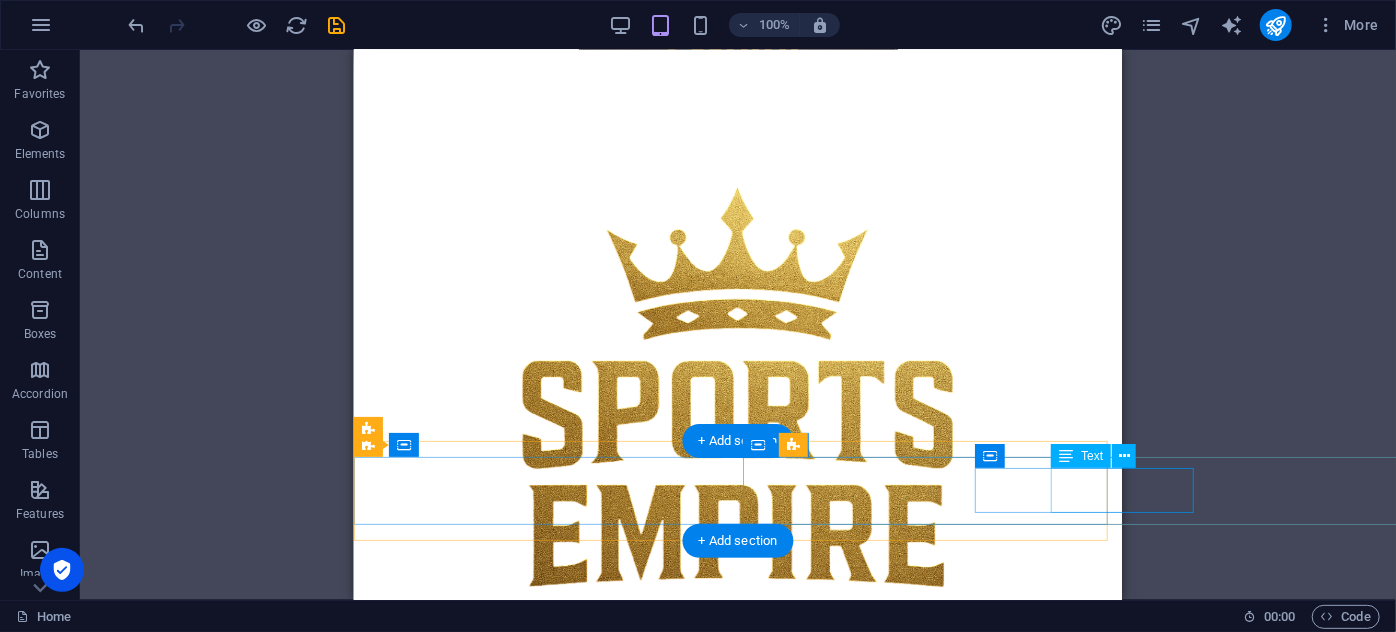 click on "CanlıBoks" at bounding box center (1119, 925) 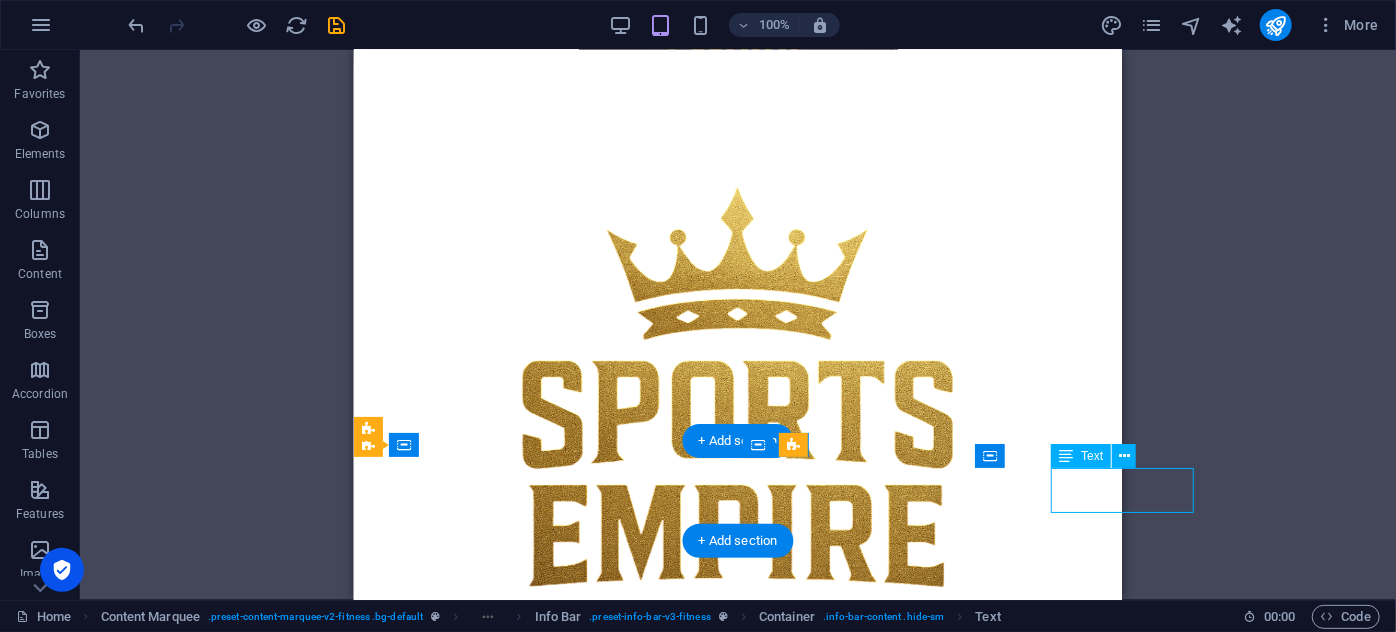 click on "CanlıBoks" at bounding box center (1120, 925) 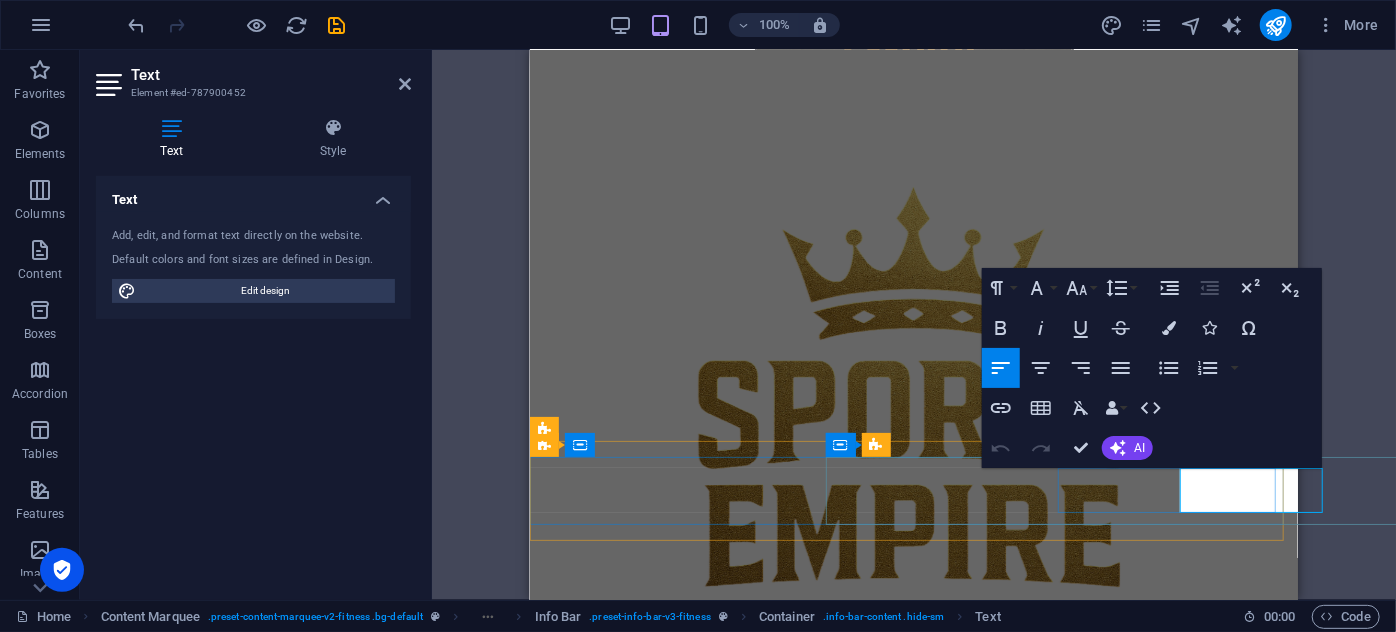 click on "CanlıBoks" at bounding box center [1296, 925] 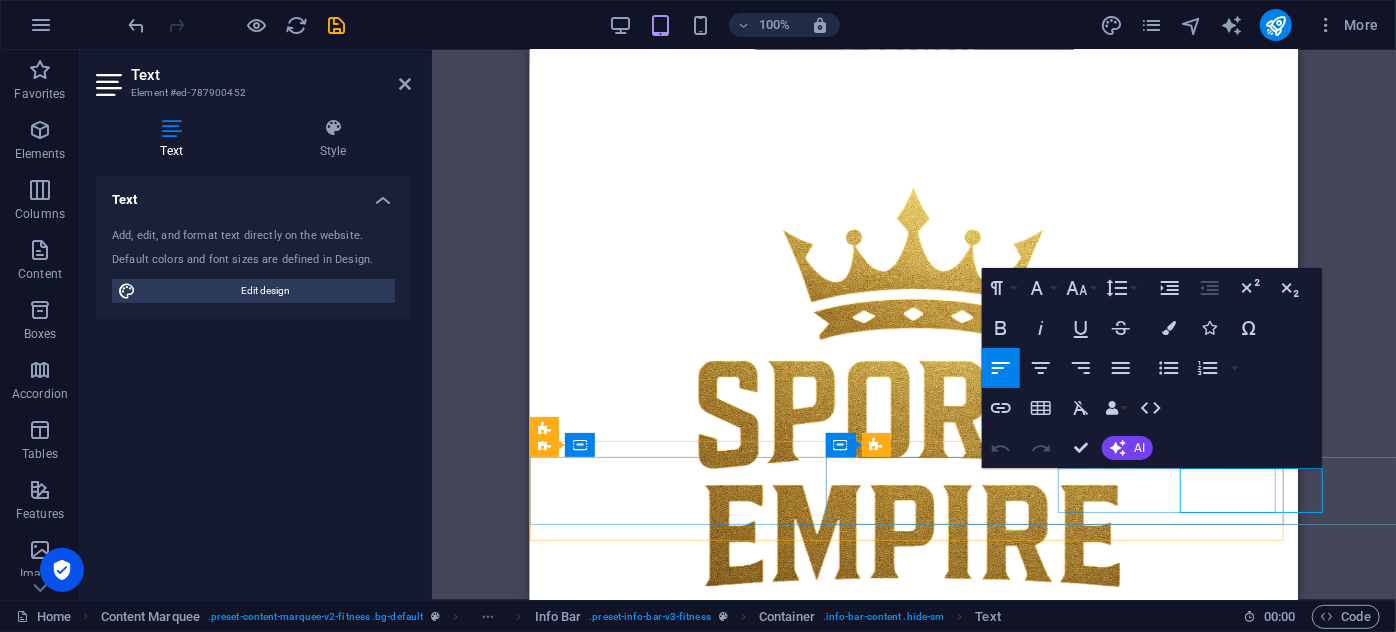 click on "CanlıBoks" at bounding box center [1296, 925] 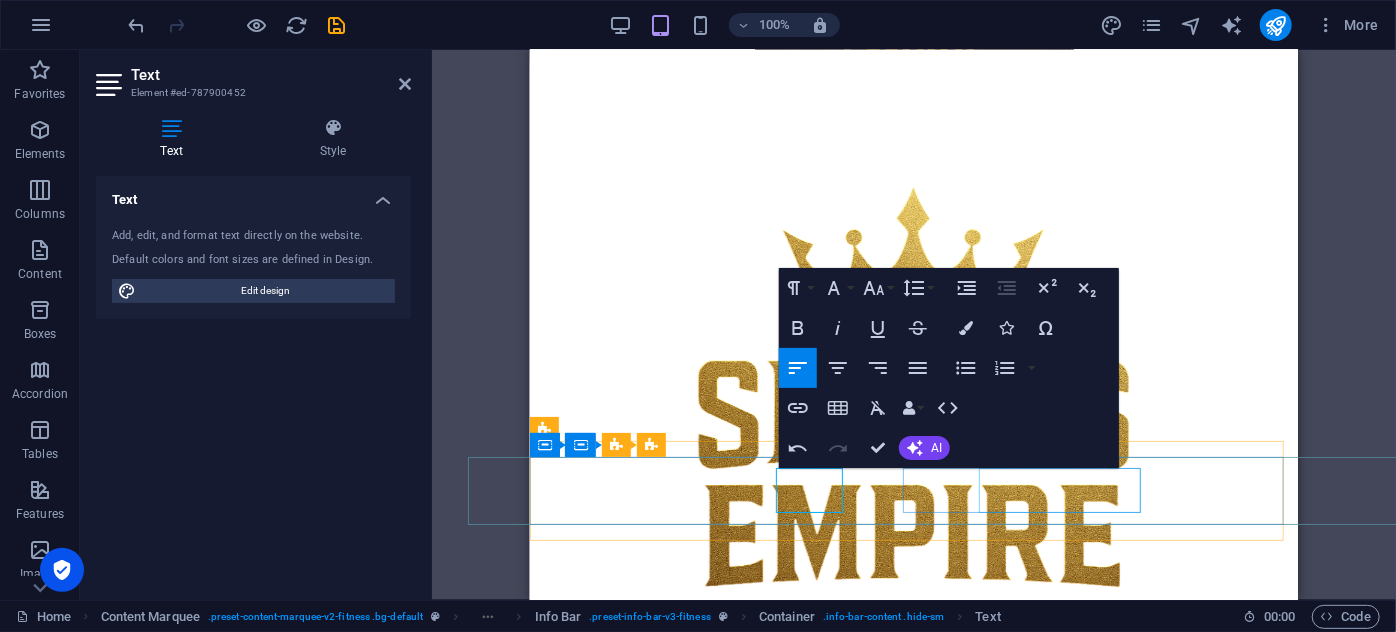 click on "Spor salonu" at bounding box center [1297, 970] 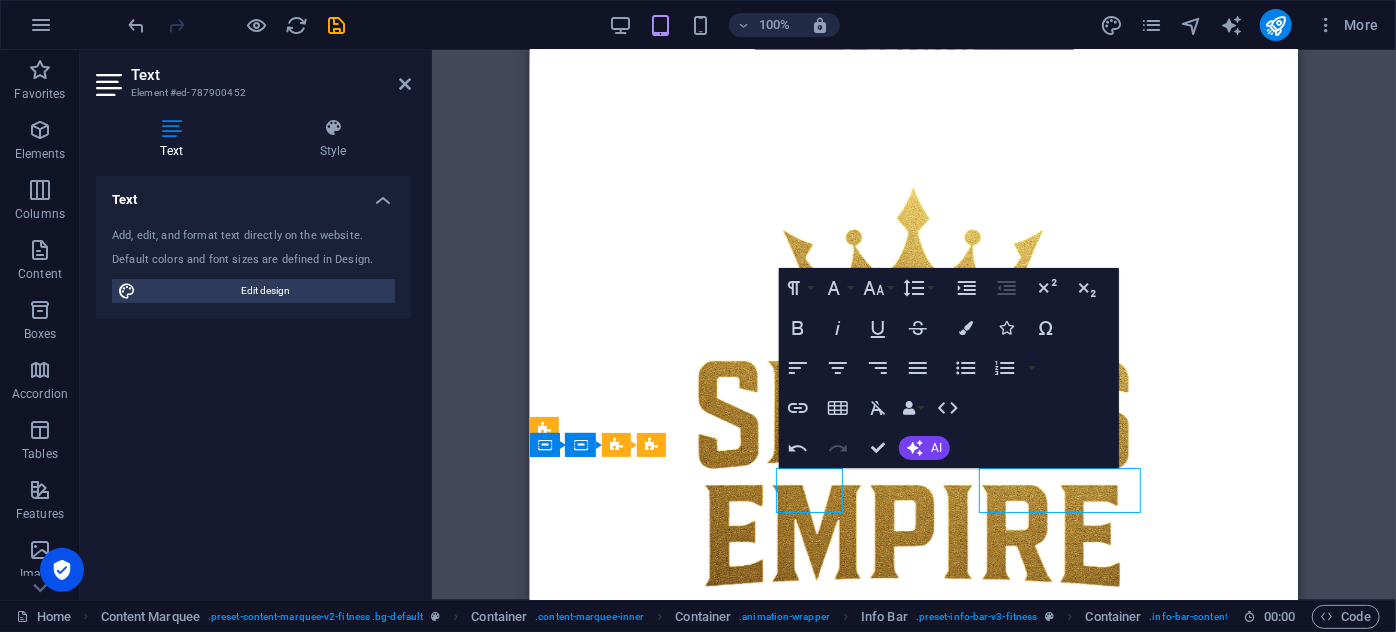 click on "Spor salonu" at bounding box center (1296, 970) 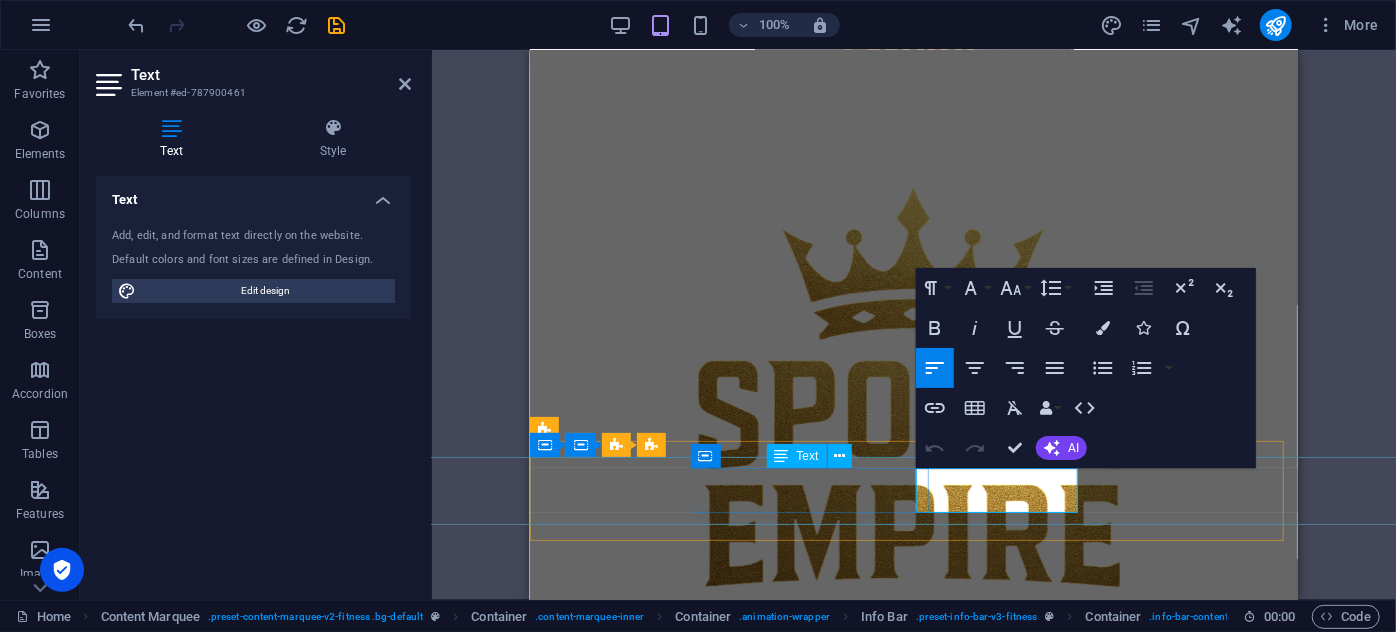 click on "Spor salonu" at bounding box center (1296, 970) 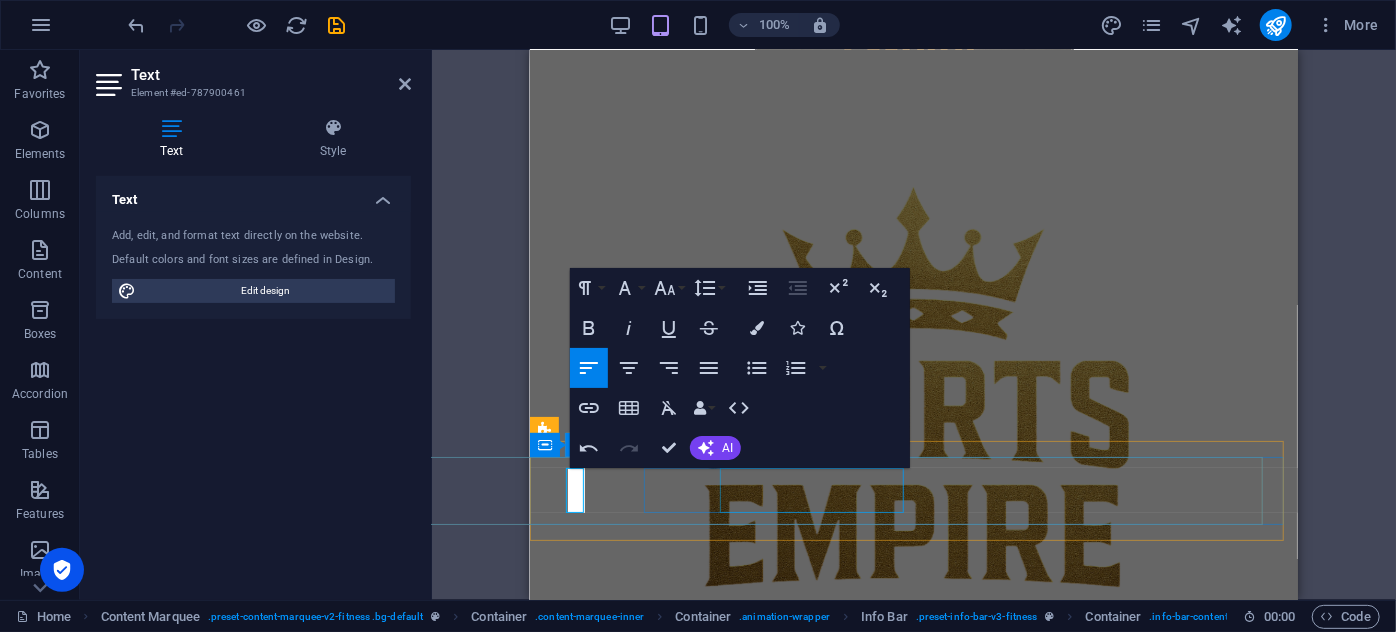 type 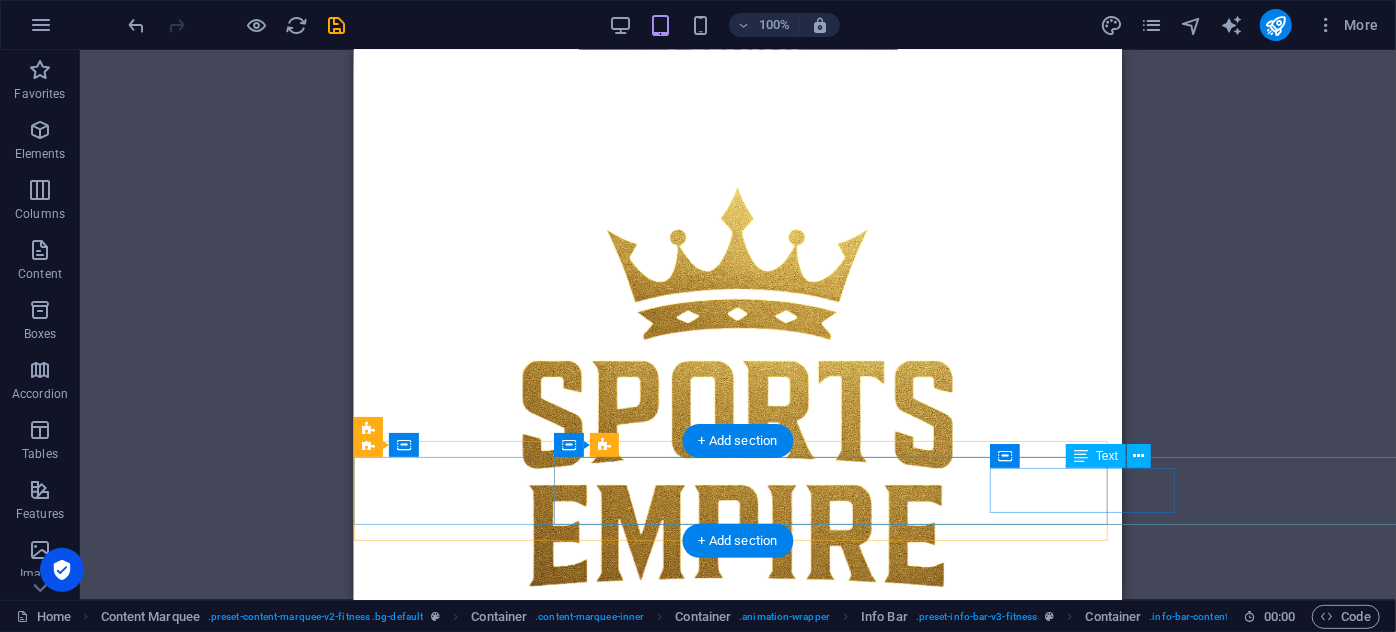 click on "SPilates" at bounding box center [1121, 970] 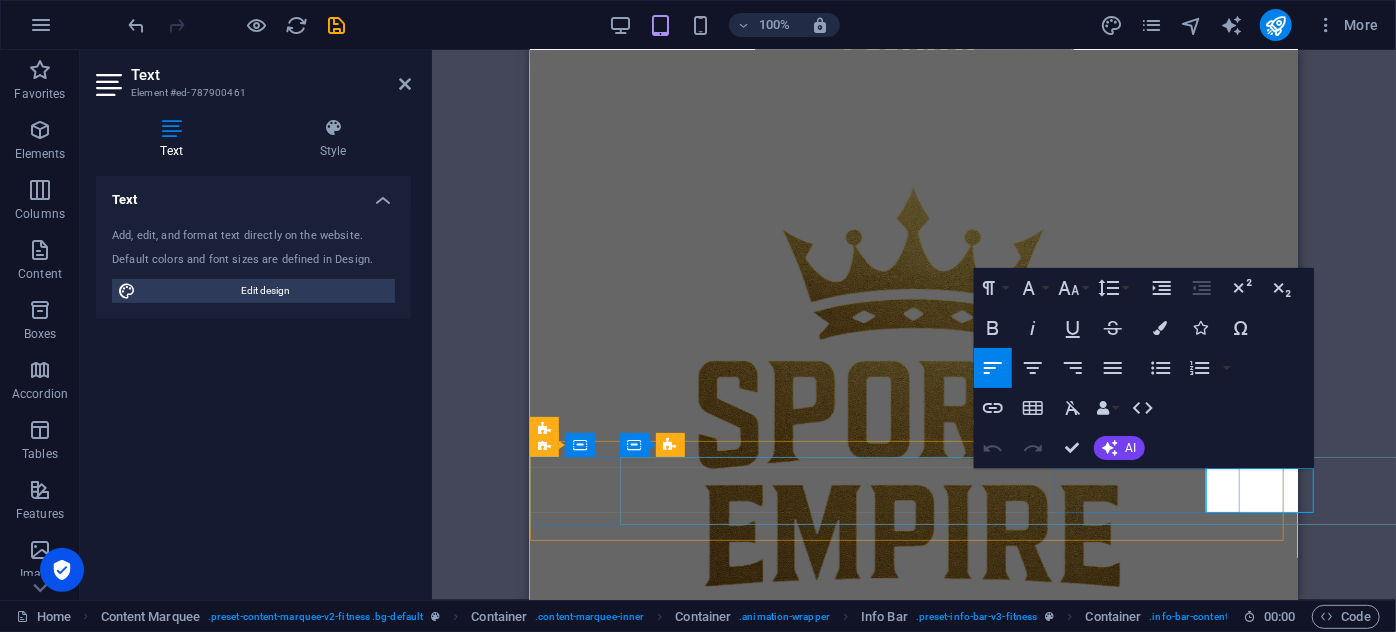 click on "SPilates" at bounding box center [1295, 970] 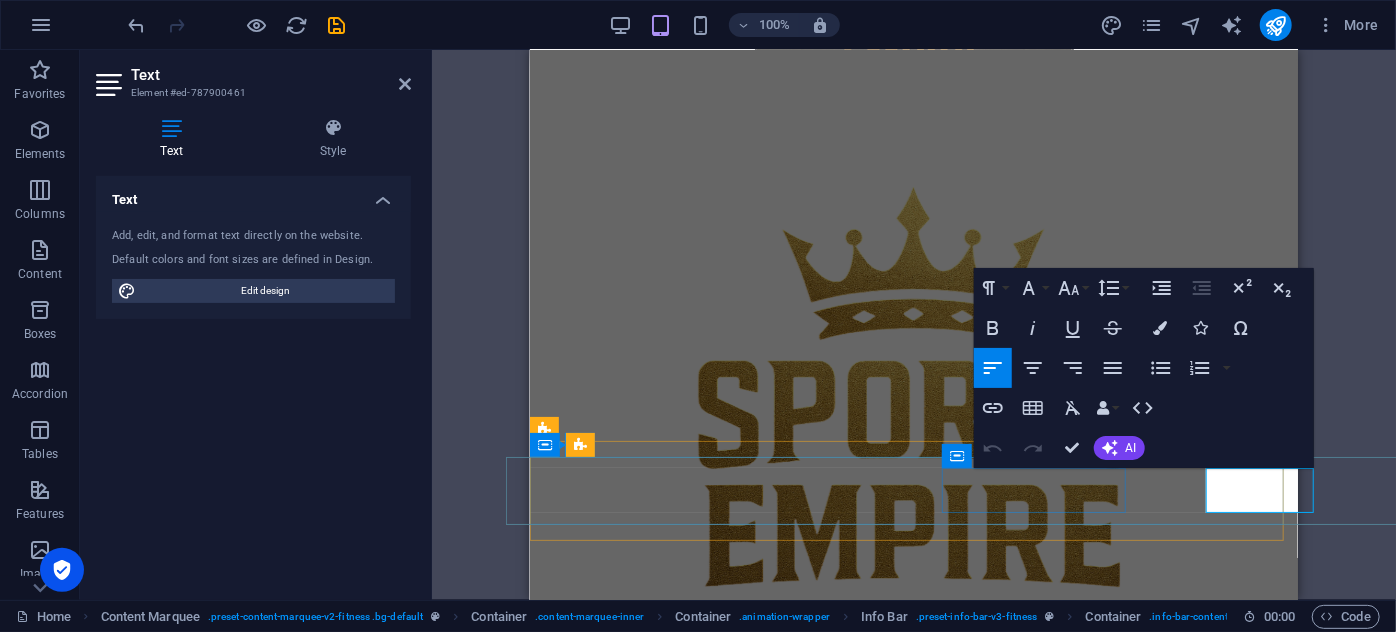 click on "SPilates" at bounding box center [1296, 970] 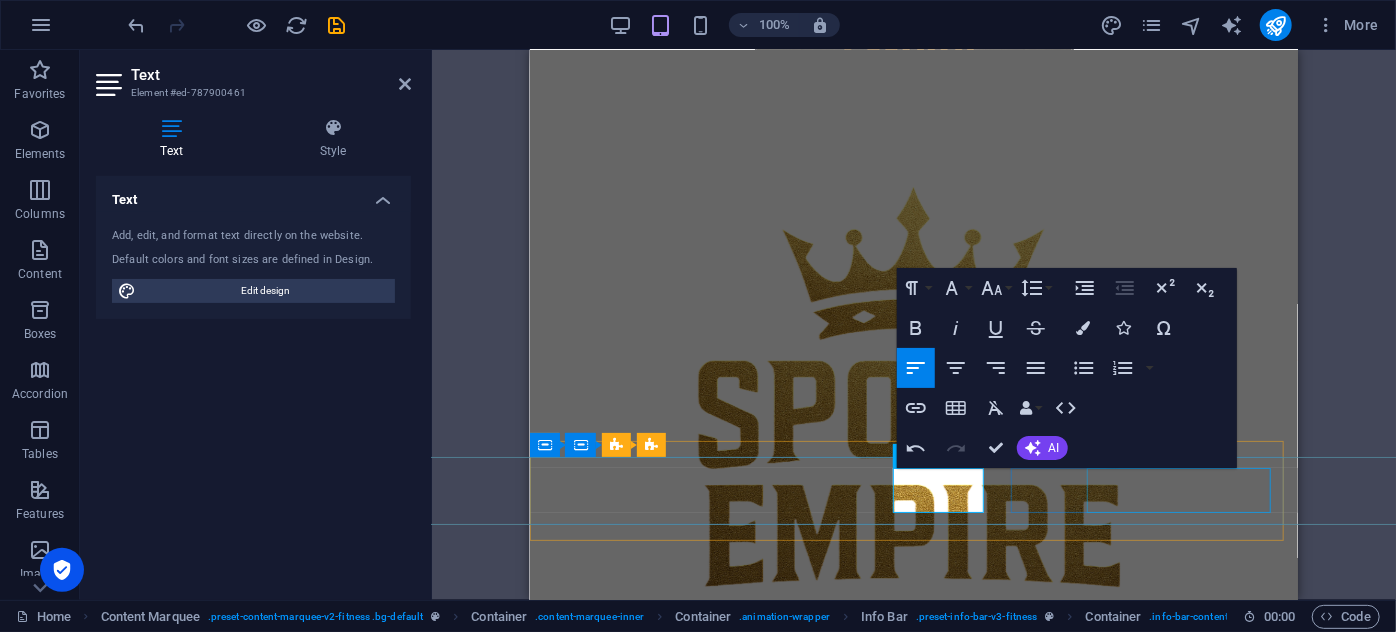 click on "Grup Eğitimi" at bounding box center (1295, 1015) 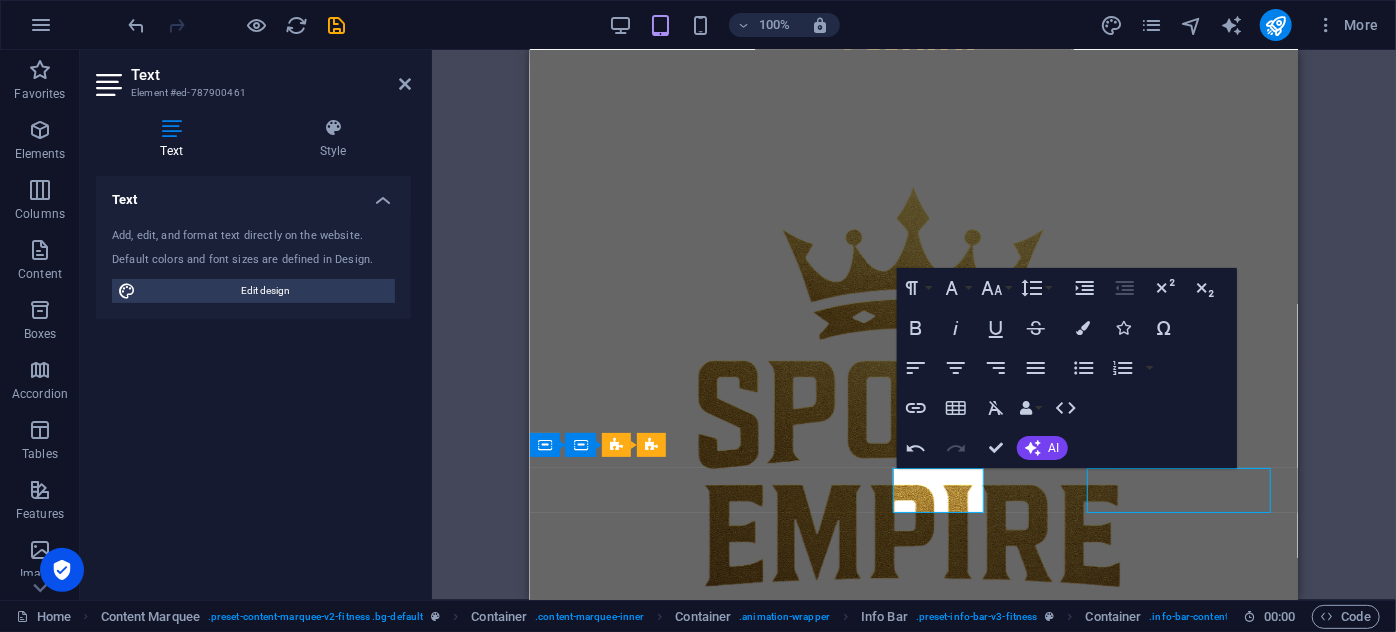 click on "Grup Eğitimi" at bounding box center [1296, 1015] 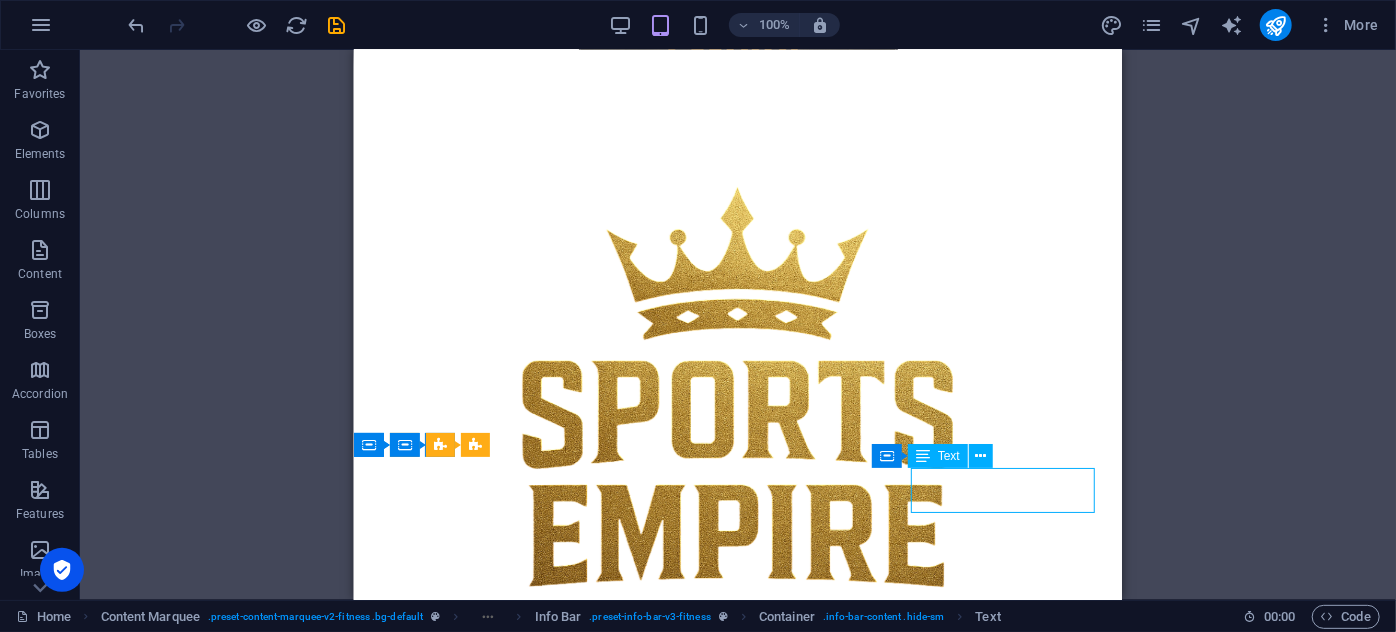 click on "H1   Unequal Columns   Container   Menu Bar   Spacer   Text   Image   Container   Button   Button series   Spacer   Accordion   Container   Container   H2   Content Marquee   Container   Content Marquee   Text   Container   Content Marquee   Container   Container   Container   Content Marquee   Info Bar   Container   Menu   Text   Container   Button series   Button   Container   Button   Logo   Text   Container   H3   Container   Container   Icon   Container   Text   Container   Icon   Container   Text   Icon   Spacer   Text   Spacer   H3   Container   H2   Spacer   Text   Spacer   Button   H3   Container   H2   Container   Spacer   Text   Spacer   Button   H3   Container   Container   H2   Spacer   Text   Spacer   Button   Unequal Columns   Button   Container   Text   Container   Info Bar   Container   Container   Info Bar   Container   Icon   HTML   Container   Icon   Text   Container   Slider   Image   Slider   Container   Icon" at bounding box center [738, 325] 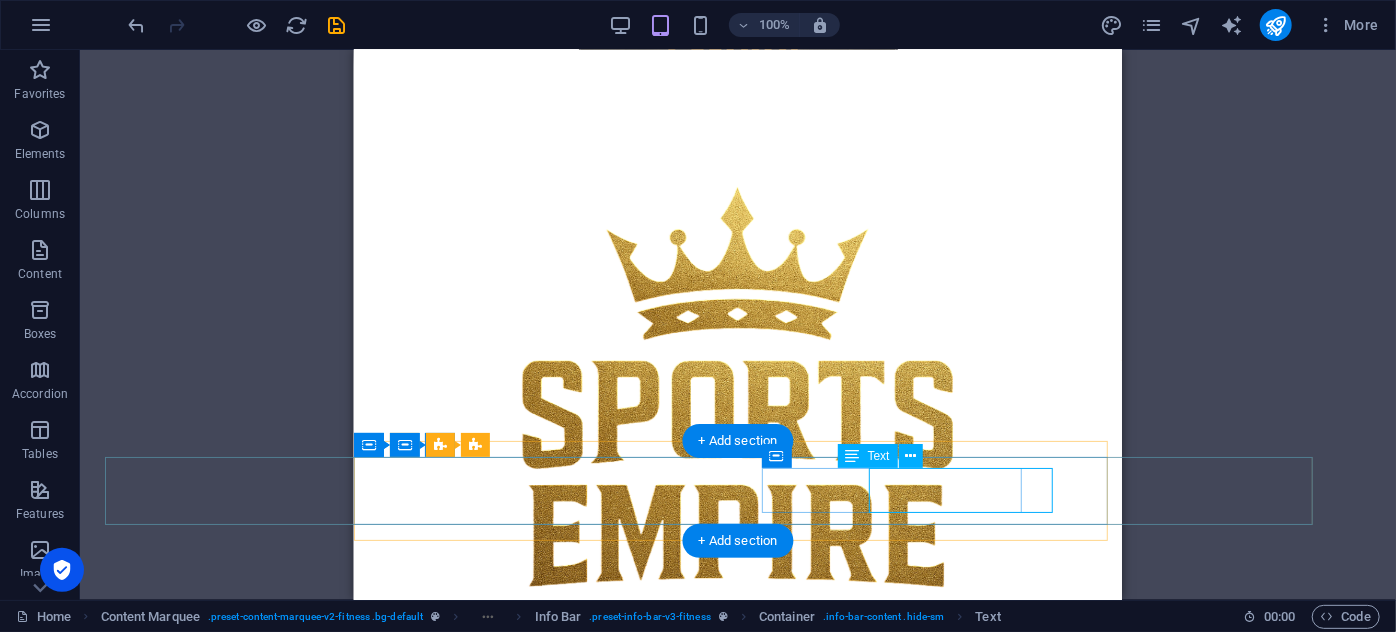 click on "Grup Eğitimi" at bounding box center [1119, 1015] 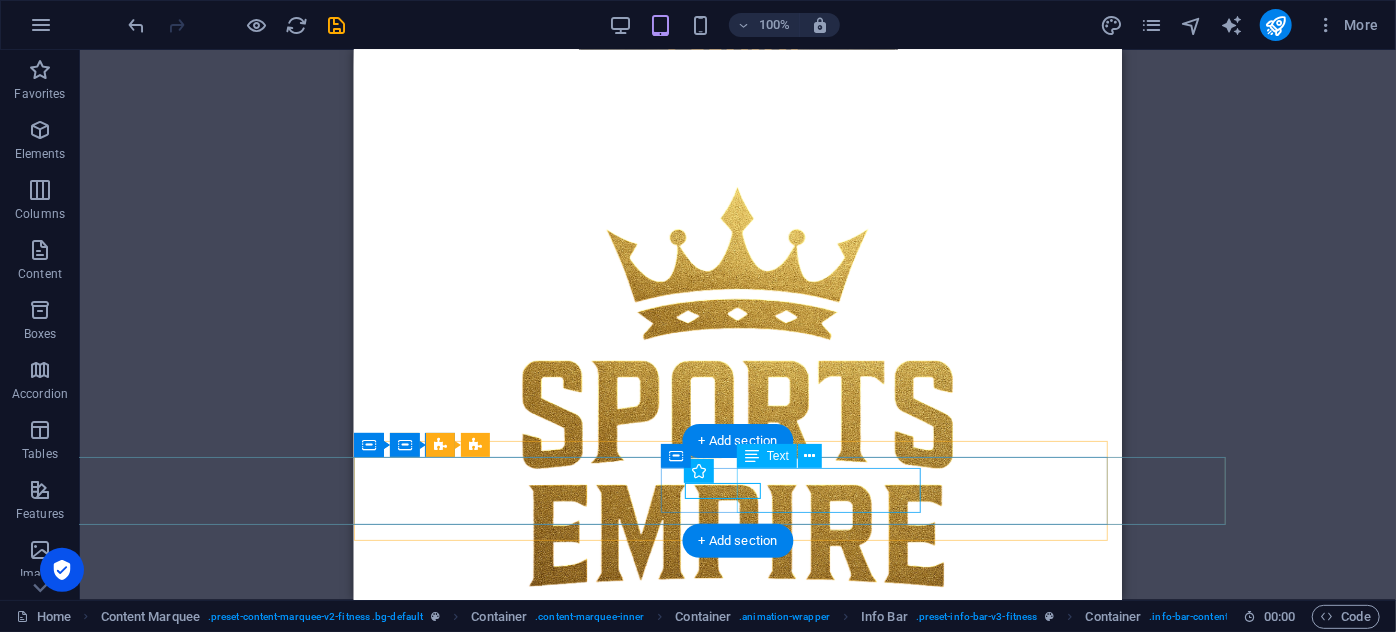 click on "Grup Eğitimi" at bounding box center [1120, 1015] 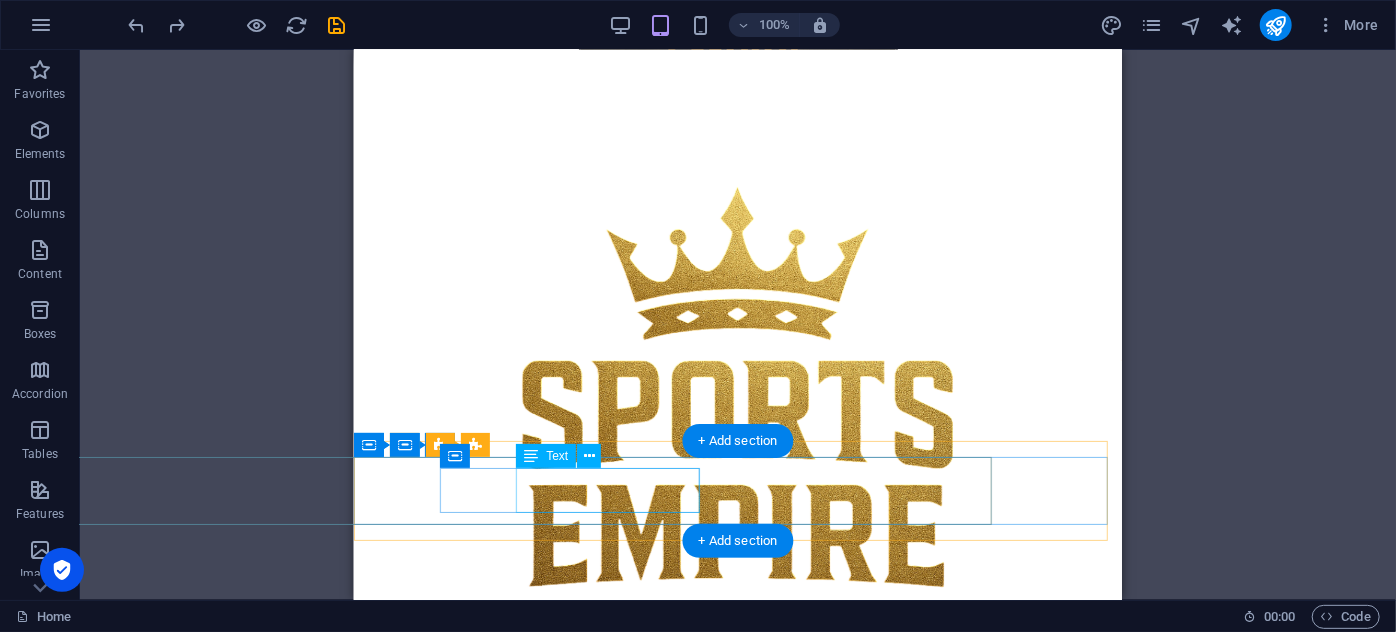 click on "Fitness Boks Pilates Grup Eğitimi Kişisel Eğitim Canlı çevrimiçi dersler Spor salonu Grup Eğitimi" at bounding box center (1119, 1041) 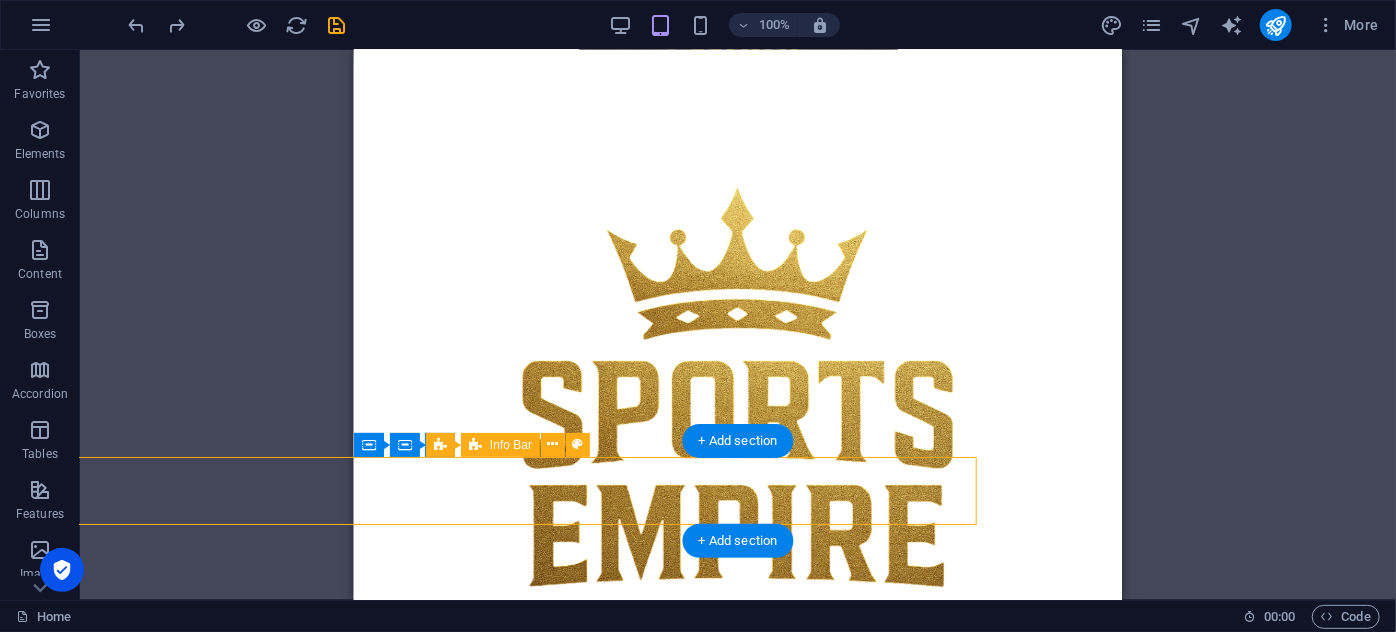 click on "Fitness Boks Pilates Grup Eğitimi Kişisel Eğitim Canlı çevrimiçi dersler Spor salonu Grup Eğitimi" at bounding box center [1120, 1041] 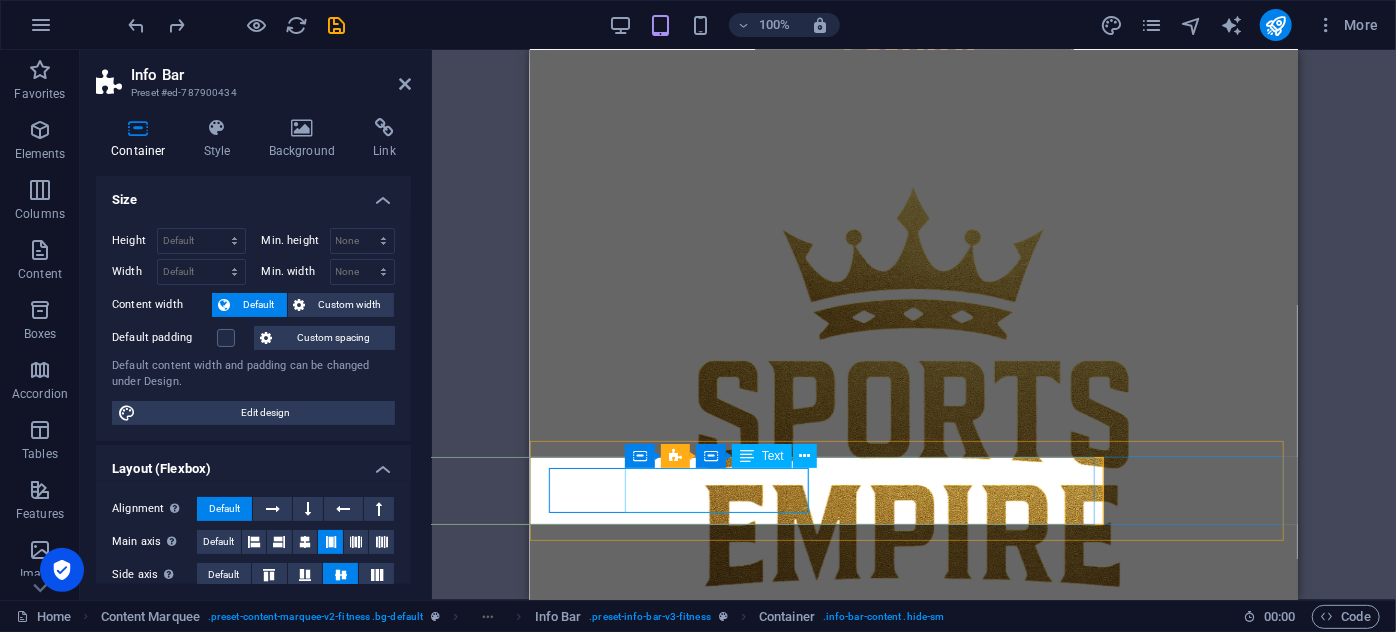 click on "Grup Eğitimi" at bounding box center (1297, 1015) 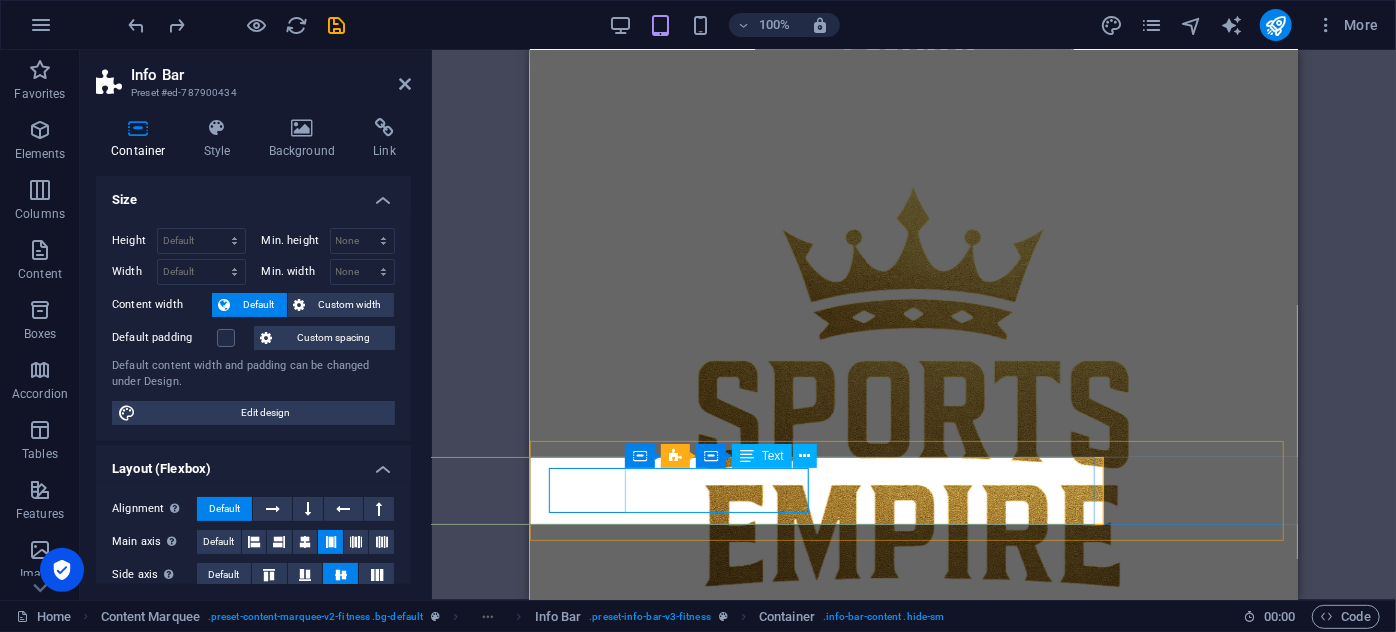 click on "Grup Eğitimi" at bounding box center [1296, 1015] 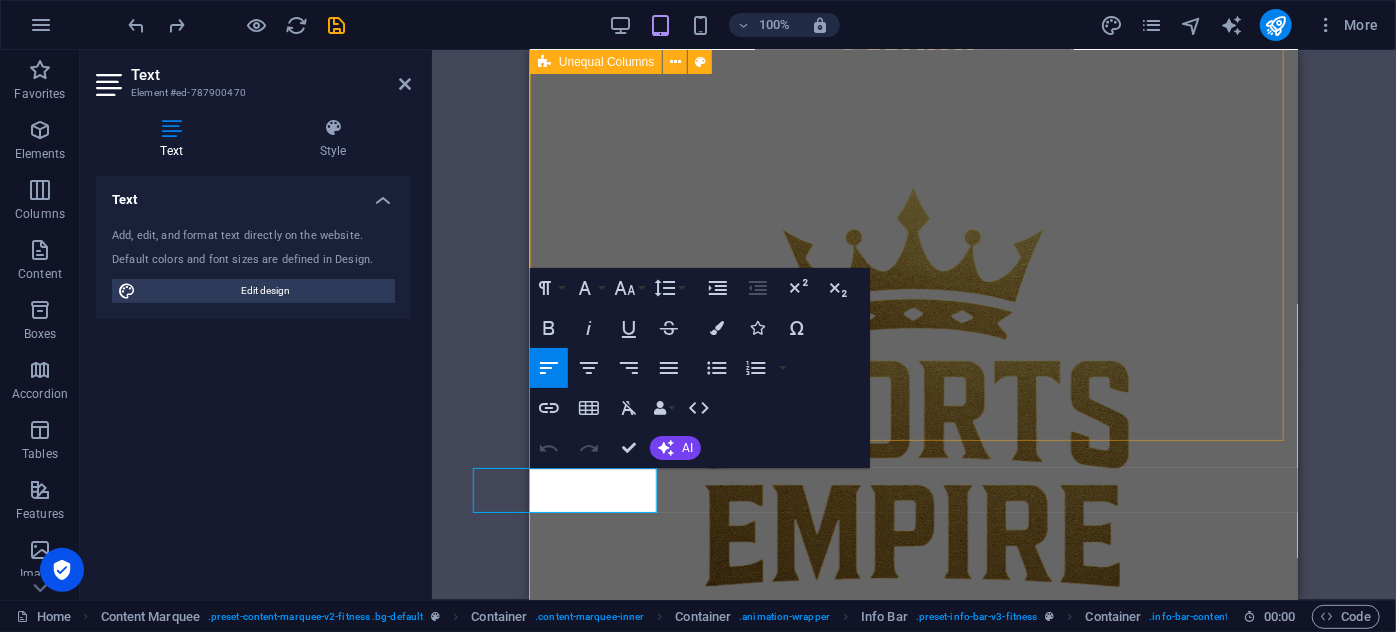 click on "KAYITLARIMIZ BAŞLADI Modern Tasarım + Üst Düzey Ekipman = Sports Empire Şimdi Etimesgut'ta açıldı. 2200 m²'lik kullanım alanı, modern ekipmanlar, yüksek tavan, ileri seviye havalandırma sistemi ve alanında uzman eğitmenlerle şimdi hazırız.  Sınırlı kontenjan, sınırsız motivasyon! ders programı Bize Ulaşın" at bounding box center (913, 32) 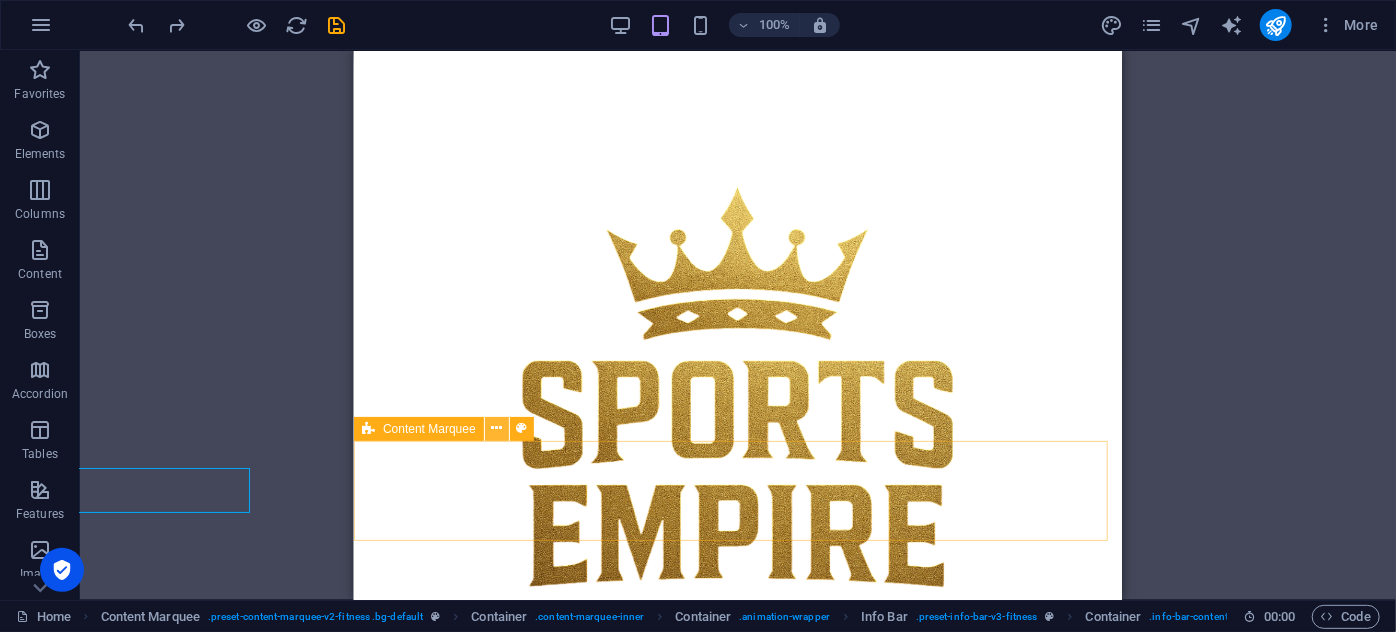 click at bounding box center [497, 429] 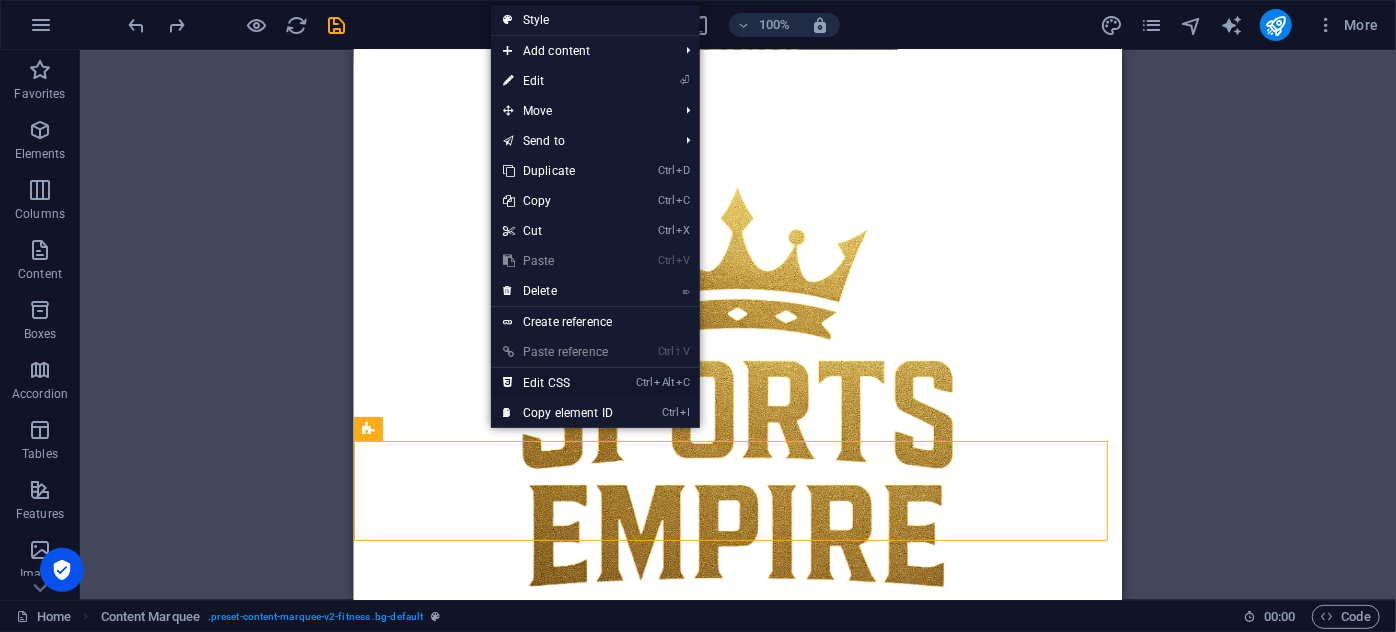 click on "Ctrl Alt C  Edit CSS" at bounding box center [558, 383] 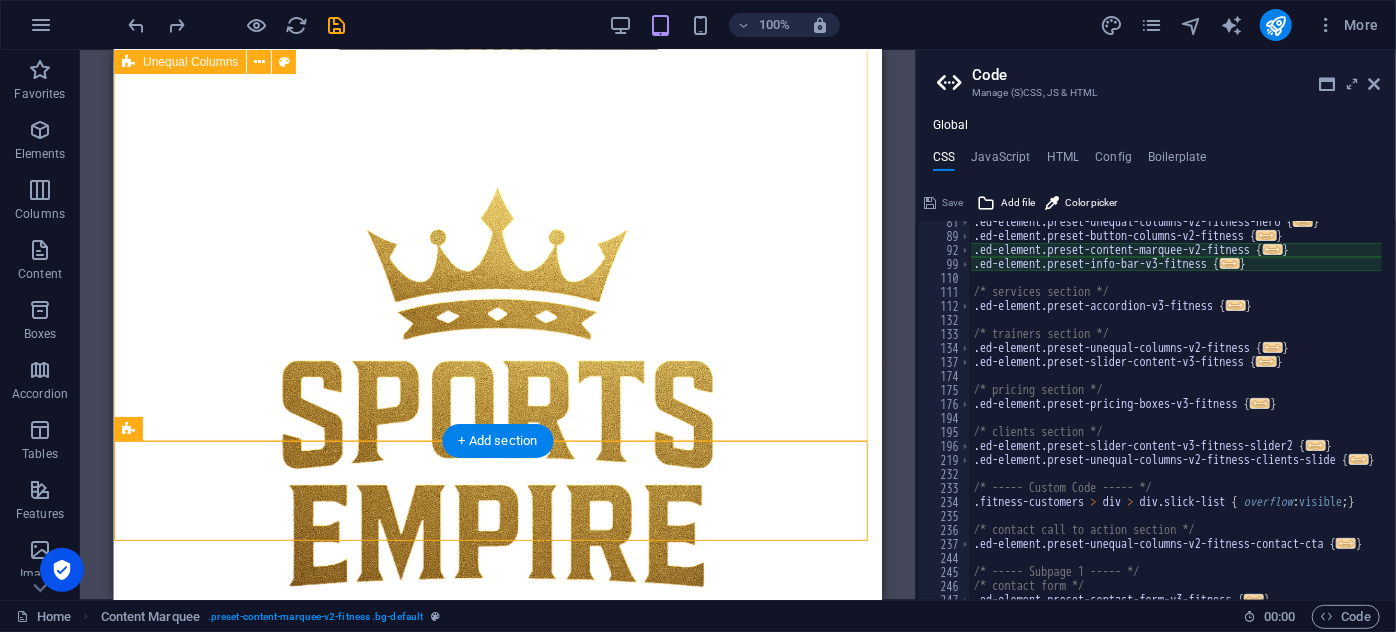 type on "@include content-marquee-v2(" 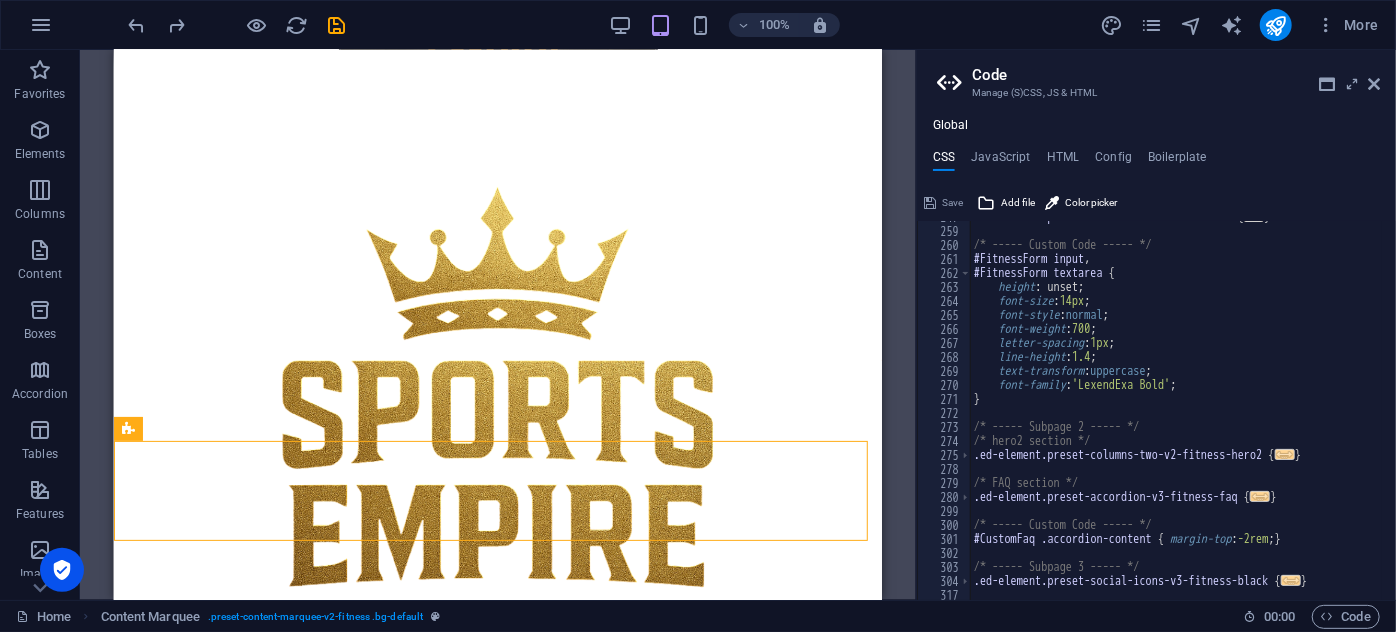 scroll, scrollTop: 738, scrollLeft: 0, axis: vertical 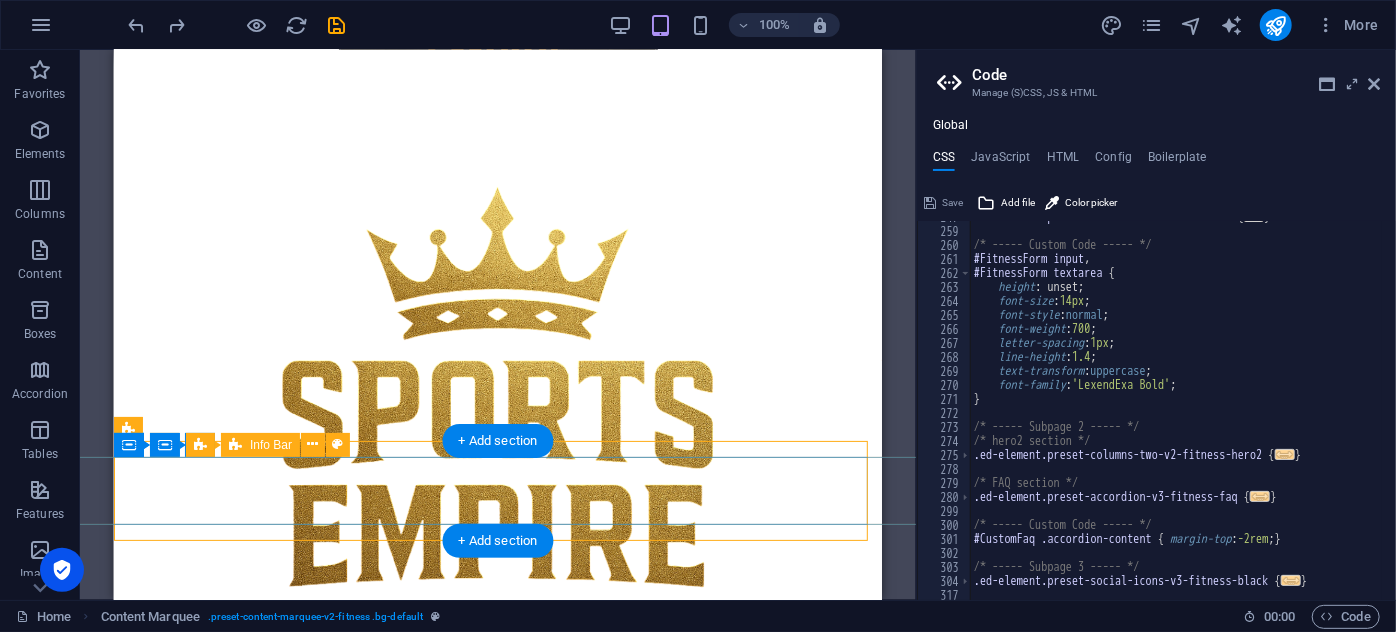 click on "Grup Eğitimi" at bounding box center (880, 1015) 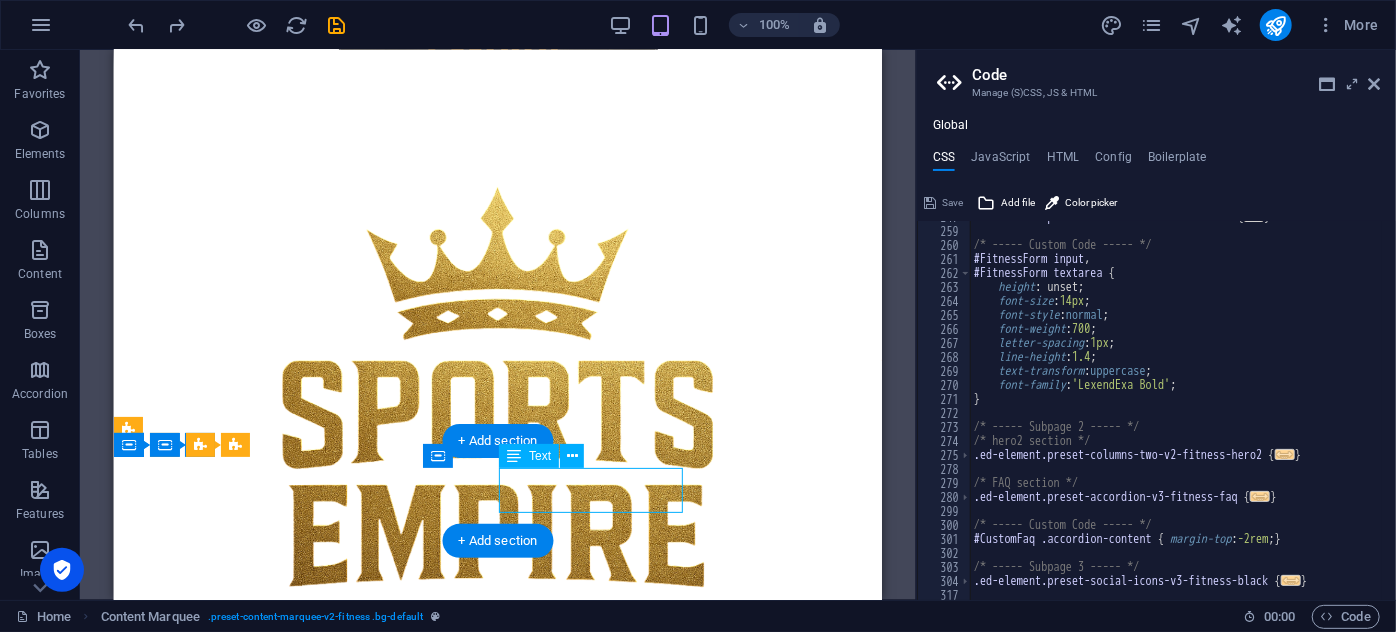 click on "Grup Eğitimi" at bounding box center [880, 1015] 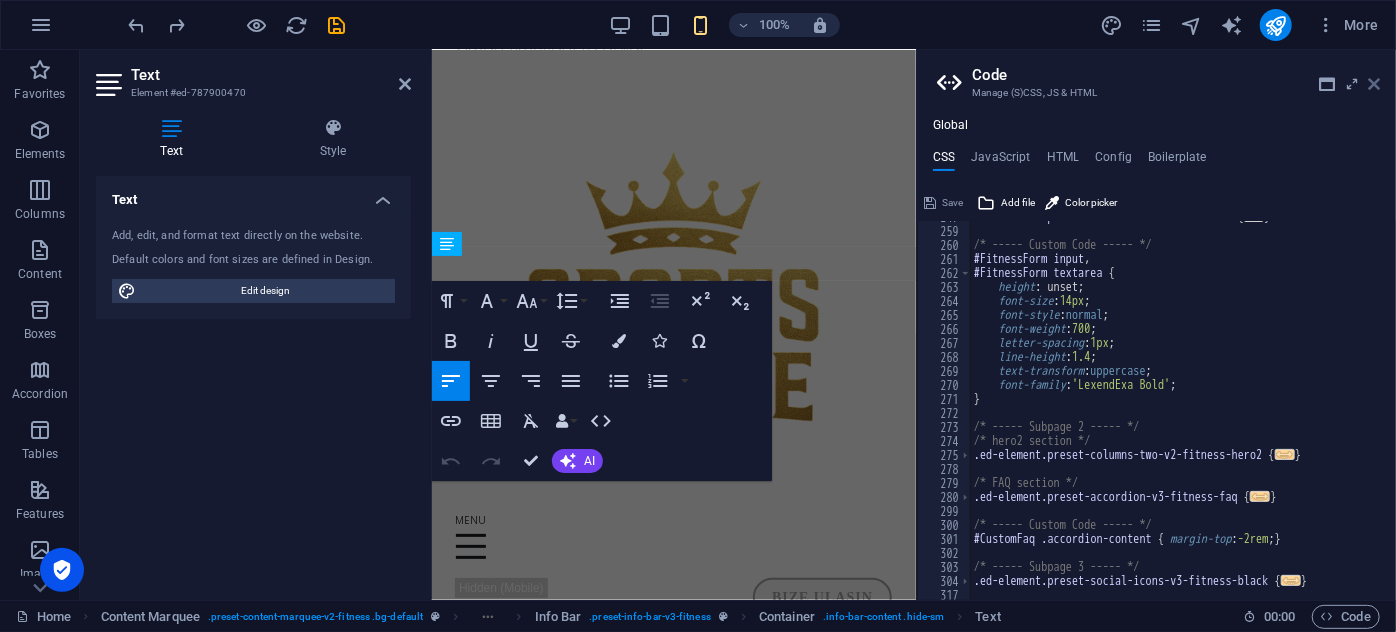 click at bounding box center (1374, 84) 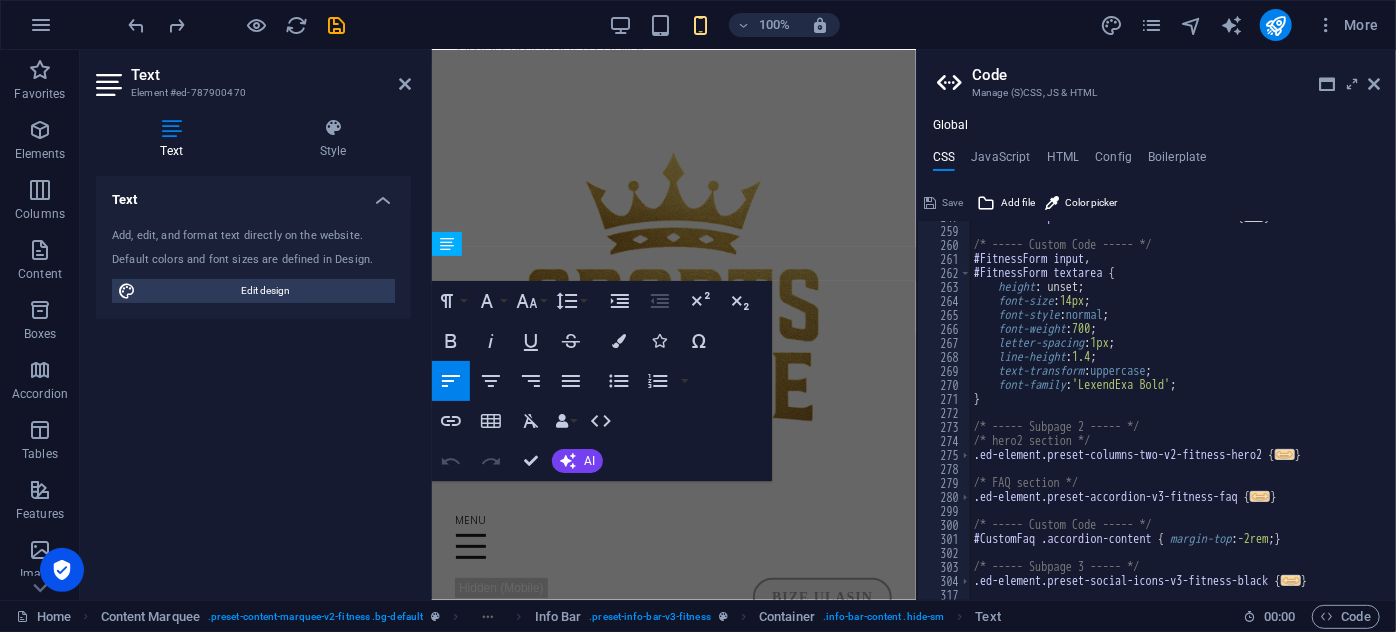 scroll, scrollTop: 818, scrollLeft: 0, axis: vertical 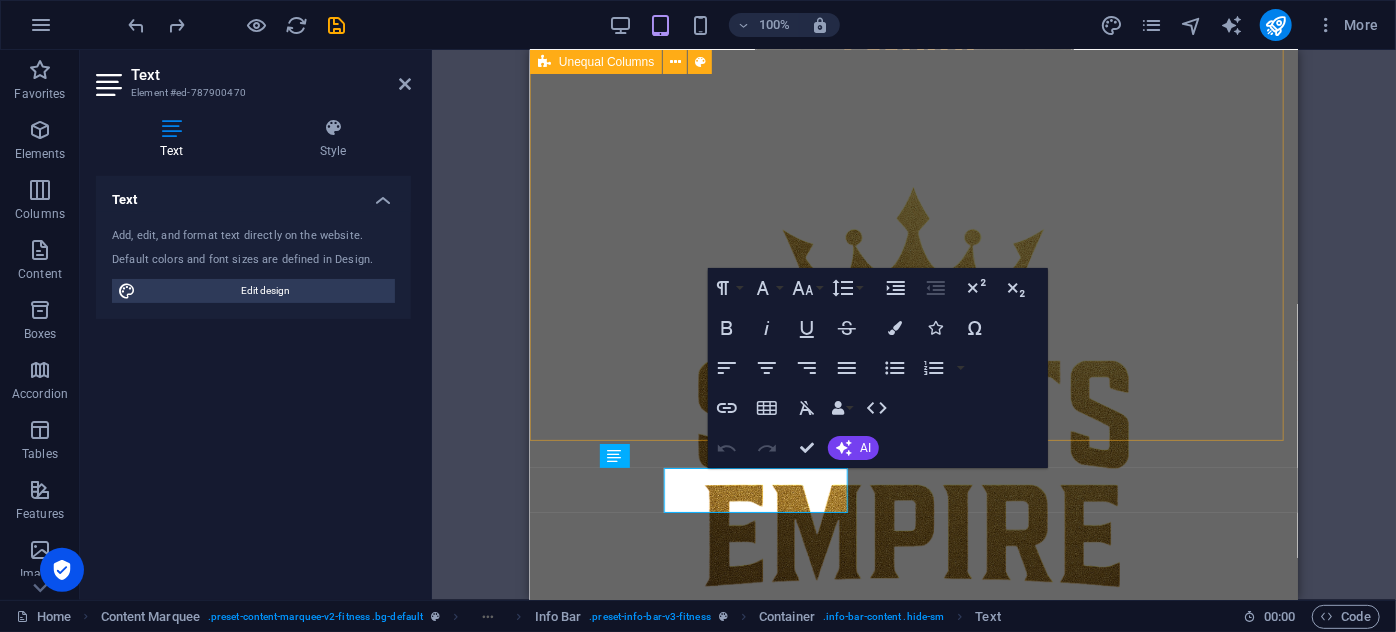 click on "KAYITLARIMIZ BAŞLADI Modern Tasarım + Üst Düzey Ekipman = Sports Empire Şimdi Etimesgut'ta açıldı. 2200 m²'lik kullanım alanı, modern ekipmanlar, yüksek tavan, ileri seviye havalandırma sistemi ve alanında uzman eğitmenlerle şimdi hazırız.  Sınırlı kontenjan, sınırsız motivasyon! ders programı Bize Ulaşın" at bounding box center [913, 32] 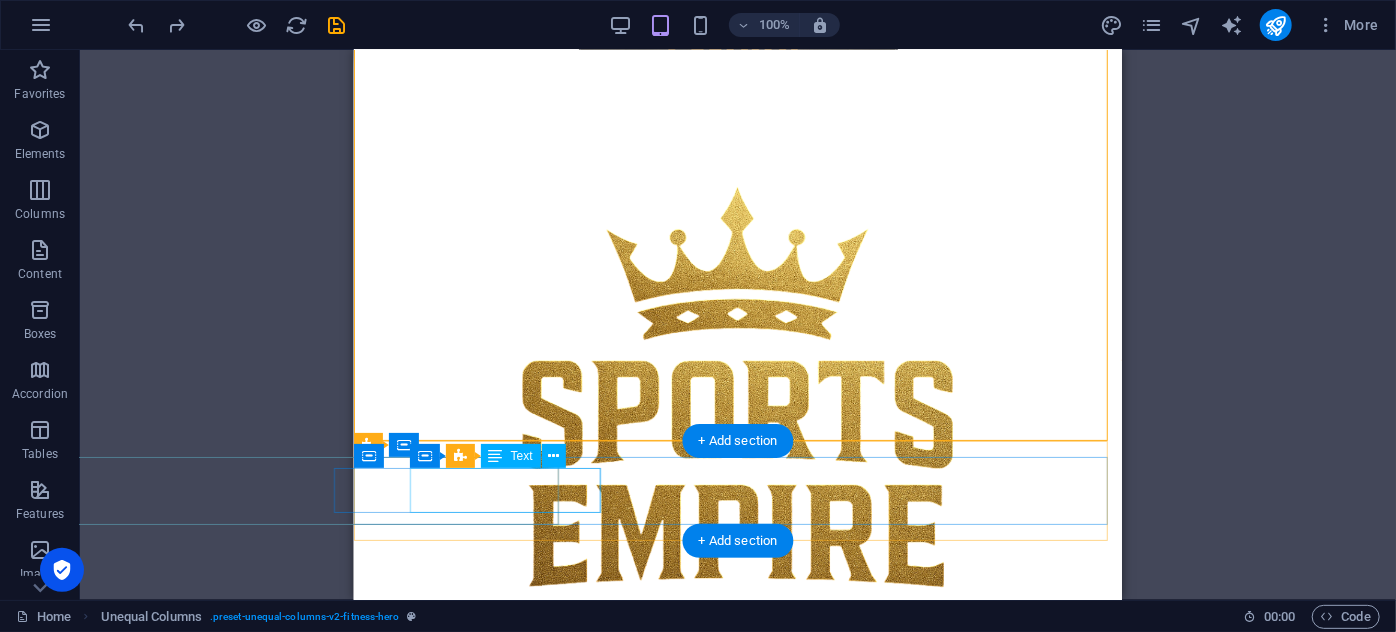 click on "Kişisel Eğitim" at bounding box center (1121, 1060) 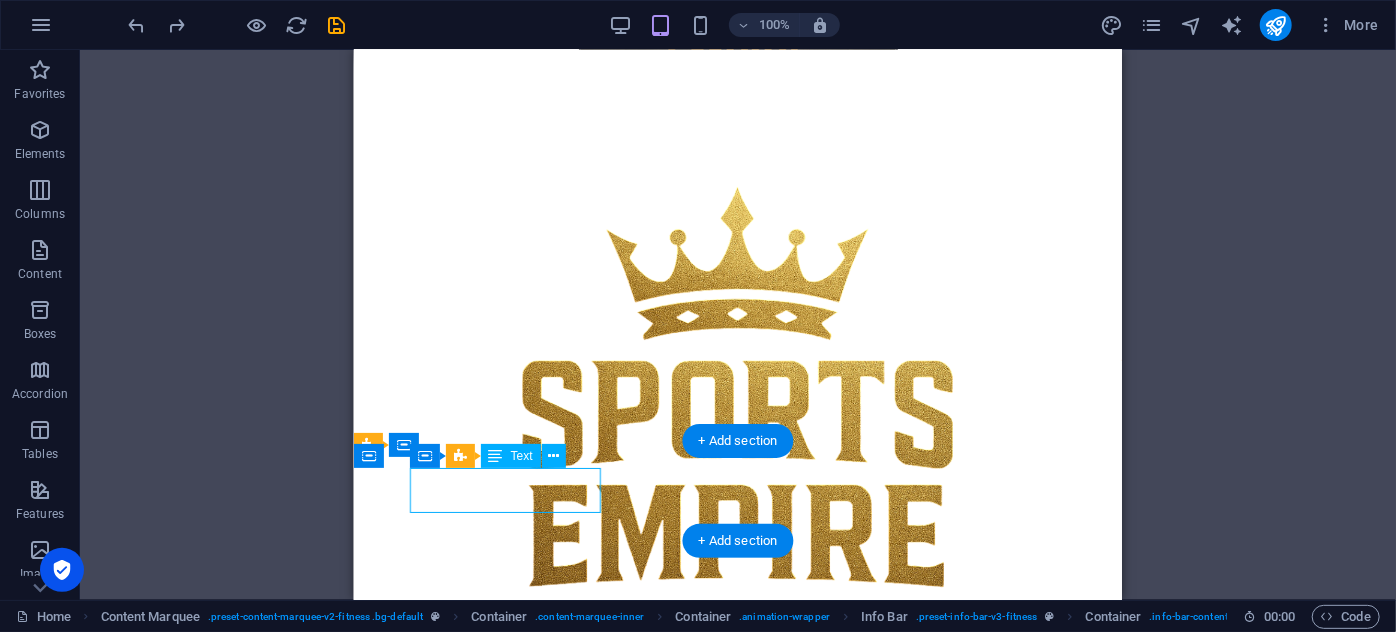 click on "Kişisel Eğitim" at bounding box center [1119, 1060] 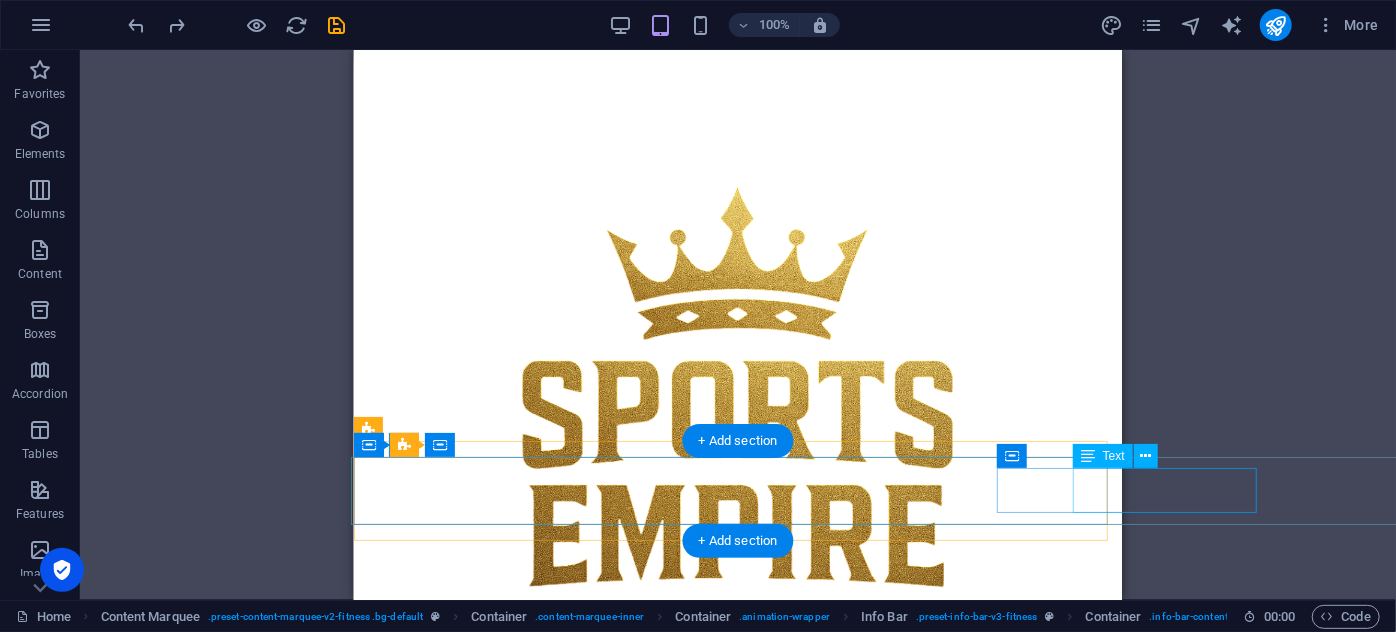 click on "Grup Eğitimi" at bounding box center [1120, 1015] 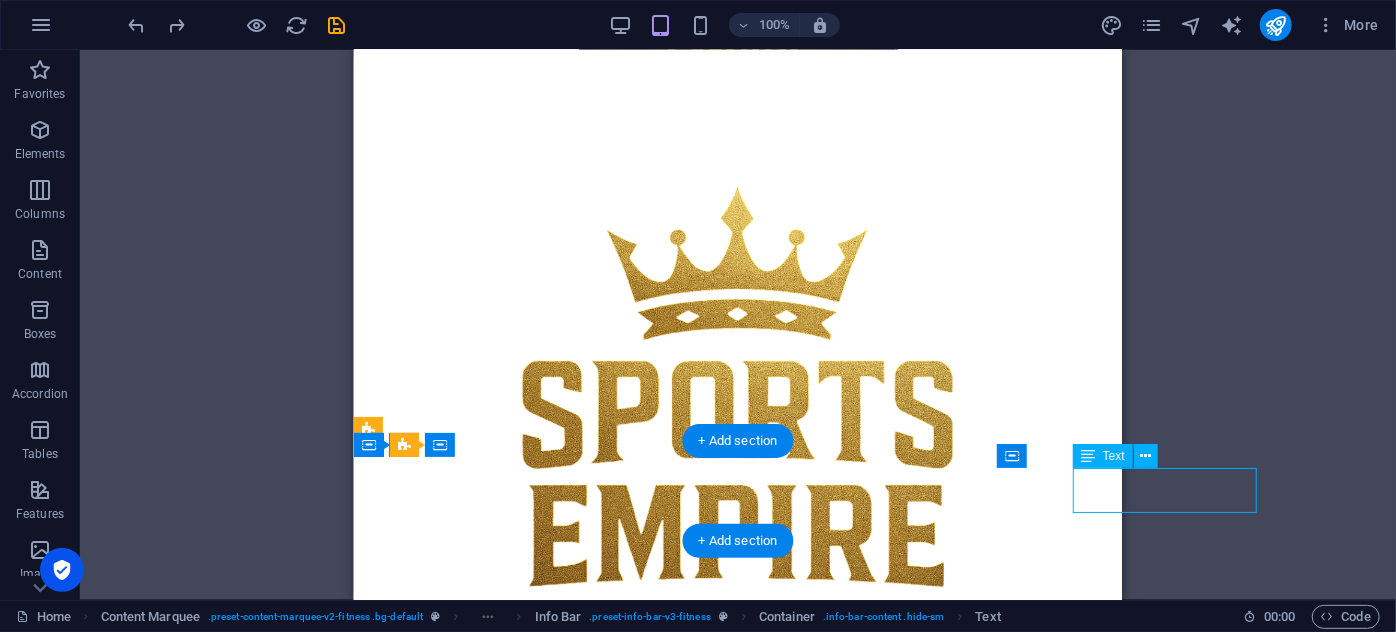 click on "Grup Eğitimi" at bounding box center [1121, 1015] 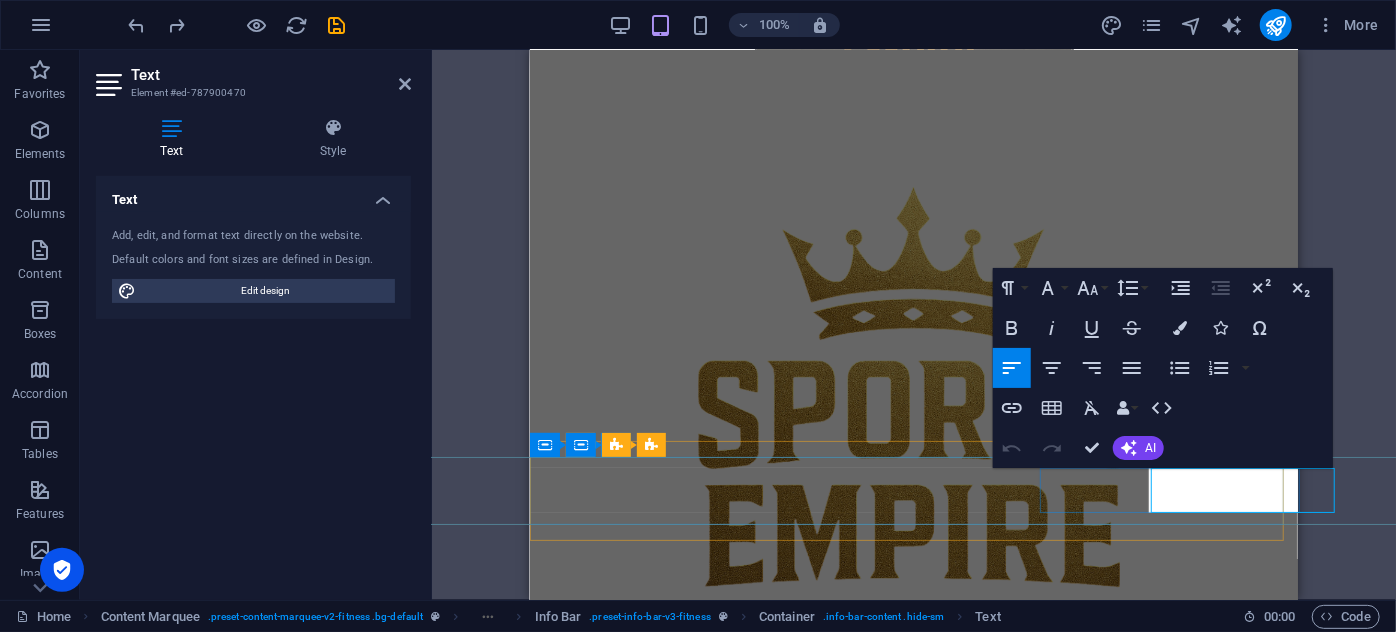 click on "Grup Eğitimi" at bounding box center [1295, 1015] 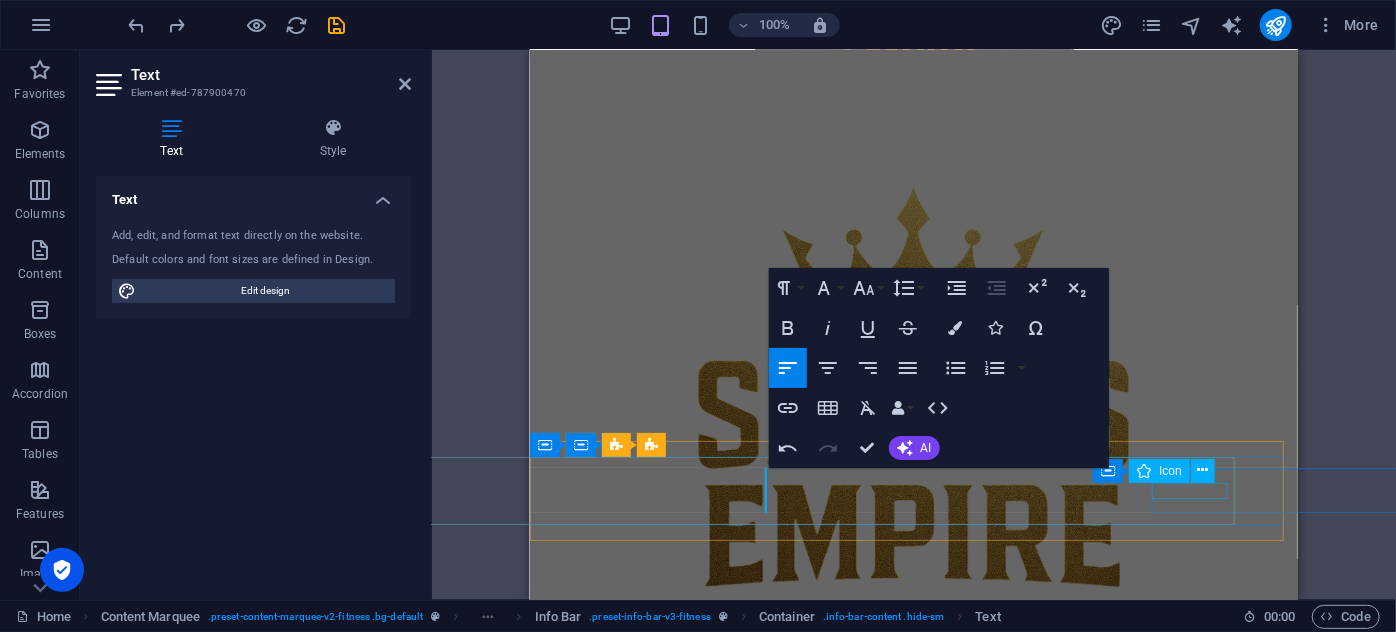 type 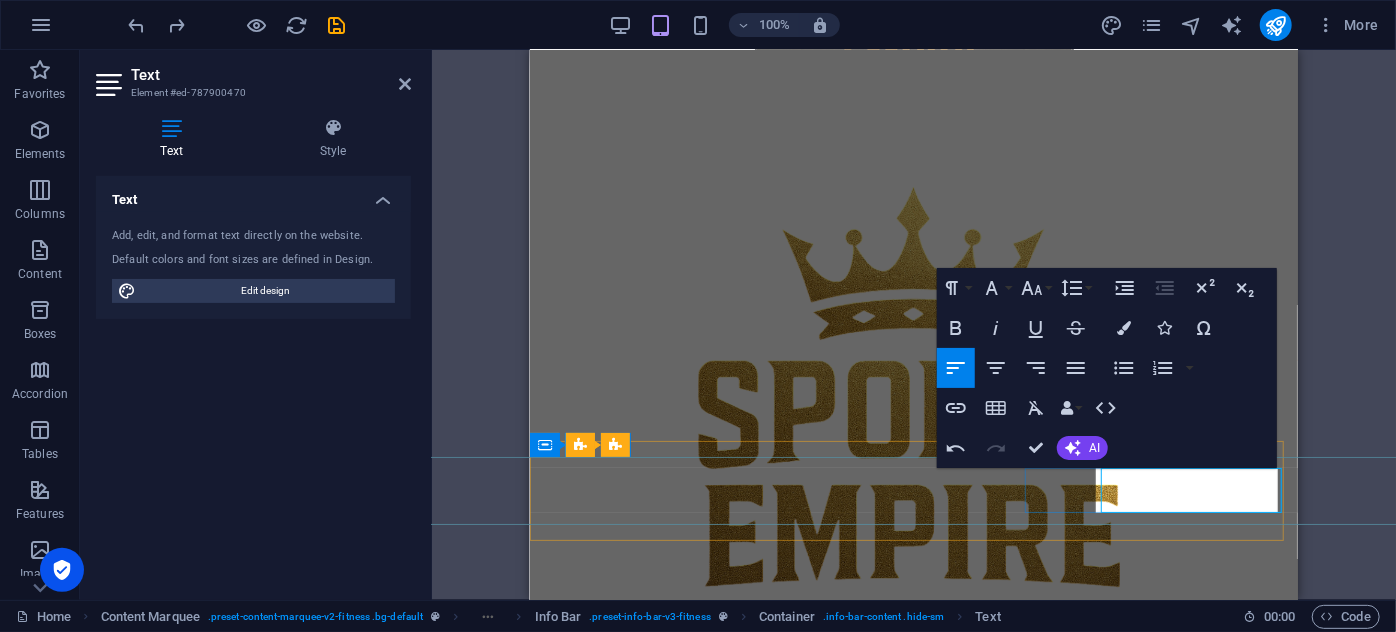 scroll, scrollTop: 0, scrollLeft: 920, axis: horizontal 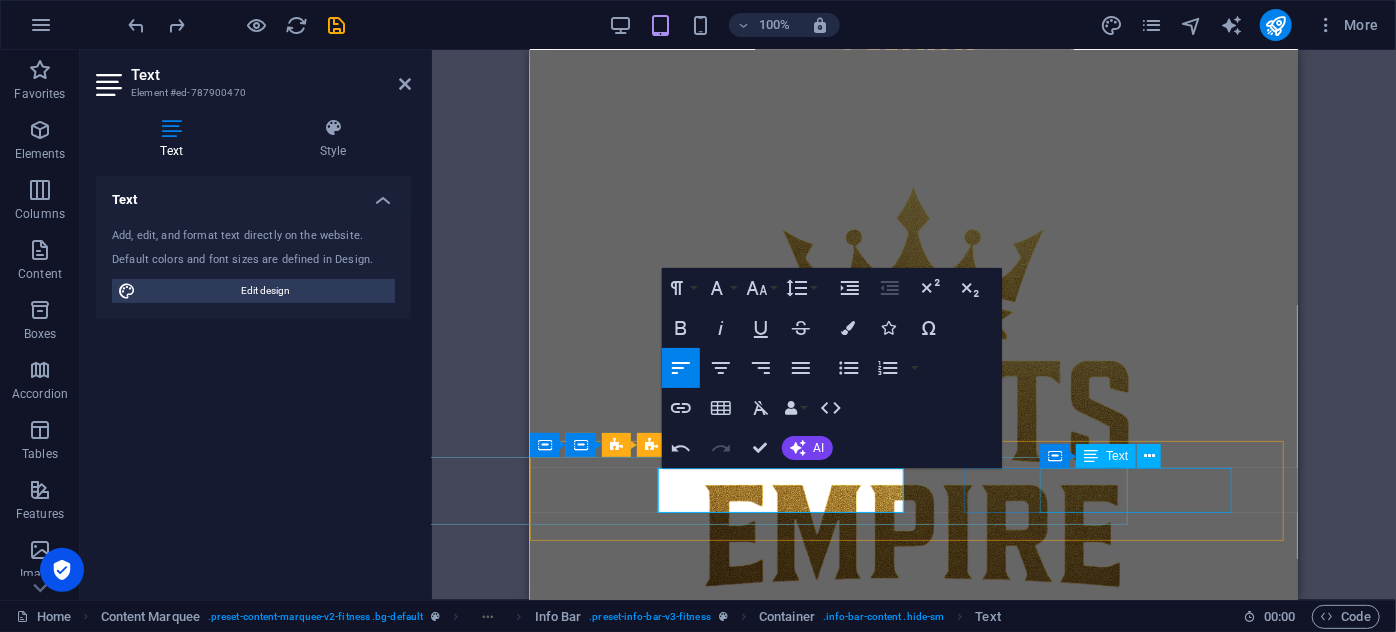 click on "Kişisel Eğitim" at bounding box center (984, 1060) 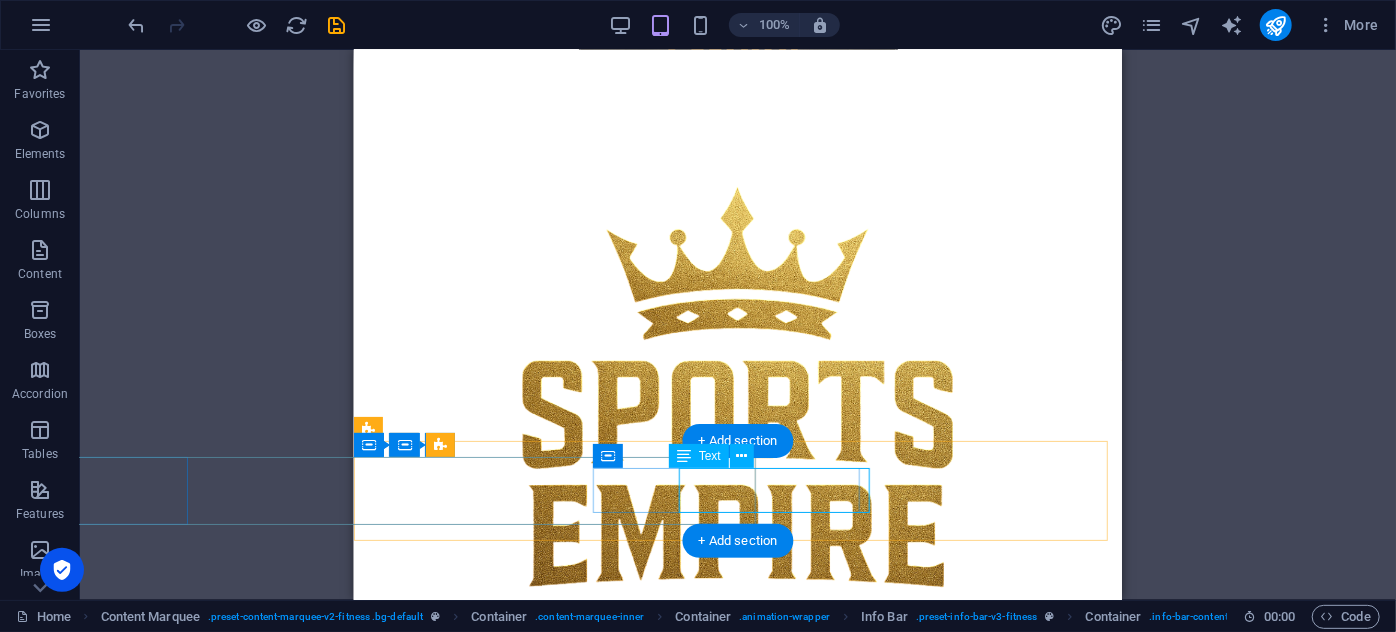 click on "Kişisel Eğitim" at bounding box center (808, 1060) 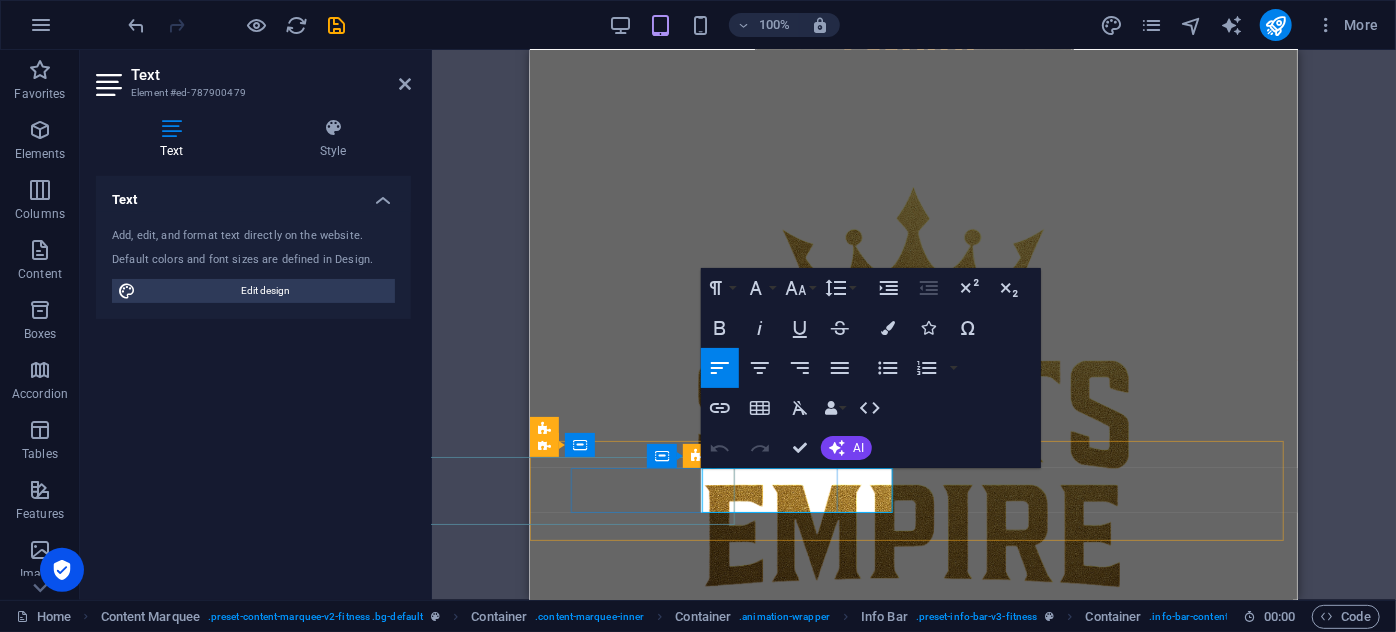 click on "Kişisel Eğitim" at bounding box center (985, 1060) 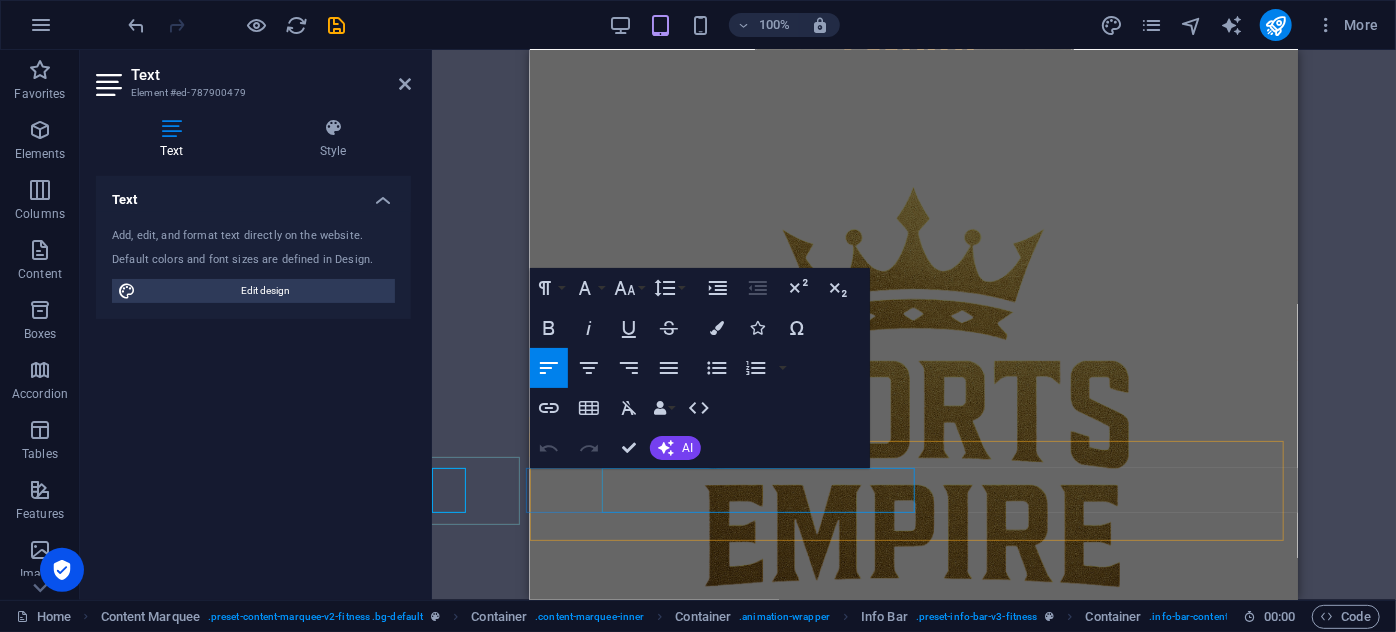 type 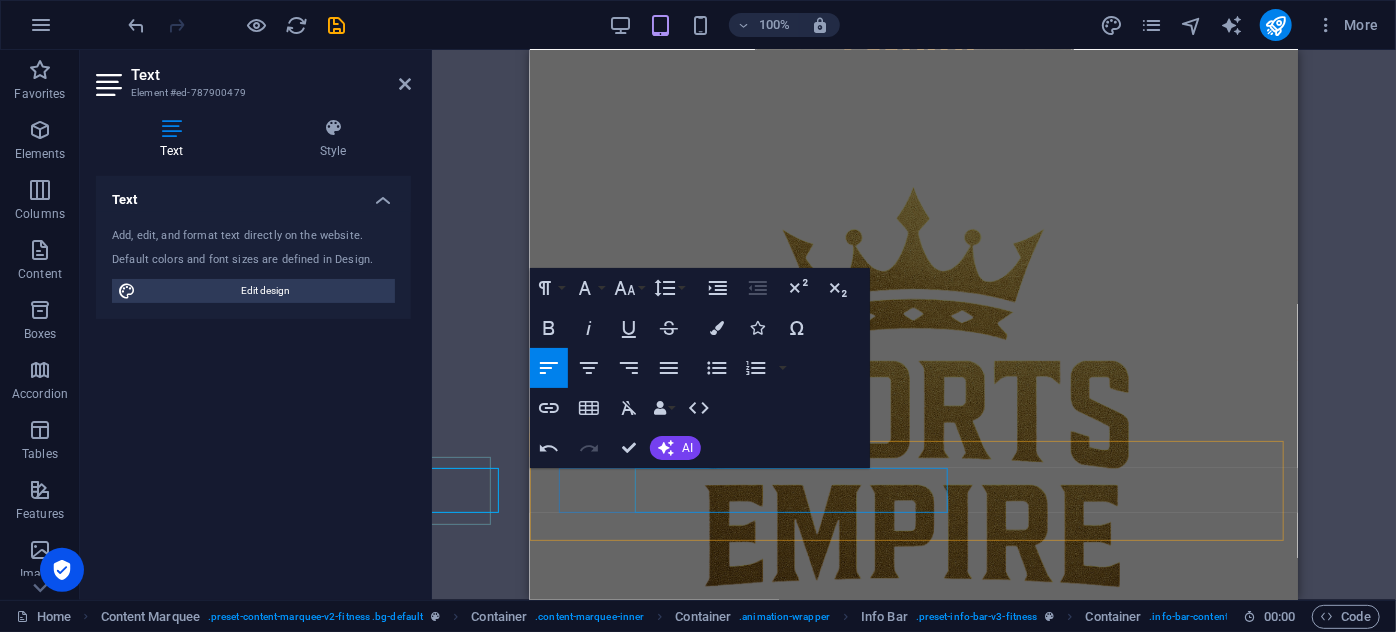 scroll, scrollTop: 0, scrollLeft: 814, axis: horizontal 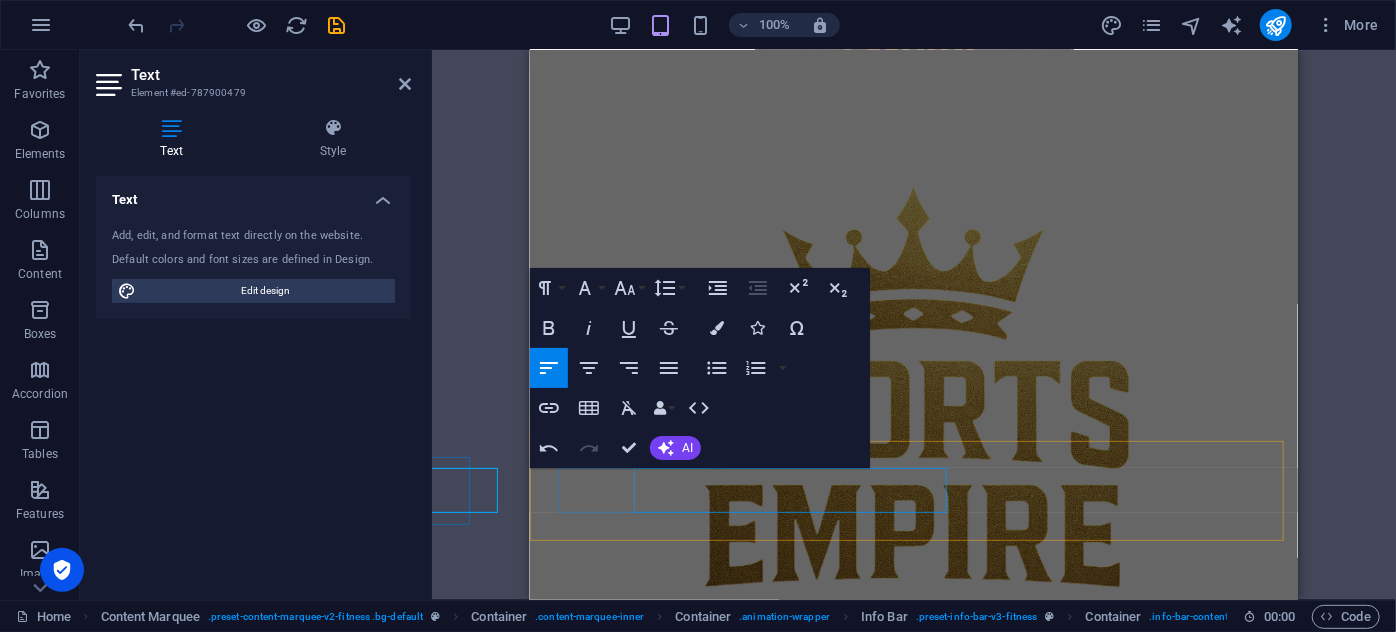 click on "Canlı çevrimiçi dersler" at bounding box center (984, 1104) 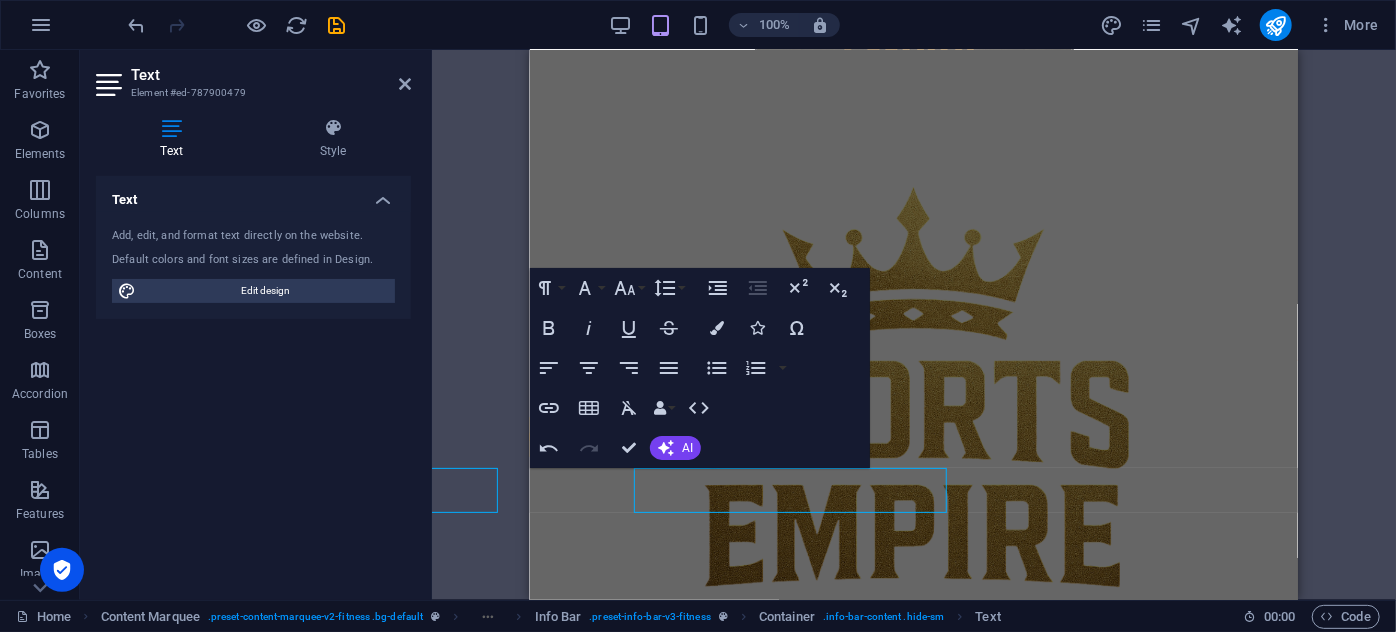 click on "Canlı çevrimiçi dersler" at bounding box center [984, 1104] 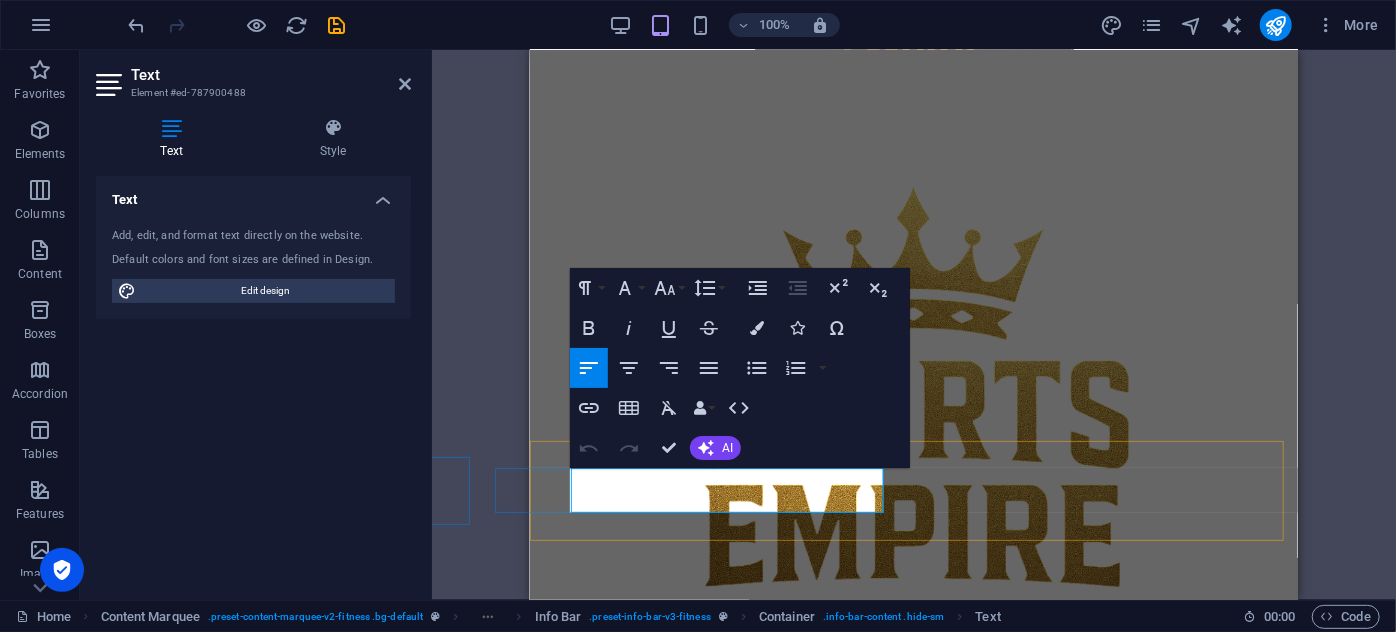 click on "Canlı çevrimiçi dersler" at bounding box center (984, 1104) 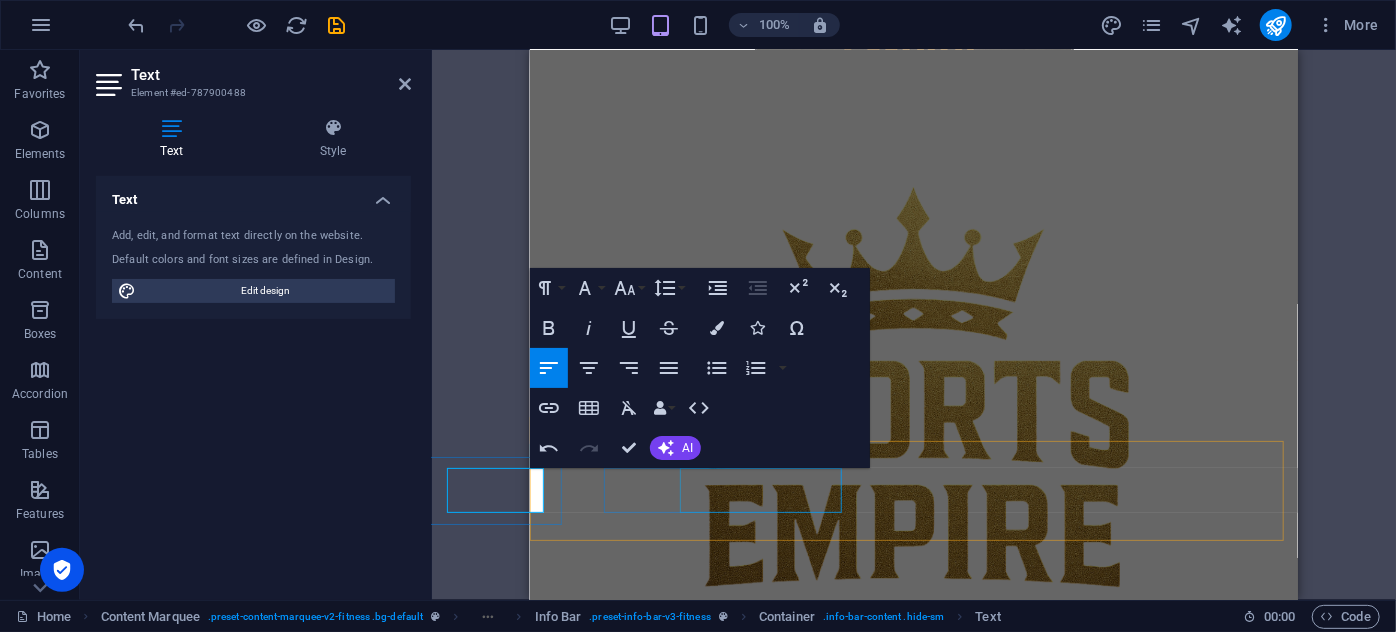type 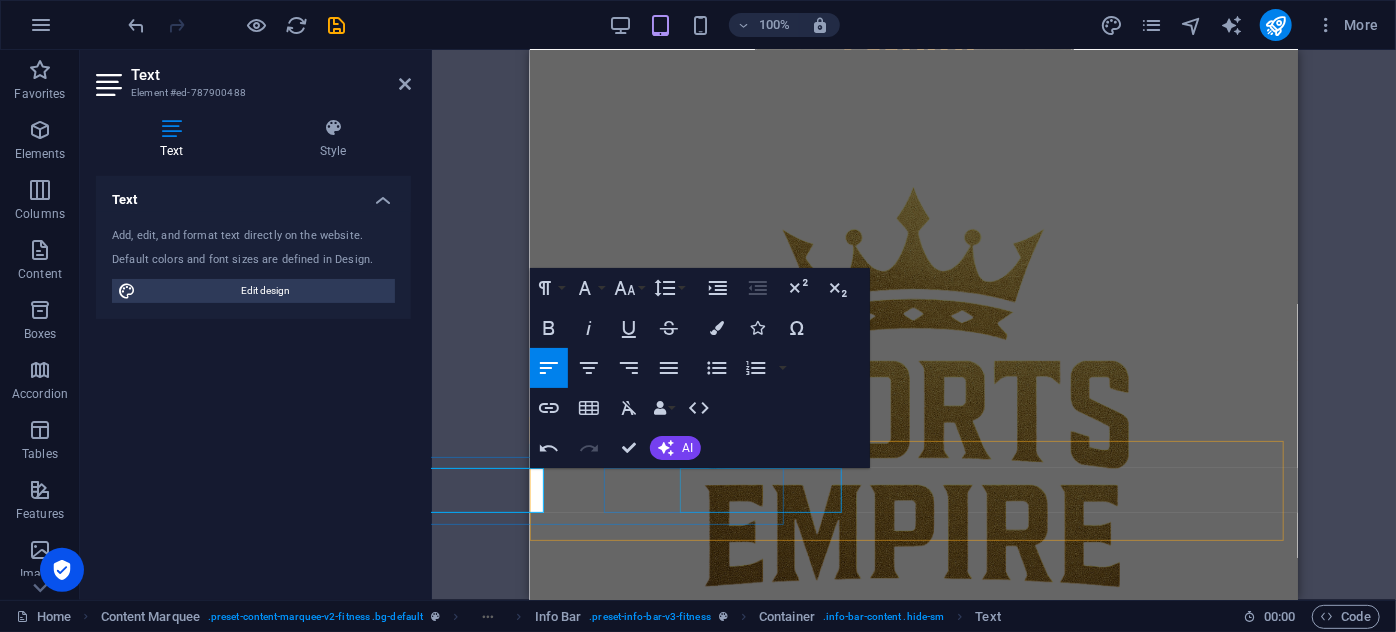 scroll, scrollTop: 0, scrollLeft: 473, axis: horizontal 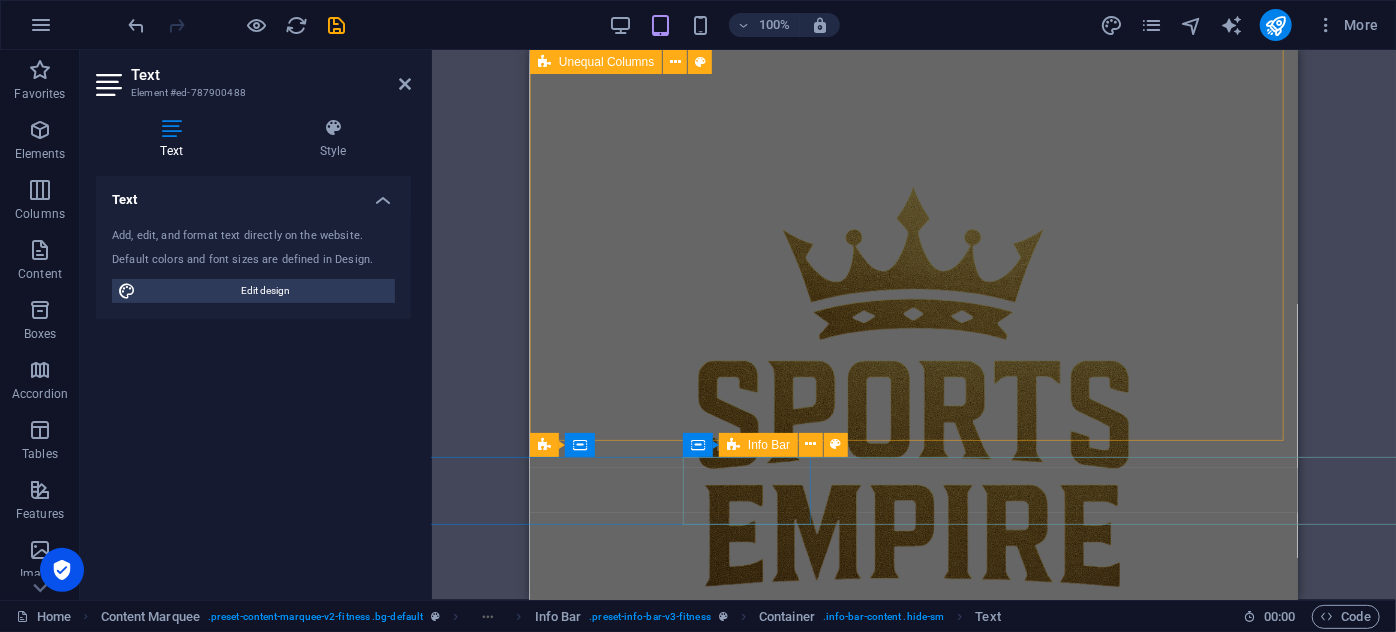 click on "KAYITLARIMIZ BAŞLADI Modern Tasarım + Üst Düzey Ekipman = Sports Empire Şimdi Etimesgut'ta açıldı. 2200 m²'lik kullanım alanı, modern ekipmanlar, yüksek tavan, ileri seviye havalandırma sistemi ve alanında uzman eğitmenlerle şimdi hazırız.  Sınırlı kontenjan, sınırsız motivasyon! ders programı Bize Ulaşın" at bounding box center (913, 32) 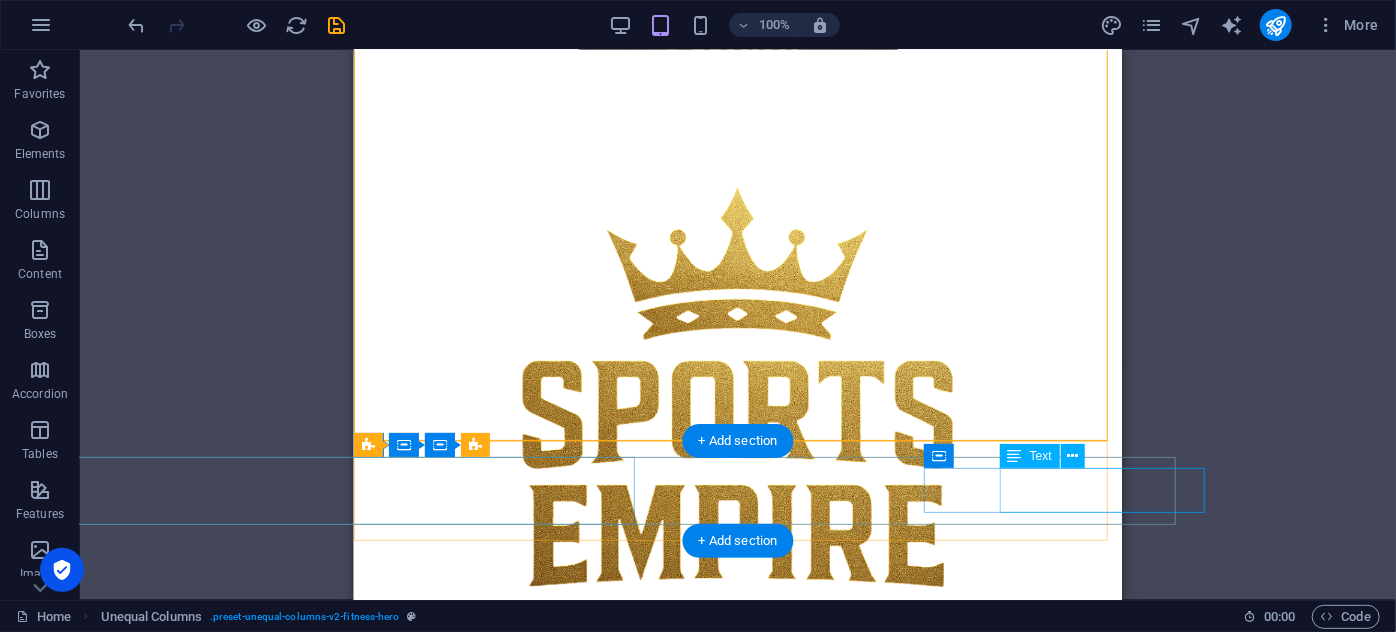 click on "KiÖzel Dersler" at bounding box center (856, 1060) 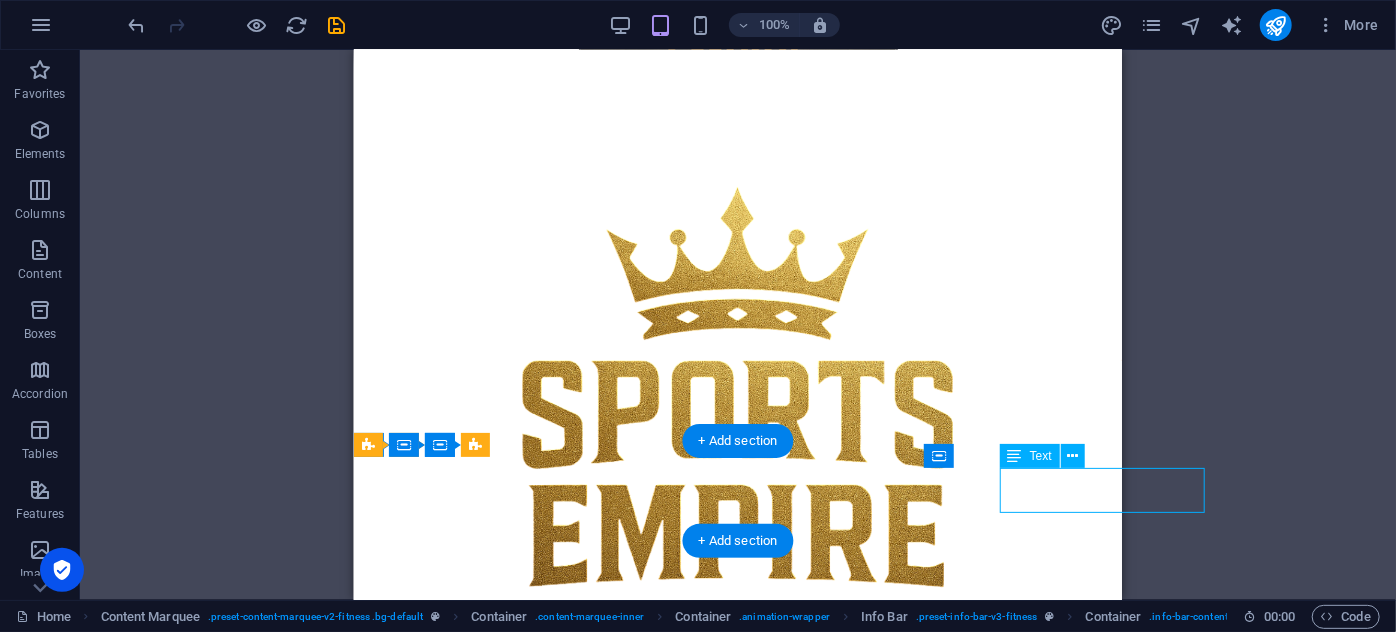 click on "KiÖzel Dersler" at bounding box center [857, 1060] 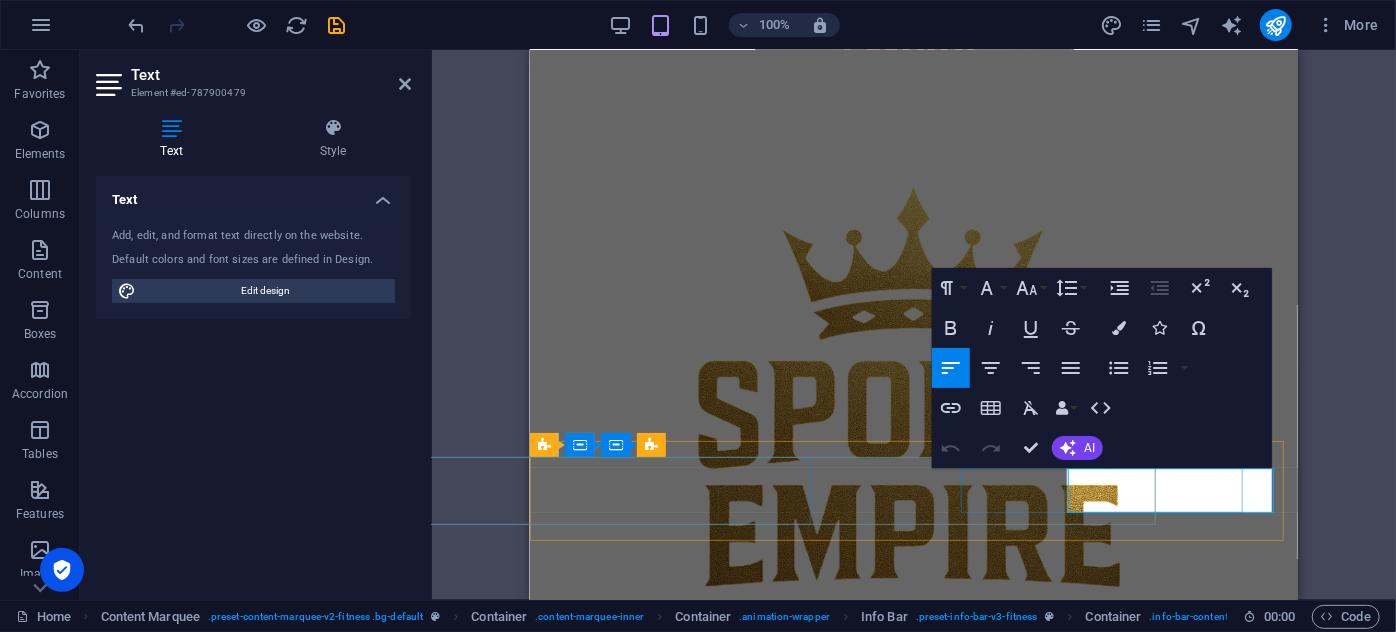 click on "KiÖzel Dersler" at bounding box center (1032, 1060) 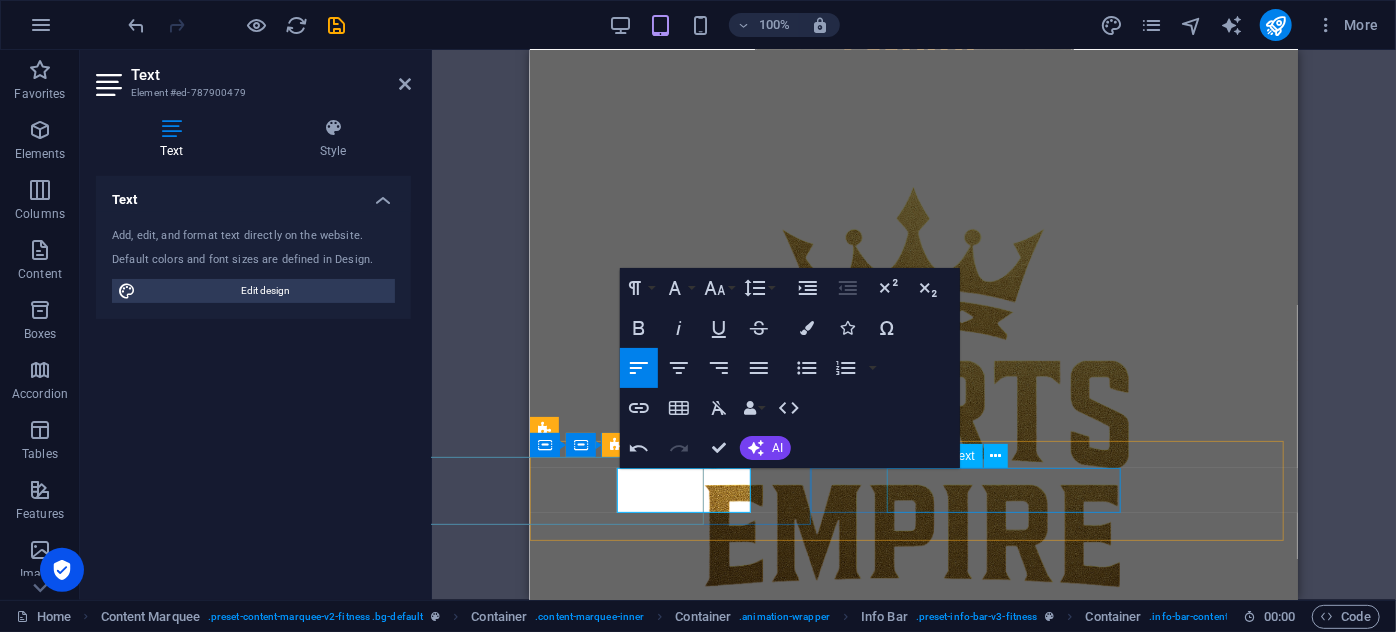 click on "Canlı ç Grup der" at bounding box center (1032, 1104) 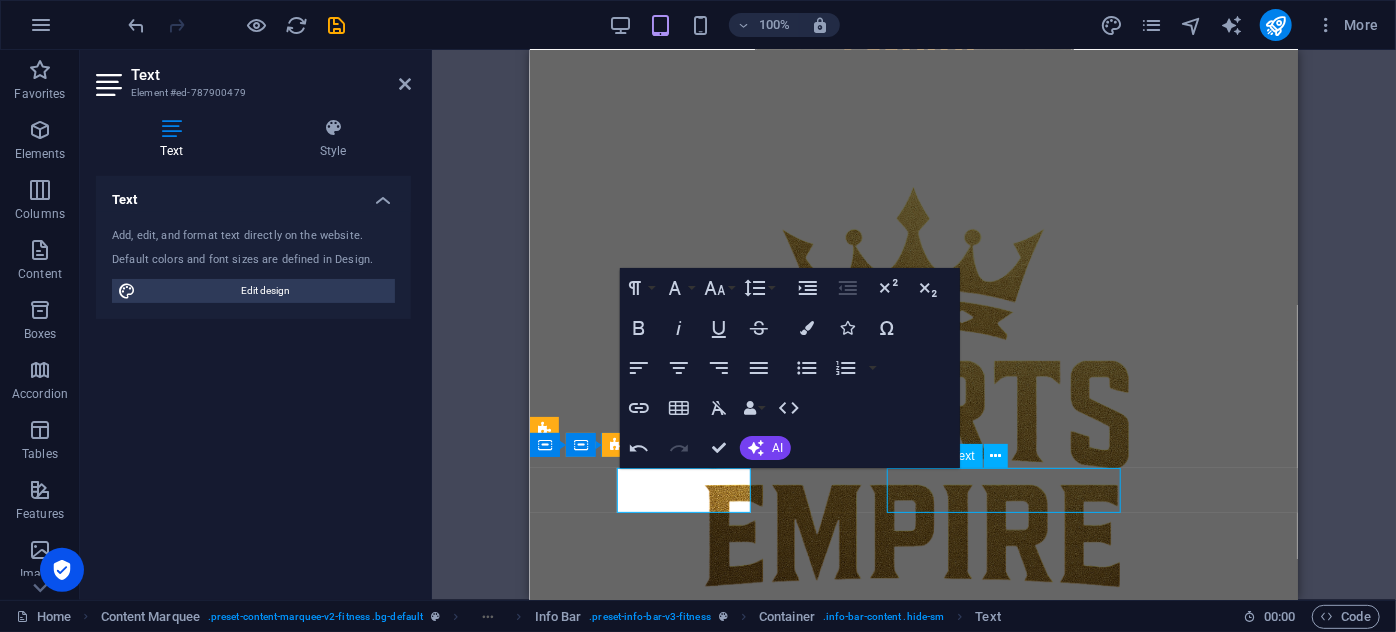 click on "Canlı ç Grup der" at bounding box center (1032, 1104) 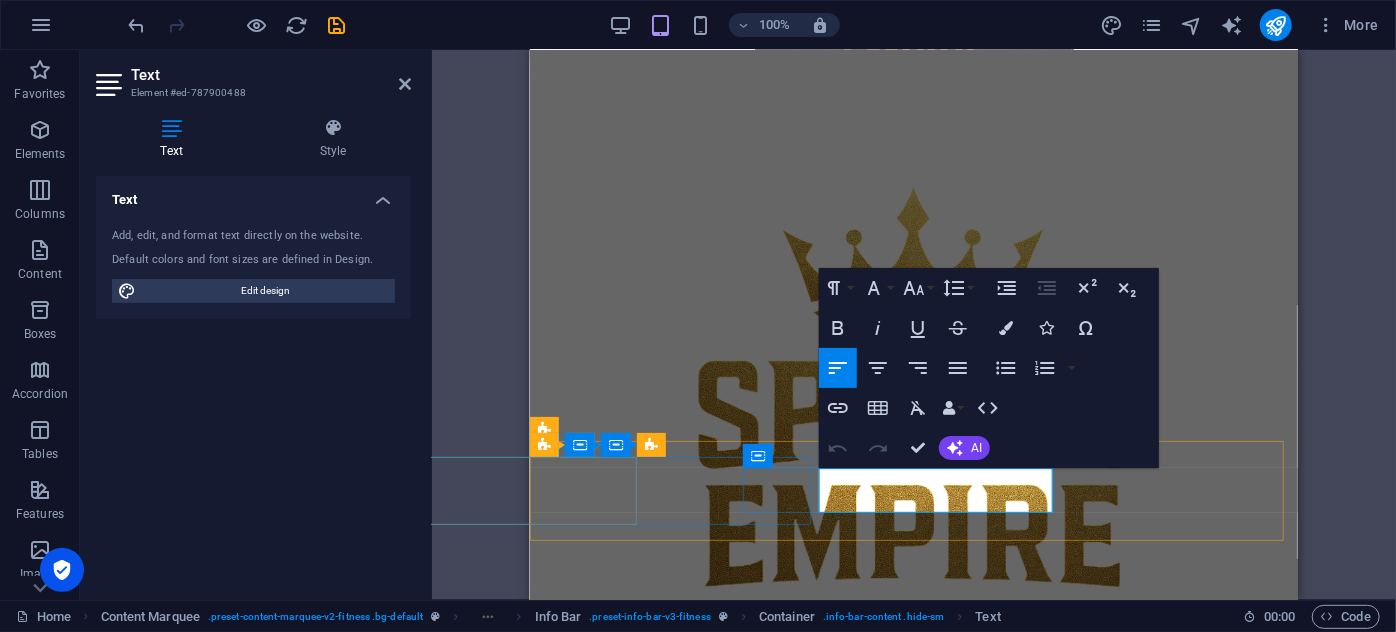 click on "Canlı ç Grup der" at bounding box center (1032, 1104) 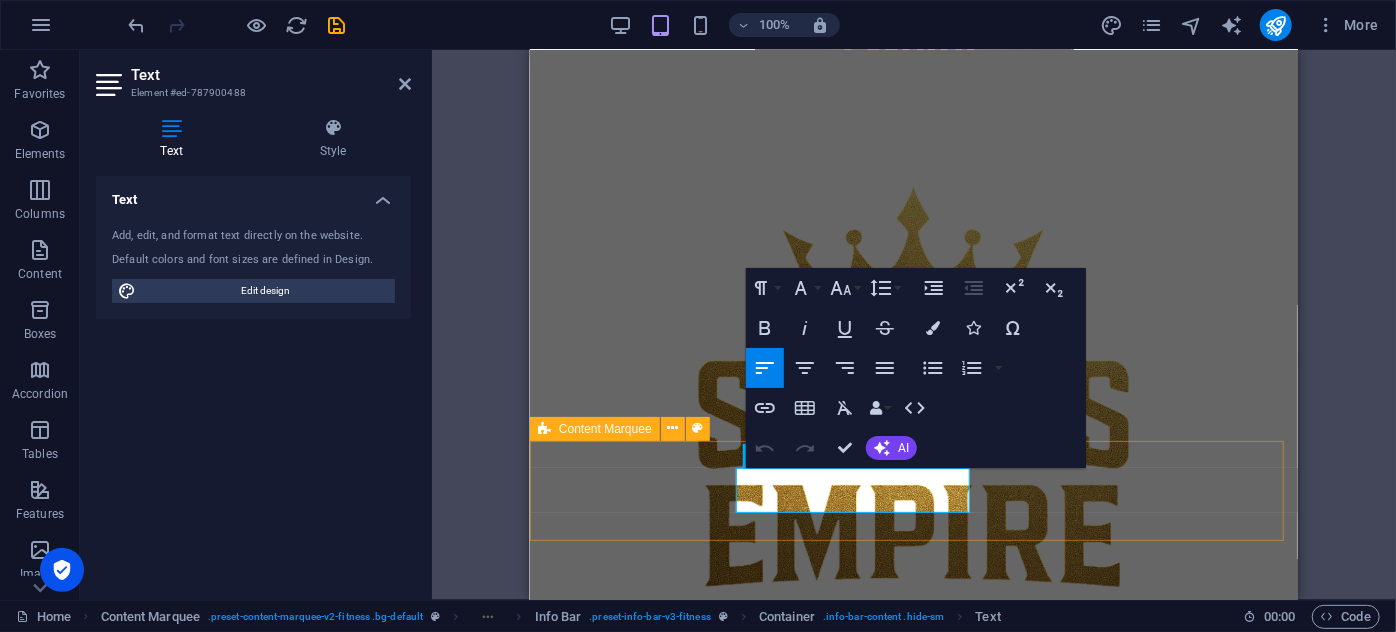 type 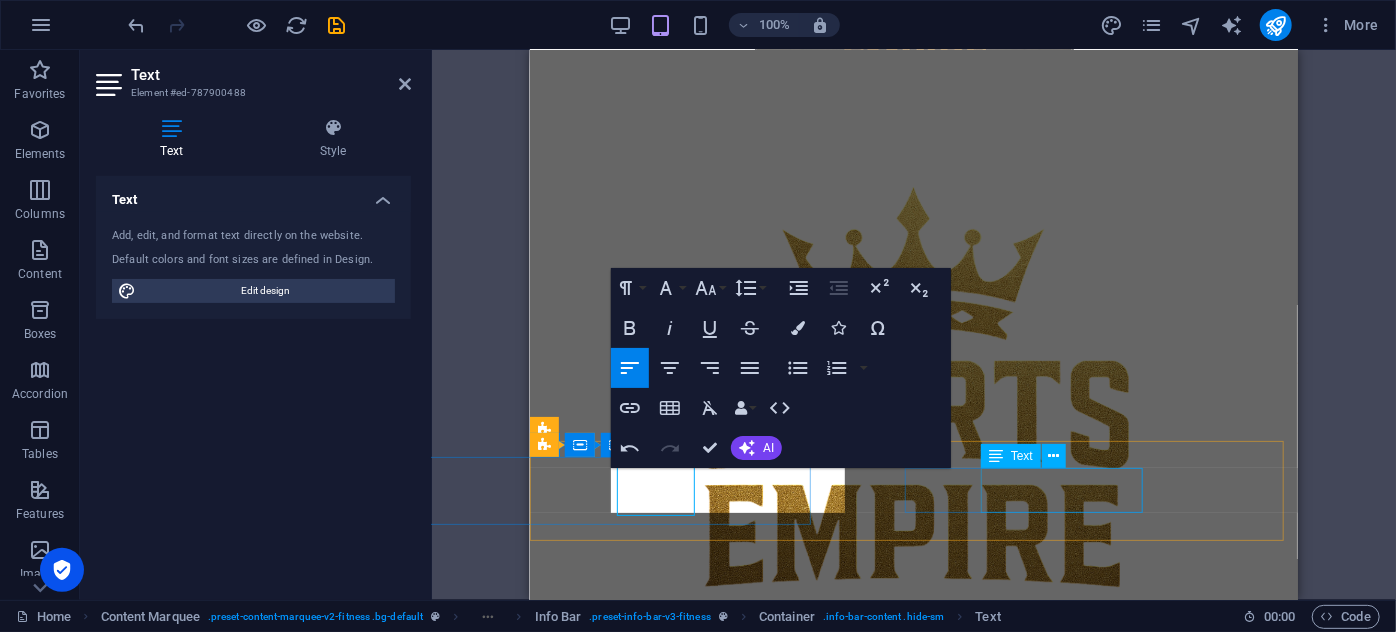 scroll, scrollTop: 818, scrollLeft: 0, axis: vertical 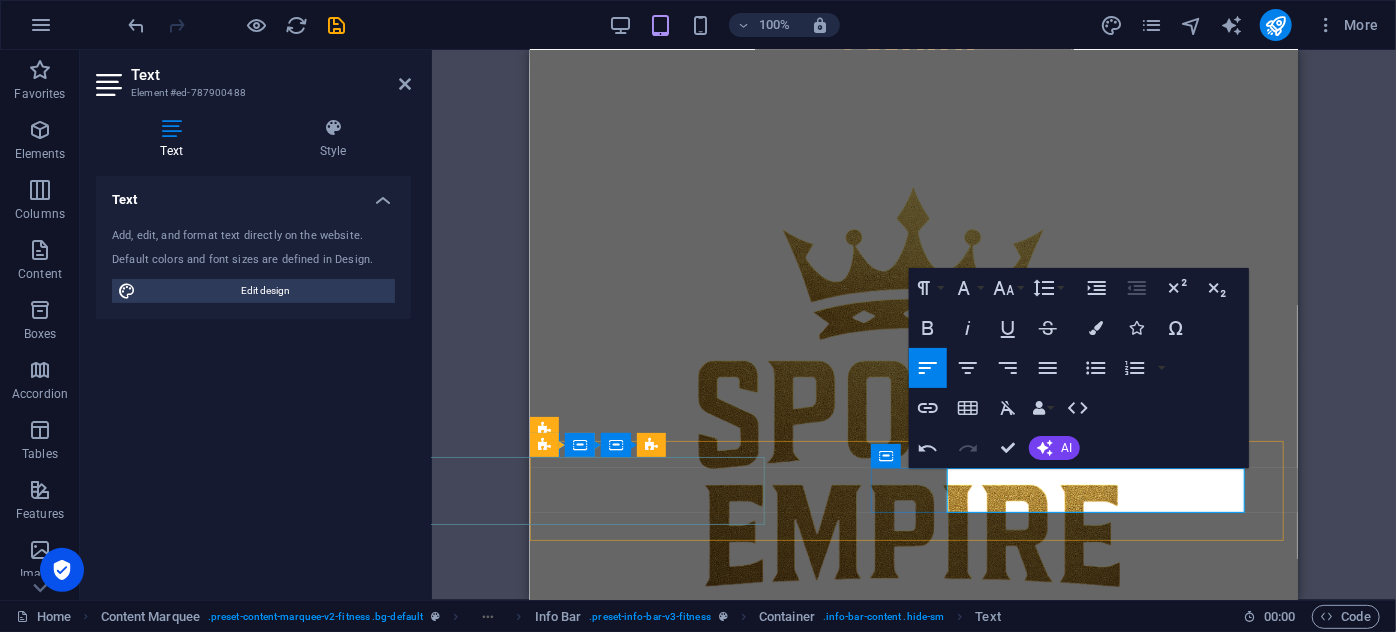 click on "Canlı ç Grup Dersleri" at bounding box center [999, 1104] 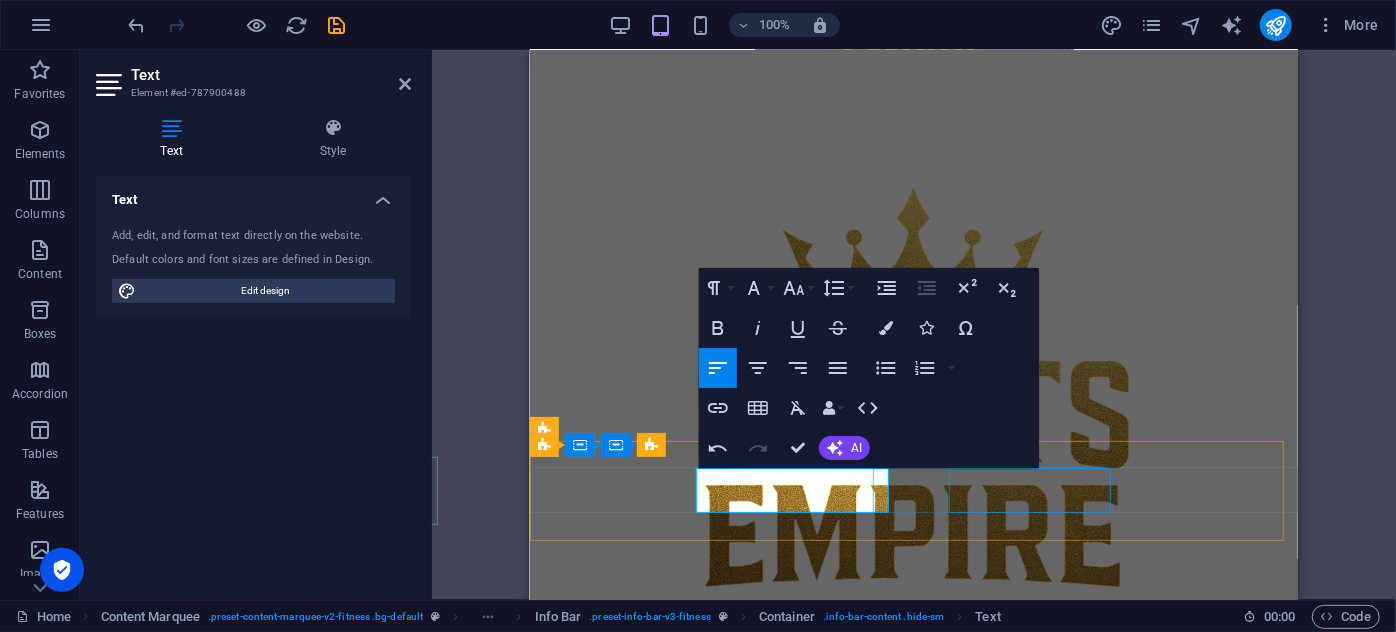 click on "Spor salonu" at bounding box center [1032, 1149] 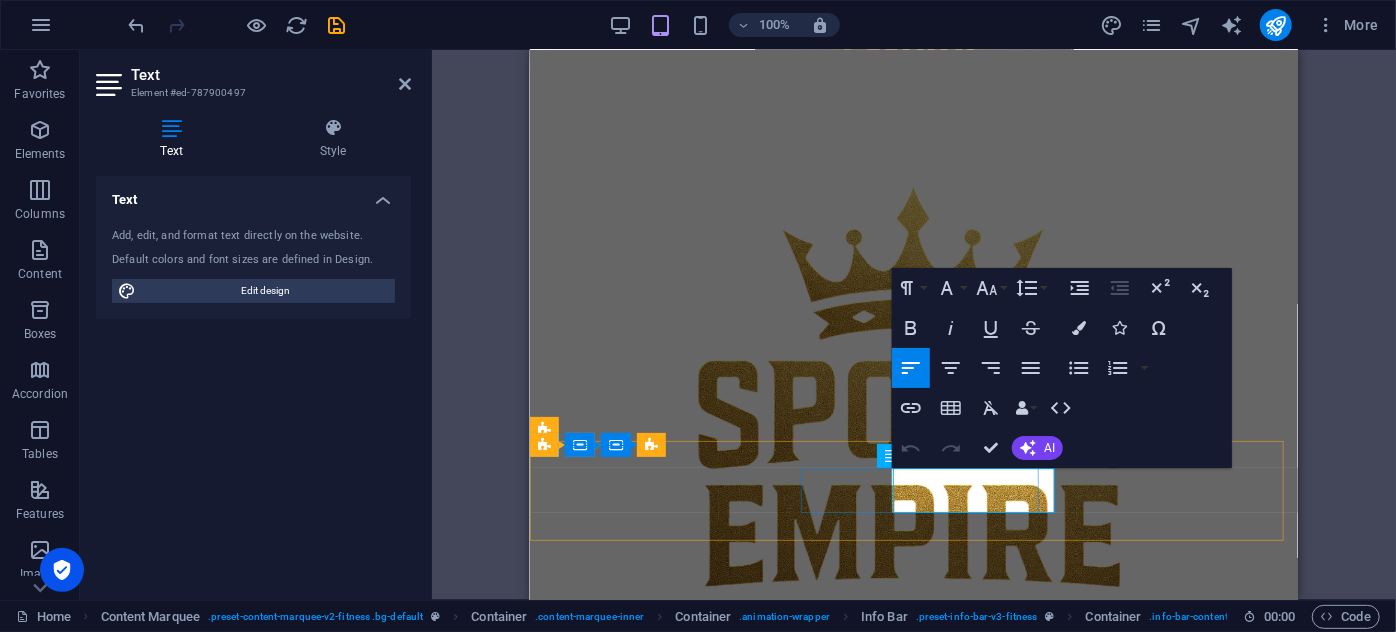 click on "Fitness Boks Pilates Çocuk Cimnastiği Özel Ders Grup Dersleri Spor salonu Grup Eğitimi" at bounding box center (913, 1041) 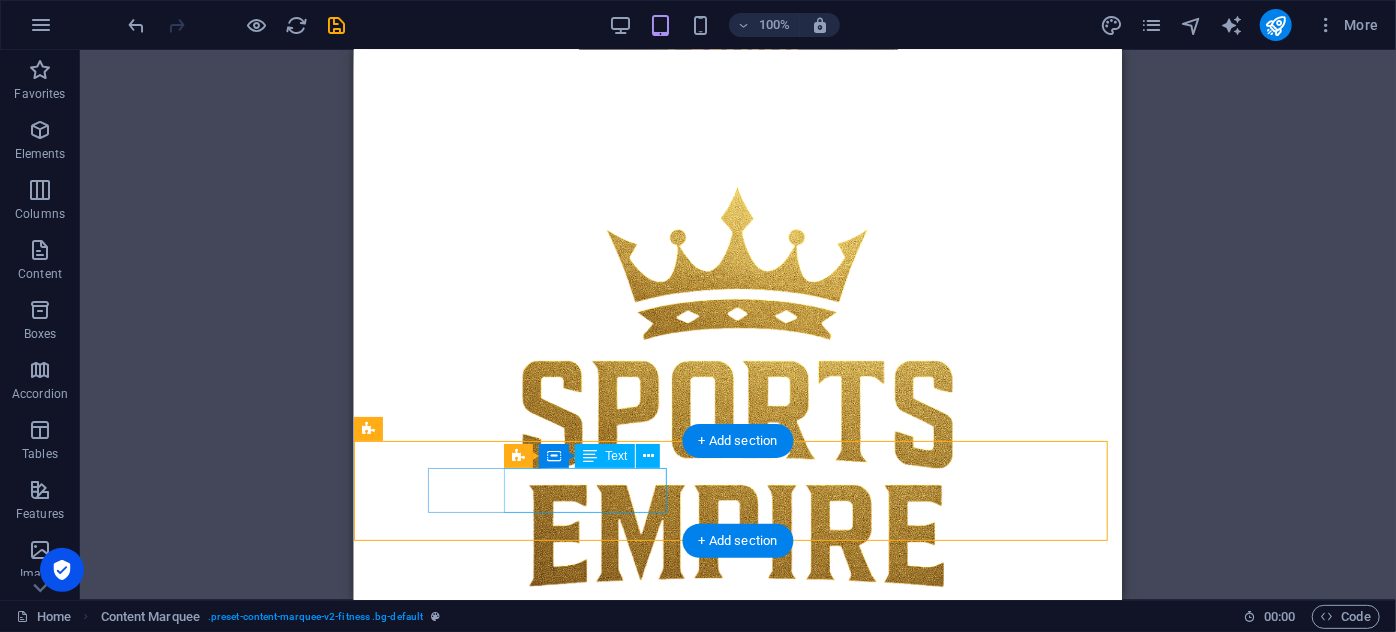 click on "Spor salonu" at bounding box center (856, 1149) 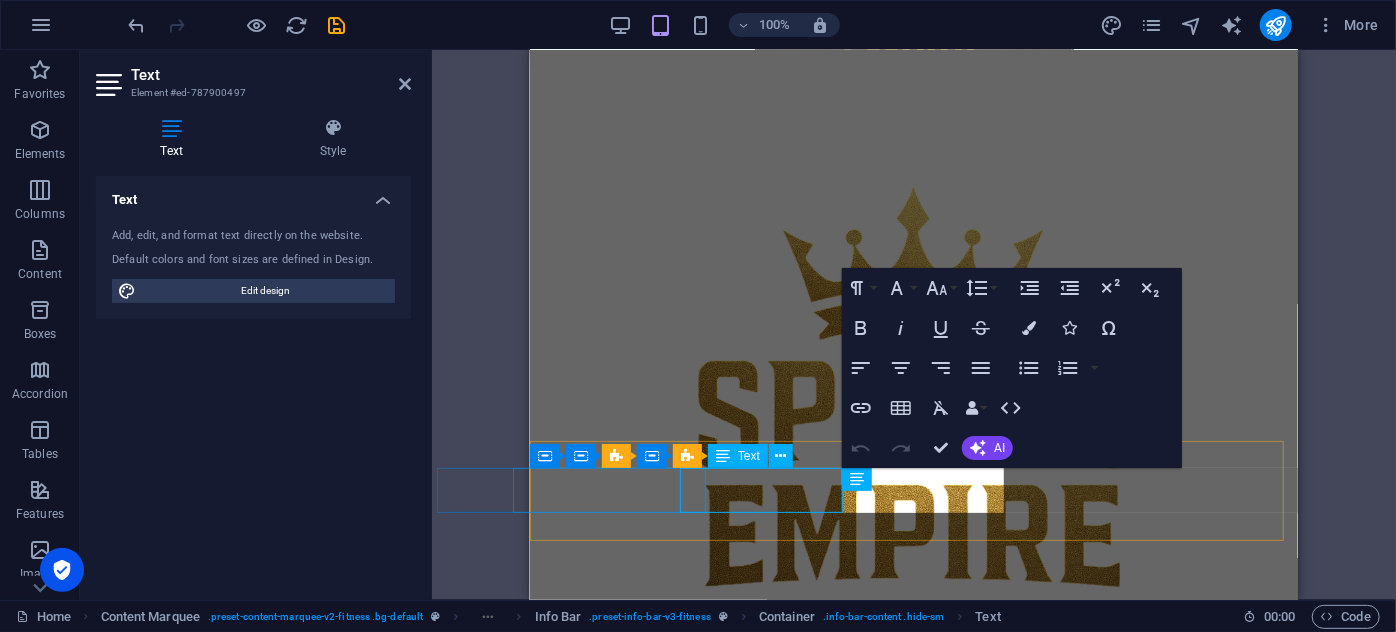 scroll, scrollTop: 0, scrollLeft: 1042, axis: horizontal 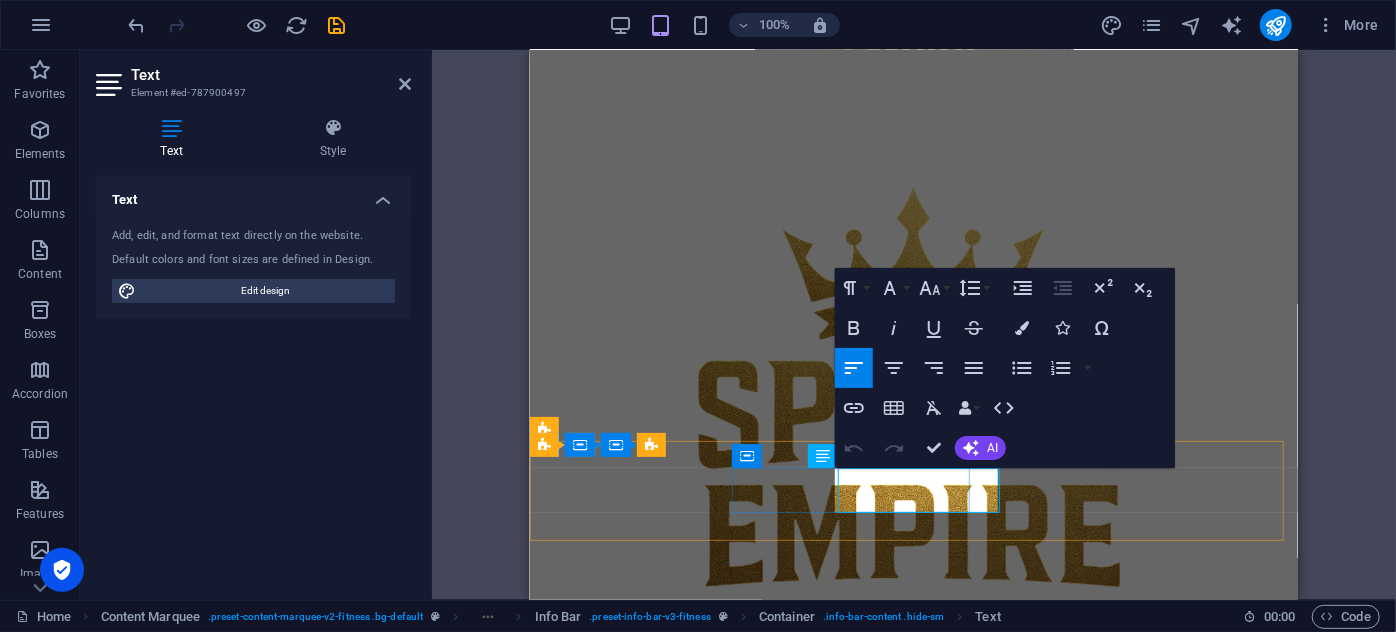 click on "Spor salonu" at bounding box center (1032, 1149) 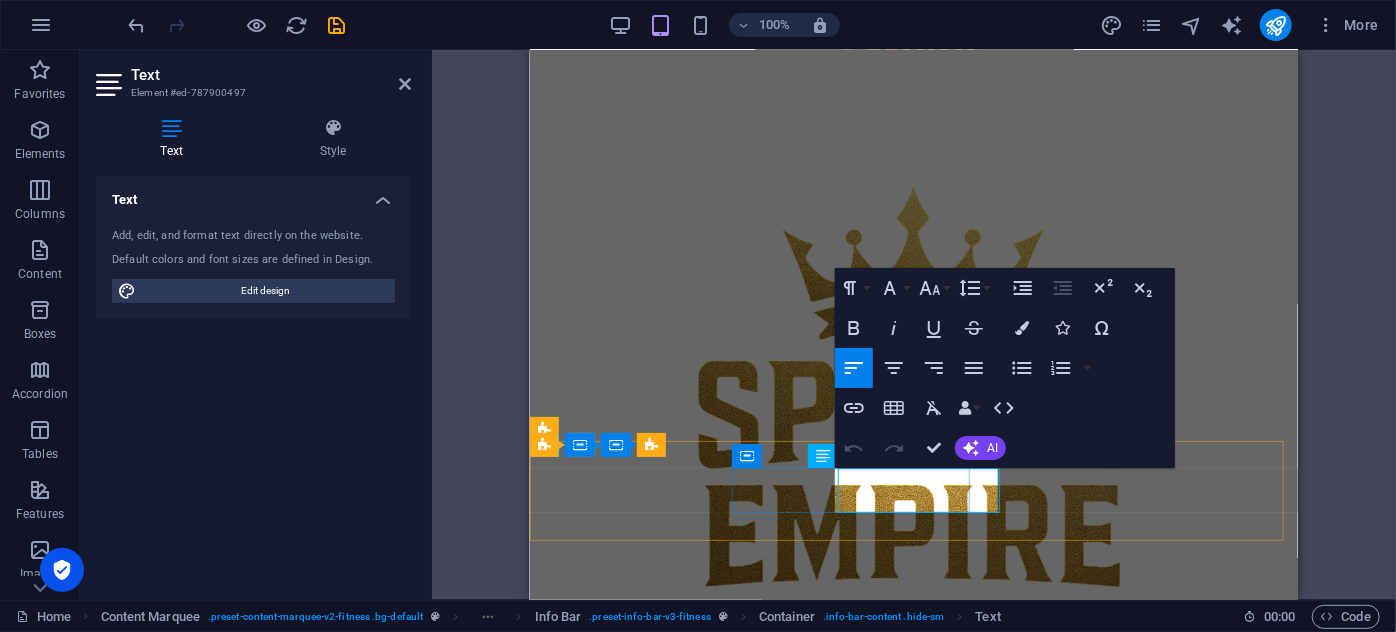 click on "Spor salonu" at bounding box center [1032, 1149] 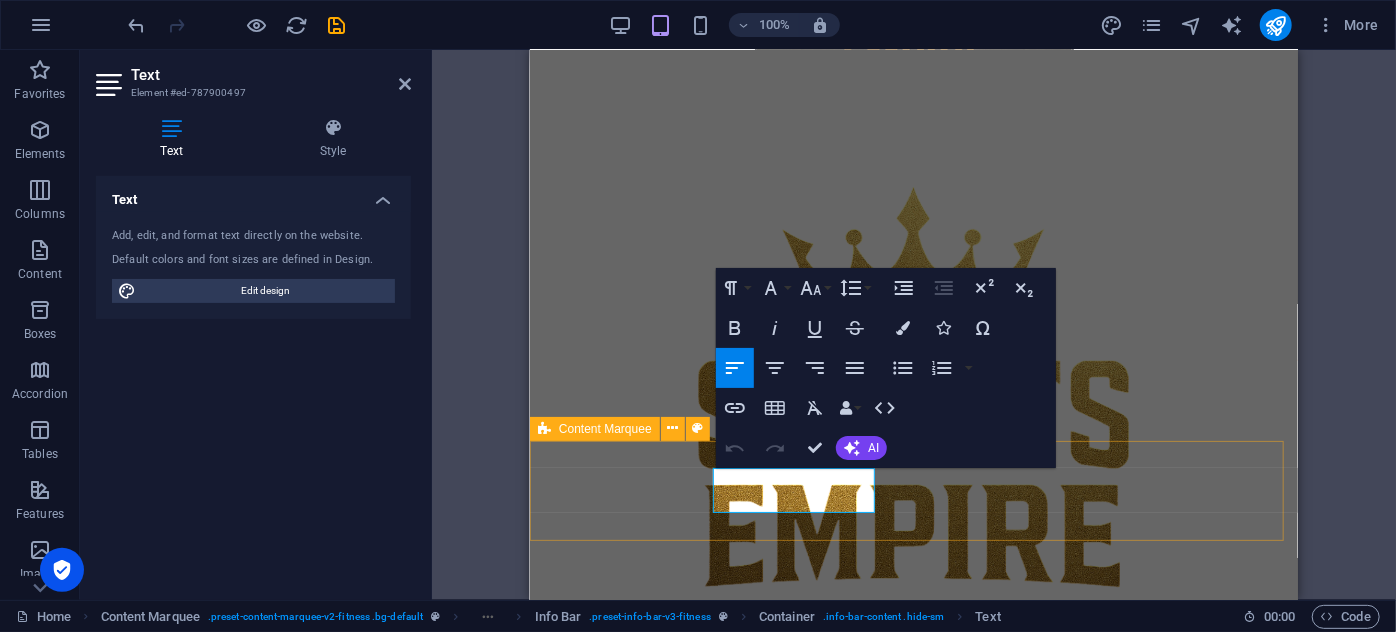 type 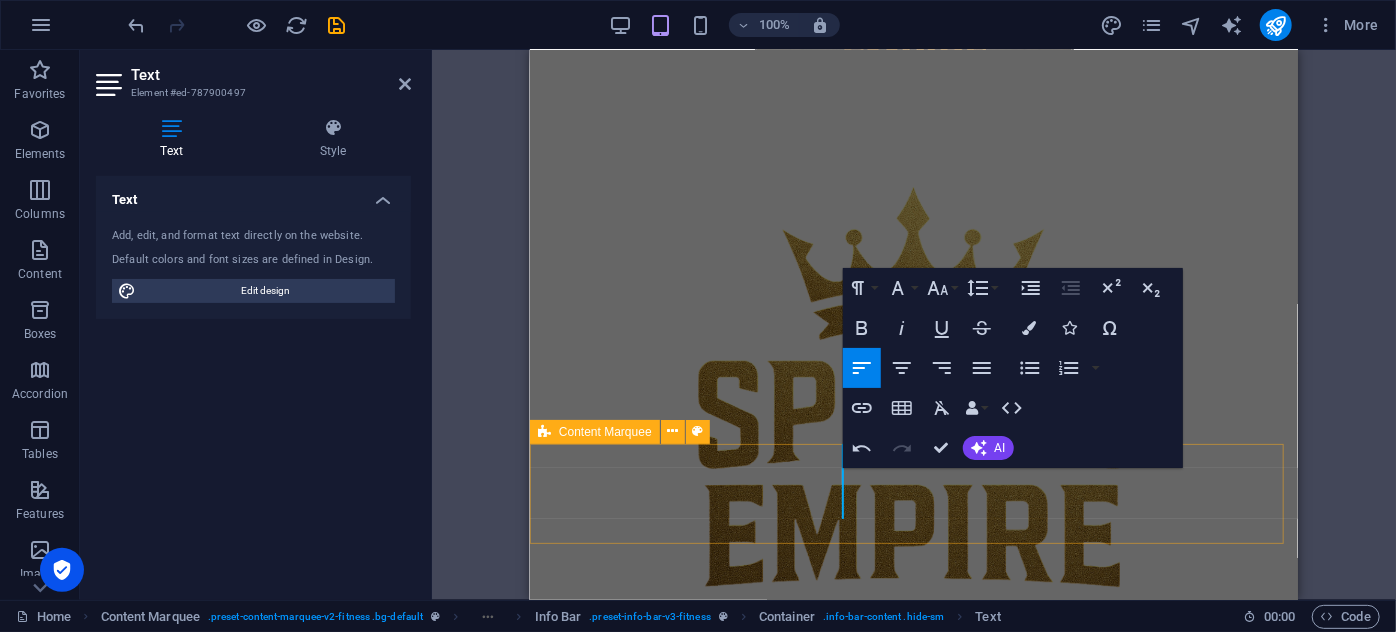 scroll, scrollTop: 0, scrollLeft: 782, axis: horizontal 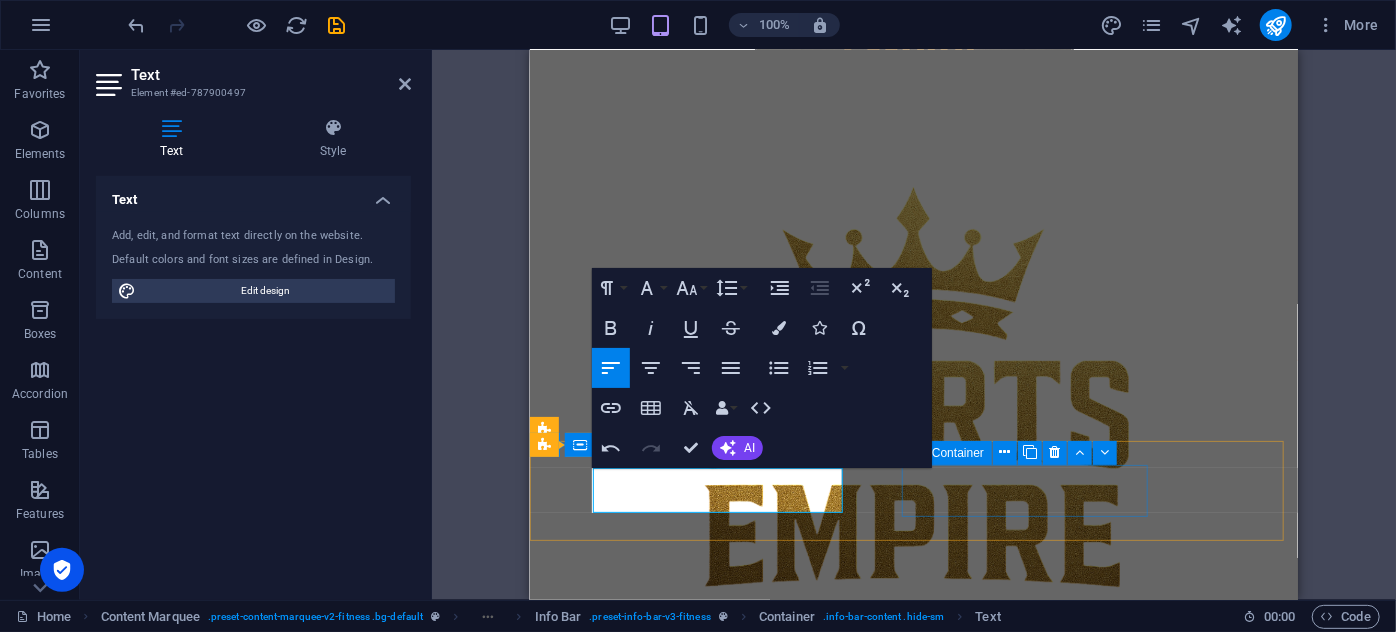 click on "Grup Eğitimi" at bounding box center (1117, 1198) 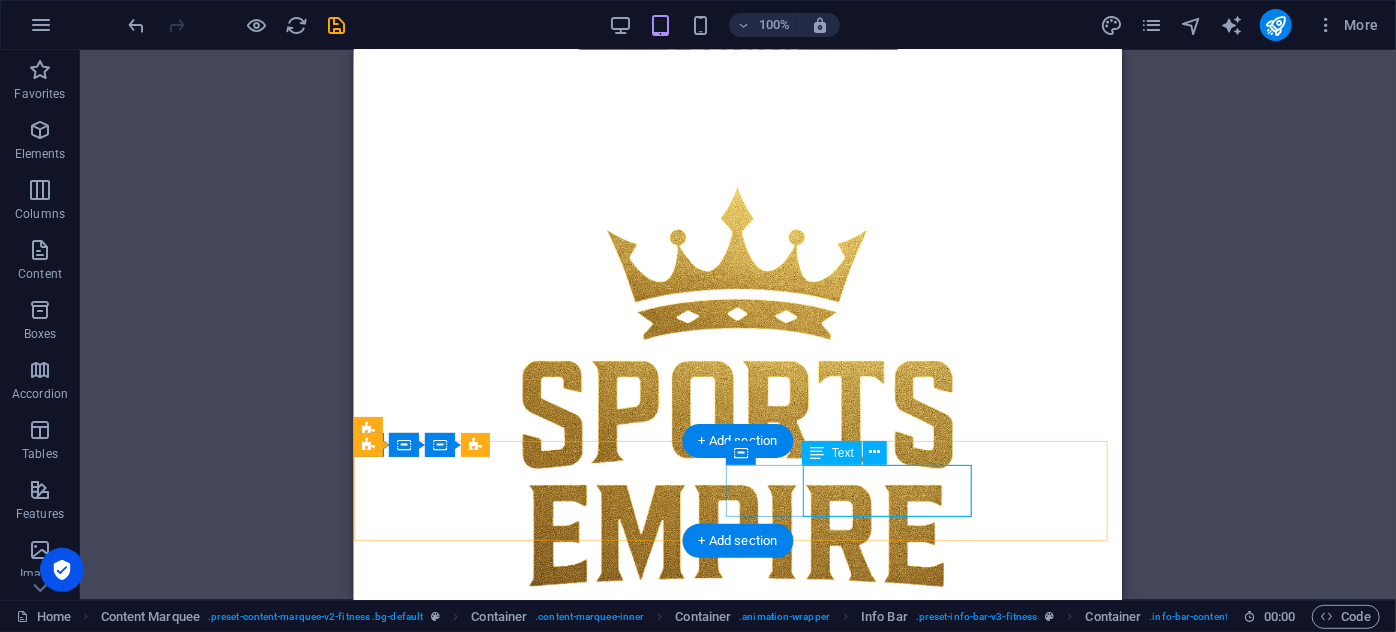 click on "Grup Eğitimi" at bounding box center [941, 1198] 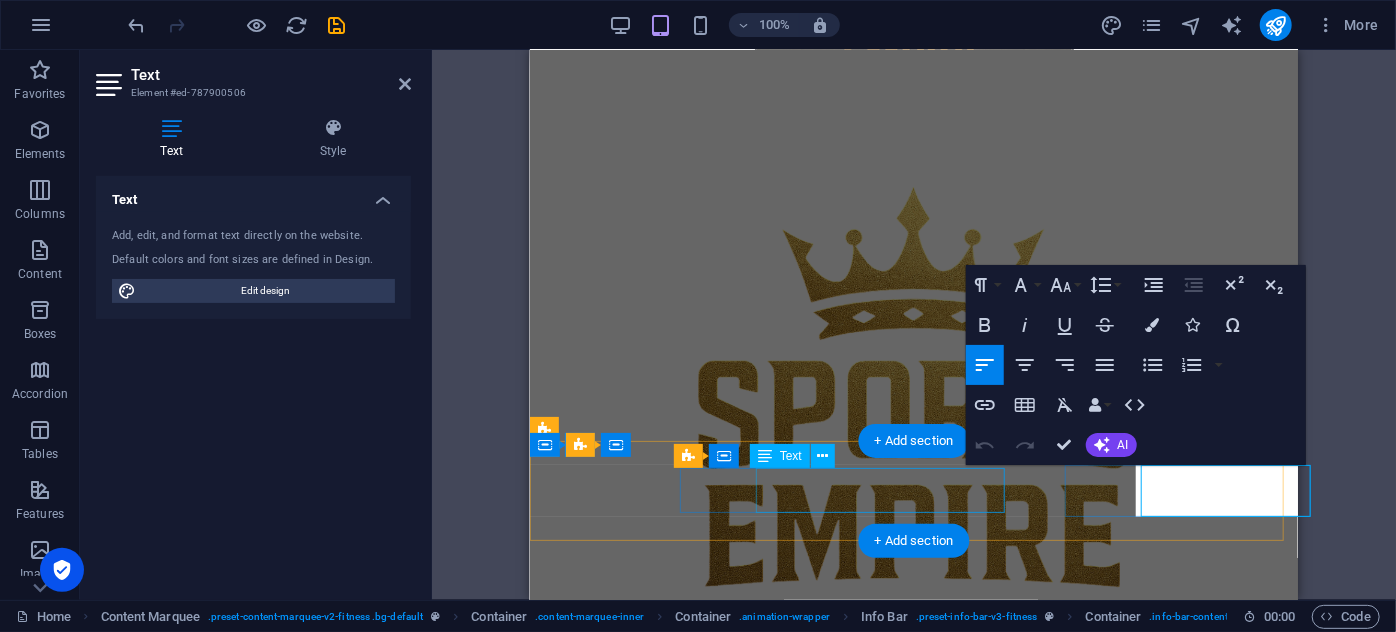 scroll, scrollTop: 0, scrollLeft: 1388, axis: horizontal 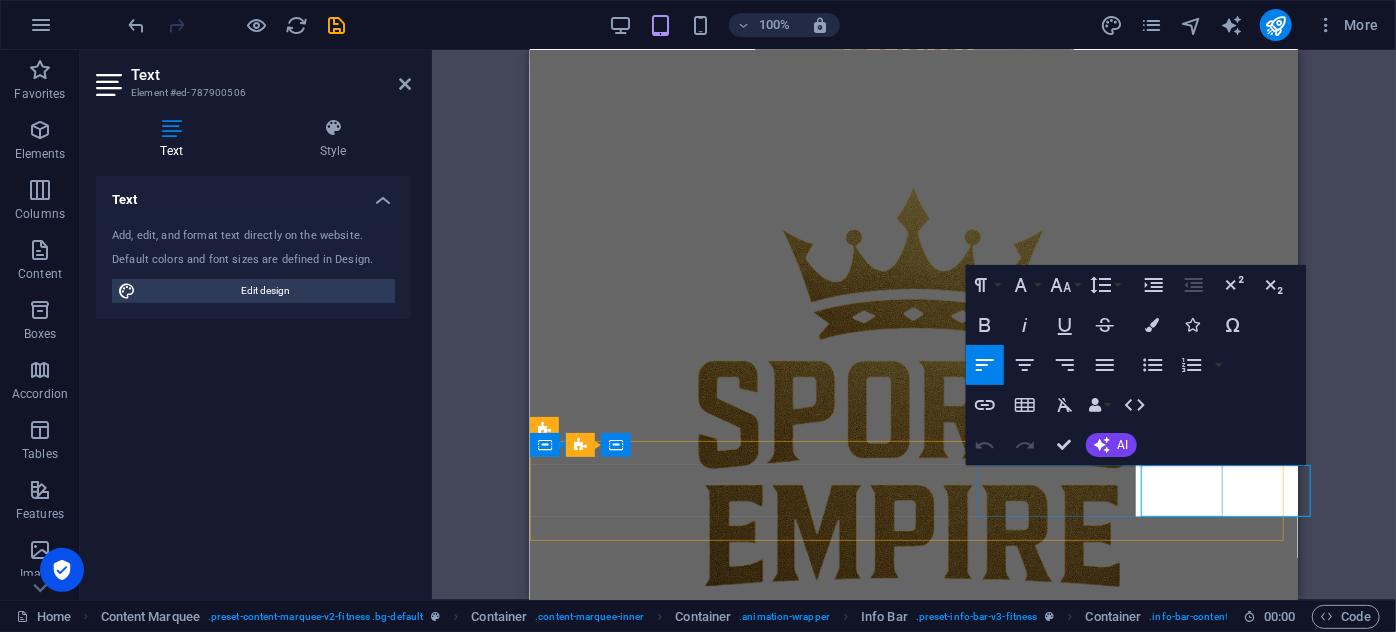 click on "Grup Eğitimi" at bounding box center [1117, 1198] 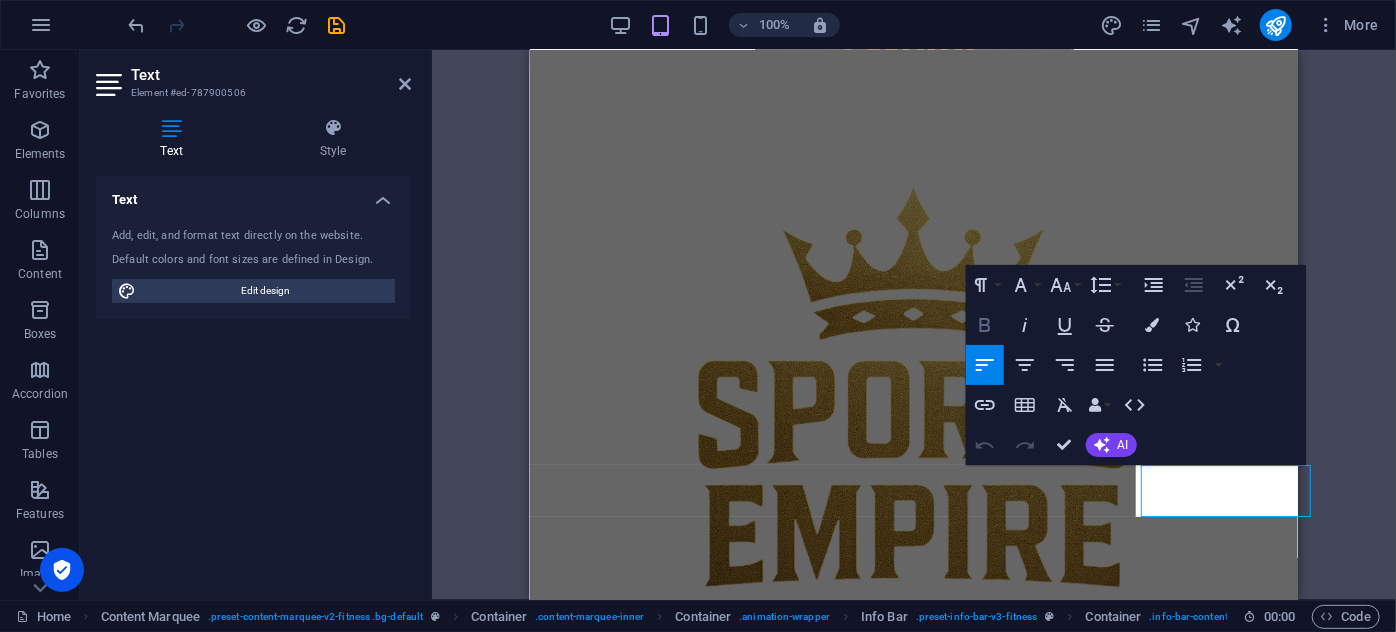 click 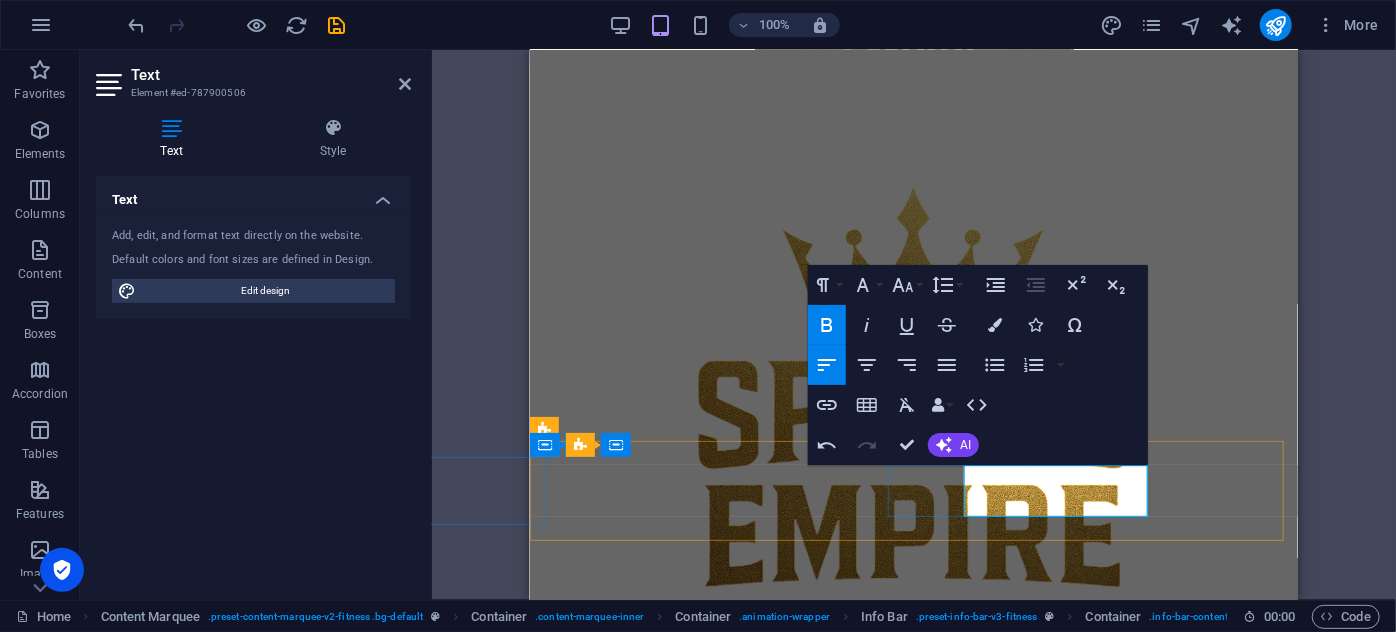 type 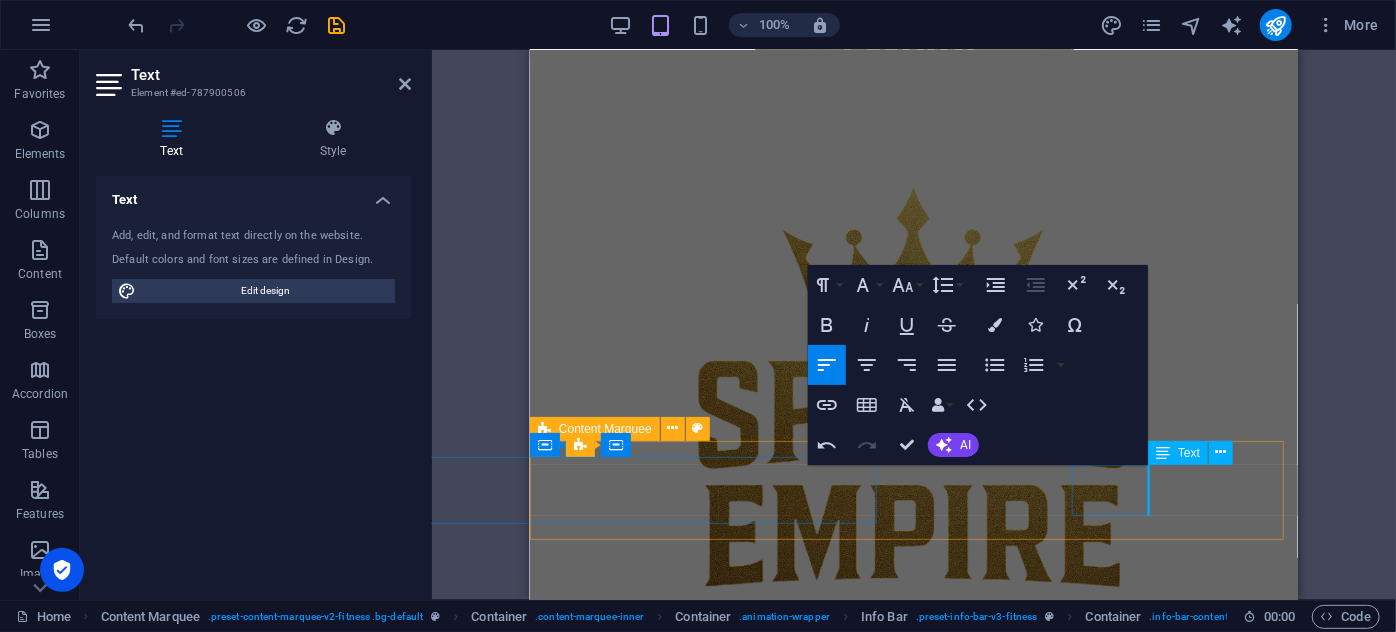 scroll, scrollTop: 0, scrollLeft: 400, axis: horizontal 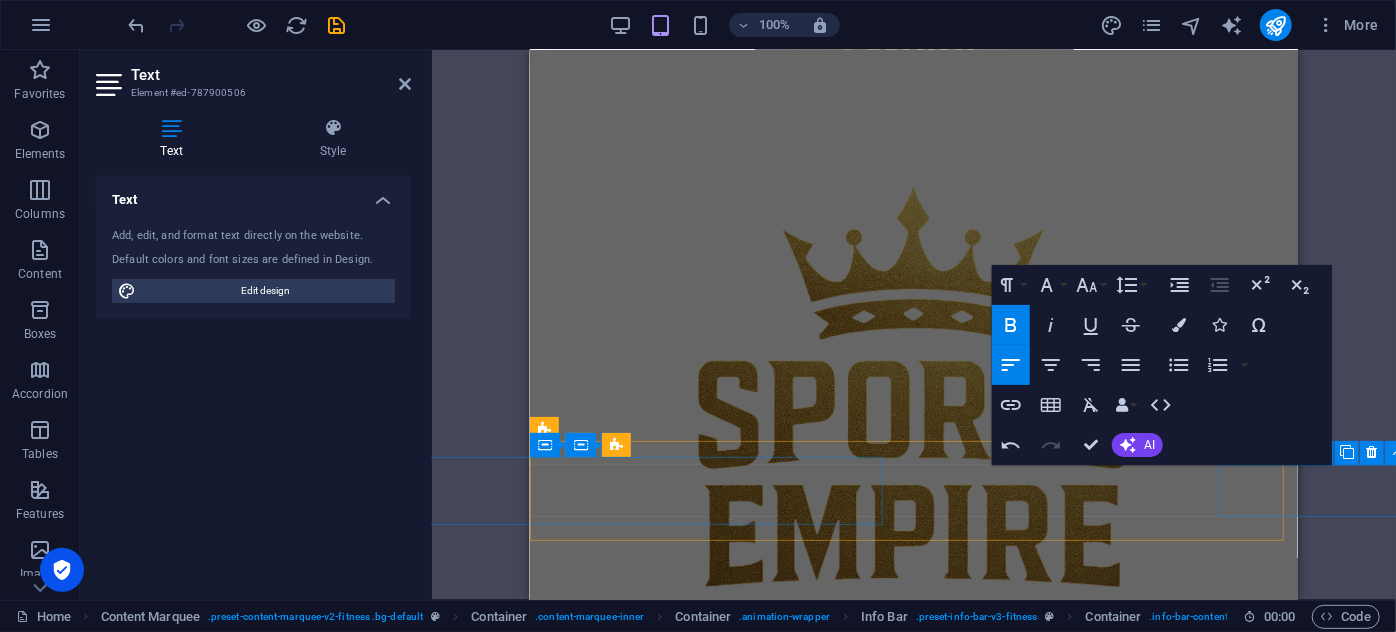 click on "Grup Eğitimi" at bounding box center [1032, 1198] 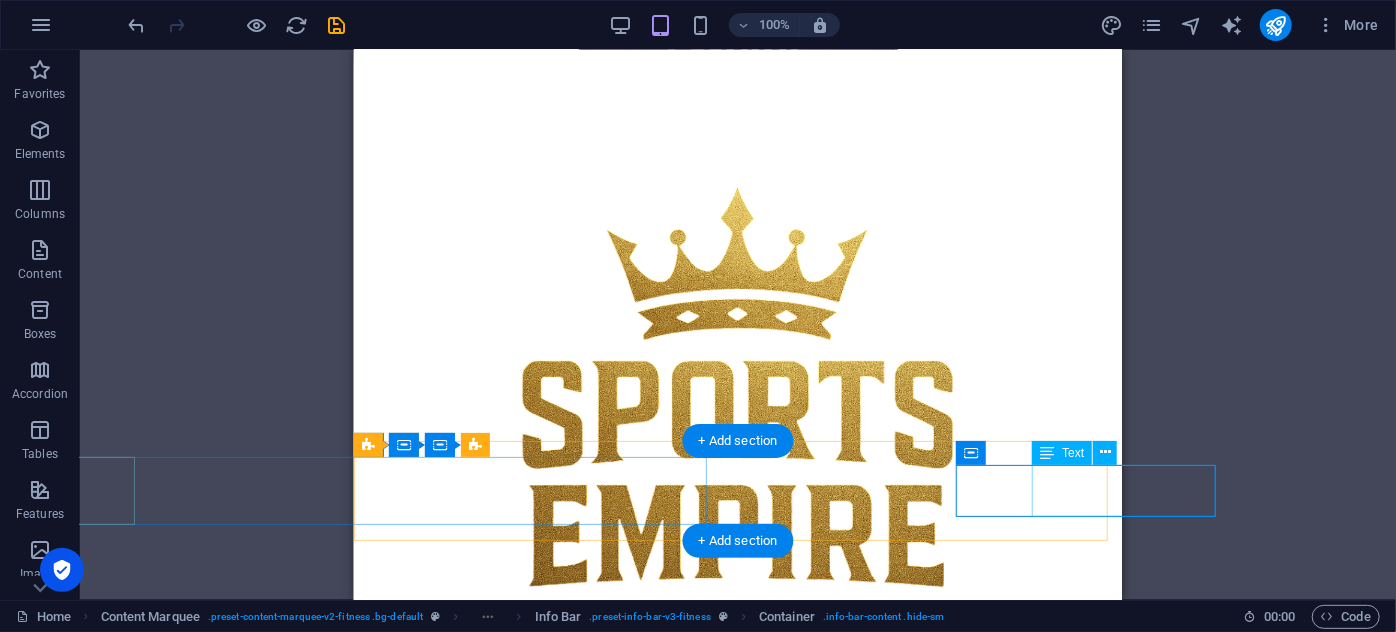 click on "Grup Eğitimi" at bounding box center [948, 1198] 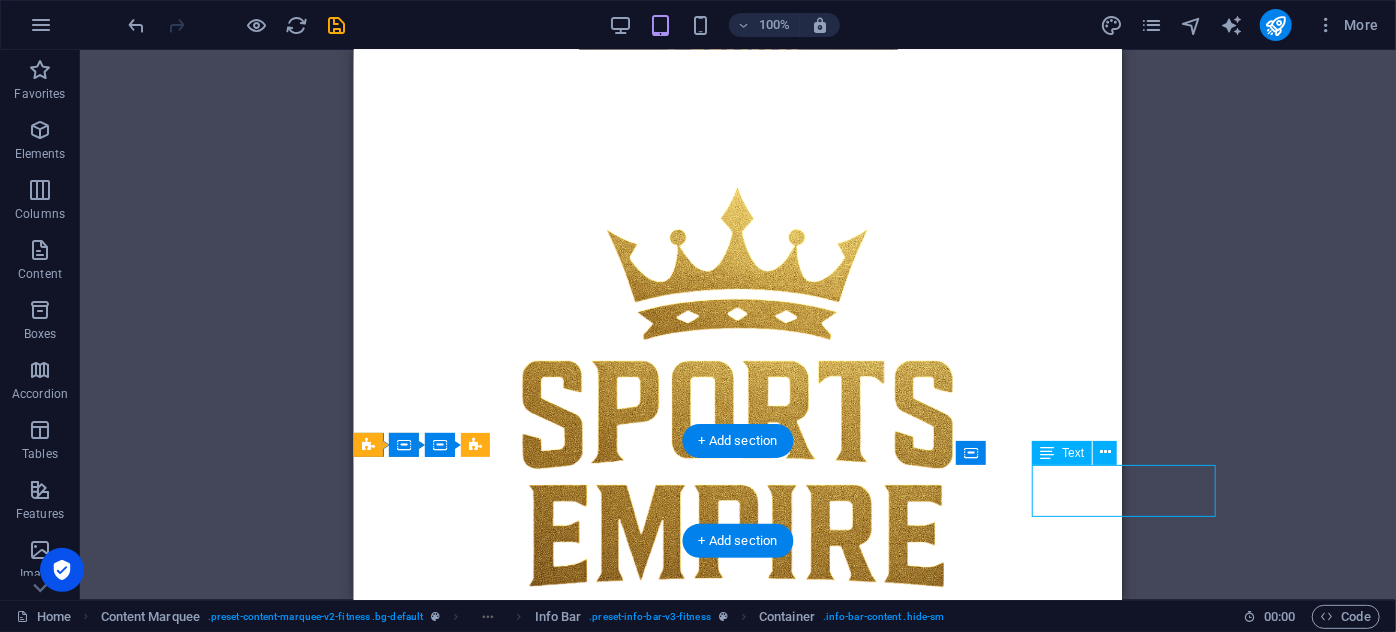 click on "Grup Eğitimi" at bounding box center (948, 1198) 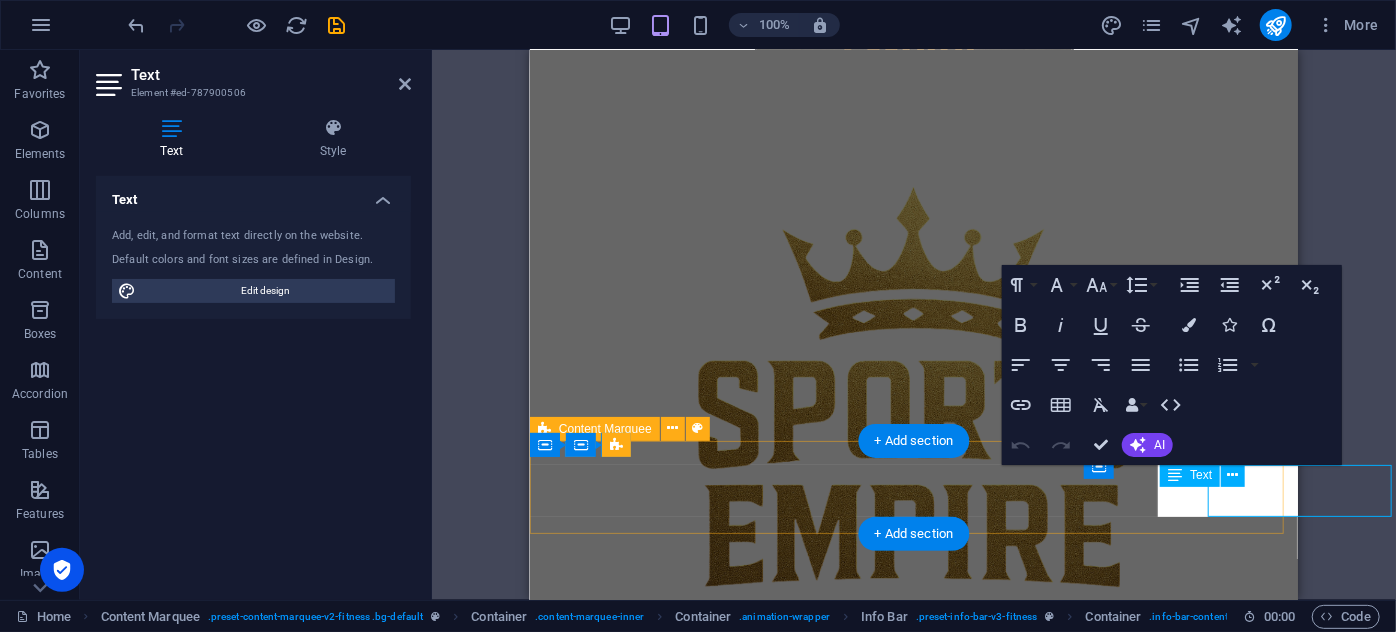 click at bounding box center (1032, 1172) 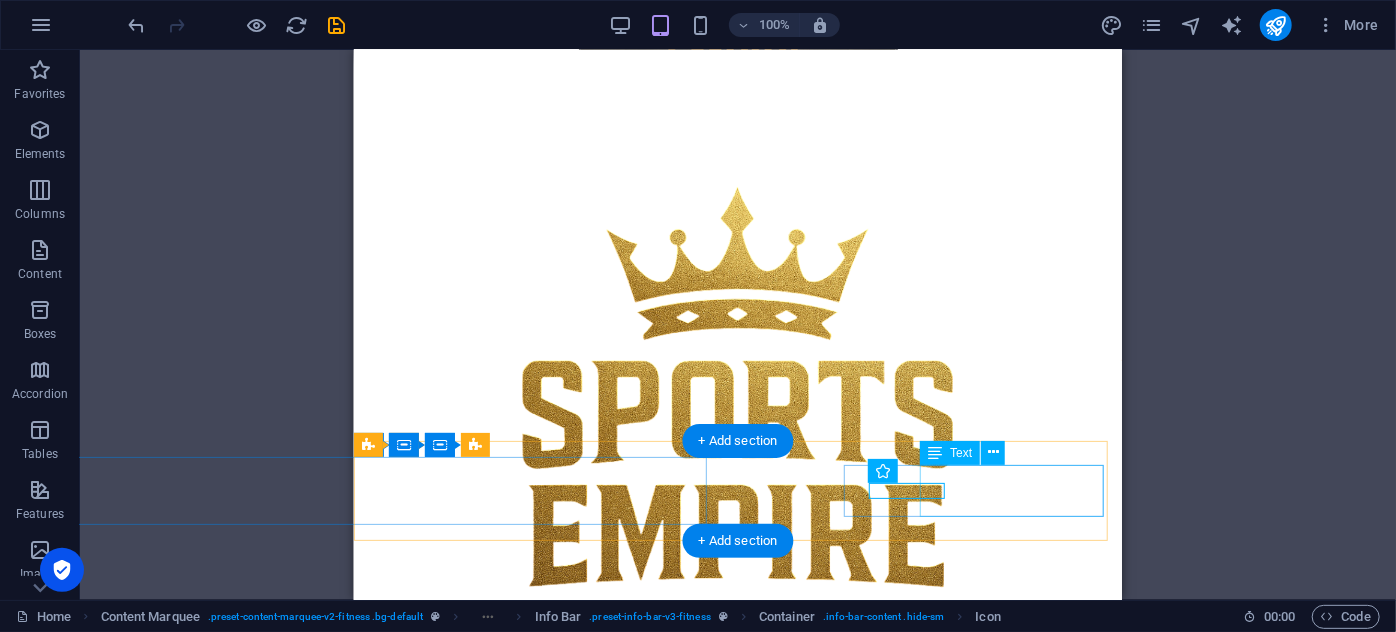 click on "Grup Eğitimi" at bounding box center (948, 1198) 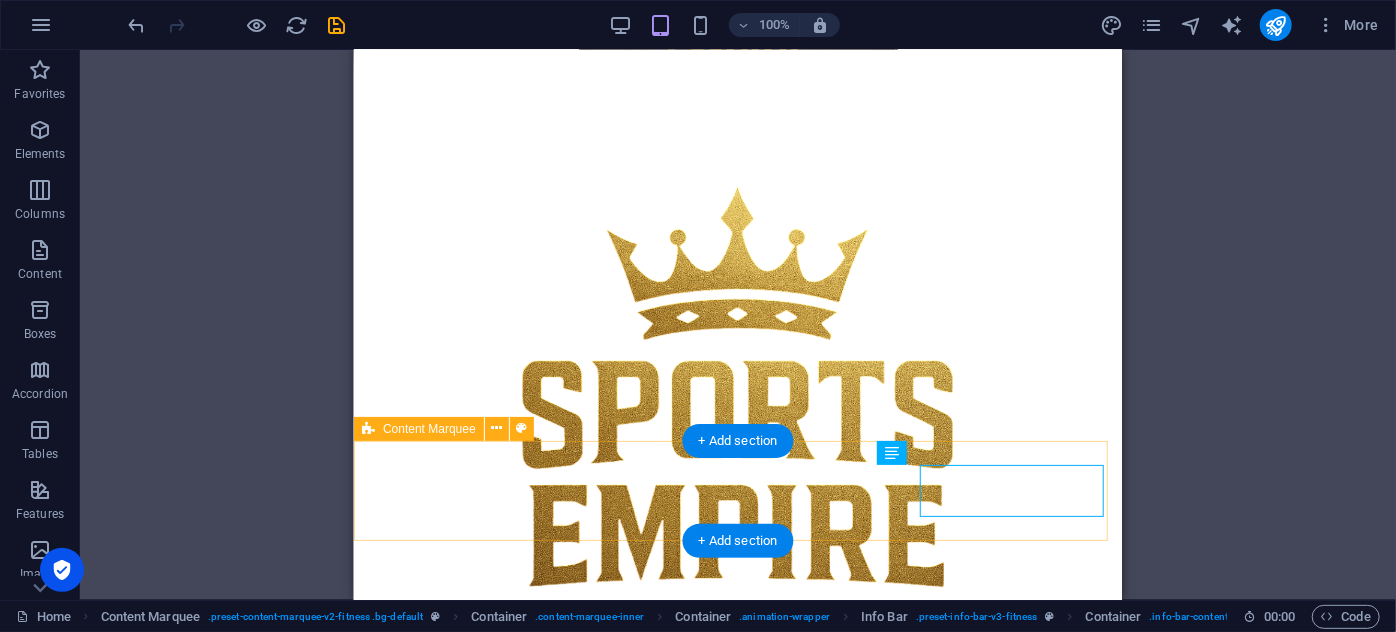 click on "Fitness Boks Pilates Çocuk Cimnastiği Özel Ders Grup Dersleri Savunma Sporları Grup Eğitimi" at bounding box center [737, 1041] 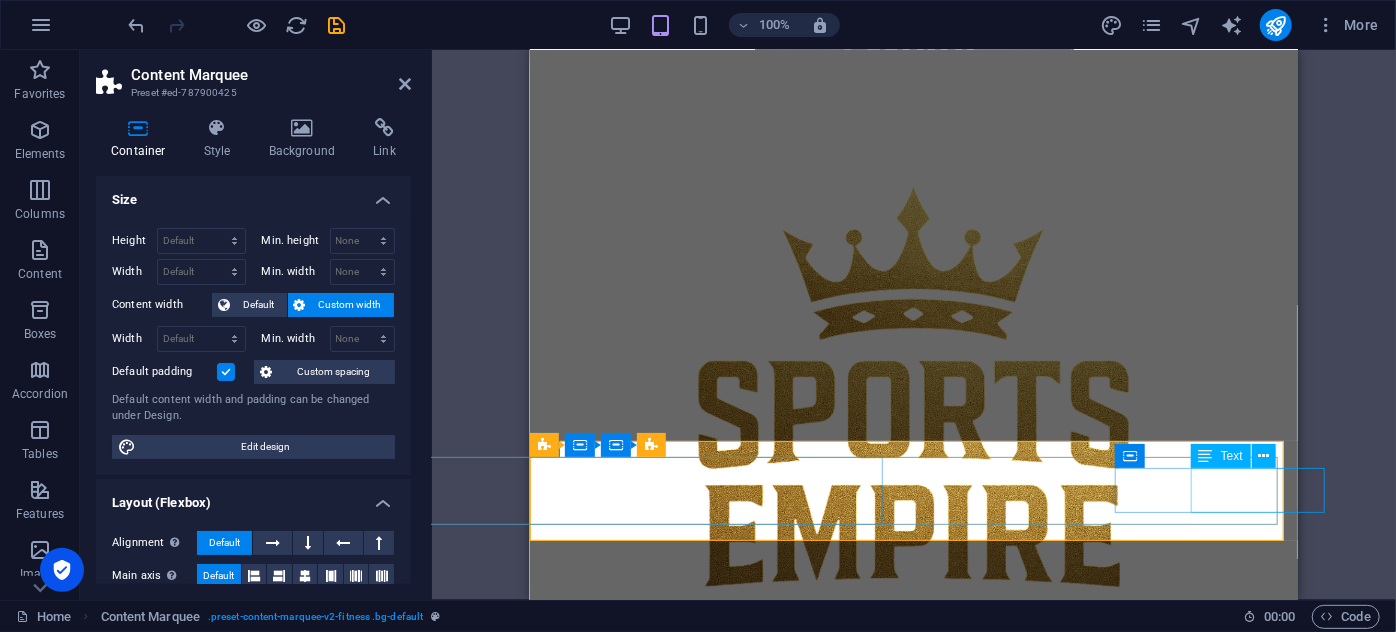click on "Özel Ders" at bounding box center [1032, 1060] 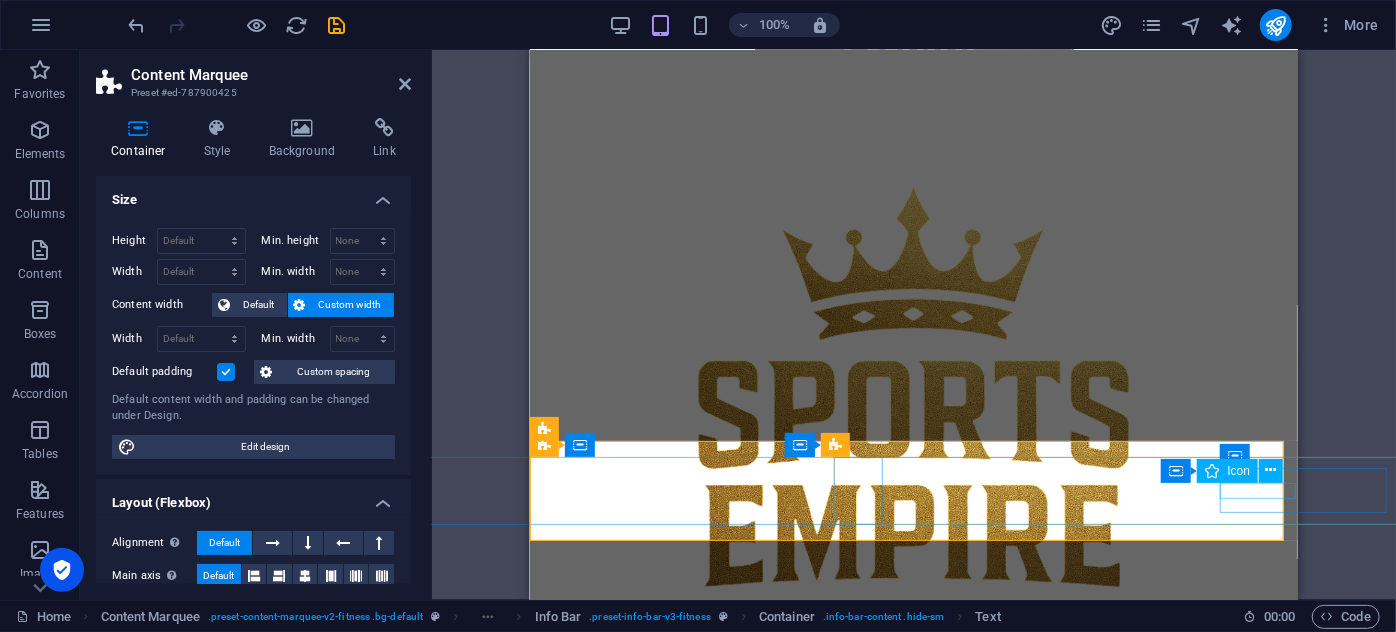 click at bounding box center (1032, 948) 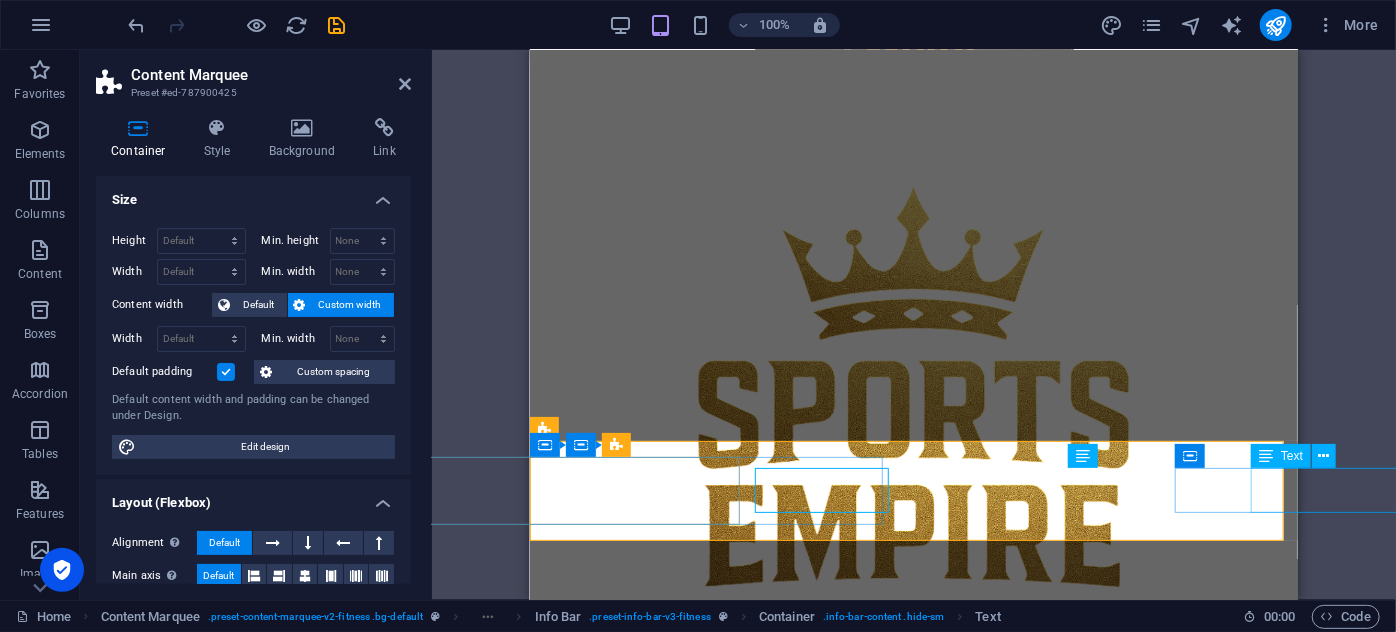 click on "Savunma Sporları" at bounding box center (1032, 1149) 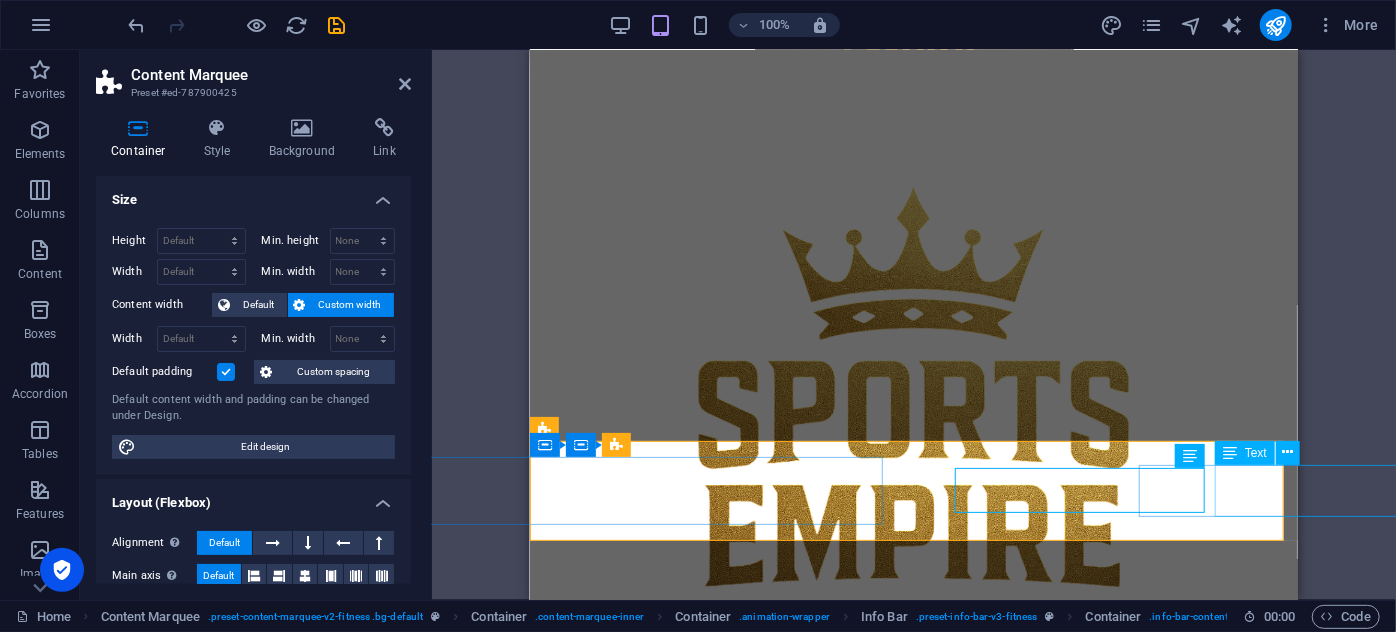 click on "Grup Eğitimi" at bounding box center [1124, 1198] 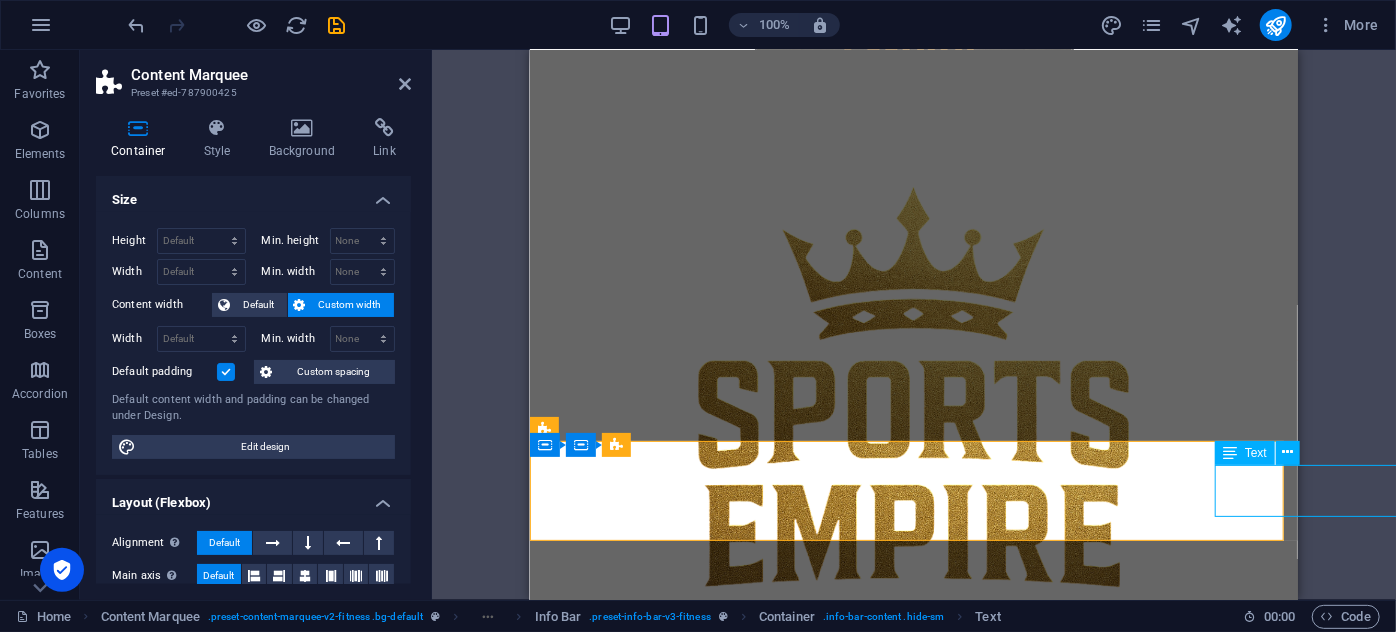 click on "Grup Eğitimi" at bounding box center (1124, 1198) 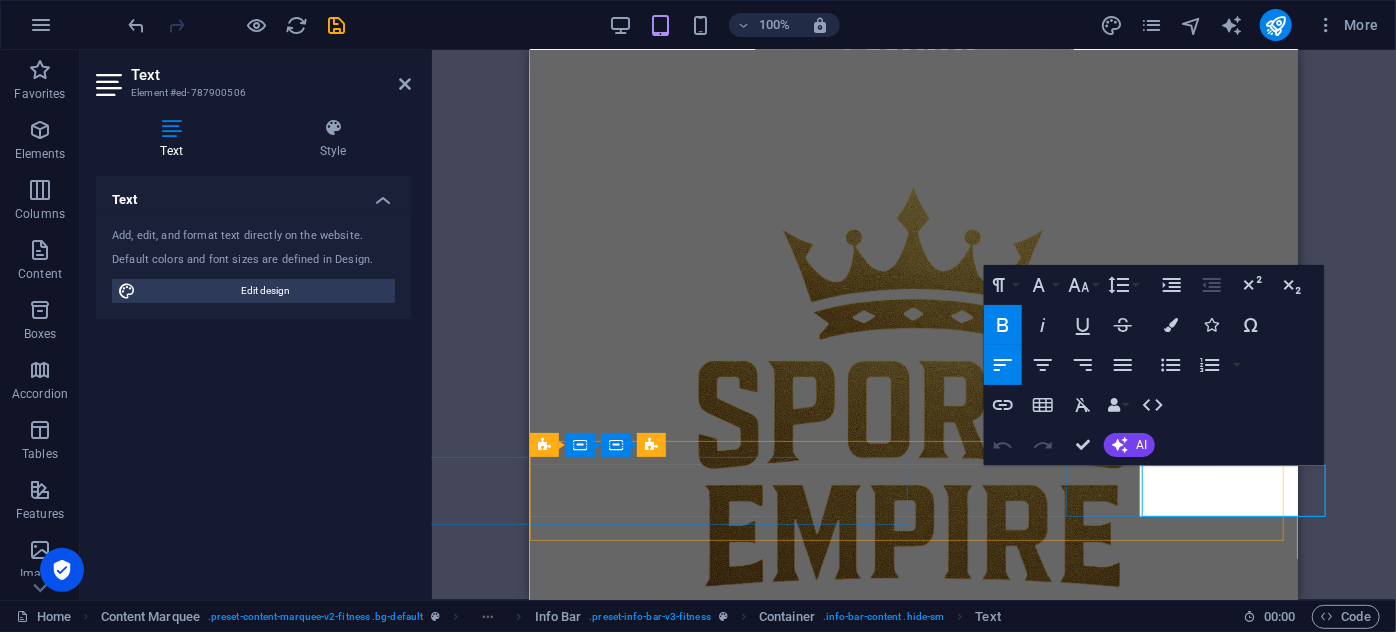 scroll, scrollTop: 0, scrollLeft: 376, axis: horizontal 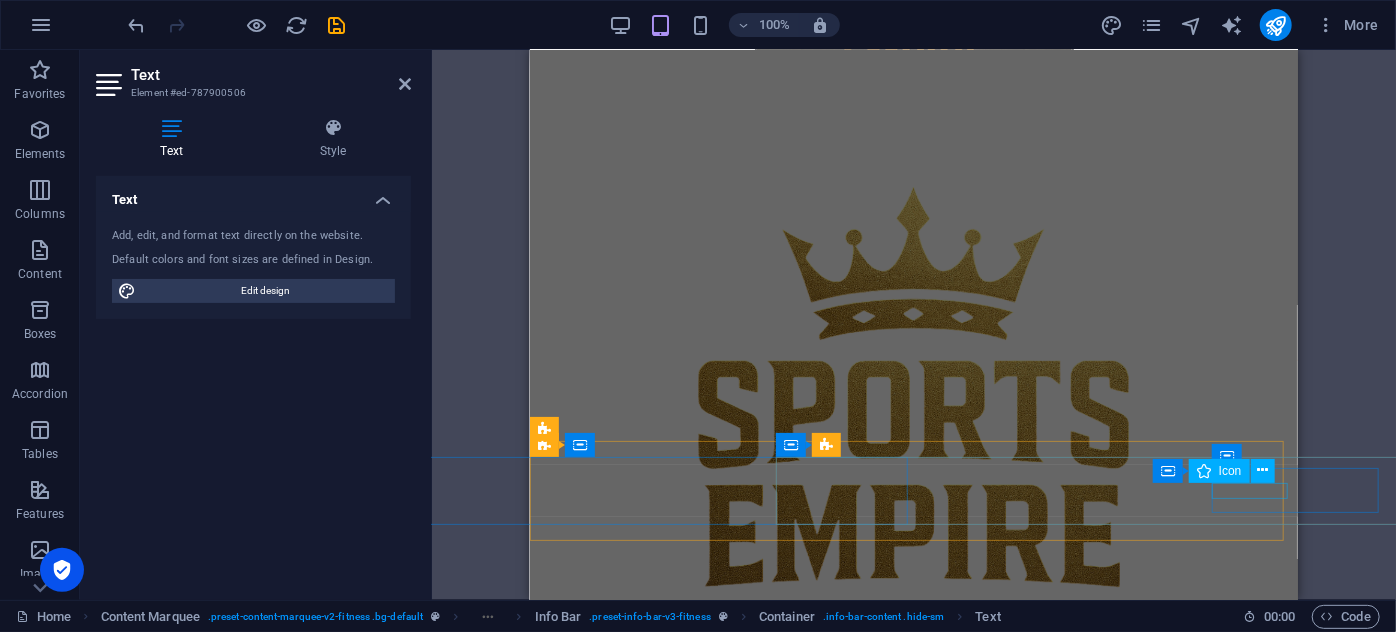 type 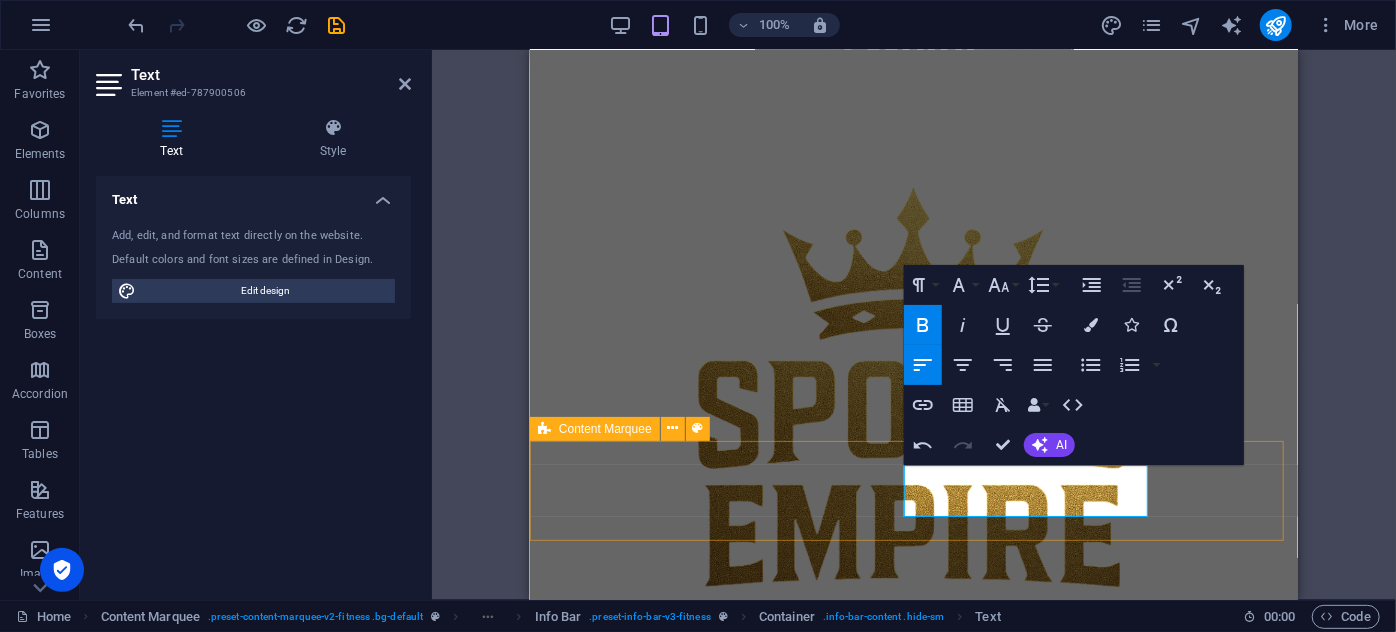 scroll, scrollTop: 0, scrollLeft: 1706, axis: horizontal 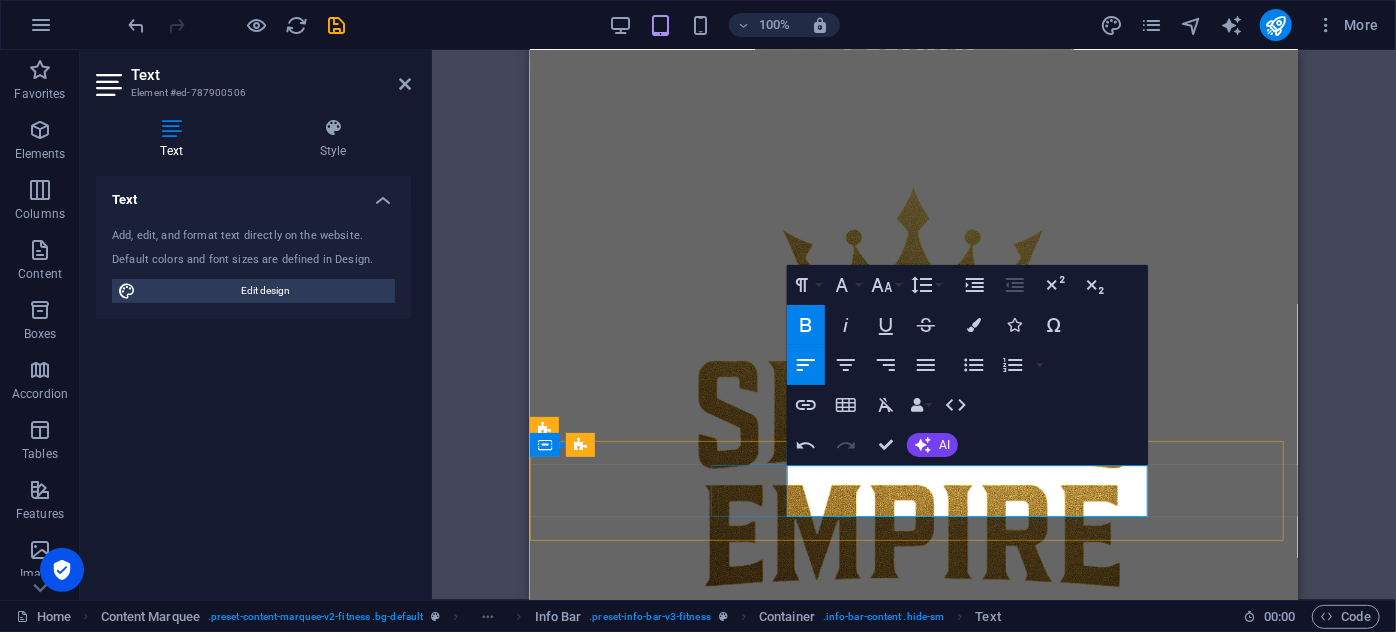 click on "GKadınlara Özel Seasnlar" at bounding box center (1116, 1198) 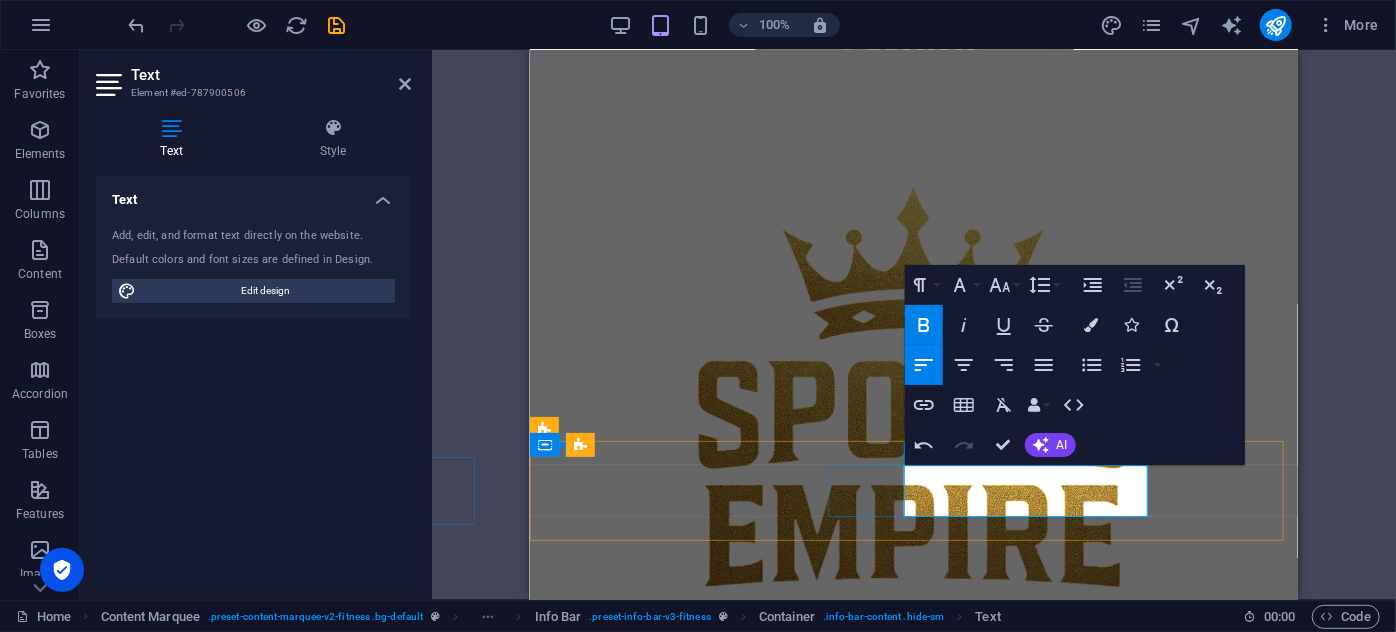 scroll, scrollTop: 0, scrollLeft: 802, axis: horizontal 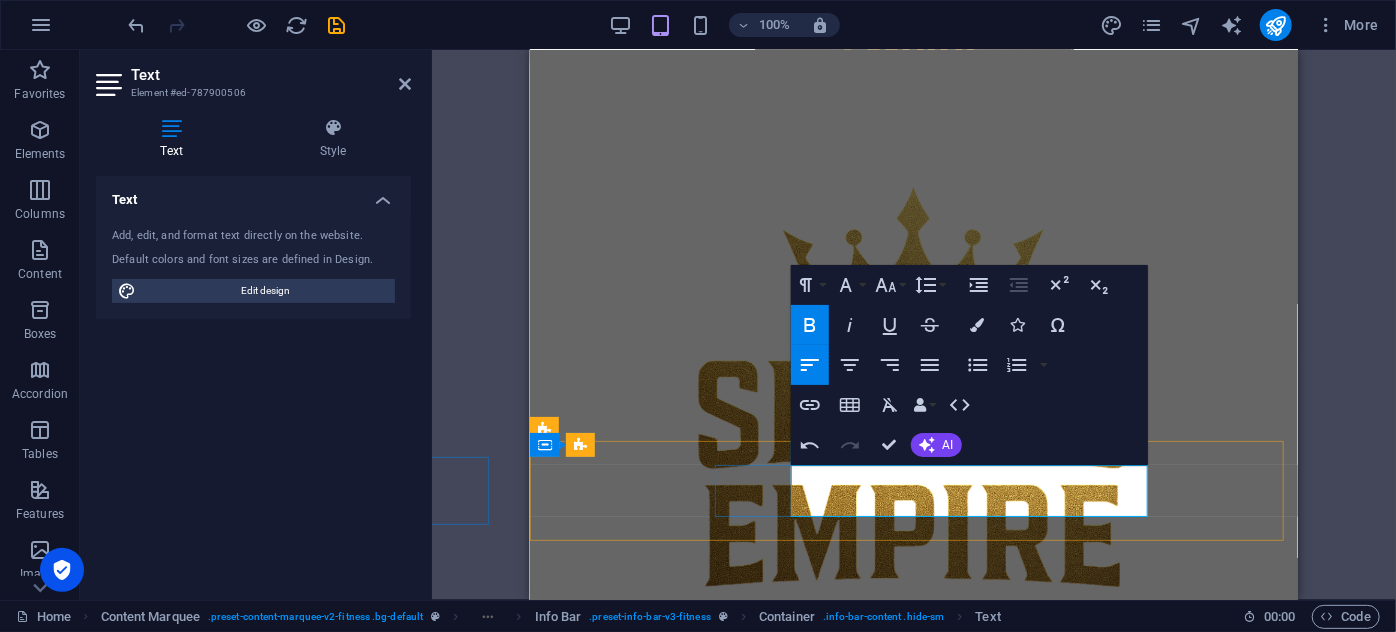 click on "GKadınlara Özel Gruplar" at bounding box center (1118, 1198) 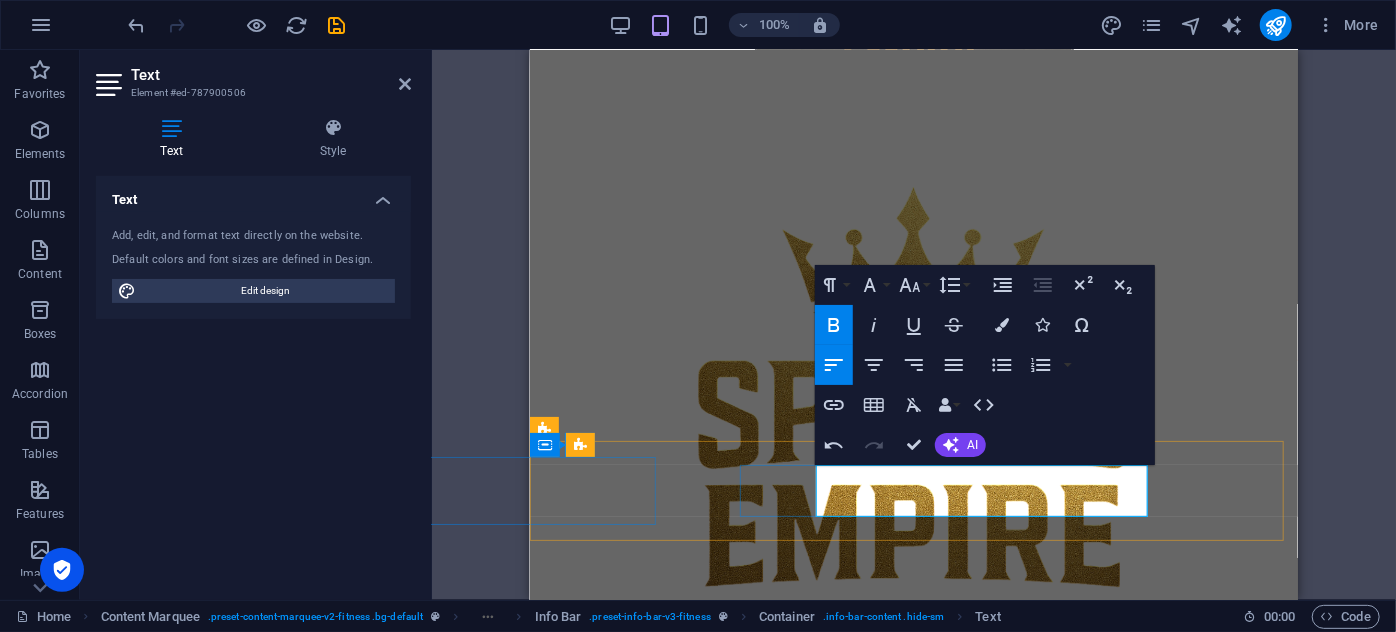 scroll, scrollTop: 0, scrollLeft: 612, axis: horizontal 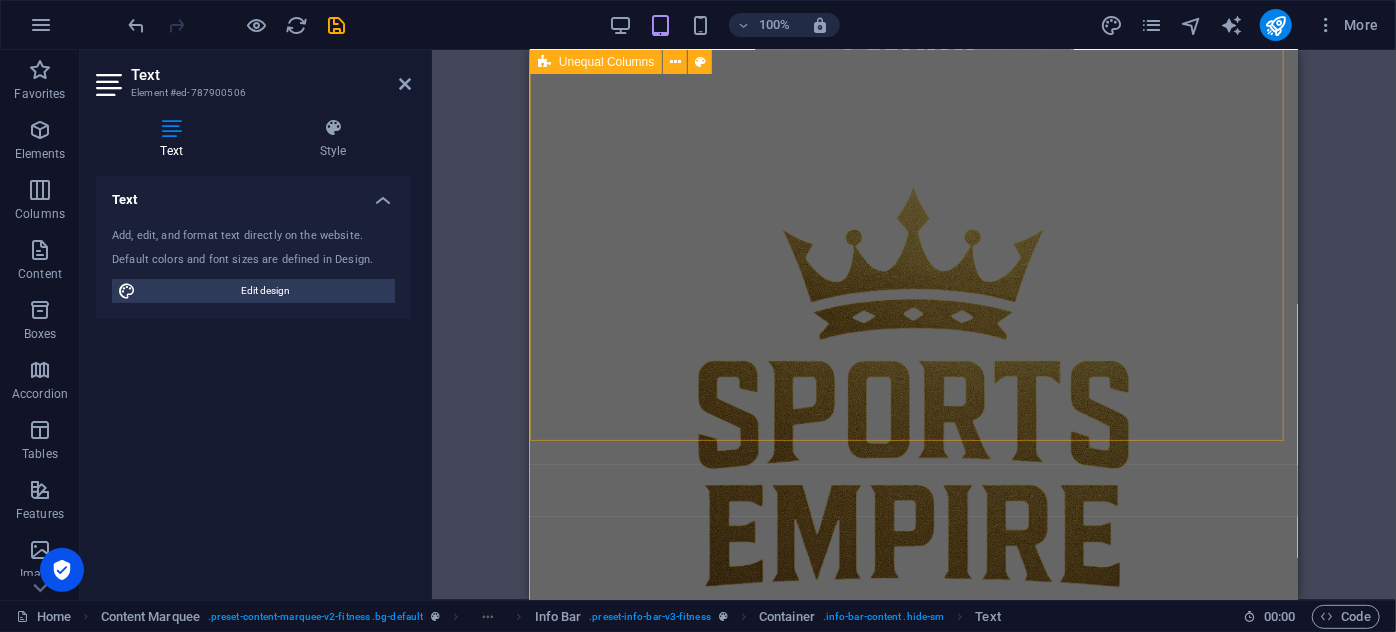 click on "KAYITLARIMIZ BAŞLADI Modern Tasarım + Üst Düzey Ekipman = Sports Empire Şimdi Etimesgut'ta açıldı. 2200 m²'lik kullanım alanı, modern ekipmanlar, yüksek tavan, ileri seviye havalandırma sistemi ve alanında uzman eğitmenlerle şimdi hazırız.  Sınırlı kontenjan, sınırsız motivasyon! ders programı Bize Ulaşın" at bounding box center (913, 32) 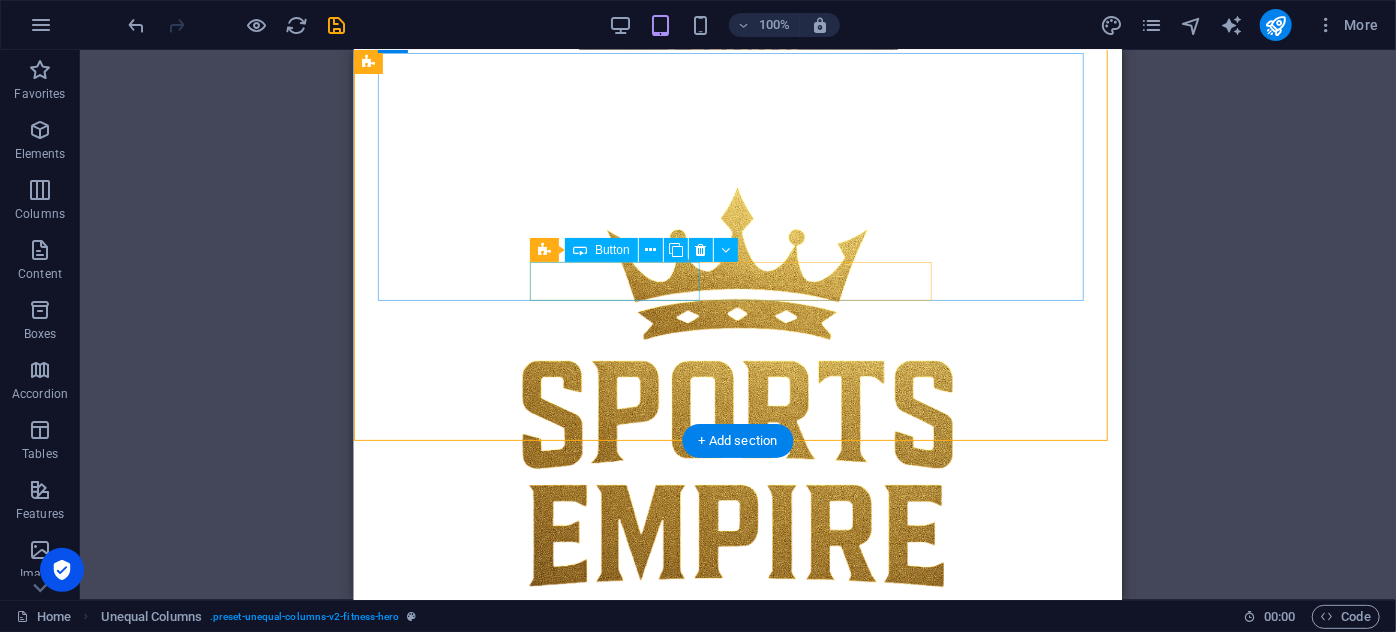 scroll, scrollTop: 636, scrollLeft: 0, axis: vertical 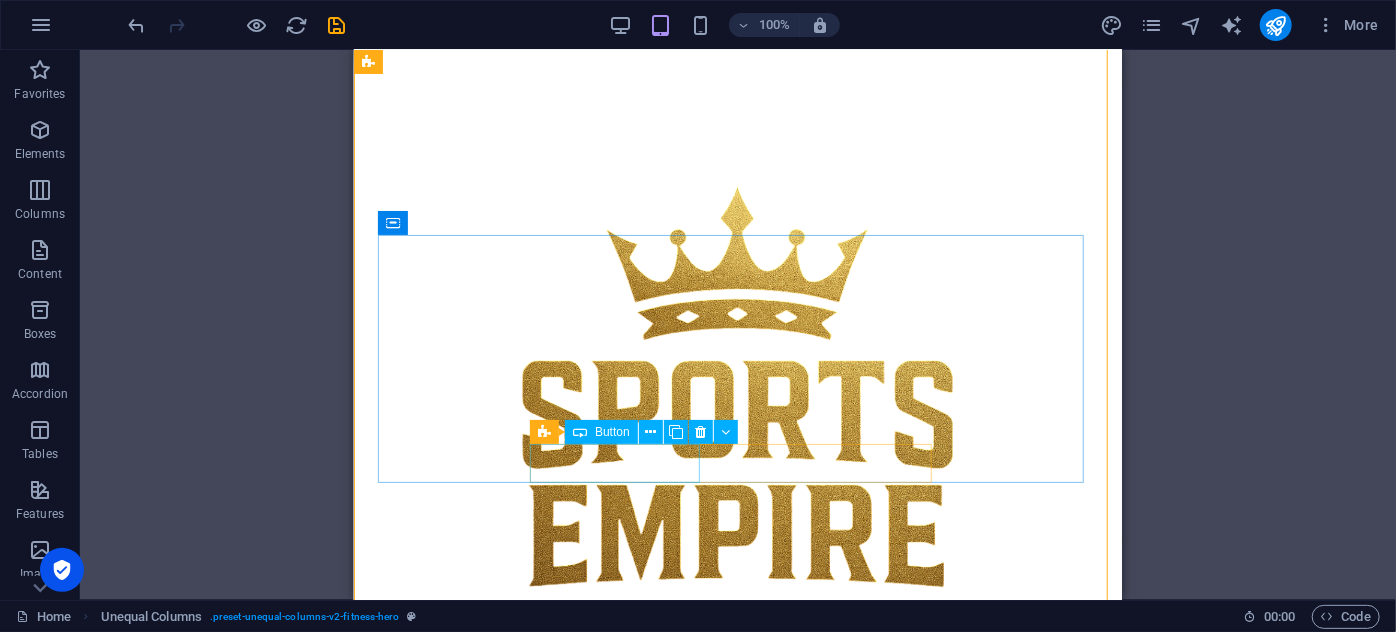 click on "ders programı" at bounding box center [737, 801] 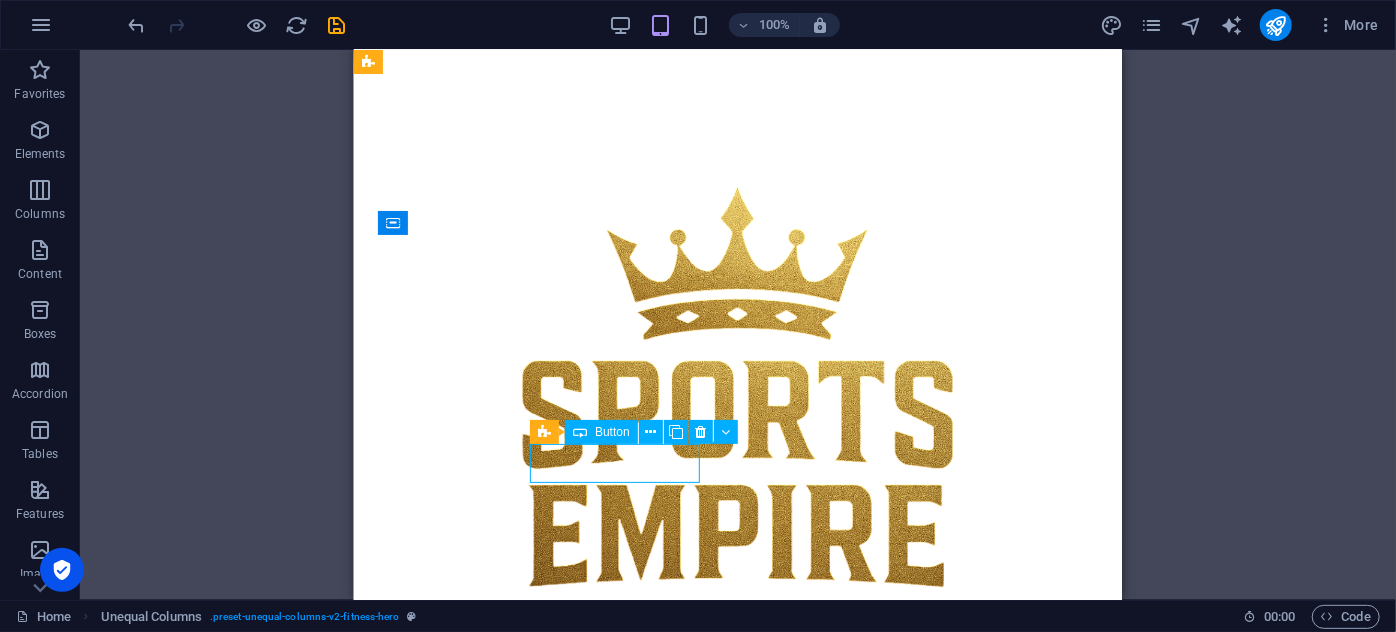 click on "ders programı" at bounding box center (737, 801) 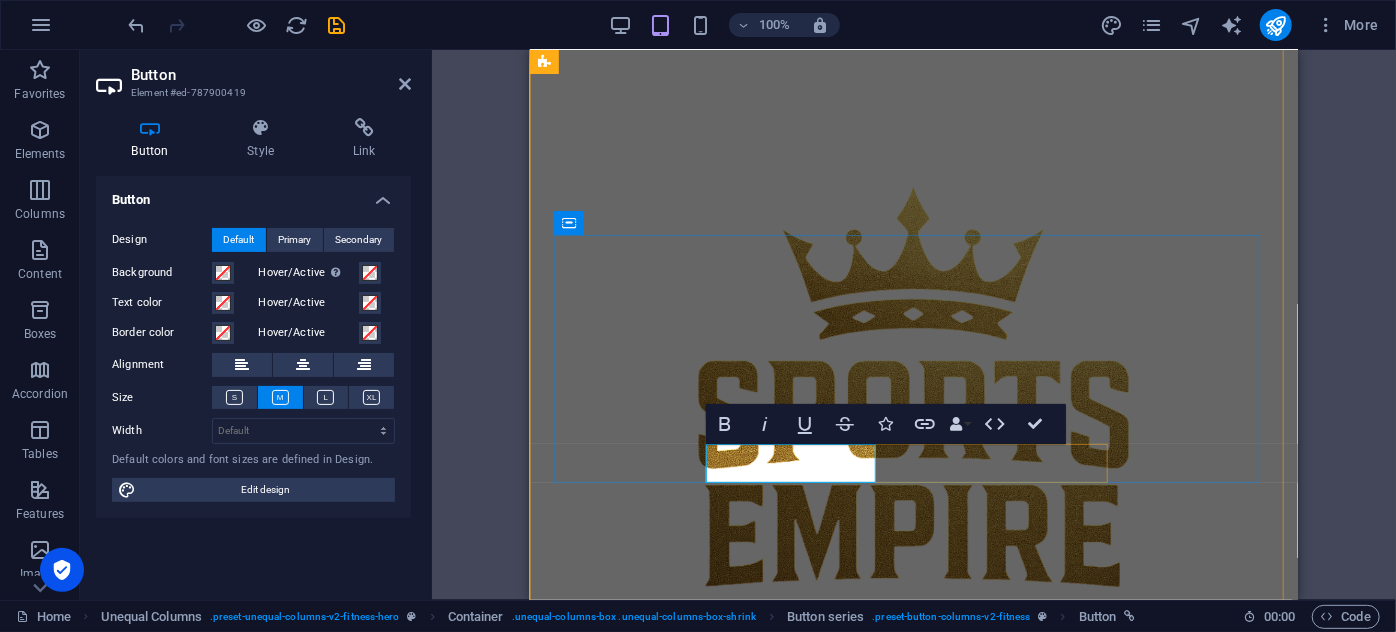 type 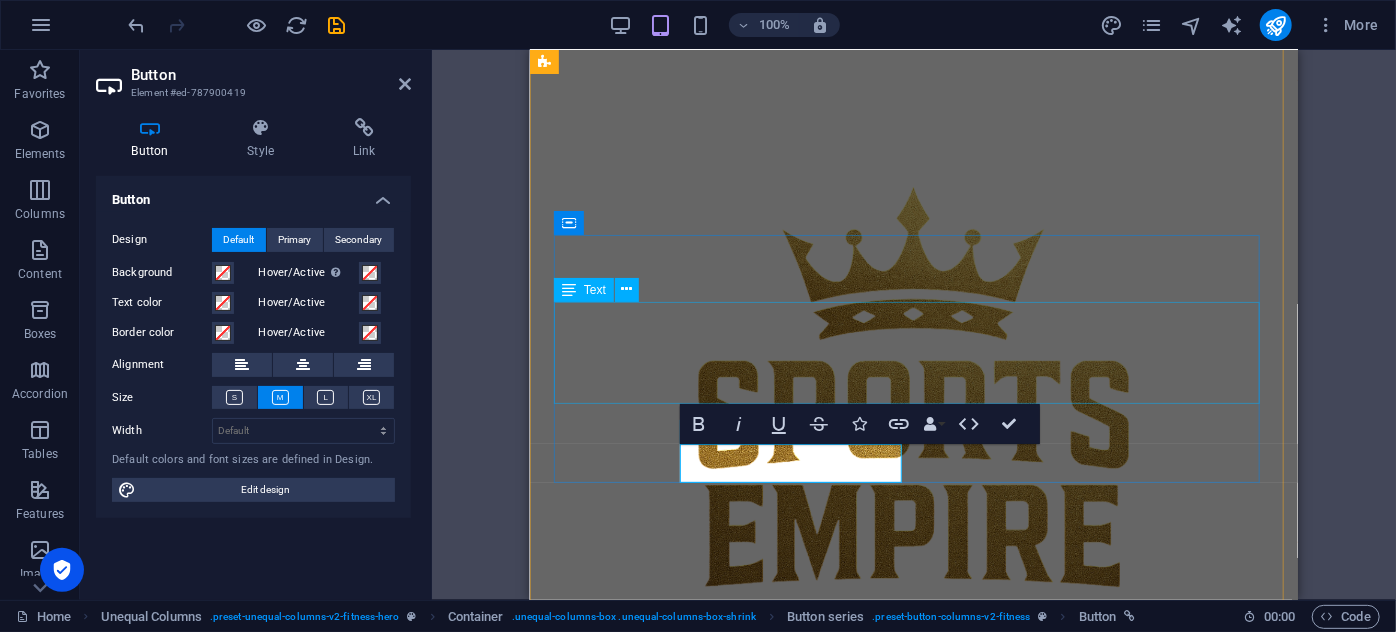 click on "Modern Tasarım + Üst Düzey Ekipman = Sports Empire Şimdi Etimesgut'ta açıldı. 2200 m²'lik kullanım alanı, modern ekipmanlar, yüksek tavan, ileri seviye havalandırma sistemi ve alanında uzman eğitmenlerle şimdi hazırız.  Sınırlı kontenjan, sınırsız motivasyon!" at bounding box center [913, 690] 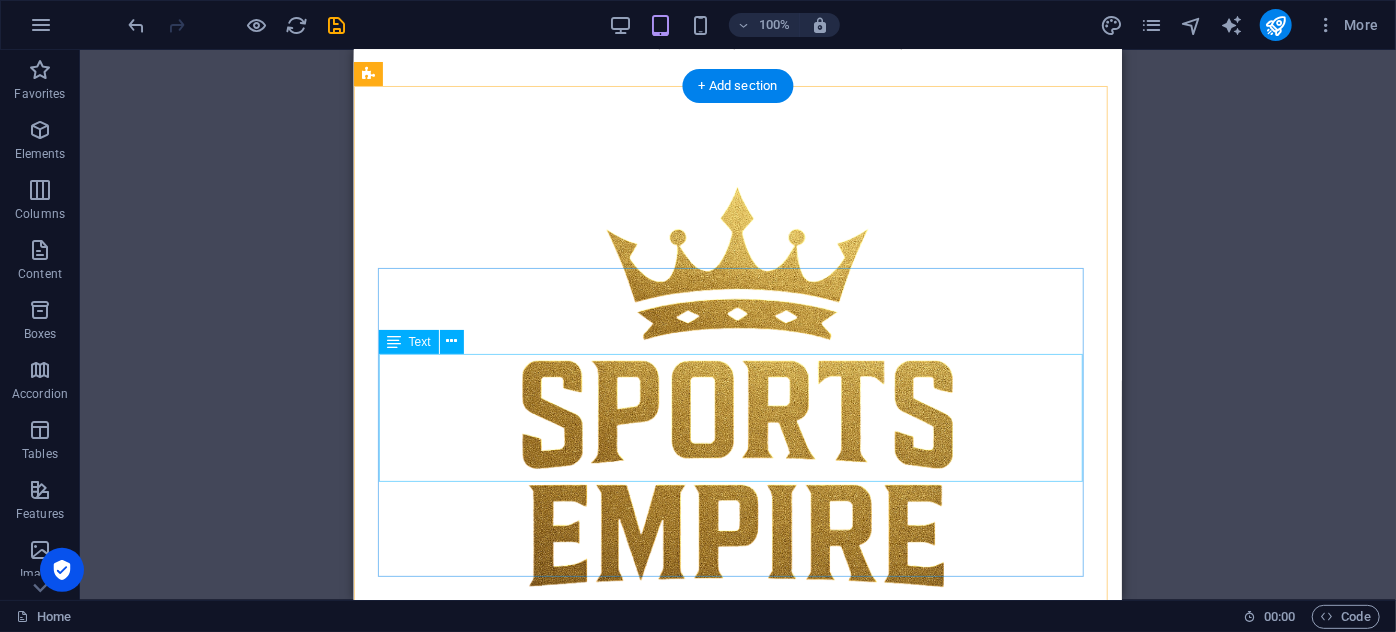 scroll, scrollTop: 1090, scrollLeft: 0, axis: vertical 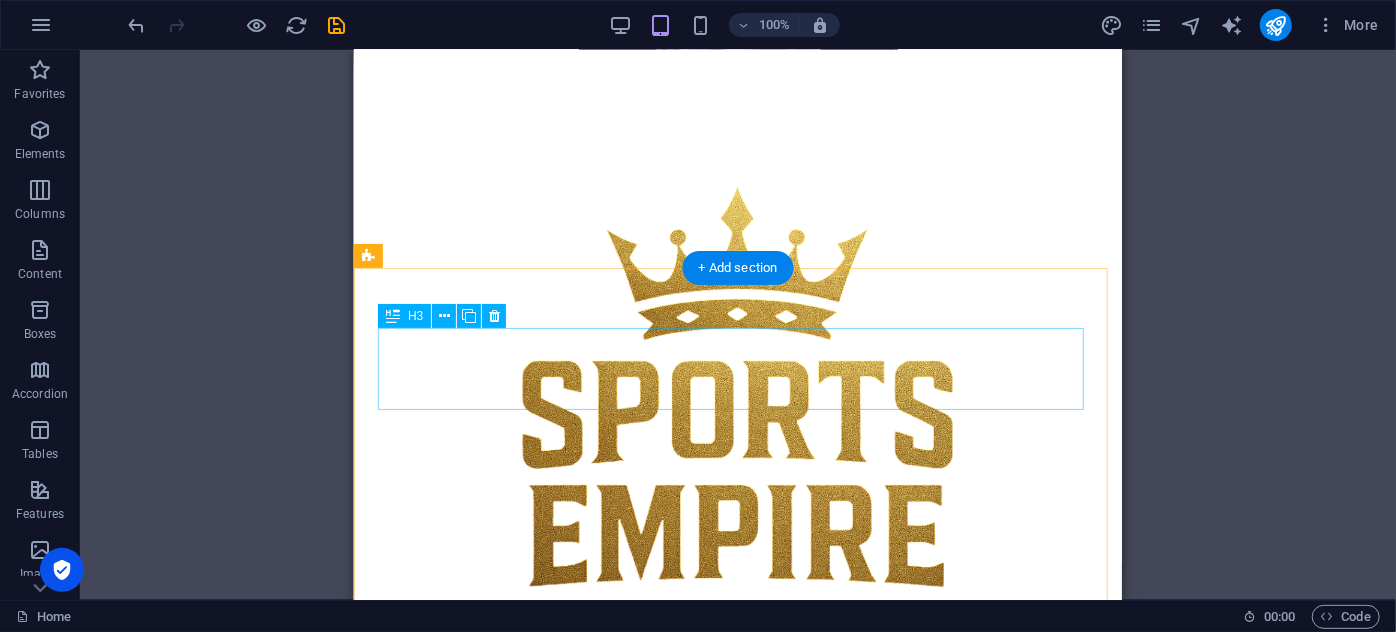 click on "Kişisel eğitim" at bounding box center (737, 1078) 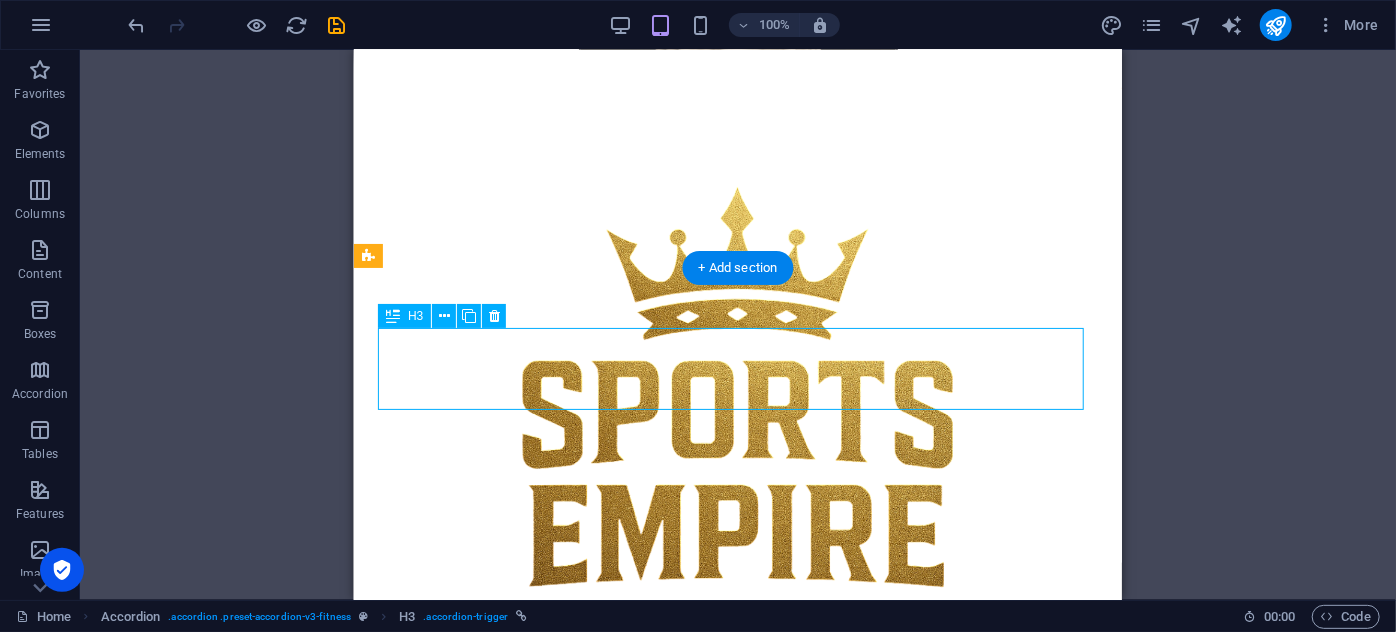 click on "Kişisel eğitim" at bounding box center (737, 1078) 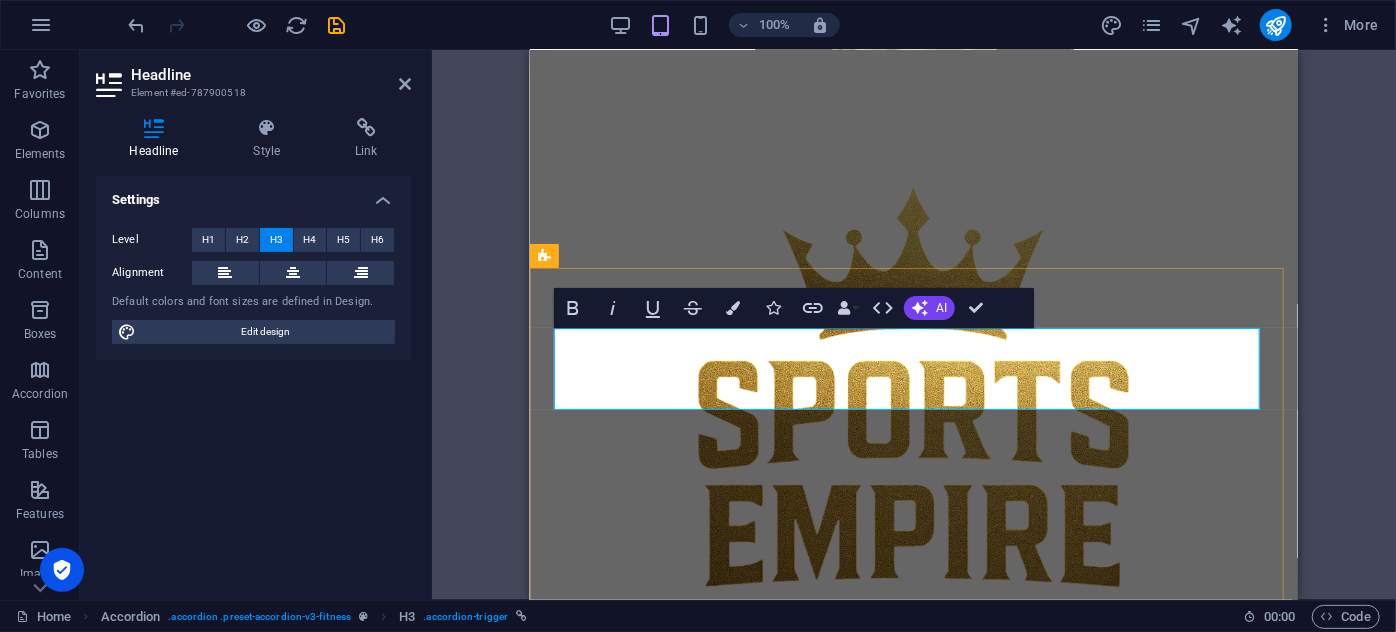 type 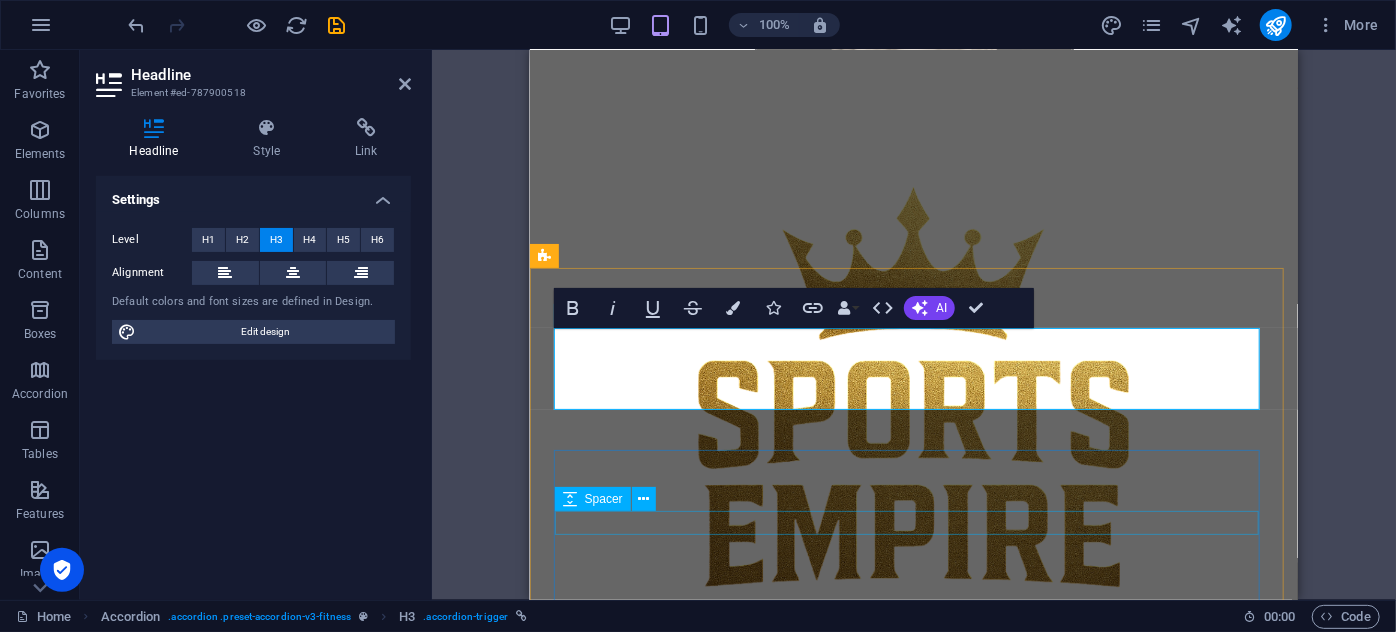 click on "Spacer" at bounding box center (612, 499) 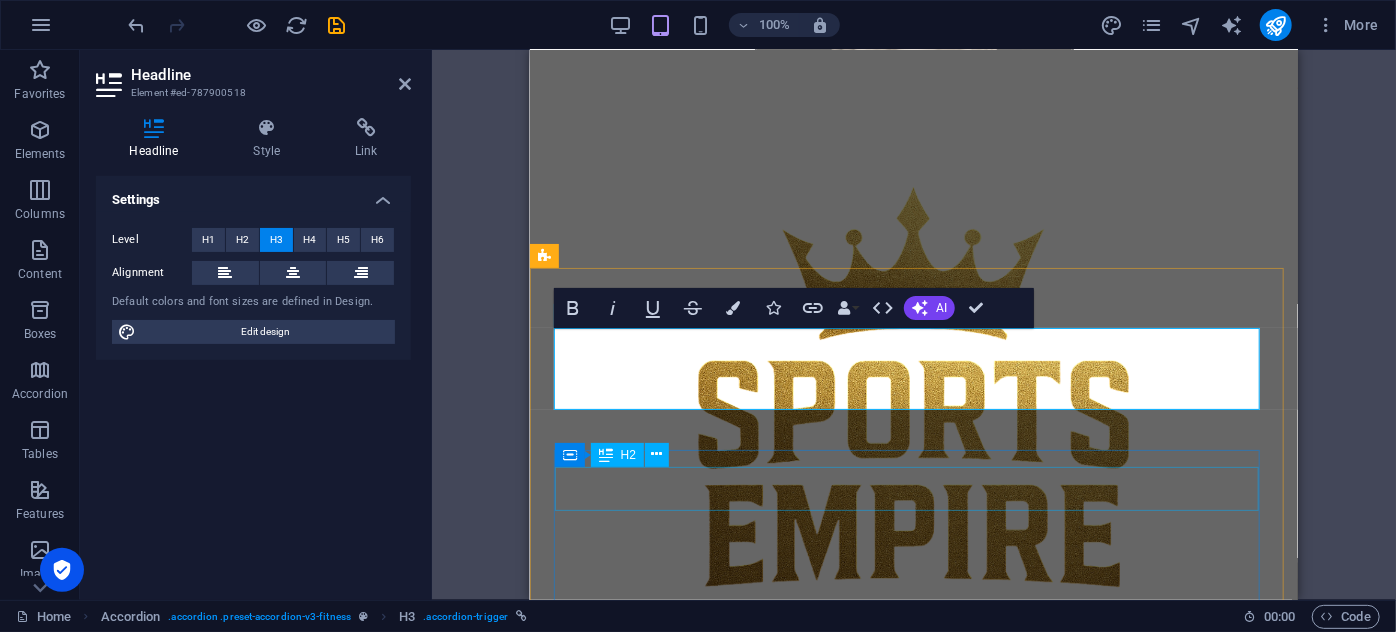 click on "Kişisel Eğitim" at bounding box center (913, 1199) 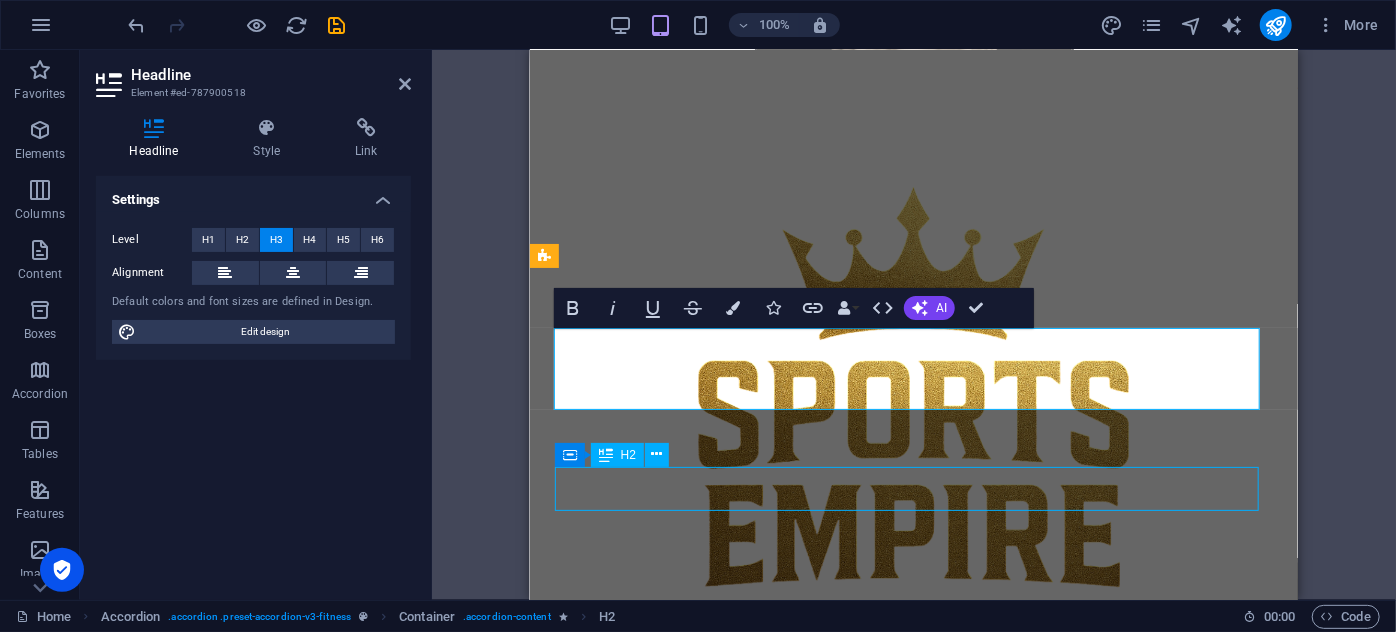 click on "Kişisel Eğitim" at bounding box center [913, 1199] 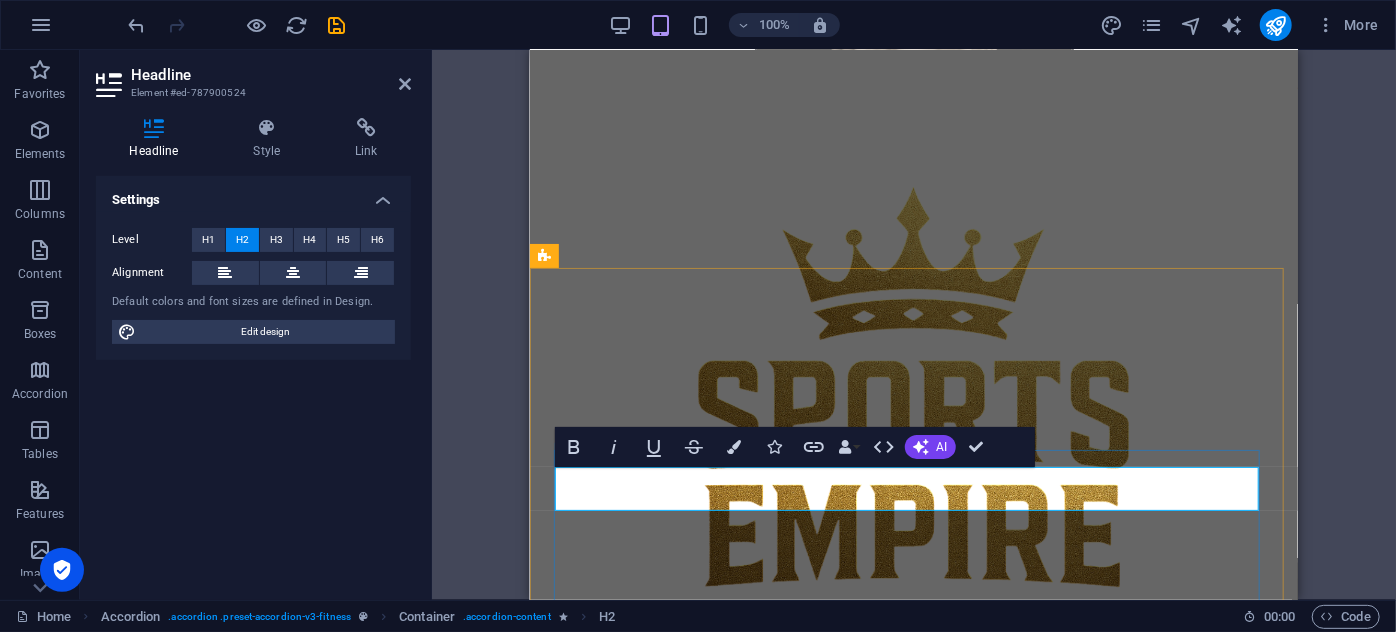 type 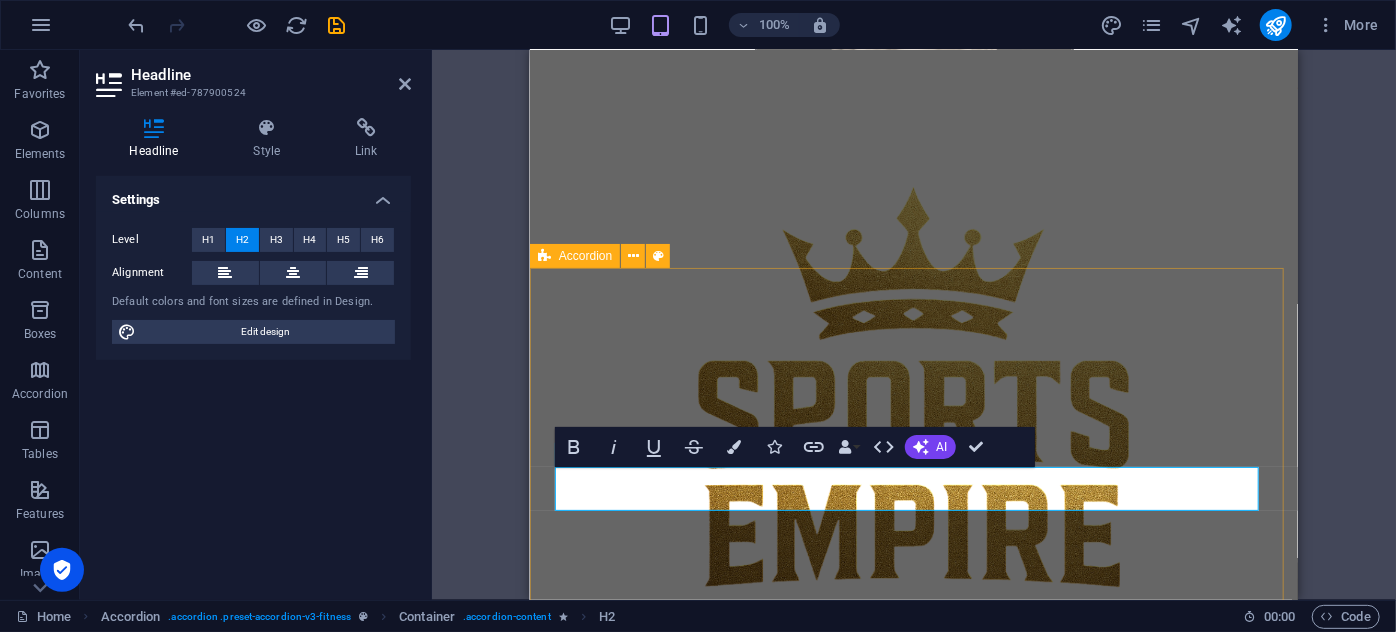 click on "NEDEN SPORTS EMPIRE? Lorem ipsum dolor sit amet, consectetur adipiscing elit. Consectetur auctor id viverra nunc, ultrices convallis sit ultrices. Lorem ipsum dolor sit amet, consectetur adipiscing elit. Consectetur auctor id viverra nunc, ultrices convallis sit ultrices. Lorem ipsum dolor sit amet, consectetur adipiscing elit. Consectetur auctor id viverra nunc, ultrices convallis sit ultrices. ders programı Grup eğitimi Grup Eğitimi Lorem ipsum dolor sit amet, consectetur adipiscing elit. Consectetur auctor id viverra nunc, ultrices convallis sit ultrices. Lorem ipsum dolor sit amet, consectetur adipiscing elit. Consectetur auctor id viverra nunc, ultrices convallis sit ultrices. Lorem ipsum dolor sit amet, consectetur adipiscing elit. Consectetur auctor id viverra nunc, ultrices convallis sit ultrices. ders programı Spor salonu Spor salonu ders programı Çevrimiçi dersler Çevrimiçi dersler ders programı" at bounding box center [913, 1872] 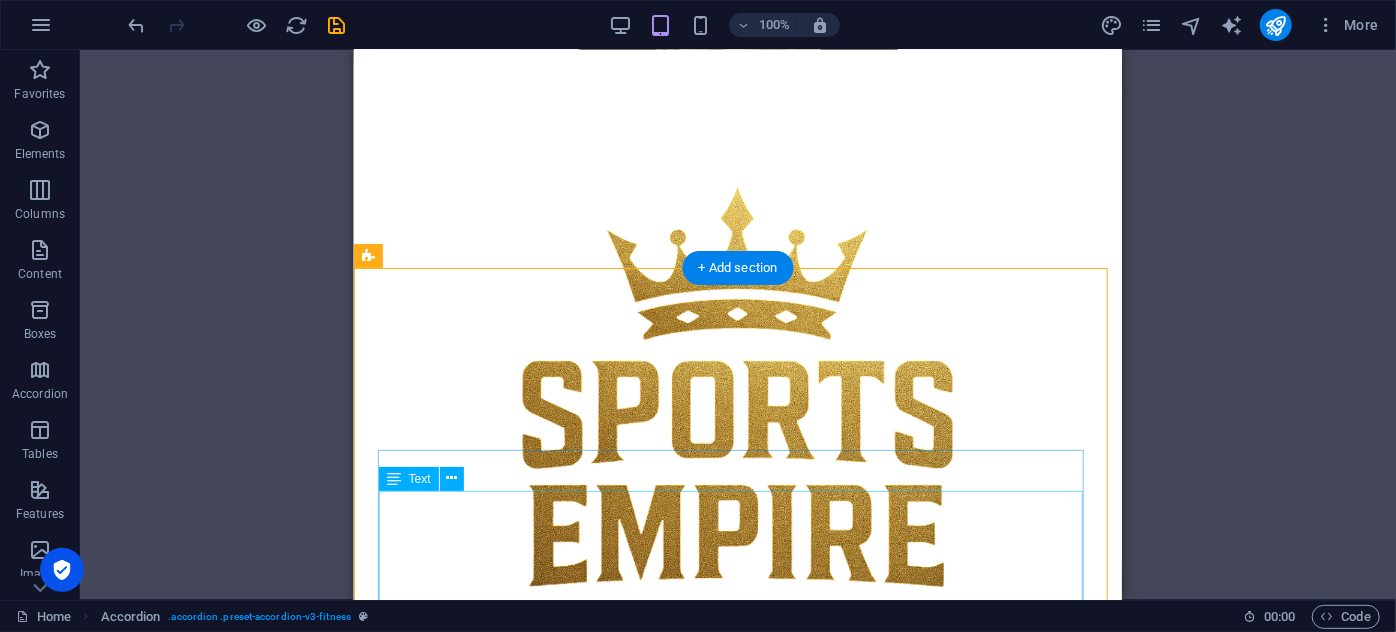 click on "Lorem ipsum dolor sit amet, consectetur adipiscing elit. Consectetur auctor id viverra nunc, ultrices convallis sit ultrices. Lorem ipsum dolor sit amet, consectetur adipiscing elit. Consectetur auctor id viverra nunc, ultrices convallis sit ultrices. Lorem ipsum dolor sit amet, consectetur adipiscing elit. Consectetur auctor id viverra nunc, ultrices convallis sit ultrices." at bounding box center (737, 1252) 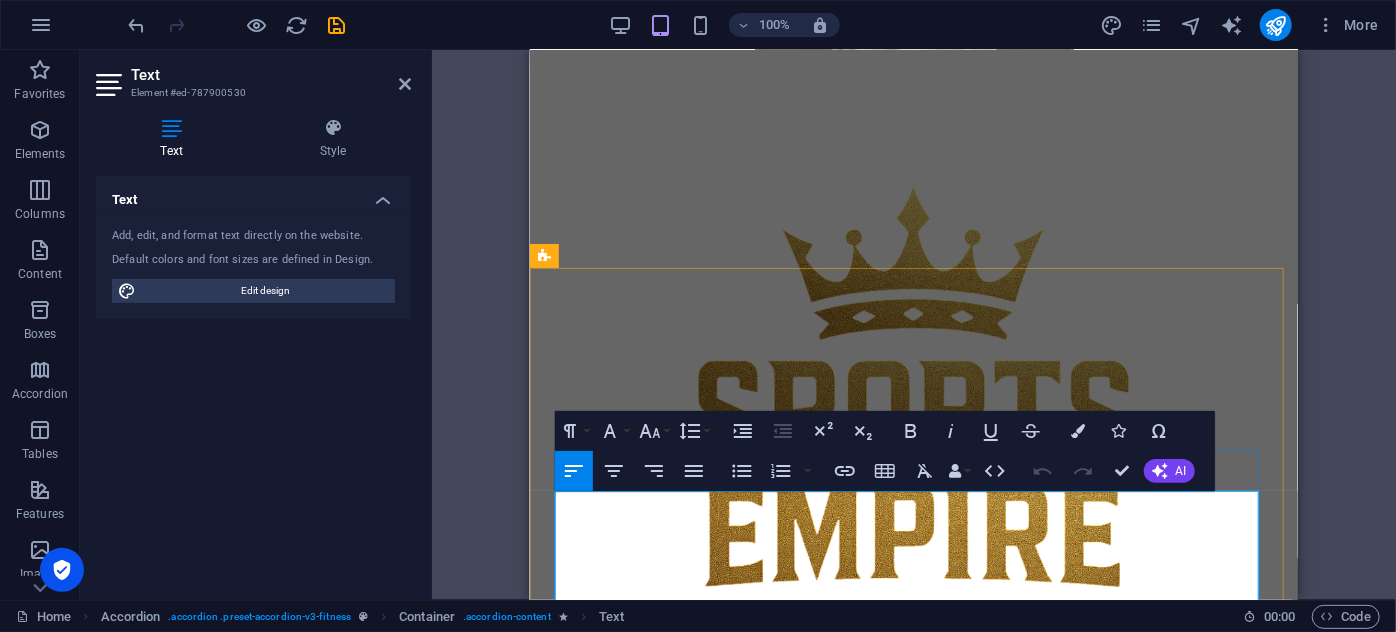 click on "Lorem ipsum dolor sit amet, consectetur adipiscing elit. Consectetur auctor id viverra nunc, ultrices convallis sit ultrices. Lorem ipsum dolor sit amet, consectetur adipiscing elit. Consectetur auctor id viverra nunc, ultrices convallis sit ultrices. Lorem ipsum dolor sit amet, consectetur adipiscing elit. Consectetur auctor id viverra nunc, ultrices convallis sit ultrices." at bounding box center (913, 1252) 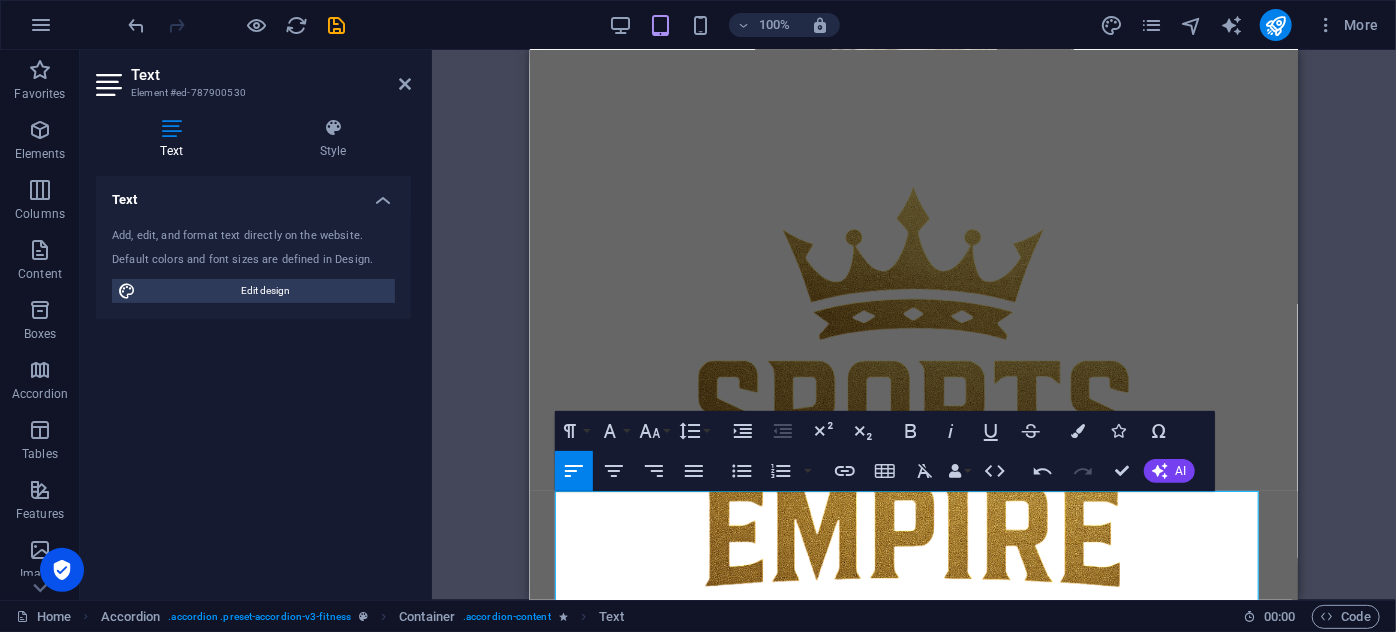click on "Drag here to replace the existing content. Press “Ctrl” if you want to create a new element.
H1   Unequal Columns   Container   Menu Bar   Spacer   Text   Image   Container   Button   Button series   Spacer   Accordion   Container   H2   Content Marquee   Container   Content Marquee   Text   Container   Content Marquee   Container   Container   Info Bar   Container   Menu   Text   Container   Button series   Button   Container   Button   Logo   Text   Container   H3   Container   Icon   Text   Container   Icon   Container   Text   Container   Icon   Container   Spacer   Text   Spacer   H3   Container   H2   Spacer   Text   Spacer   Button   H3   Container   H2   Container   Spacer   Text   Spacer   Button   H3   Container   Container   H2   Spacer   Text   Spacer   Button   Unequal Columns   Button   Container   Container   Text   Container   Info Bar   Container   Container   Info Bar   Container   Icon   HTML   Container   Icon   Text   Container   Slider   Image   Slider   Container" at bounding box center [914, 325] 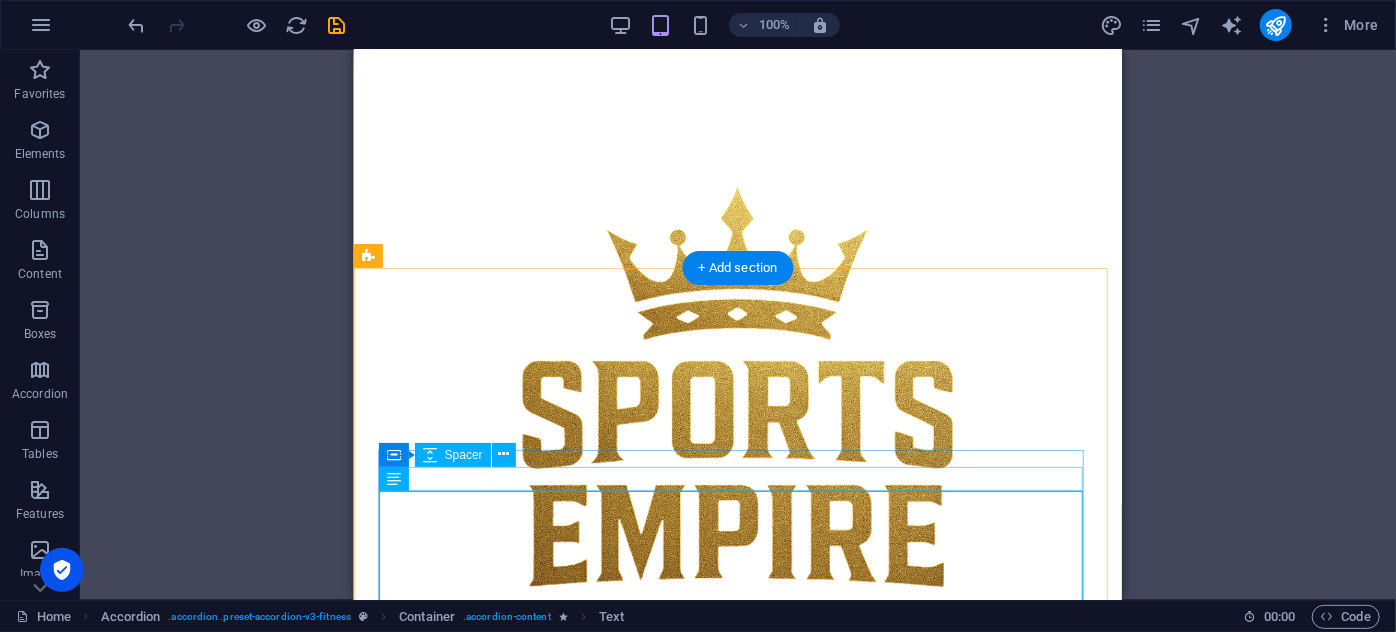 scroll, scrollTop: 1181, scrollLeft: 0, axis: vertical 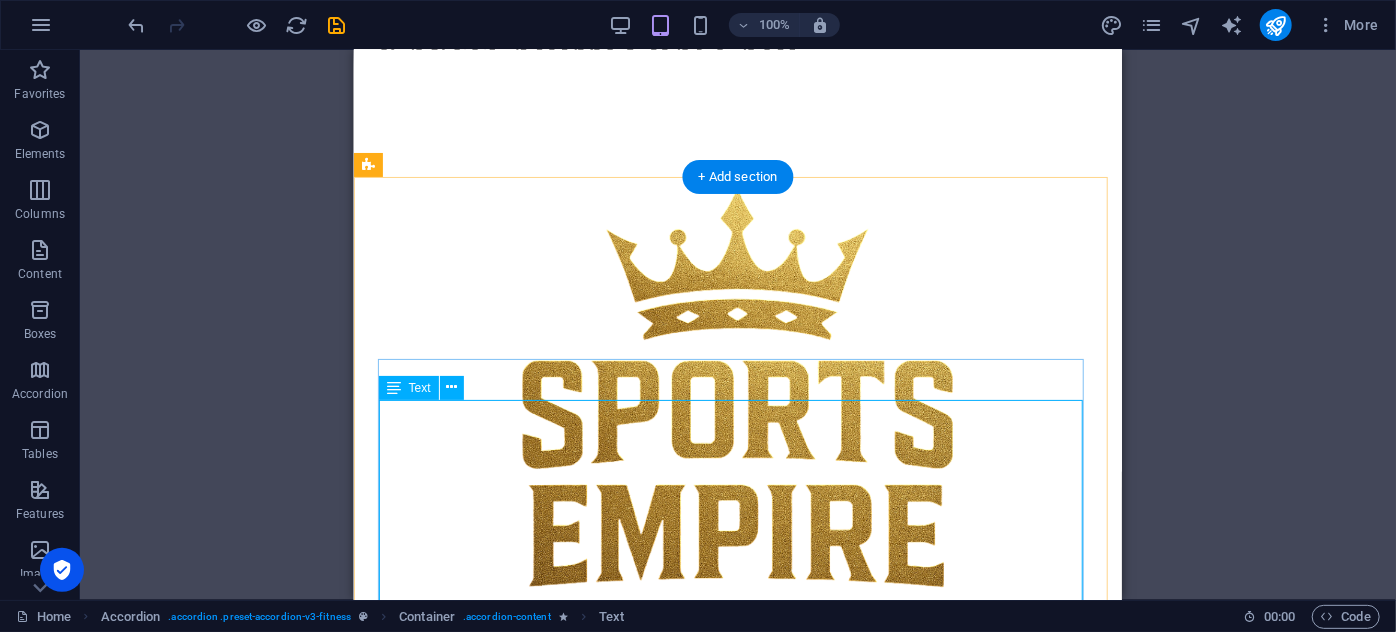 click on "Çünkü burası sadece bir spor salonu değil; bir yaşam alanı, bir imparatorluk. Etimesgut’un en modern ve donanımlı spor kompleksi olarak kurulan Sports Empire; 2200 m² fonksiyonel spor alanı ,  son teknoloji ekipmanlar , uzman eğitmen kadrosu  ve  branşa özel dizayn edilmiş salonları  ile sporu üst seviyeye taşıyor. Boks, fitness, pilates, CrossFit ve çocuk jimnastiği gibi birçok branşı tek çatı altında sunarken, üyelerine sadece fiziksel değil zihinsel olarak da güç katmayı hedefliyor. Ve tüm bu enerjinin tam merkezinde, spor sonrası veya antrenman öncesi nefes almak isteyenler için özel bir alan var: ☕  First Round Coffee Sağlıklı atıştırmalıklar, proteinli içecekler ve ilham veren kahve molaları burada sizi bekliyor. Tuğla duvarları, boks ringi detayları ve sporcu dostu menüsüyle burası sadece bir kafe değil, Empire ruhunun bir parçası." at bounding box center (737, 1280) 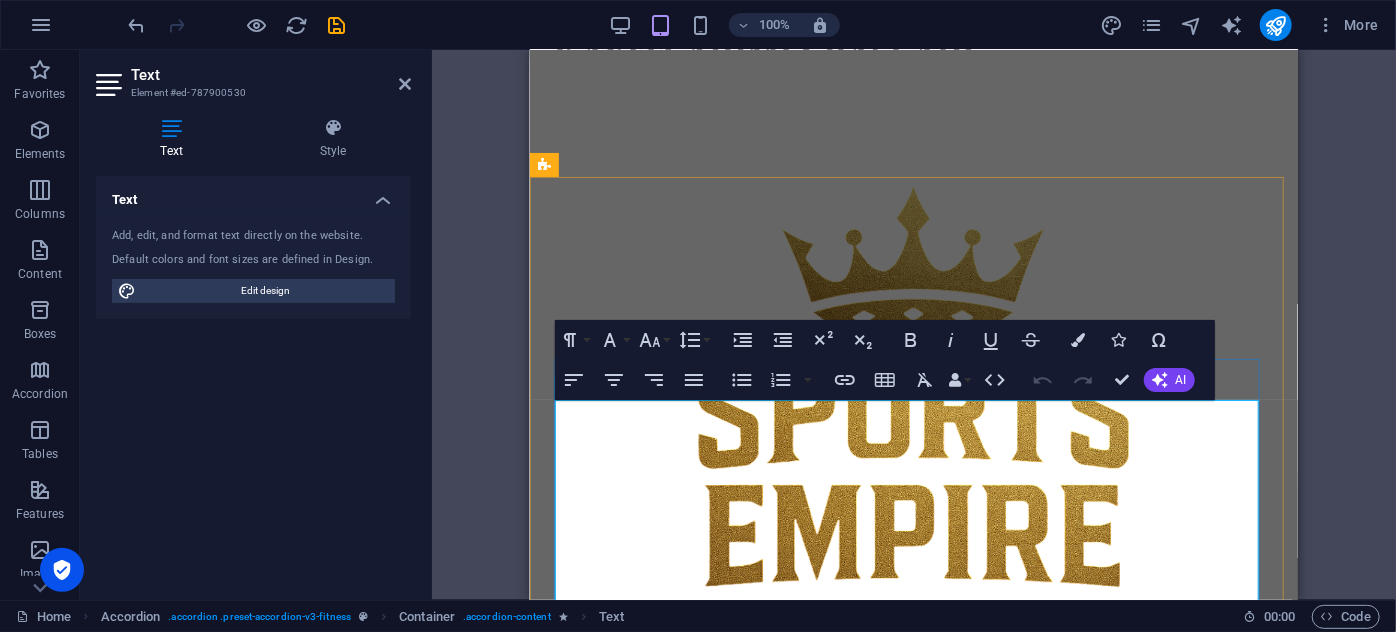 click on "Etimesgut’un en modern ve donanımlı spor kompleksi olarak kurulan Sports Empire; 2200 m² fonksiyonel spor alanı ,  son teknoloji ekipmanlar , uzman eğitmen kadrosu  ve  branşa özel dizayn edilmiş salonları  ile sporu üst seviyeye taşıyor." at bounding box center [913, 1173] 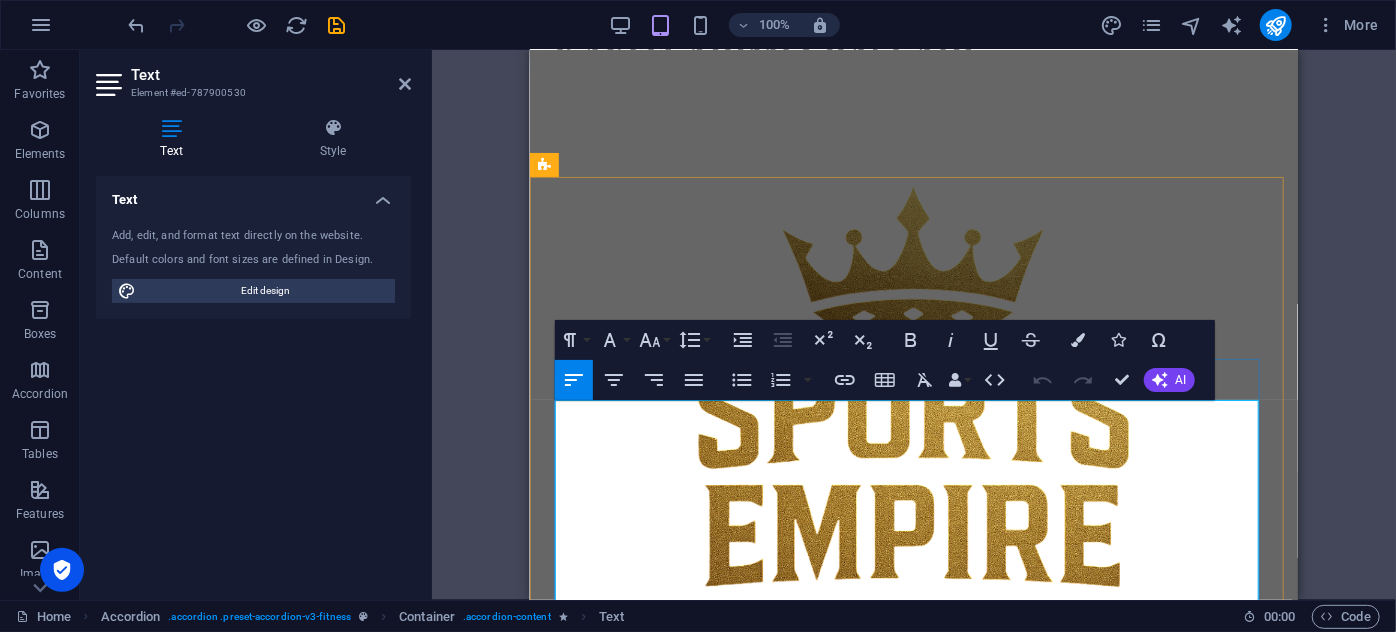click on "Etimesgut’un en modern ve donanımlı spor kompleksi olarak kurulan Sports Empire; 2200 m² fonksiyonel spor alanı ,  son teknoloji ekipmanlar , uzman eğitmen kadrosu  ve  branşa özel dizayn edilmiş salonları  ile sporu üst seviyeye taşıyor." at bounding box center (913, 1173) 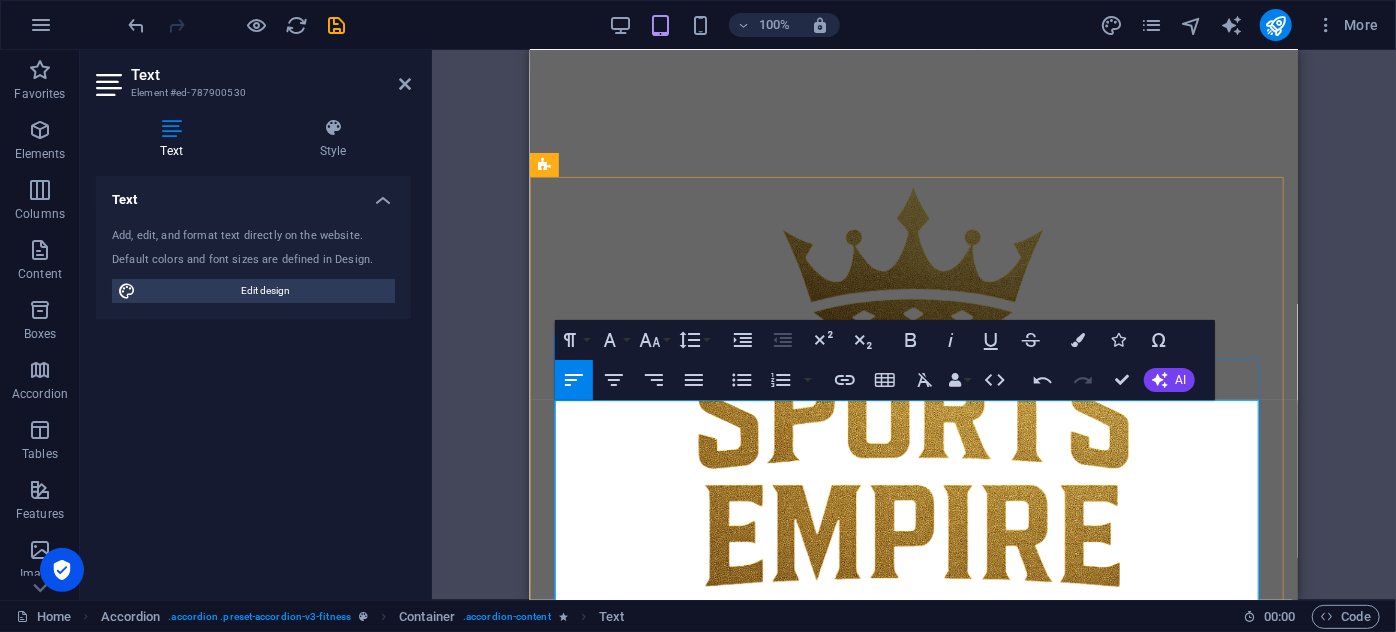 scroll, scrollTop: 1272, scrollLeft: 0, axis: vertical 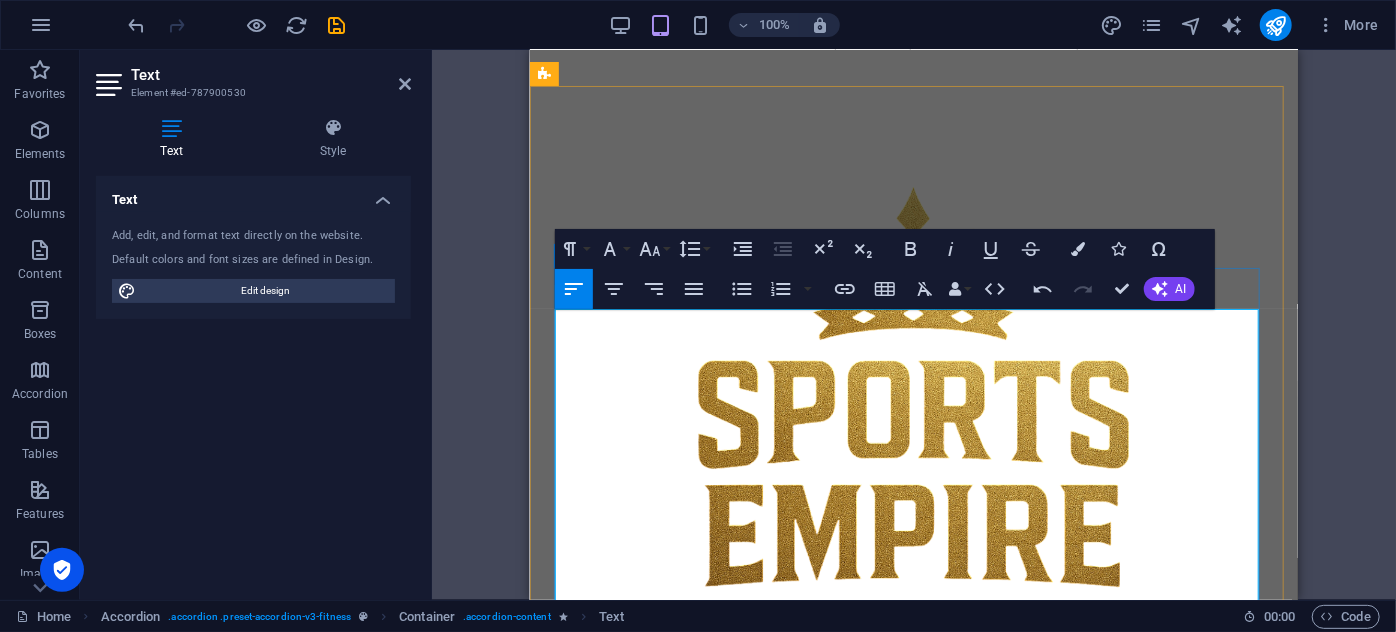 drag, startPoint x: 775, startPoint y: 446, endPoint x: 713, endPoint y: 447, distance: 62.008064 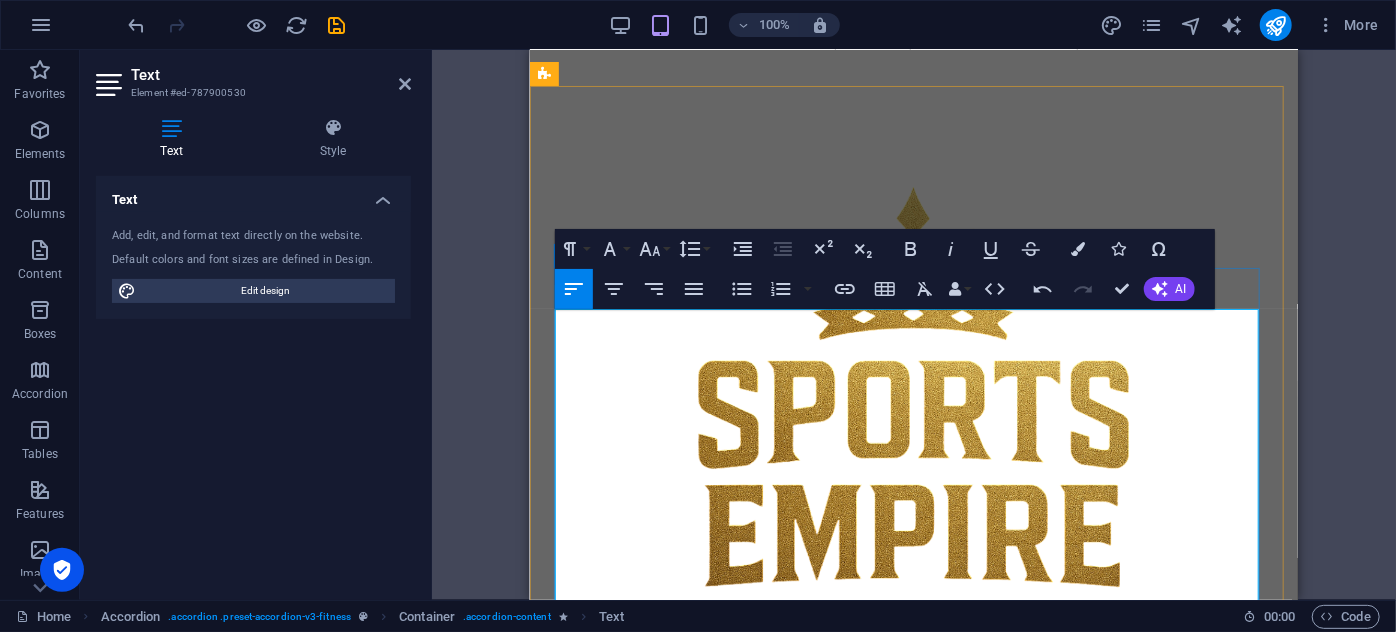 click on "Boks, fitness, pilates,  çocuk jimnastiği gibi birçok branşı tek çatı altında sunarken, üyelerine sadece fiziksel değil zihinsel olarak da güç katmayı hedefliyor." at bounding box center (913, 1159) 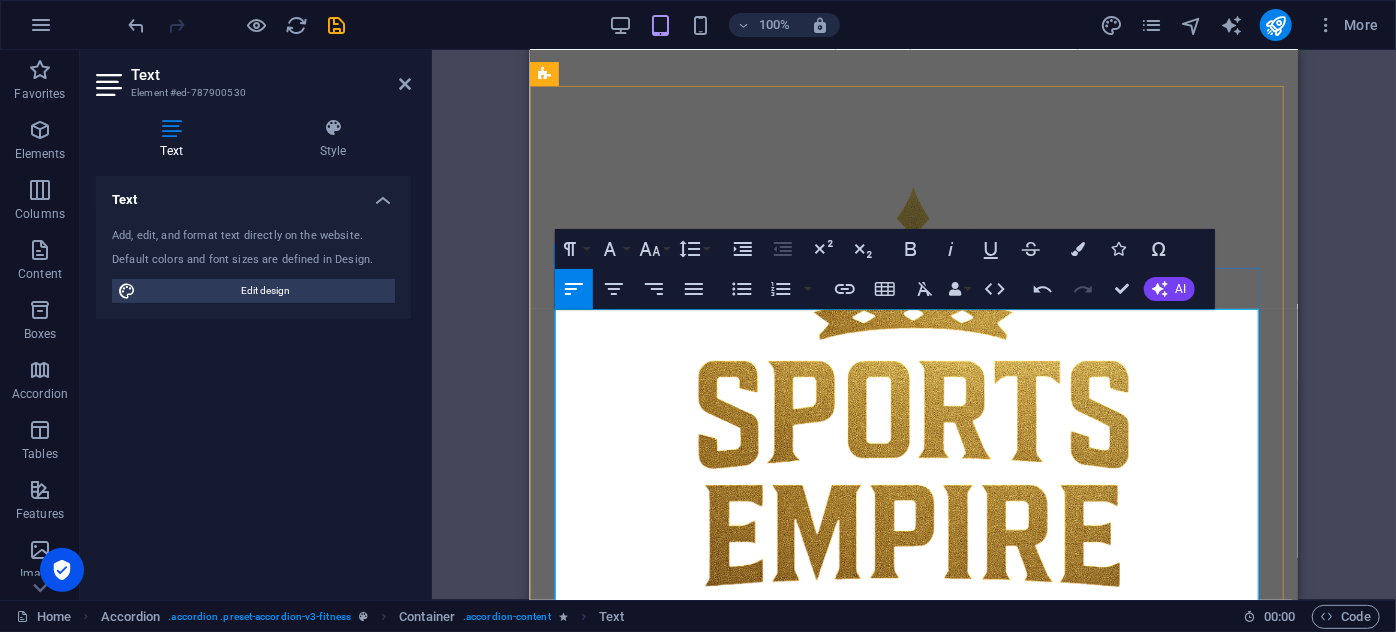 click on "Boks, fitness, pilates,  çocuk jimnastiği temel atletizim  gibi birçok branşı tek çatı altında sunarken, üyelerine sadece fiziksel değil zihinsel olarak da güç katmayı hedefliyor." at bounding box center [913, 1159] 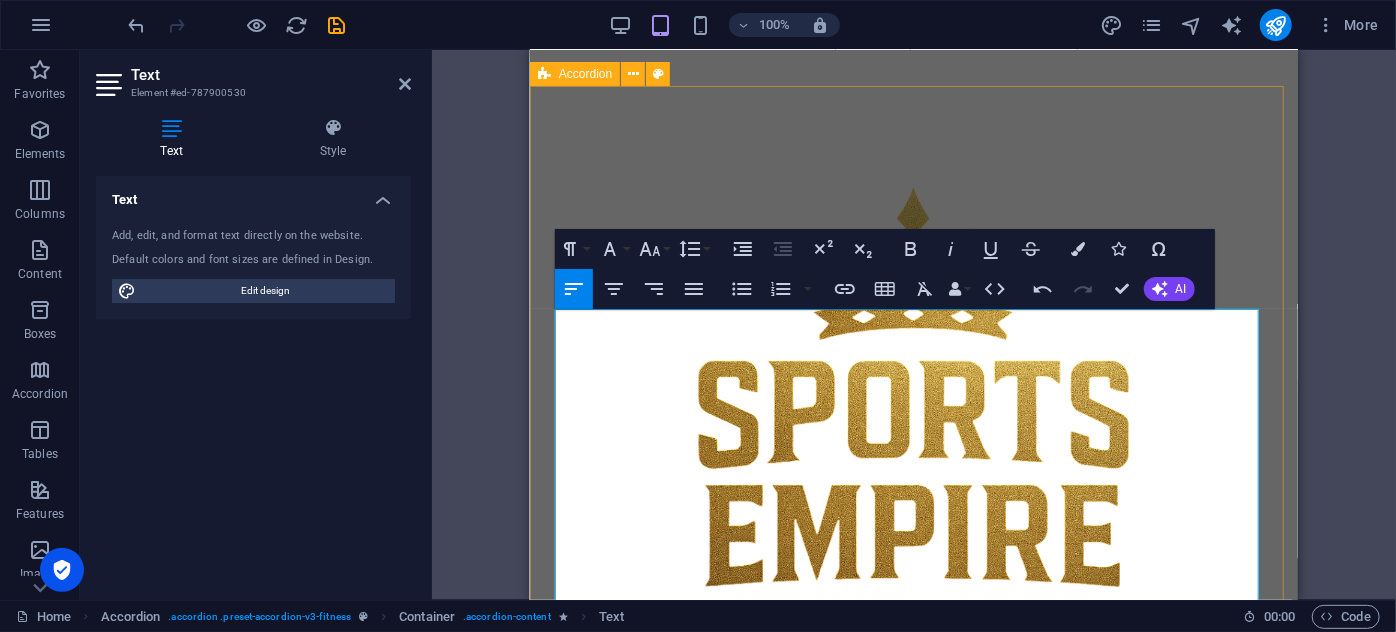 click on "NEDEN SPORTS EMPIRE? Çünkü burası sadece bir spor salonu değil; bir yaşam alanı, bir imparatorluk. Etimesgut’un en modern ve en donanımlı spor kompleksi olarak kurulan Sports Empire; 2200 m² fonksiyonel spor alanı ,  son teknoloji ekipmanlar , uzman eğitmen kadrosu  ve  branşa özel dizayn edilmiş salonları  ile sporu üst seviyeye taşıyor. Boks, fitness, pilates, çocuk jimnastiği,  temel atletizm ve savunma sporları  gibi birçok branşı tek çatı altında sunarken, üyelerine sadece fiziksel değil zihinsel olarak da güç katmayı hedefliyor. Ve tüm bu enerjinin tam merkezinde, spor sonrası veya antrenman öncesi nefes almak isteyenler için özel bir alan var: ☕  First Round Coffee Sağlıklı atıştırmalıklar, proteinli içecekler ve ilham veren kahve molaları burada sizi bekliyor. Tuğla duvarları, boks ringi detayları ve sporcu dostu menüsüyle burası sadece bir kafe değil, Empire ruhunun bir parçası. ders programı Grup eğitimi Grup Eğitimi ders programı" at bounding box center [913, 1787] 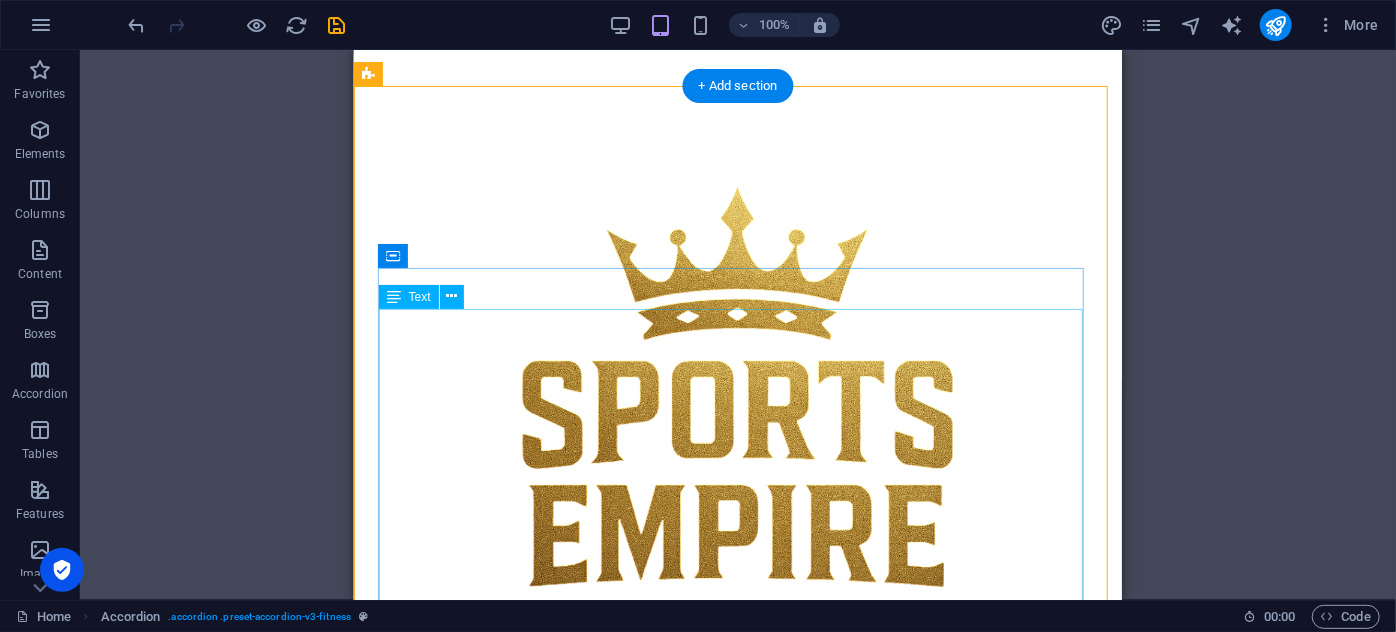 click on "Çünkü burası sadece bir spor salonu değil; bir yaşam alanı, bir imparatorluk. Etimesgut’un en modern ve en donanımlı spor kompleksi olarak kurulan Sports Empire; 2200 m² fonksiyonel spor alanı ,  son teknoloji ekipmanlar , uzman eğitmen kadrosu  ve  branşa özel dizayn edilmiş salonları  ile sporu üst seviyeye taşıyor. Boks, fitness, pilates, çocuk jimnastiği, temel atletizm ve savunma sporları gibi birçok branşı tek çatı altında sunarken, üyelerine sadece fiziksel değil zihinsel olarak da güç katmayı hedefliyor. Ve tüm bu enerjinin tam merkezinde, spor sonrası veya antrenman öncesi nefes almak isteyenler için özel bir alan var: ☕  First Round Coffee Sağlıklı atıştırmalıklar, proteinli içecekler ve ilham veren kahve molaları burada sizi bekliyor. Tuğla duvarları, boks ringi detayları ve sporcu dostu menüsüyle burası sadece bir kafe değil, Empire ruhunun bir parçası." at bounding box center [737, 1189] 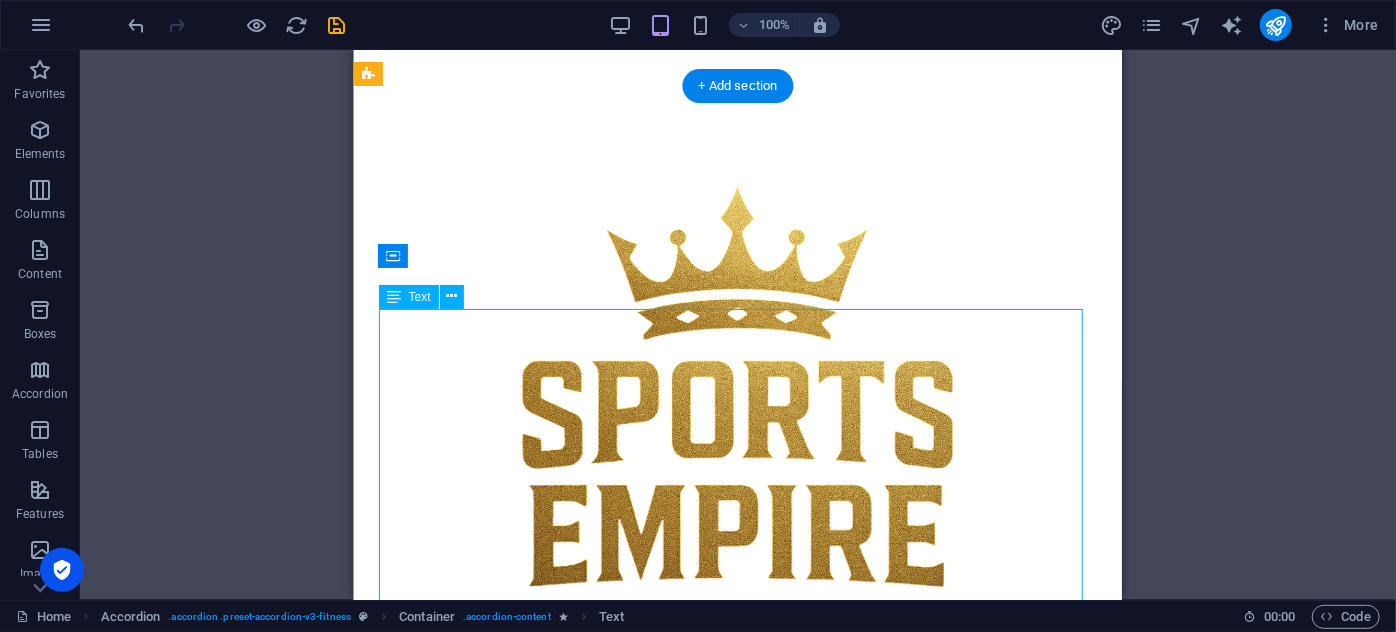 click on "Çünkü burası sadece bir spor salonu değil; bir yaşam alanı, bir imparatorluk. Etimesgut’un en modern ve en donanımlı spor kompleksi olarak kurulan Sports Empire; 2200 m² fonksiyonel spor alanı ,  son teknoloji ekipmanlar , uzman eğitmen kadrosu  ve  branşa özel dizayn edilmiş salonları  ile sporu üst seviyeye taşıyor. Boks, fitness, pilates, çocuk jimnastiği, temel atletizm ve savunma sporları gibi birçok branşı tek çatı altında sunarken, üyelerine sadece fiziksel değil zihinsel olarak da güç katmayı hedefliyor. Ve tüm bu enerjinin tam merkezinde, spor sonrası veya antrenman öncesi nefes almak isteyenler için özel bir alan var: ☕  First Round Coffee Sağlıklı atıştırmalıklar, proteinli içecekler ve ilham veren kahve molaları burada sizi bekliyor. Tuğla duvarları, boks ringi detayları ve sporcu dostu menüsüyle burası sadece bir kafe değil, Empire ruhunun bir parçası." at bounding box center (737, 1189) 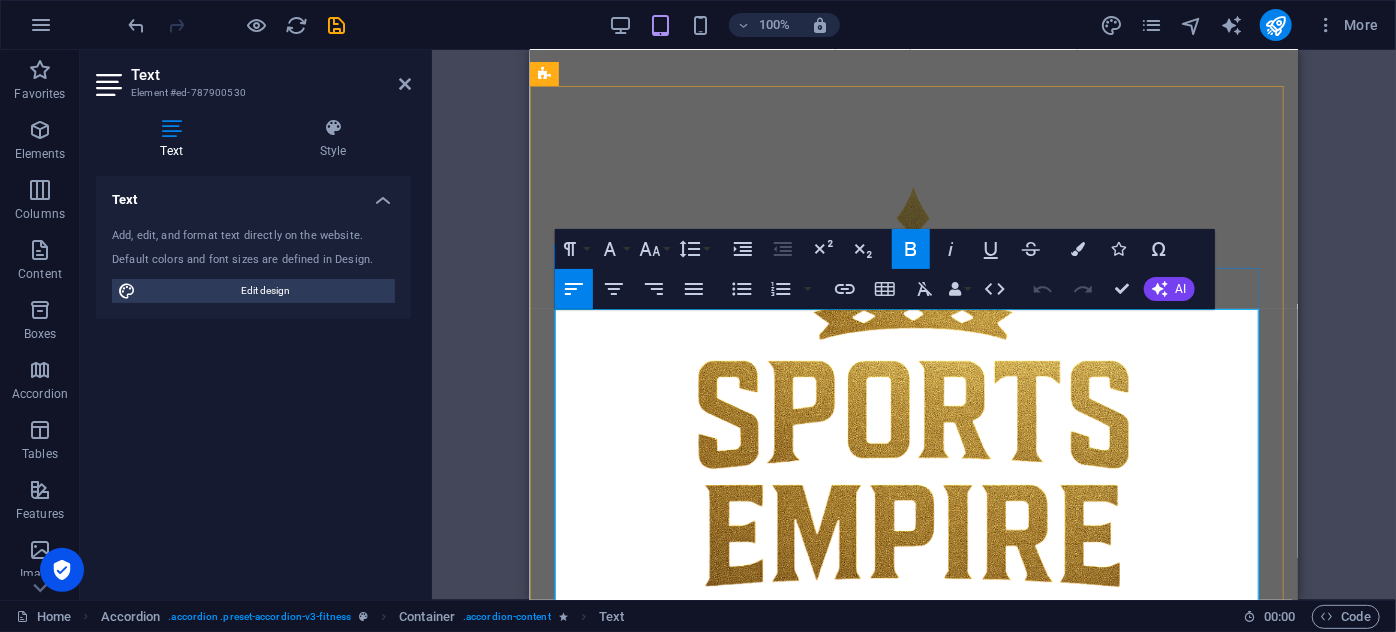 click on "Boks, fitness, pilates, çocuk jimnastiği, temel atletizm ve savunma sporları gibi birçok branşı tek çatı altında sunarken, üyelerine sadece fiziksel değil zihinsel olarak da güç katmayı hedefliyor." at bounding box center (913, 1159) 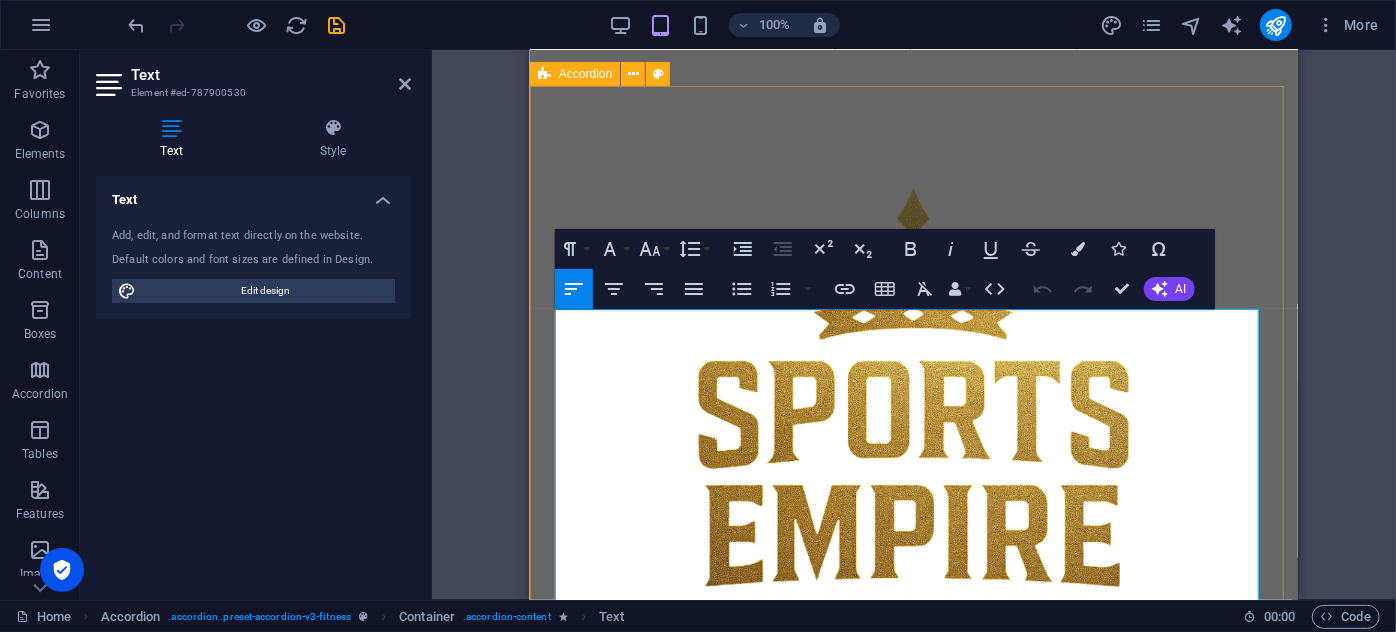 click on "NEDEN SPORTS EMPIRE? Çünkü burası sadece bir spor salonu değil; bir yaşam alanı, bir imparatorluk. Etimesgut’un en modern ve en donanımlı spor kompleksi olarak kurulan Sports Empire; 2200 m² fonksiyonel spor alanı ,  son teknoloji ekipmanlar , uzman eğitmen kadrosu  ve  branşa özel dizayn edilmiş salonları  ile sporu üst seviyeye taşıyor. Boks, fitness, pilates, çocuk jimnastiği, temel atletizm ve savunma sporları gibi birçok branşı tek çatı altında sunarken, üyelerine sadece fiziksel değil zihinsel olarak da güç katmayı hedefliyor. Ve tüm bu enerjinin tam merkezinde, spor sonrası veya antrenman öncesi nefes almak isteyenler için özel bir alan var: ☕  First Round Coffee Sağlıklı atıştırmalıklar, proteinli içecekler ve ilham veren kahve molaları burada sizi bekliyor. Tuğla duvarları, boks ringi detayları ve sporcu dostu menüsüyle burası sadece bir kafe değil, Empire ruhunun bir parçası. ders programı Grup eğitimi Grup Eğitimi ders programı" at bounding box center [913, 1787] 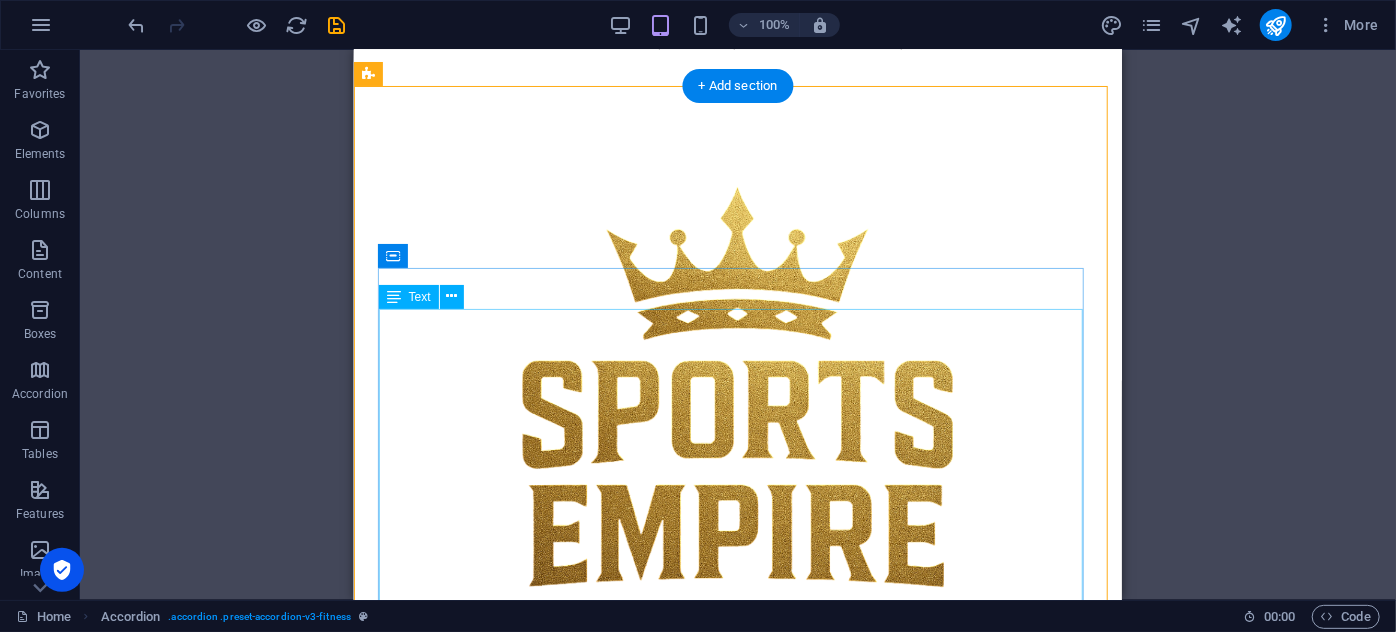 click on "Çünkü burası sadece bir spor salonu değil; bir yaşam alanı, bir imparatorluk. Etimesgut’un en modern ve en donanımlı spor kompleksi olarak kurulan Sports Empire; 2200 m² fonksiyonel spor alanı ,  son teknoloji ekipmanlar , uzman eğitmen kadrosu  ve  branşa özel dizayn edilmiş salonları  ile sporu üst seviyeye taşıyor. Boks, fitness, pilates, çocuk jimnastiği, temel atletizm ve savunma sporları gibi birçok branşı tek çatı altında sunarken, üyelerine sadece fiziksel değil zihinsel olarak da güç katmayı hedefliyor. Ve tüm bu enerjinin tam merkezinde, spor sonrası veya antrenman öncesi nefes almak isteyenler için özel bir alan var: ☕  First Round Coffee Sağlıklı atıştırmalıklar, proteinli içecekler ve ilham veren kahve molaları burada sizi bekliyor. Tuğla duvarları, boks ringi detayları ve sporcu dostu menüsüyle burası sadece bir kafe değil, Empire ruhunun bir parçası." at bounding box center (737, 1189) 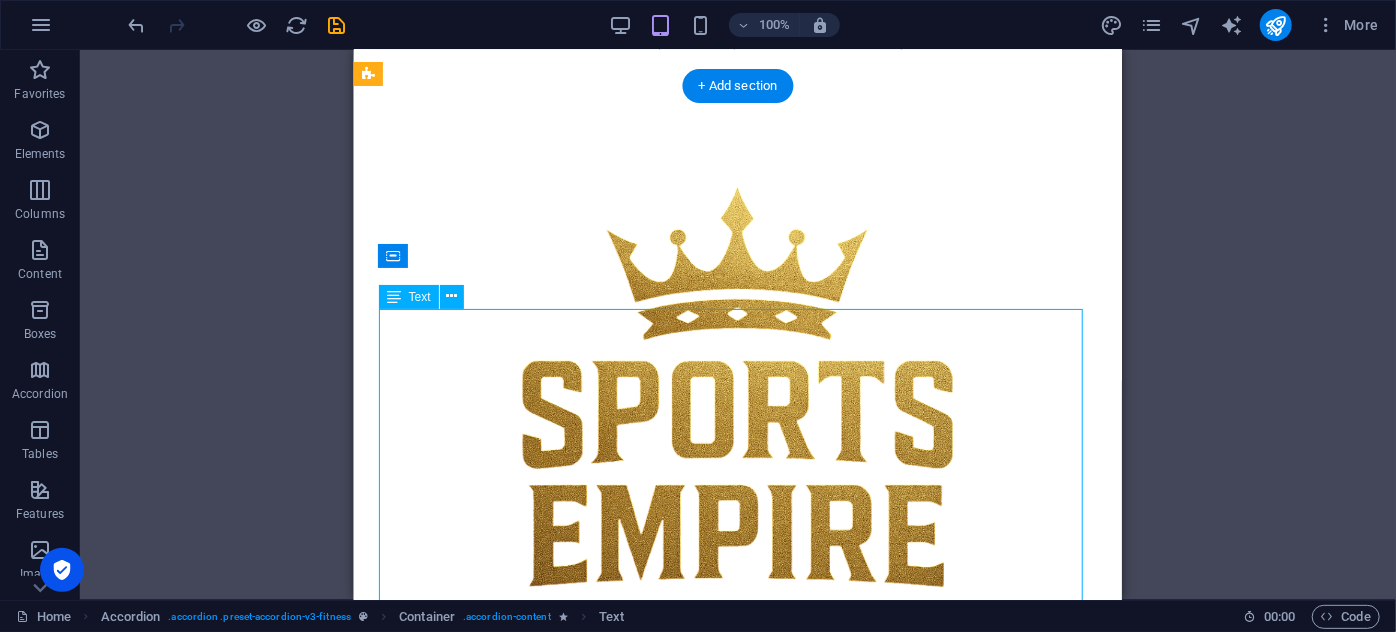 click on "Çünkü burası sadece bir spor salonu değil; bir yaşam alanı, bir imparatorluk. Etimesgut’un en modern ve en donanımlı spor kompleksi olarak kurulan Sports Empire; 2200 m² fonksiyonel spor alanı ,  son teknoloji ekipmanlar , uzman eğitmen kadrosu  ve  branşa özel dizayn edilmiş salonları  ile sporu üst seviyeye taşıyor. Boks, fitness, pilates, çocuk jimnastiği, temel atletizm ve savunma sporları gibi birçok branşı tek çatı altında sunarken, üyelerine sadece fiziksel değil zihinsel olarak da güç katmayı hedefliyor. Ve tüm bu enerjinin tam merkezinde, spor sonrası veya antrenman öncesi nefes almak isteyenler için özel bir alan var: ☕  First Round Coffee Sağlıklı atıştırmalıklar, proteinli içecekler ve ilham veren kahve molaları burada sizi bekliyor. Tuğla duvarları, boks ringi detayları ve sporcu dostu menüsüyle burası sadece bir kafe değil, Empire ruhunun bir parçası." at bounding box center (737, 1189) 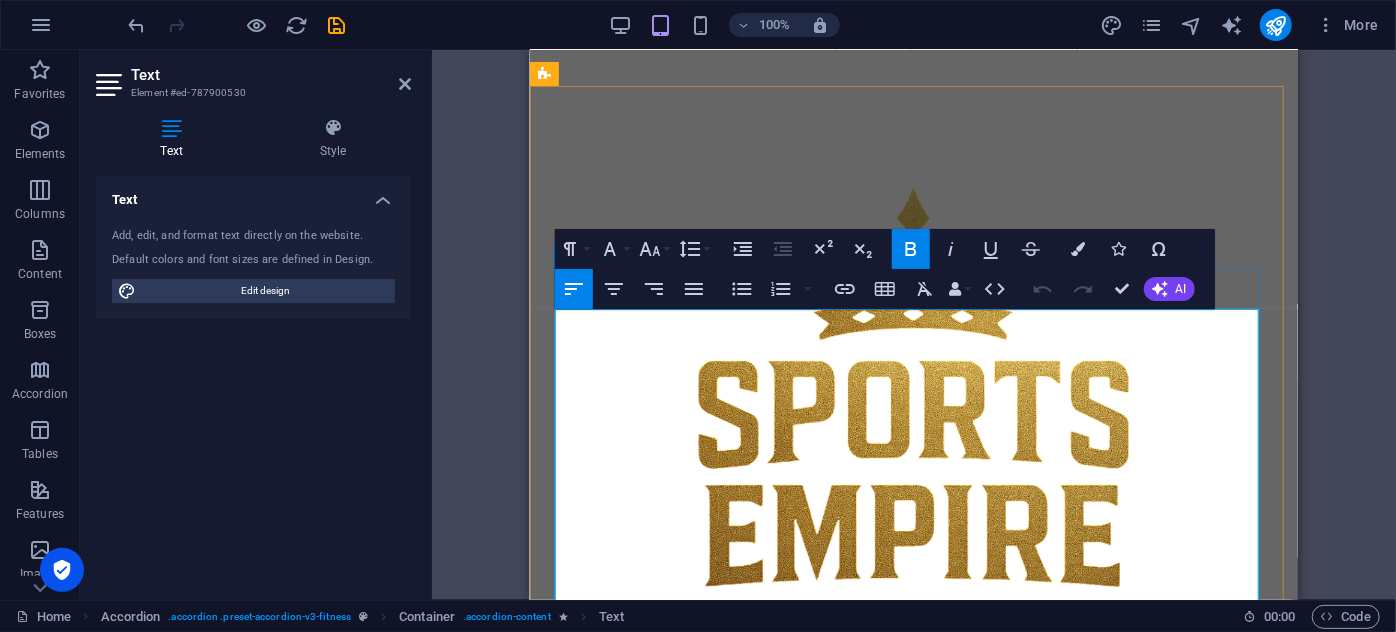 click on "Boks, fitness, pilates, çocuk jimnastiği, temel atletizm ve savunma sporları gibi birçok branşı tek çatı altında sunarken, üyelerine sadece fiziksel değil zihinsel olarak da güç katmayı hedefliyor." at bounding box center (913, 1159) 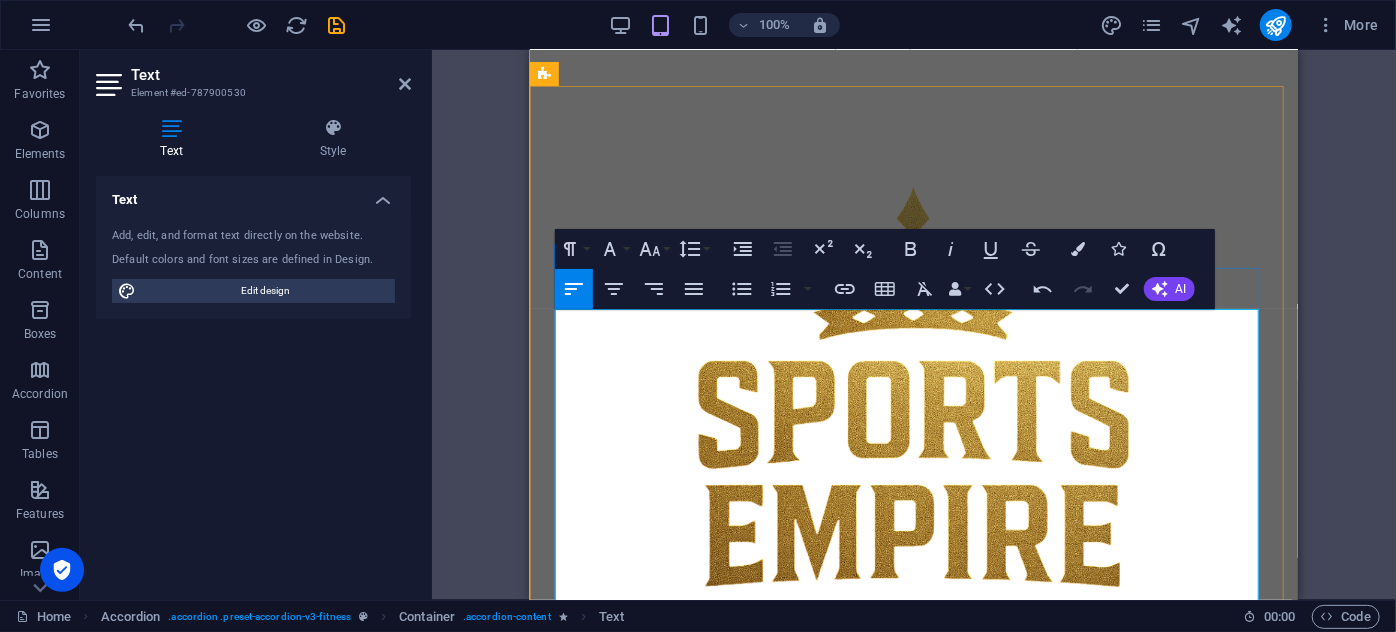 type 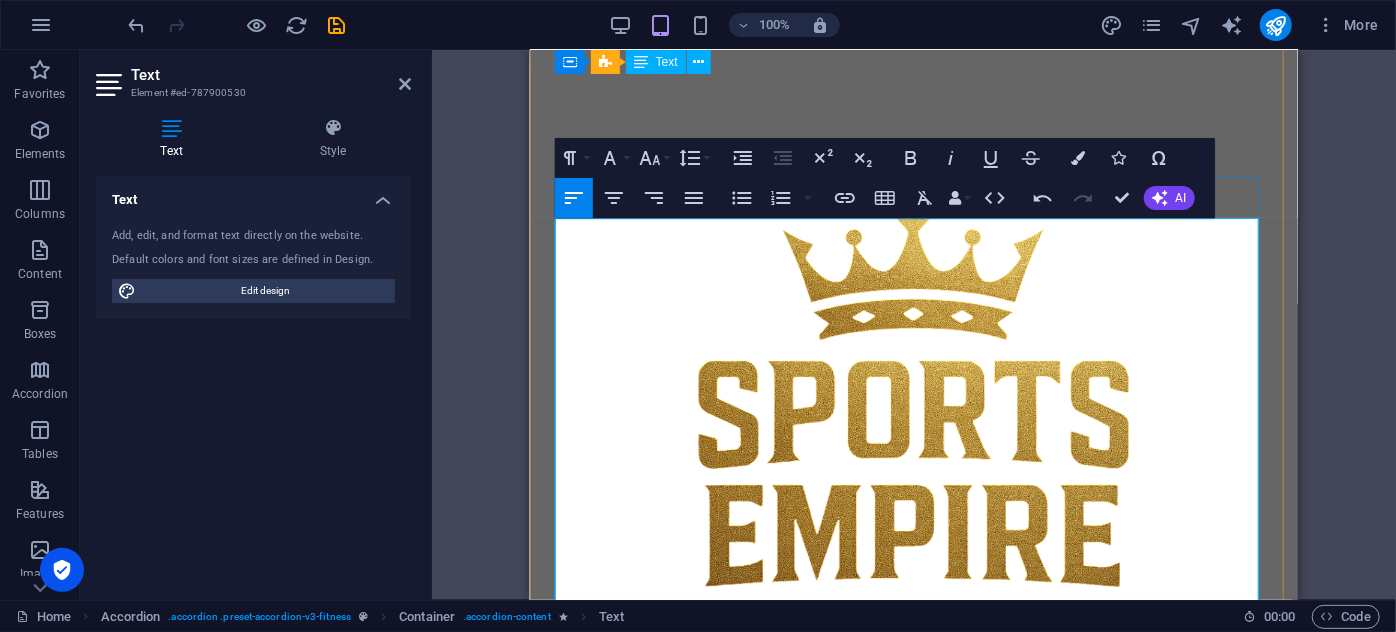 scroll, scrollTop: 1090, scrollLeft: 0, axis: vertical 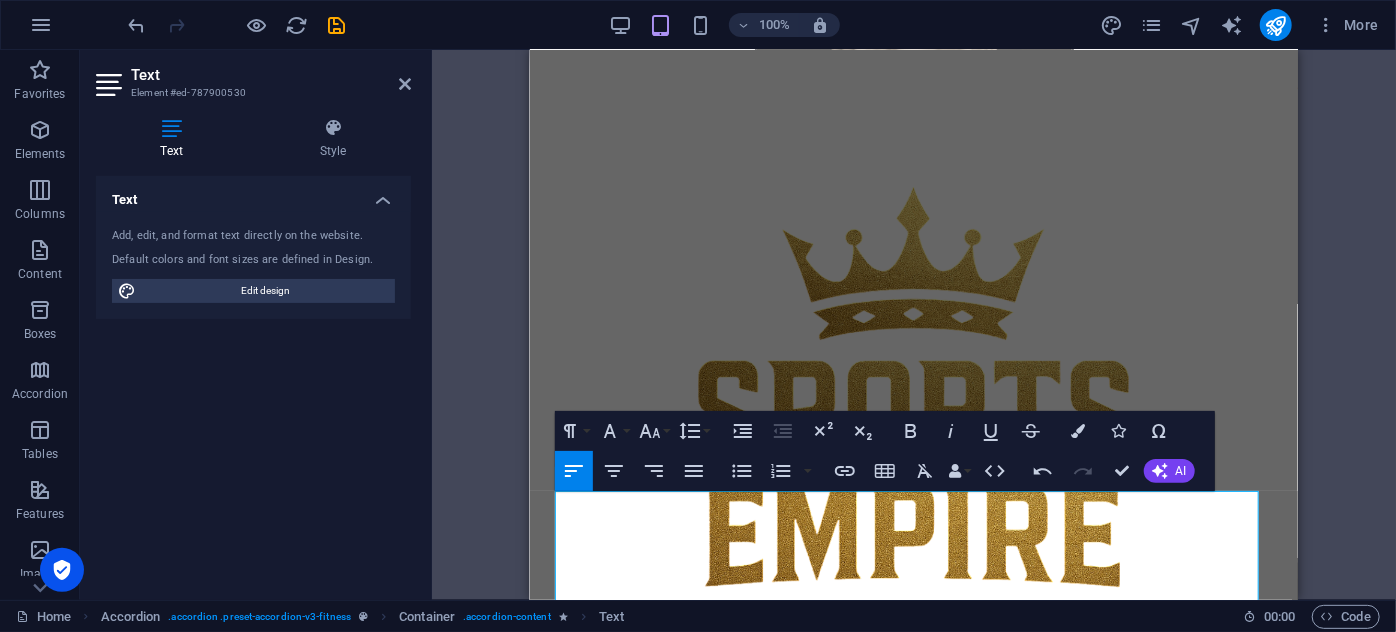 click on "Drag here to replace the existing content. Press “Ctrl” if you want to create a new element.
H1   Unequal Columns   Container   Menu Bar   Spacer   Text   Image   Container   Button   Button series   Spacer   Accordion   Container   H2   Content Marquee   Container   Content Marquee   Text   Container   Content Marquee   Container   Container   Info Bar   Container   Menu   Text   Container   Button series   Button   Container   Button   Logo   Text   Container   H3   Container   Icon   Text   Container   Icon   Container   Text   Container   Icon   Spacer   Text   Spacer   H3   Container   H2   Spacer   Text   Spacer   Button   H3   Container   H2   Container   Spacer   Text   Spacer   Button   H3   Container   Container   H2   Spacer   Text   Spacer   Button   Unequal Columns   Button   Container   Container   Text   Container   Info Bar   Container   Container   Info Bar   Container   Icon   HTML   Container   Icon   Text   Container   Slider   Image   Slider   Container   Icon" at bounding box center (914, 325) 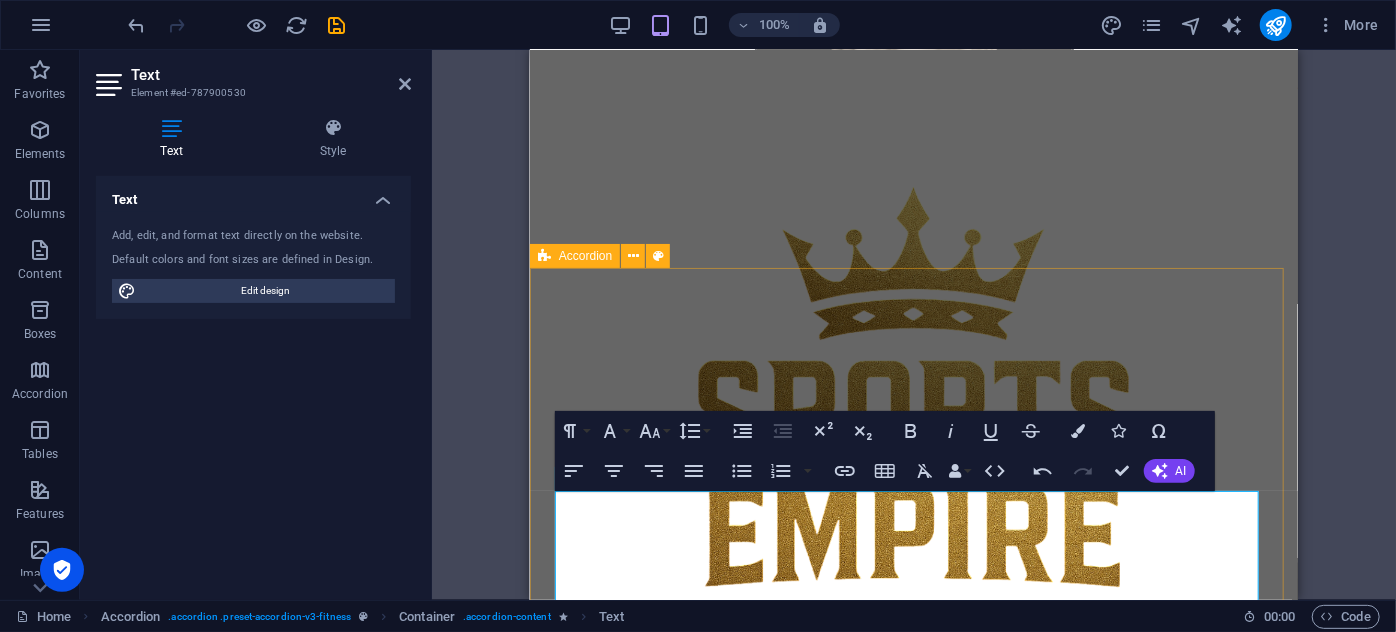 click on "NEDEN SPORTS EMPIRE? Çünkü burası sadece bir spor salonu değil; bir yaşam alanı, bir imparatorluk. Etimesgut’un en modern ve en donanımlı spor kompleksi olarak kurulan Sports Empire; 2200 m² fonksiyonel spor alanı ,  son teknoloji ekipmanlar , uzman eğitmen kadrosu  ve  branşa özel dizayn edilmiş salonları  ile sporu üst seviyeye taşıyor. Boks, fitness, pilates, çocuk jimnastiği, temel atletizm ve savunma sporları gibi birçok branşı  tek çatı altında sunarken, üyelerine sadece fiziksel değil zihinsel olarak da güç katmayı hedefliyor. Ve tüm bu enerjinin tam merkezinde, spor sonrası veya antrenman öncesi nefes almak isteyenler için özel bir alan var: ☕  First Round Coffee Sağlıklı atıştırmalıklar, proteinli içecekler ve ilham veren kahve molaları burada sizi bekliyor. Tuğla duvarları, boks ringi detayları ve sporcu dostu menüsüyle burası sadece bir kafe değil, Empire ruhunun bir parçası. ders programı Grup eğitimi Grup Eğitimi ders programı" at bounding box center [913, 1969] 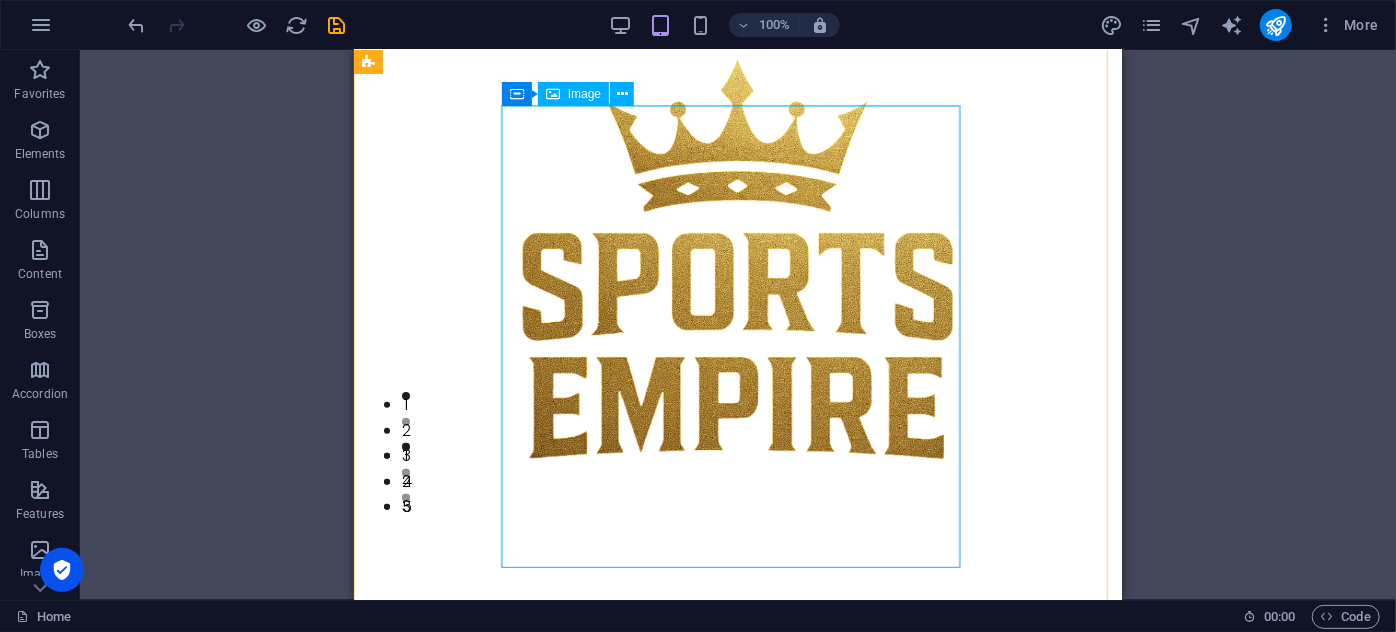 scroll, scrollTop: 0, scrollLeft: 0, axis: both 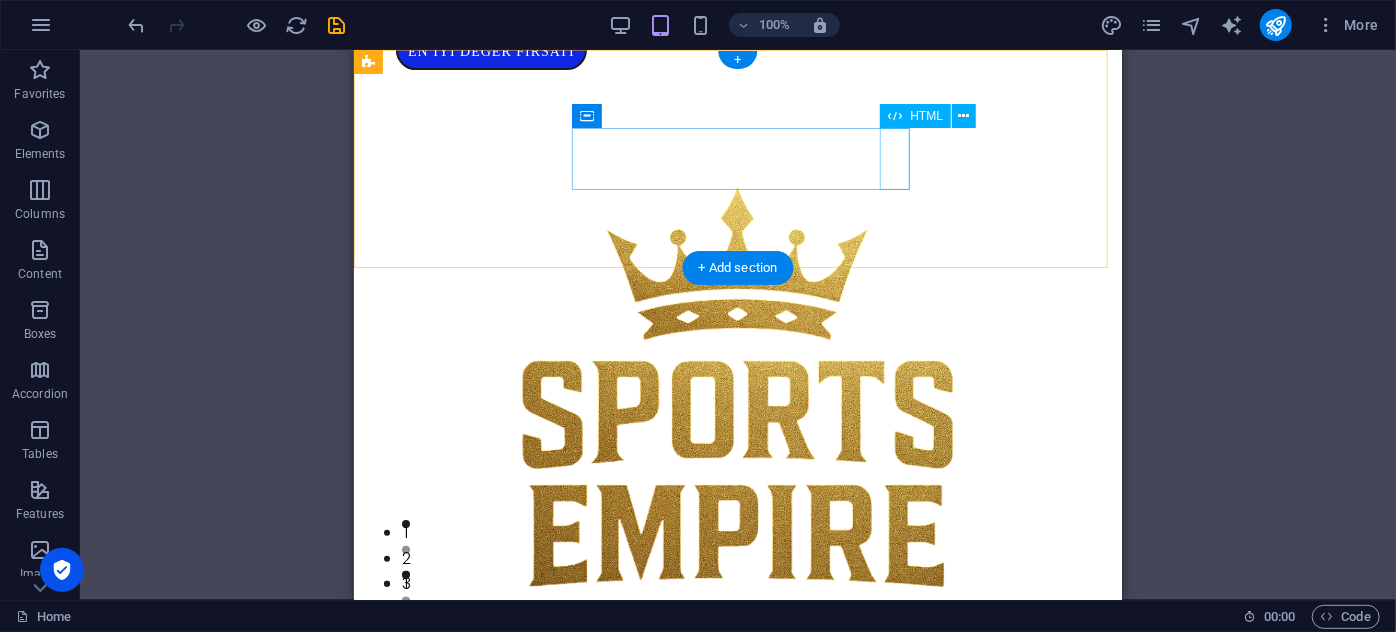 click at bounding box center [737, 758] 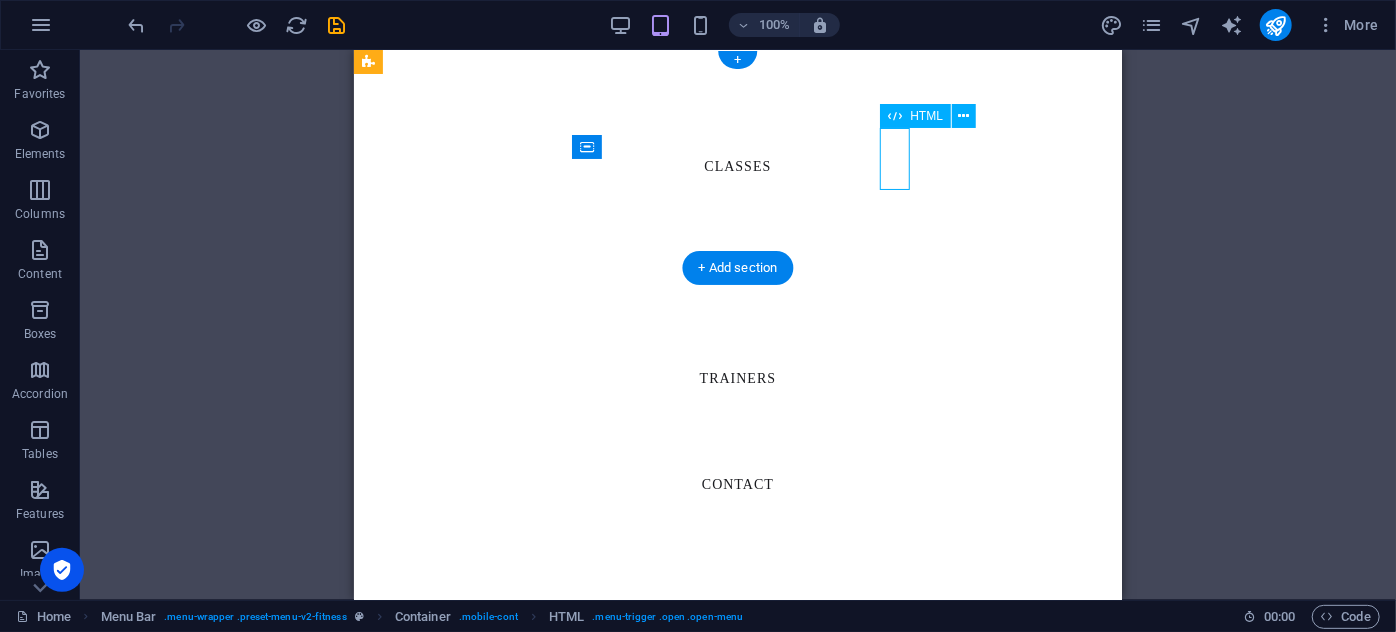 click at bounding box center (428, 758) 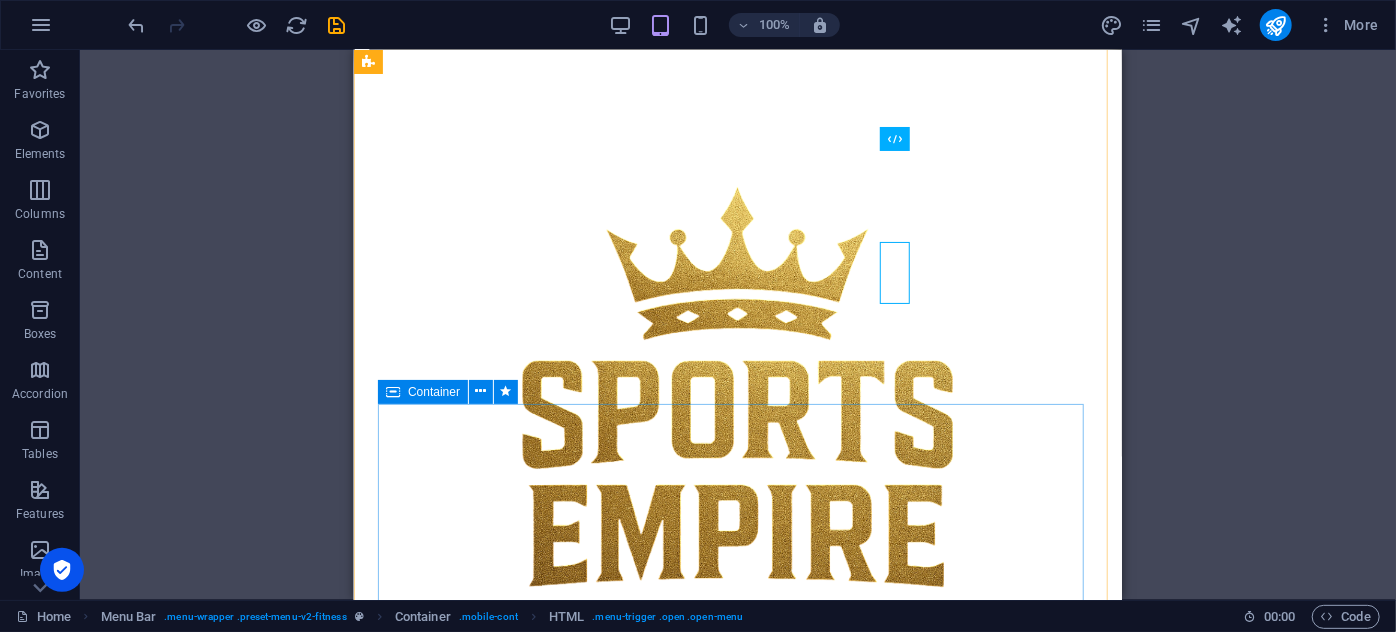 scroll, scrollTop: 1727, scrollLeft: 0, axis: vertical 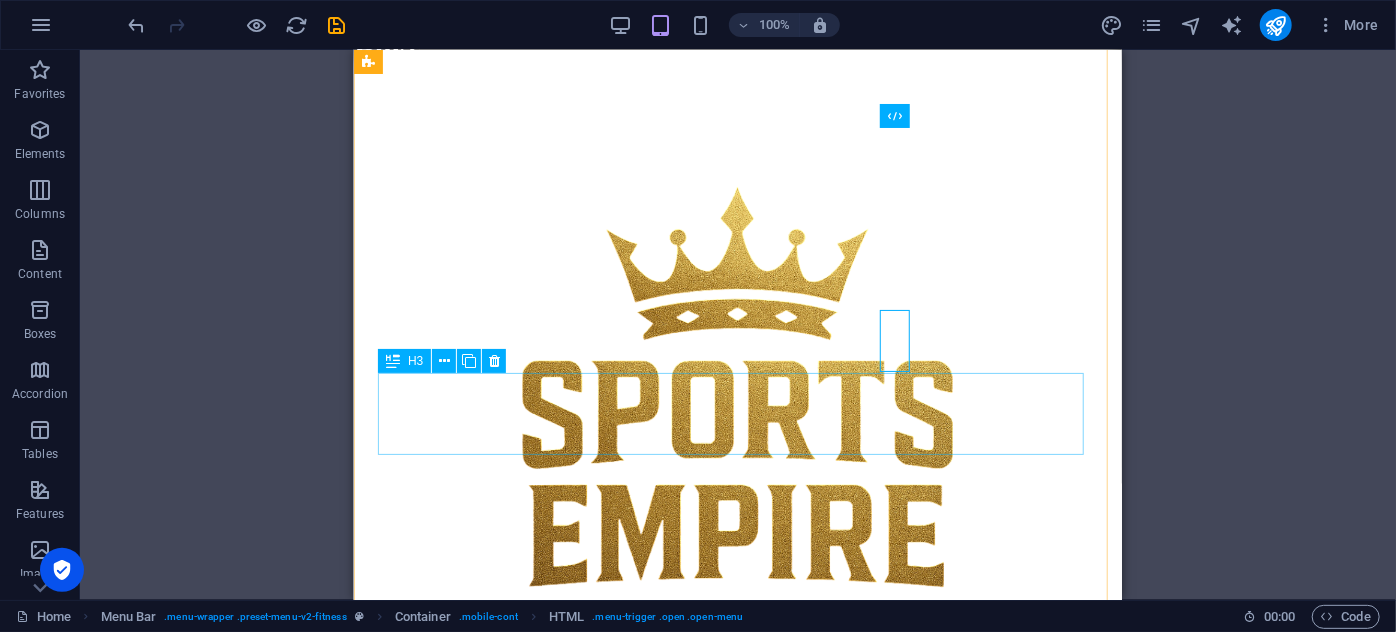click on "Grup eğitimi" at bounding box center [737, 1075] 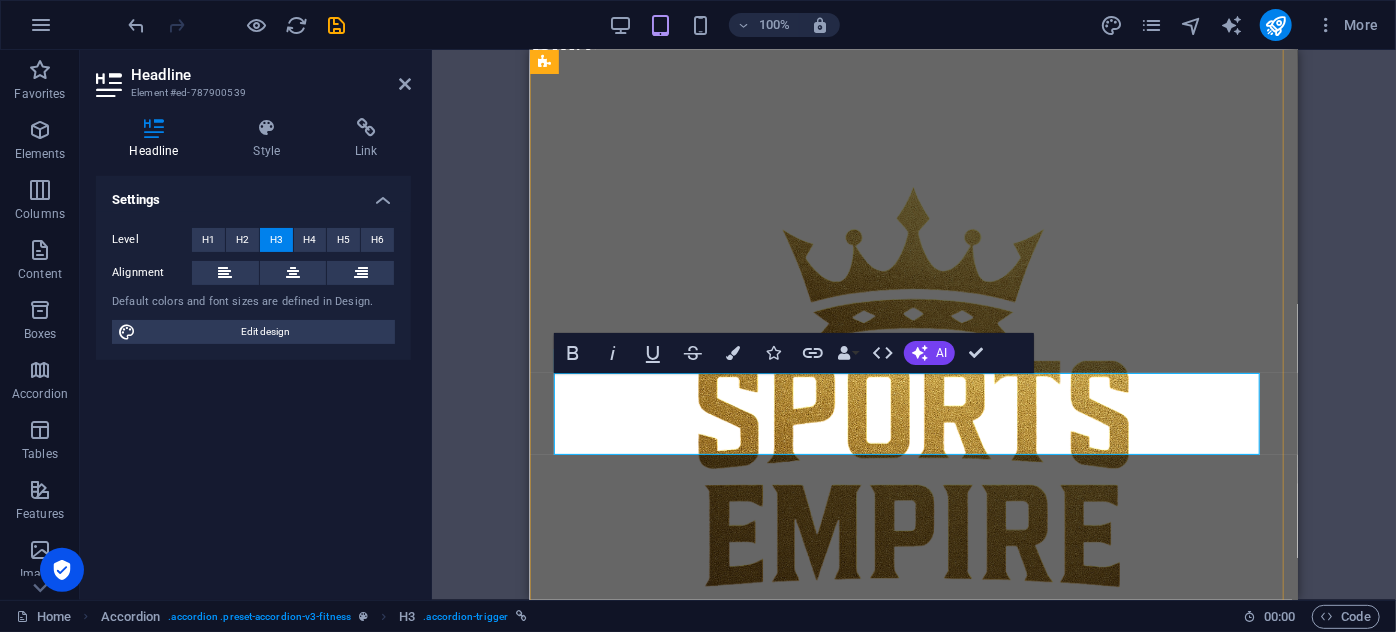 type 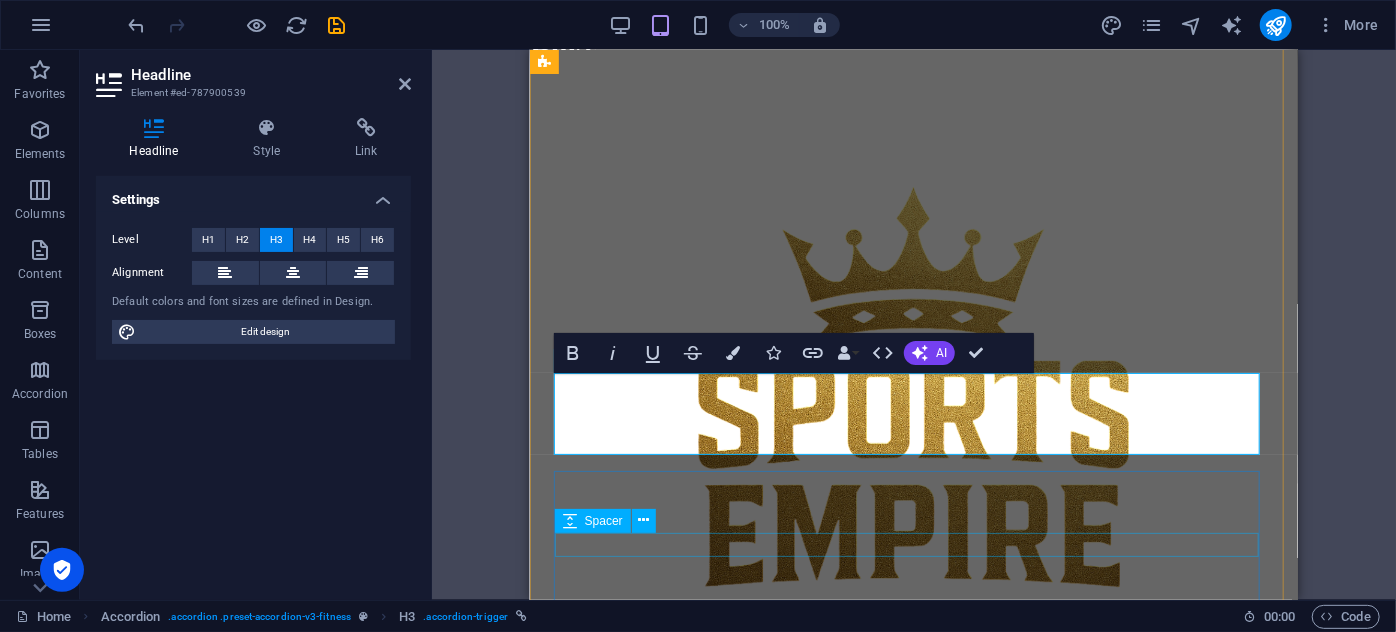 drag, startPoint x: 630, startPoint y: 541, endPoint x: 641, endPoint y: 539, distance: 11.18034 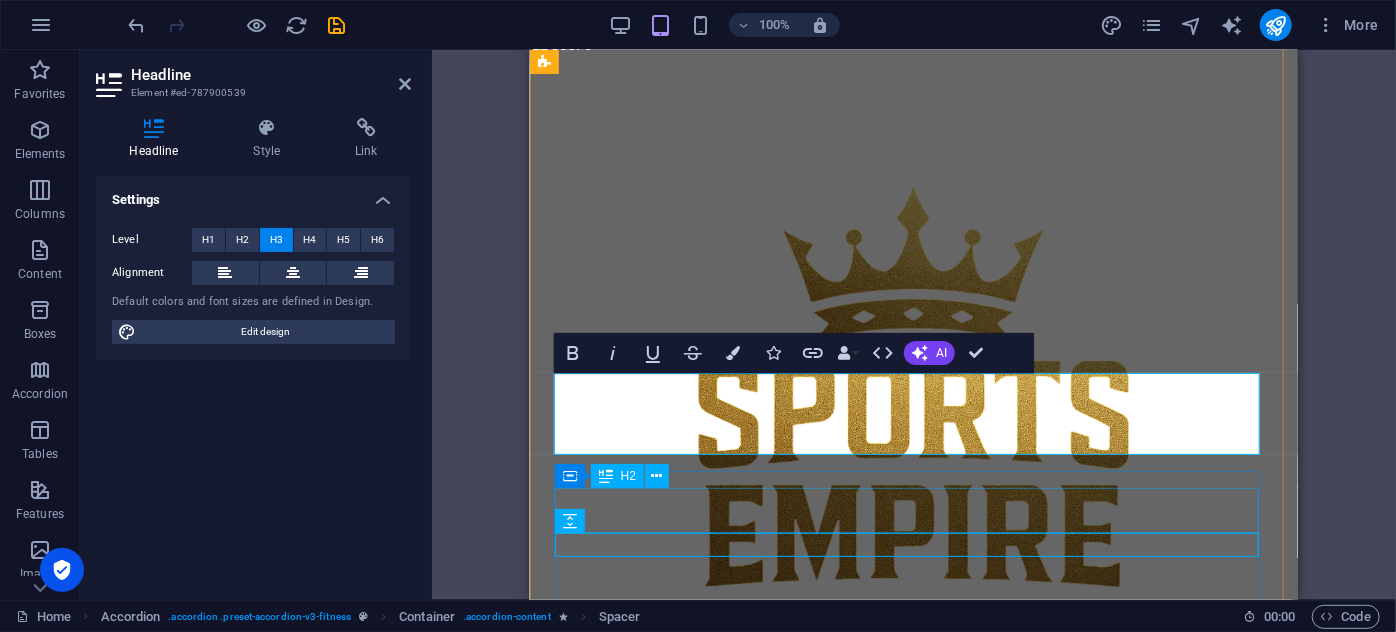 click on "Grup Eğitimi" at bounding box center [913, 1172] 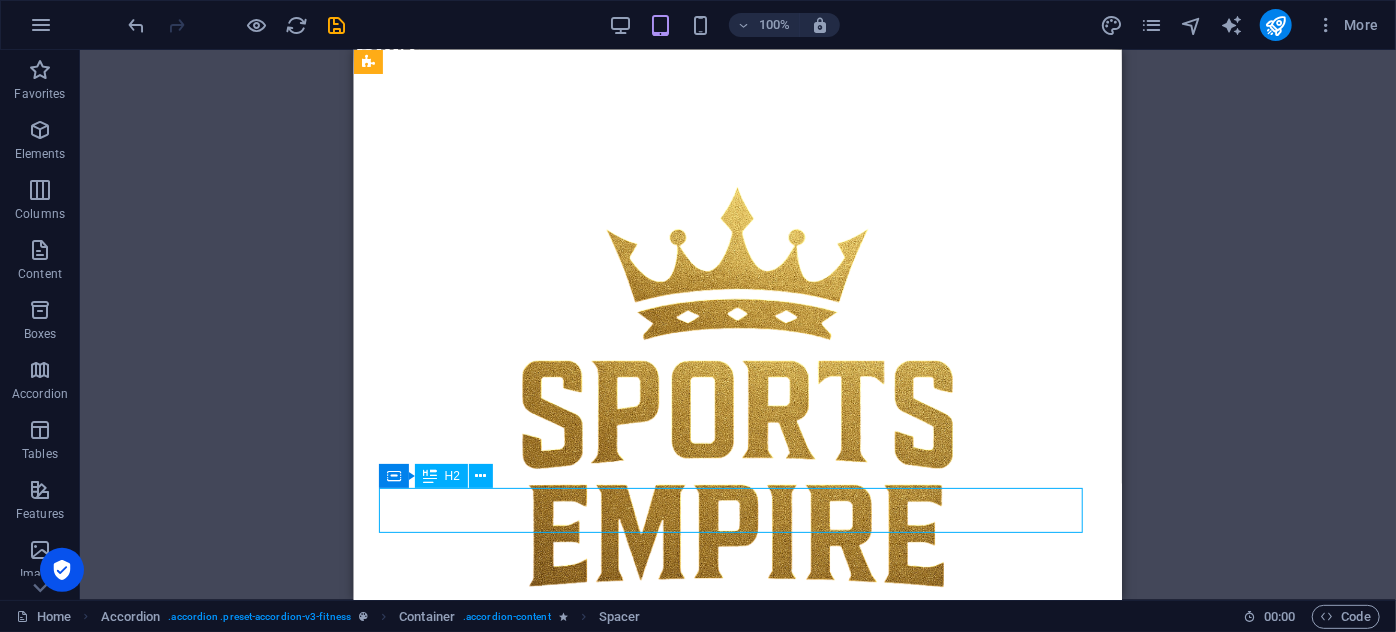 click on "Grup Eğitimi" at bounding box center (737, 1172) 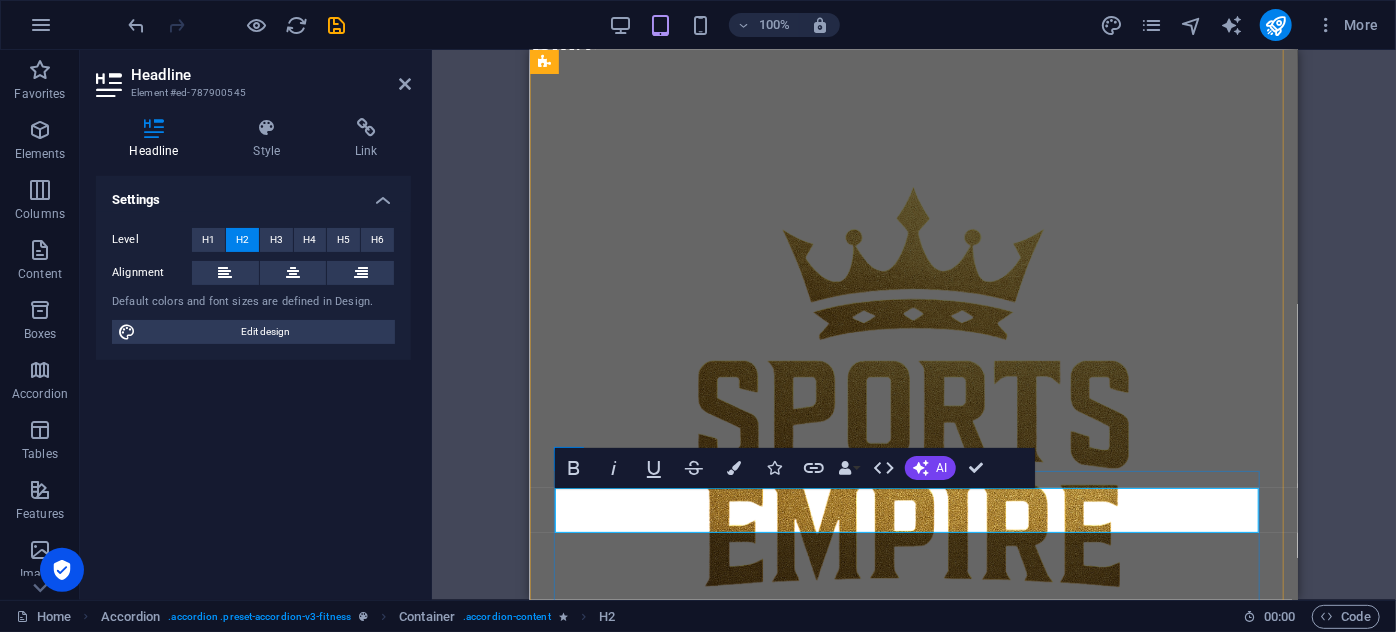 click at bounding box center [913, 1172] 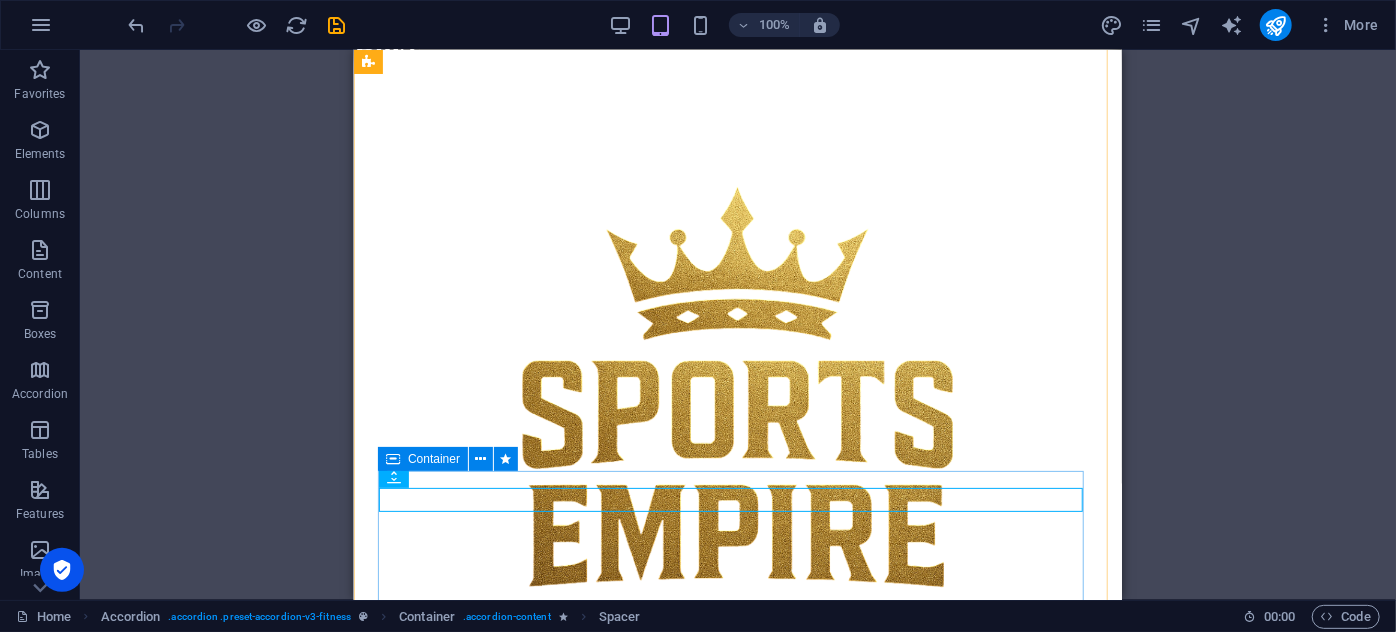 click on "Lorem ipsum dolor sit amet, consectetur adipiscing elit. Consectetur auctor id viverra nunc, ultrices convallis sit ultrices. Lorem ipsum dolor sit amet, consectetur adipiscing elit. Consectetur auctor id viverra nunc, ultrices convallis sit ultrices. Lorem ipsum dolor sit amet, consectetur adipiscing elit. Consectetur auctor id viverra nunc, ultrices convallis sit ultrices. ders programı" at bounding box center [737, 1253] 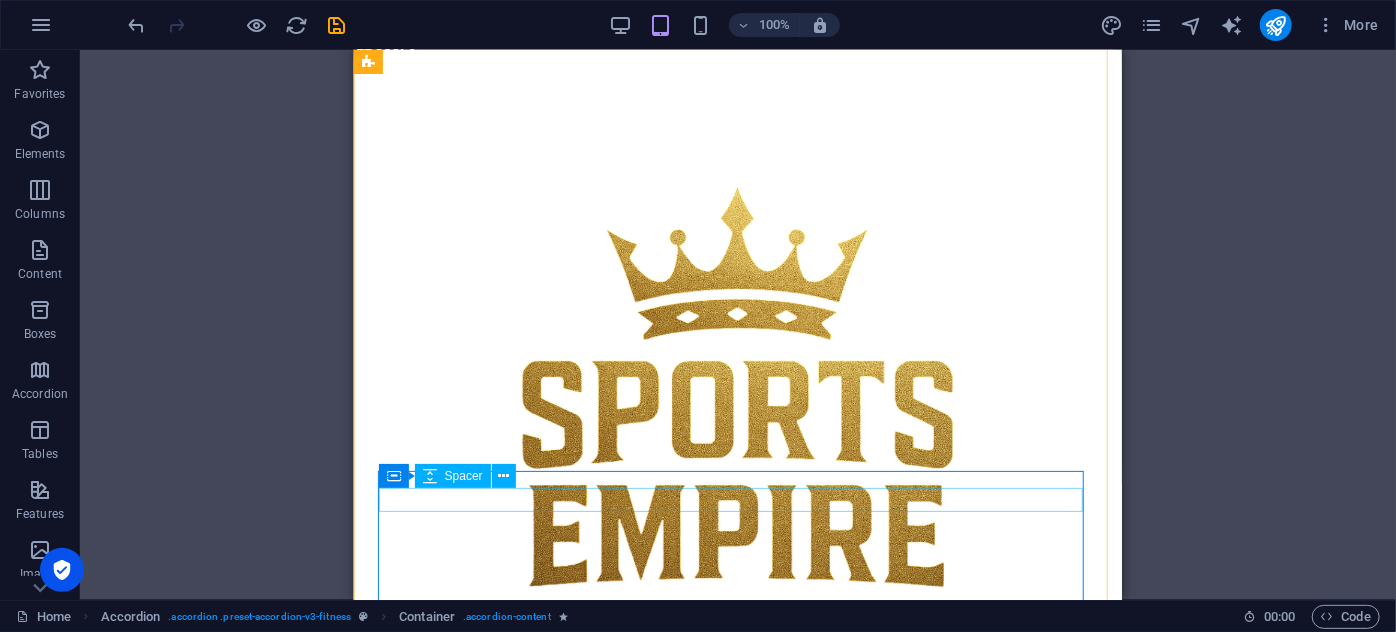 click at bounding box center [737, 1162] 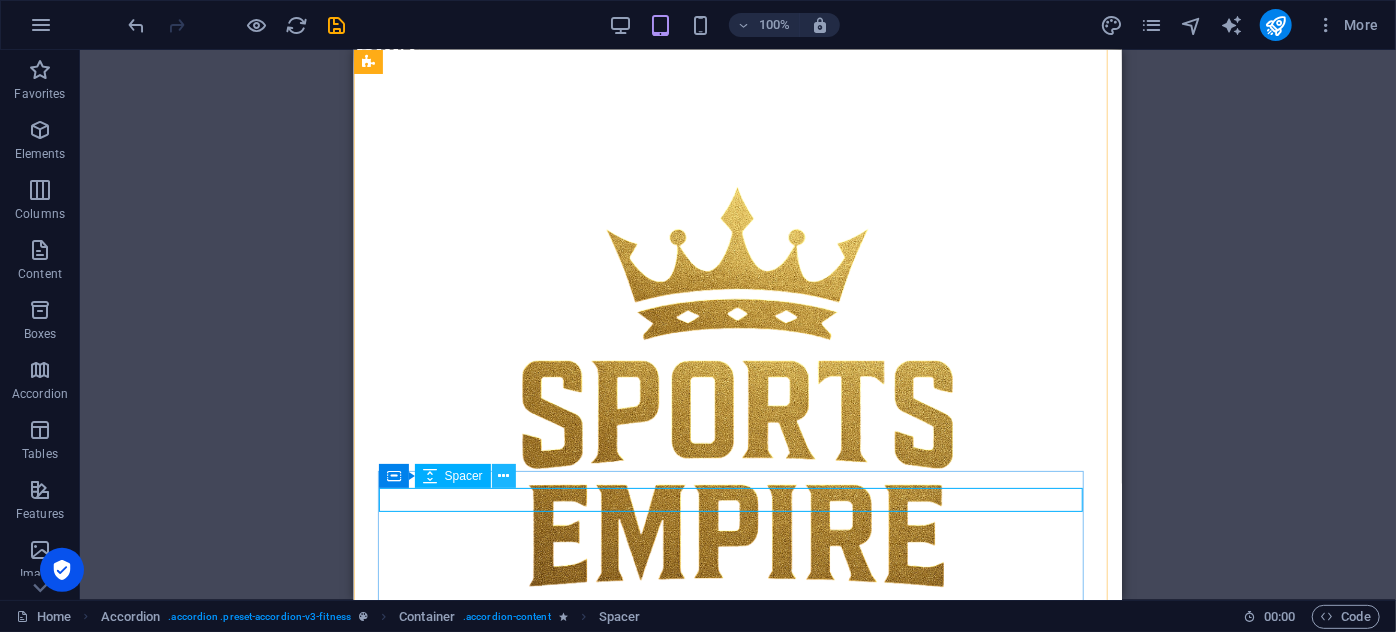 click at bounding box center [503, 476] 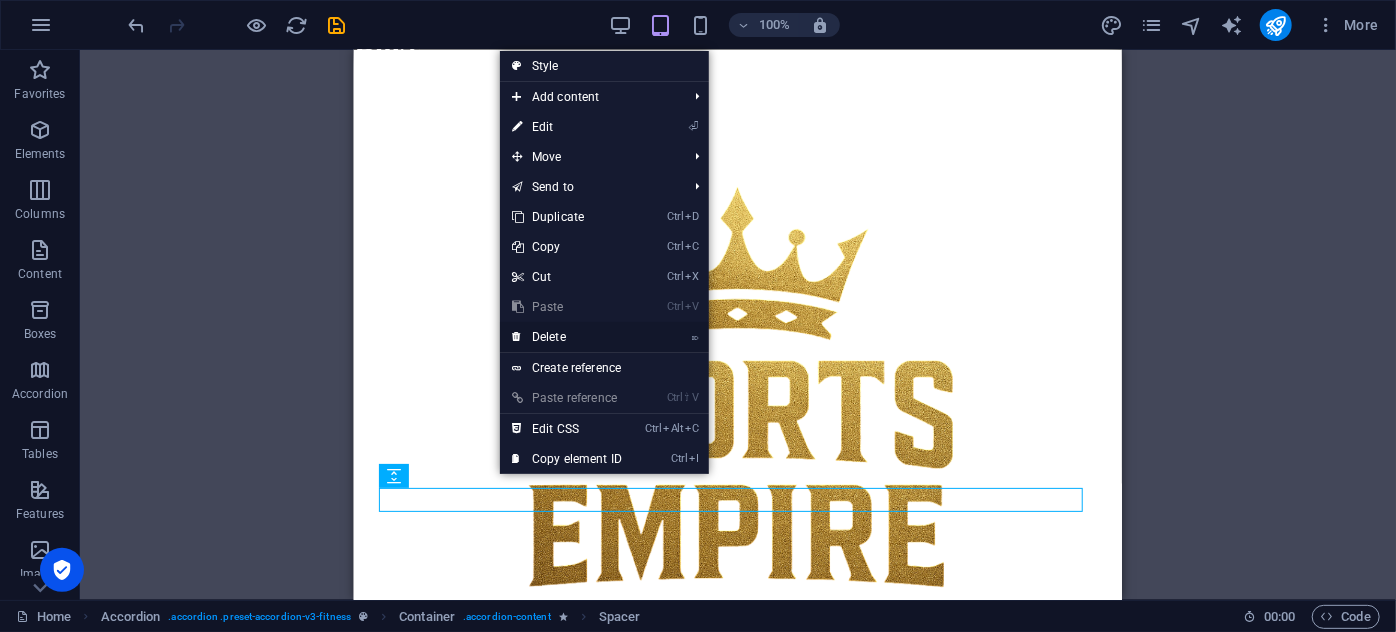 click on "⌦  Delete" at bounding box center [567, 337] 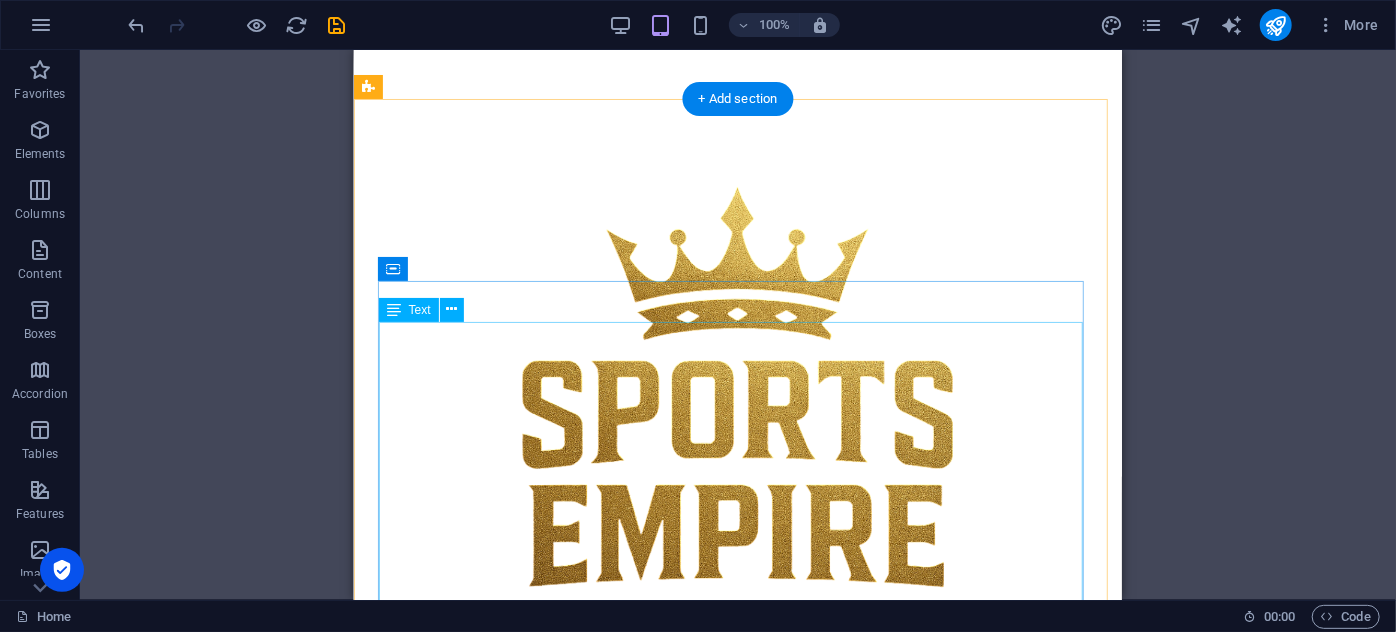 scroll, scrollTop: 1090, scrollLeft: 0, axis: vertical 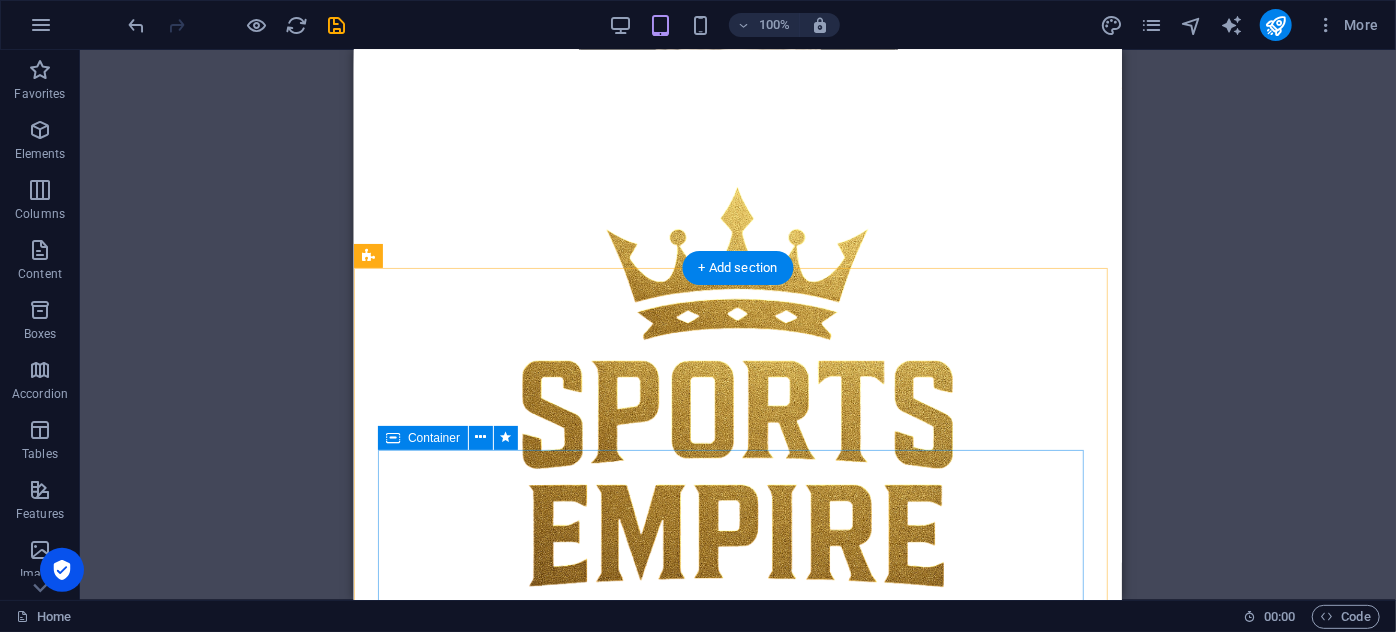 click on "Çünkü burası sadece bir spor salonu değil; bir yaşam alanı, bir imparatorluk. Etimesgut’un en modern ve en donanımlı spor kompleksi olarak kurulan Sports Empire; 2200 m² fonksiyonel spor alanı ,  son teknoloji ekipmanlar , uzman eğitmen kadrosu  ve  branşa özel dizayn edilmiş salonları  ile sporu üst seviyeye taşıyor. Boks, fitness, pilates, çocuk jimnastiği, temel atletizm ve savunma sporları gibi birçok branşı tek çatı altında sunarken, üyelerine sadece fiziksel değil zihinsel olarak da güç katmayı hedefliyor. Ve tüm bu enerjinin tam merkezinde, spor sonrası veya antrenman öncesi nefes almak isteyenler için özel bir alan var: ☕  First Round Coffee Sağlıklı atıştırmalıklar, proteinli içecekler ve ilham veren kahve molaları burada sizi bekliyor. Tuğla duvarları, boks ringi detayları ve sporcu dostu menüsüyle burası sadece bir kafe değil, Empire ruhunun bir parçası. ders programı" at bounding box center [737, 1399] 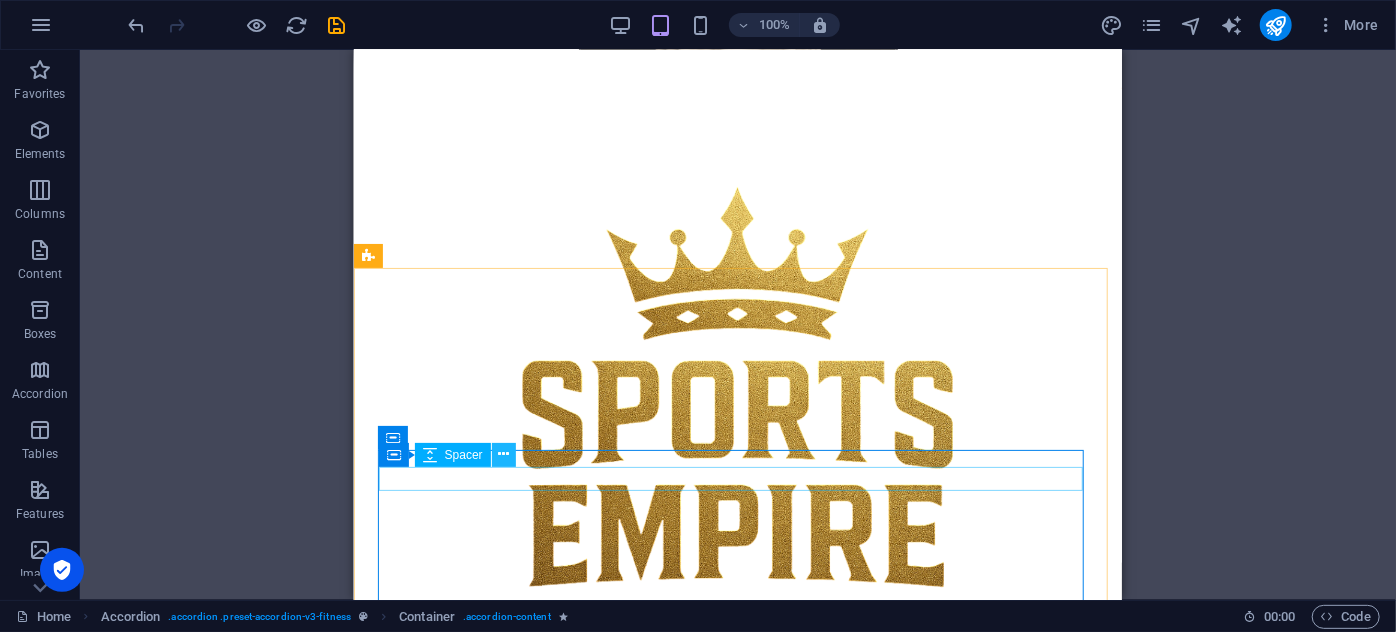 click at bounding box center [504, 455] 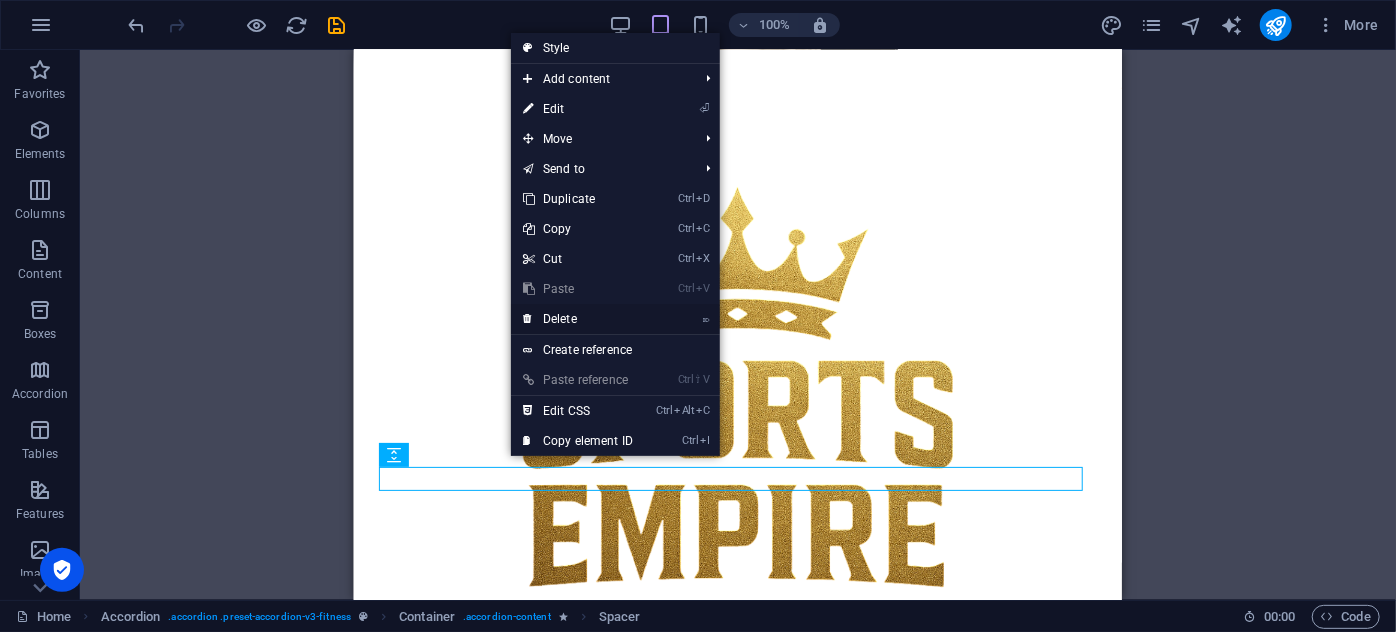 click on "⌦  Delete" at bounding box center [578, 319] 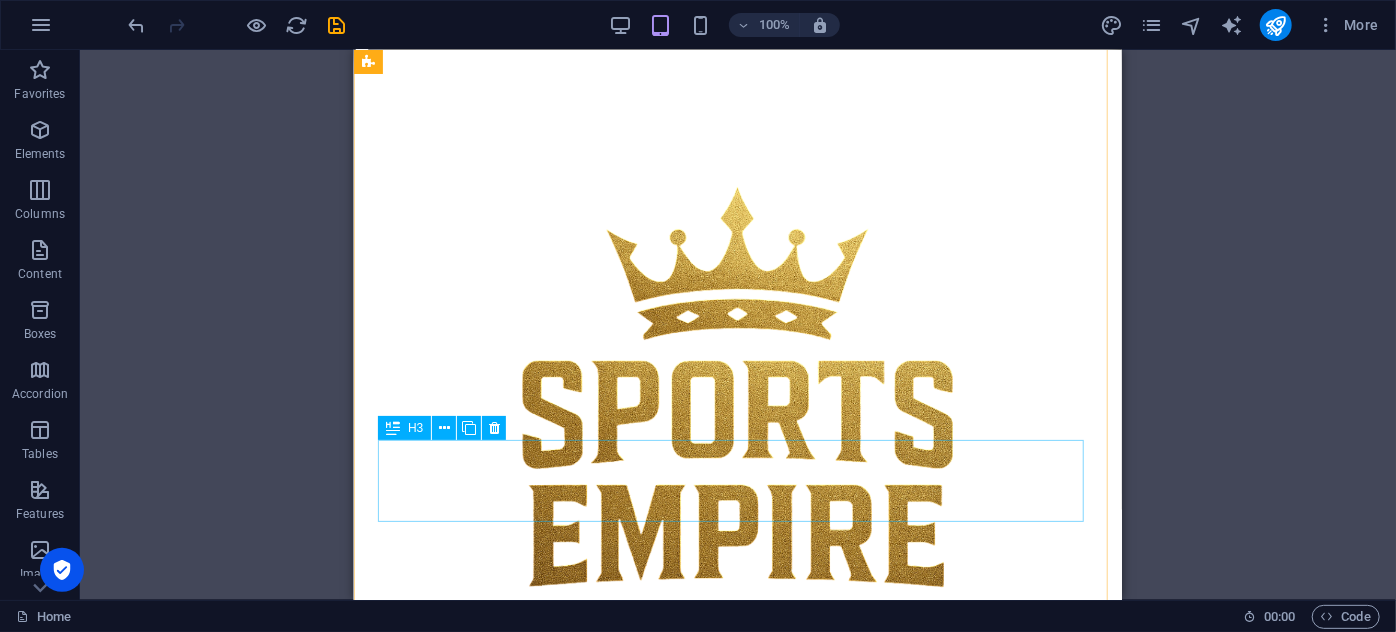 scroll, scrollTop: 1727, scrollLeft: 0, axis: vertical 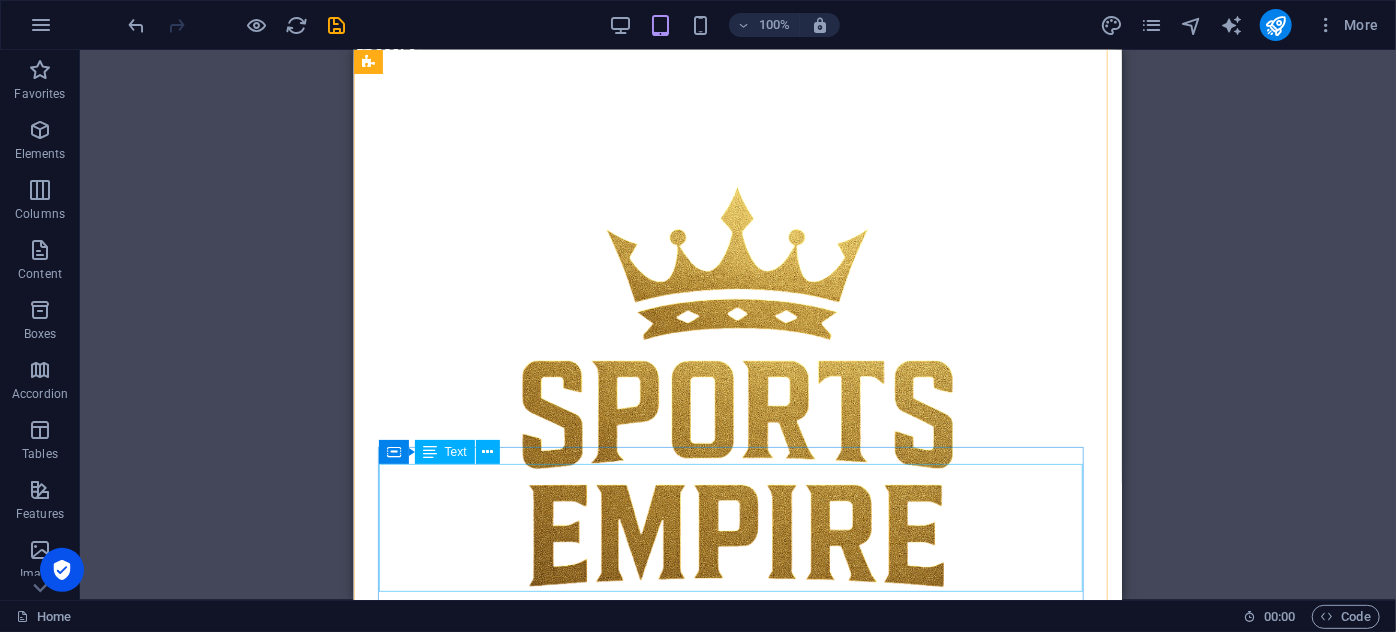 click on "Lorem ipsum dolor sit amet, consectetur adipiscing elit. Consectetur auctor id viverra nunc, ultrices convallis sit ultrices. Lorem ipsum dolor sit amet, consectetur adipiscing elit. Consectetur auctor id viverra nunc, ultrices convallis sit ultrices. Lorem ipsum dolor sit amet, consectetur adipiscing elit. Consectetur auctor id viverra nunc, ultrices convallis sit ultrices." at bounding box center [737, 1177] 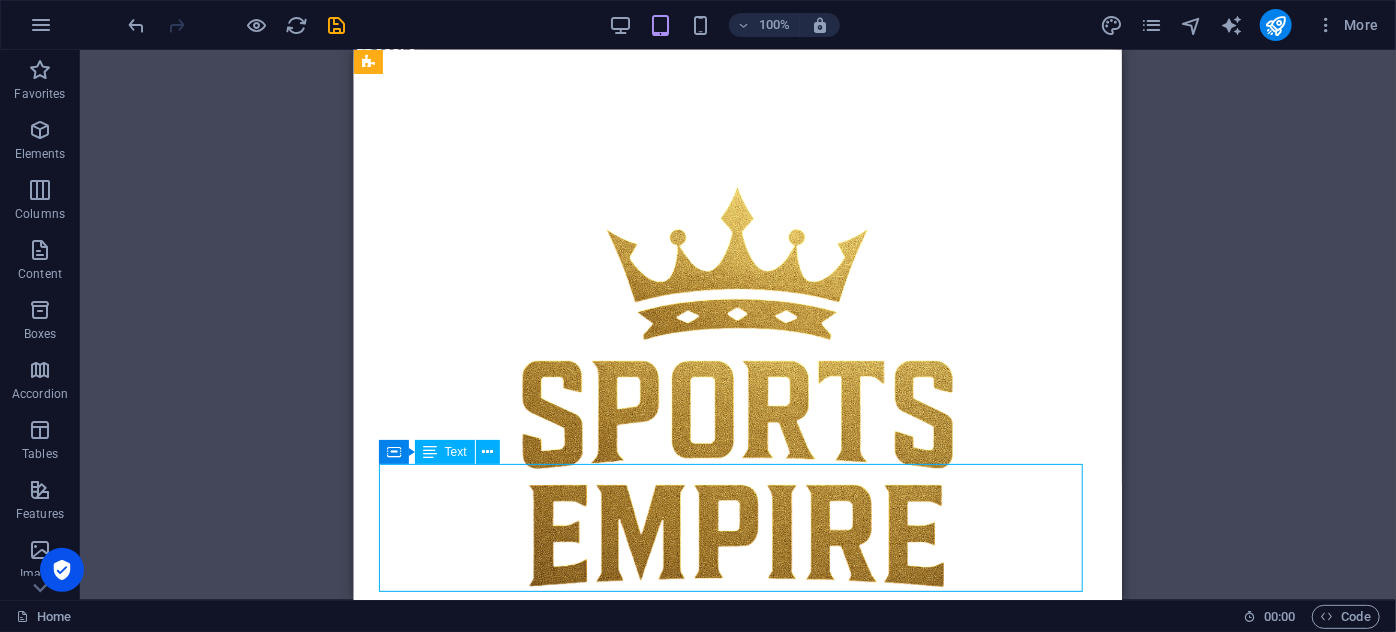 click on "Lorem ipsum dolor sit amet, consectetur adipiscing elit. Consectetur auctor id viverra nunc, ultrices convallis sit ultrices. Lorem ipsum dolor sit amet, consectetur adipiscing elit. Consectetur auctor id viverra nunc, ultrices convallis sit ultrices. Lorem ipsum dolor sit amet, consectetur adipiscing elit. Consectetur auctor id viverra nunc, ultrices convallis sit ultrices." at bounding box center (737, 1177) 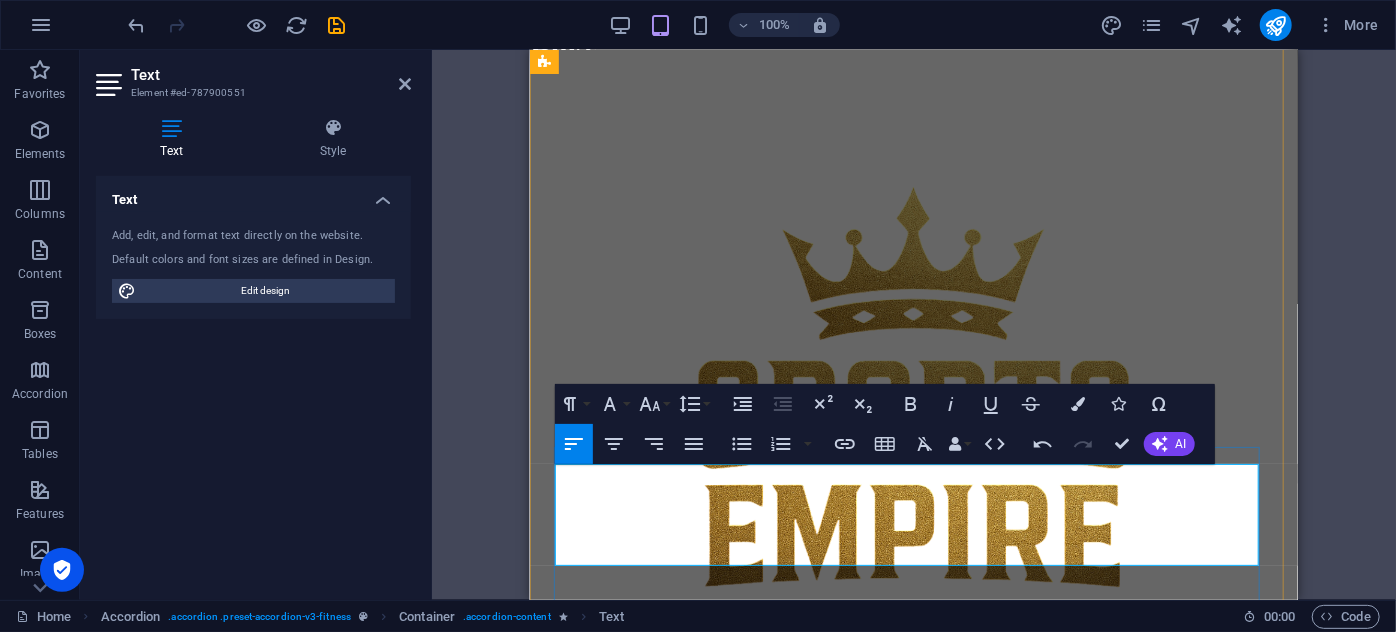 click on "Sports Empire’da sporu tek bir kalıba sokmuyoruz. Farklı yaş grupları ve seviyelere özel, profesyonelce hazırlanmış antrenman branşlarımızla herkesin kendi yolculuğuna güçlü bir başlangıç yapmasını sağlıyoruz" at bounding box center [913, 1189] 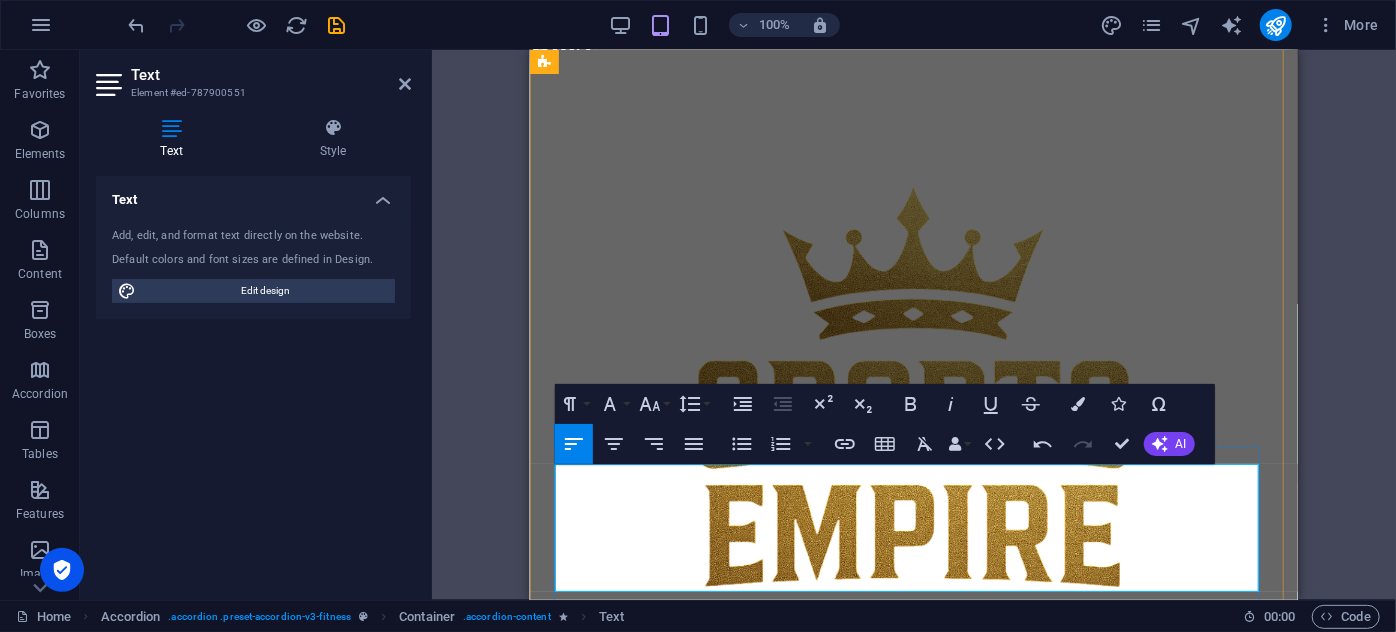 scroll, scrollTop: 1818, scrollLeft: 0, axis: vertical 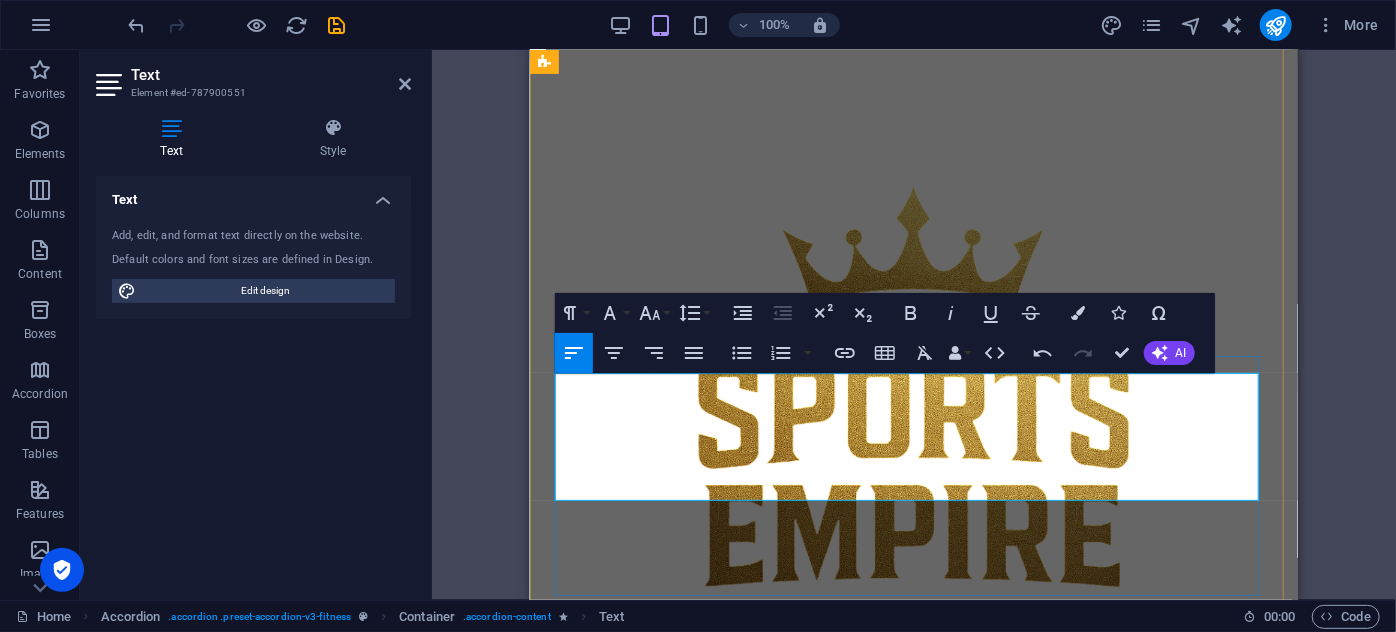 click at bounding box center (913, 1150) 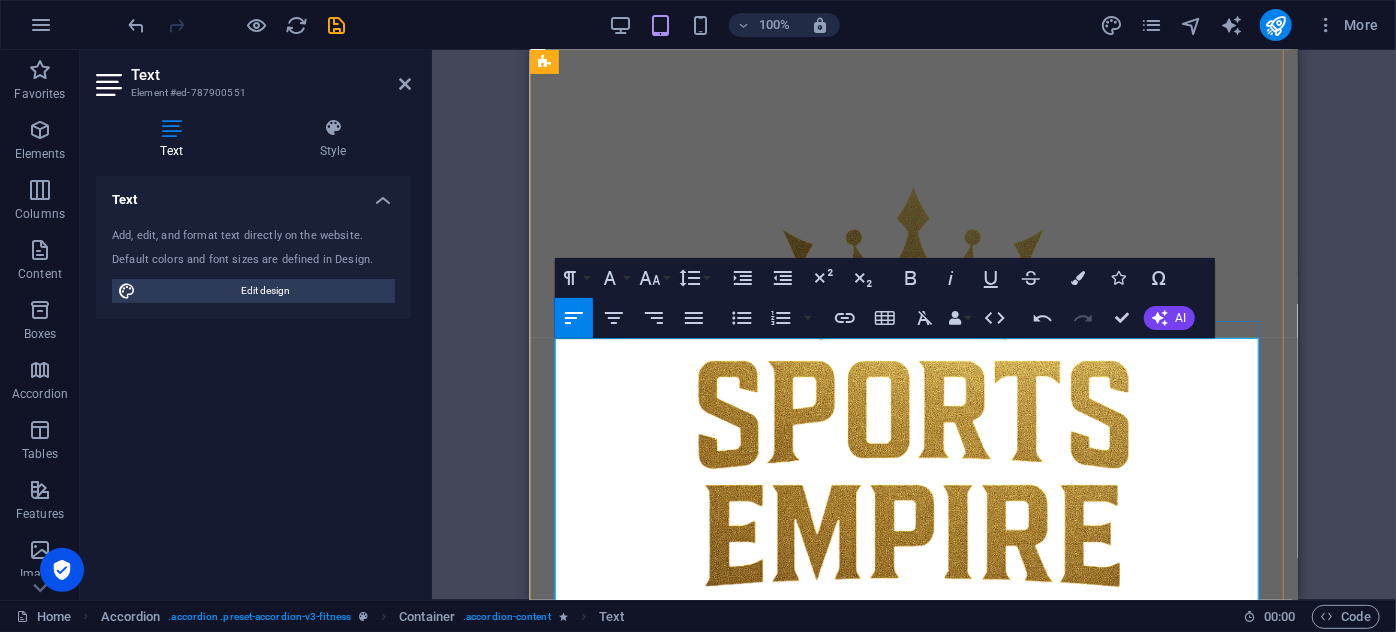 scroll, scrollTop: 2000, scrollLeft: 0, axis: vertical 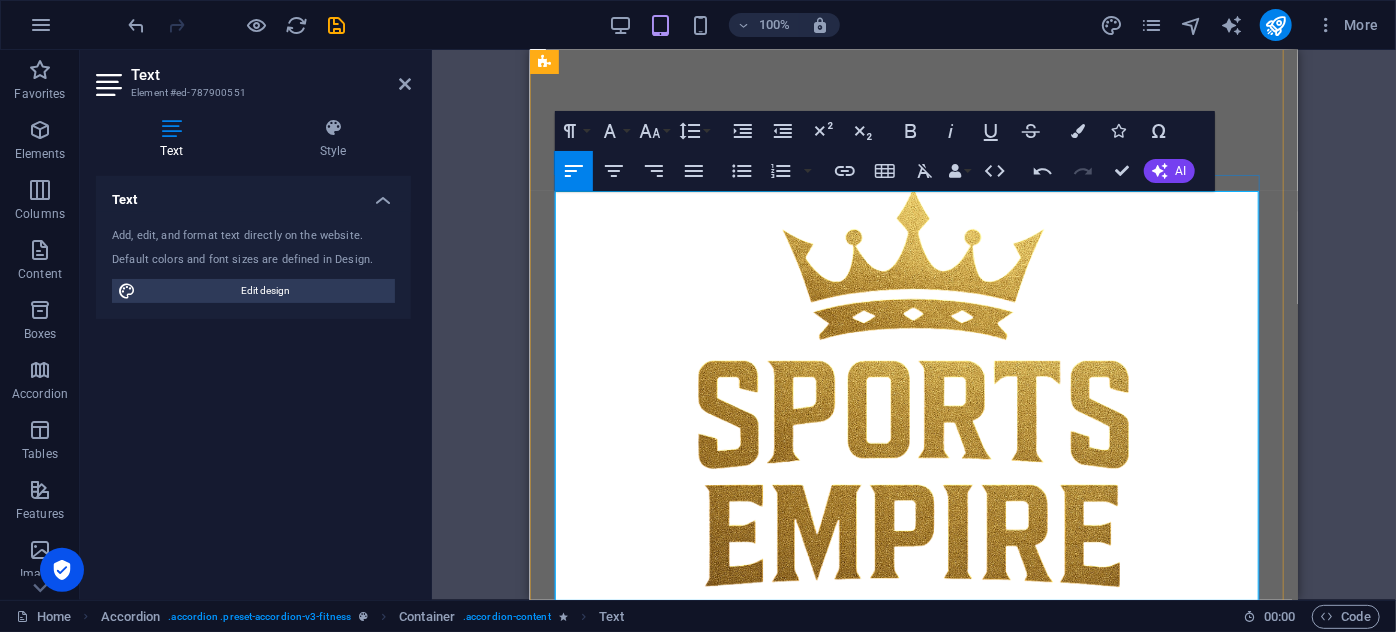 click on "🔥 CrossFit" at bounding box center [913, 1159] 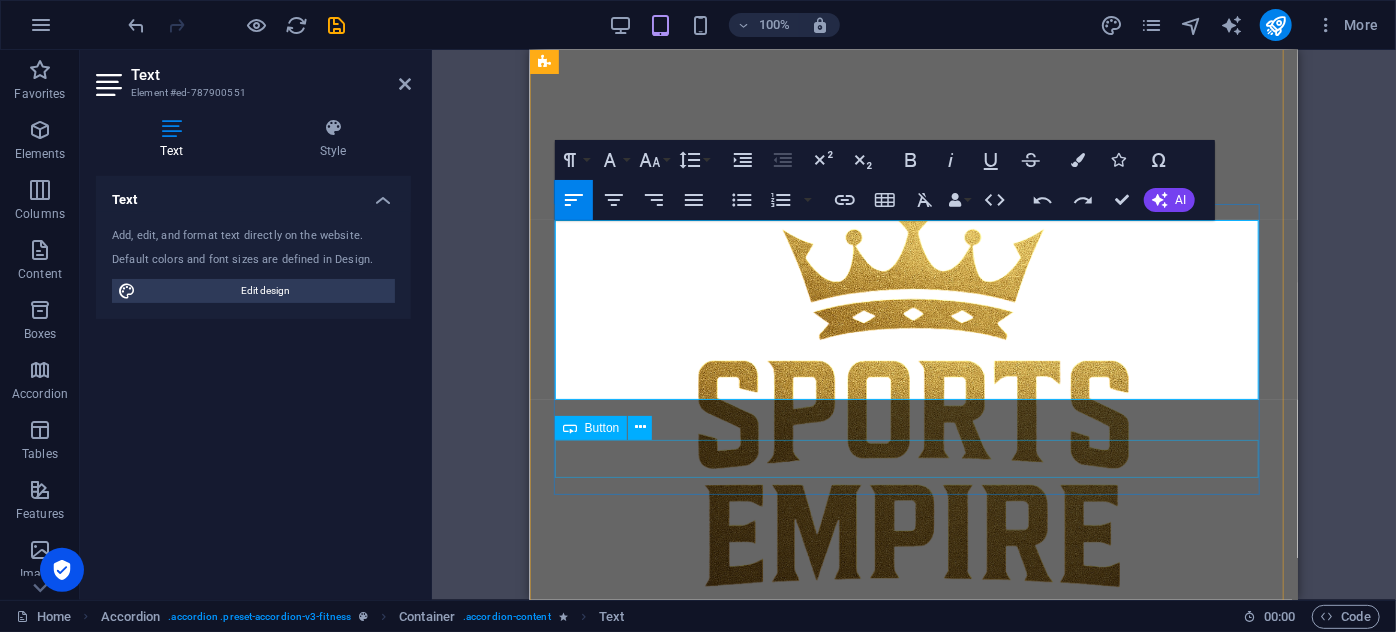 scroll, scrollTop: 1909, scrollLeft: 0, axis: vertical 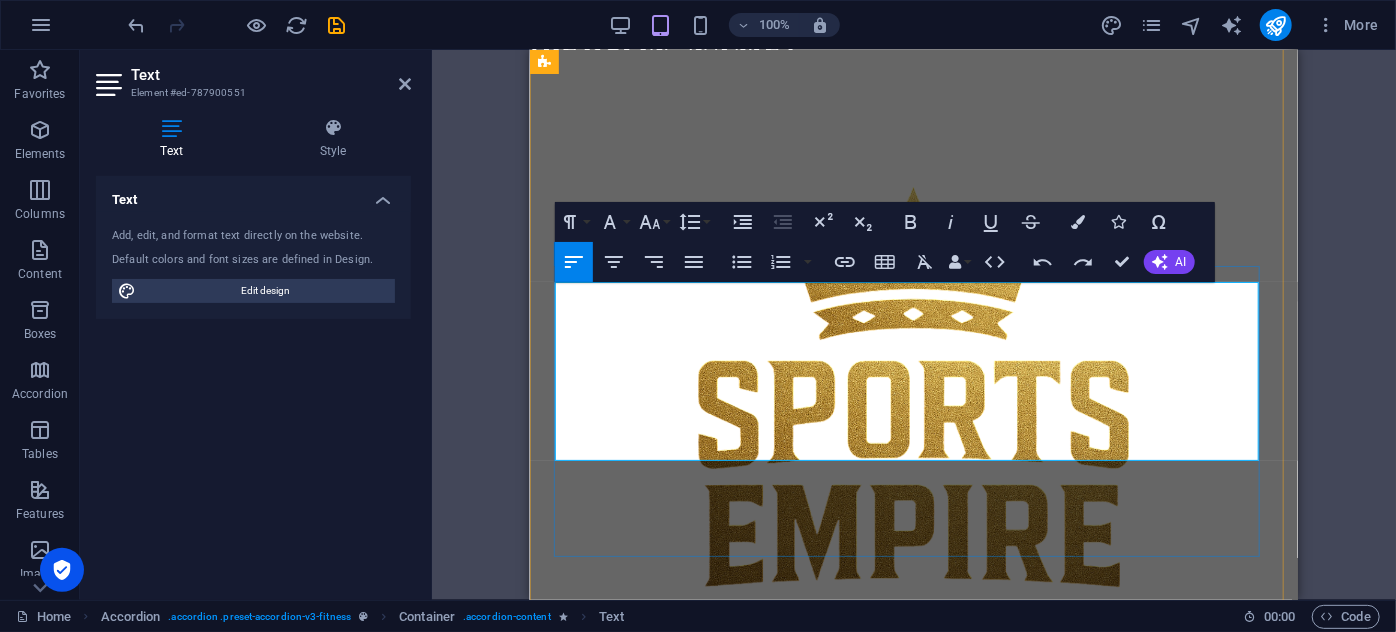 click at bounding box center (913, 1085) 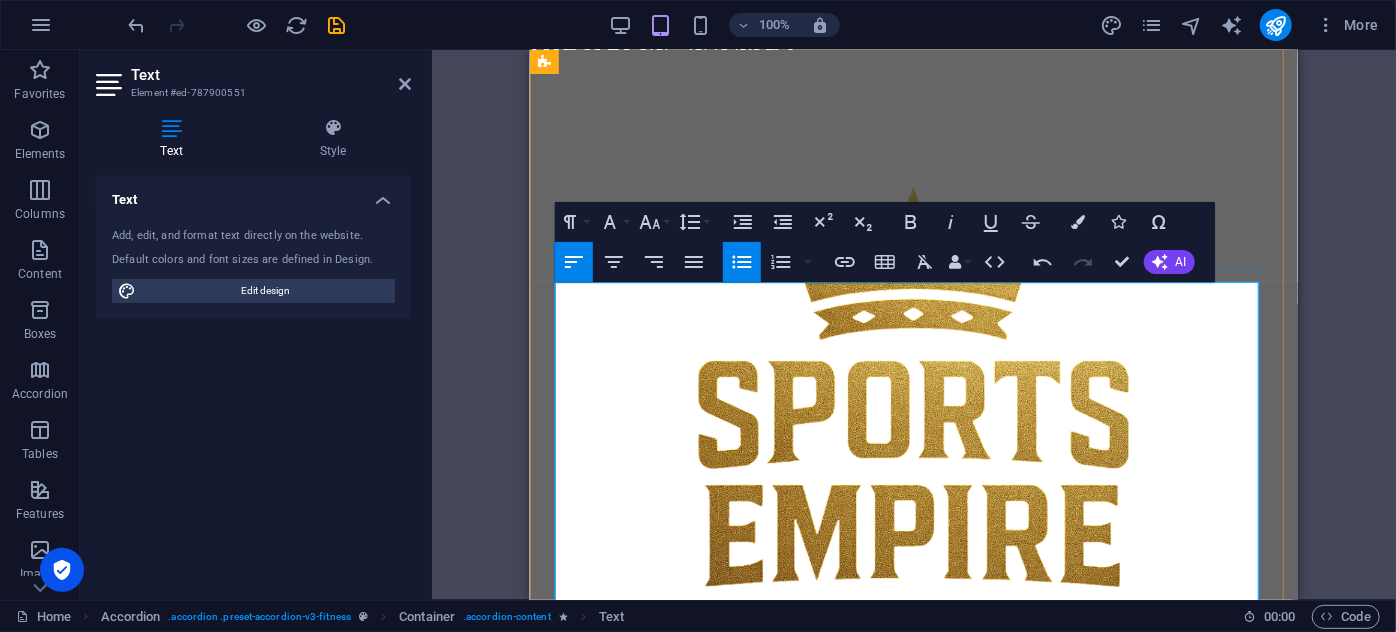 click on "🏋️‍♂️ Fitness" at bounding box center [925, 1097] 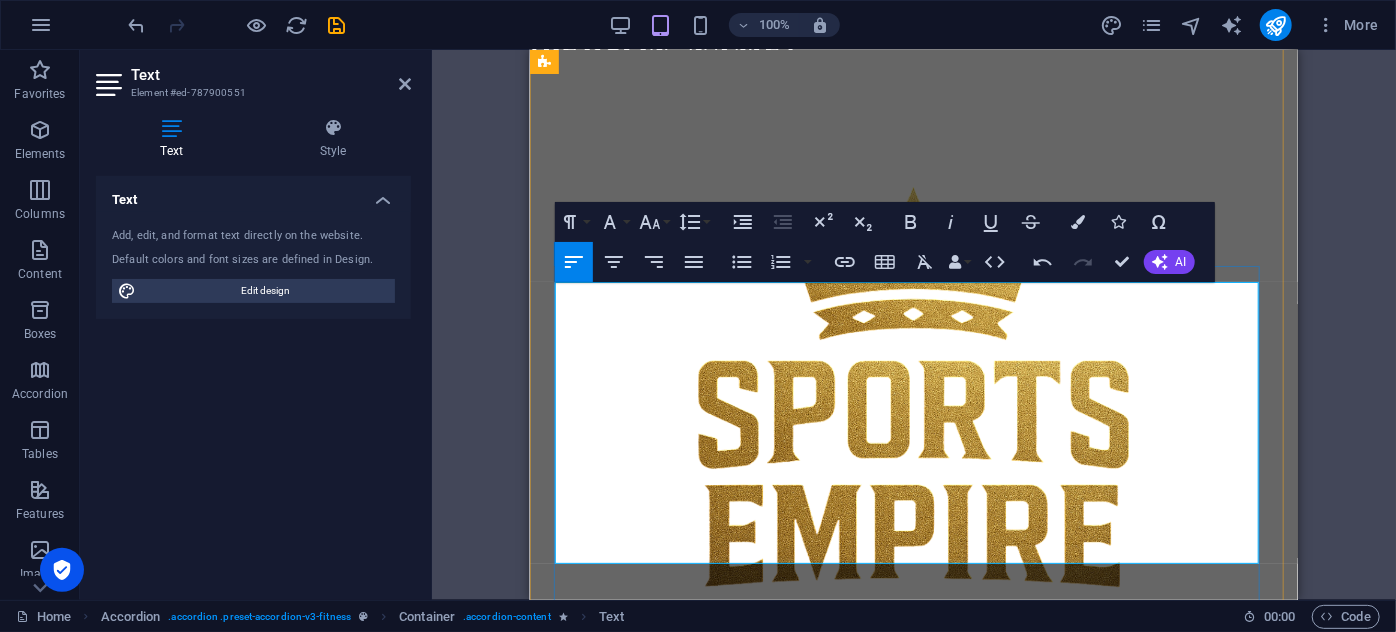 click on "🤸‍♀️ Çocuk Jimnastiği" at bounding box center (913, 1187) 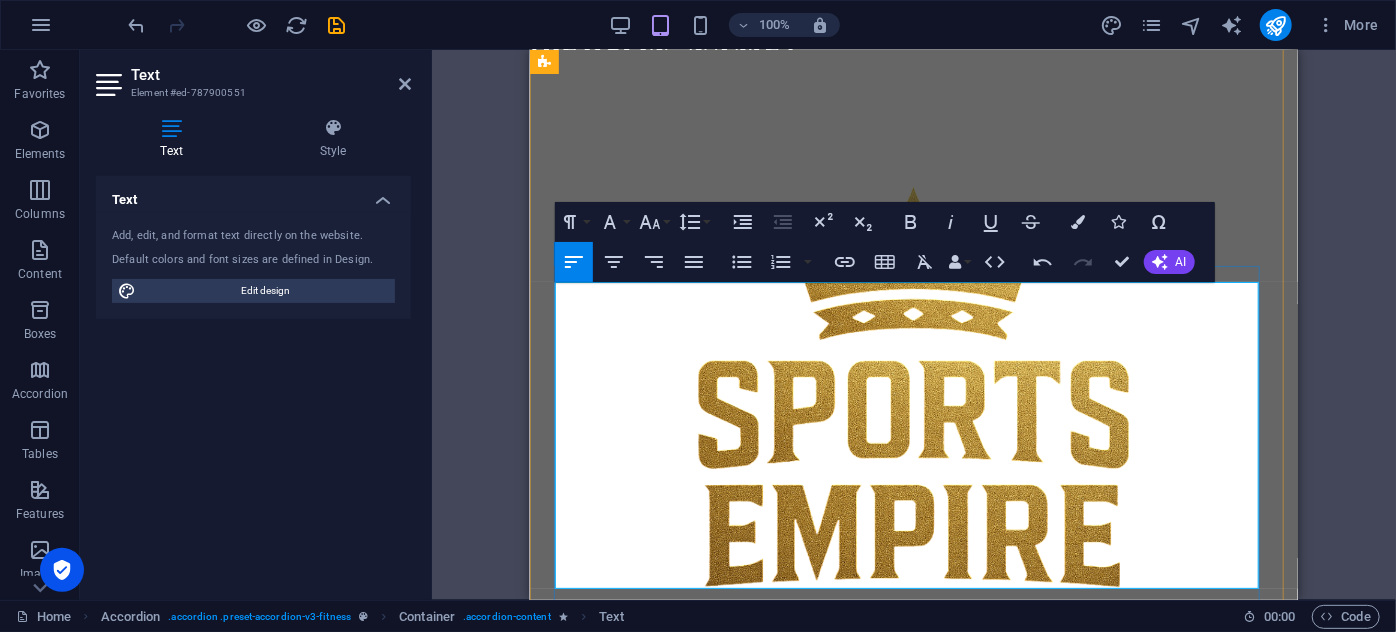 click on "Temel Atletizim" at bounding box center (913, 1187) 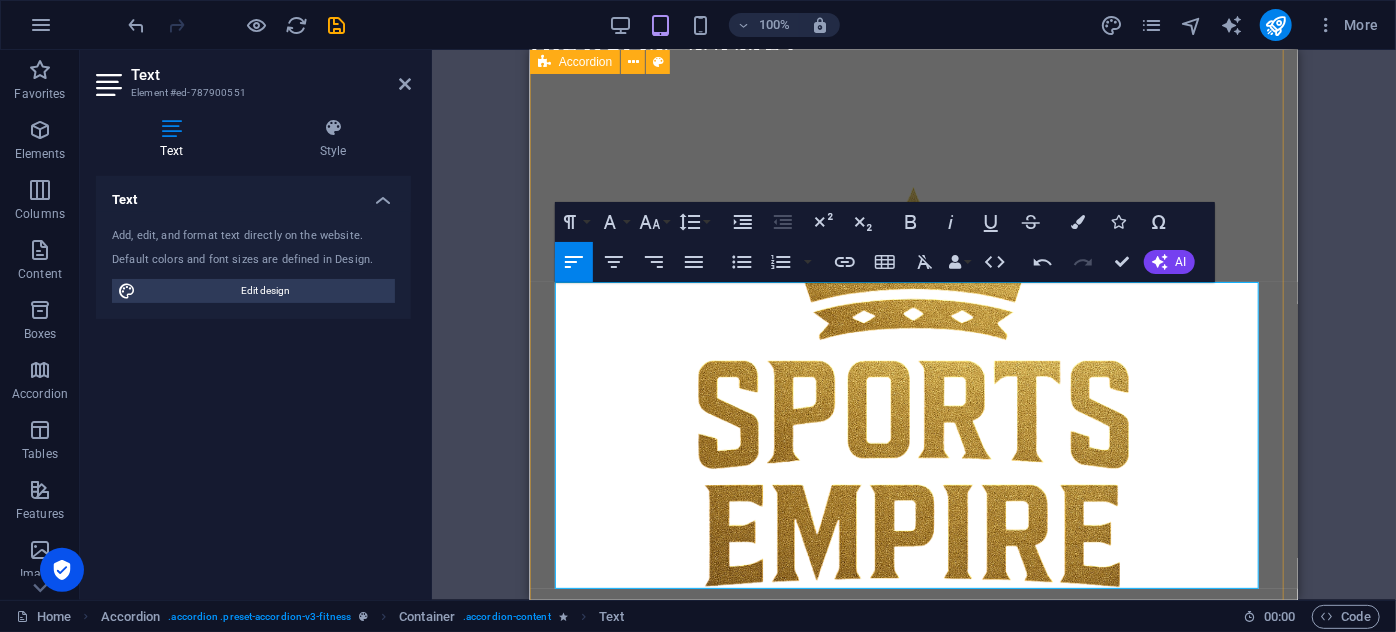 drag, startPoint x: 709, startPoint y: 547, endPoint x: 546, endPoint y: 419, distance: 207.25105 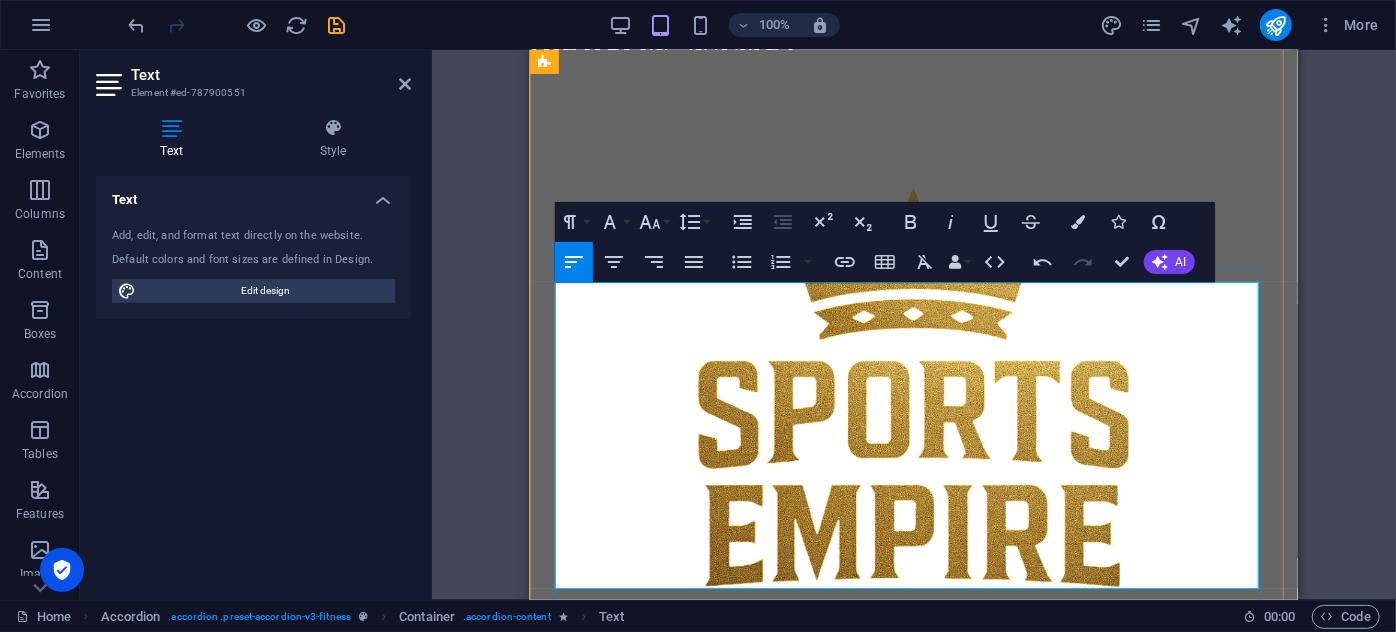 copy on "🏋️‍♂️ Fitness 🥊 Boks 🧘 Pilates 🔥 Savunma Sporları Temel Atletizim 🤸‍♀️ Çocuk Cimnastiği" 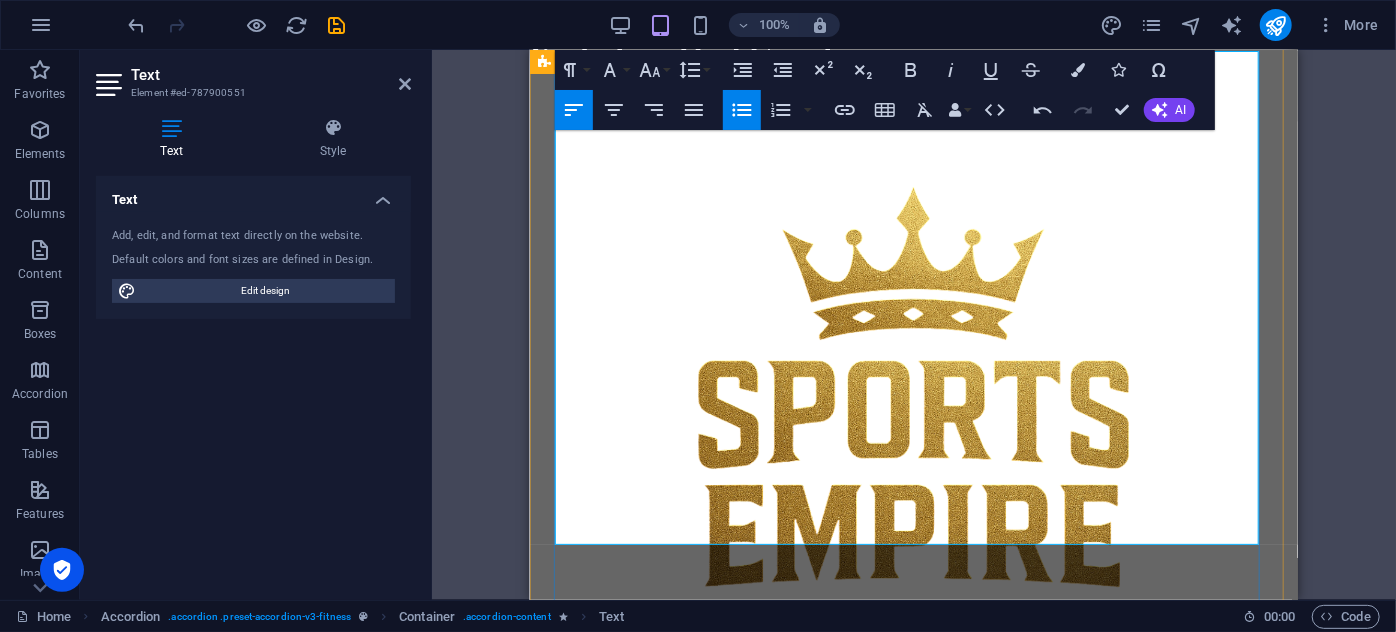 scroll, scrollTop: 2181, scrollLeft: 0, axis: vertical 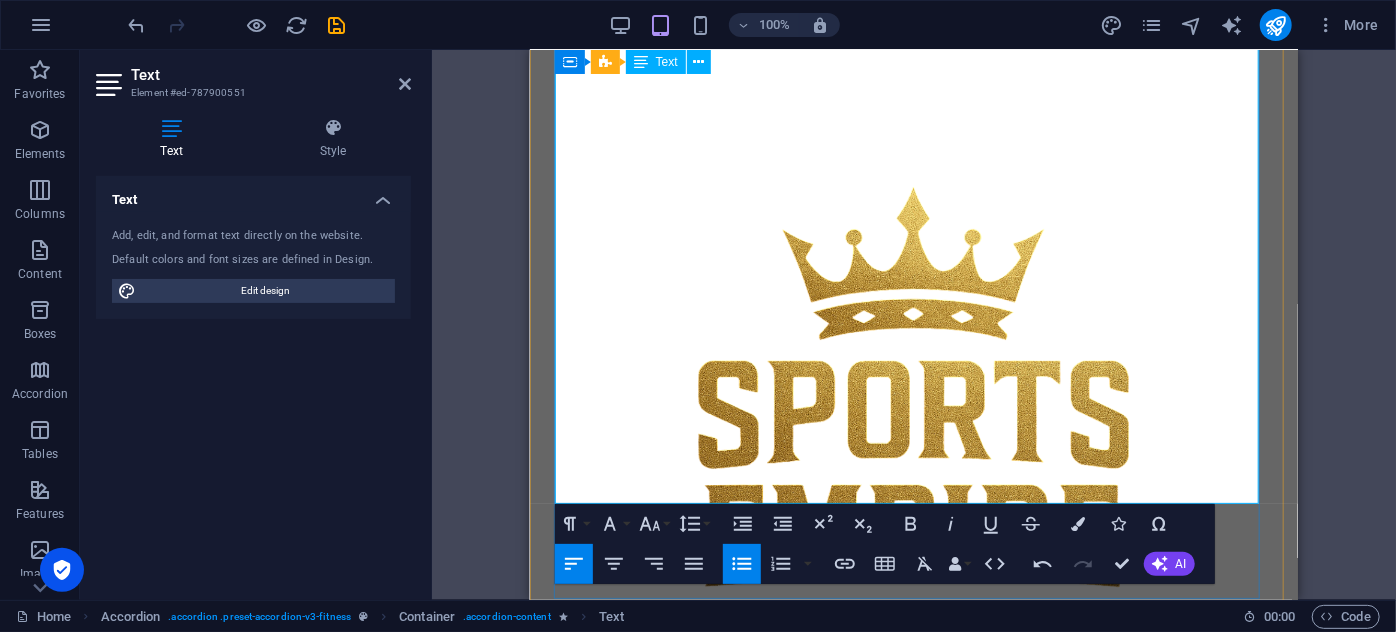 click on "🏃‍♂️ Temel Atletizm" at bounding box center (925, 1077) 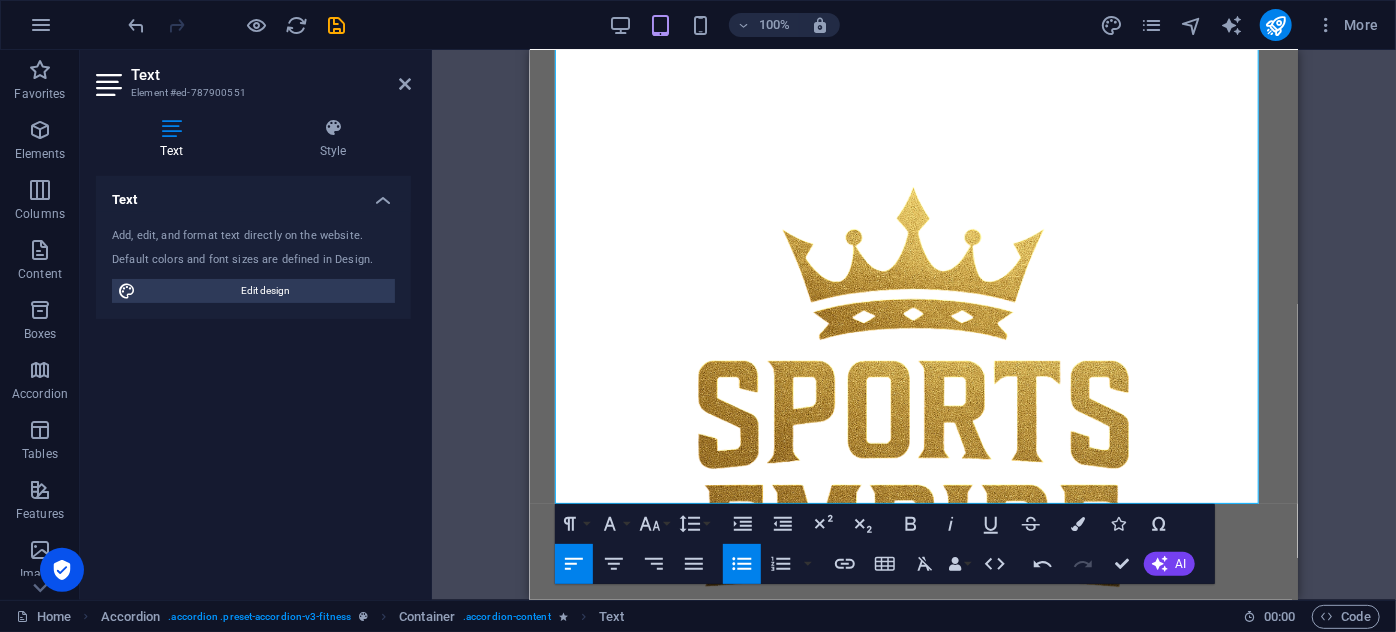 click on "Drag here to replace the existing content. Press “Ctrl” if you want to create a new element.
H1   Unequal Columns   Container   Menu Bar   Spacer   Text   Container   Image   Container   Button   Button series   Spacer   Accordion   Container   H2   Content Marquee   Container   Content Marquee   Text   Container   Content Marquee   Container   Container   Container   Info Bar   Container   Menu   Text   Container   Button series   Button   Container   Button   Logo   Text   Container   H3   Container   Icon   Text   Container   Icon   Container   Text   Container   Icon   Container   Spacer   Container   Text   Spacer   H3   Container   Container   H2   Spacer   Container   Text   Spacer   Button   H3   Container   H2   Container   Spacer   Text   Spacer   Button   H3   Container   Container   H2   Spacer   Text   Spacer   Button   Unequal Columns   Button   Container   Container   Text   Container   Info Bar   Container   Container   Info Bar   Container   Icon   HTML   Container" at bounding box center [914, 325] 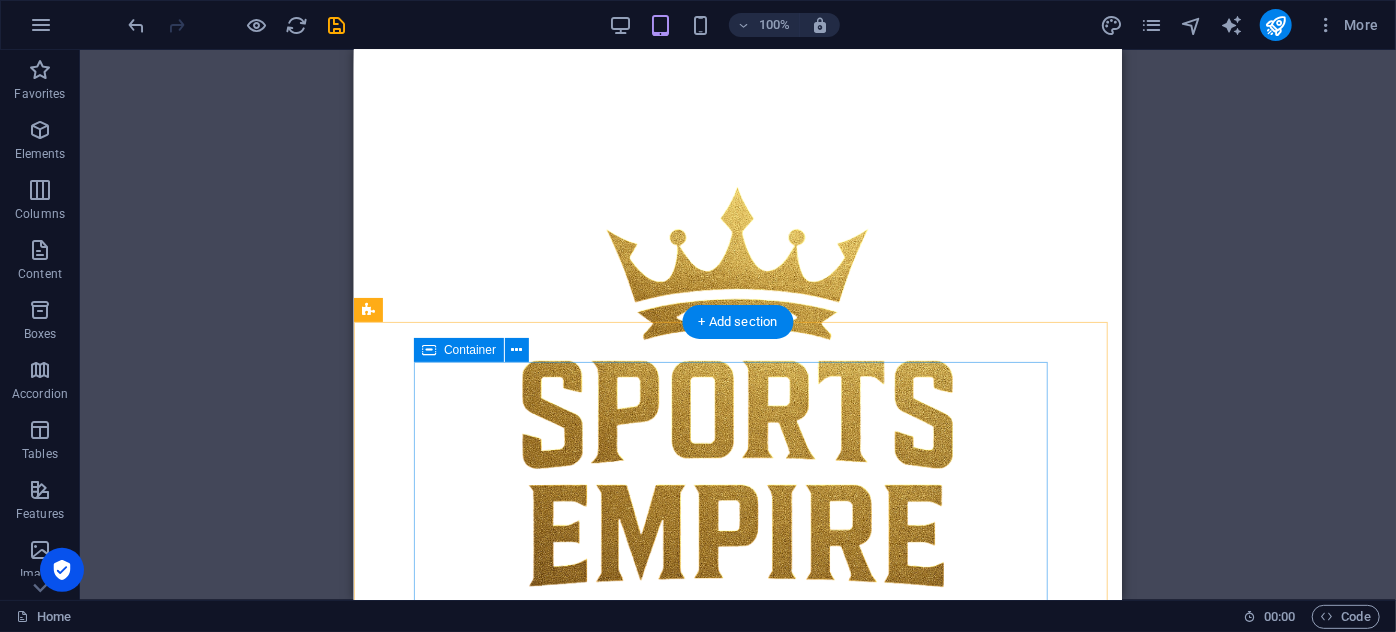 scroll, scrollTop: 6426, scrollLeft: 0, axis: vertical 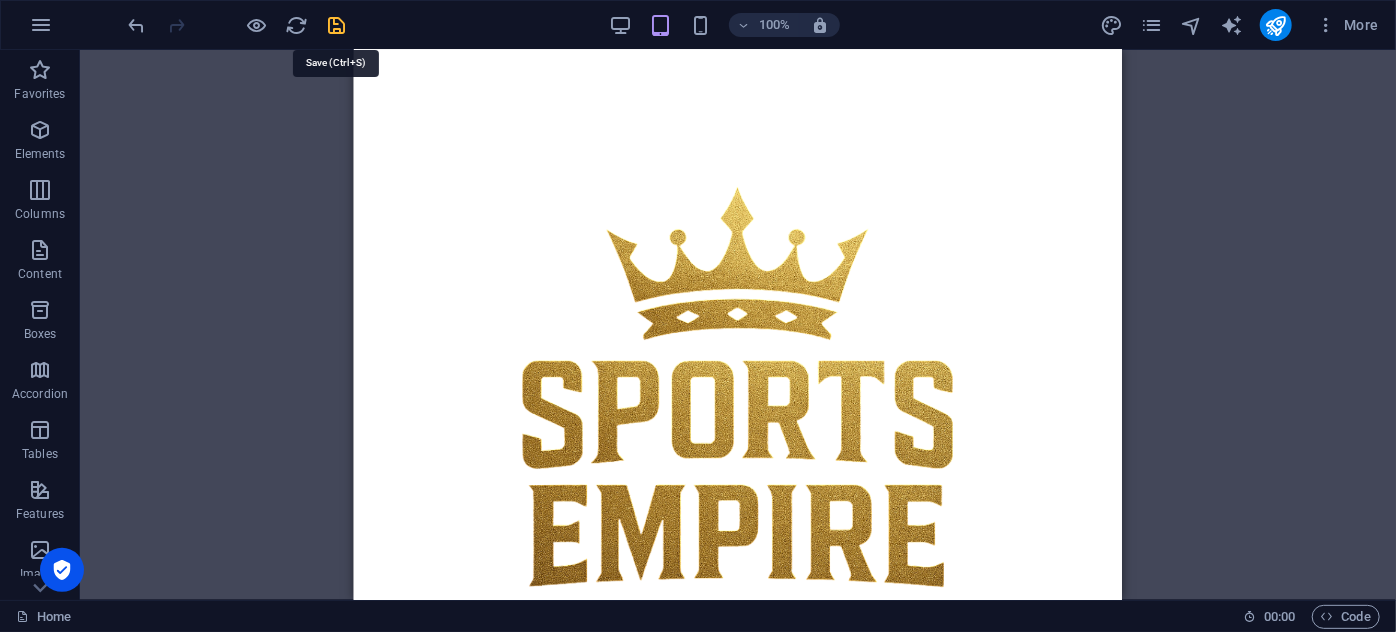 click at bounding box center [337, 25] 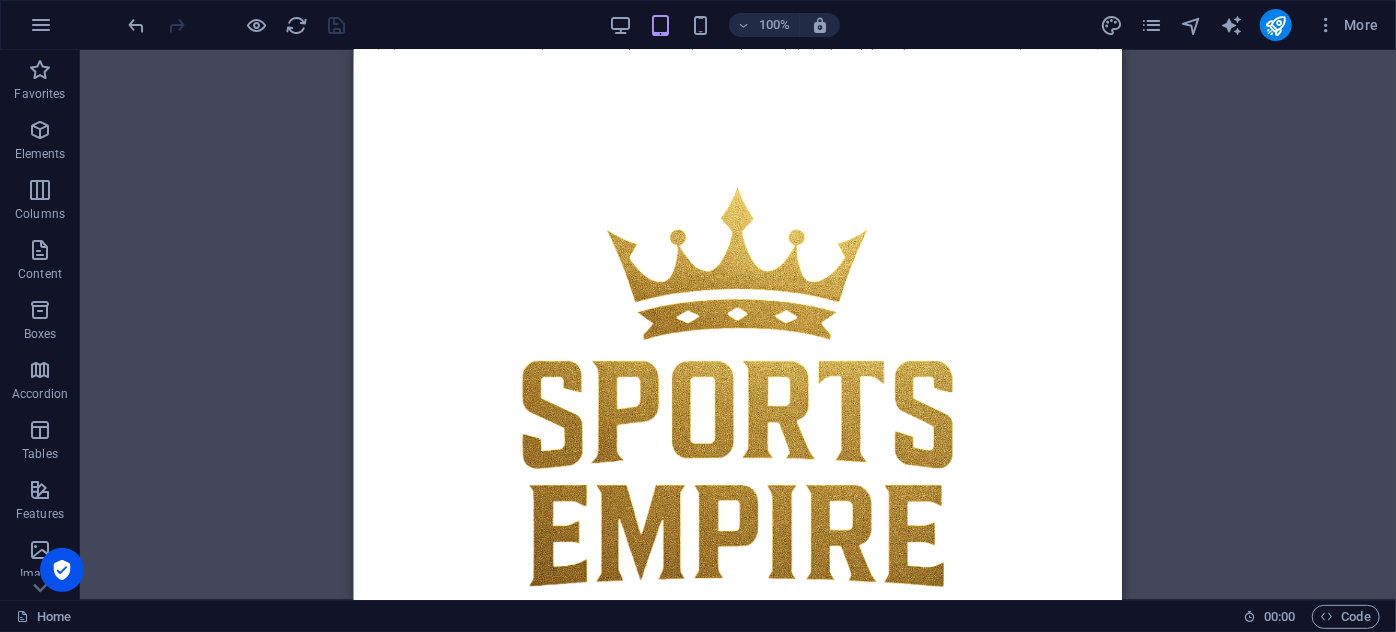 scroll, scrollTop: 2426, scrollLeft: 0, axis: vertical 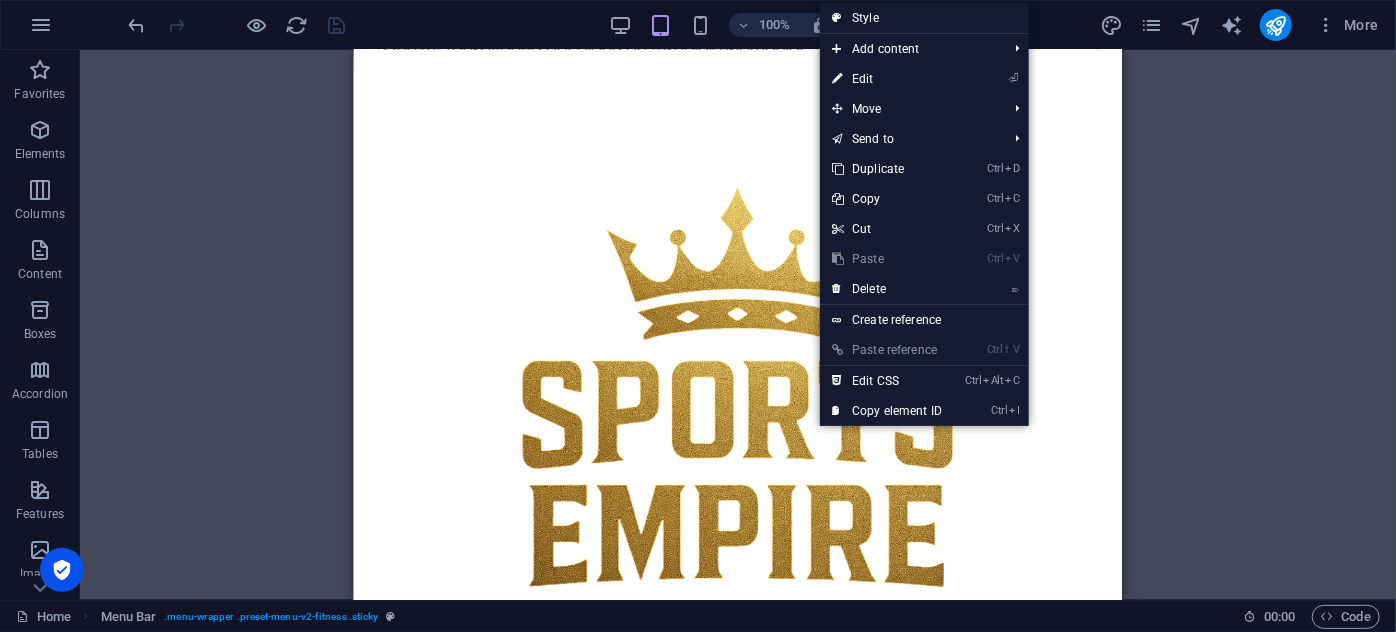 click on "Classes Plans Trainers Contact Bize Ulaşın" at bounding box center (737, 453) 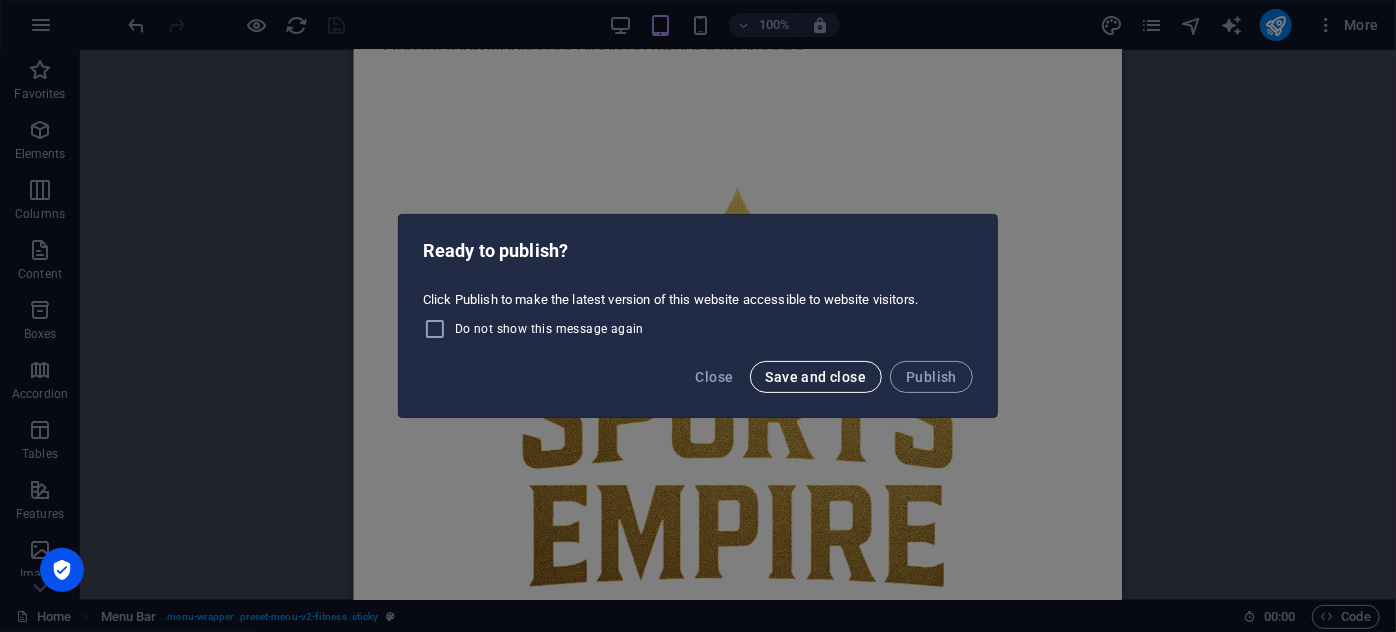 click on "Save and close" at bounding box center (816, 377) 